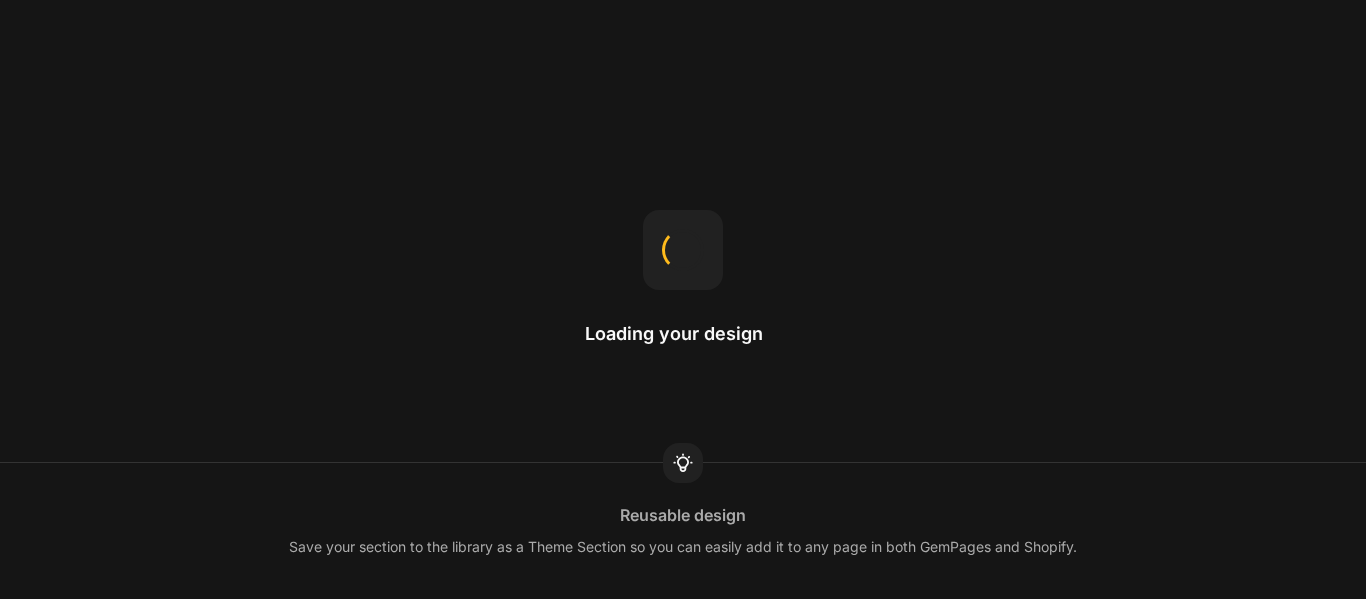 scroll, scrollTop: 0, scrollLeft: 0, axis: both 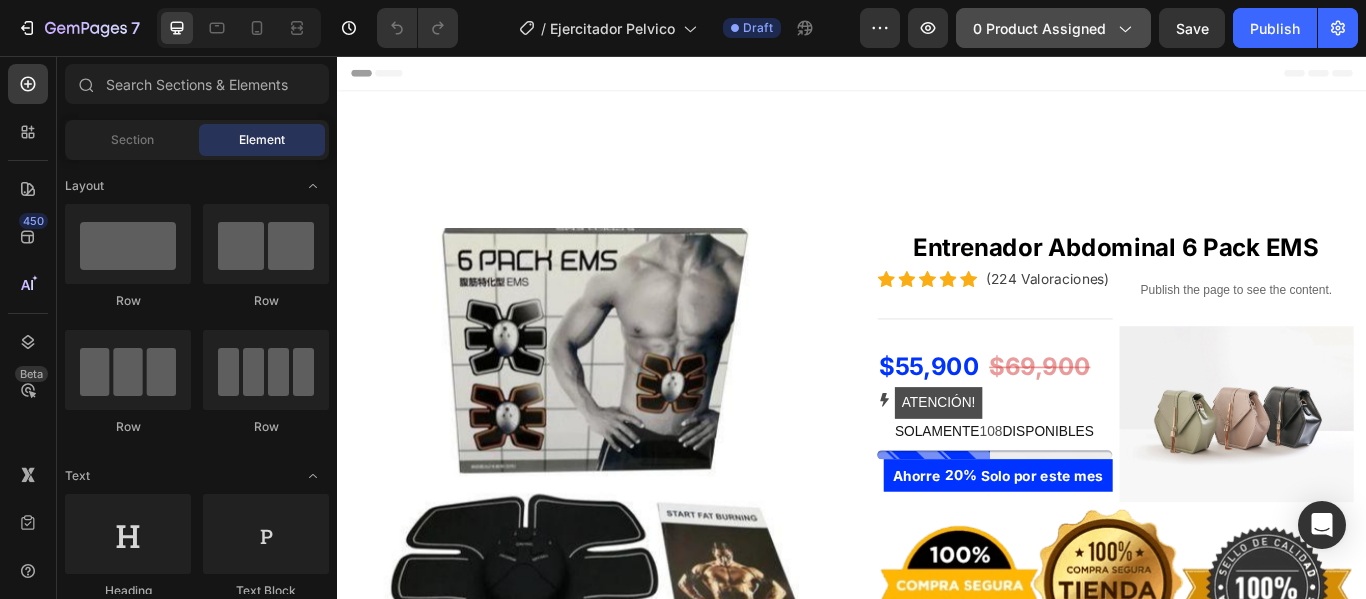 click on "0 product assigned" at bounding box center [1053, 28] 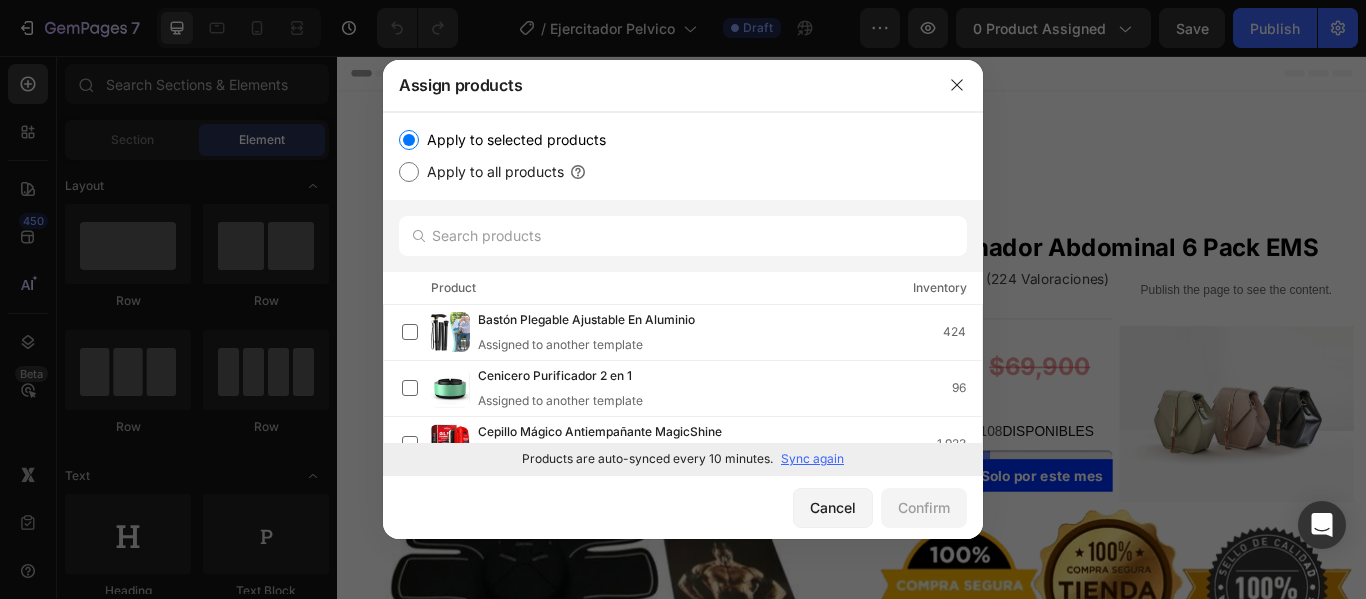 click on "Sync again" at bounding box center [812, 459] 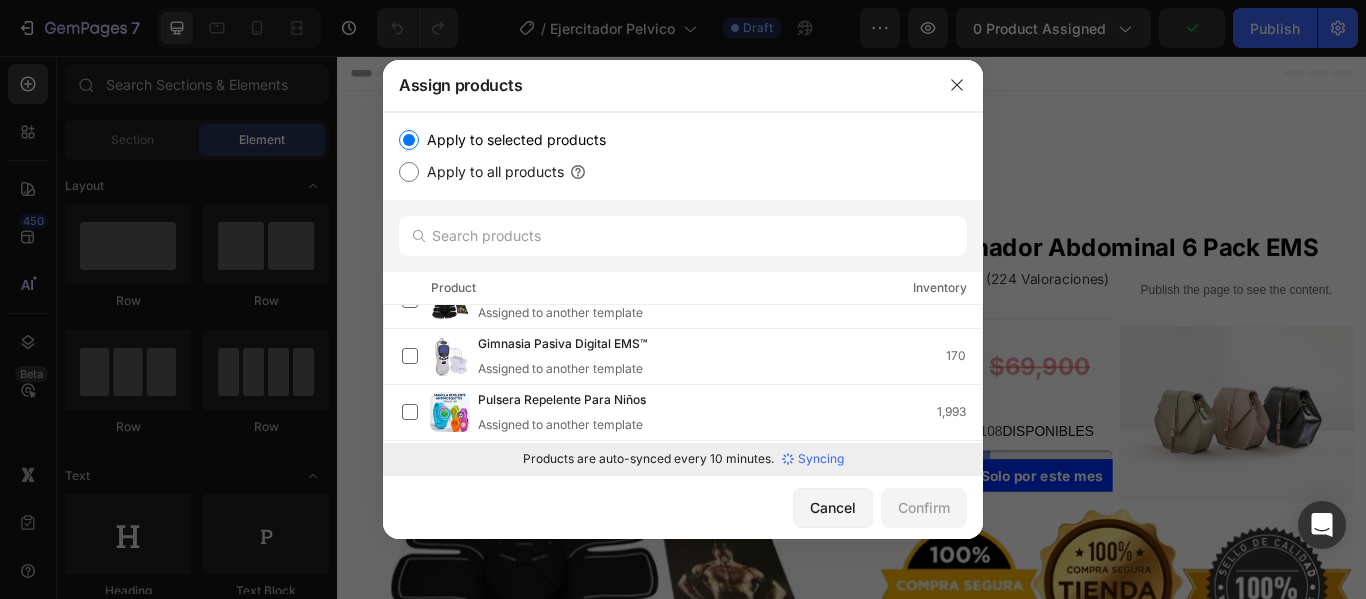 scroll, scrollTop: 254, scrollLeft: 0, axis: vertical 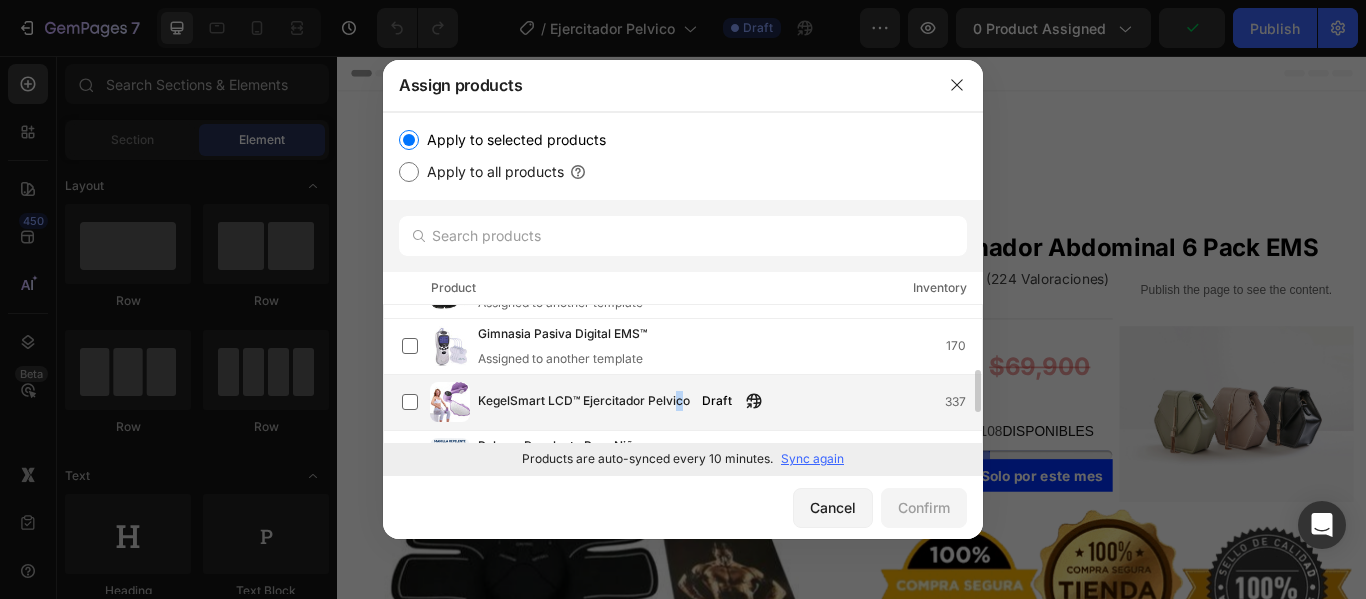 click on "KegelSmart LCD™ Ejercitador Pelvico Draft 337" at bounding box center [692, 402] 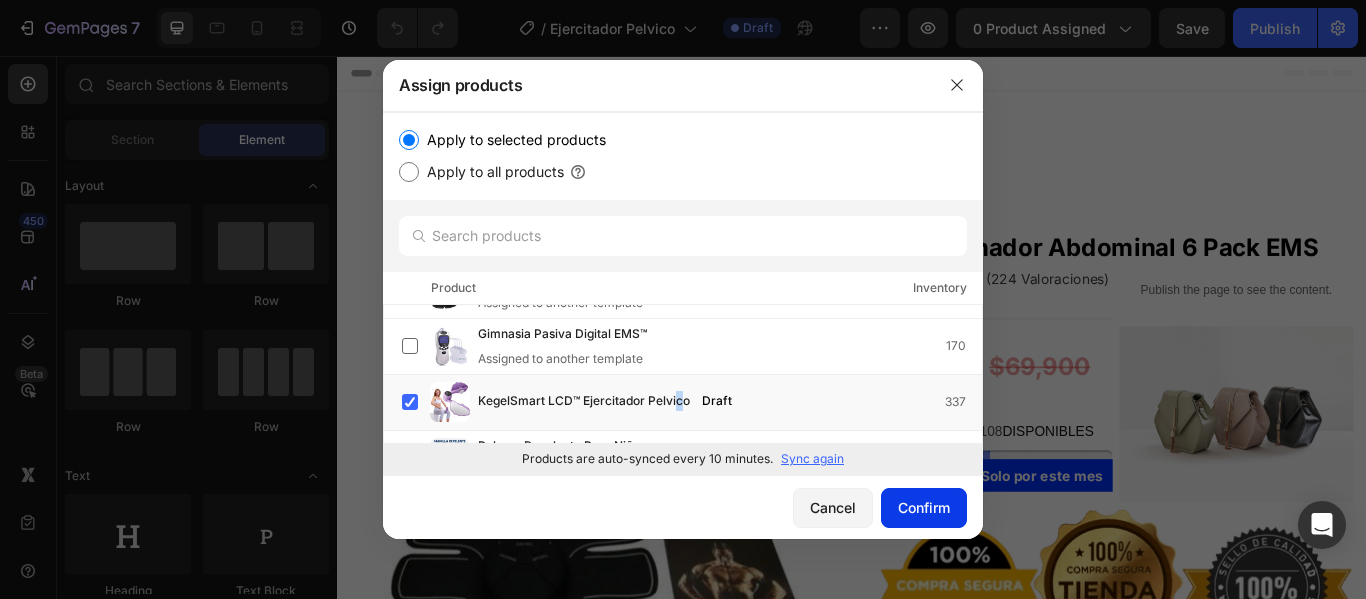 click on "Confirm" at bounding box center [924, 507] 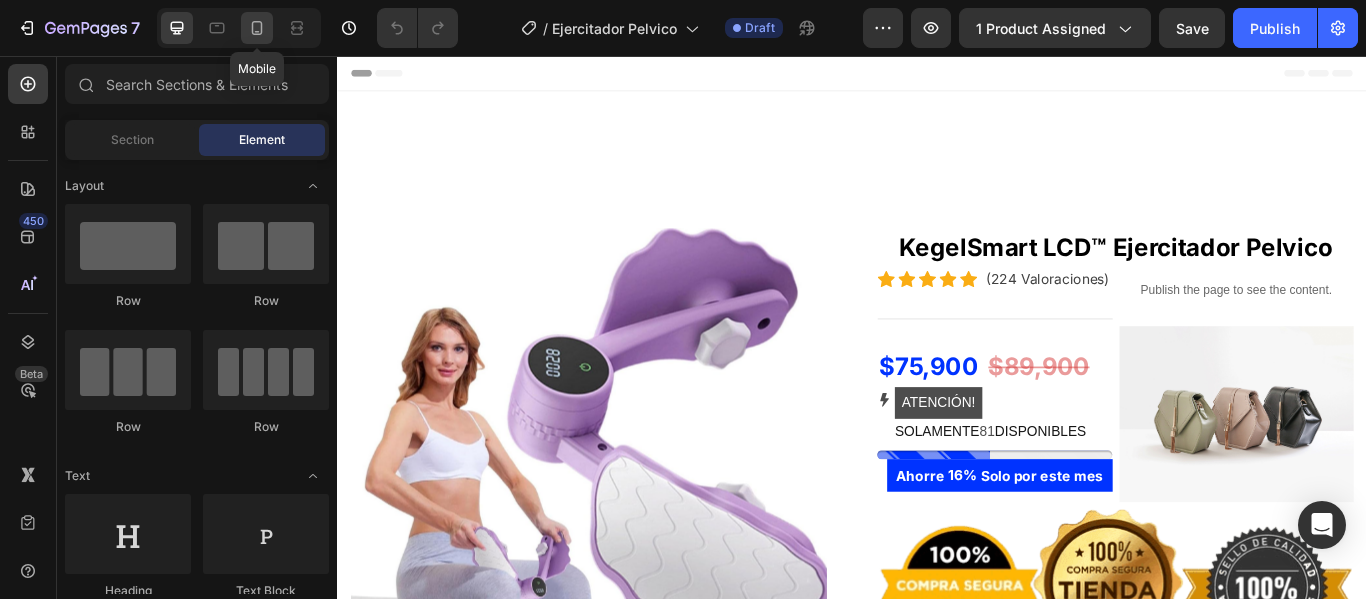 click 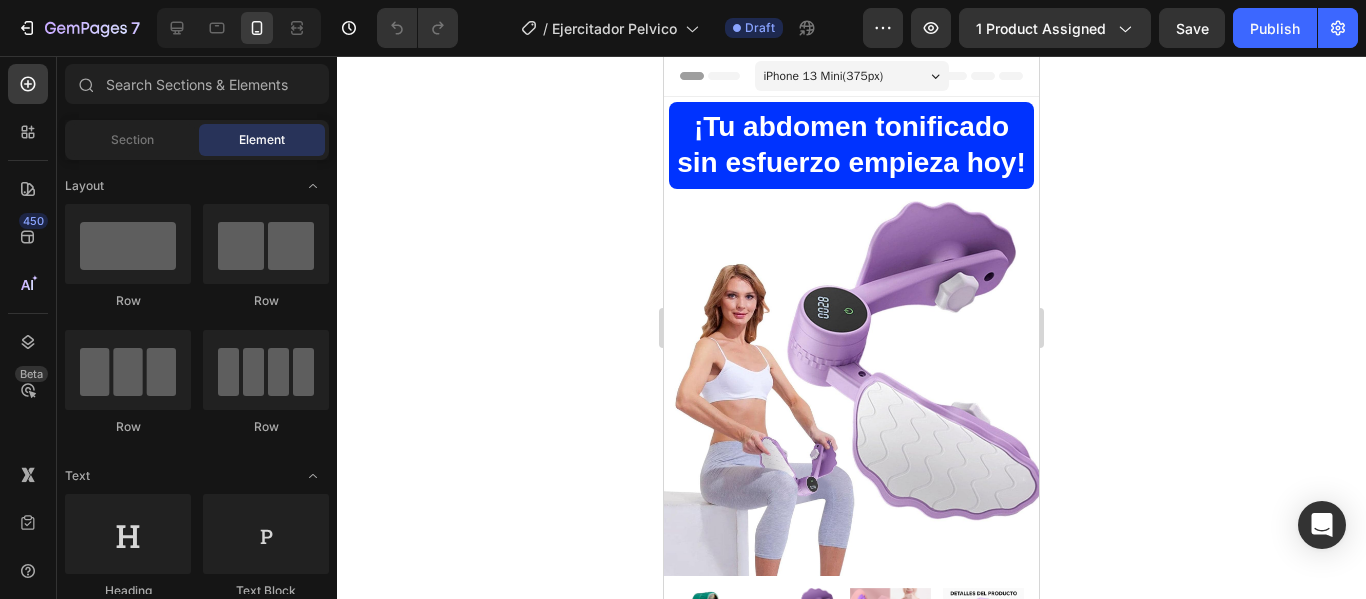 click 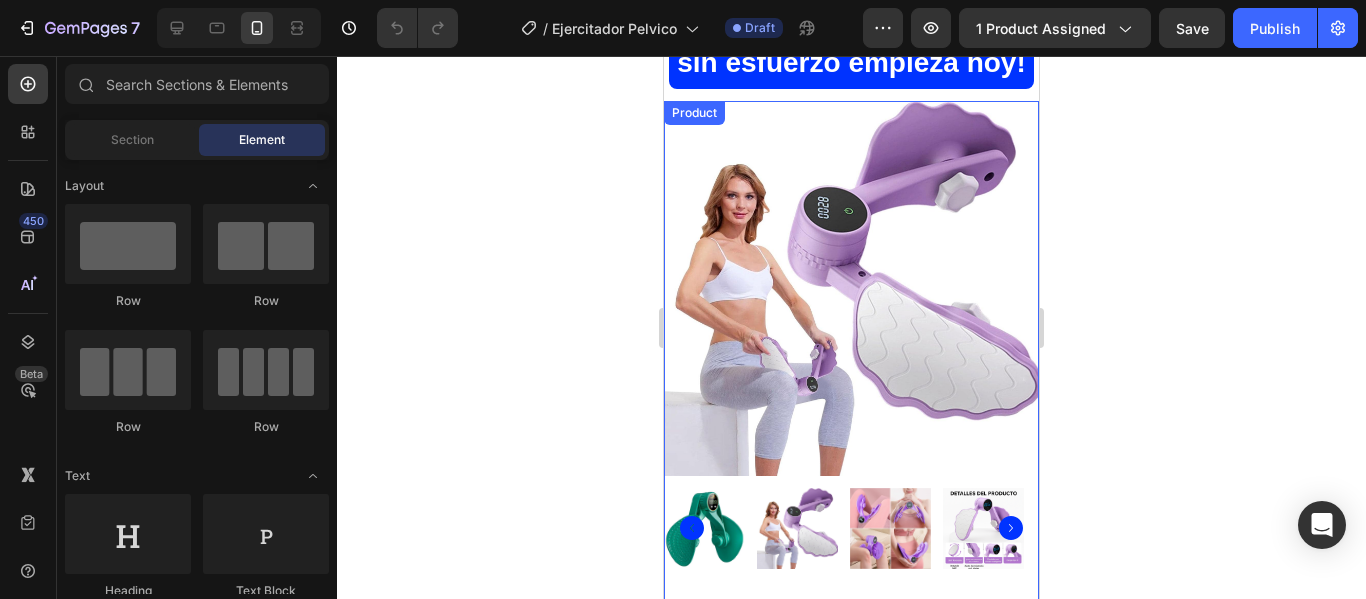 scroll, scrollTop: 0, scrollLeft: 0, axis: both 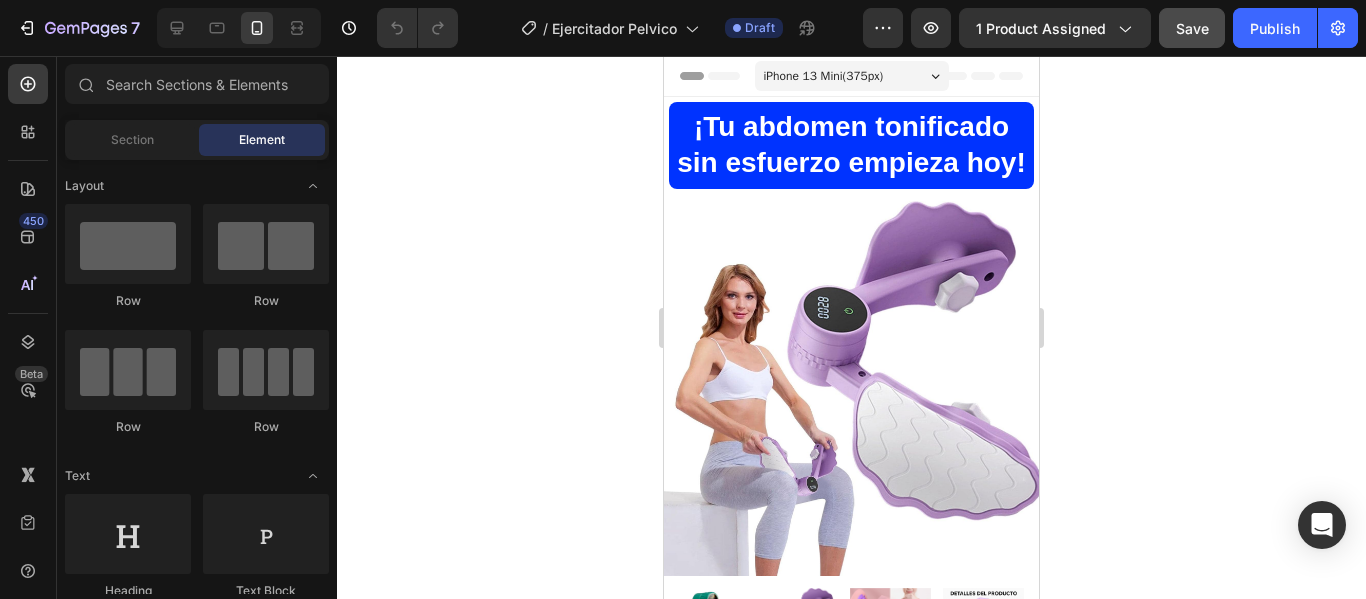 click on "7  Version history  /  Ejercitador Pelvico Draft Preview 1 product assigned  Save   Publish" 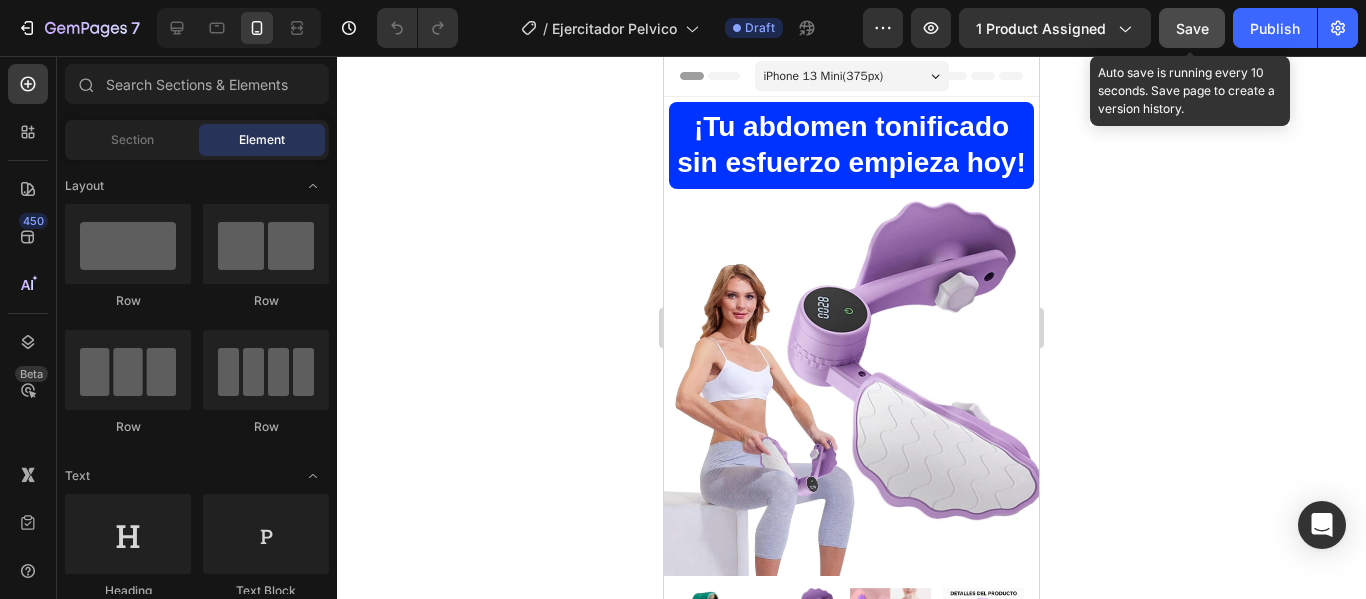 click on "Save" at bounding box center [1192, 28] 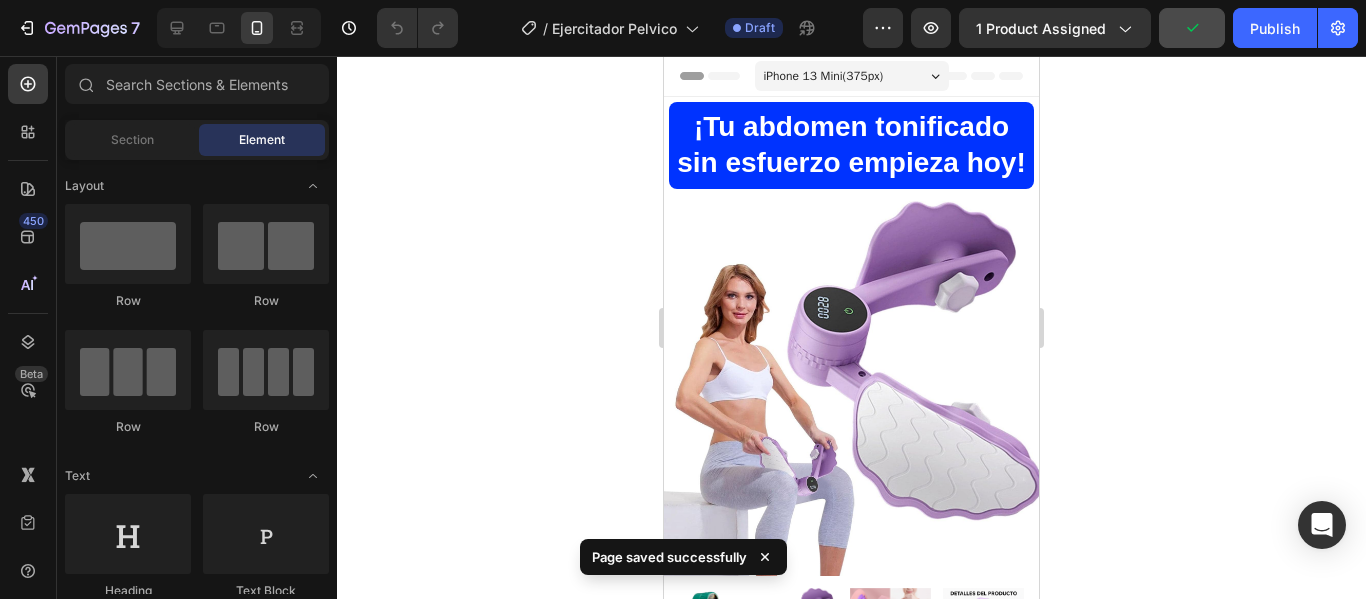 click 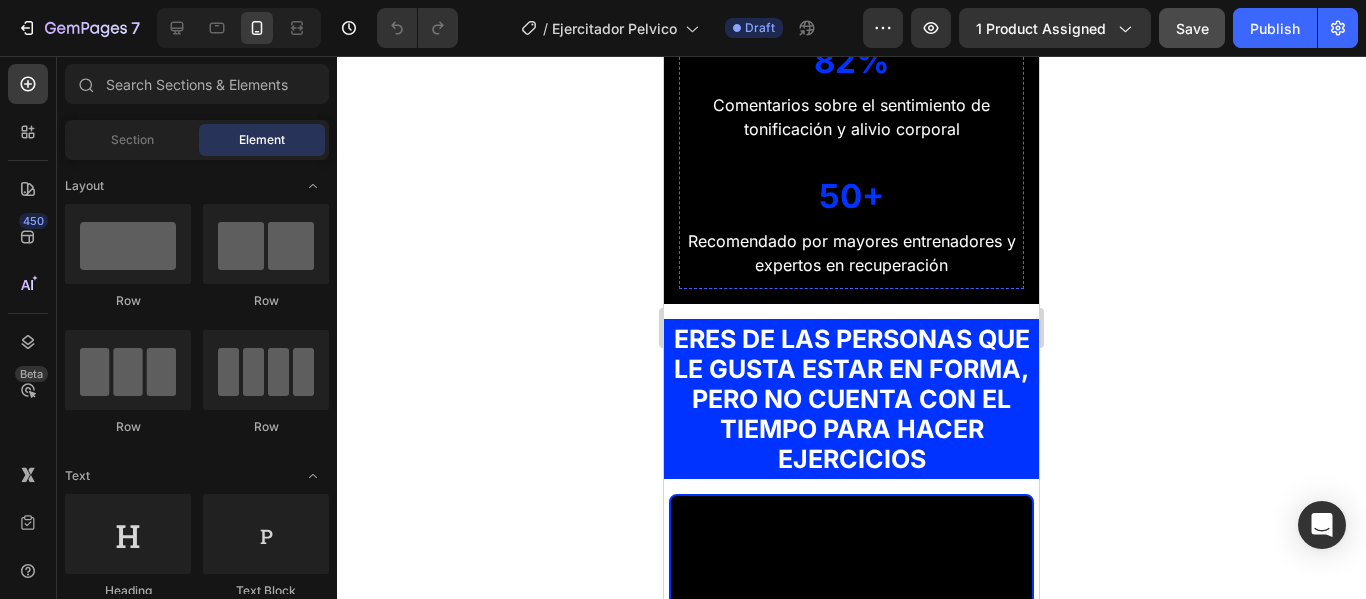 scroll, scrollTop: 2700, scrollLeft: 0, axis: vertical 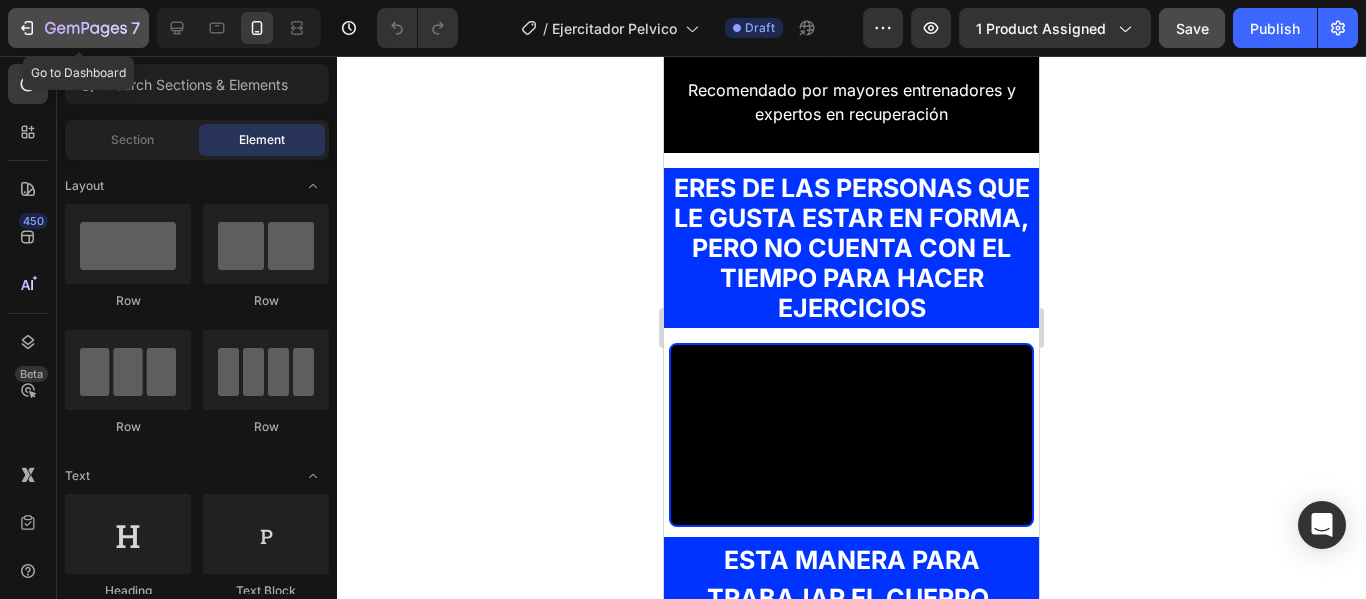 click on "7" 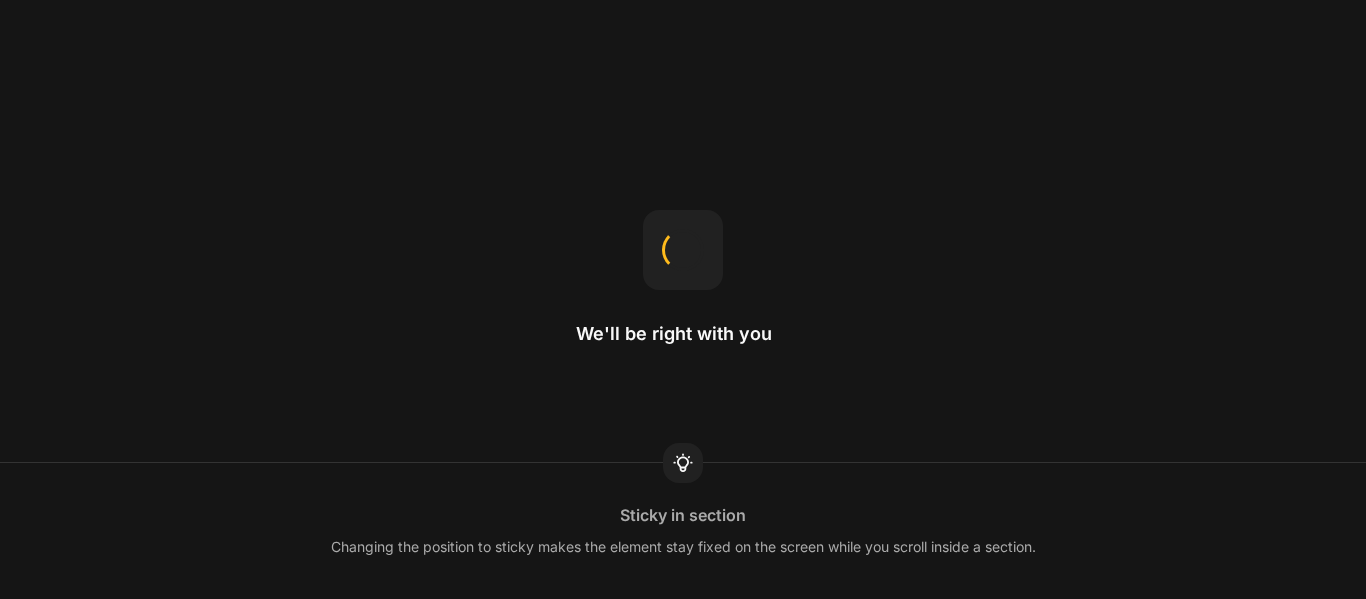 scroll, scrollTop: 0, scrollLeft: 0, axis: both 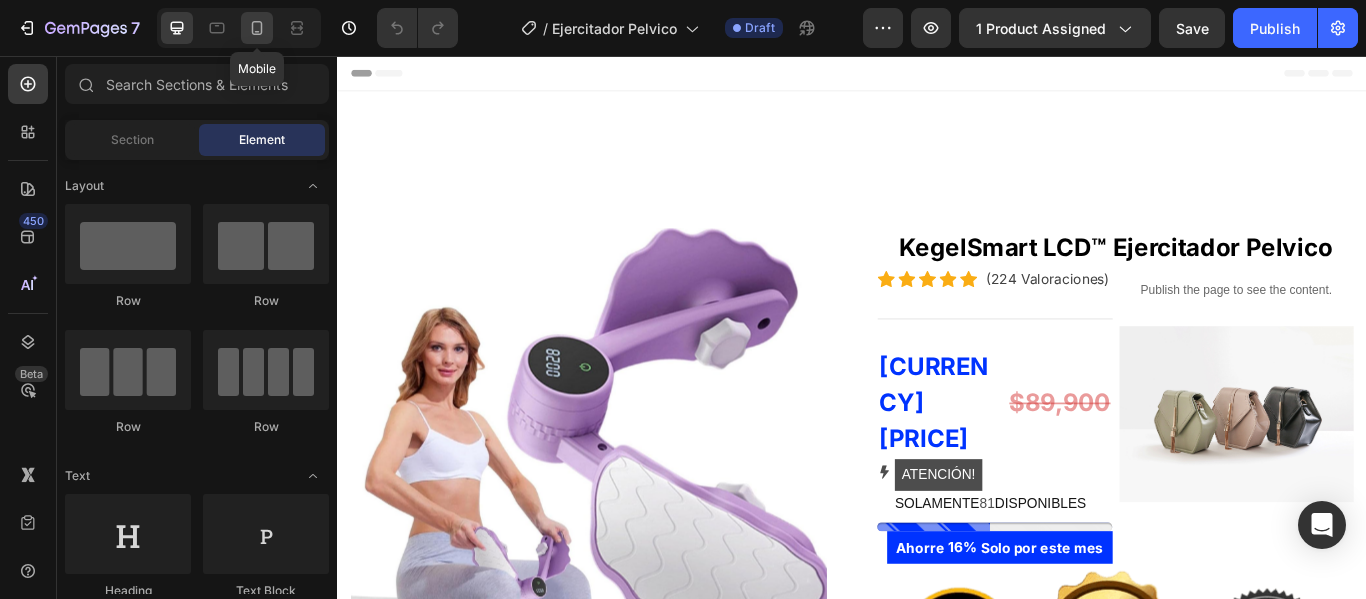 click 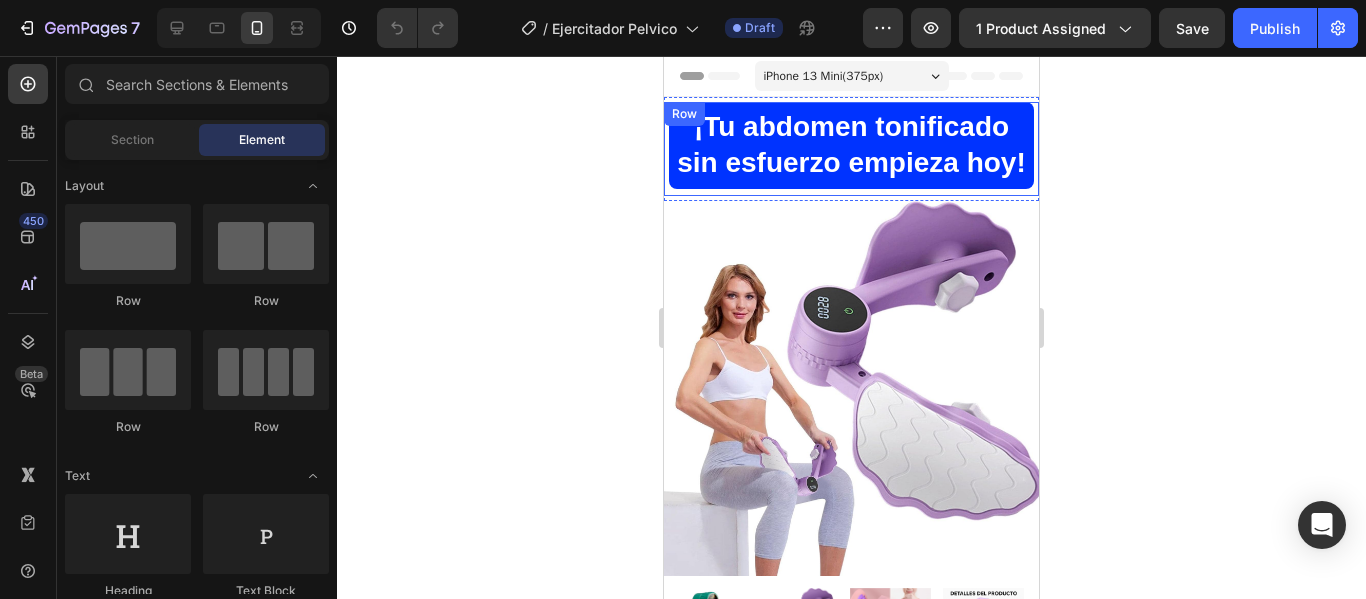 click on "¡Tu abdomen tonificado sin esfuerzo empieza hoy! Heading" at bounding box center (851, 149) 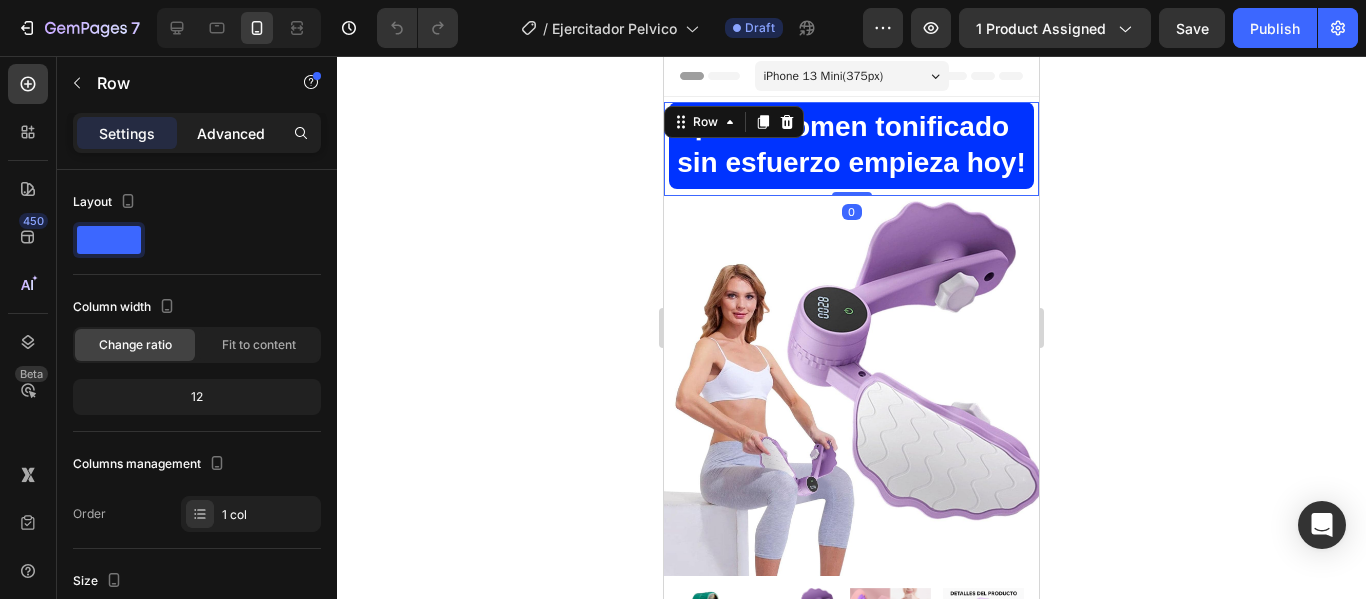 click on "Advanced" at bounding box center [231, 133] 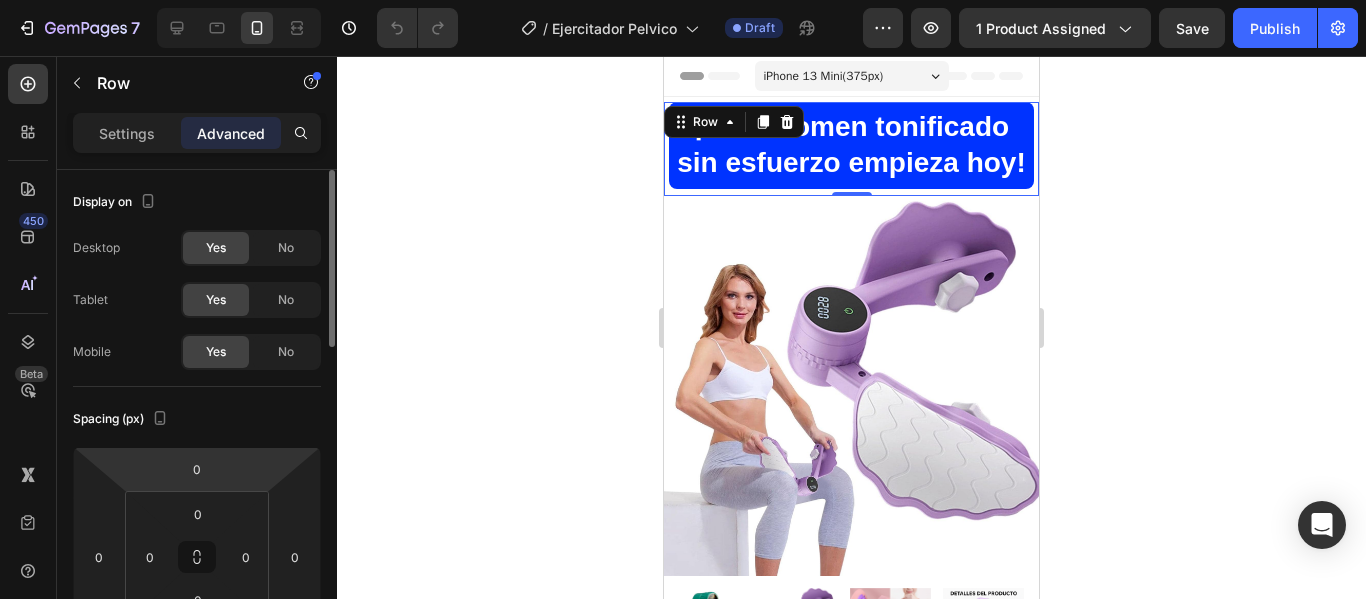 scroll, scrollTop: 300, scrollLeft: 0, axis: vertical 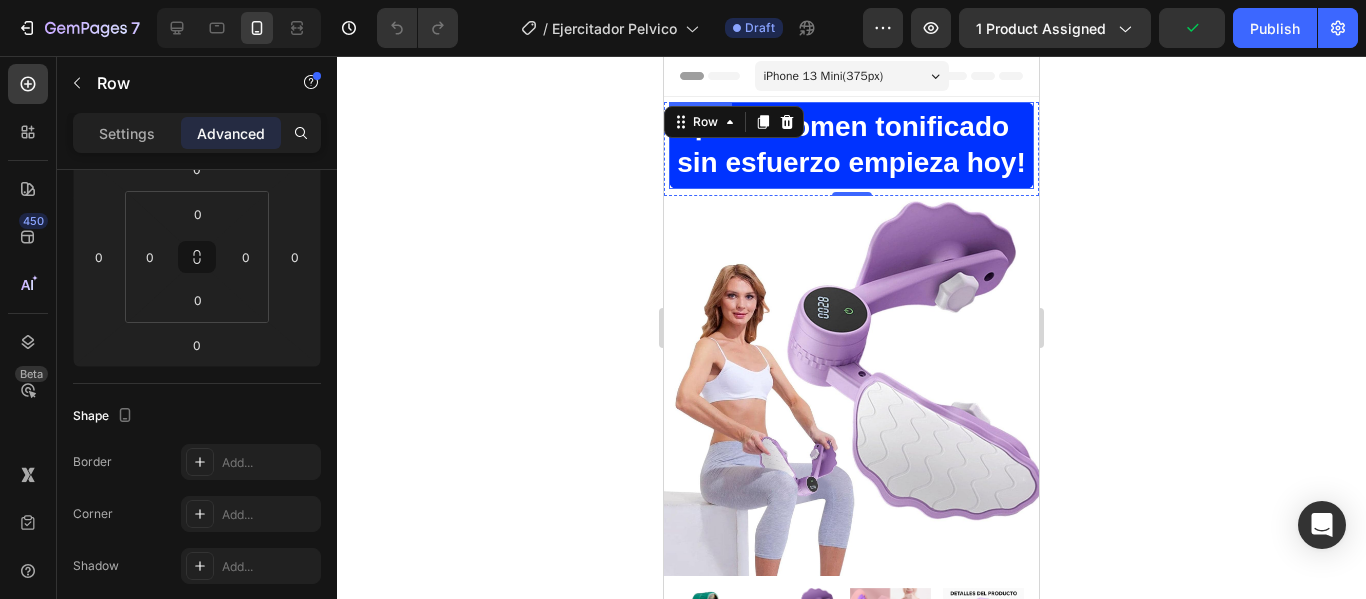 click on "¡Tu abdomen tonificado sin esfuerzo empieza hoy!" at bounding box center [851, 145] 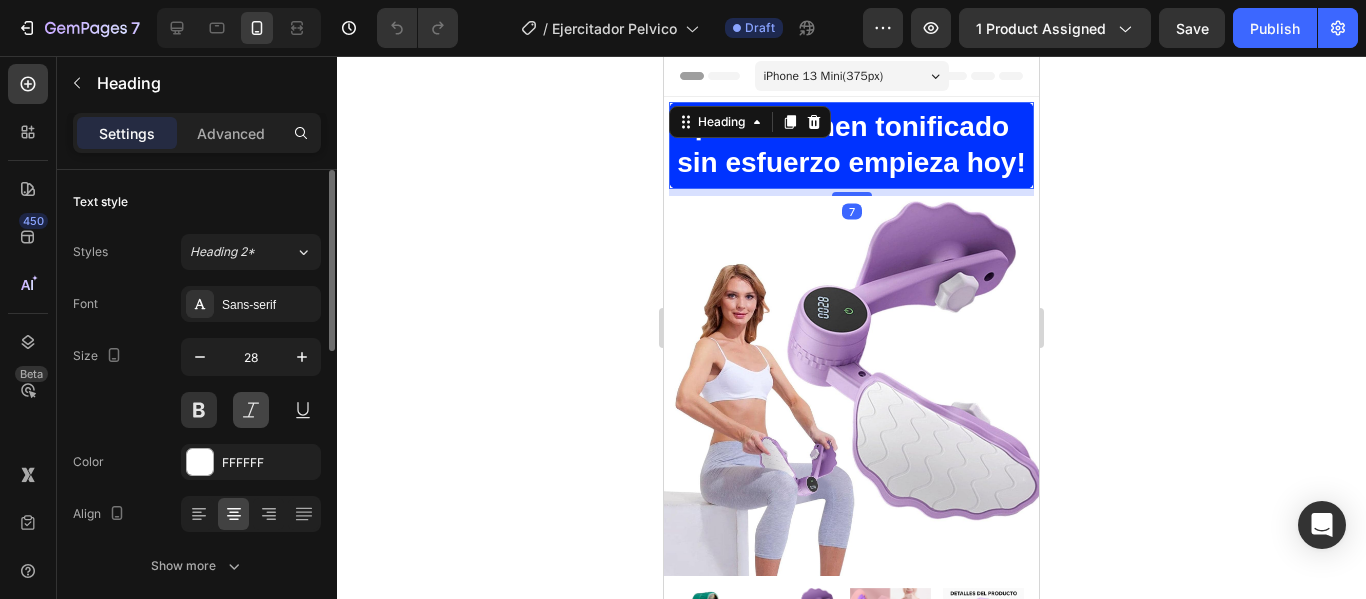 scroll, scrollTop: 200, scrollLeft: 0, axis: vertical 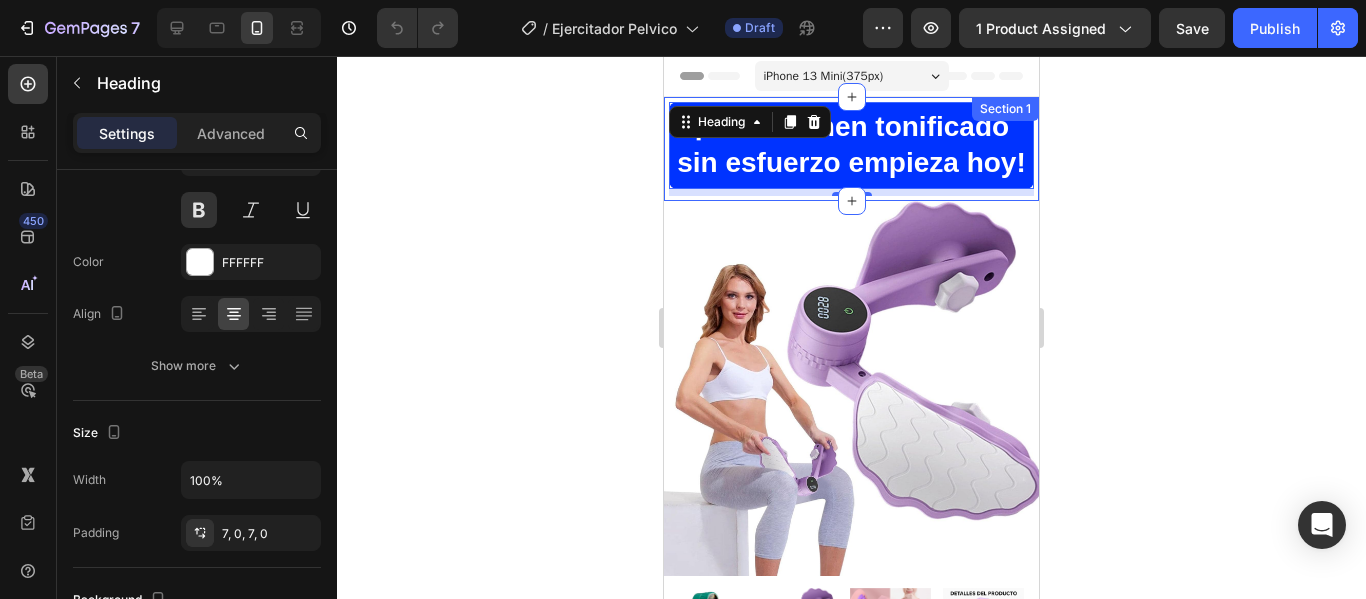click on "¡Tu abdomen tonificado sin esfuerzo empieza hoy! Heading   7 Row Section 1" at bounding box center [851, 149] 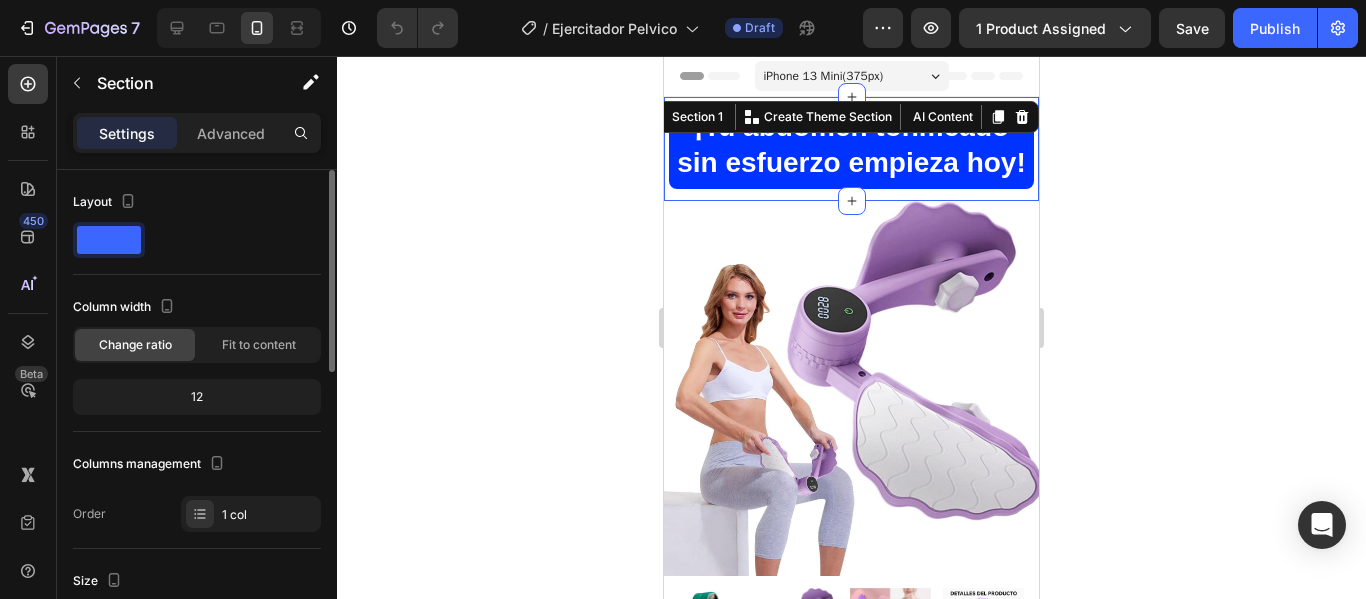 scroll, scrollTop: 200, scrollLeft: 0, axis: vertical 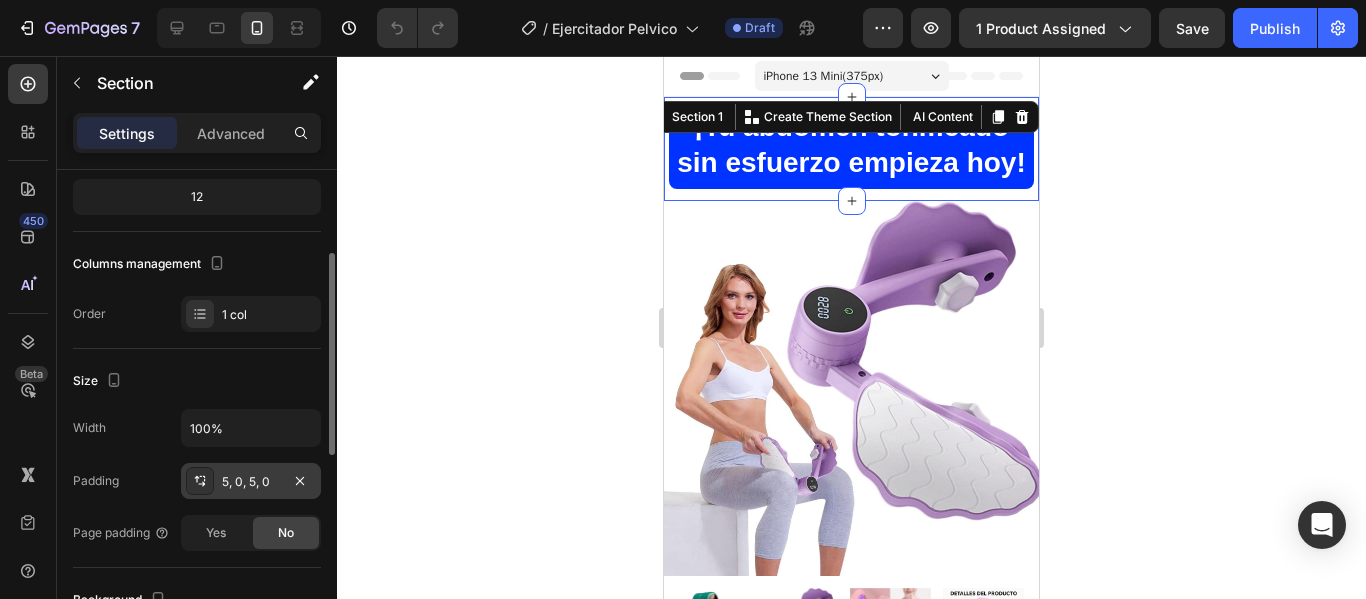 click on "5, 0, 5, 0" at bounding box center [251, 482] 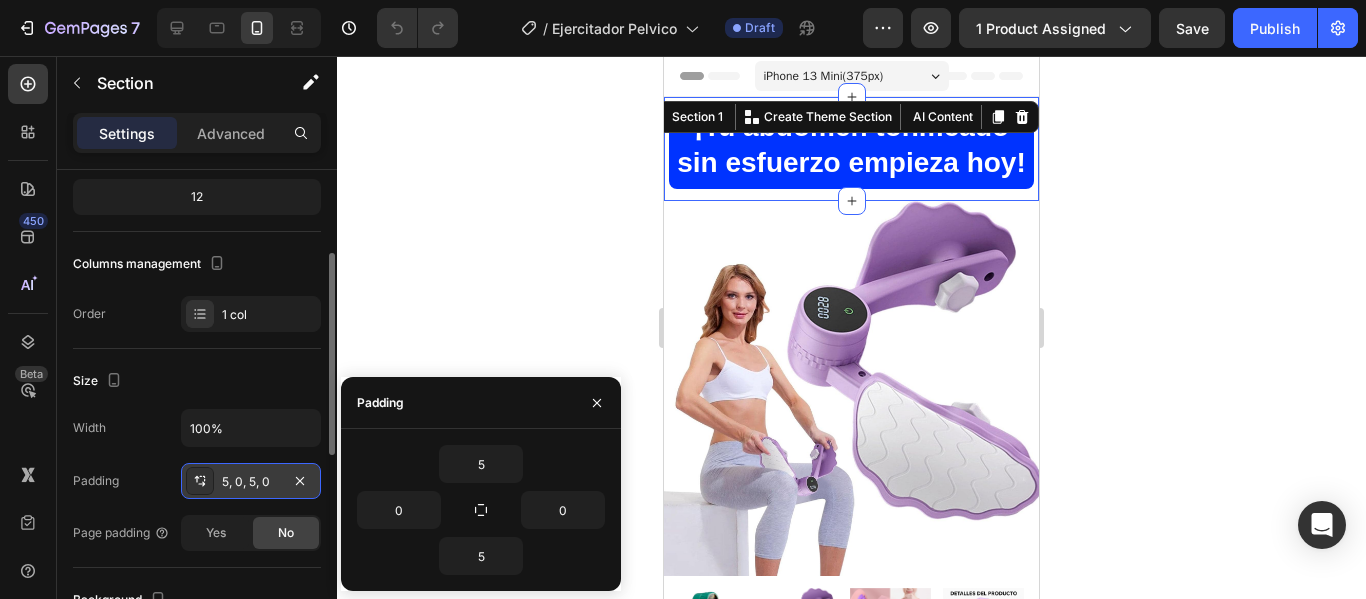 click on "5, 0, 5, 0" at bounding box center [251, 482] 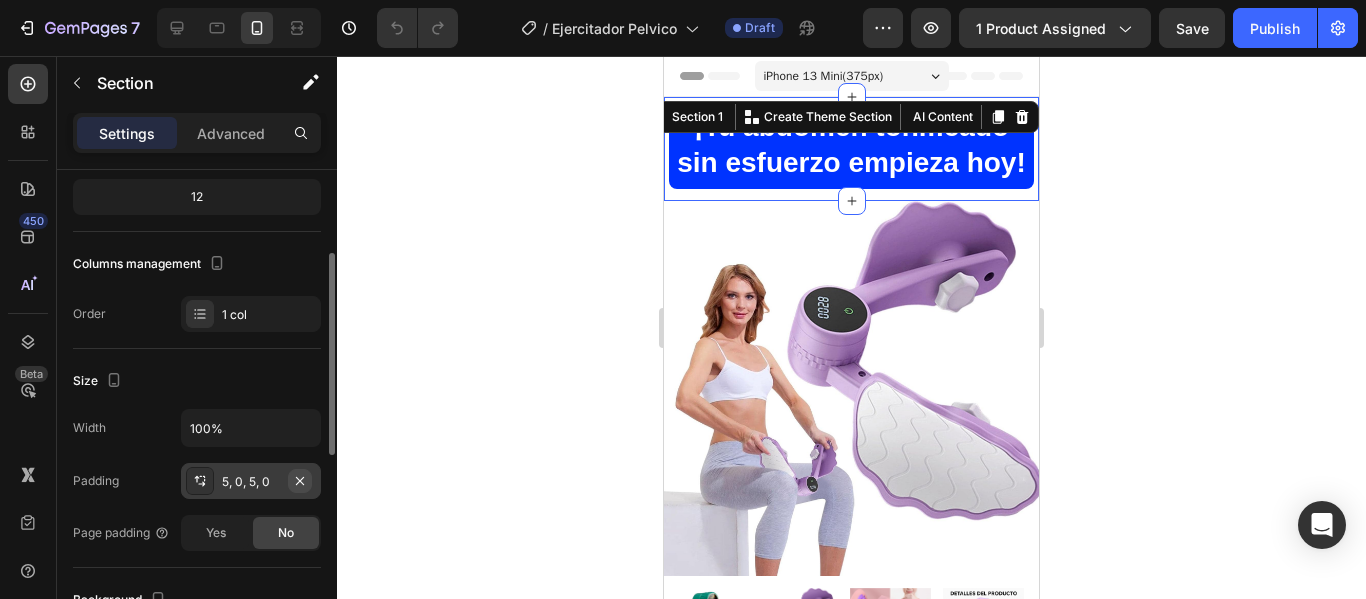 click 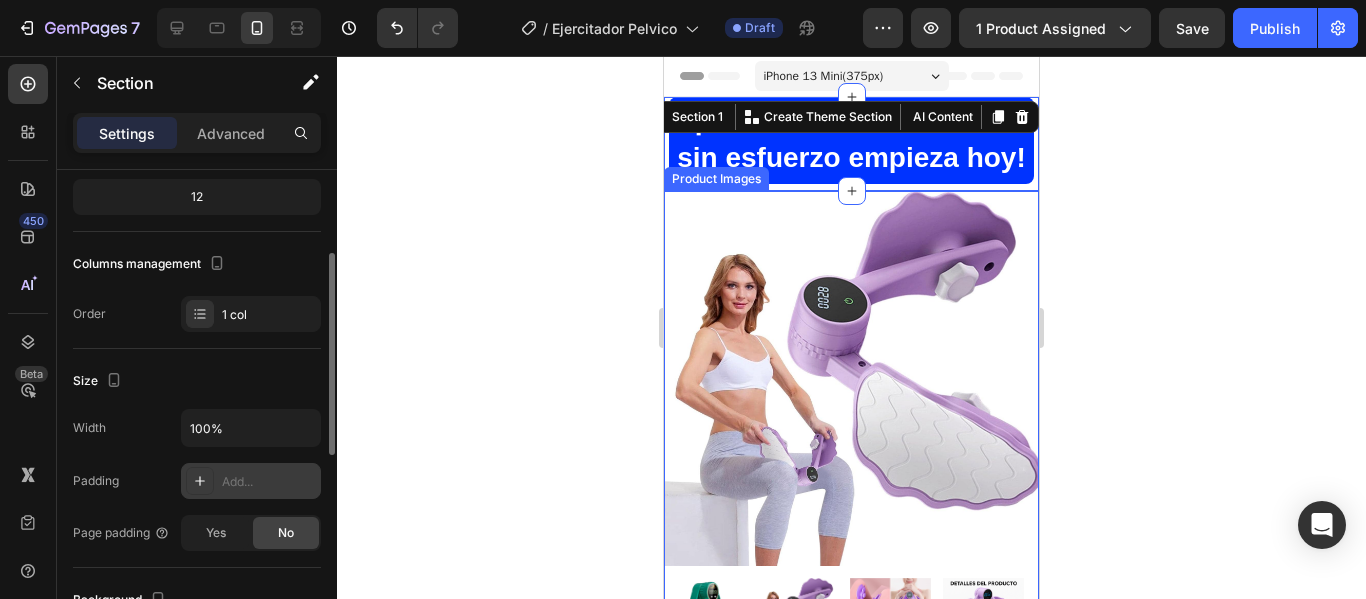 click 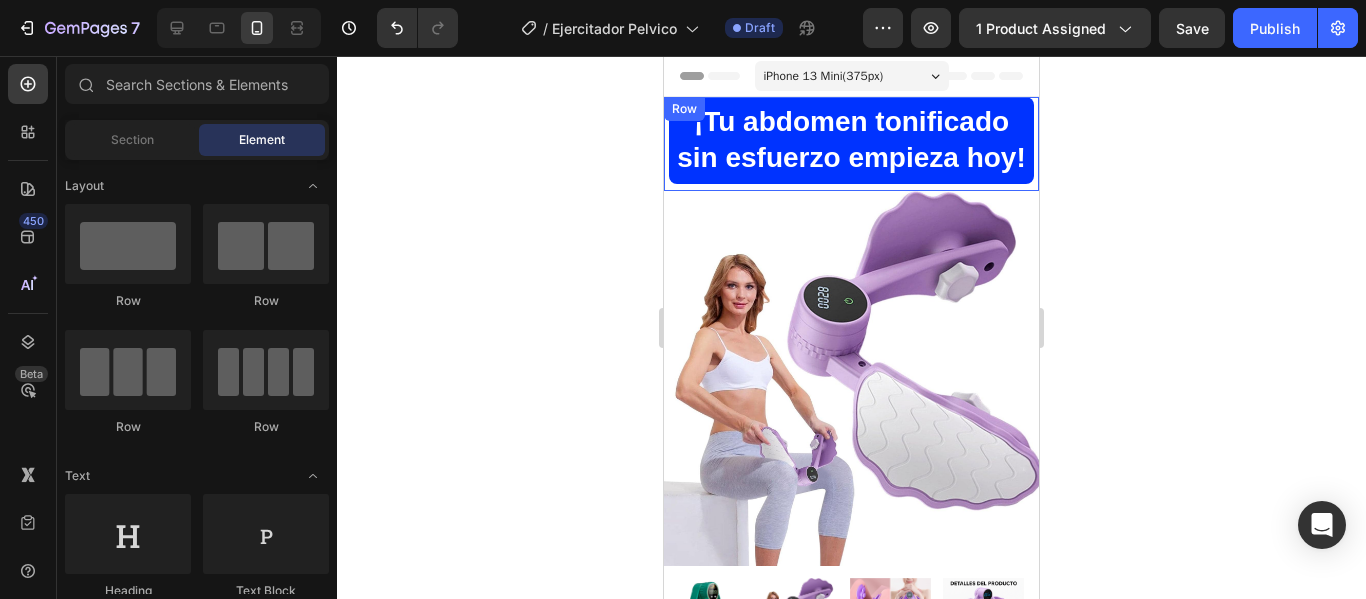 click on "¡Tu abdomen tonificado sin esfuerzo empieza hoy! Heading" at bounding box center (851, 144) 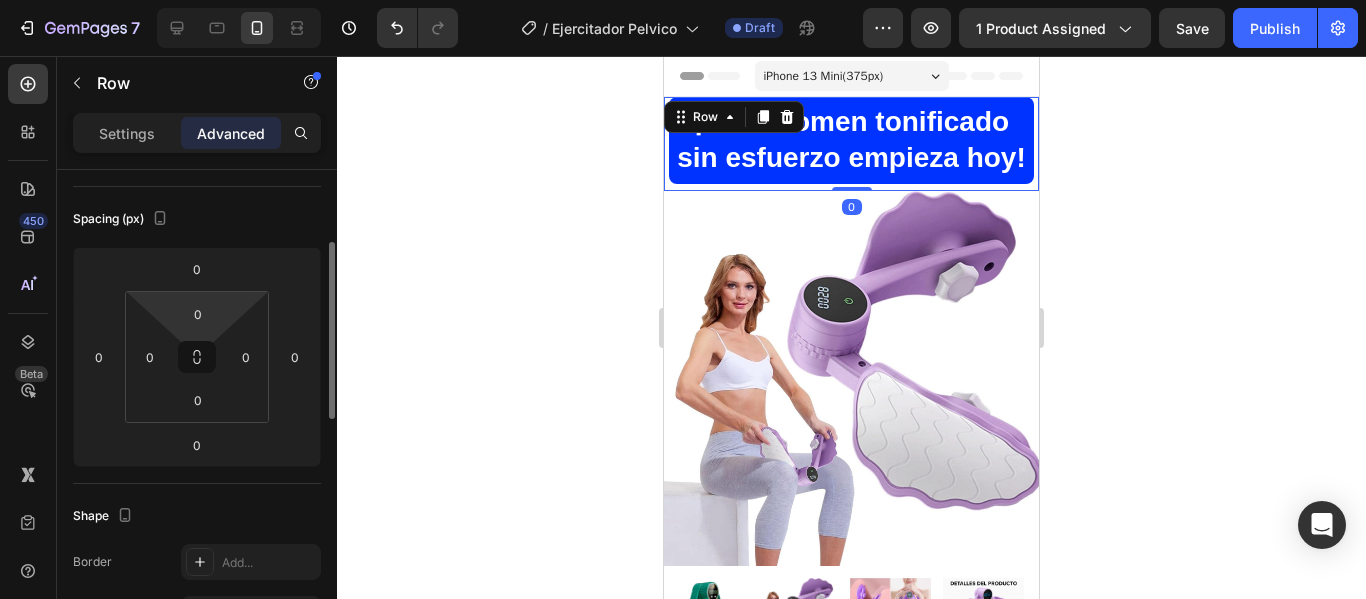scroll, scrollTop: 400, scrollLeft: 0, axis: vertical 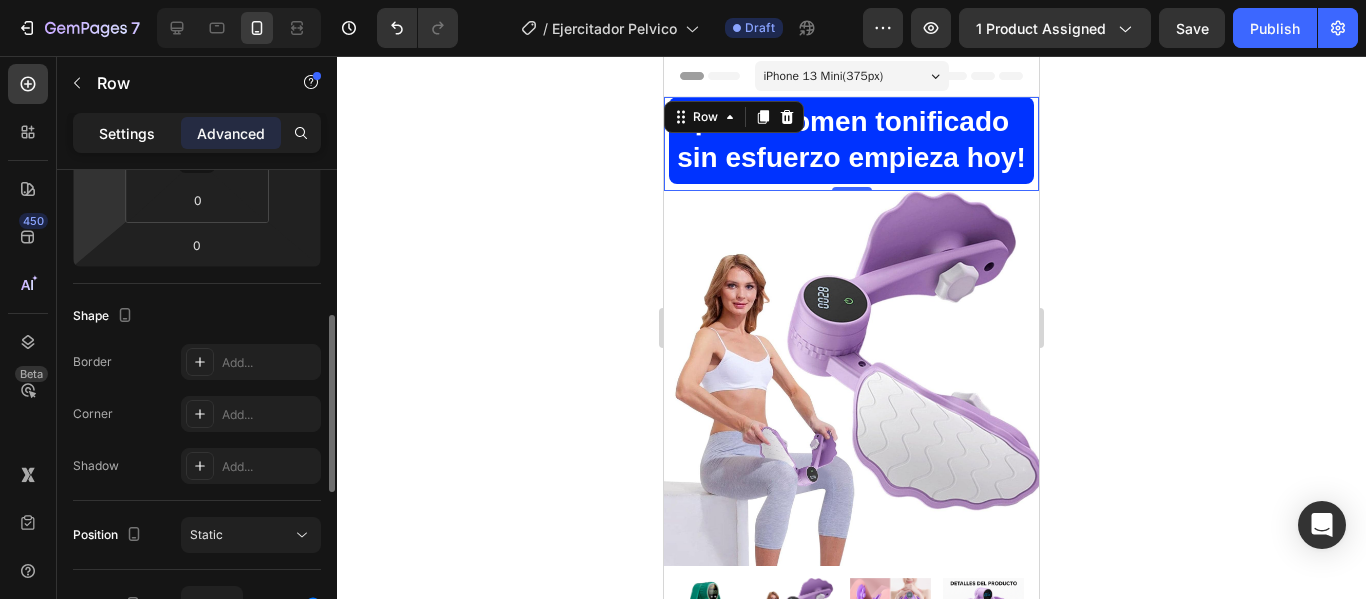 click on "Settings" at bounding box center (127, 133) 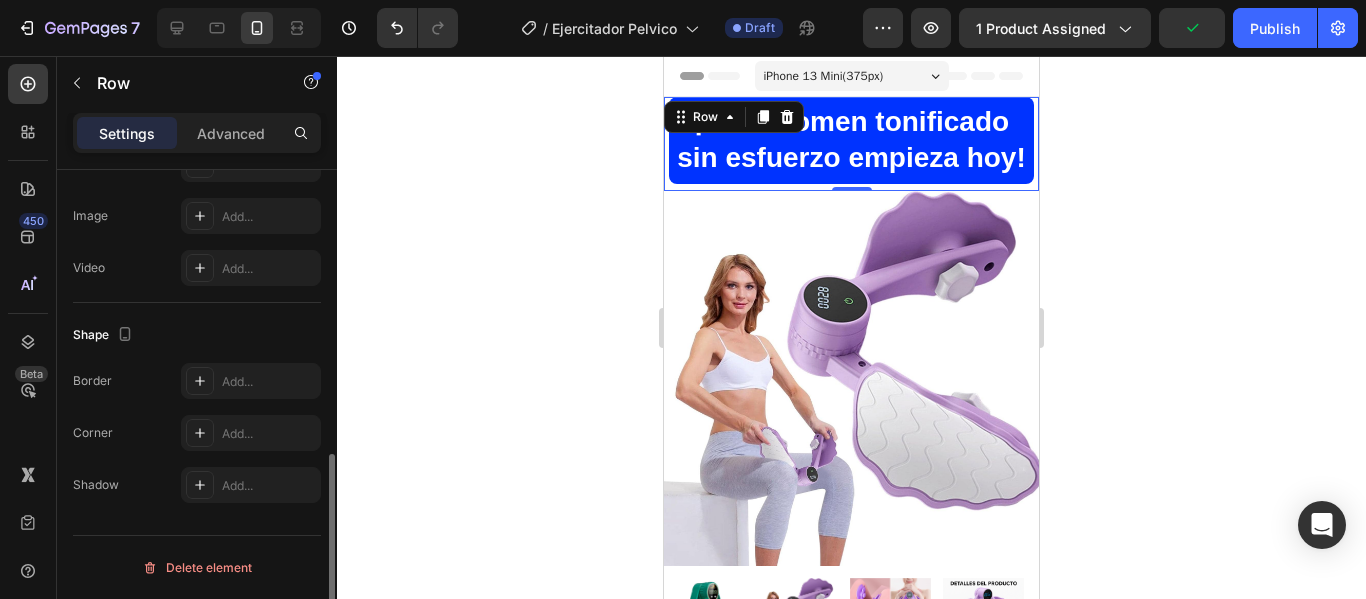 scroll, scrollTop: 182, scrollLeft: 0, axis: vertical 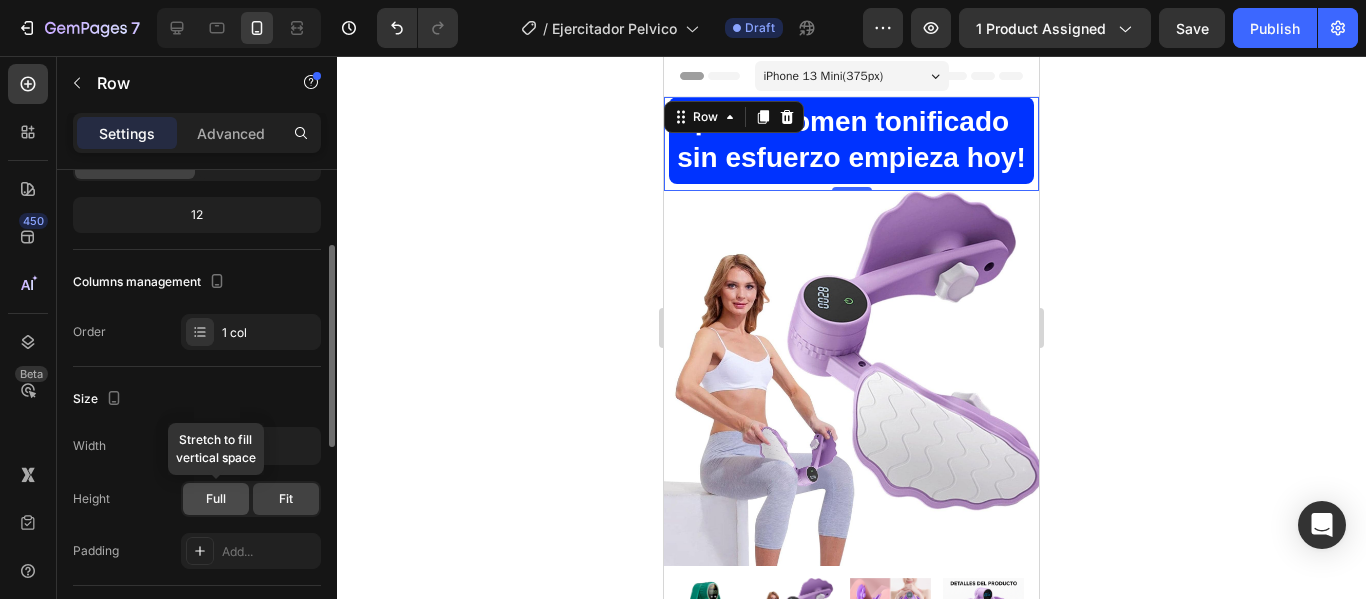 click on "Full" 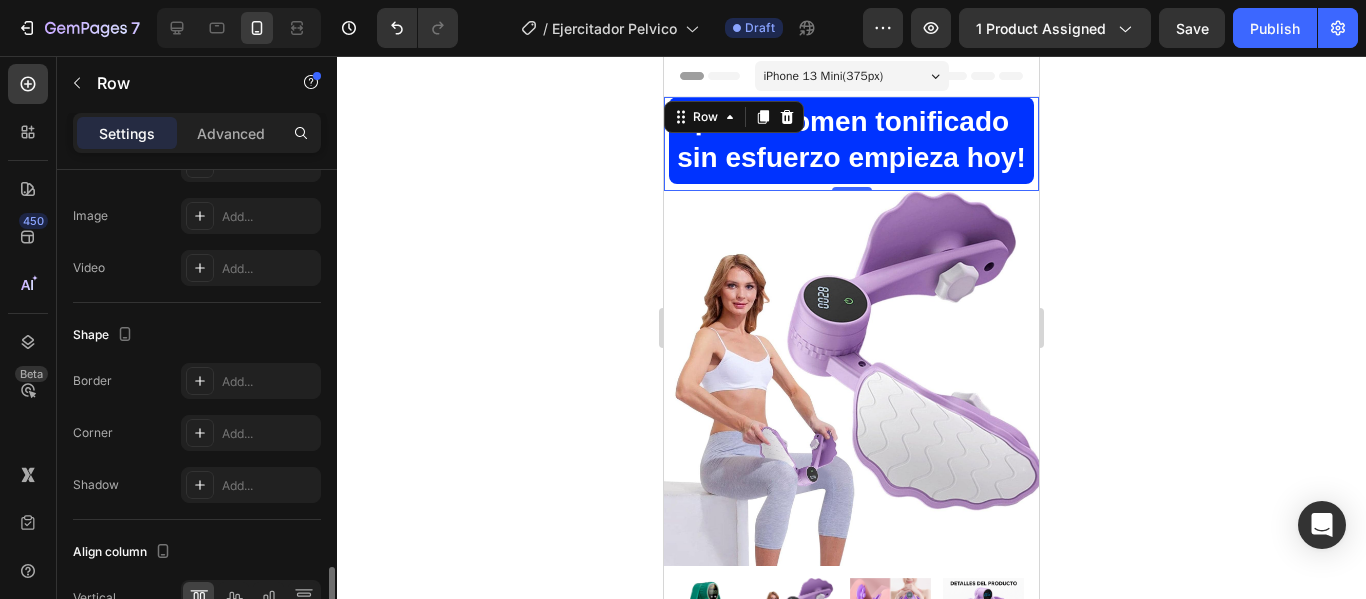 scroll, scrollTop: 782, scrollLeft: 0, axis: vertical 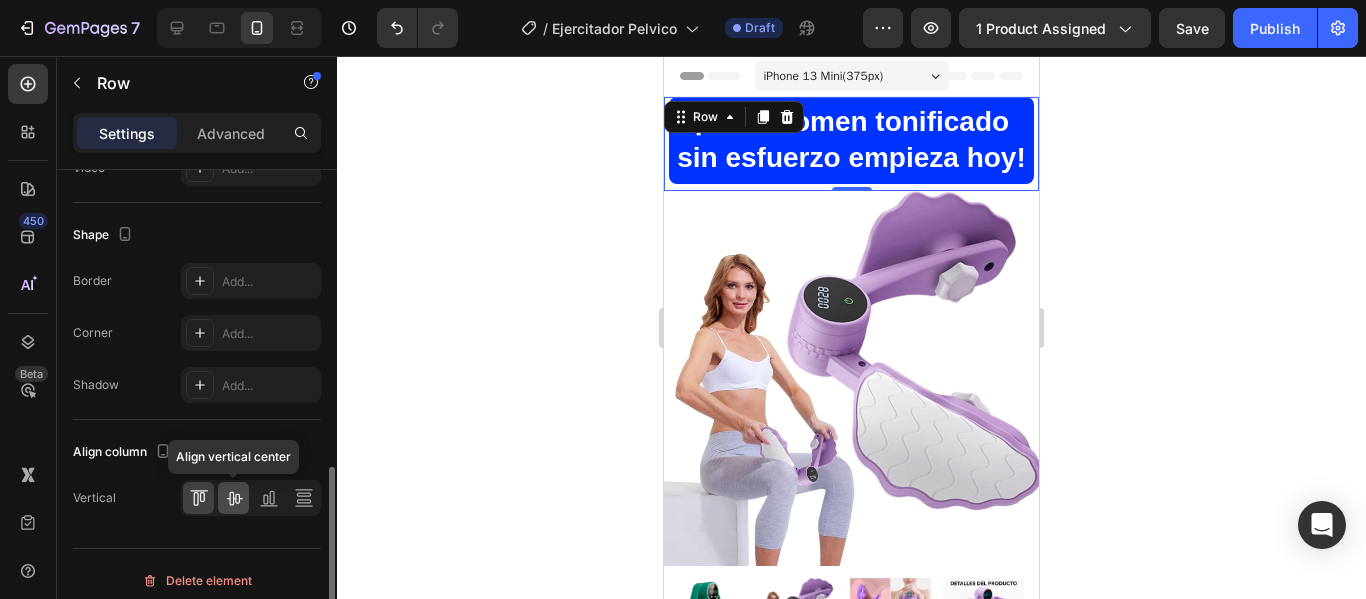 click 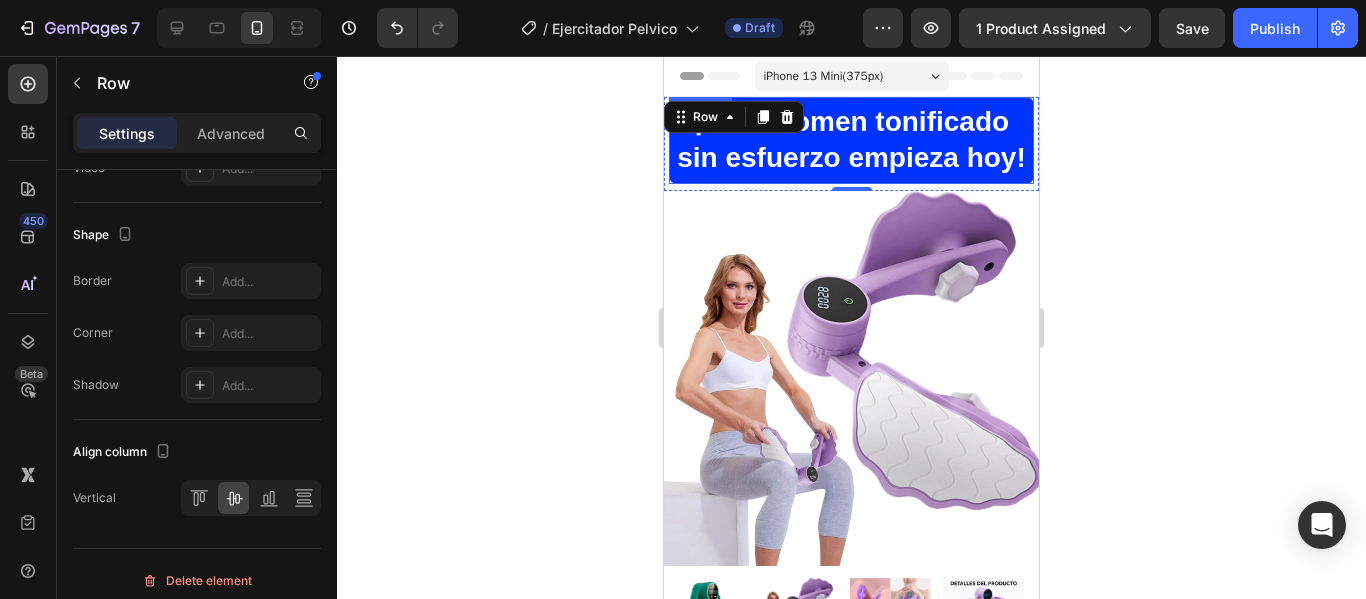 click on "¡Tu abdomen tonificado sin esfuerzo empieza hoy!" at bounding box center (851, 140) 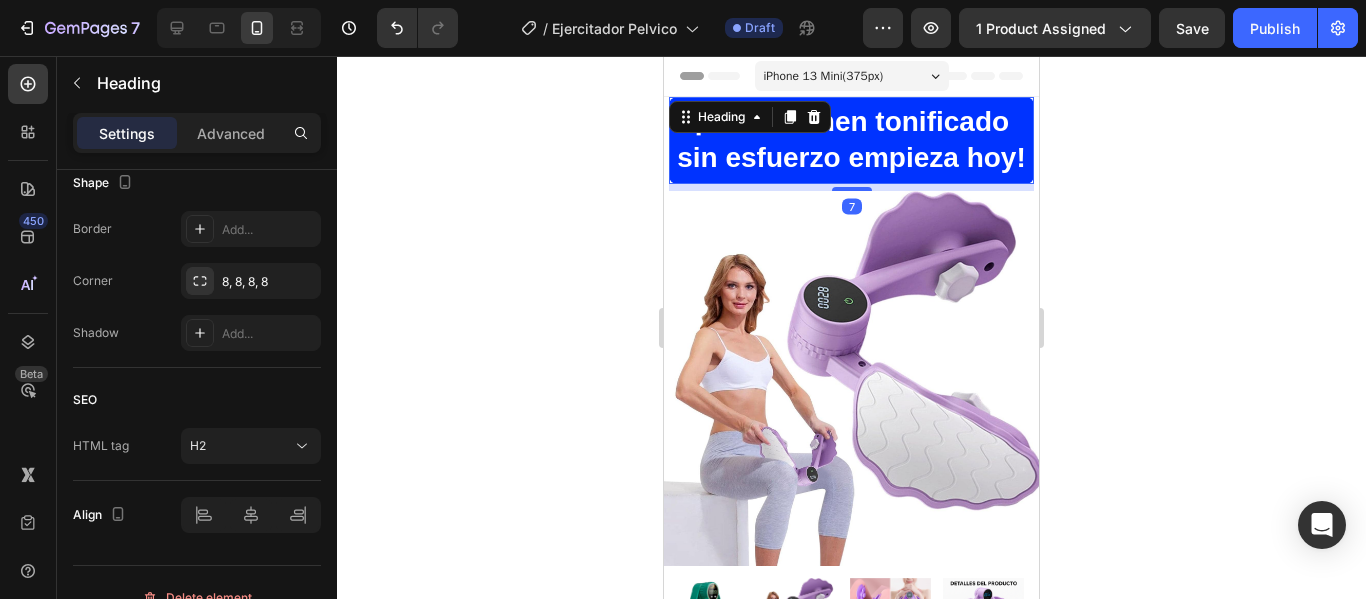 scroll, scrollTop: 0, scrollLeft: 0, axis: both 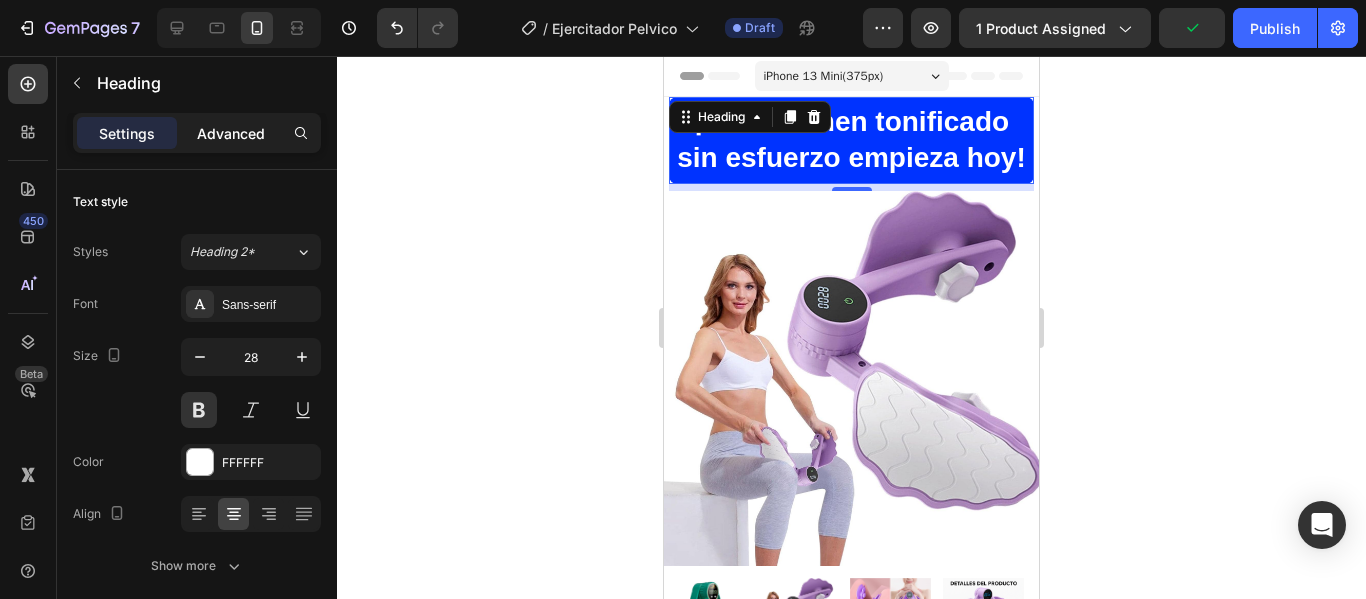 click on "Advanced" at bounding box center (231, 133) 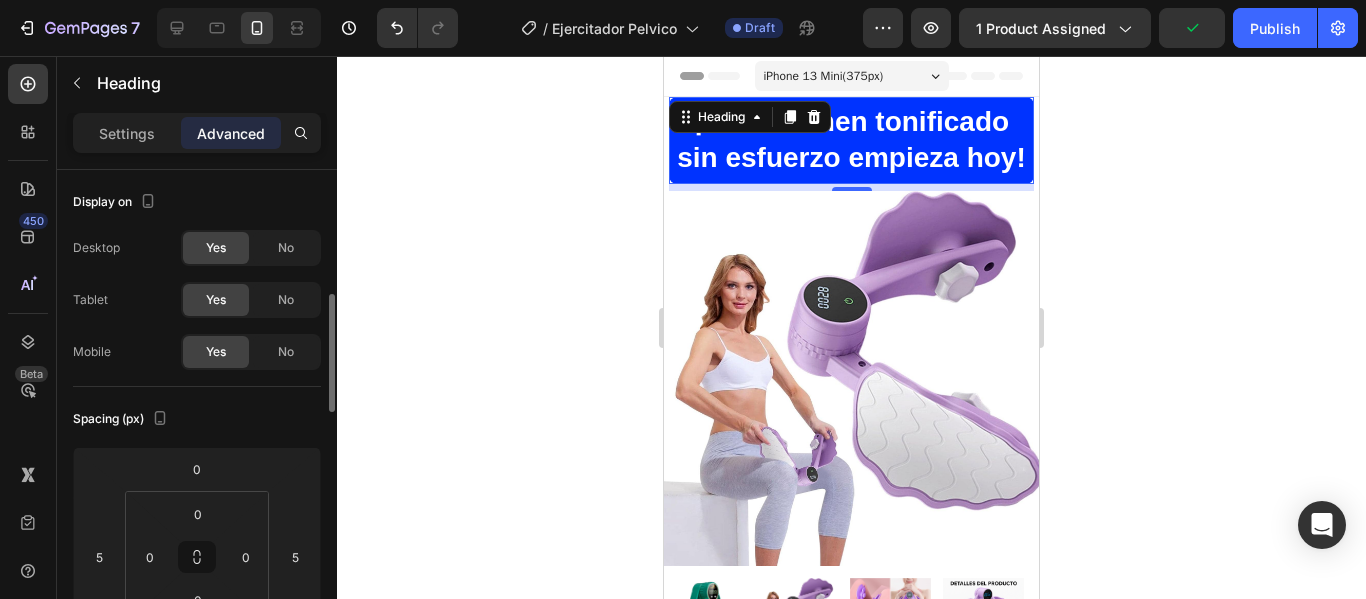 scroll, scrollTop: 200, scrollLeft: 0, axis: vertical 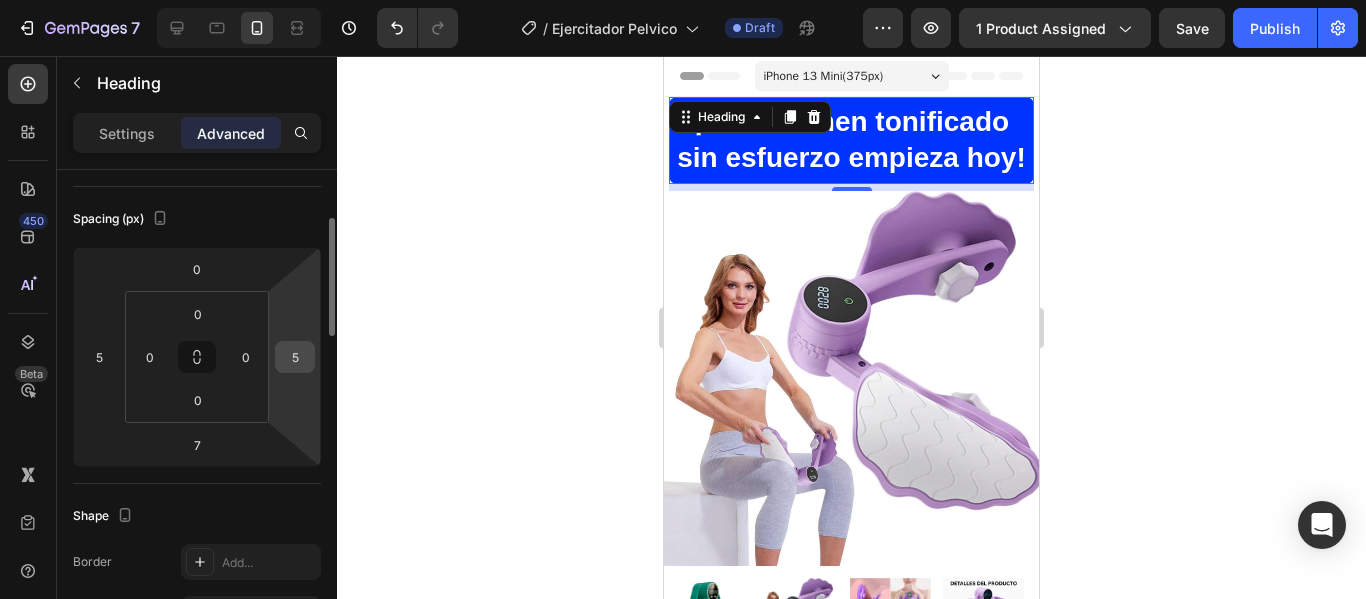 click on "5" at bounding box center (295, 357) 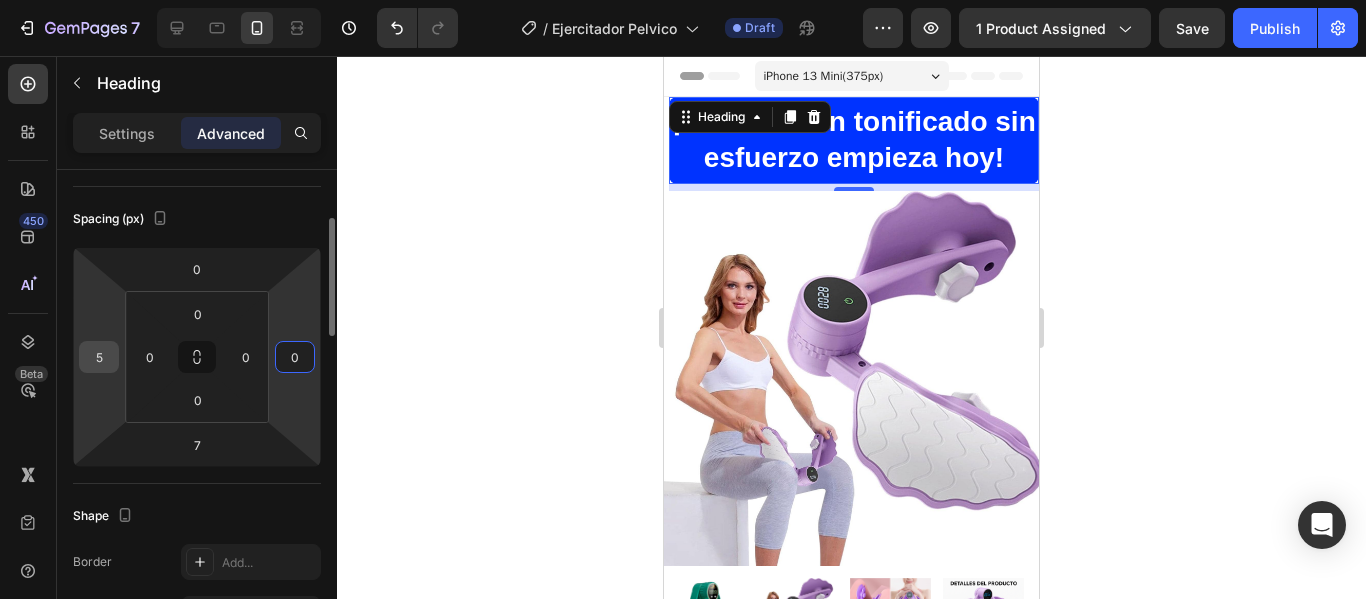 type on "0" 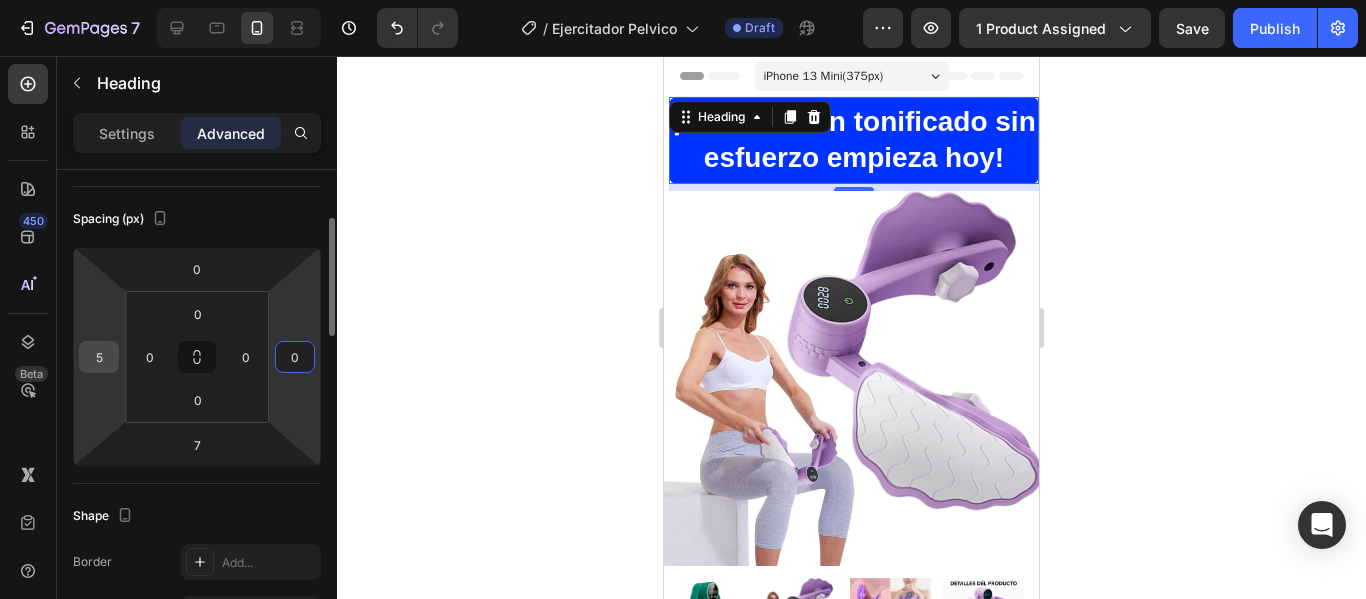 click on "5" at bounding box center (99, 357) 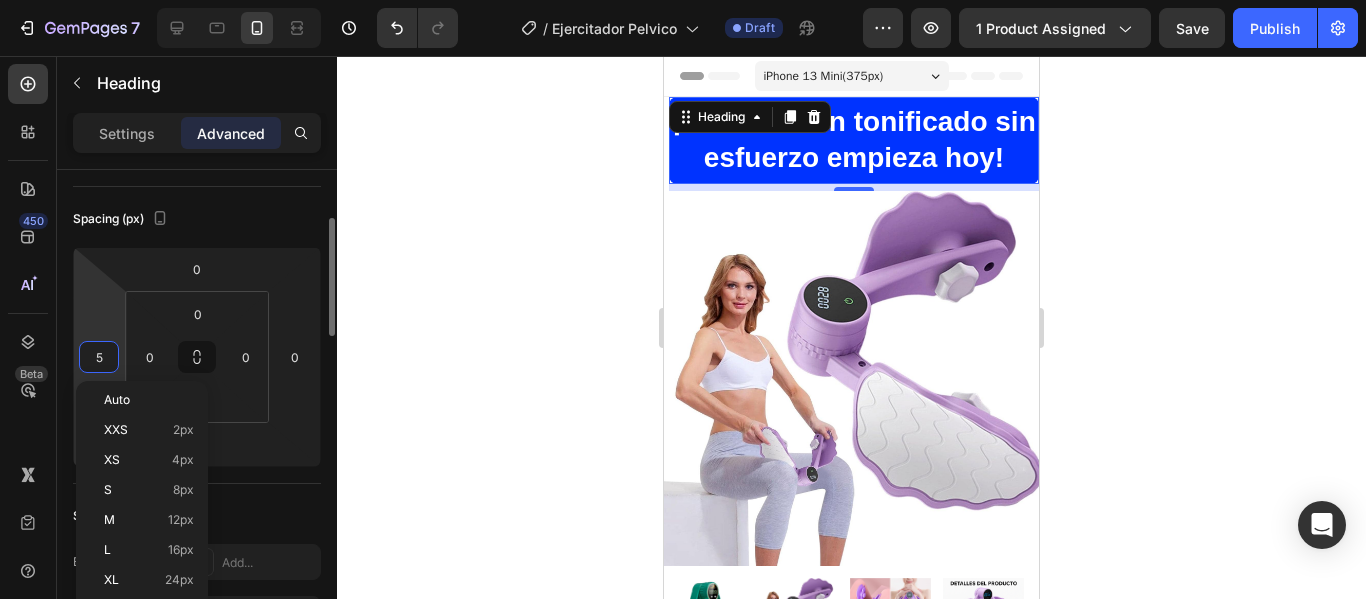 type on "0" 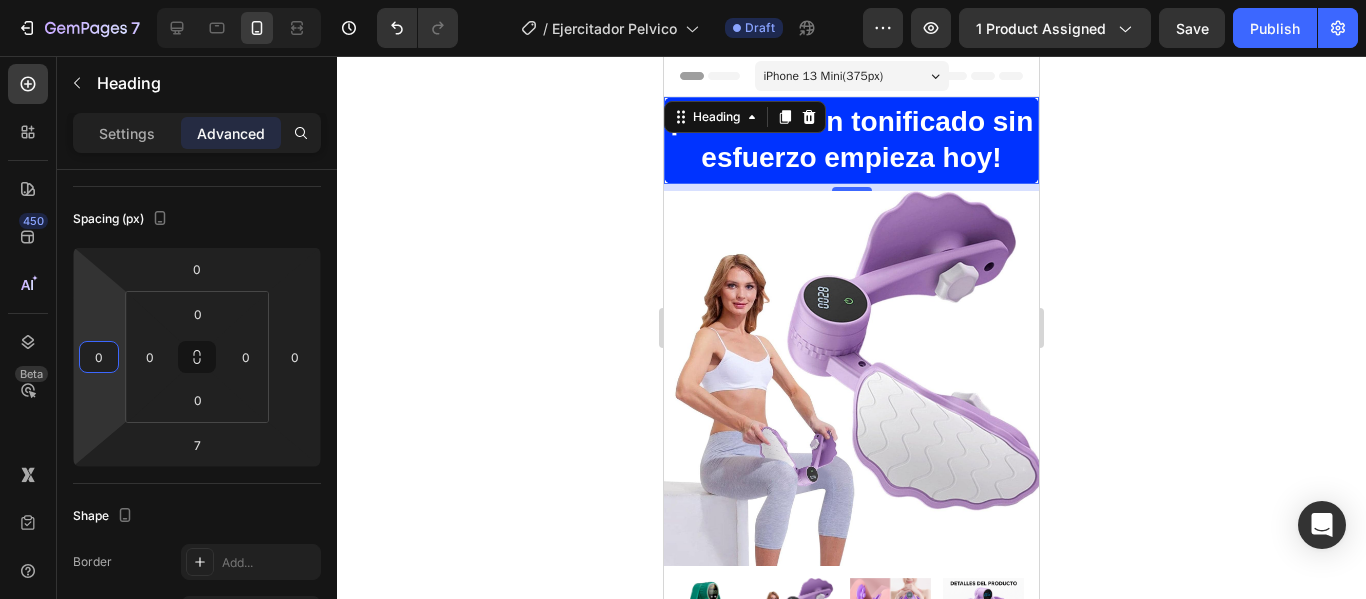 click 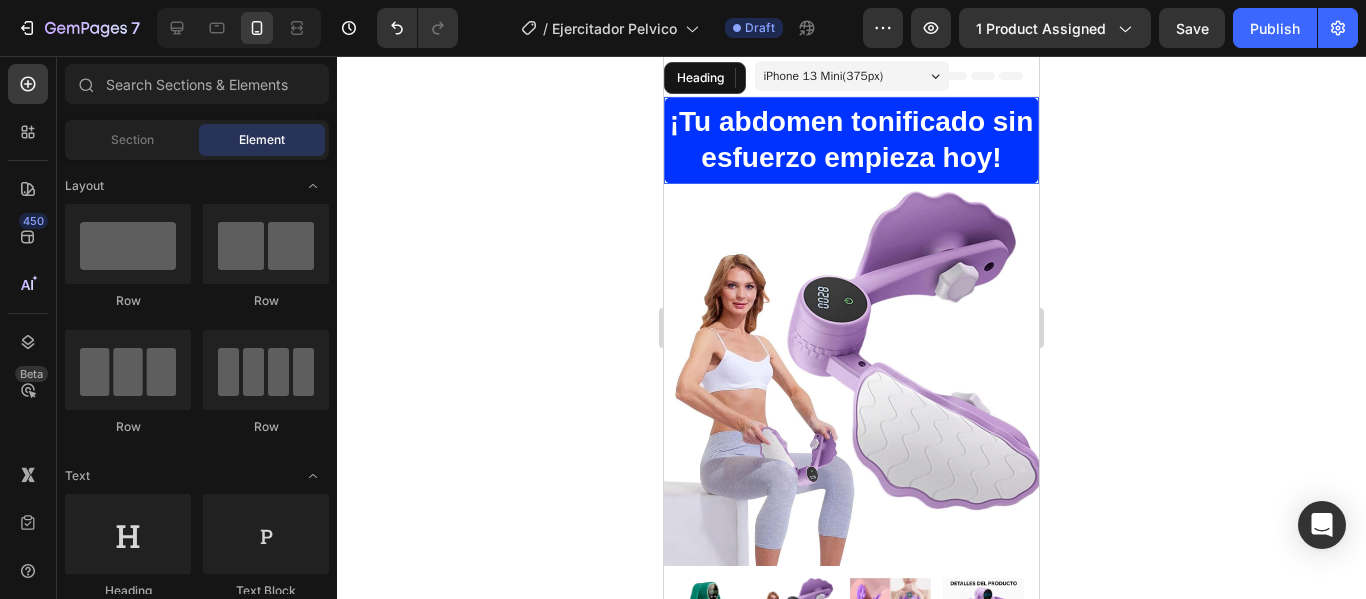 click 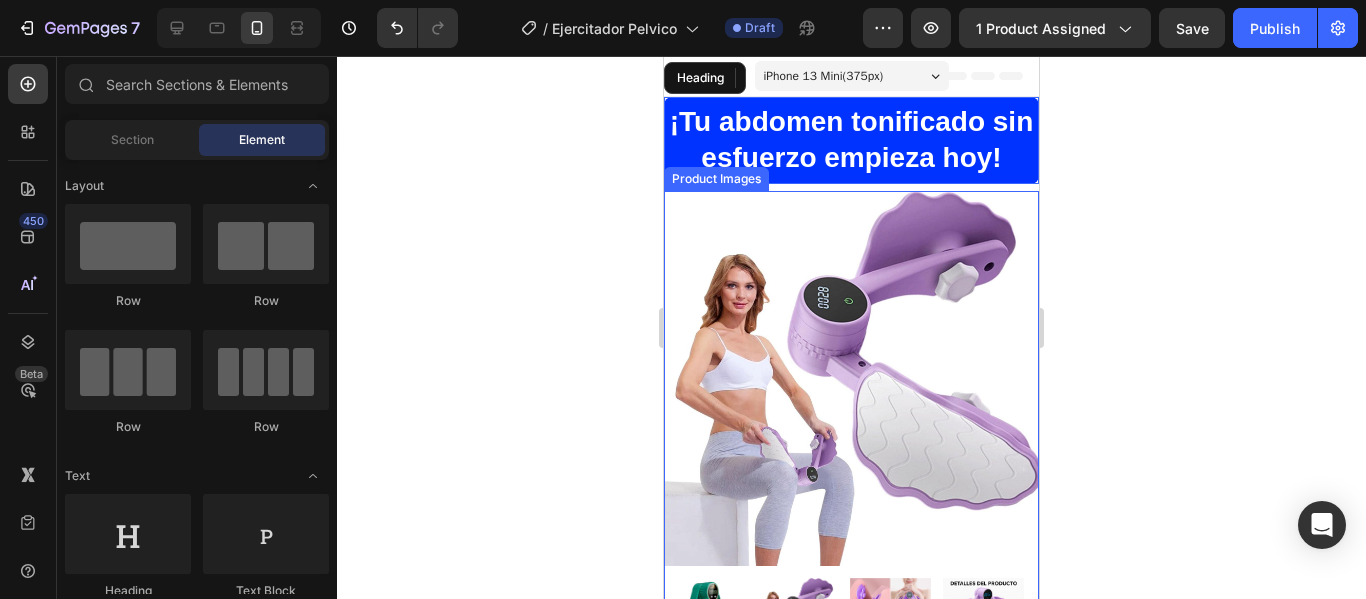 click at bounding box center [851, 378] 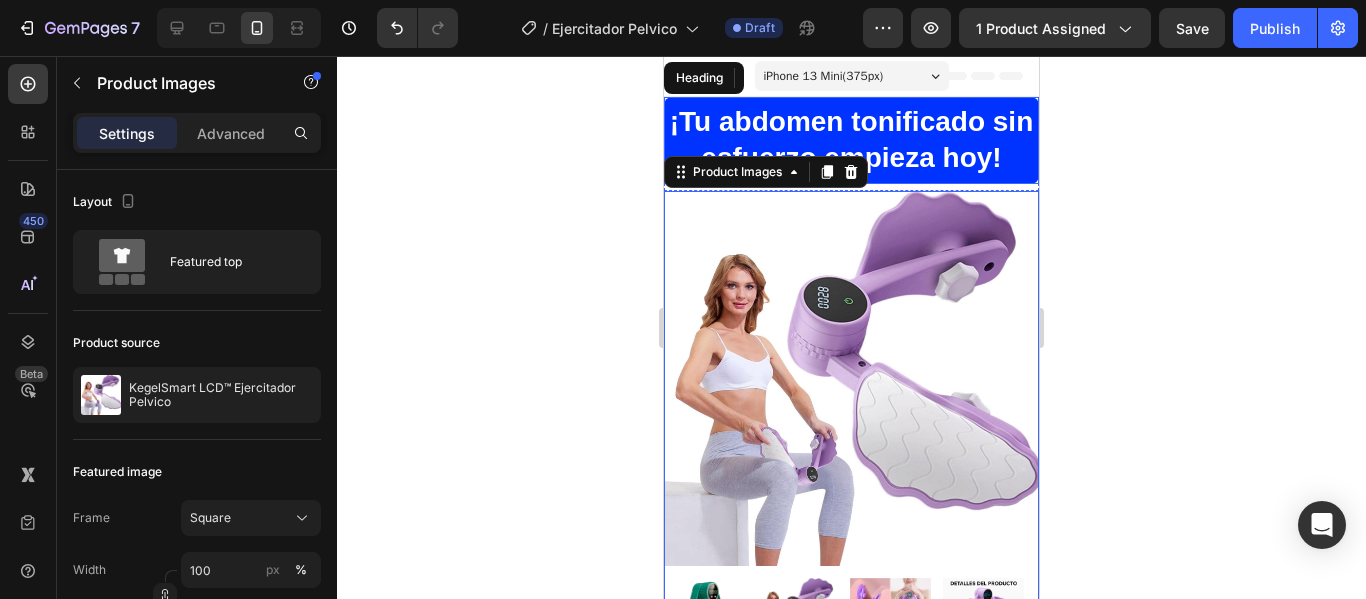 click on "¡Tu abdomen tonificado sin esfuerzo empieza hoy!" at bounding box center (851, 140) 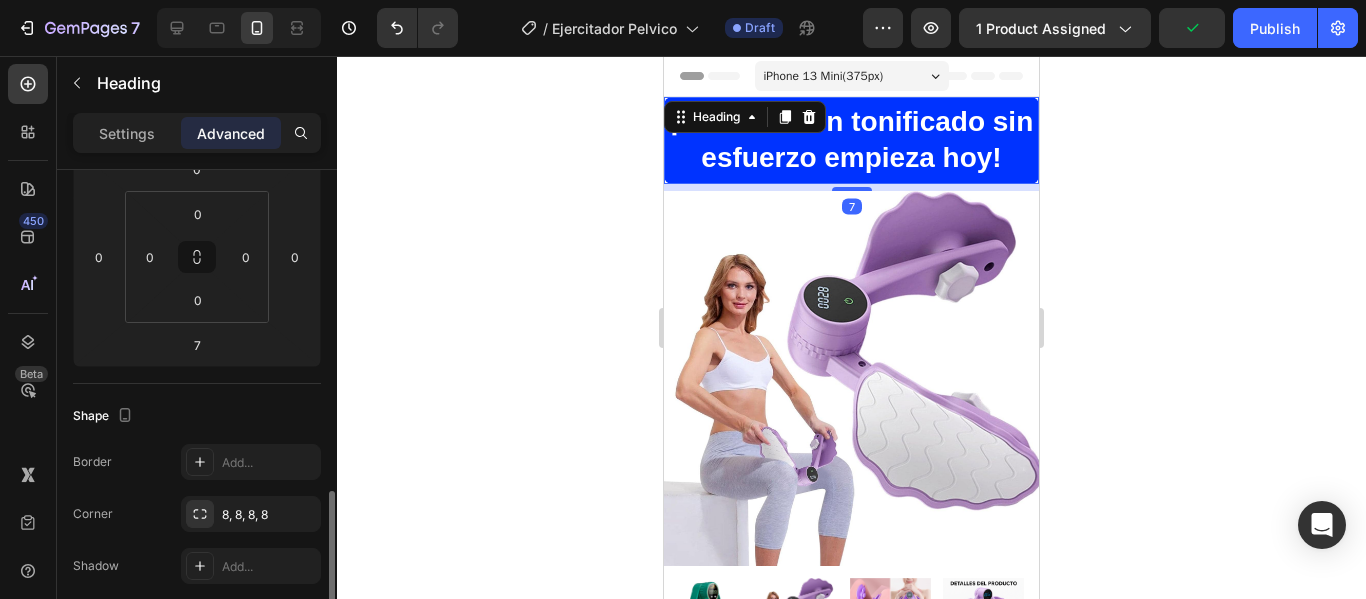 scroll, scrollTop: 500, scrollLeft: 0, axis: vertical 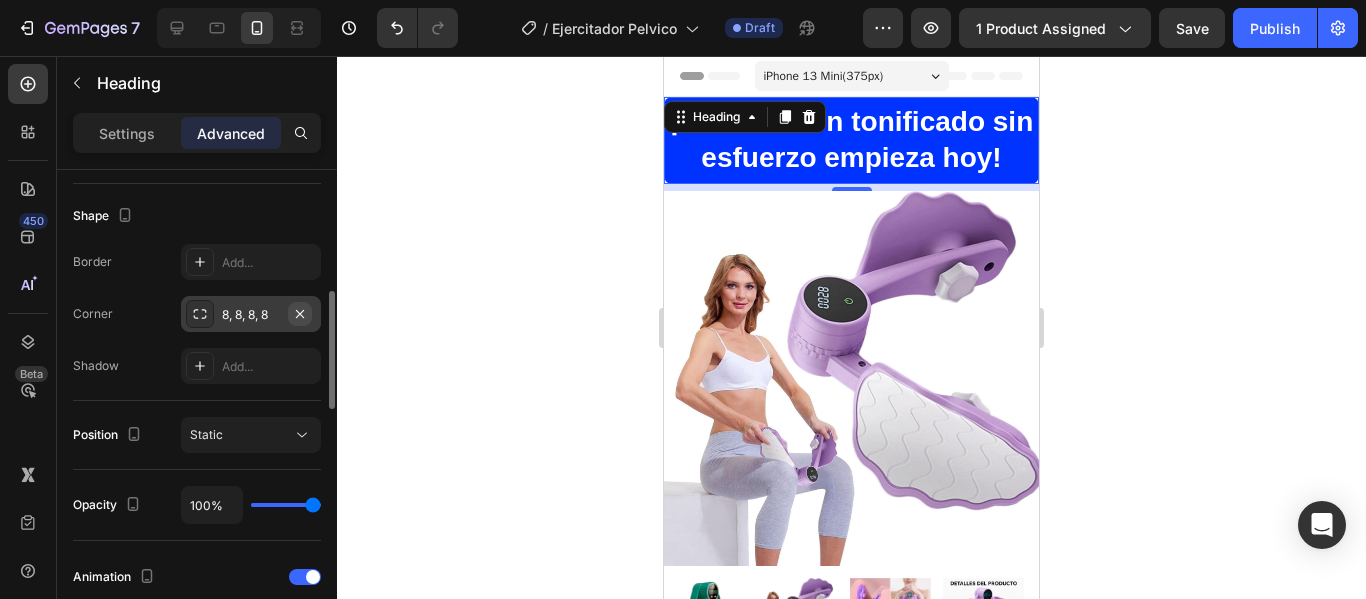 click 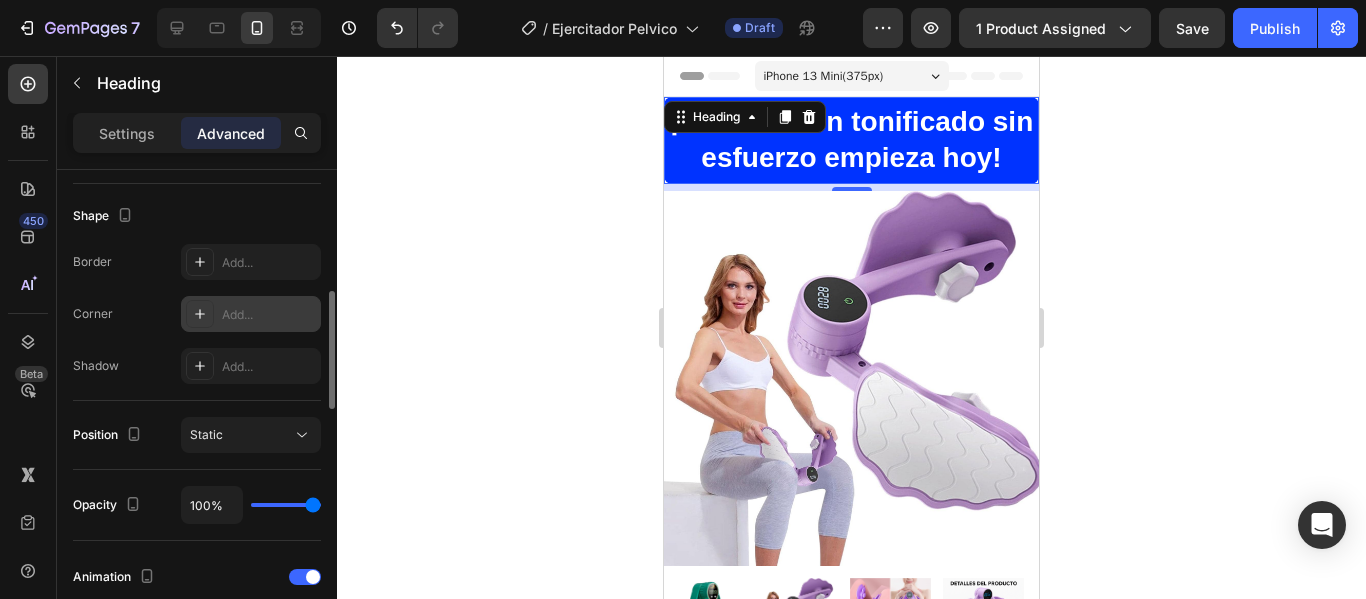 click 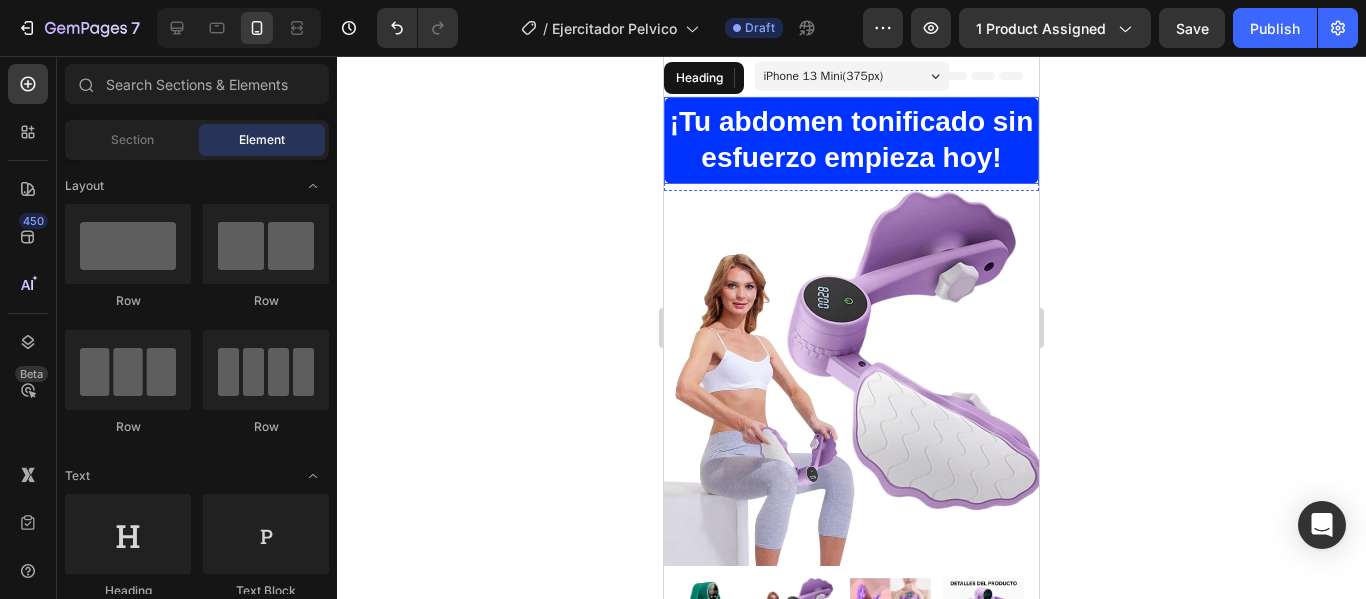 click on "¡Tu abdomen tonificado sin esfuerzo empieza hoy!" at bounding box center (851, 140) 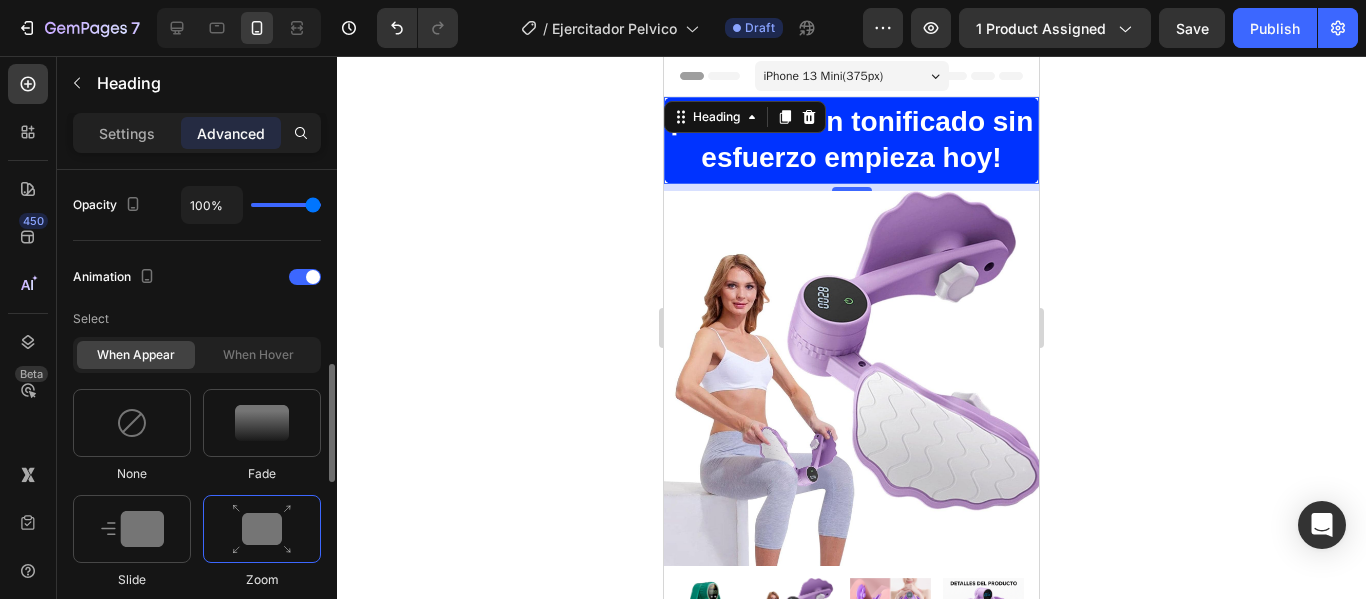 scroll, scrollTop: 900, scrollLeft: 0, axis: vertical 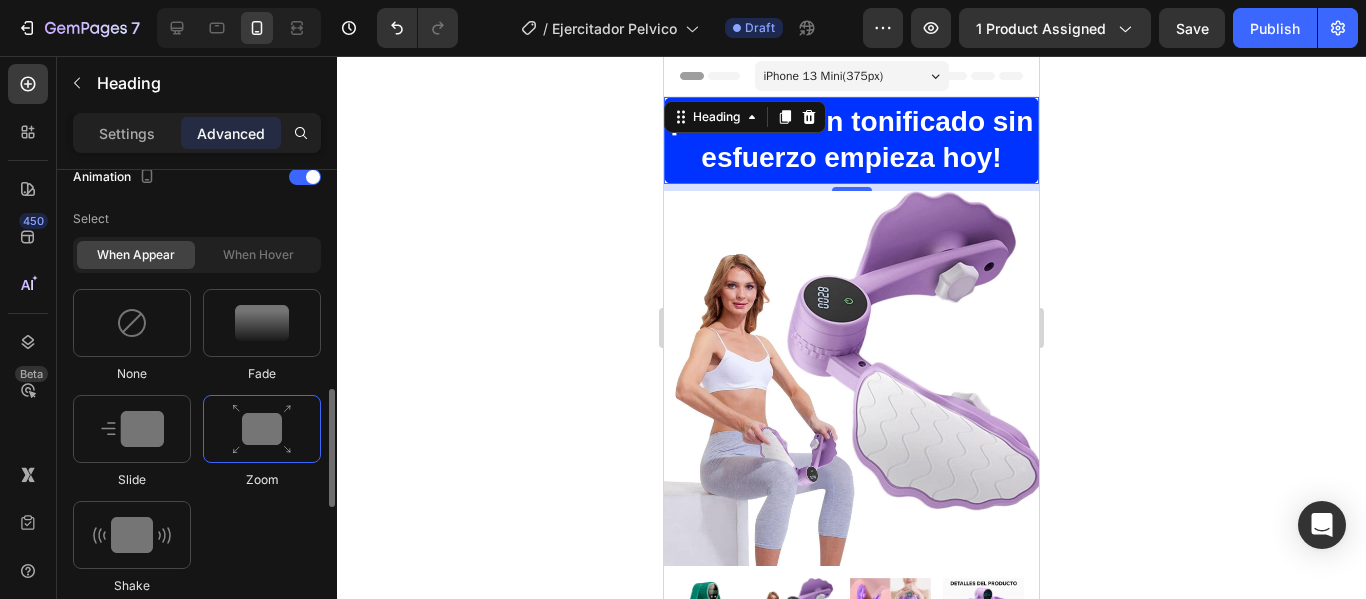 click at bounding box center [262, 429] 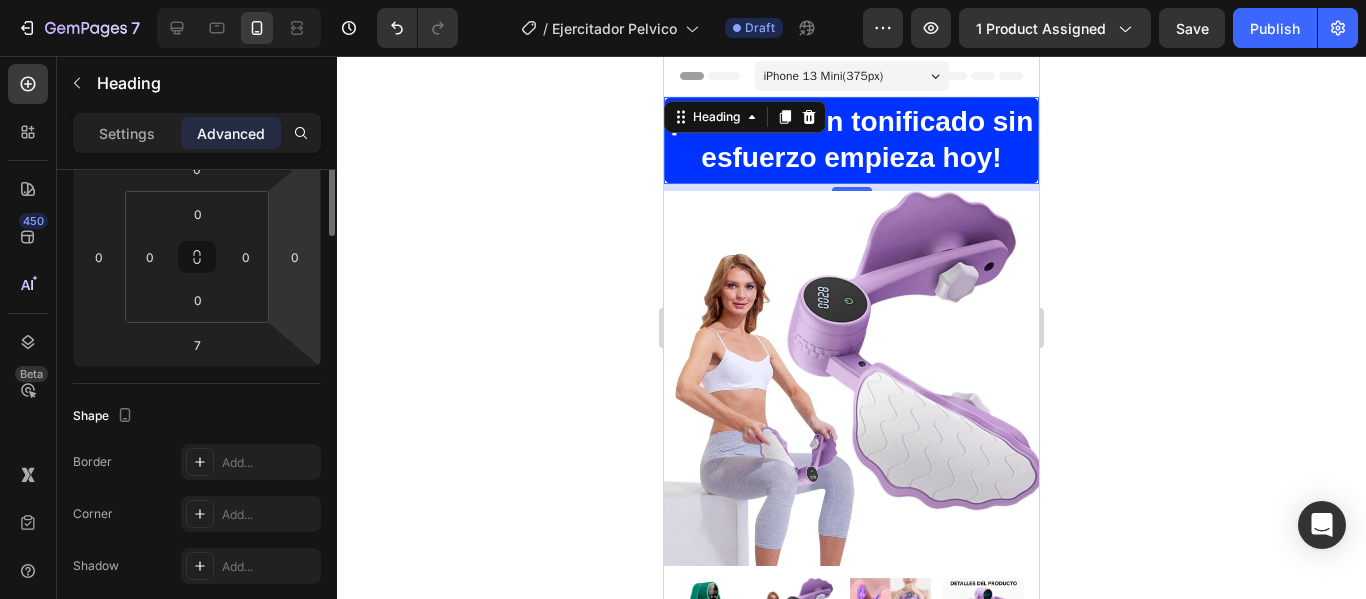 scroll, scrollTop: 200, scrollLeft: 0, axis: vertical 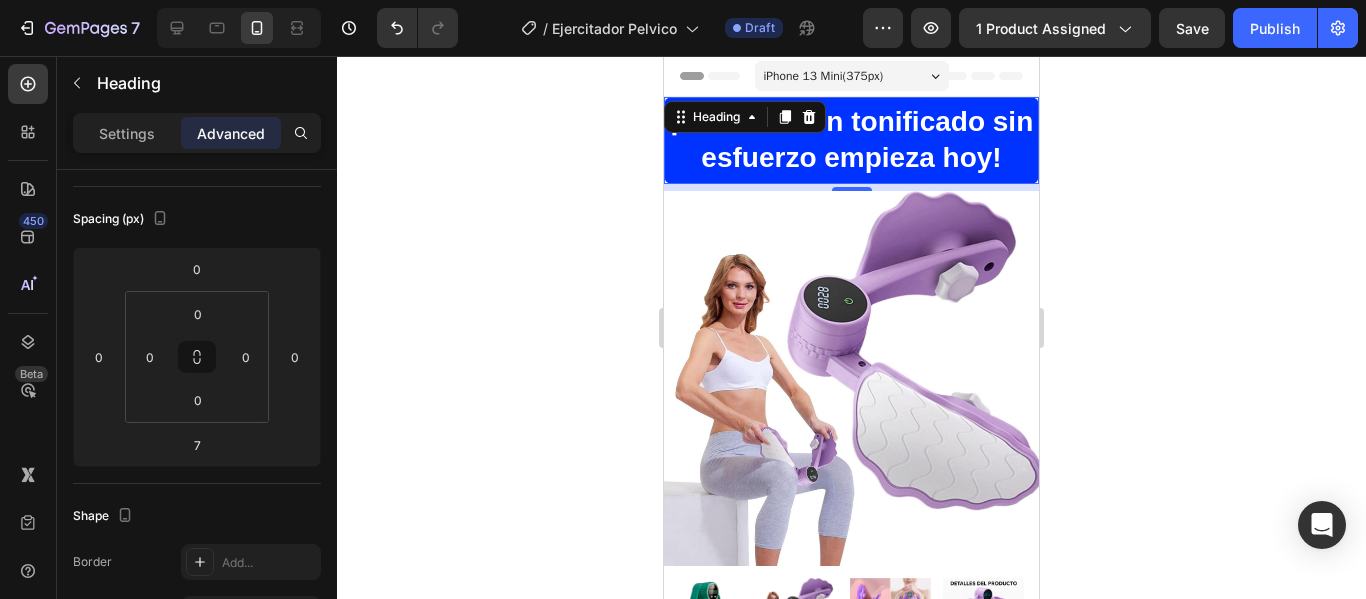click on "¡Tu abdomen tonificado sin esfuerzo empieza hoy!" at bounding box center [851, 140] 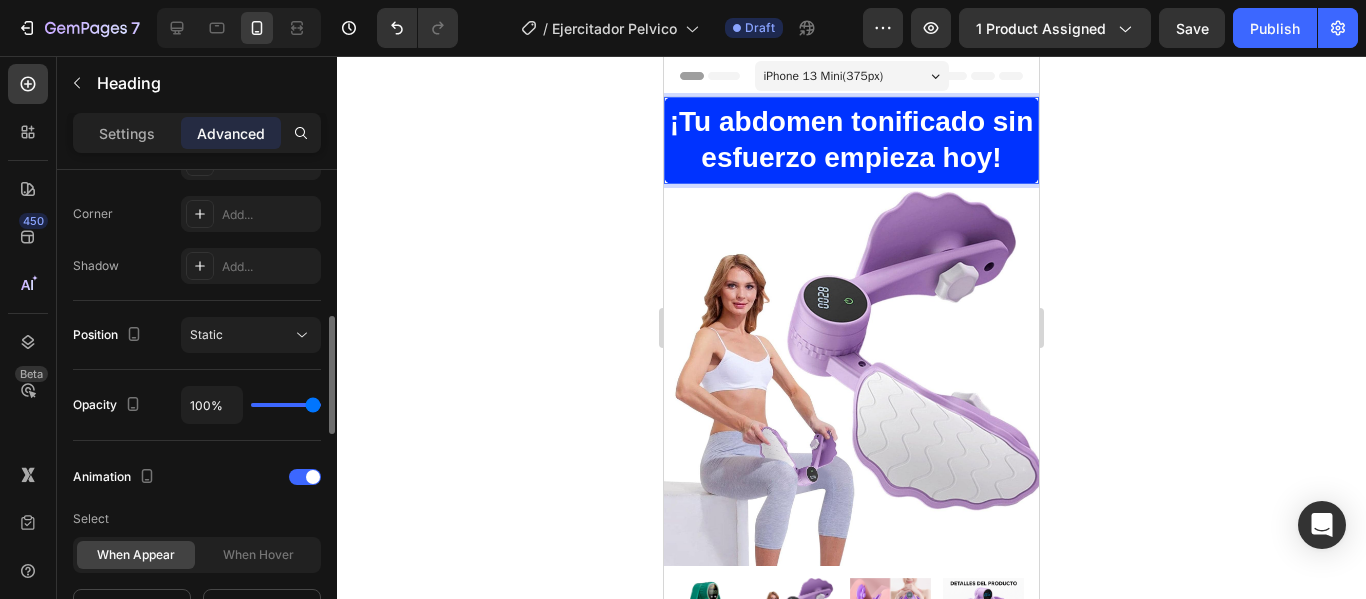 scroll, scrollTop: 200, scrollLeft: 0, axis: vertical 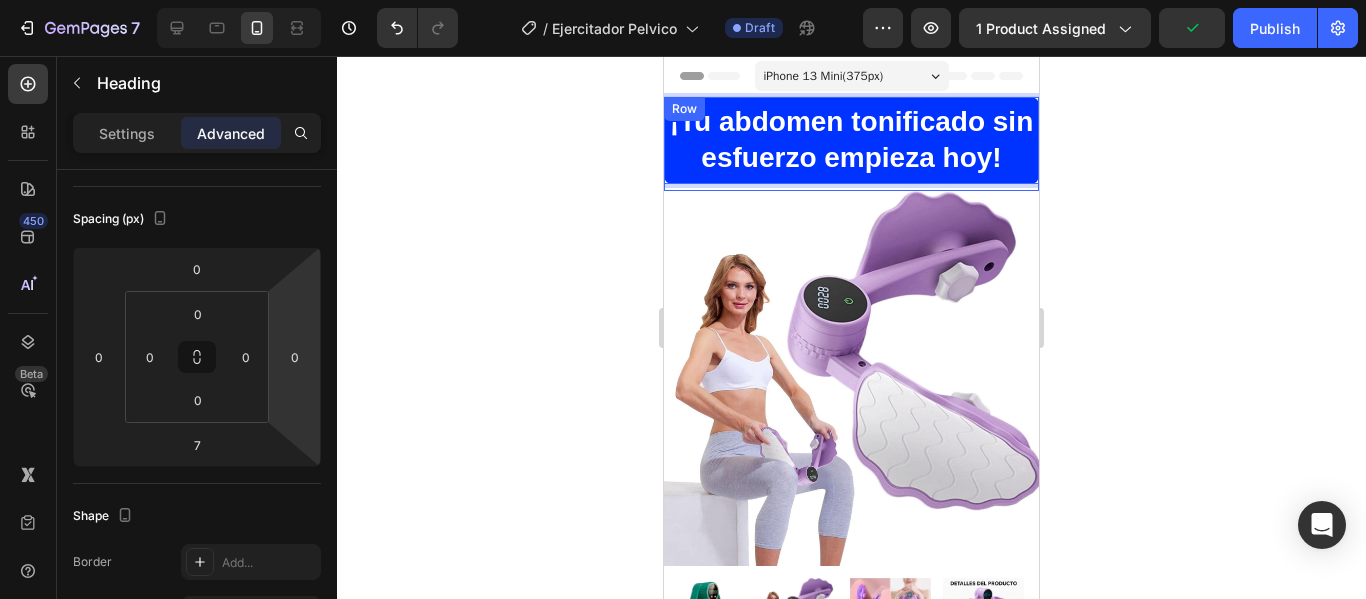 click on "¡Tu abdomen tonificado sin esfuerzo empieza hoy! Heading   7" at bounding box center (851, 144) 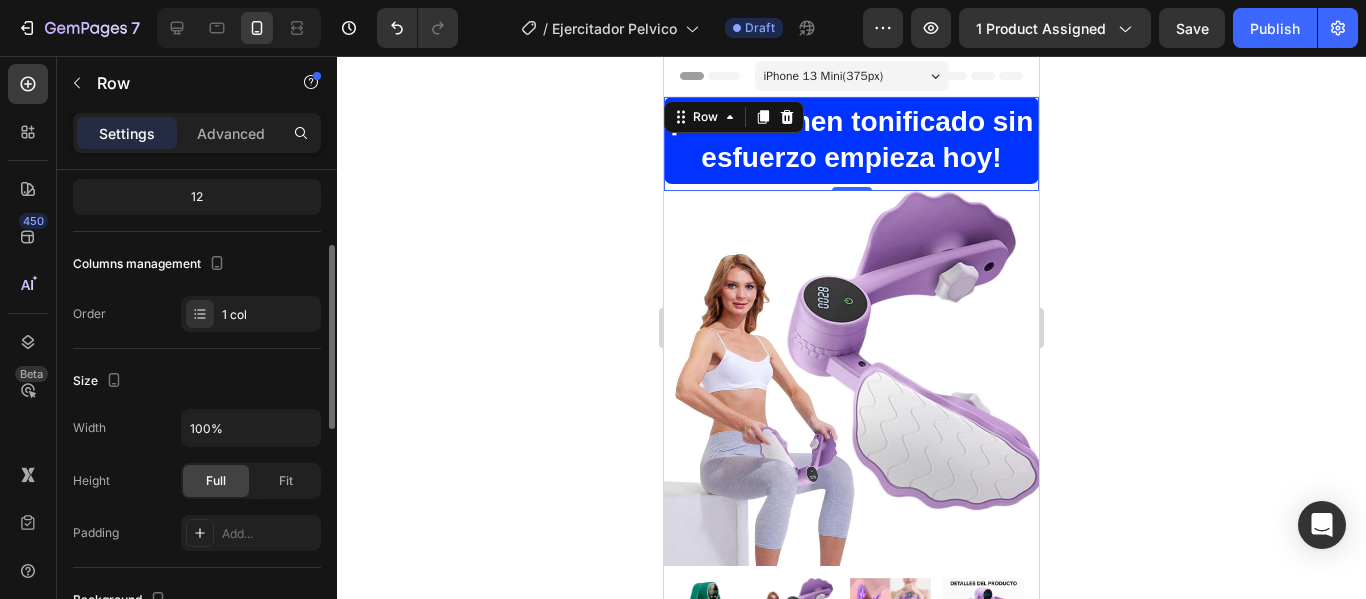 scroll, scrollTop: 0, scrollLeft: 0, axis: both 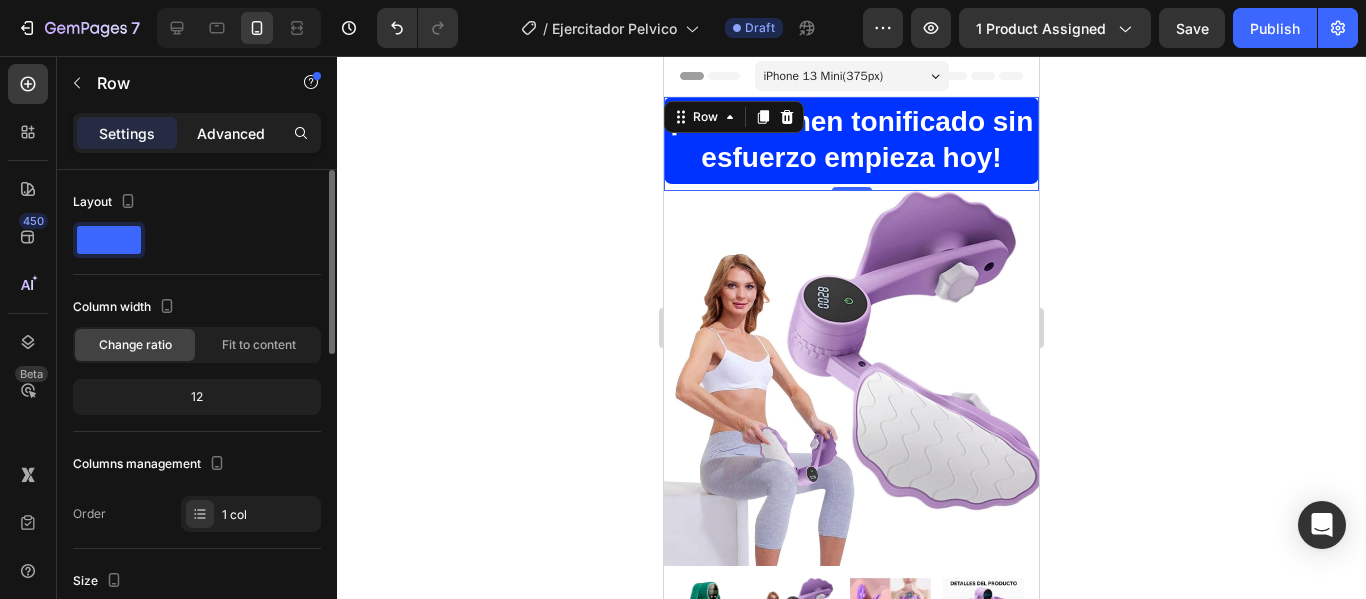 click on "Advanced" at bounding box center (231, 133) 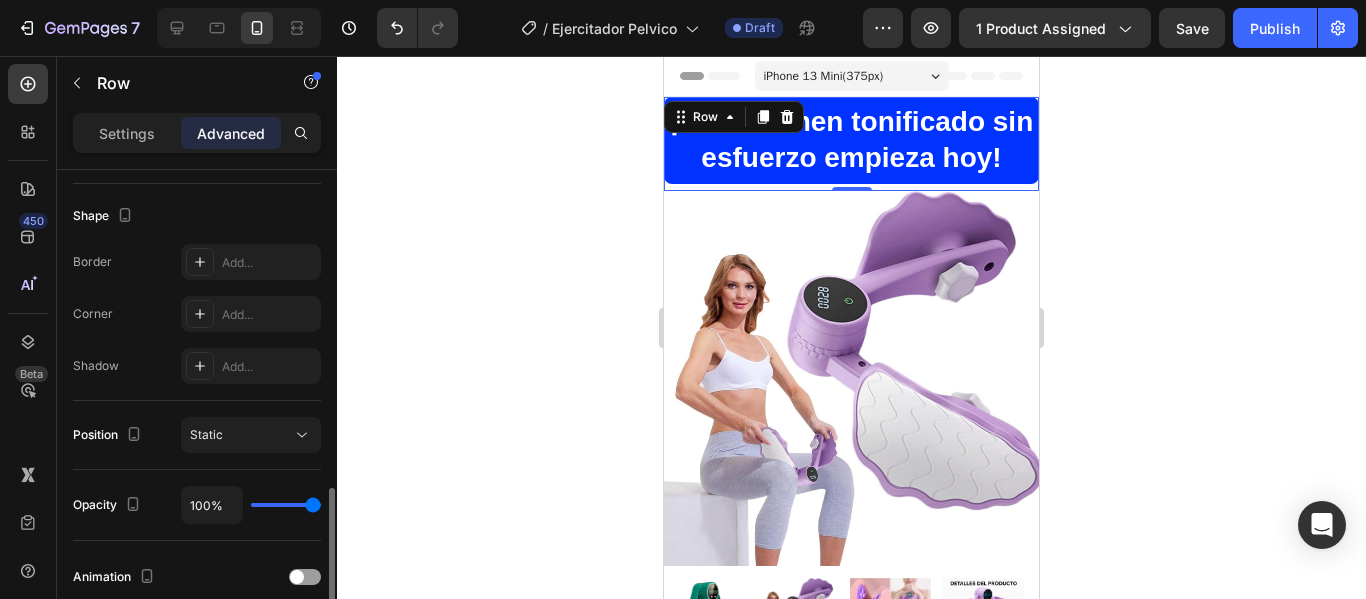 scroll, scrollTop: 600, scrollLeft: 0, axis: vertical 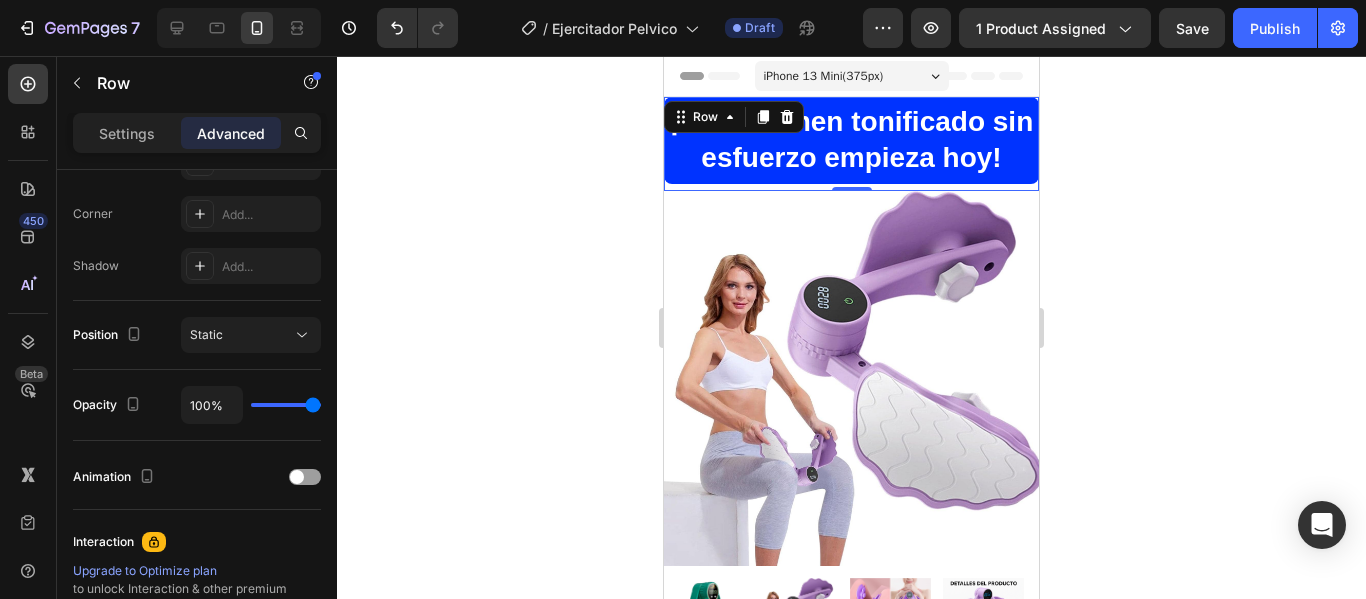click 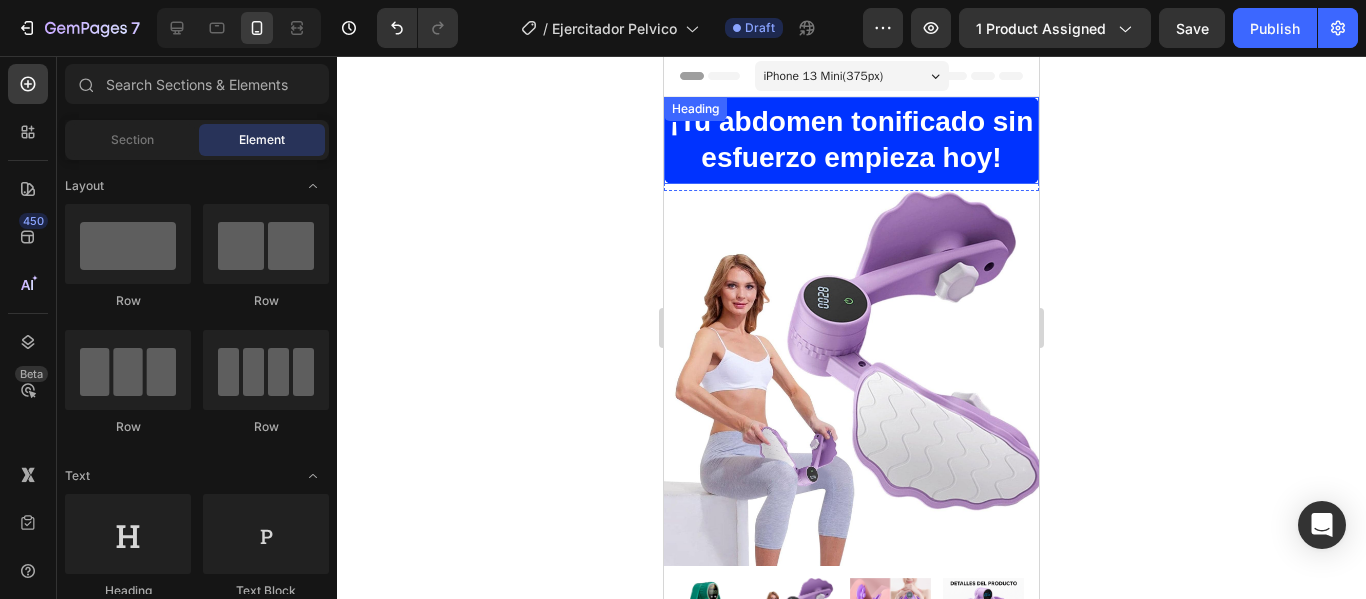 click on "¡Tu abdomen tonificado sin esfuerzo empieza hoy!" at bounding box center [851, 140] 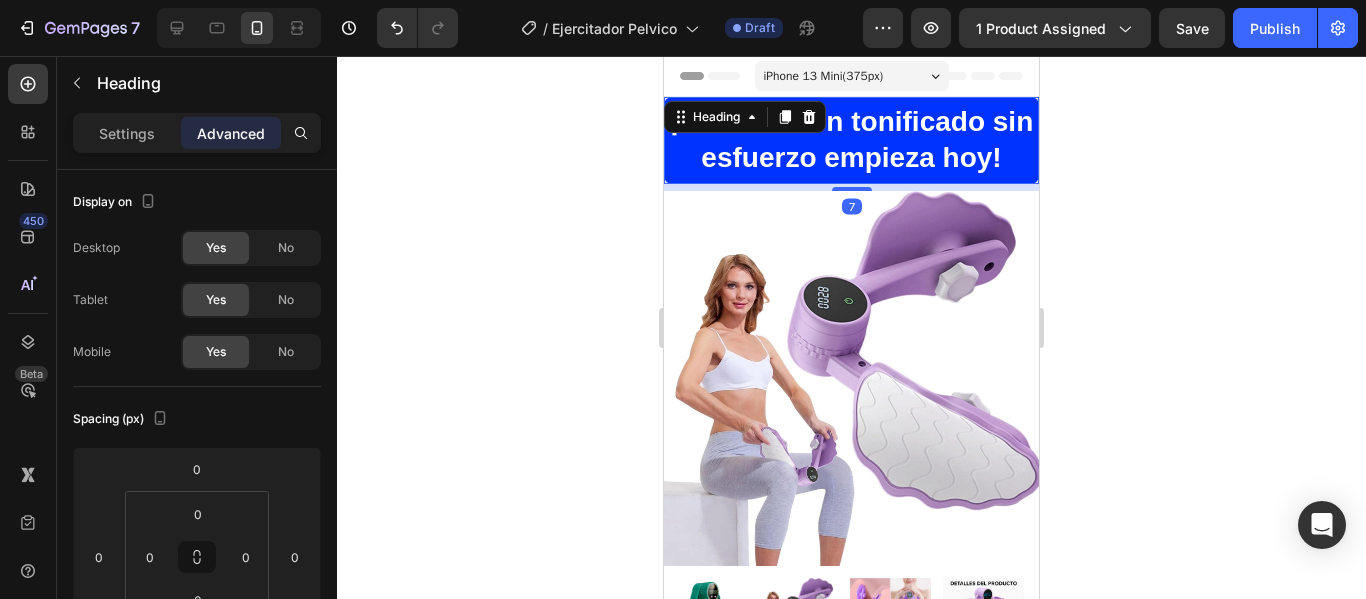 click on "¡Tu abdomen tonificado sin esfuerzo empieza hoy!" at bounding box center [851, 140] 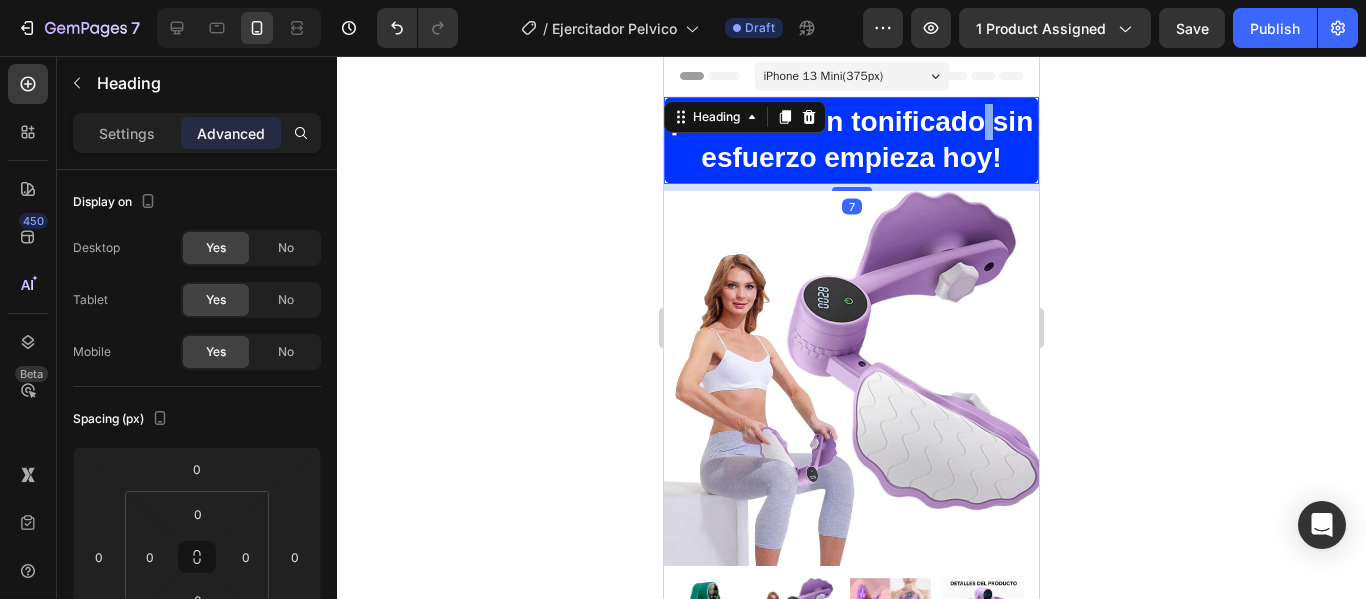 click on "¡Tu abdomen tonificado sin esfuerzo empieza hoy!" at bounding box center [851, 140] 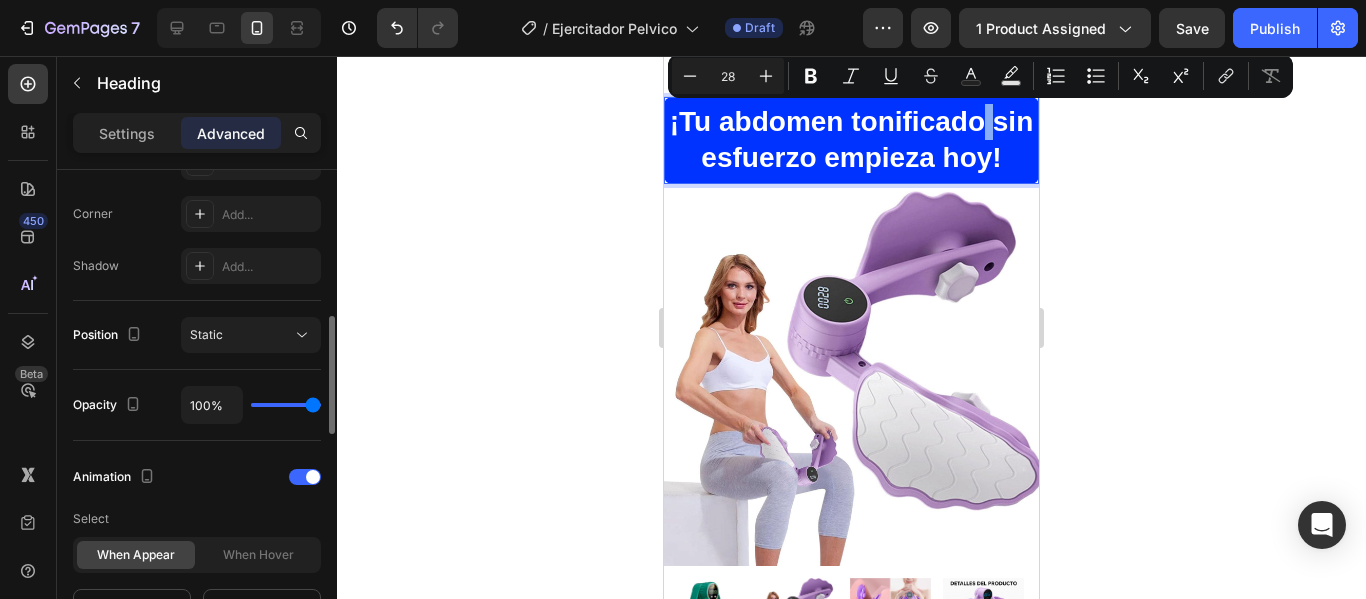 scroll, scrollTop: 400, scrollLeft: 0, axis: vertical 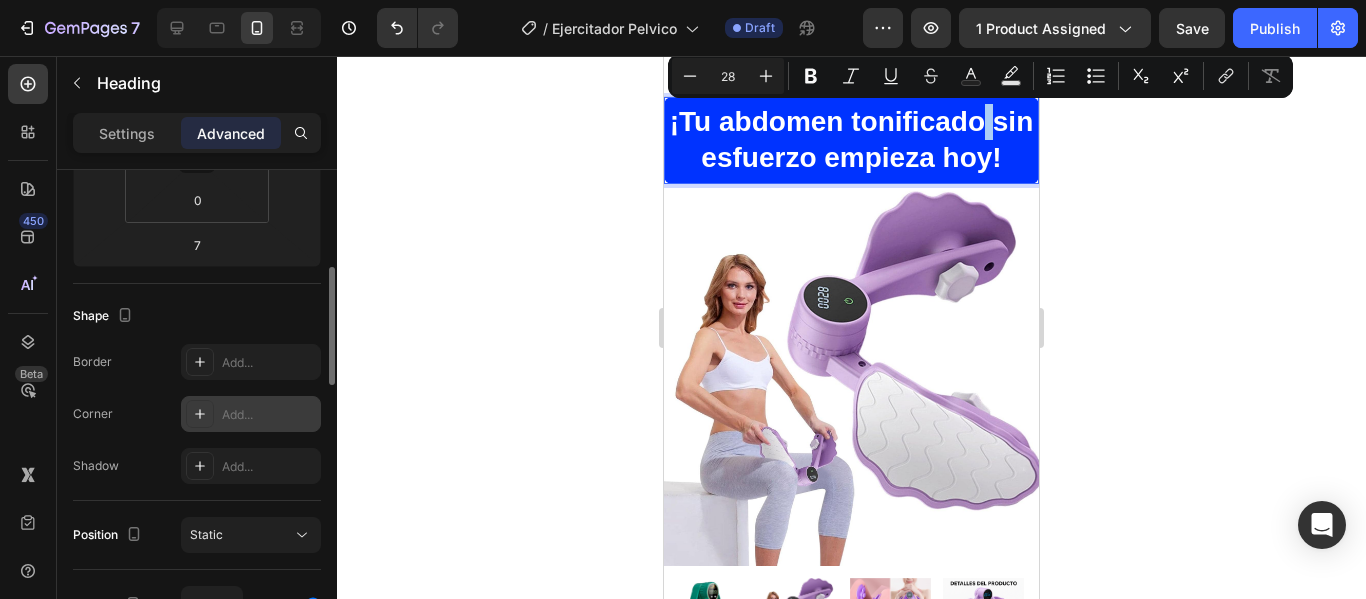 click 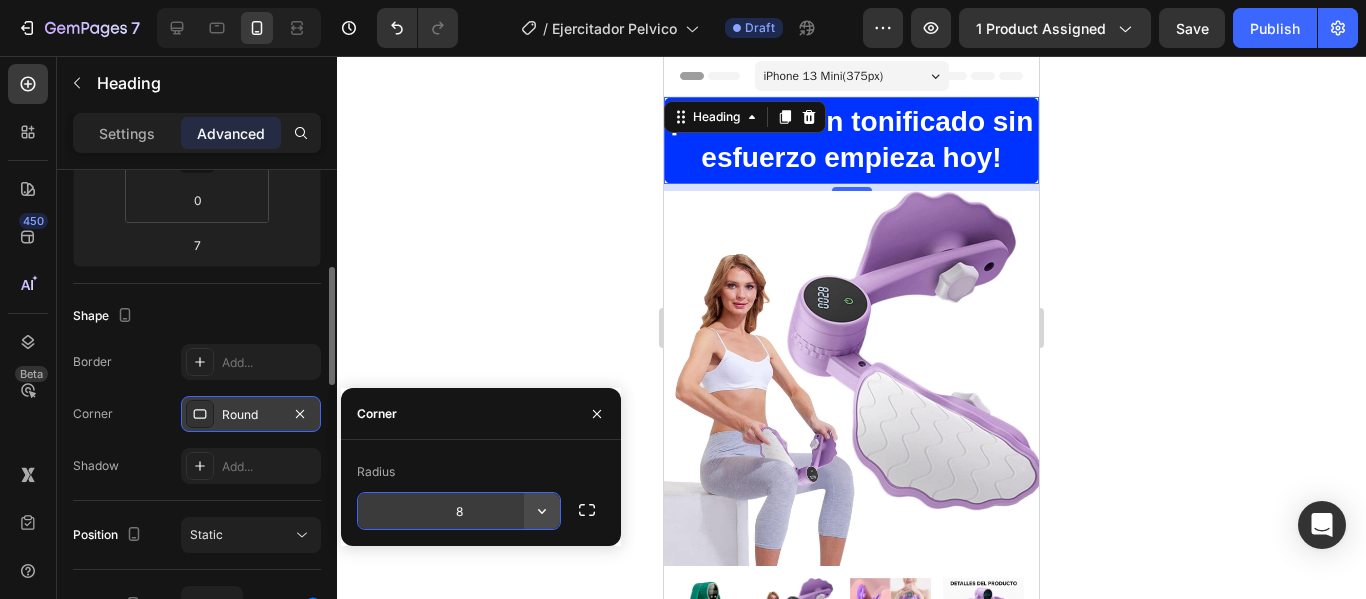 click 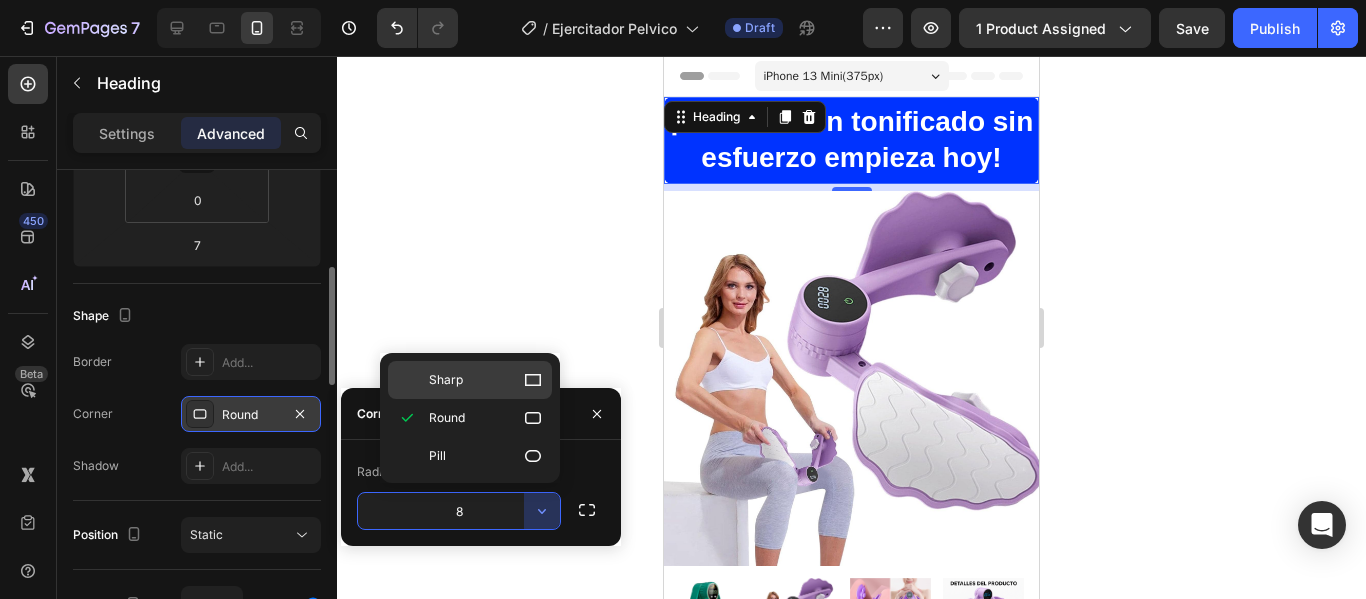 click on "Sharp" 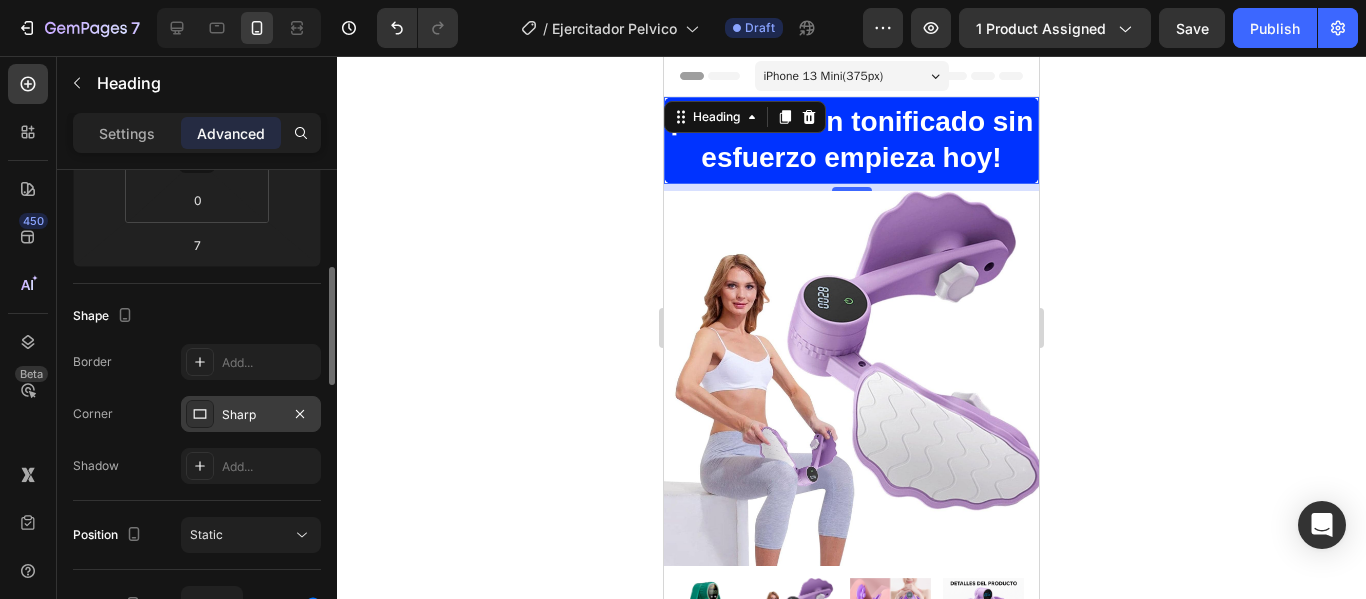 click 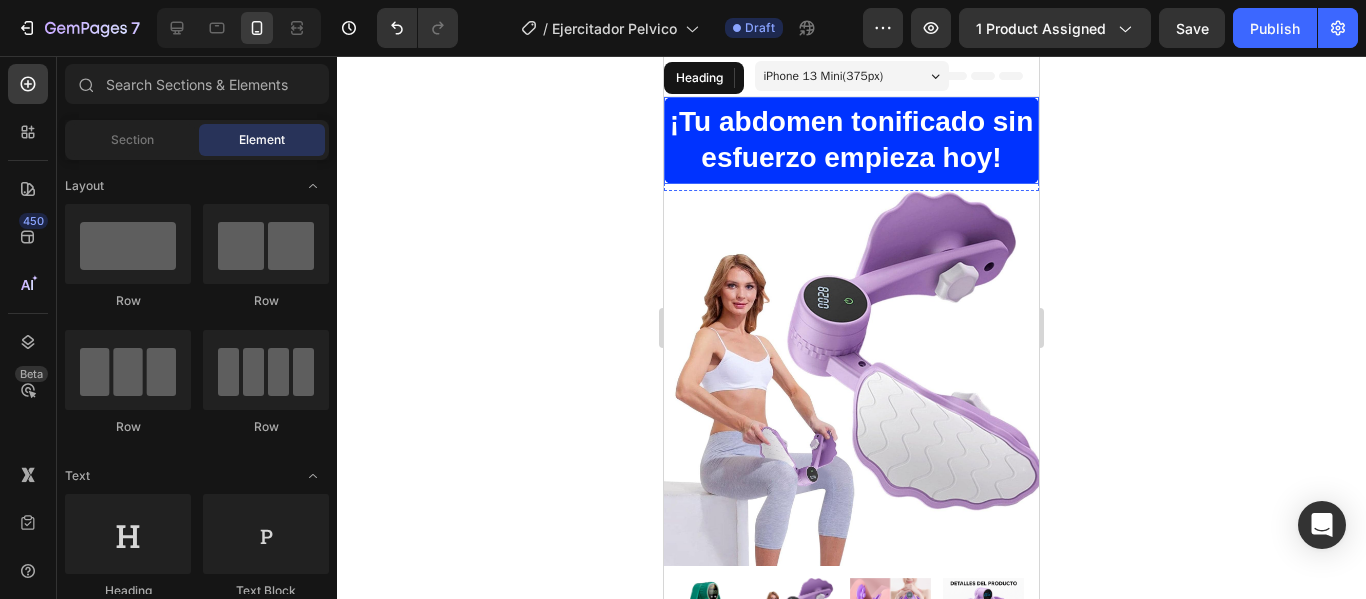 click on "¡Tu abdomen tonificado sin esfuerzo empieza hoy!" at bounding box center (851, 140) 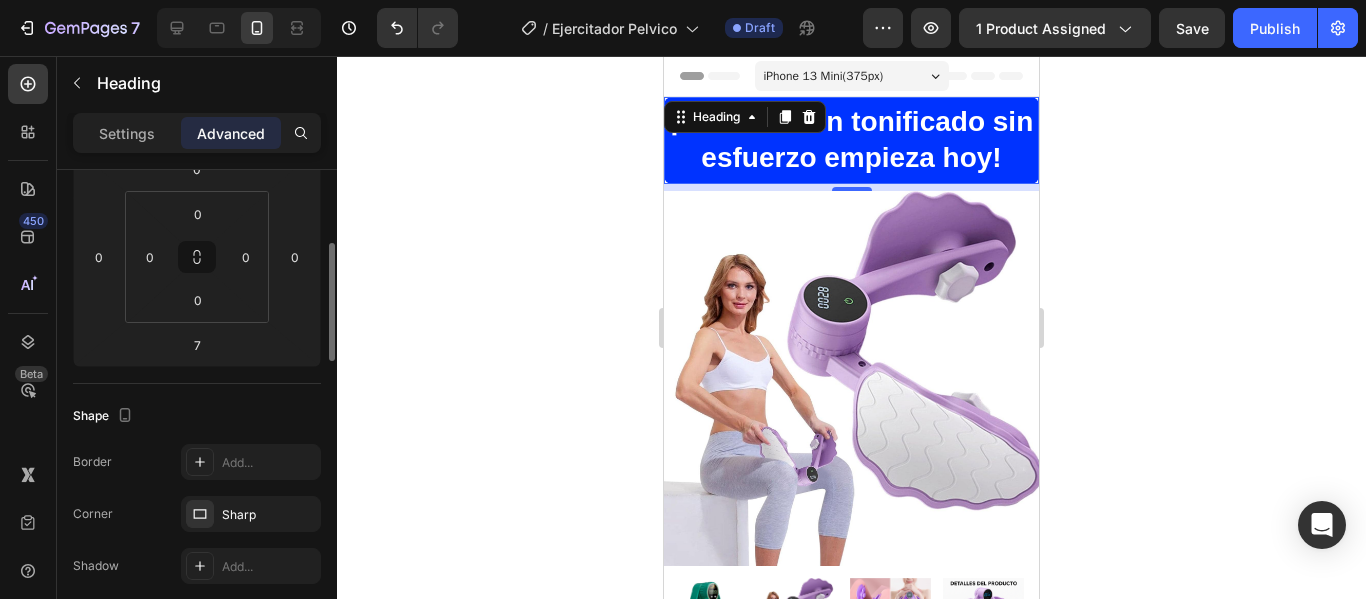 scroll, scrollTop: 400, scrollLeft: 0, axis: vertical 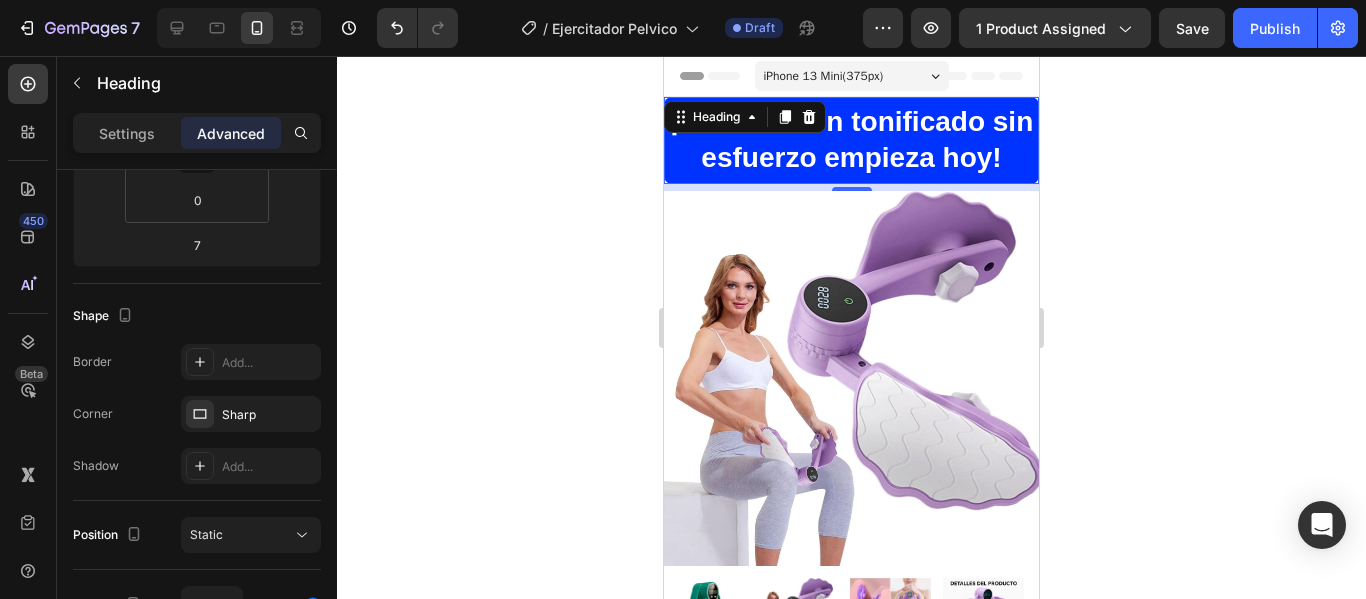 click on "¡Tu abdomen tonificado sin esfuerzo empieza hoy!" at bounding box center (851, 140) 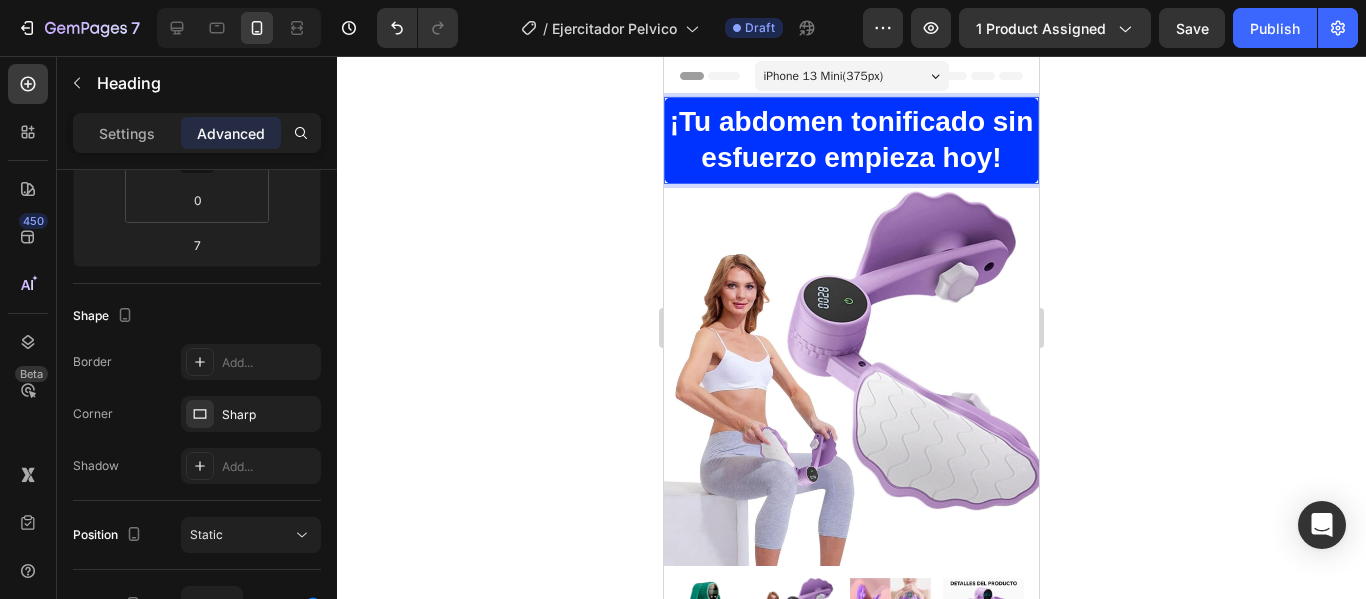 click on "¡Tu abdomen tonificado sin esfuerzo empieza hoy!" at bounding box center [851, 140] 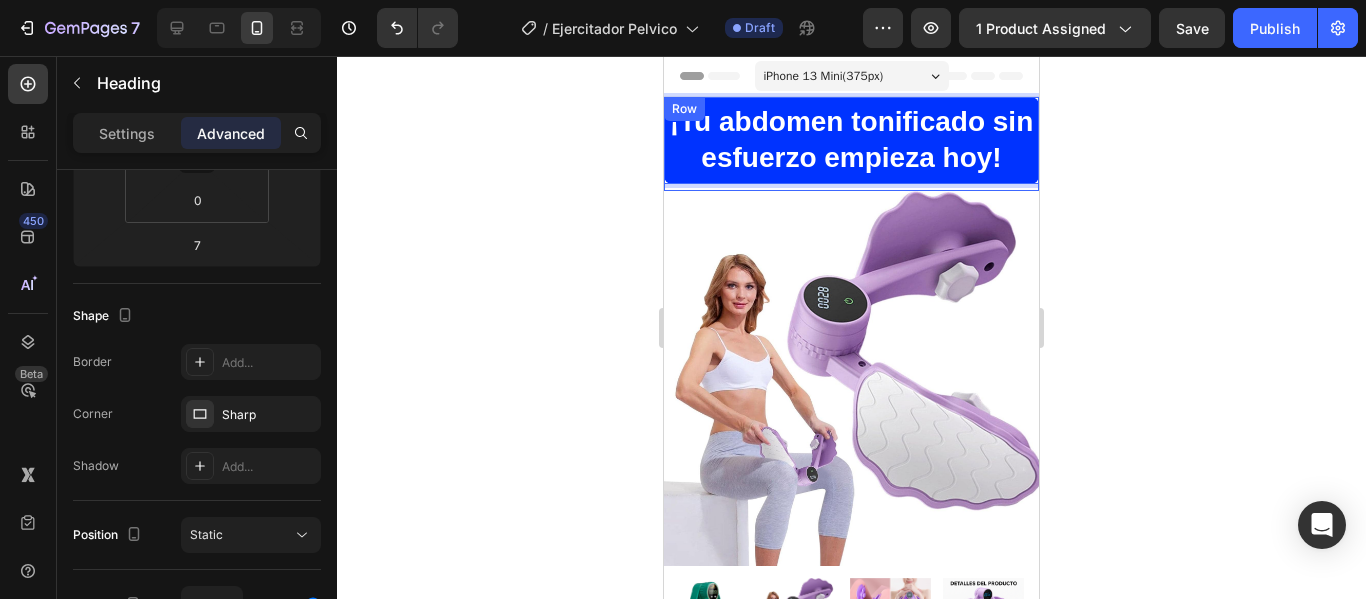 click on "¡Tu abdomen tonificado sin esfuerzo empieza hoy! Heading   7" at bounding box center [851, 144] 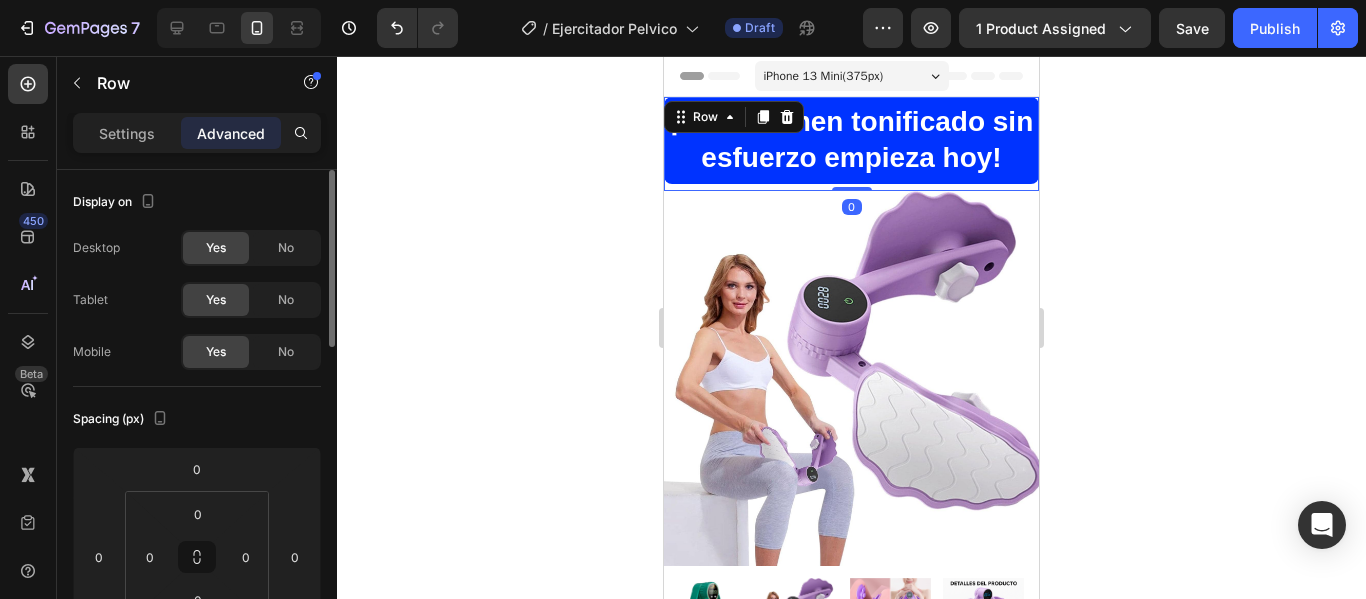scroll, scrollTop: 400, scrollLeft: 0, axis: vertical 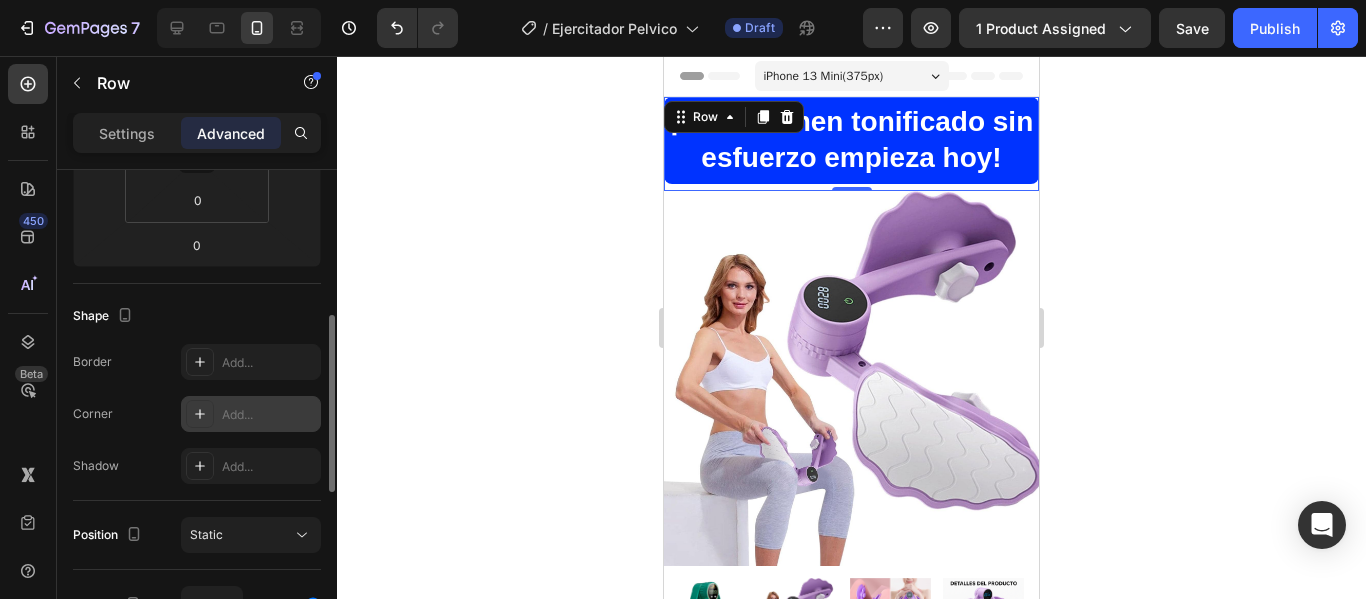 click 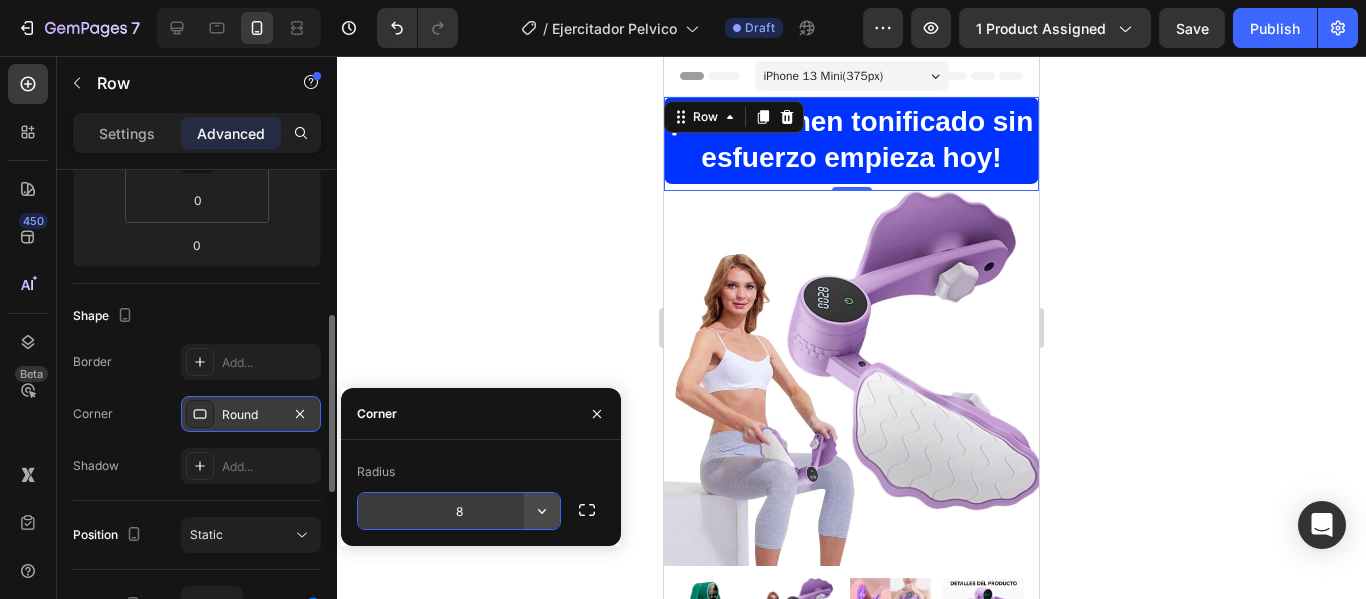 click 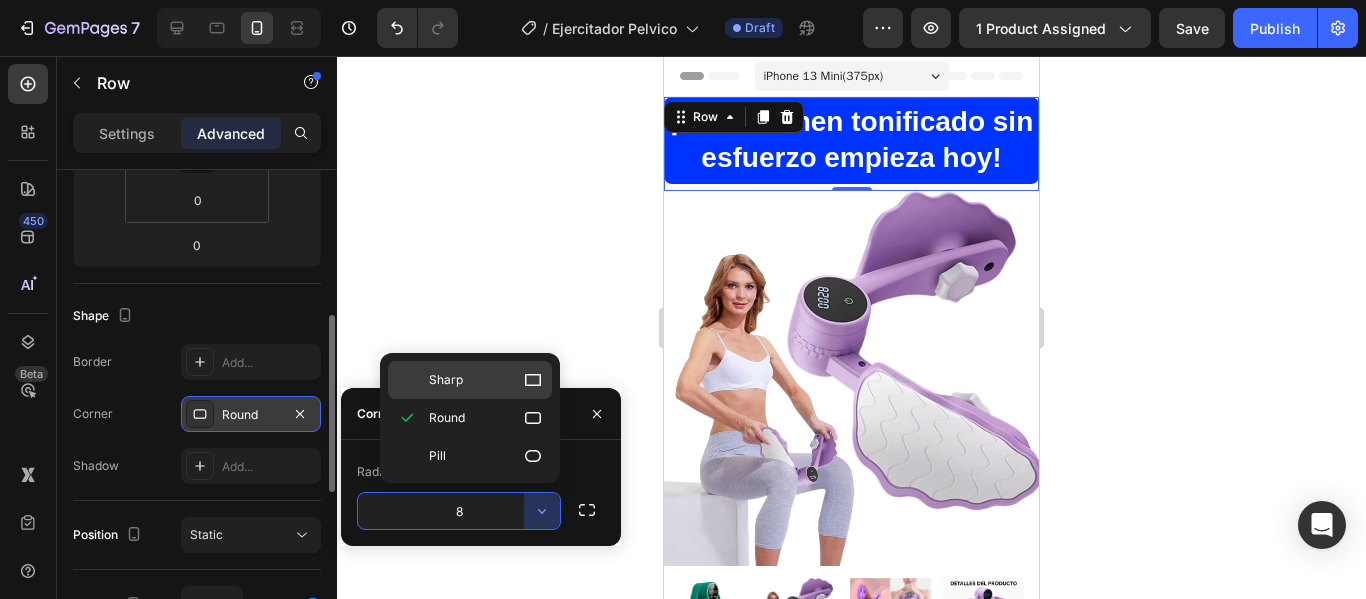 click on "Sharp" 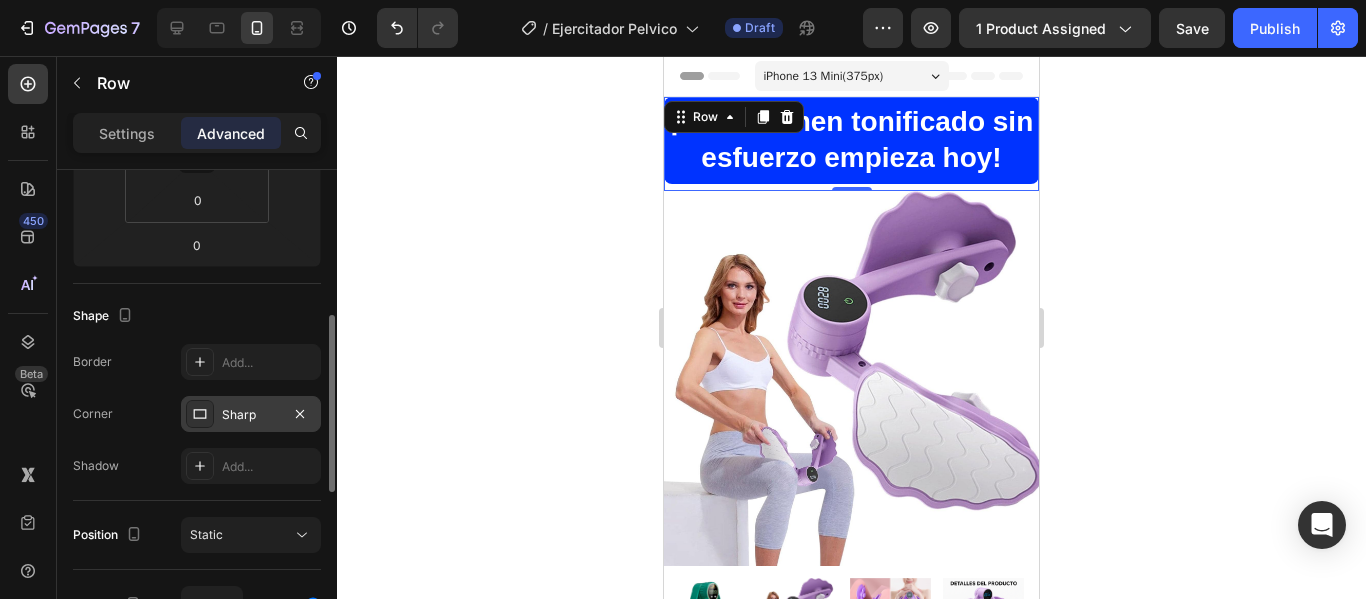 click 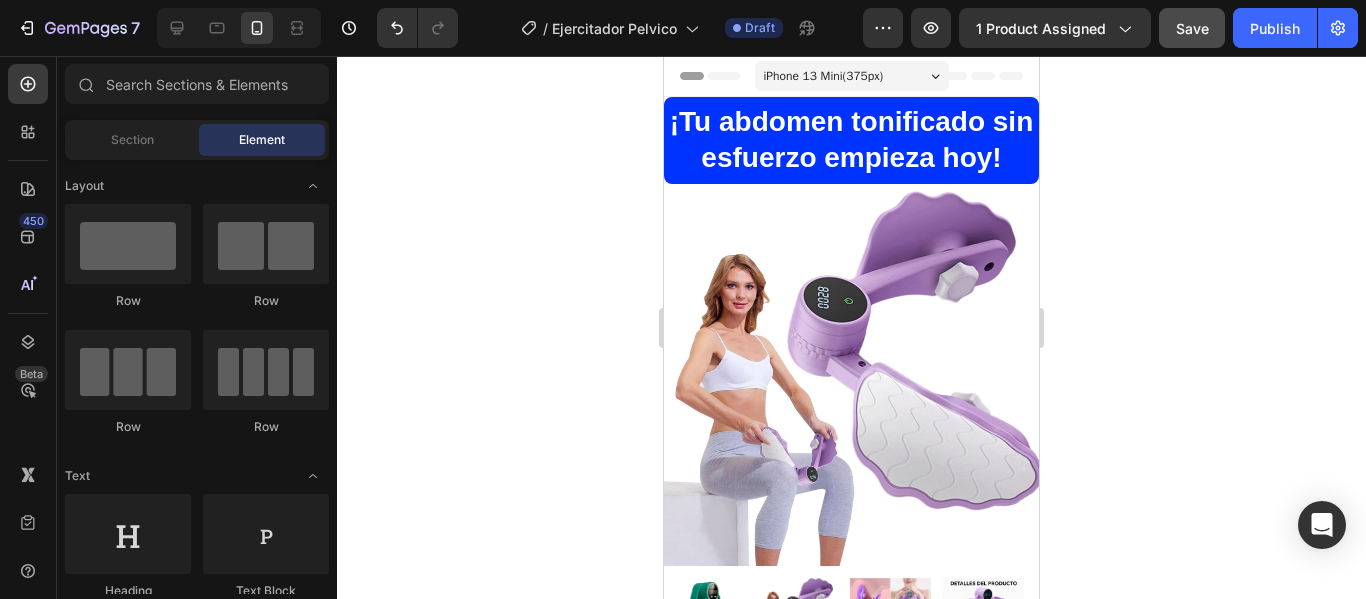 click on "Save" 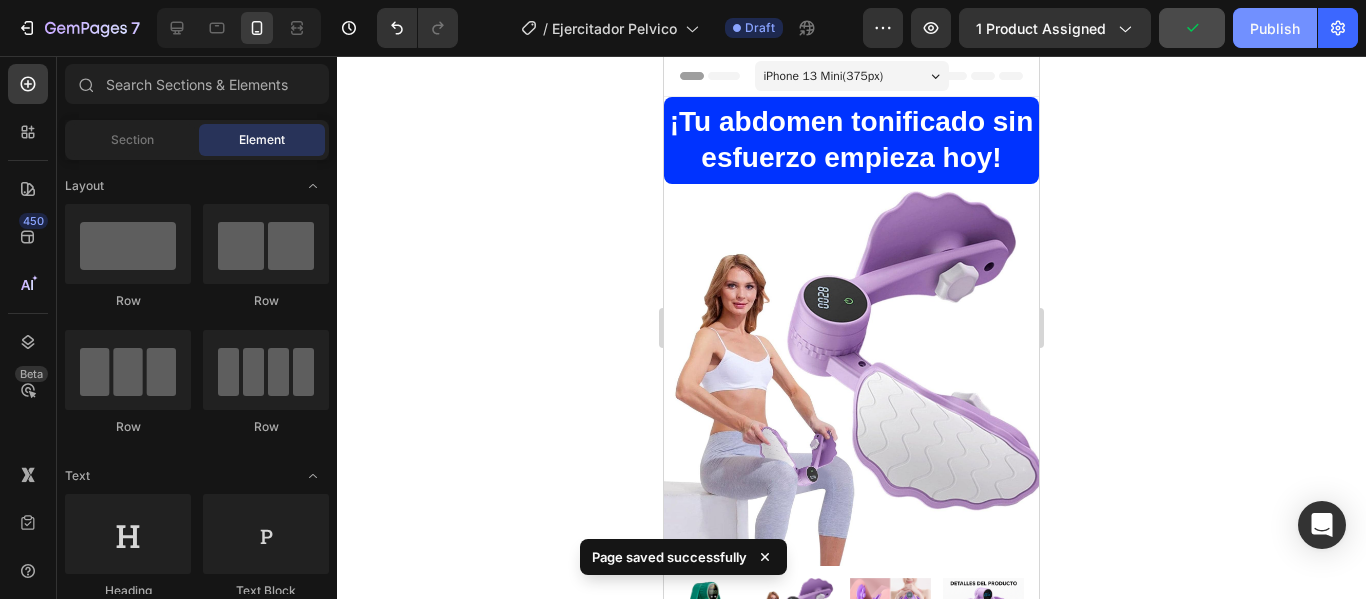 click on "Publish" 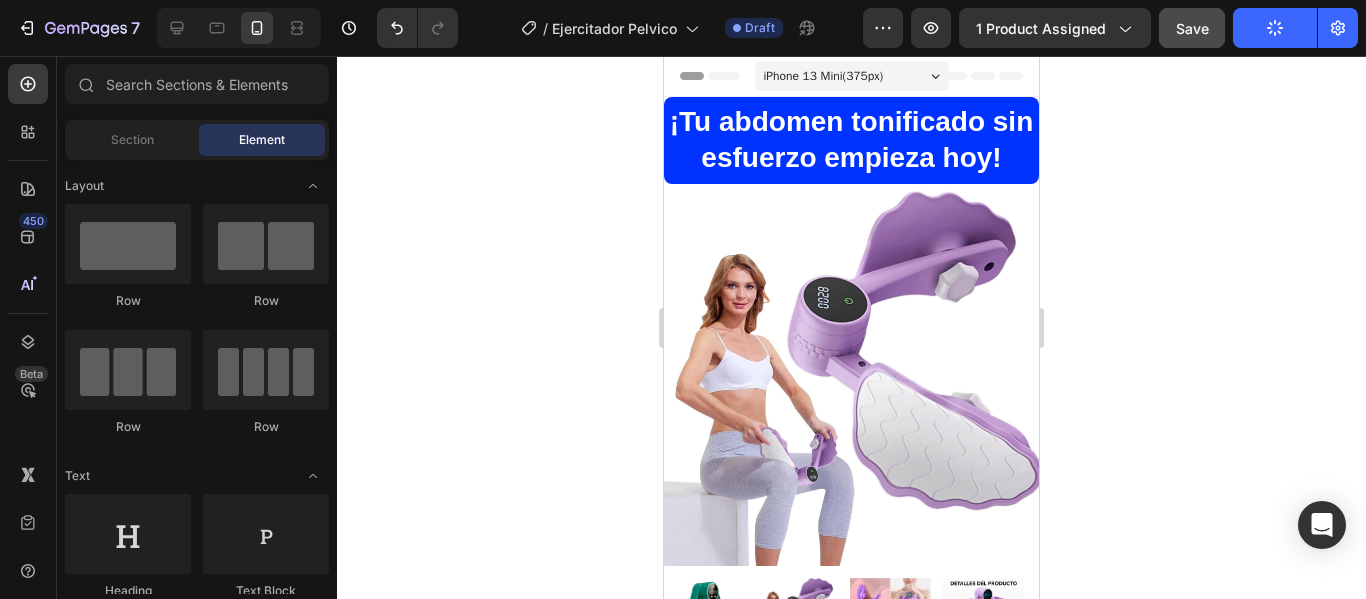 click 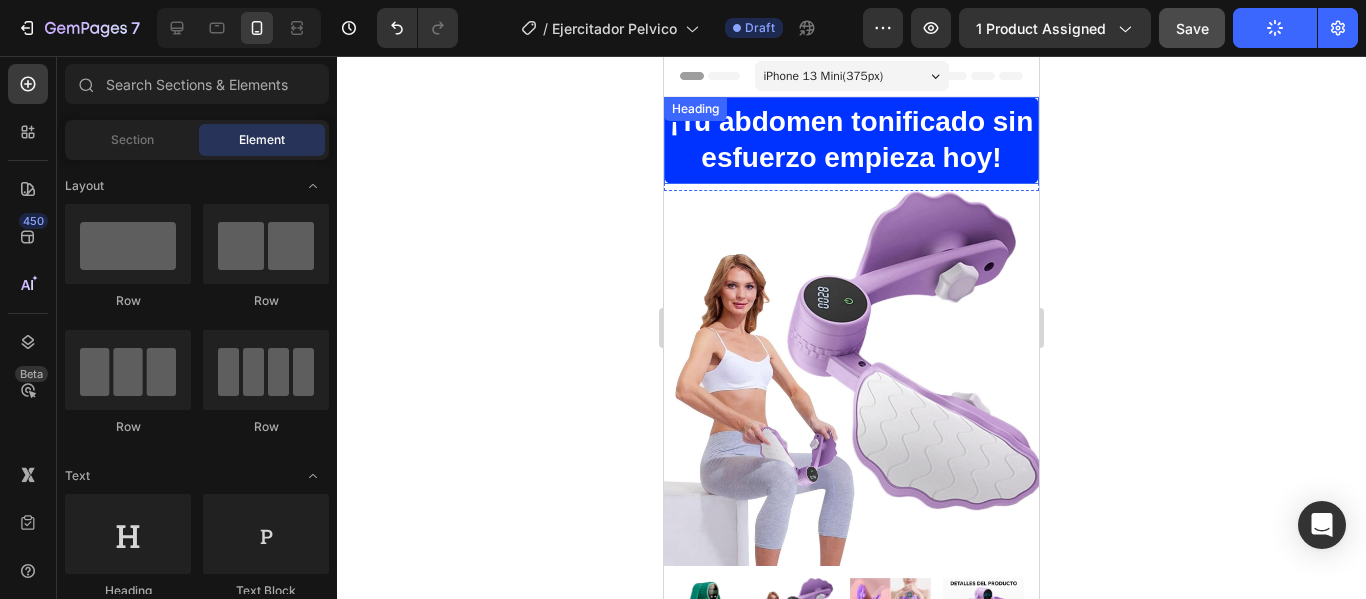 click on "¡Tu abdomen tonificado sin esfuerzo empieza hoy!" at bounding box center [851, 140] 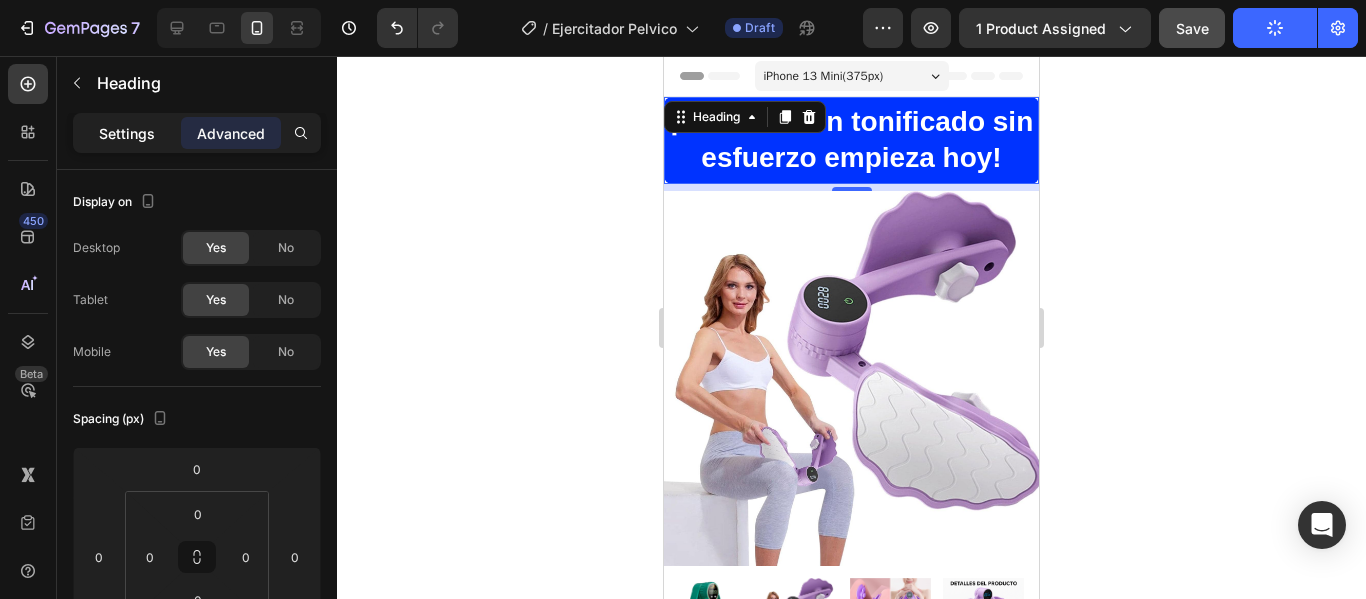 click on "Settings" at bounding box center (127, 133) 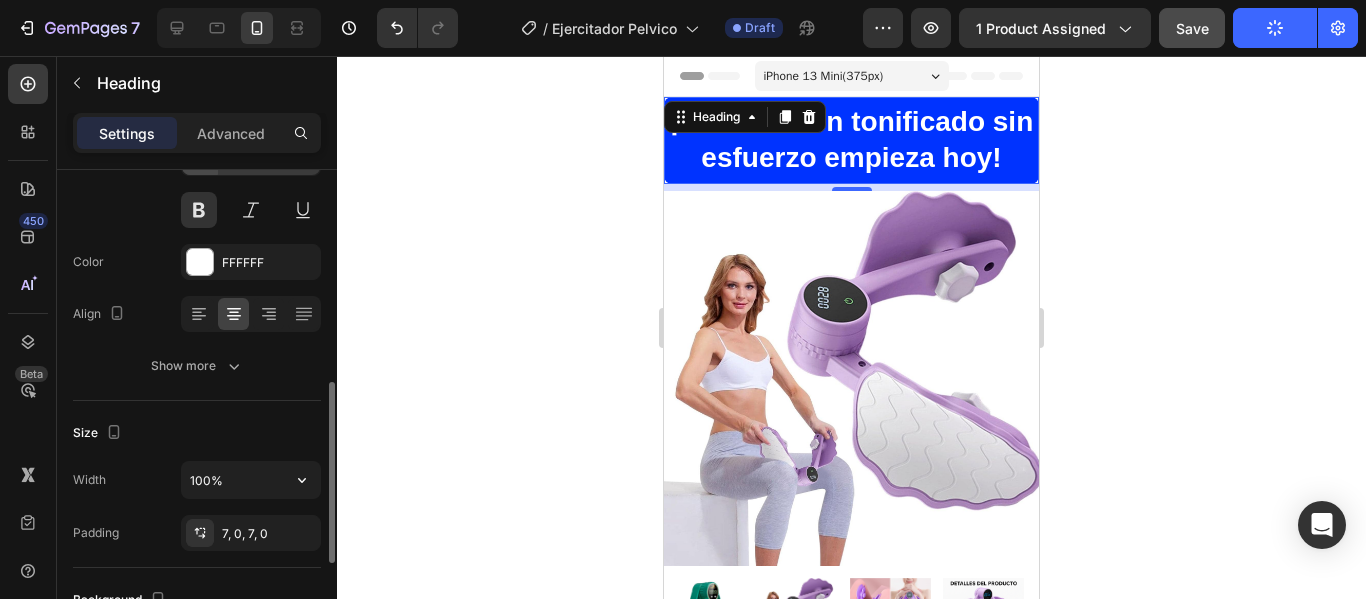 scroll, scrollTop: 400, scrollLeft: 0, axis: vertical 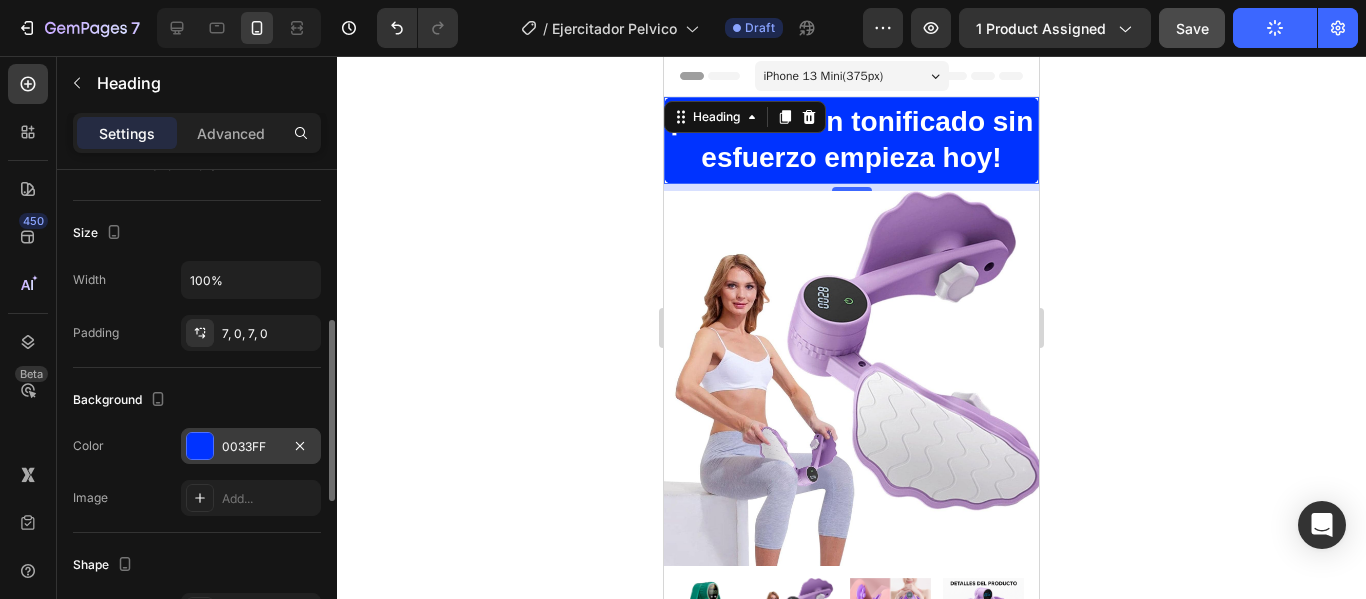 click at bounding box center (200, 446) 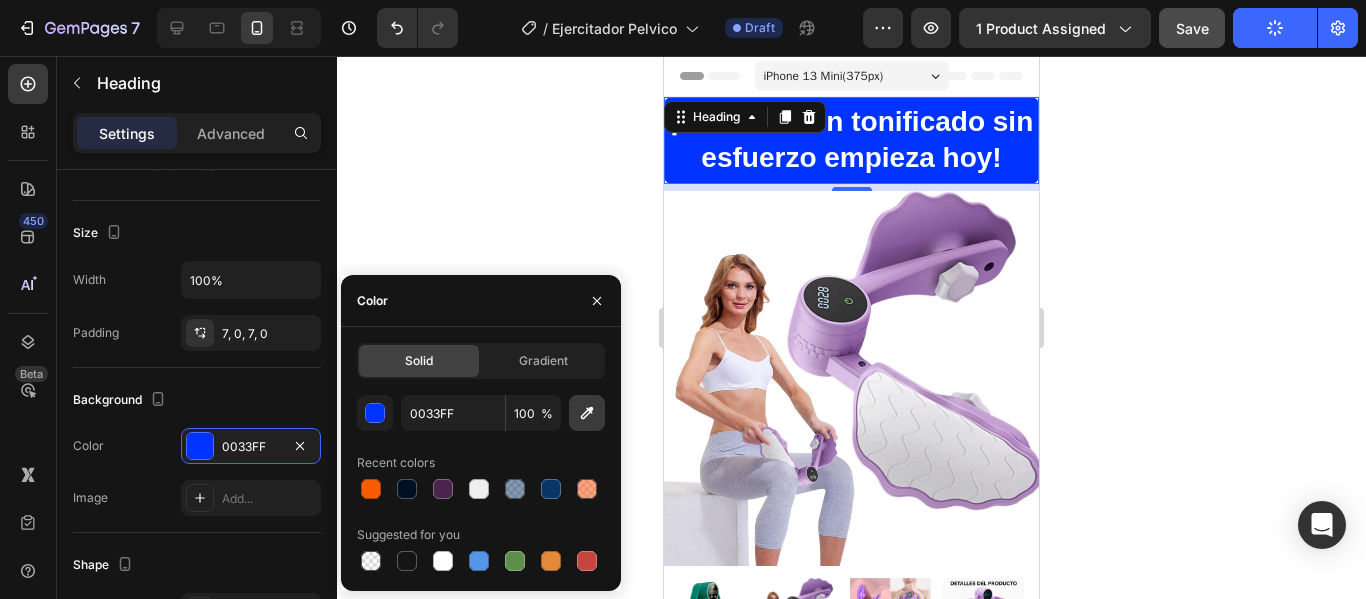 click 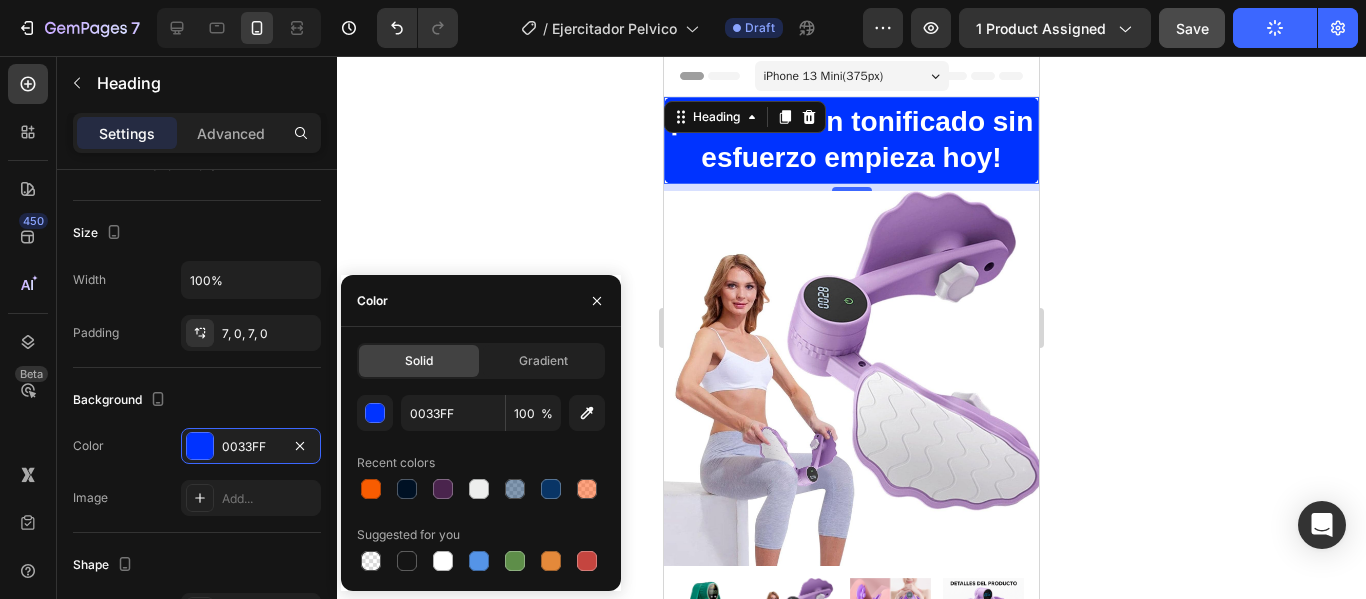 type on "C09ACD" 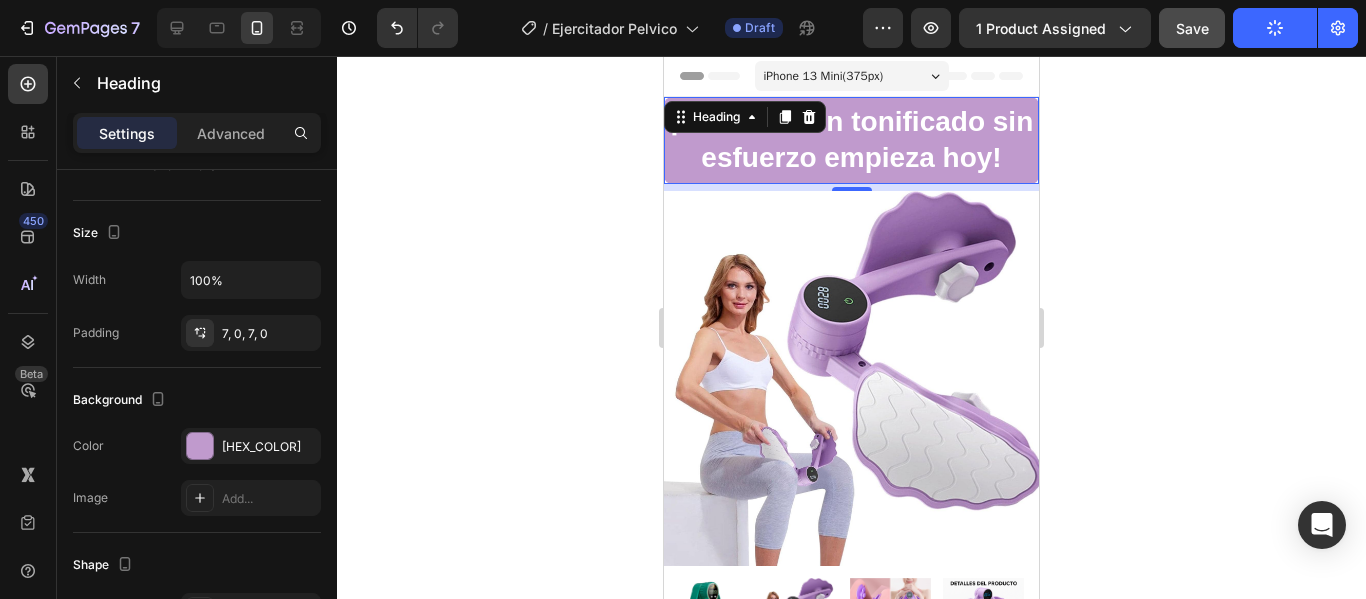 click 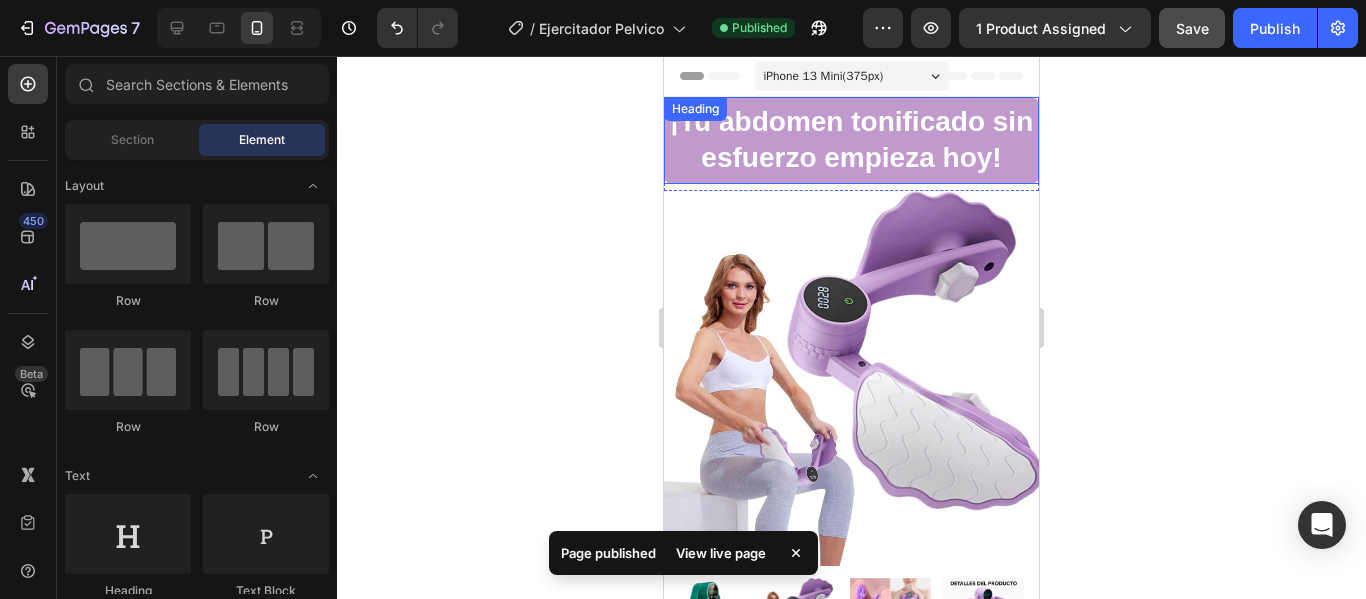 click on "¡Tu abdomen tonificado sin esfuerzo empieza hoy!" at bounding box center (851, 140) 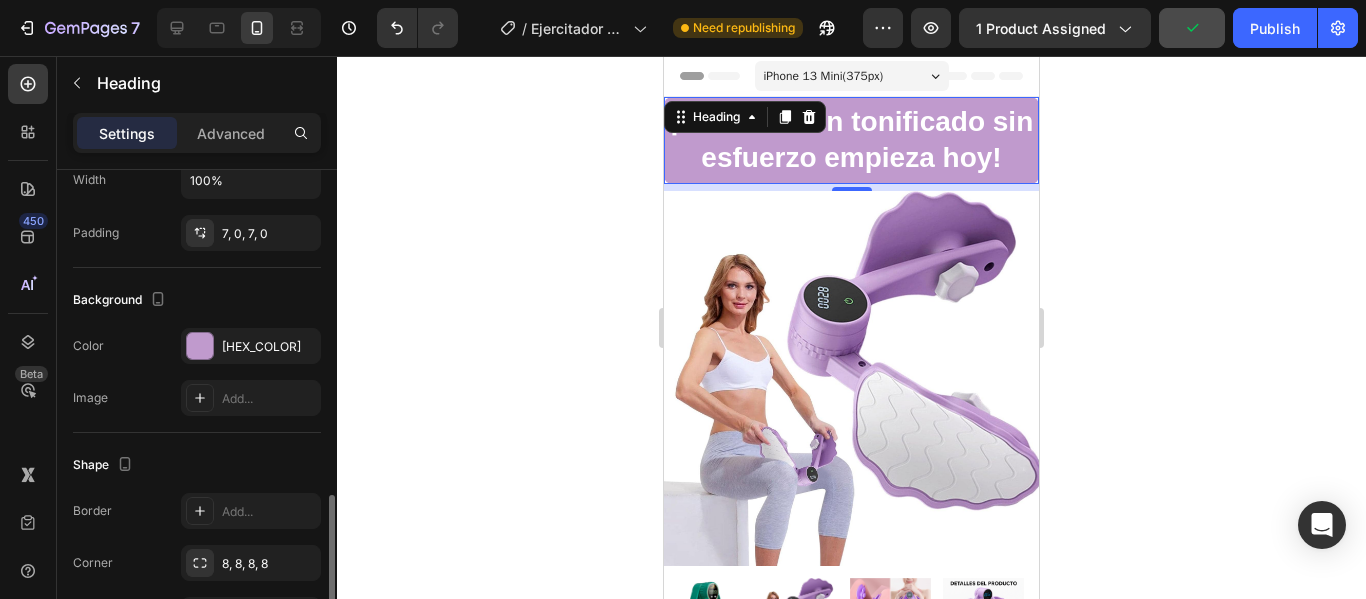 scroll, scrollTop: 600, scrollLeft: 0, axis: vertical 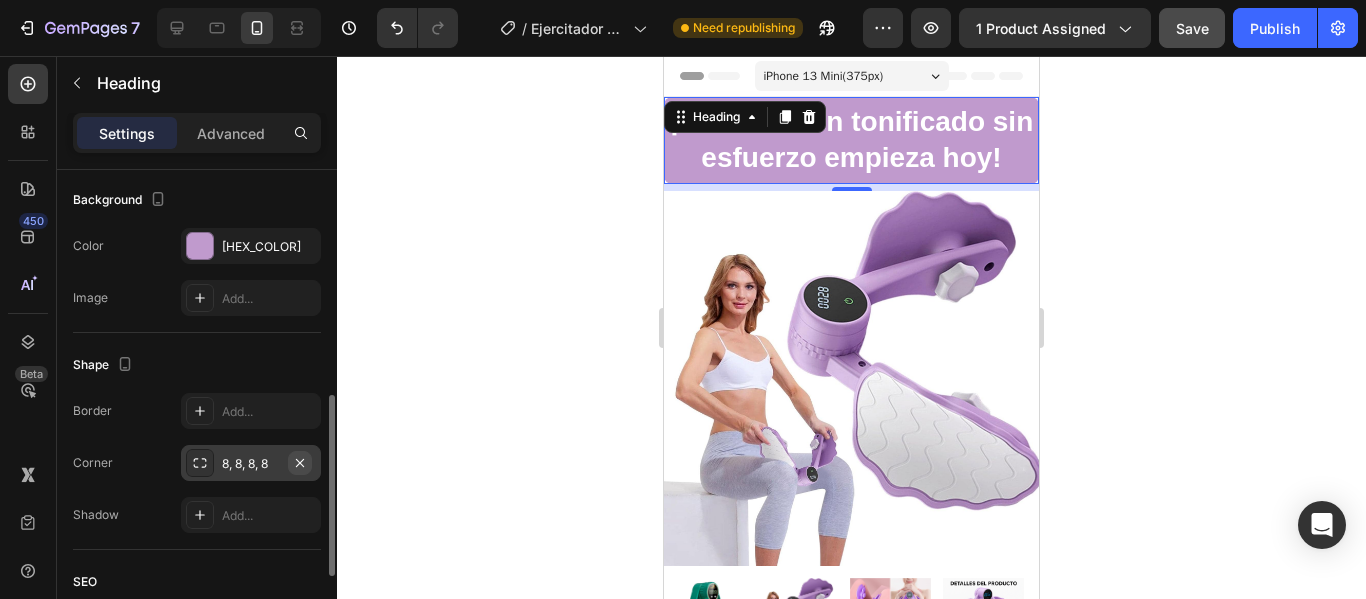 click 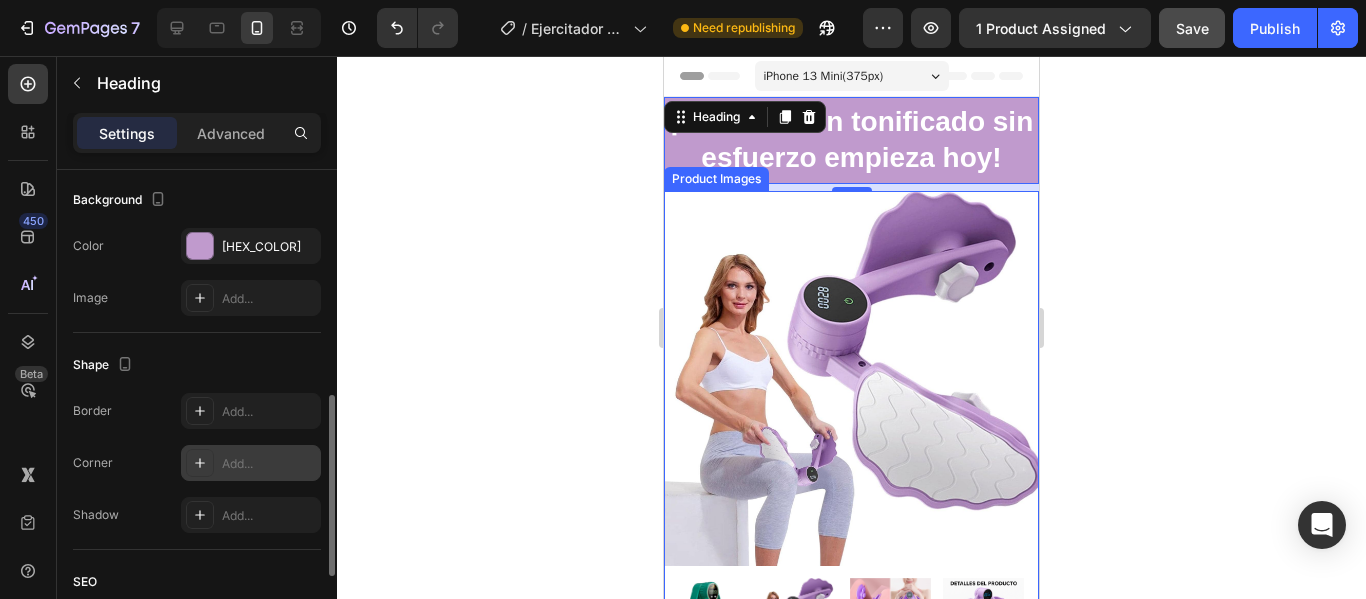 click 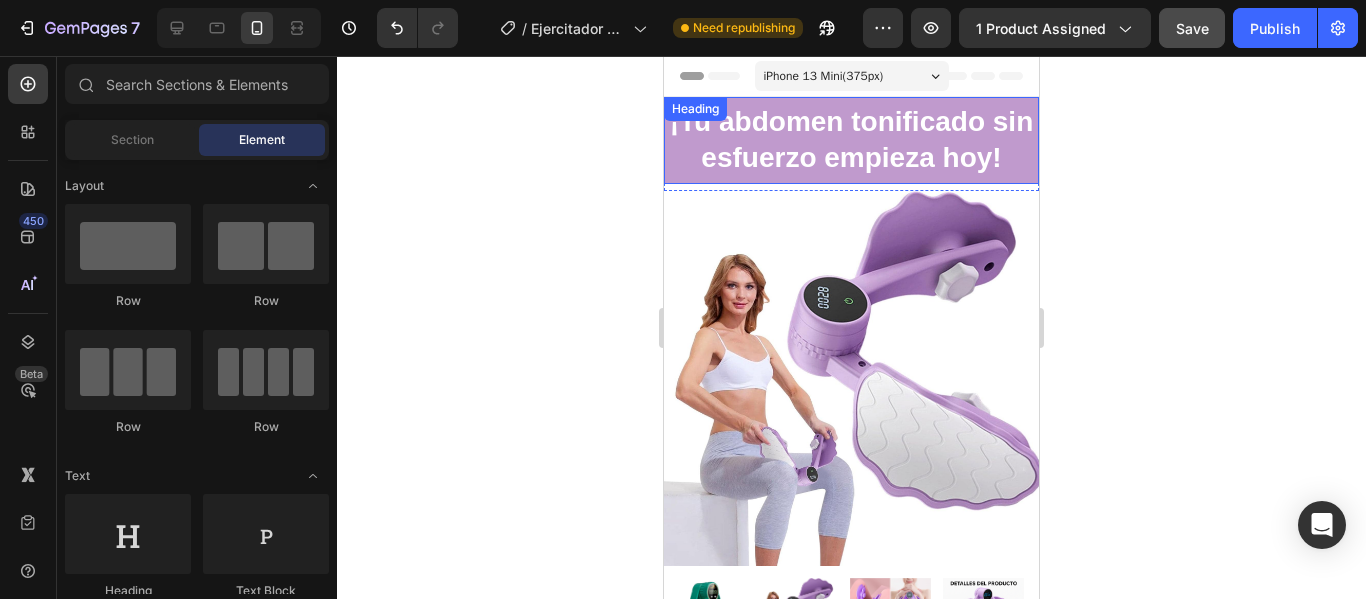 click on "¡Tu abdomen tonificado sin esfuerzo empieza hoy!" at bounding box center [851, 140] 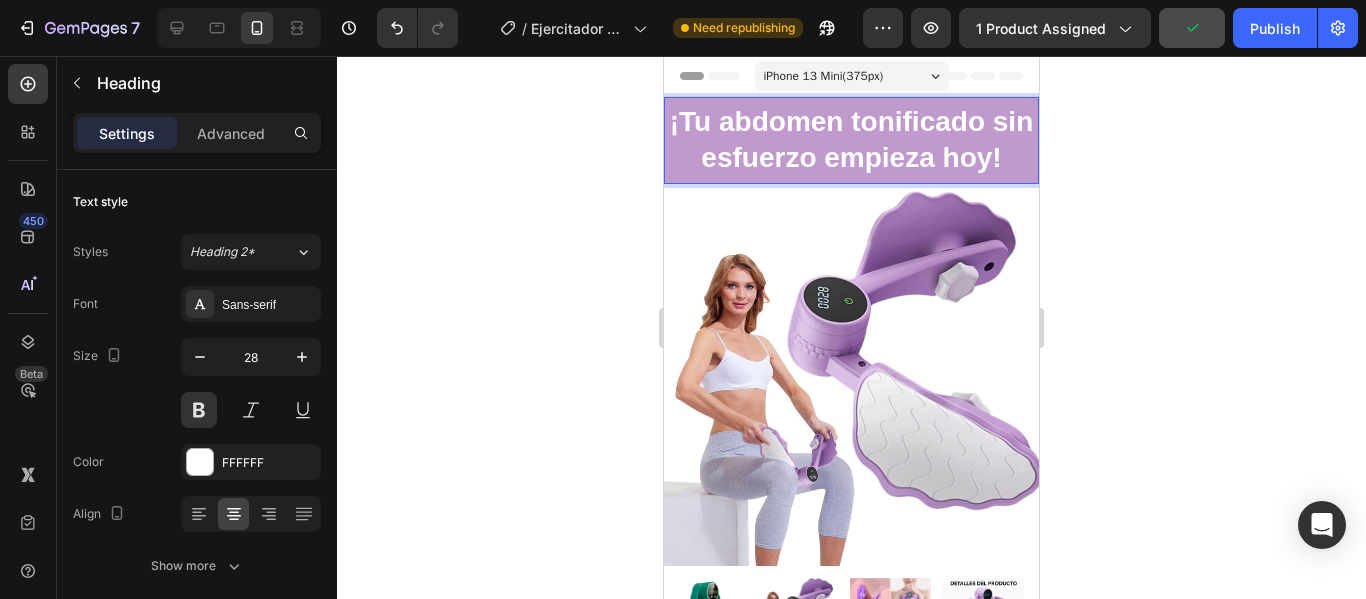 click on "¡Tu abdomen tonificado sin esfuerzo empieza hoy!" at bounding box center [851, 140] 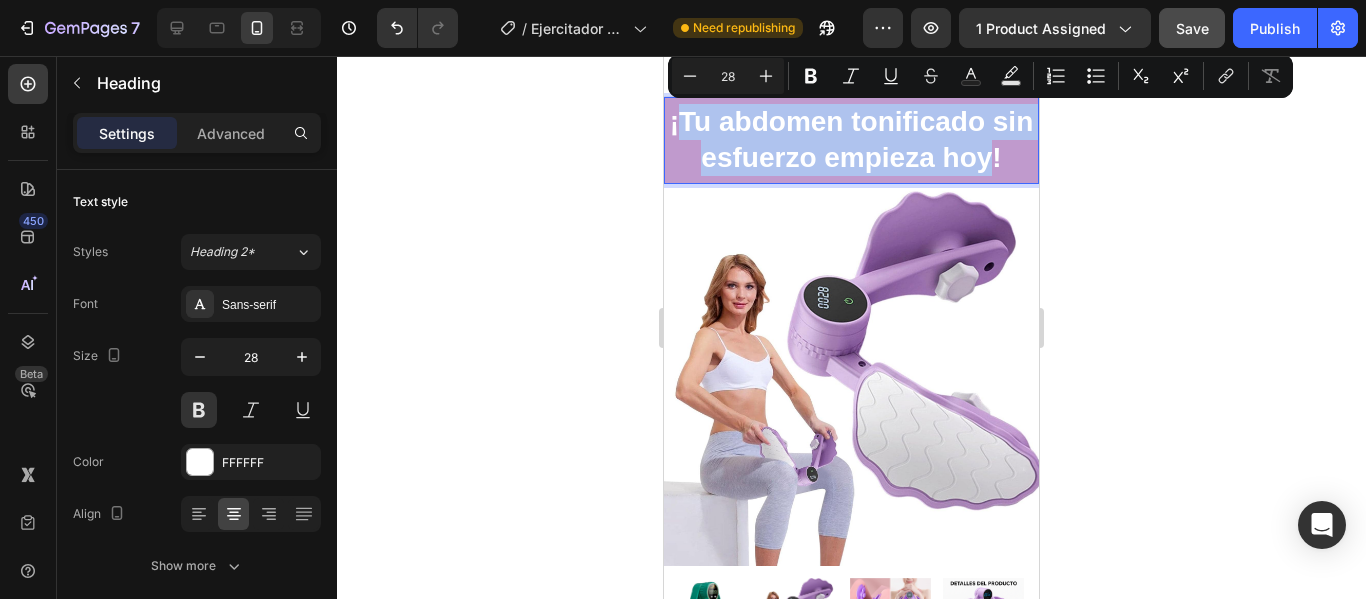 drag, startPoint x: 1002, startPoint y: 165, endPoint x: 700, endPoint y: 110, distance: 306.96744 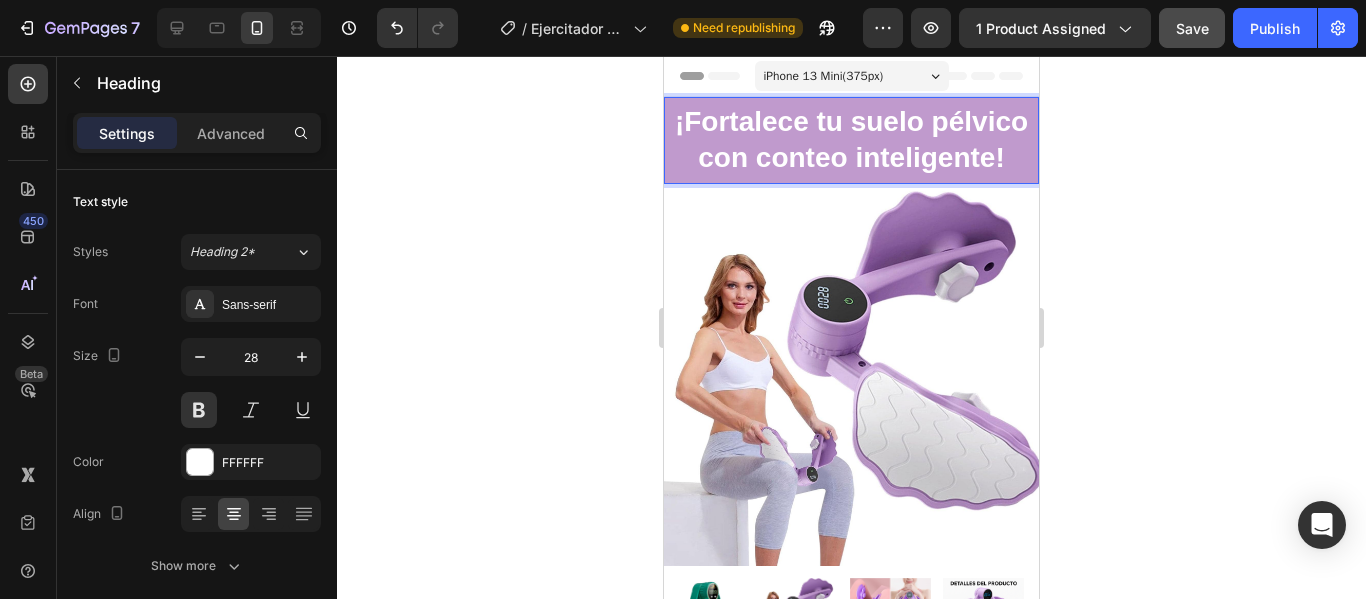 click 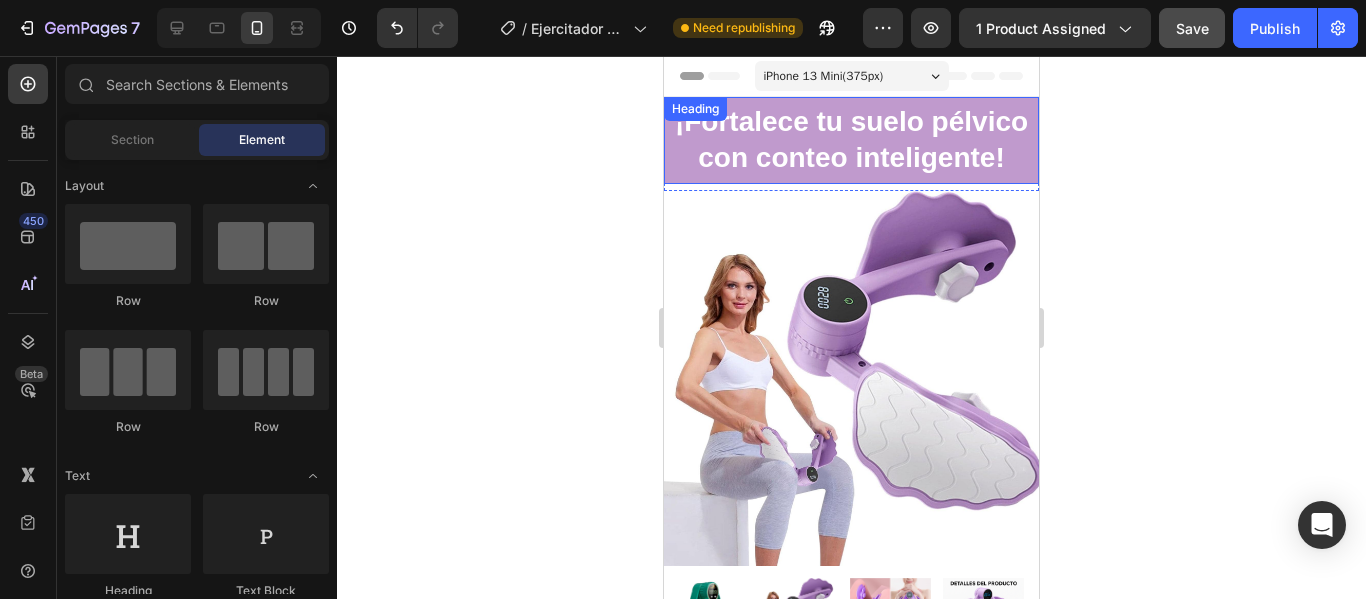 click on "¡Fortalece tu suelo pélvico con conteo inteligente!" at bounding box center [851, 140] 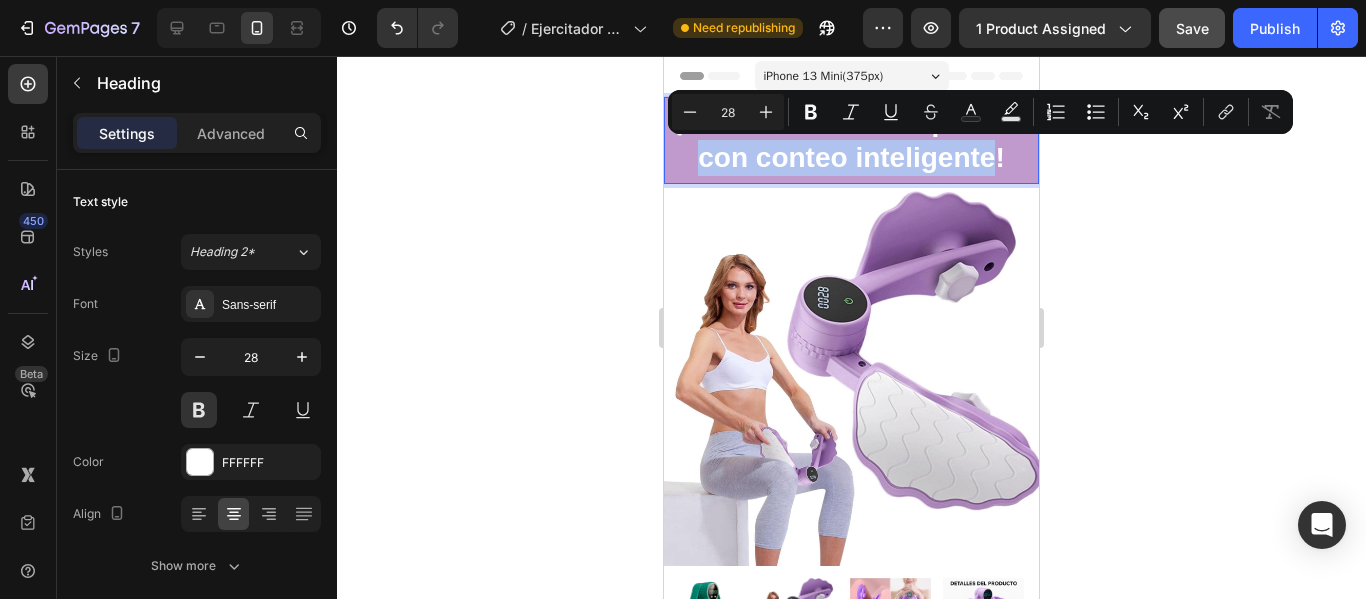 drag, startPoint x: 692, startPoint y: 161, endPoint x: 986, endPoint y: 155, distance: 294.06122 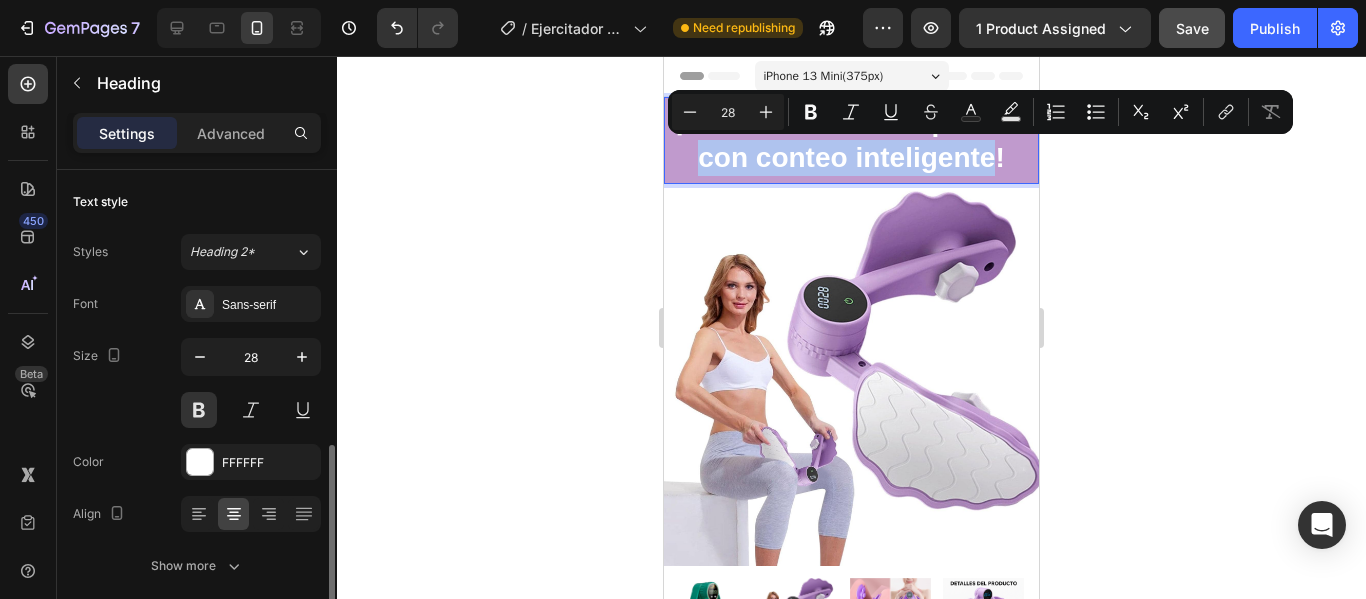 scroll, scrollTop: 200, scrollLeft: 0, axis: vertical 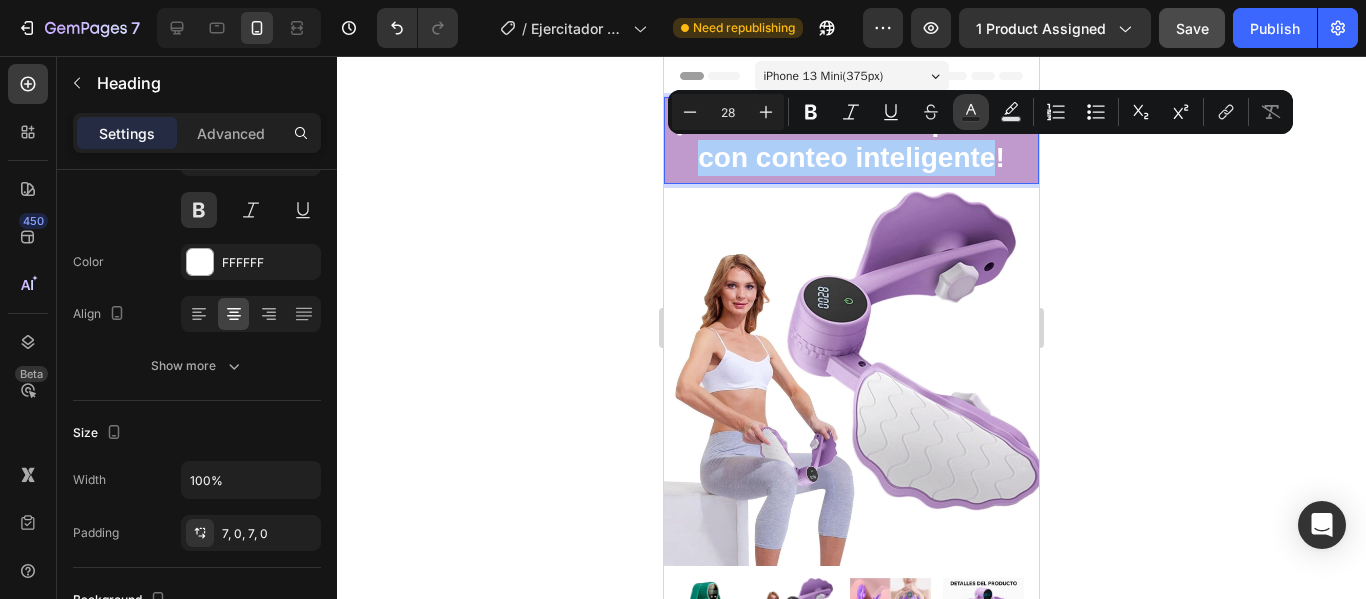 click 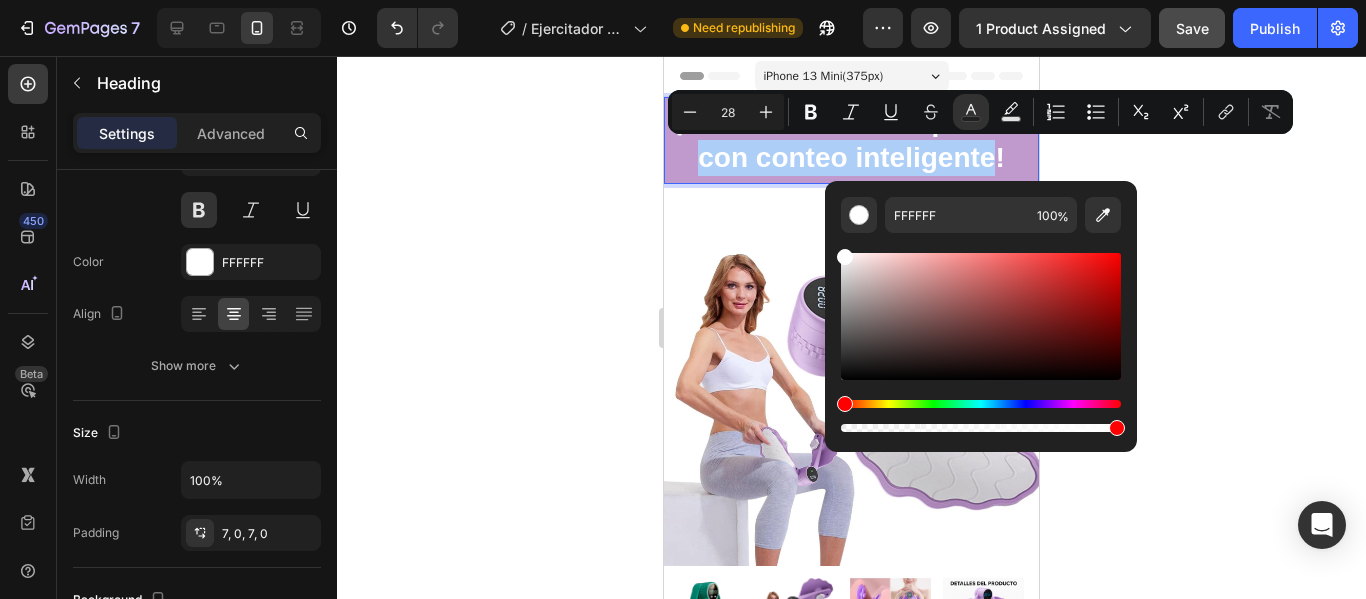 click at bounding box center [981, 404] 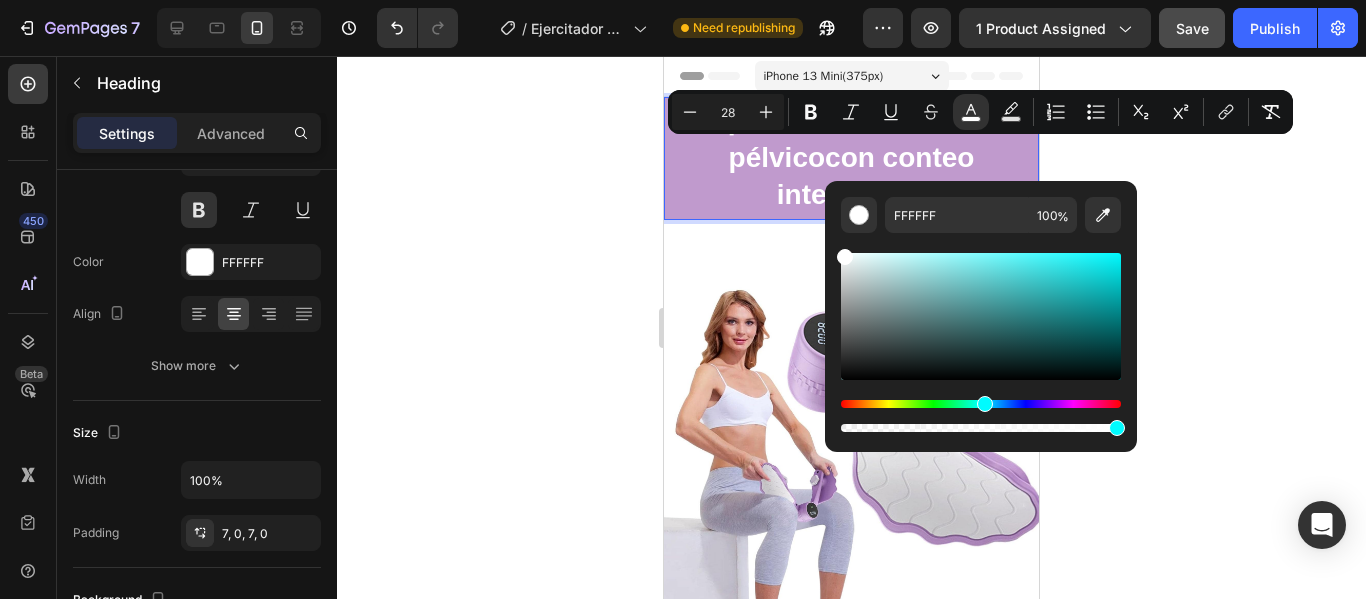 click at bounding box center [981, 404] 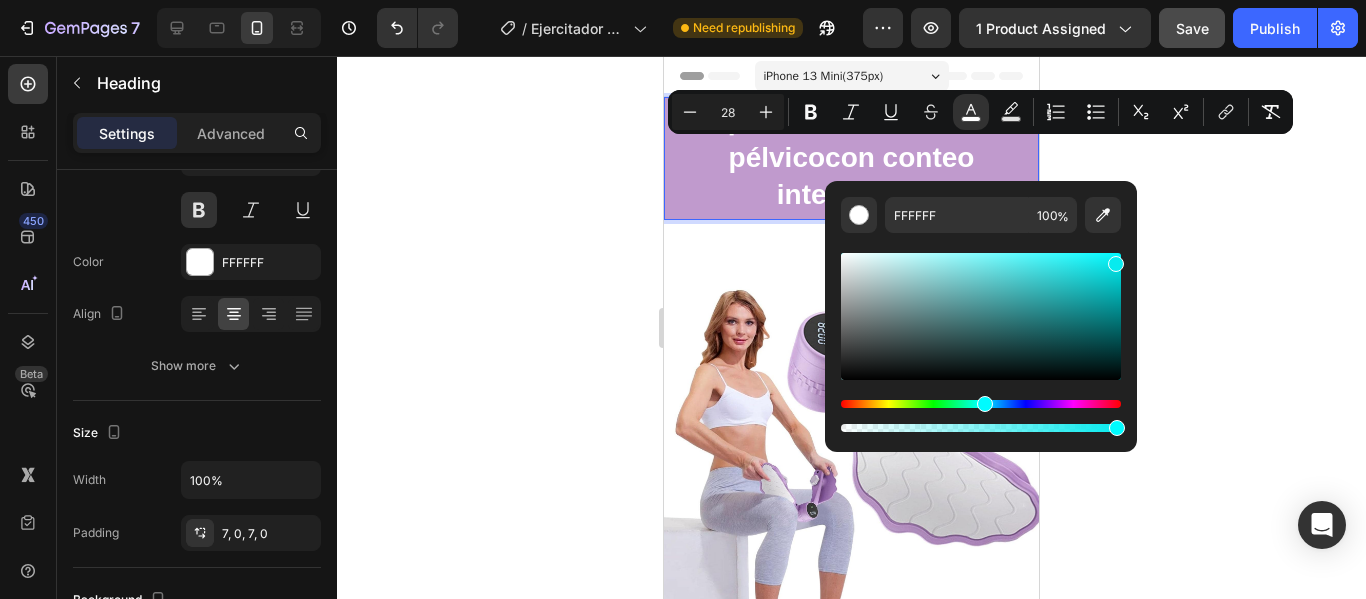 click at bounding box center (981, 316) 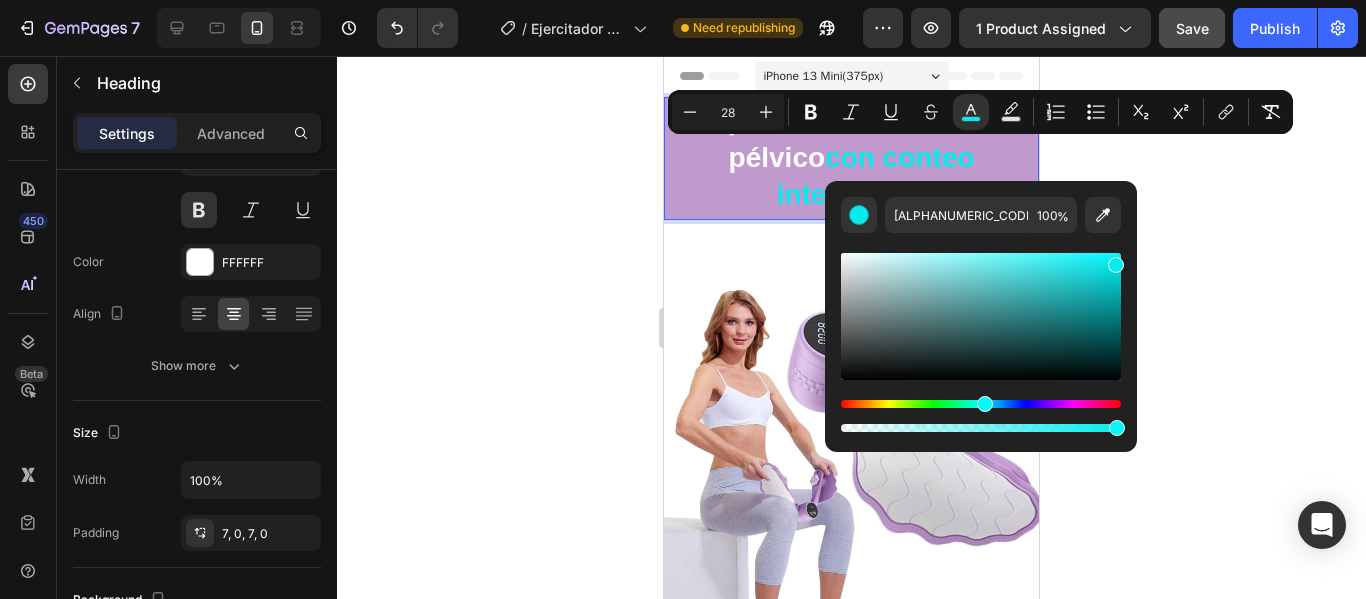 click 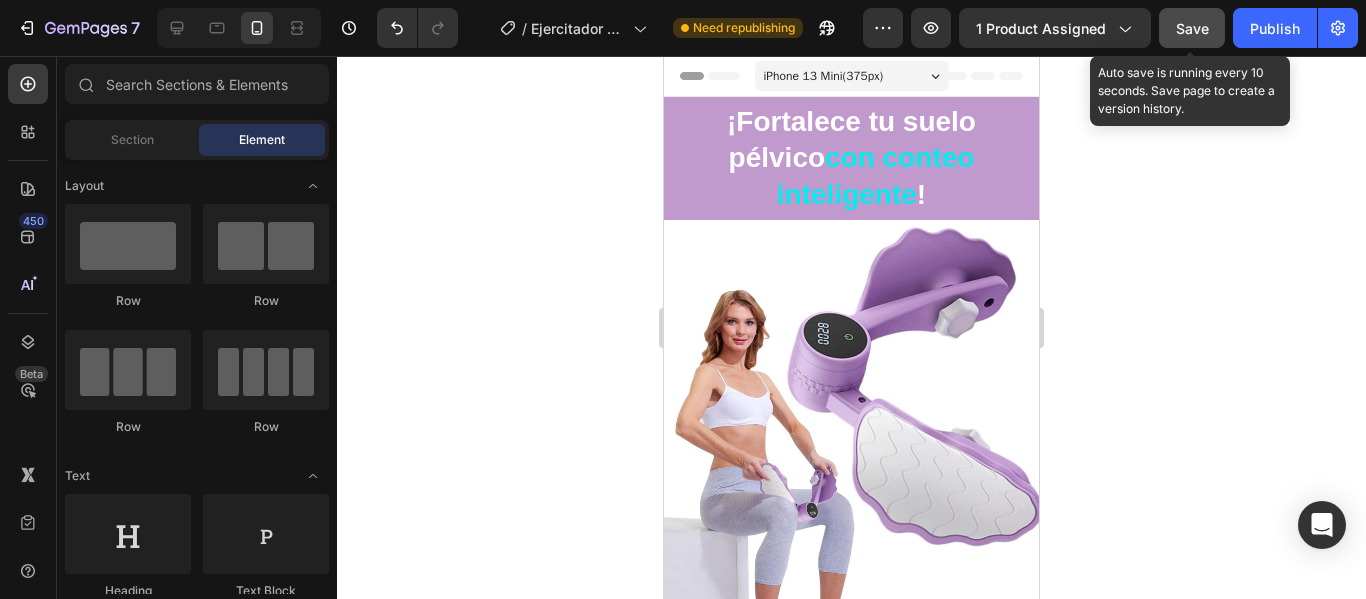 click on "Save" at bounding box center [1192, 28] 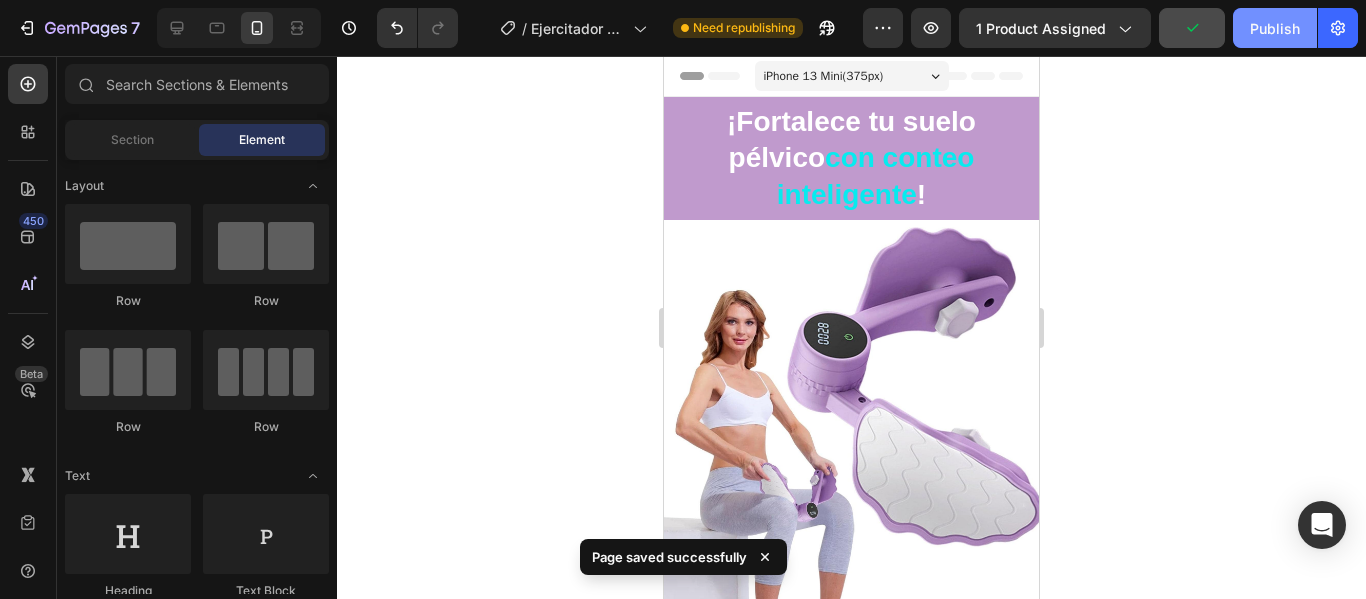 click on "Publish" at bounding box center [1275, 28] 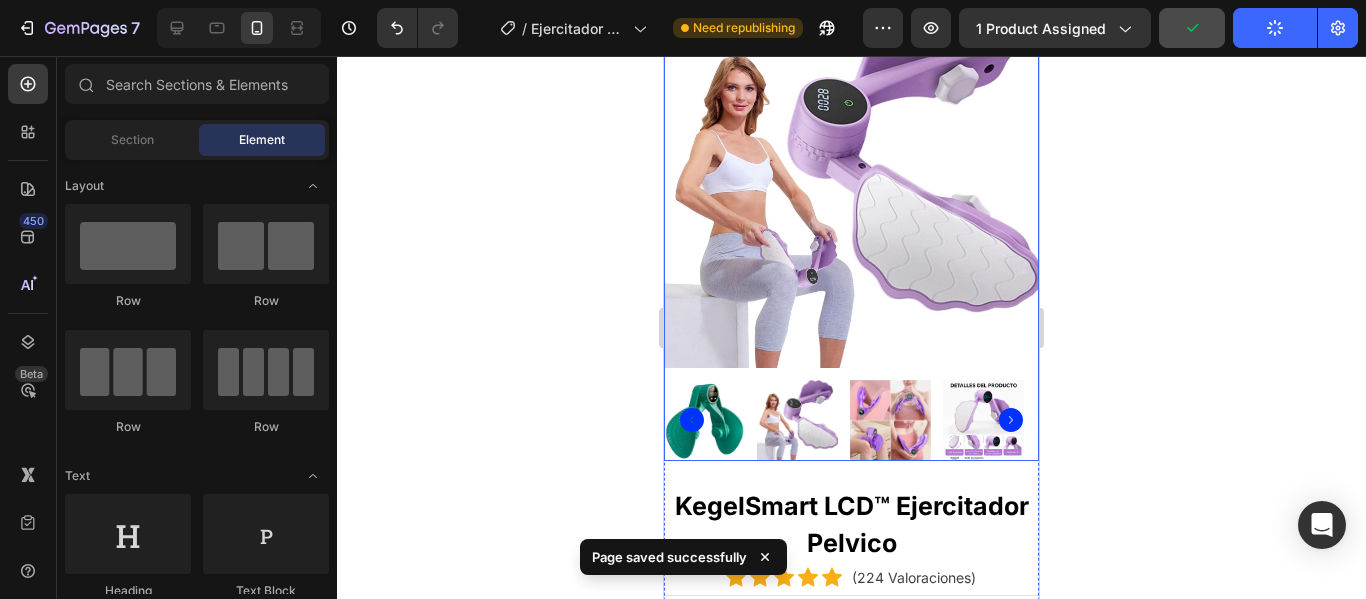 scroll, scrollTop: 200, scrollLeft: 0, axis: vertical 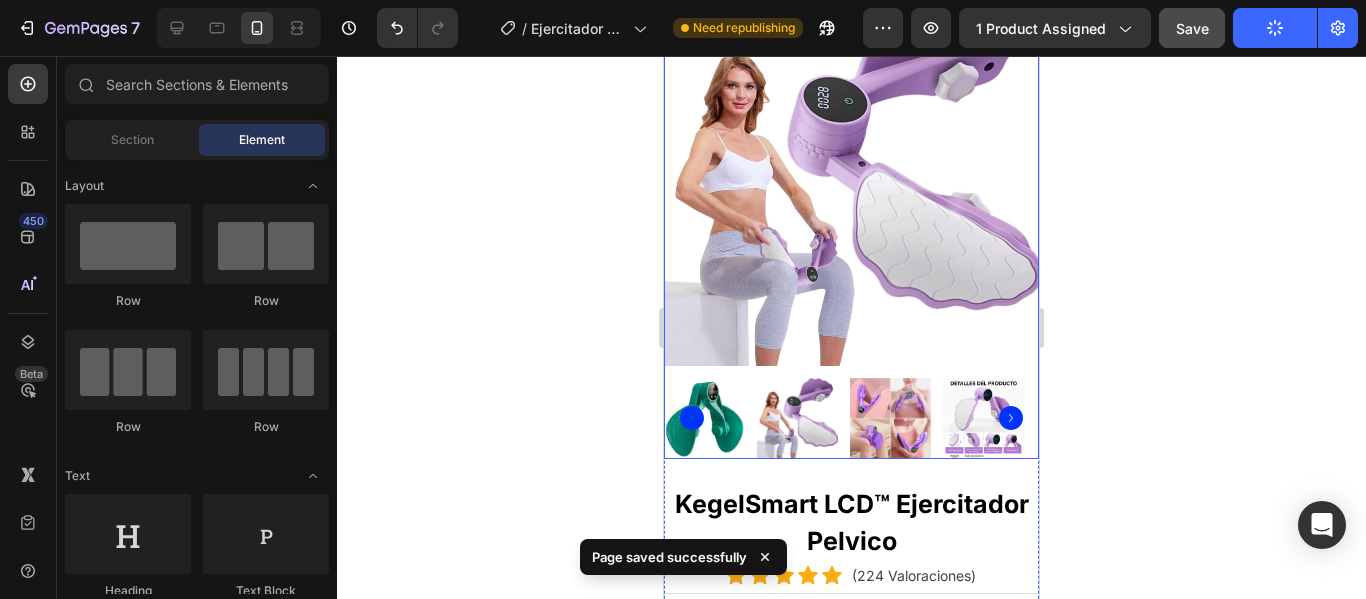 click at bounding box center (851, 418) 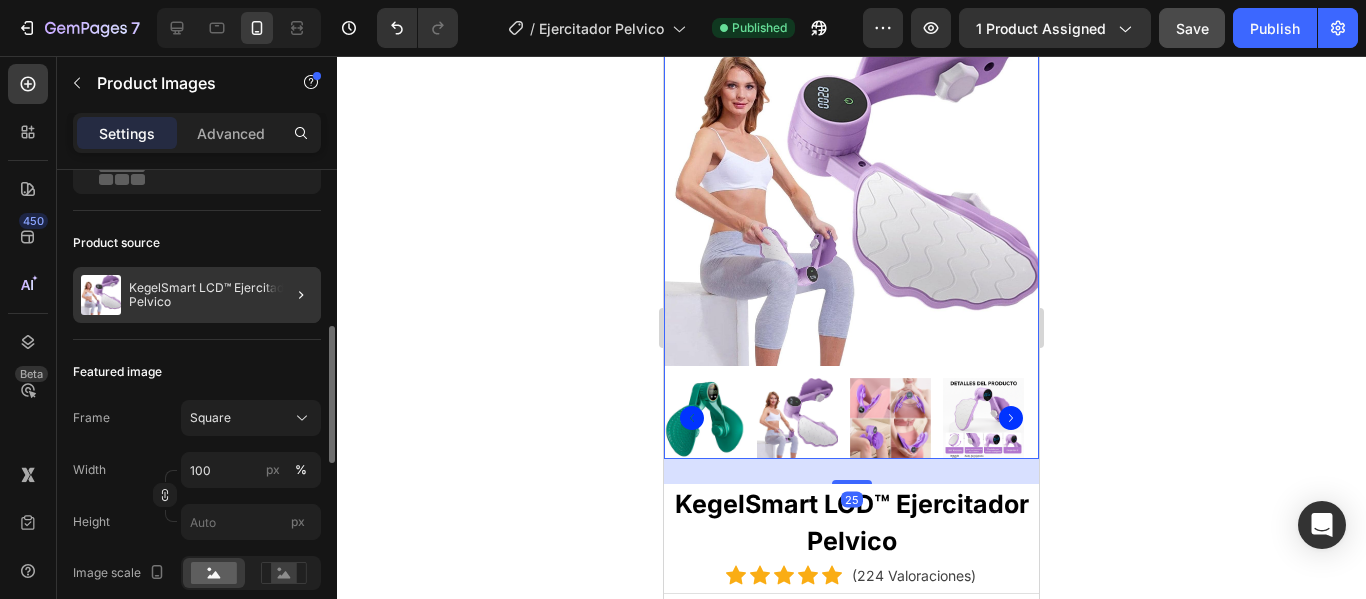 scroll, scrollTop: 300, scrollLeft: 0, axis: vertical 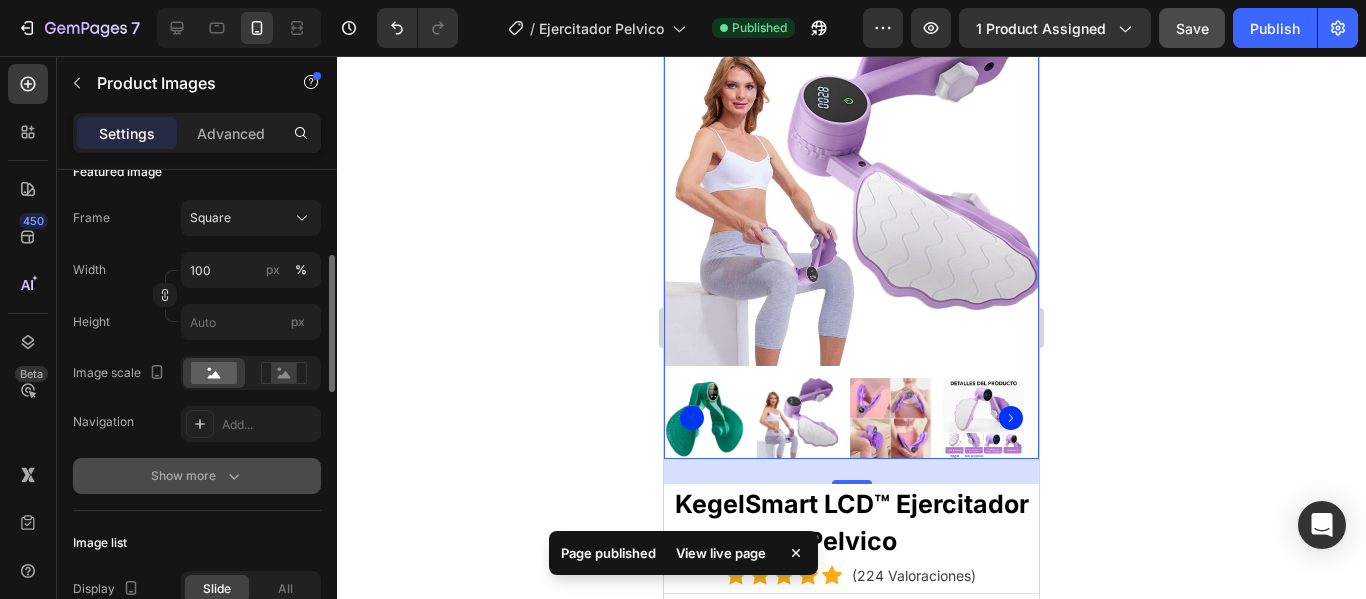 click 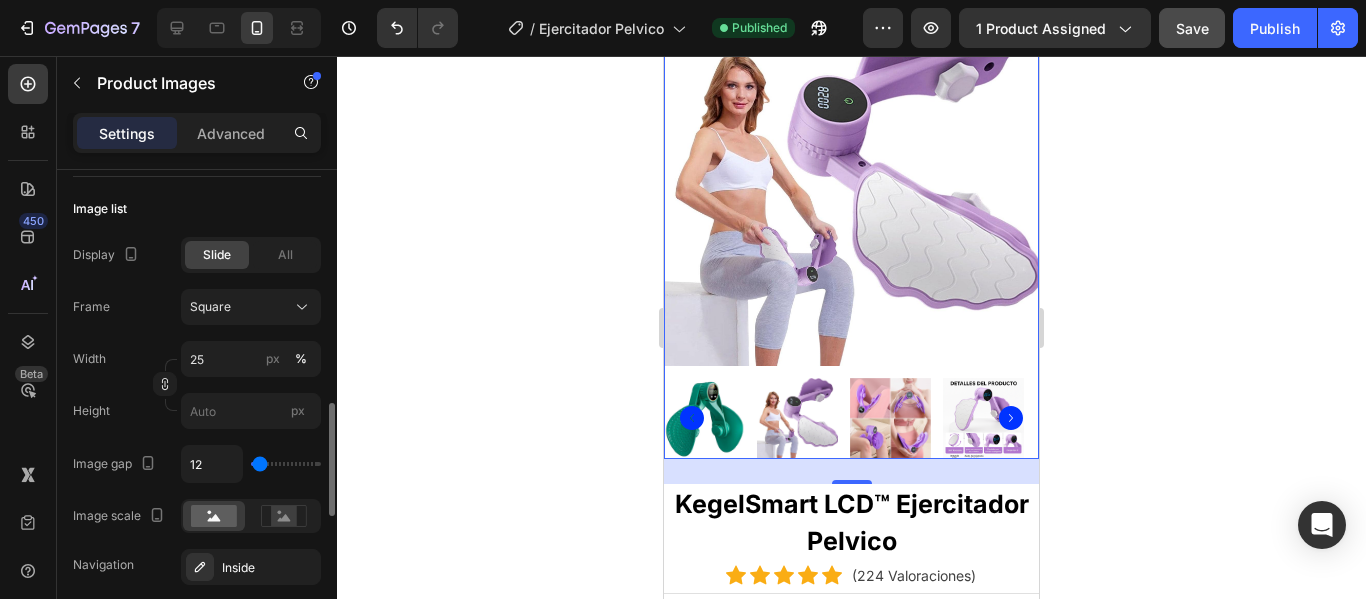 scroll, scrollTop: 1100, scrollLeft: 0, axis: vertical 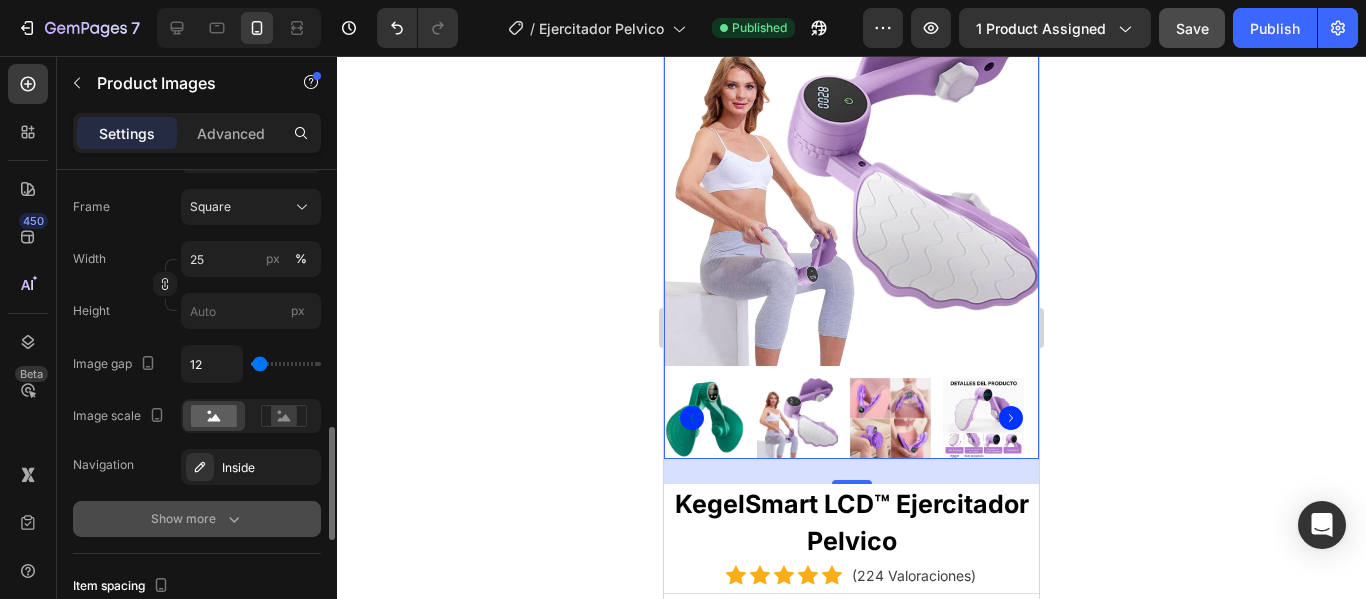 click 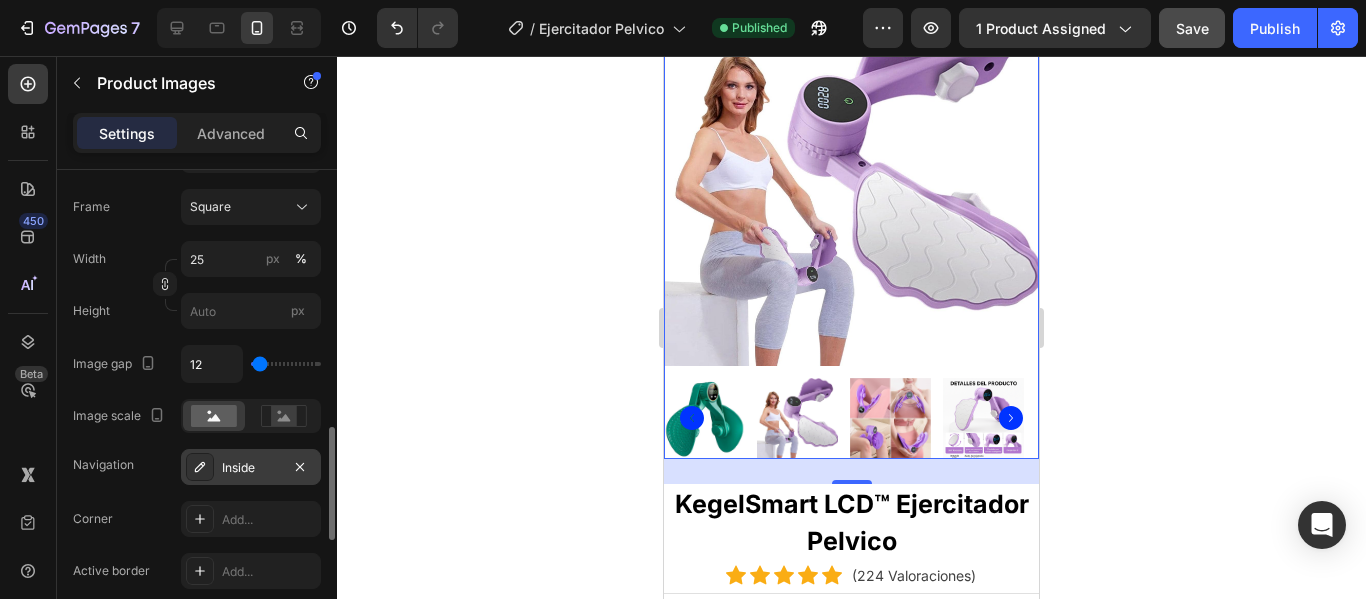 click on "Inside" at bounding box center [251, 468] 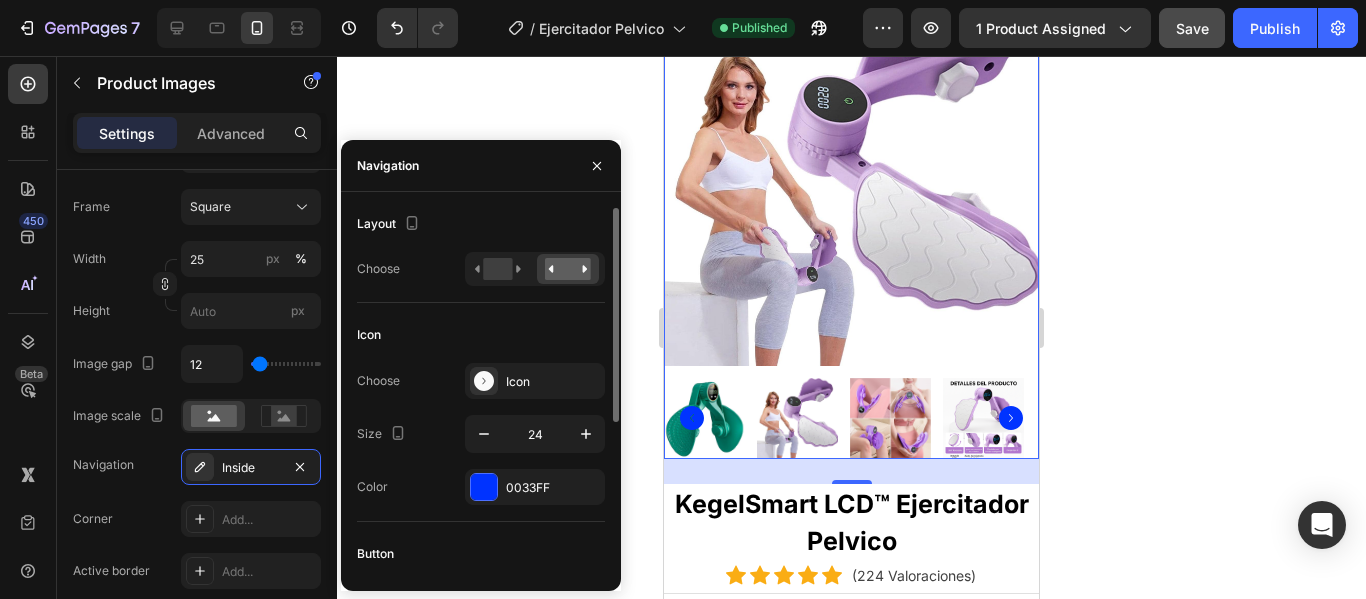 click on "Color 0033FF" at bounding box center [481, 487] 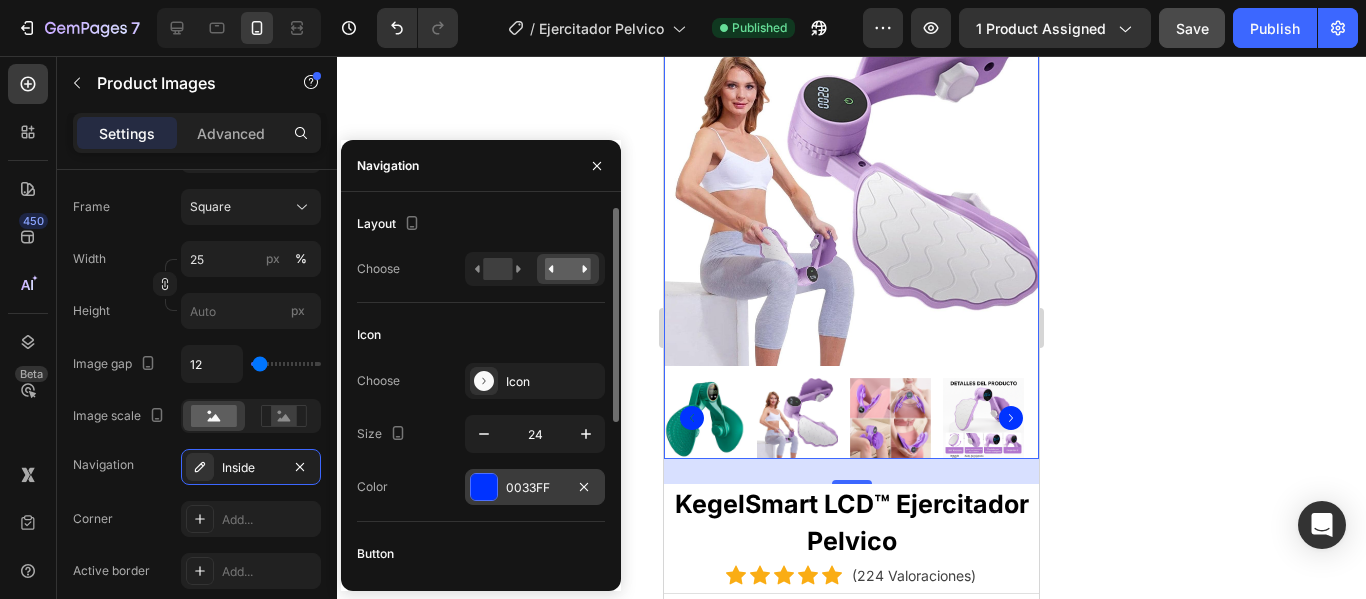 click on "0033FF" at bounding box center (535, 487) 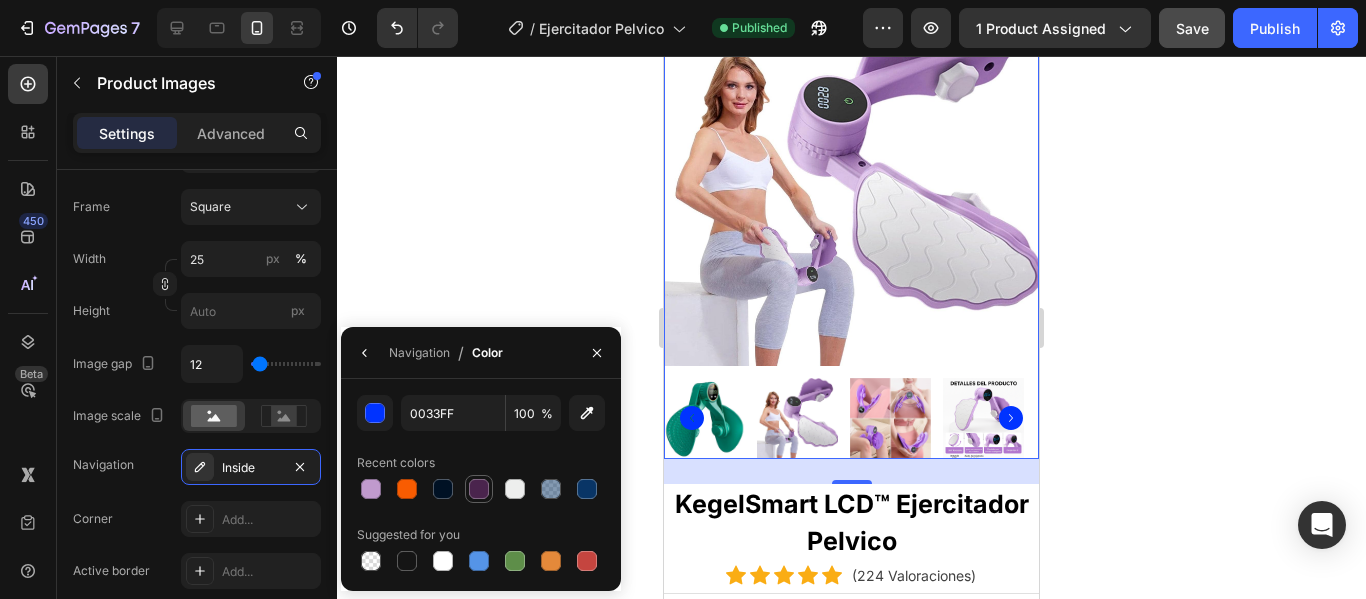 click at bounding box center [479, 489] 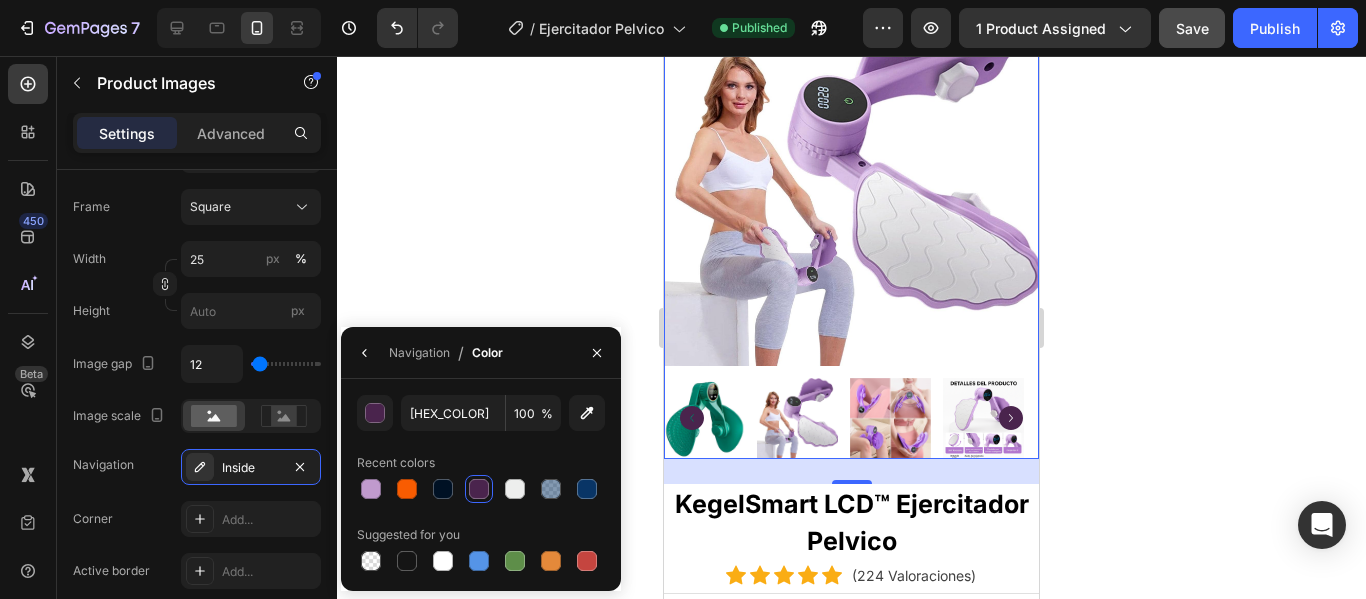 drag, startPoint x: 370, startPoint y: 485, endPoint x: 1115, endPoint y: 353, distance: 756.6036 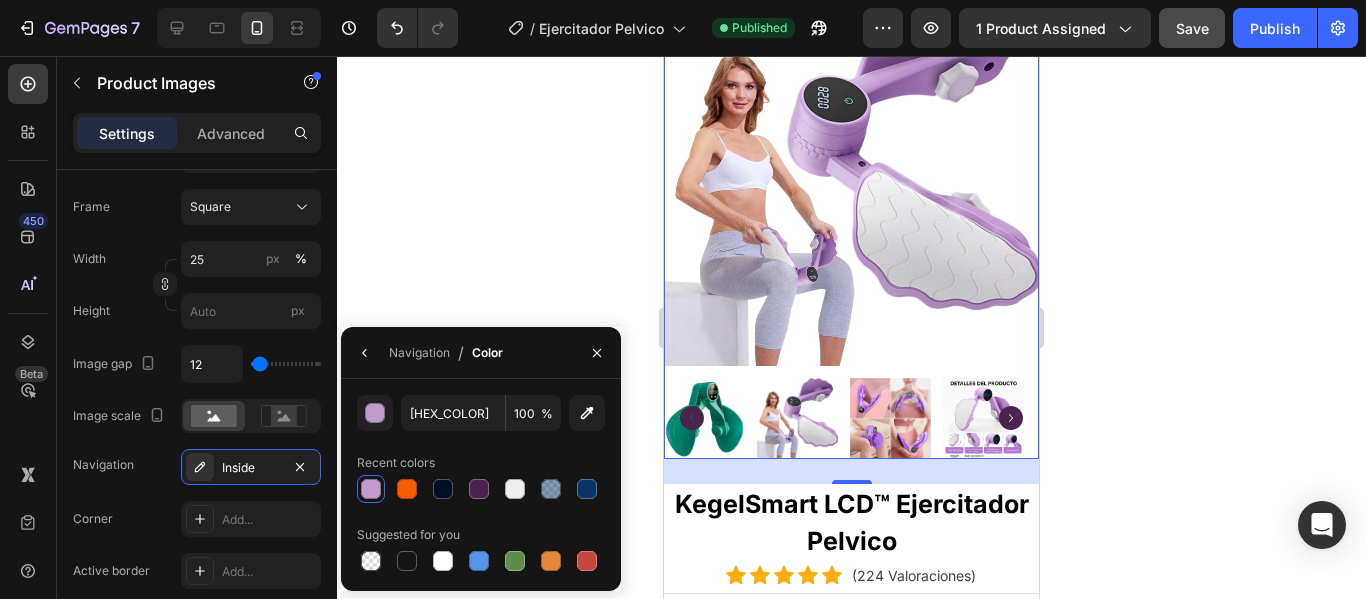 type on "C09ACD" 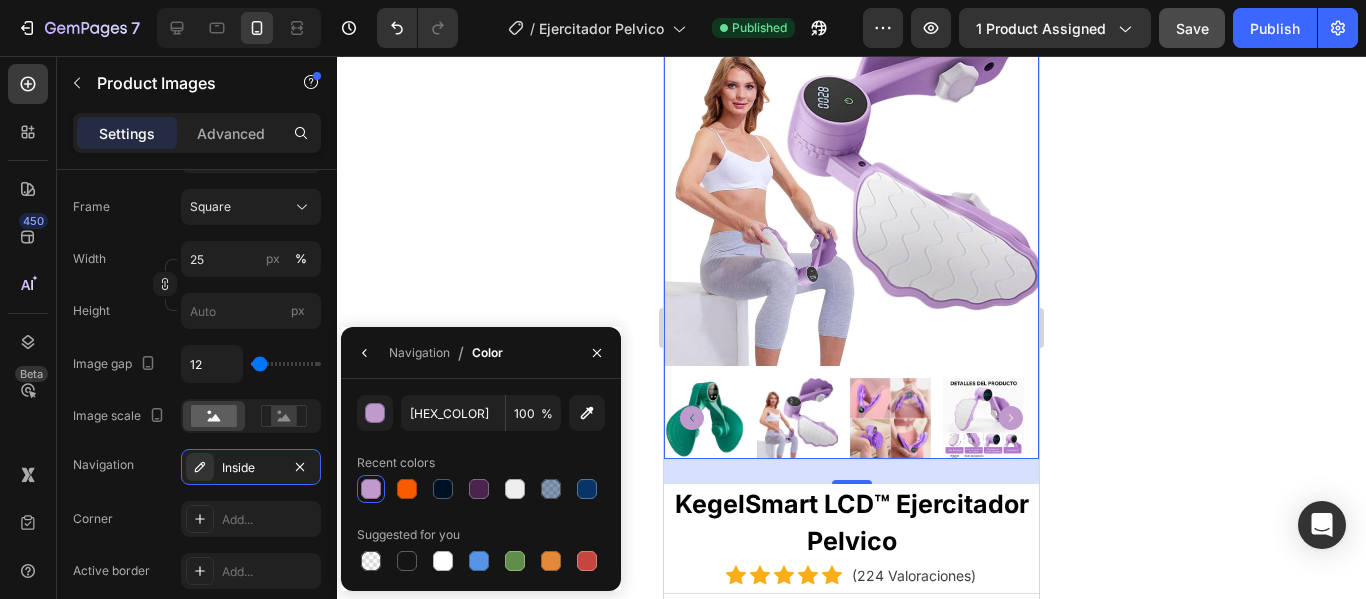 click 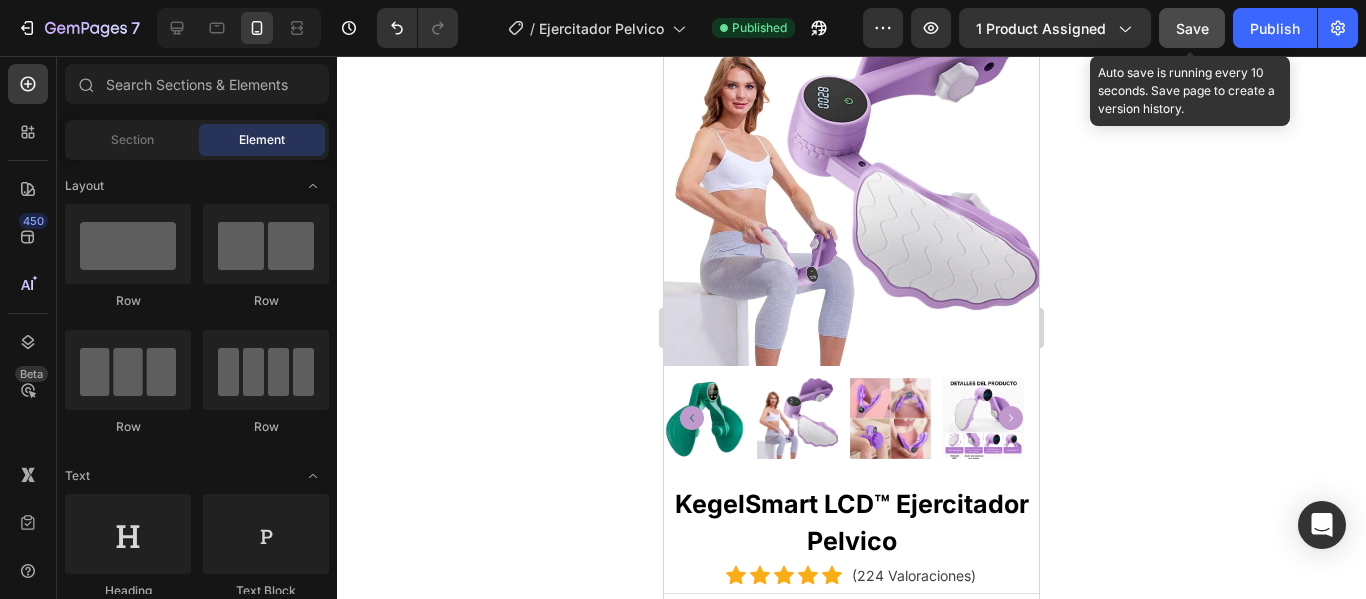 click on "Save" 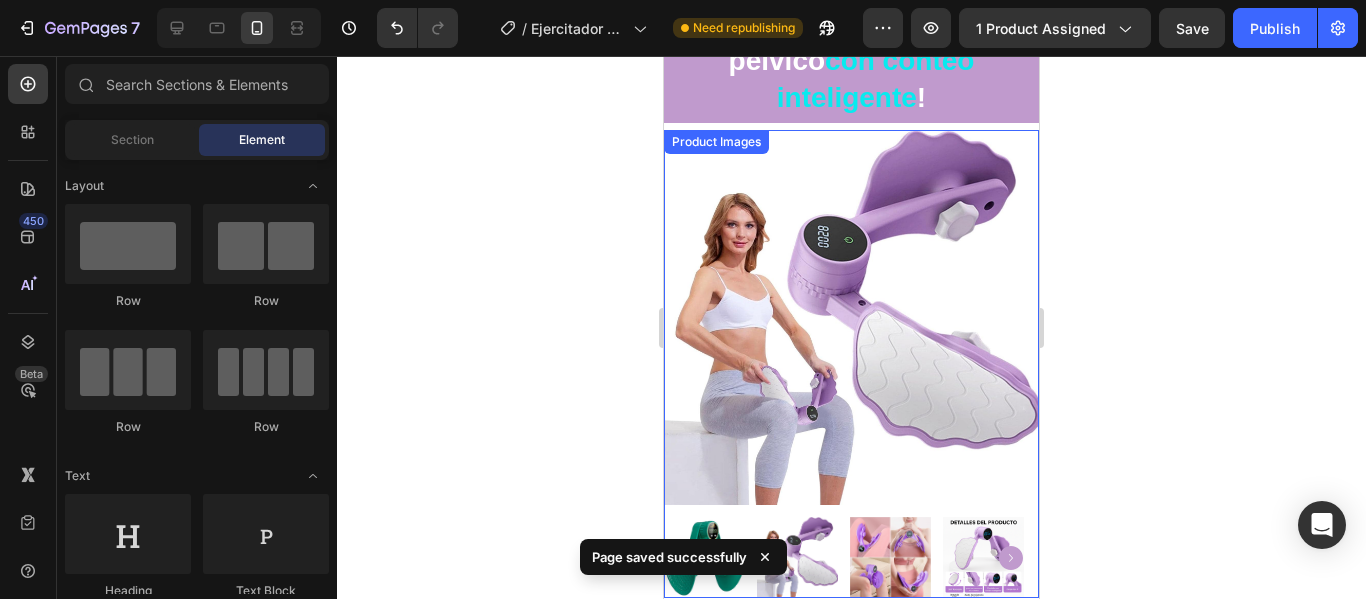 scroll, scrollTop: 0, scrollLeft: 0, axis: both 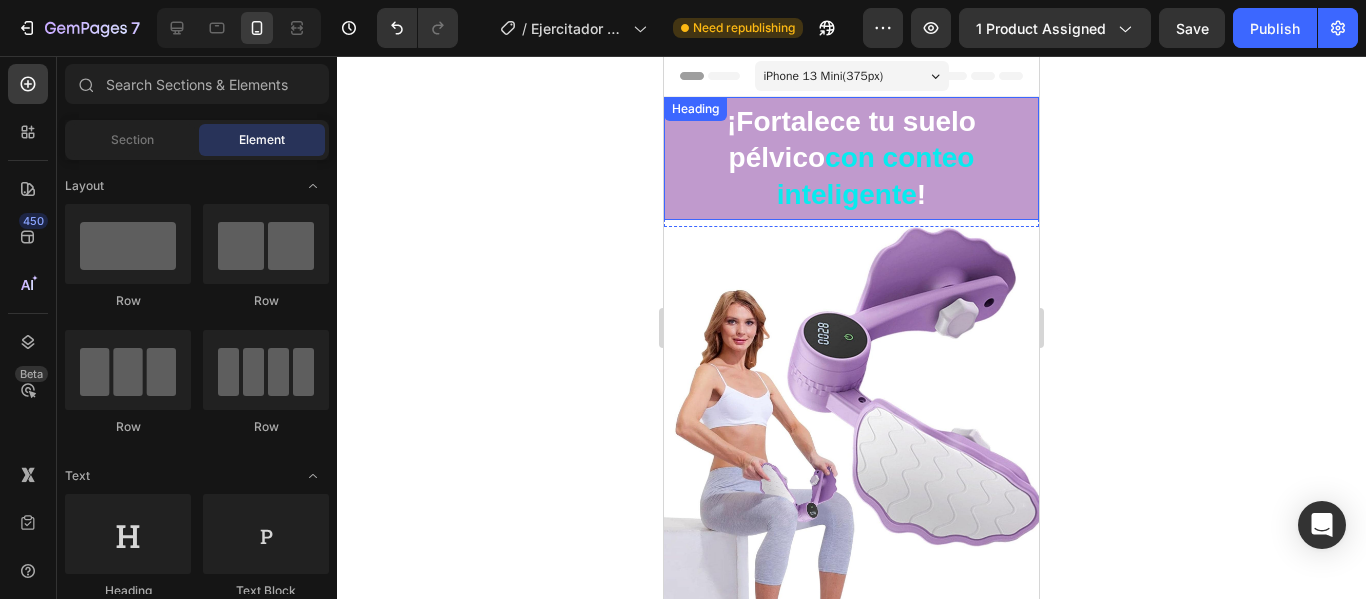 click on "¡Fortalece tu suelo pélvico  con conteo inteligente !" at bounding box center [851, 158] 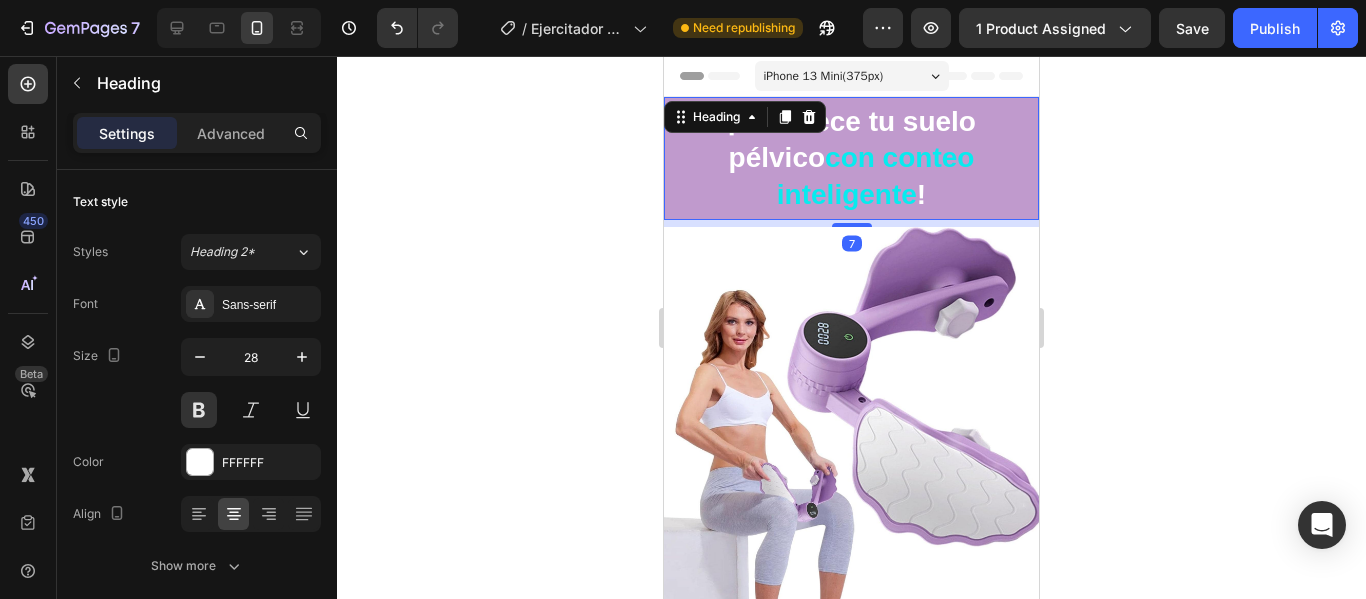 click on "¡Fortalece tu suelo pélvico  con conteo inteligente !" at bounding box center (851, 158) 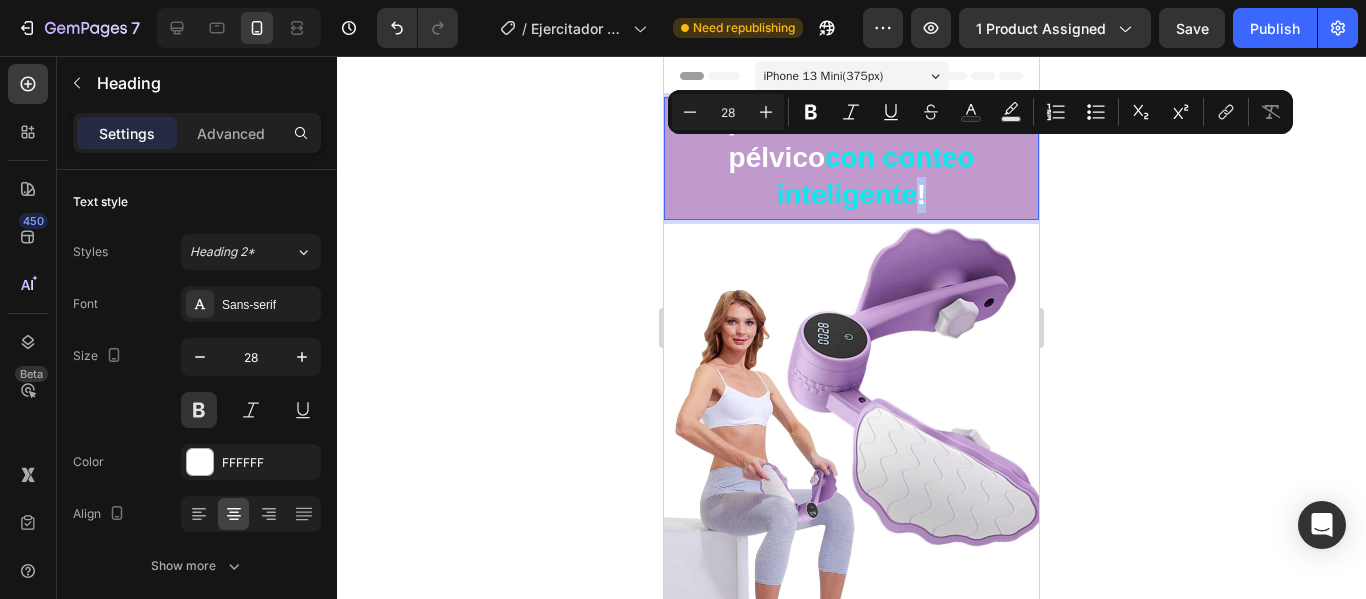 drag, startPoint x: 1003, startPoint y: 156, endPoint x: 986, endPoint y: 156, distance: 17 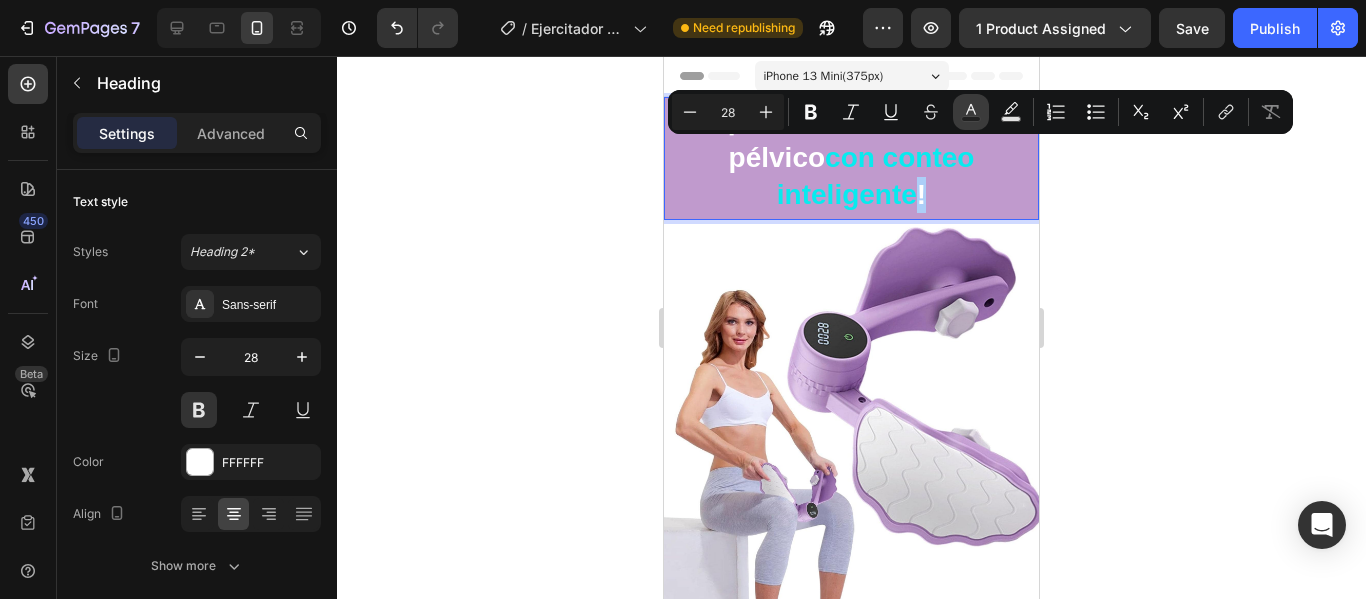 click 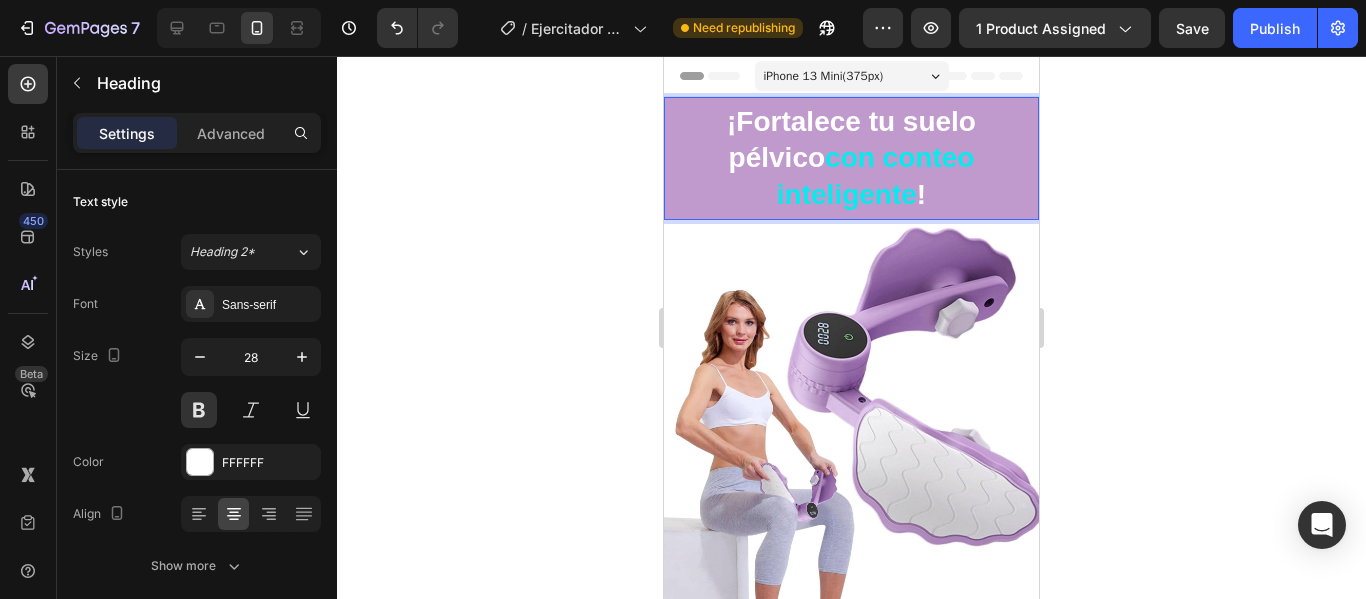 click on "con conteo inteligente" at bounding box center (876, 175) 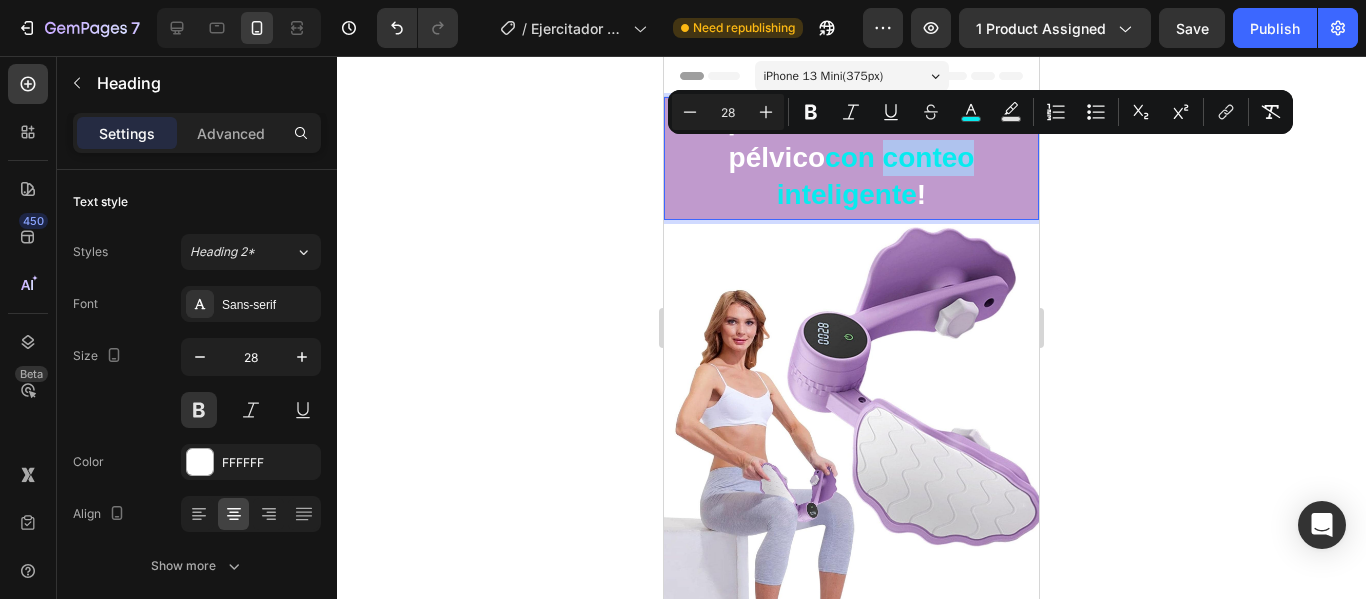 drag, startPoint x: 776, startPoint y: 163, endPoint x: 805, endPoint y: 159, distance: 29.274563 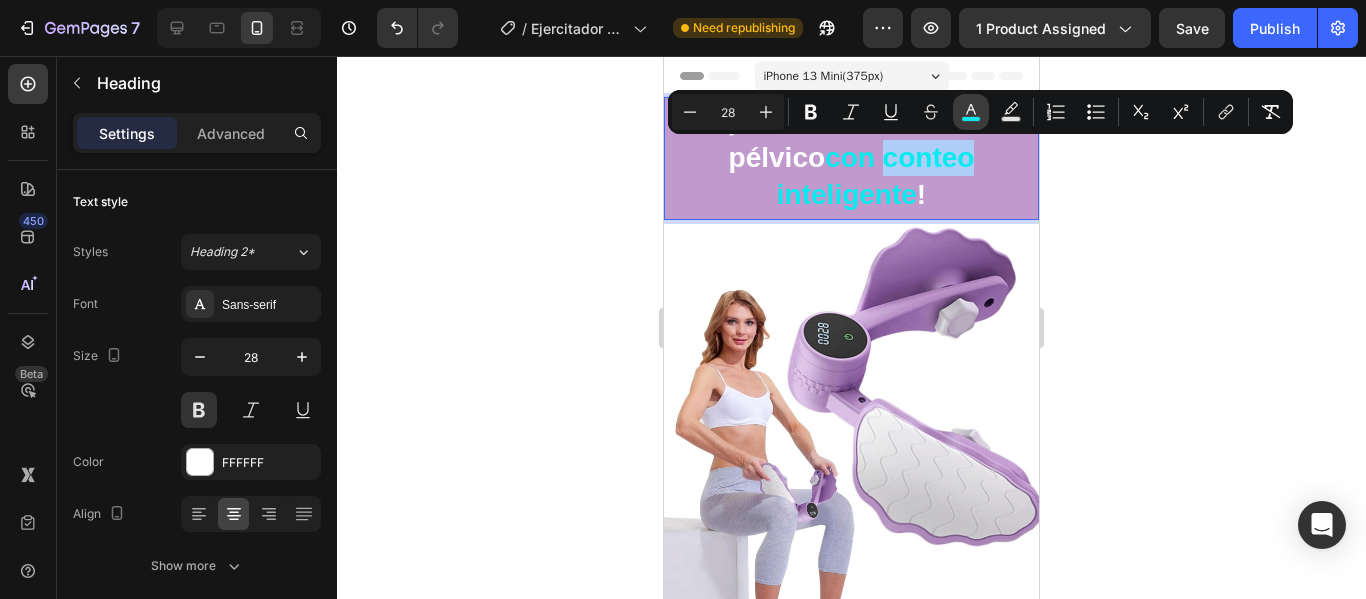click 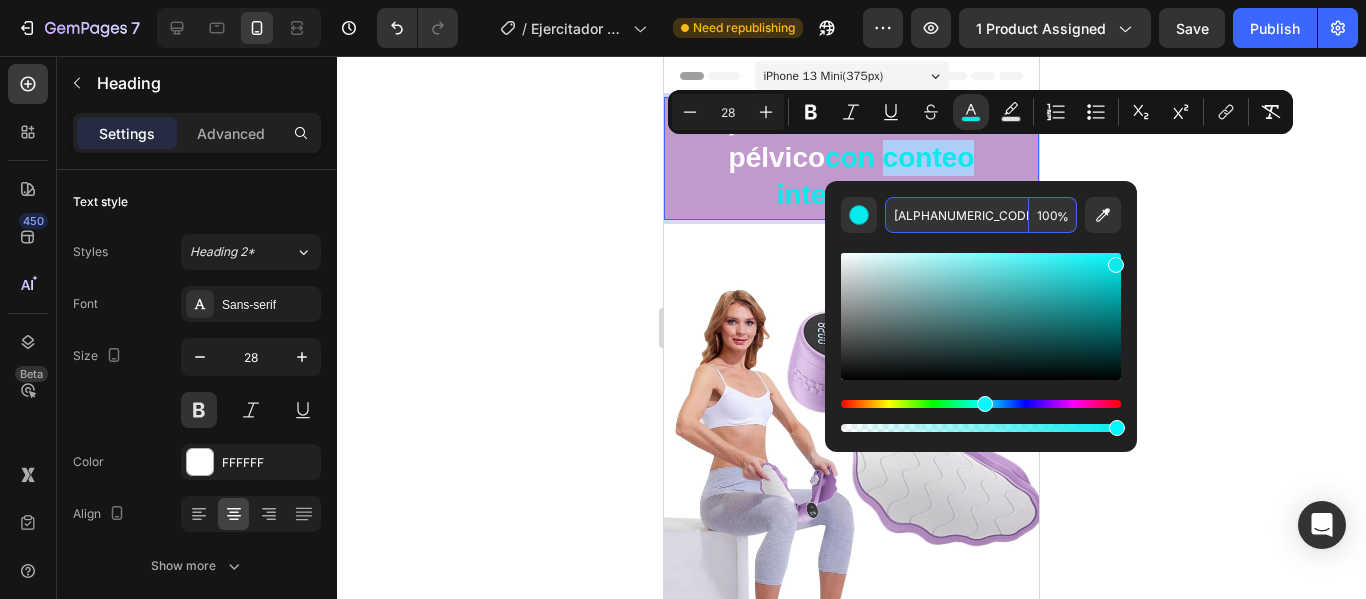 click on "07EBEF" at bounding box center [957, 215] 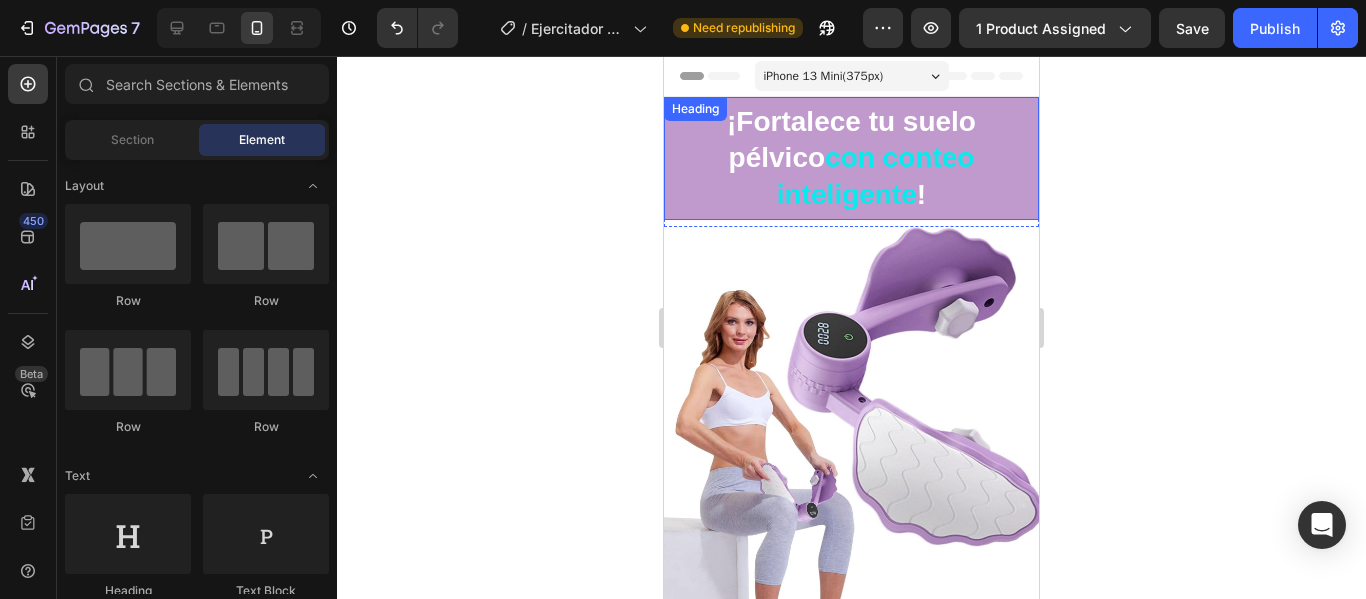 click on "¡Fortalece tu suelo pélvico  con conteo inteligente !" at bounding box center [851, 158] 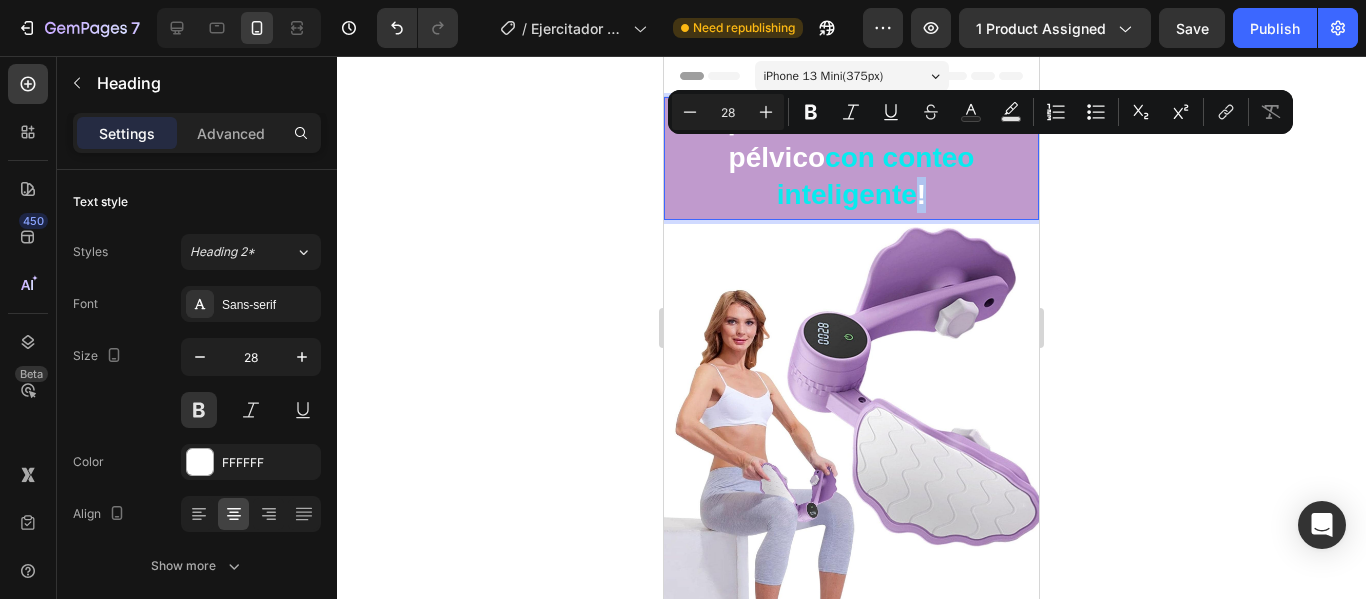 click on "¡Fortalece tu suelo pélvico  con conteo inteligente !" at bounding box center [851, 158] 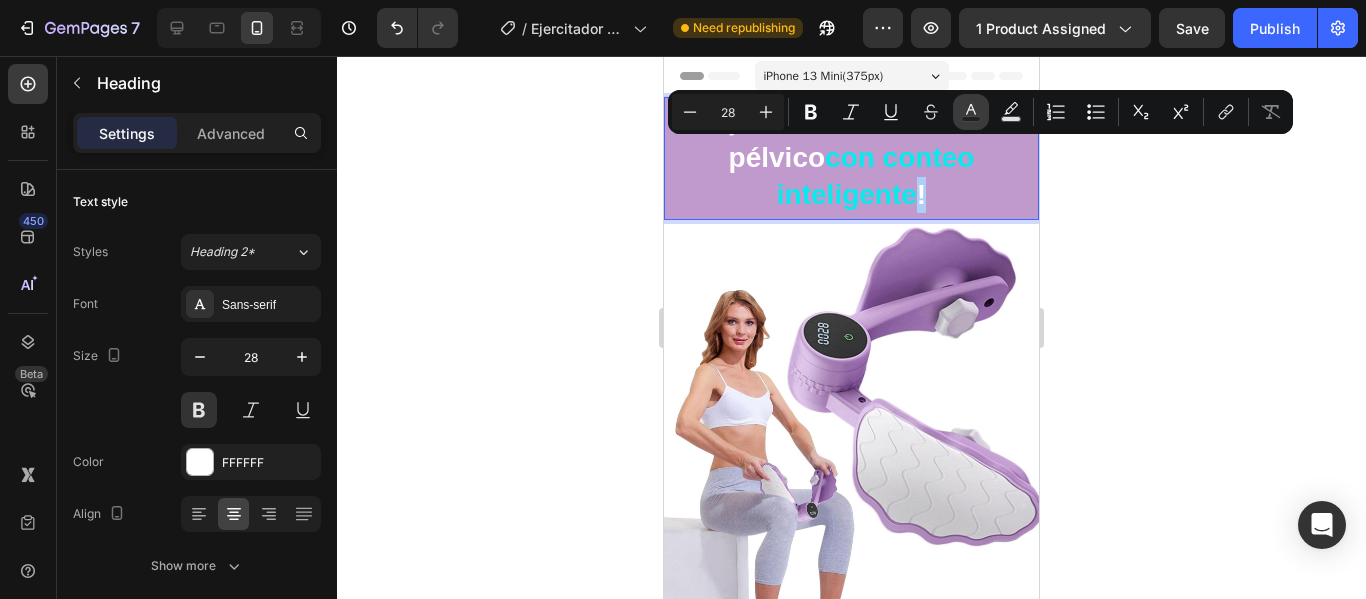 click 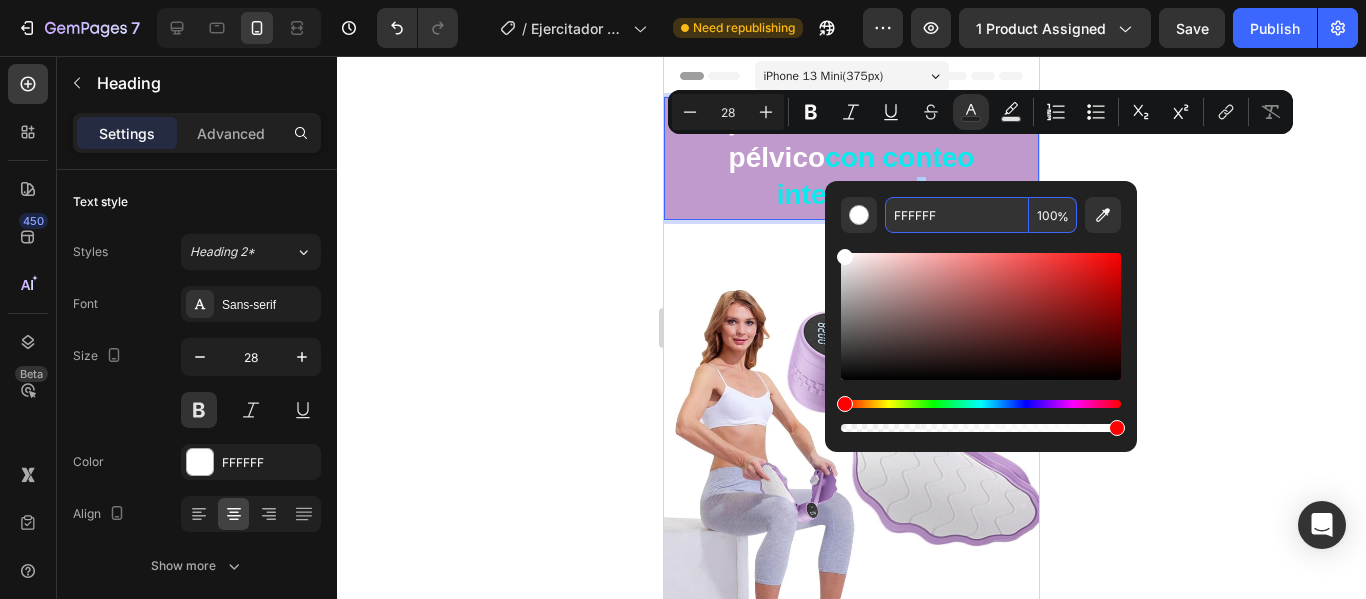 click on "FFFFFF" at bounding box center [957, 215] 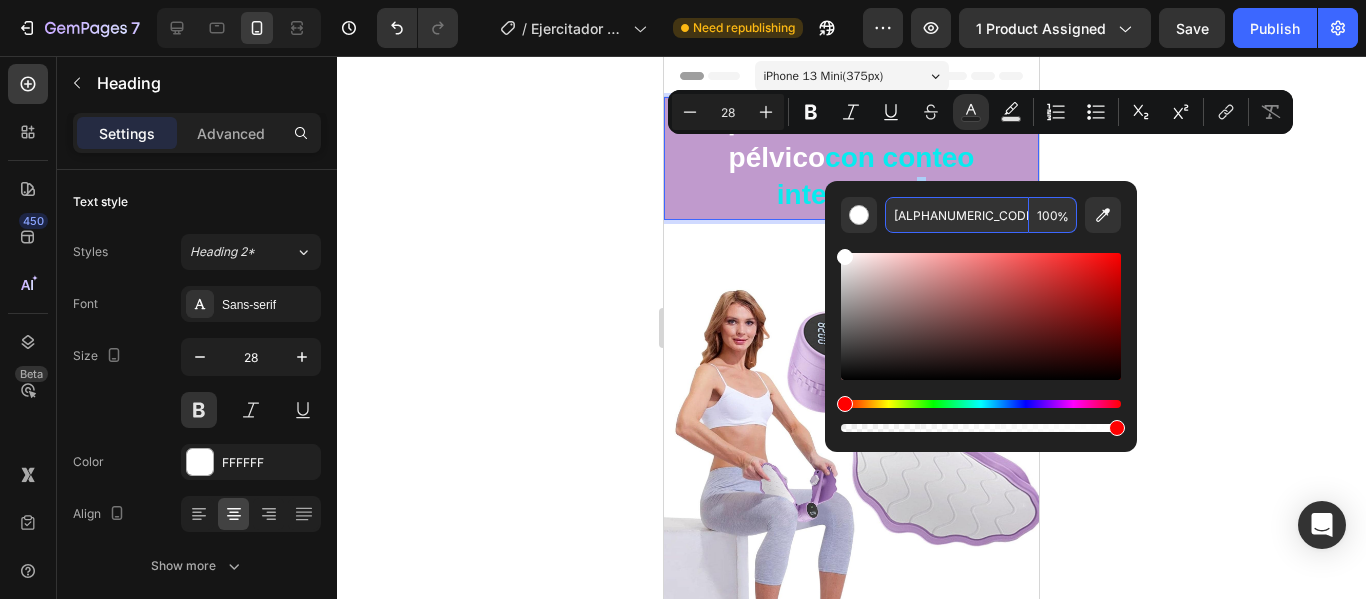 type on "07EBEF" 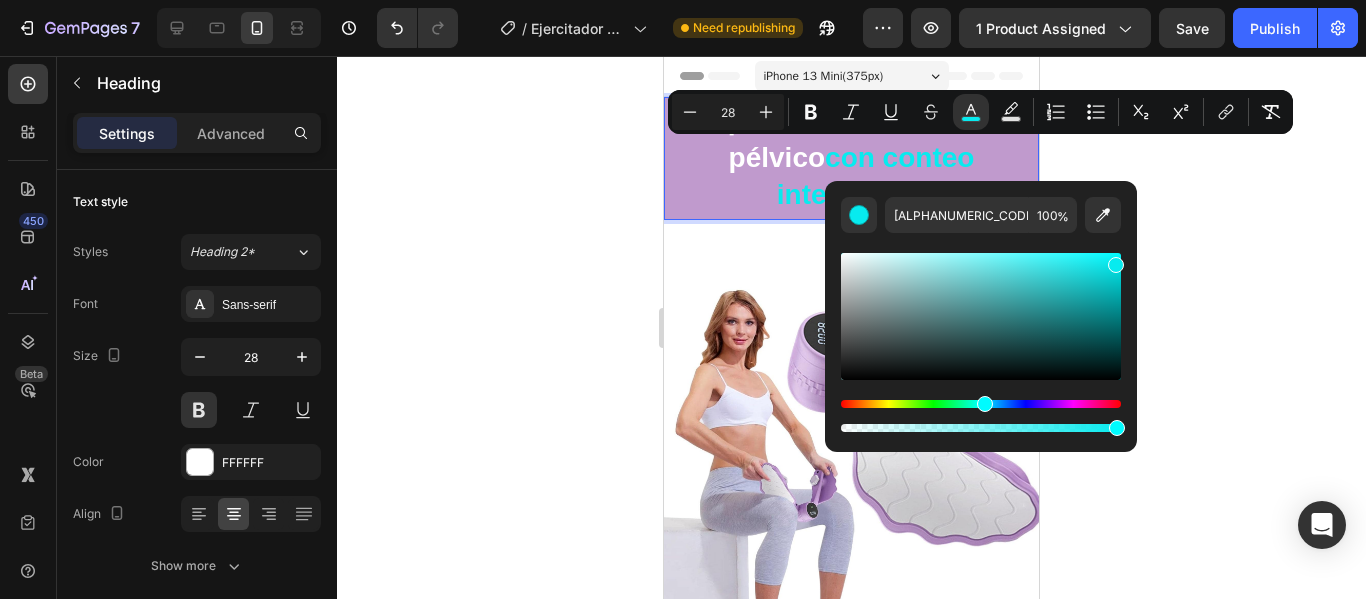 click 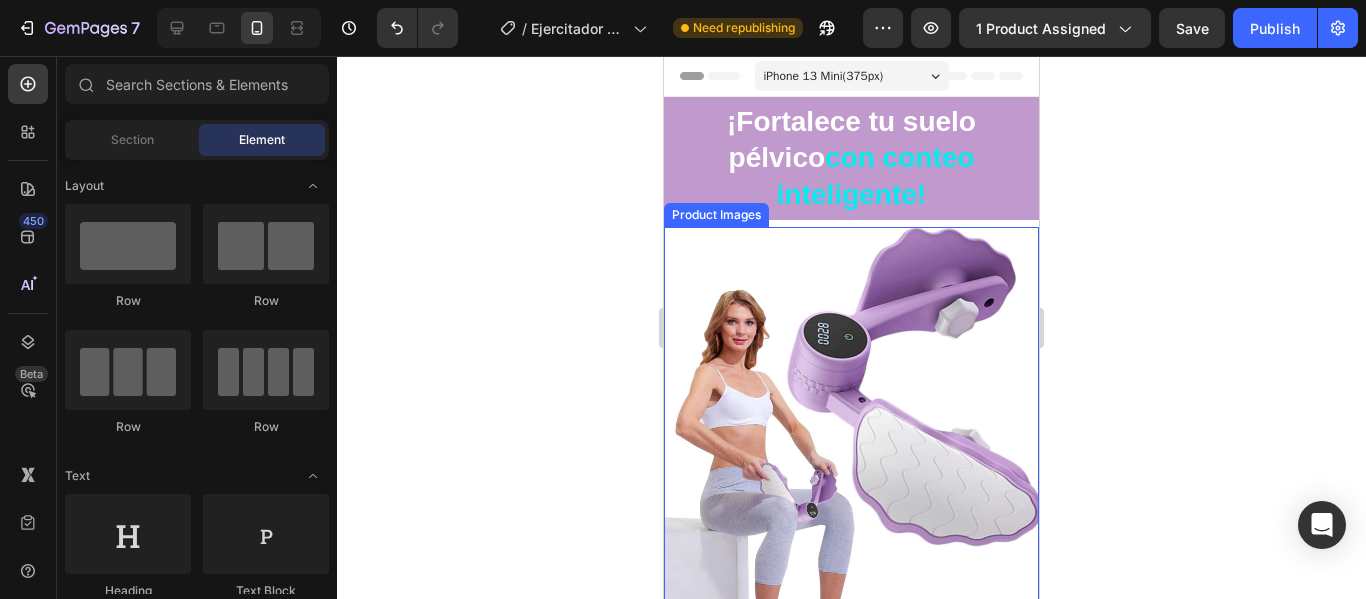 scroll, scrollTop: 400, scrollLeft: 0, axis: vertical 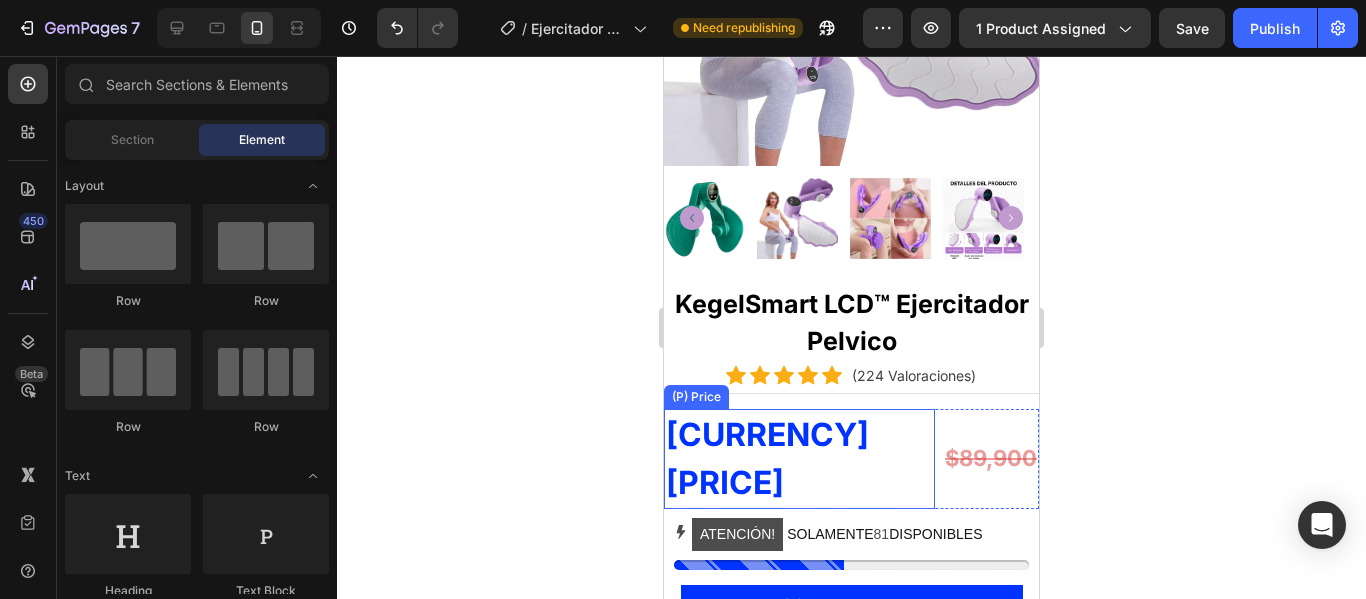 click on "$75,900" at bounding box center (799, 459) 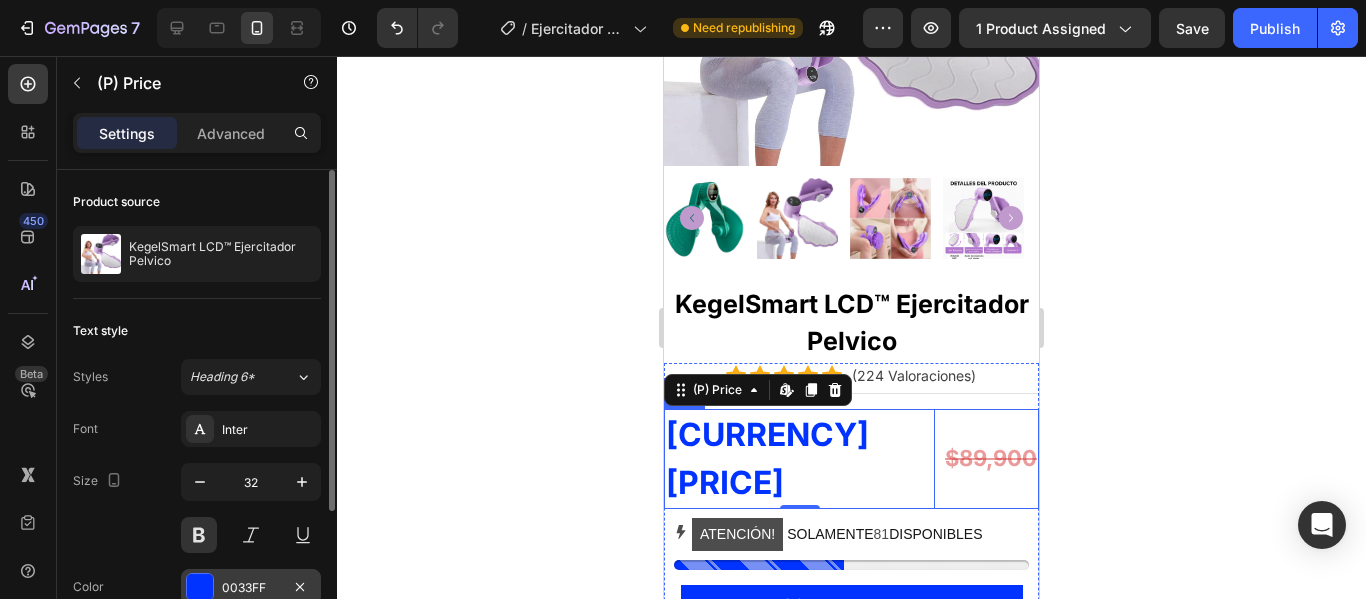 click at bounding box center [200, 587] 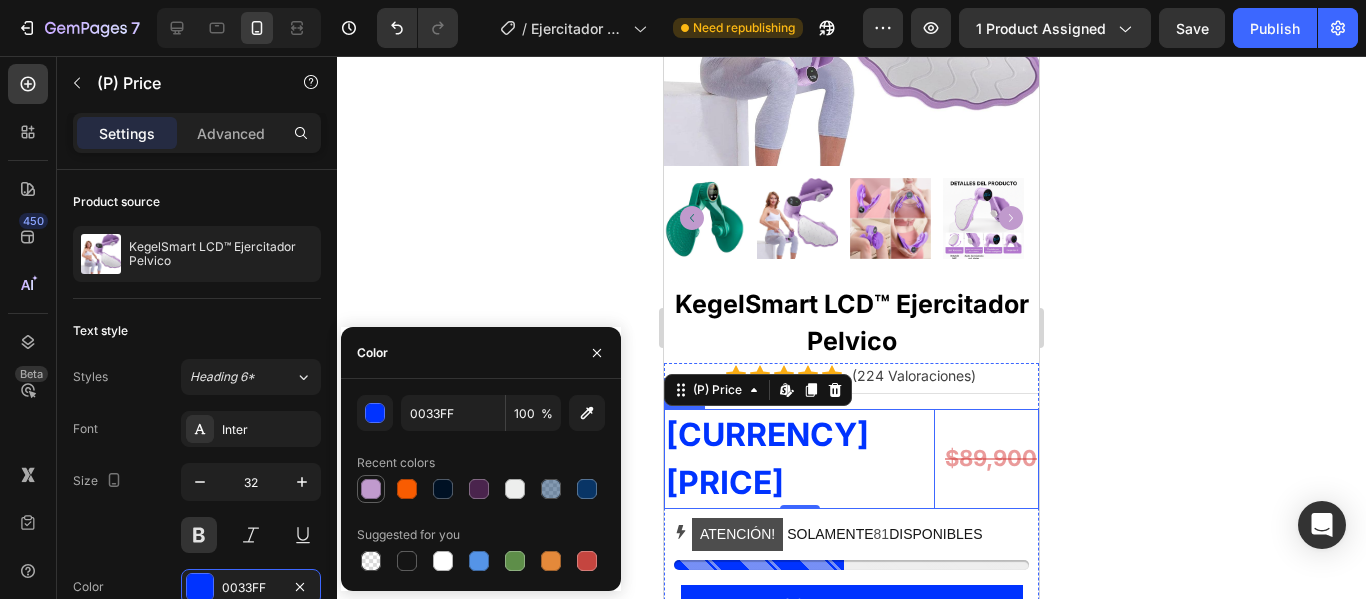 click at bounding box center (371, 489) 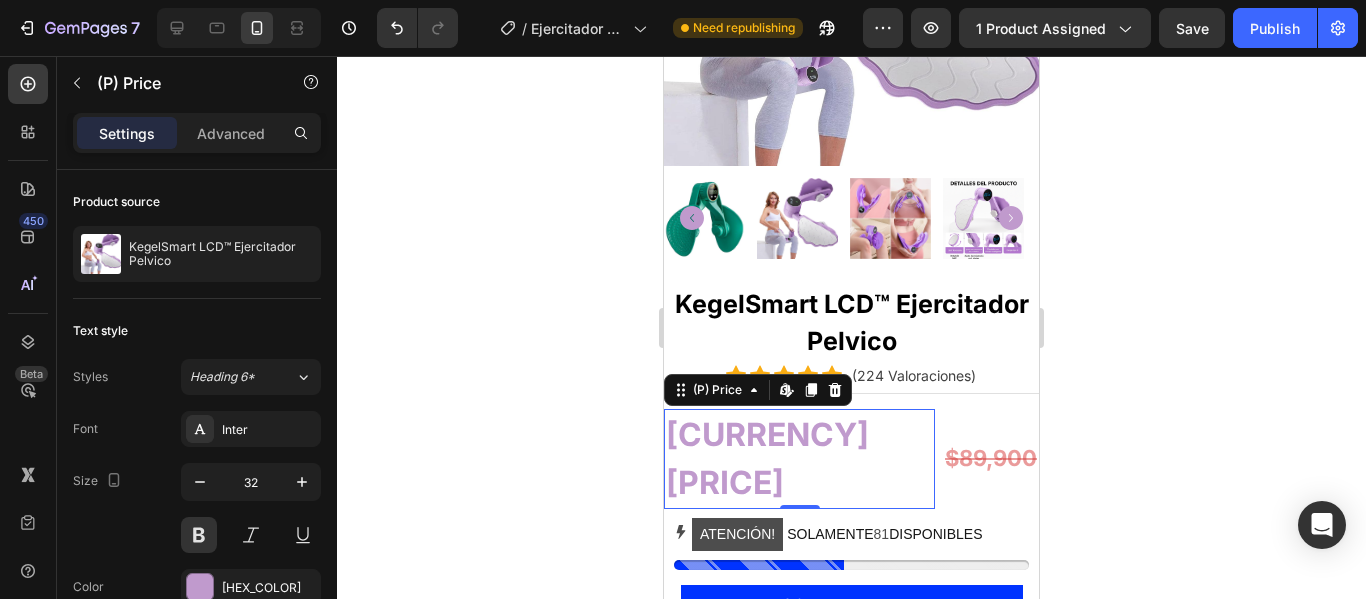 click 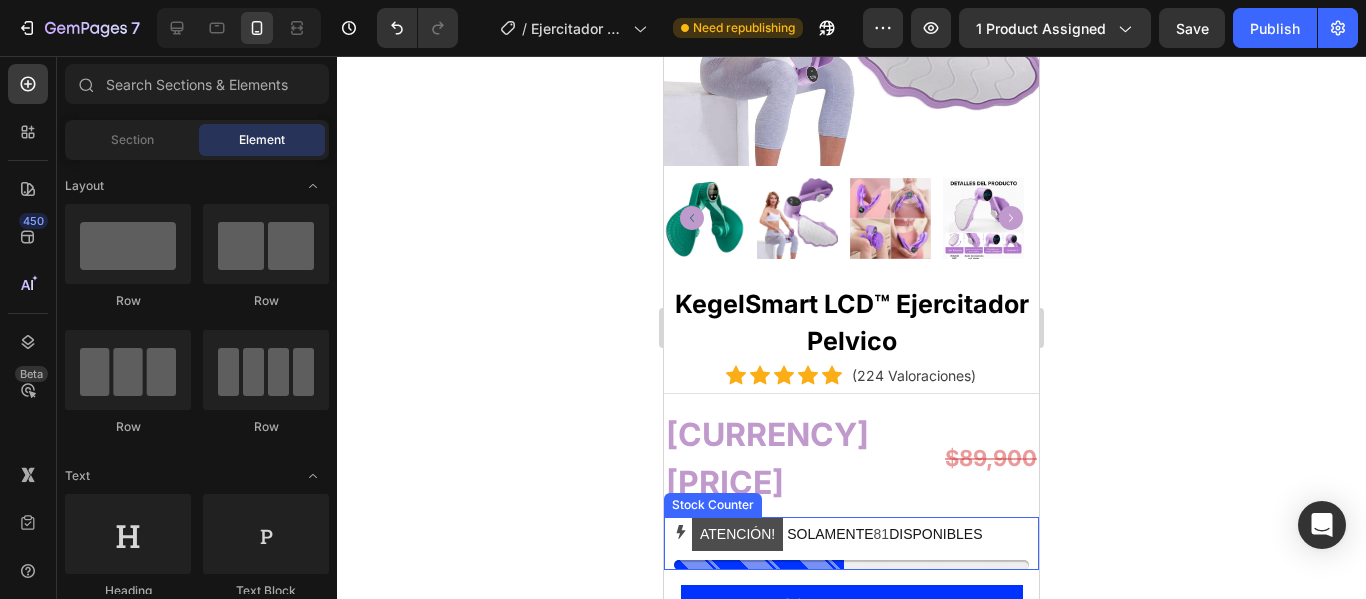 click on "ATENCIÓN!
SOLAMENTE  81  DISPONIBLES" at bounding box center (837, 534) 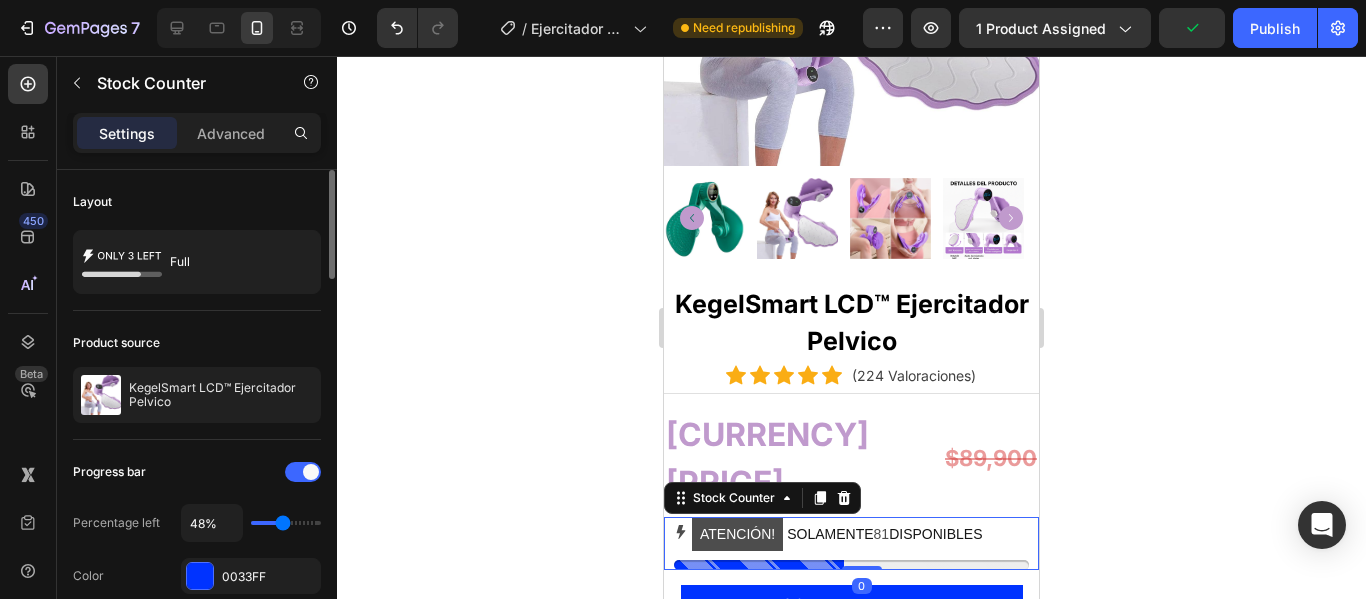 scroll, scrollTop: 100, scrollLeft: 0, axis: vertical 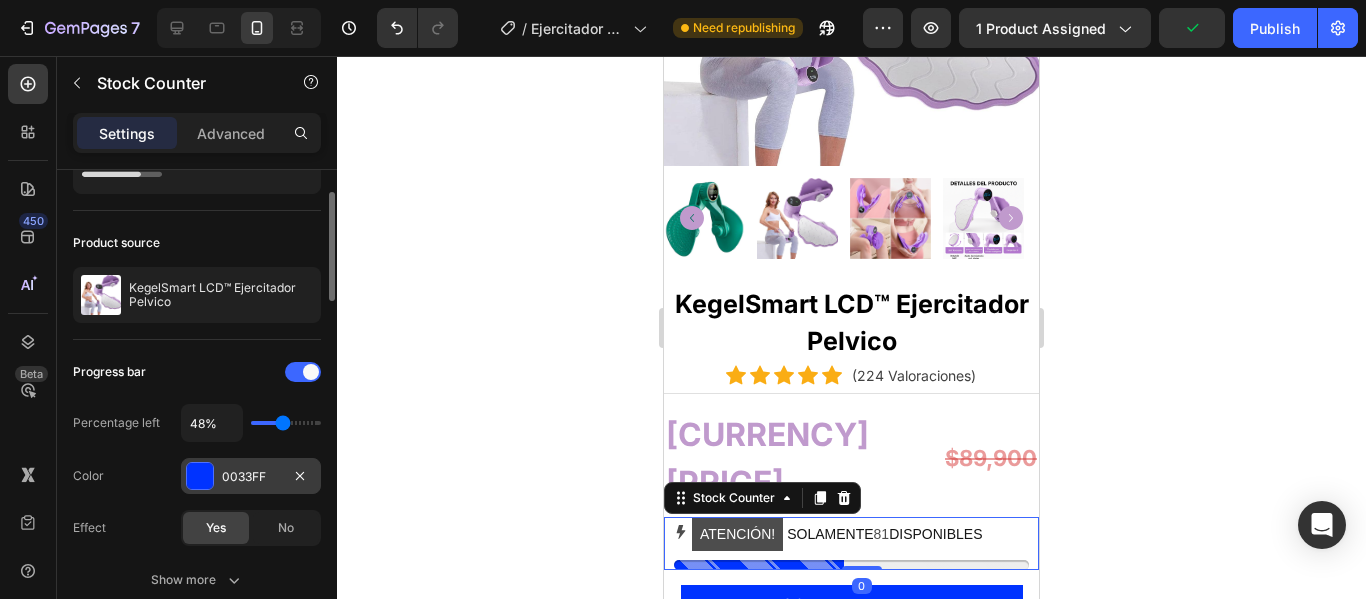 click at bounding box center [200, 476] 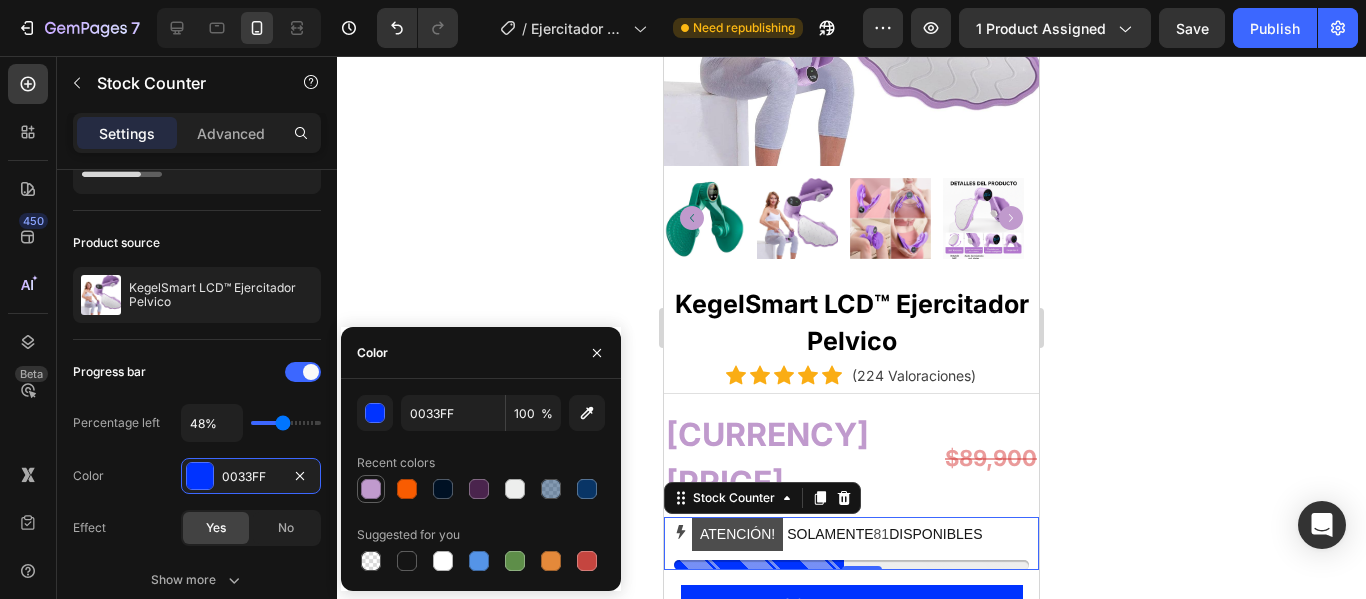 click at bounding box center [371, 489] 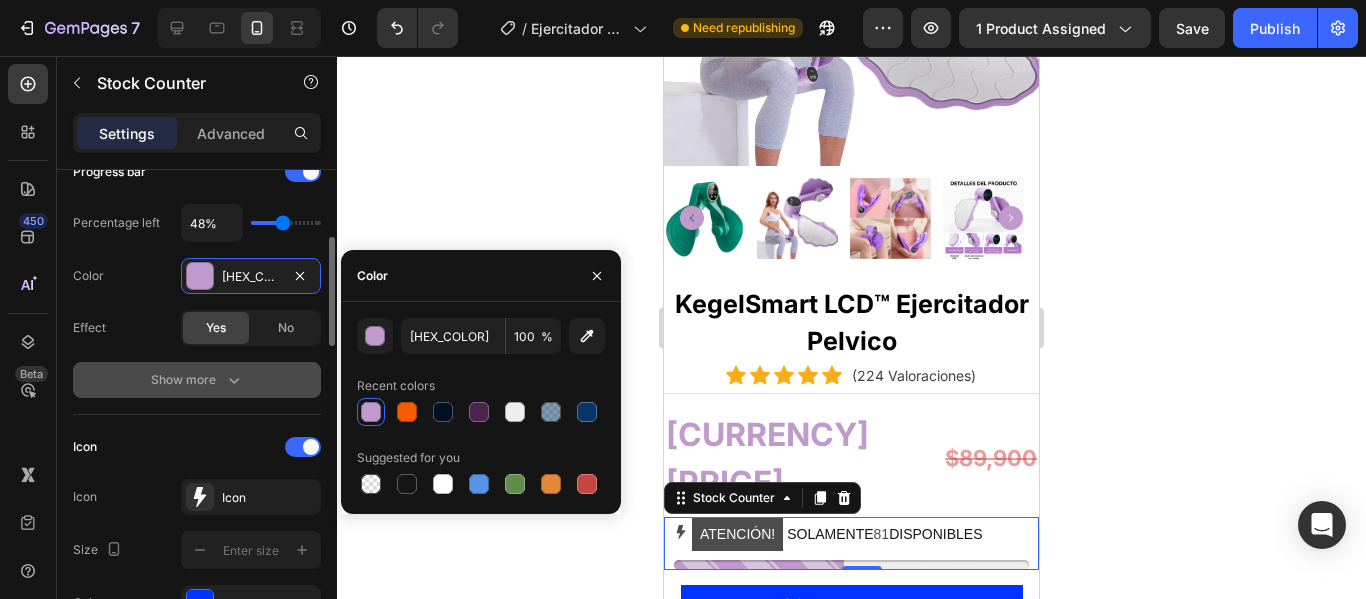 scroll, scrollTop: 400, scrollLeft: 0, axis: vertical 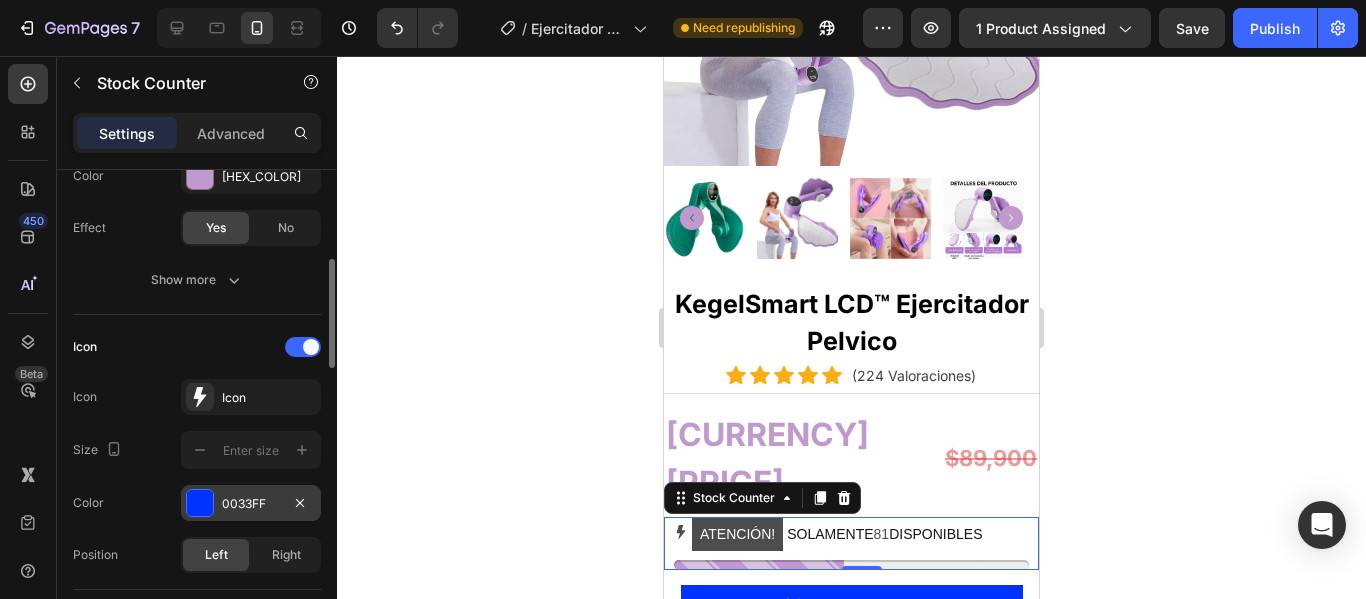 click on "0033FF" at bounding box center [251, 504] 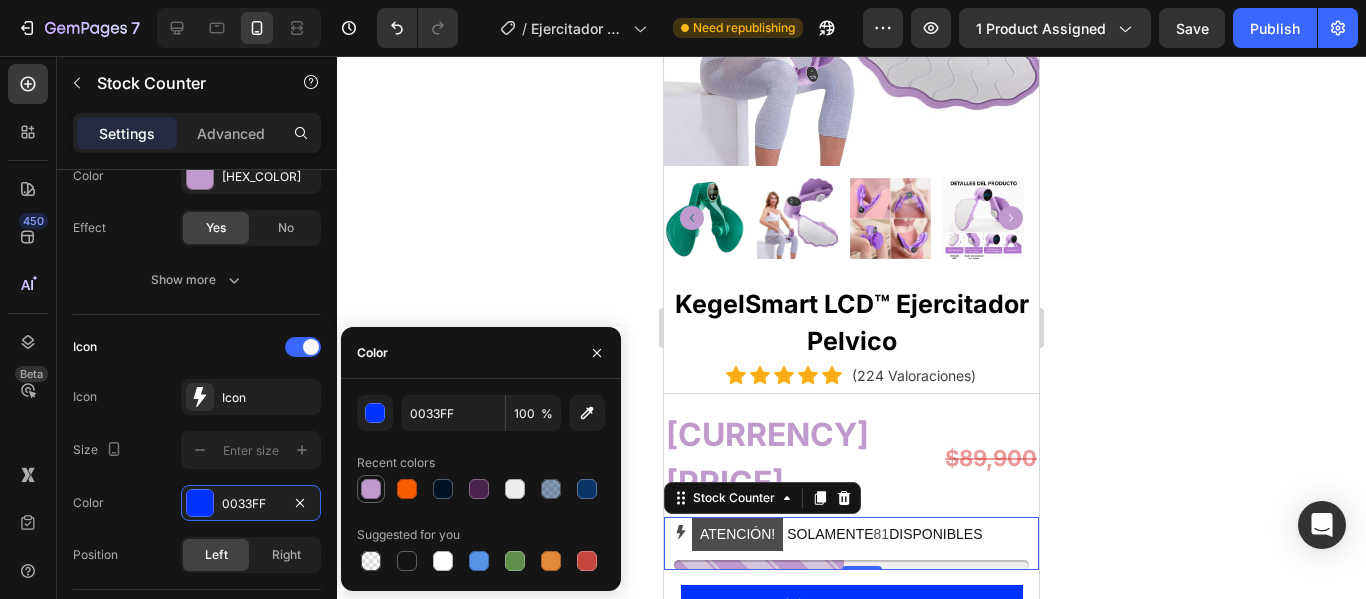 click at bounding box center (371, 489) 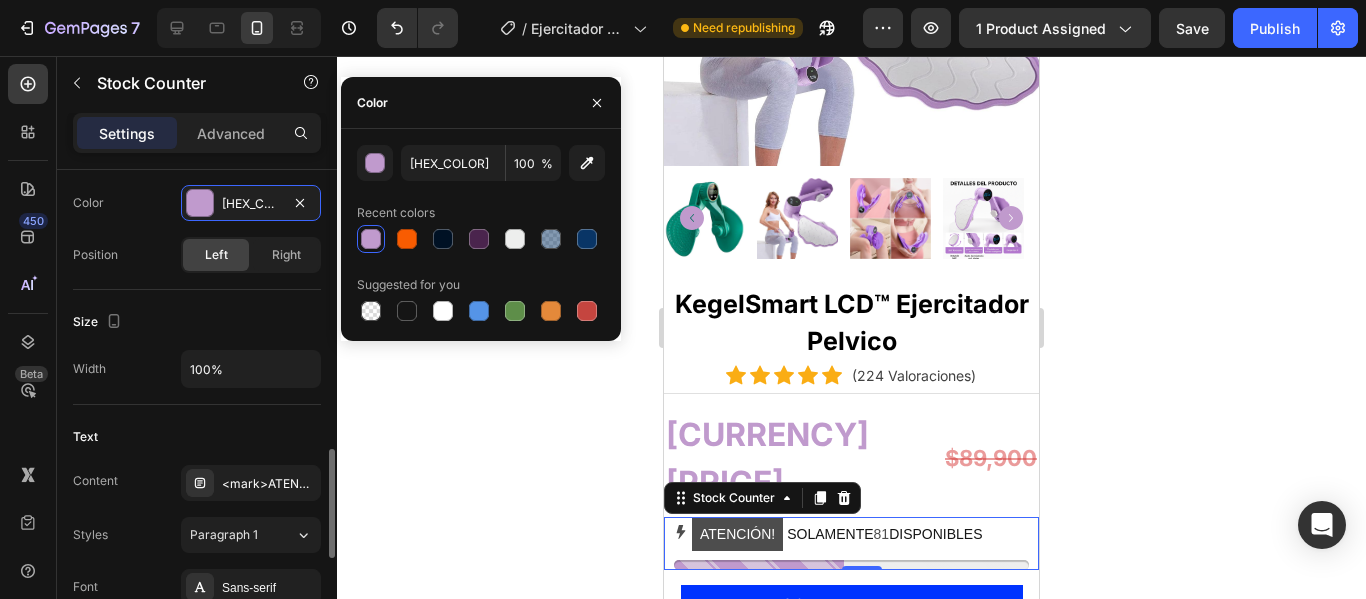 scroll, scrollTop: 900, scrollLeft: 0, axis: vertical 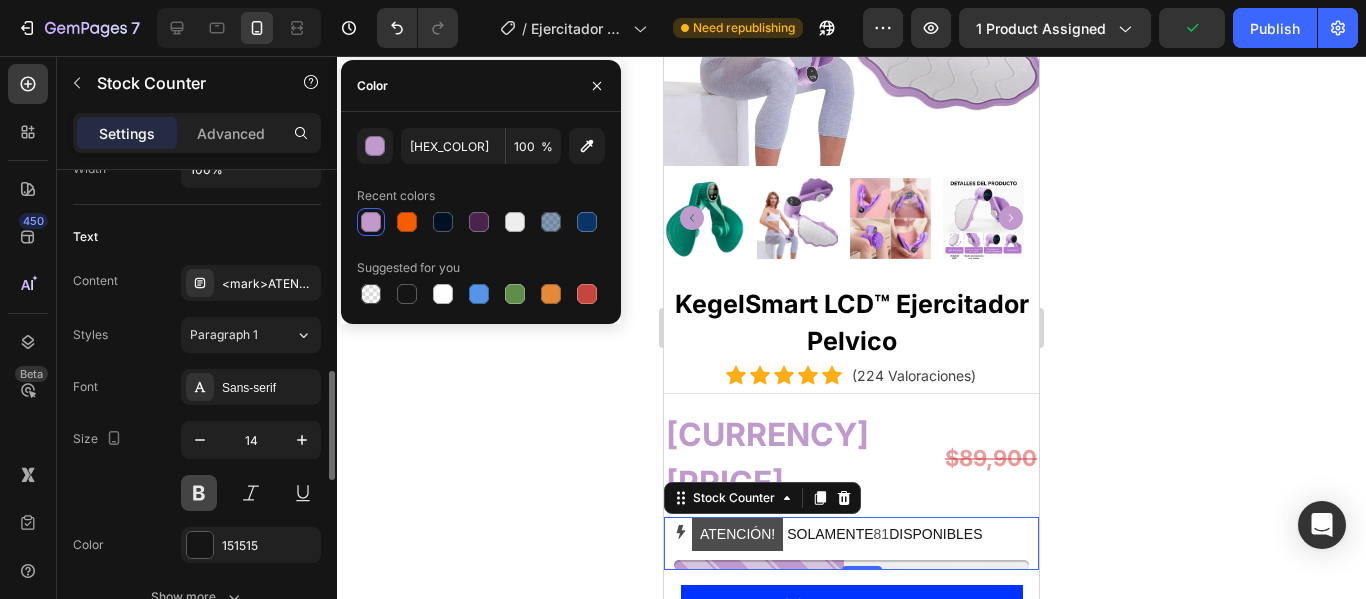 click at bounding box center [199, 493] 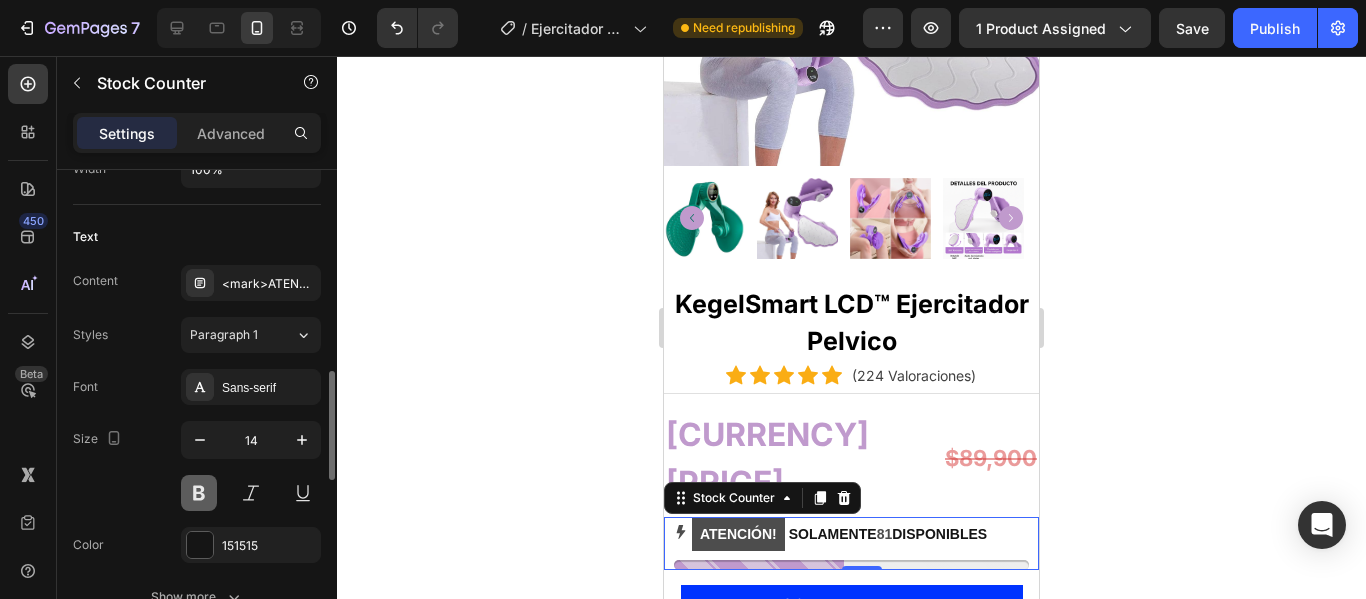 scroll, scrollTop: 1000, scrollLeft: 0, axis: vertical 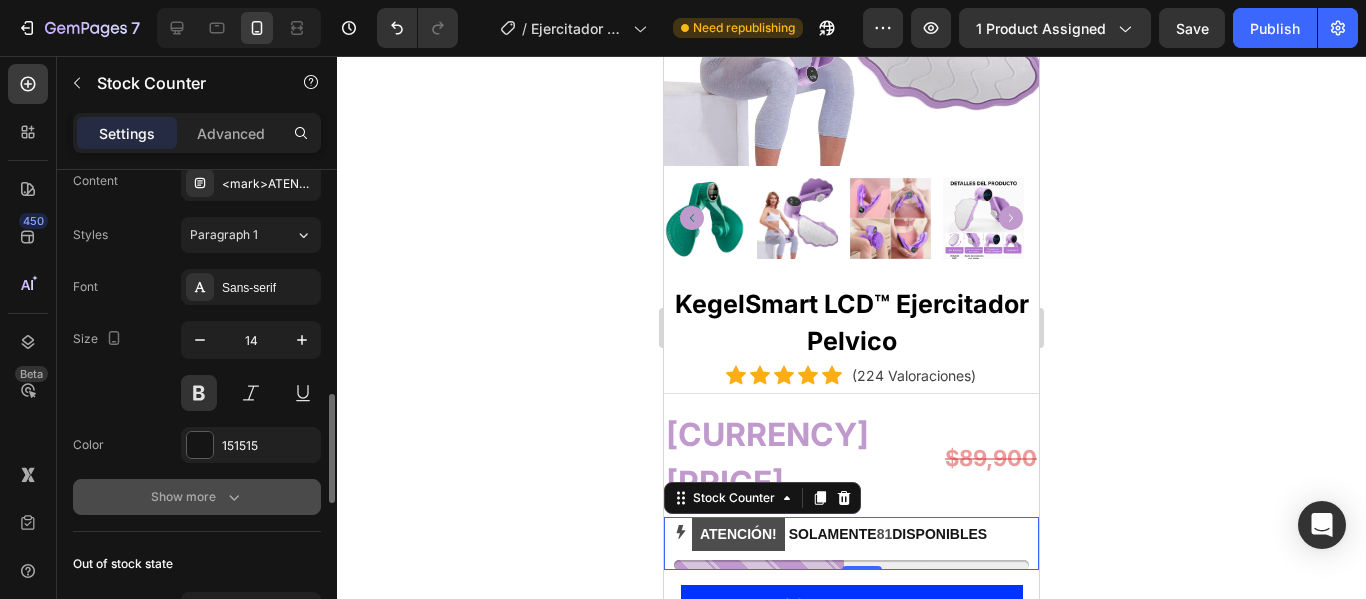 click on "Show more" at bounding box center [197, 497] 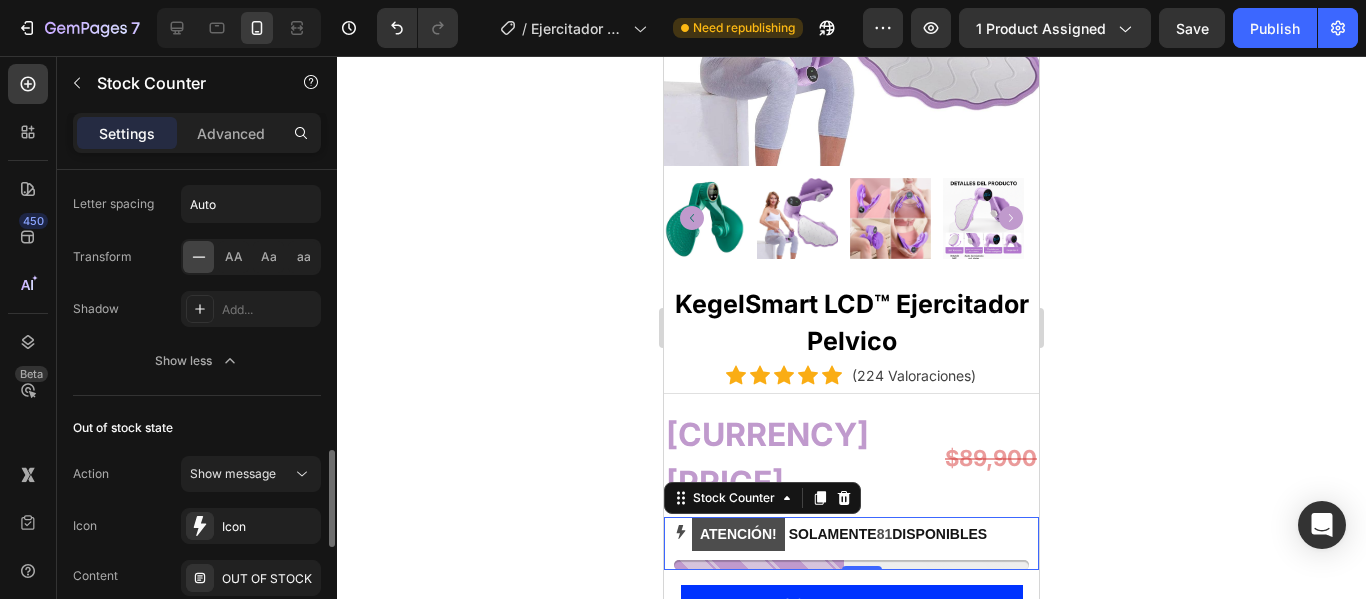 scroll, scrollTop: 1600, scrollLeft: 0, axis: vertical 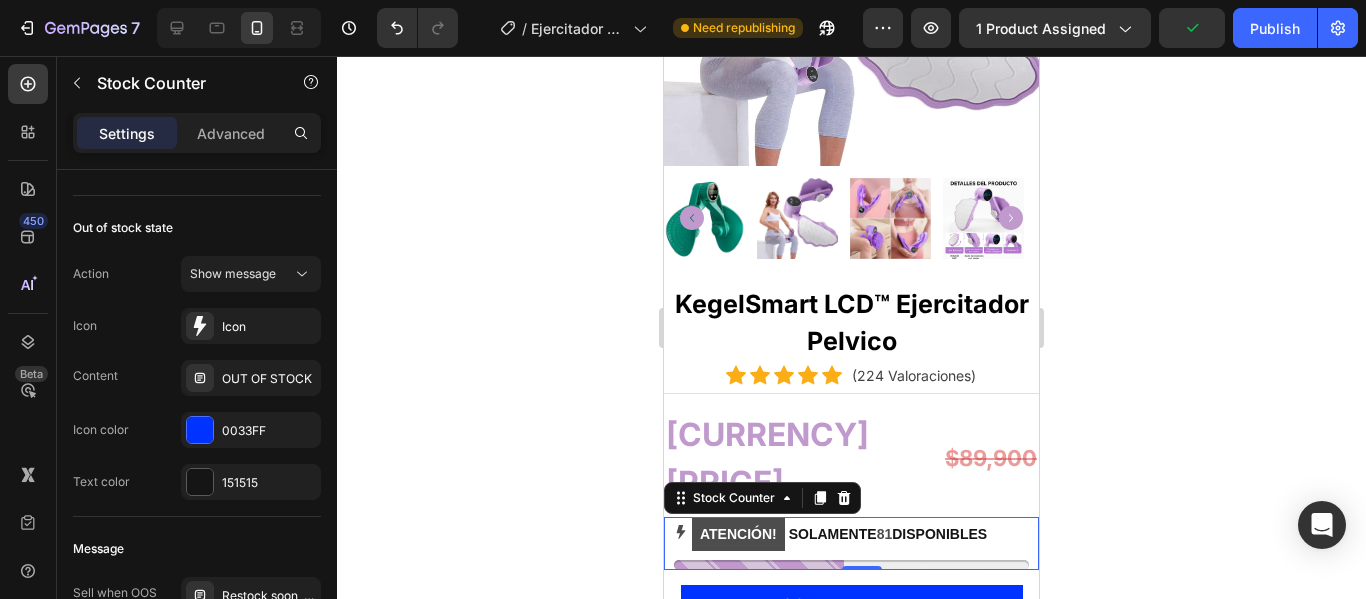 click 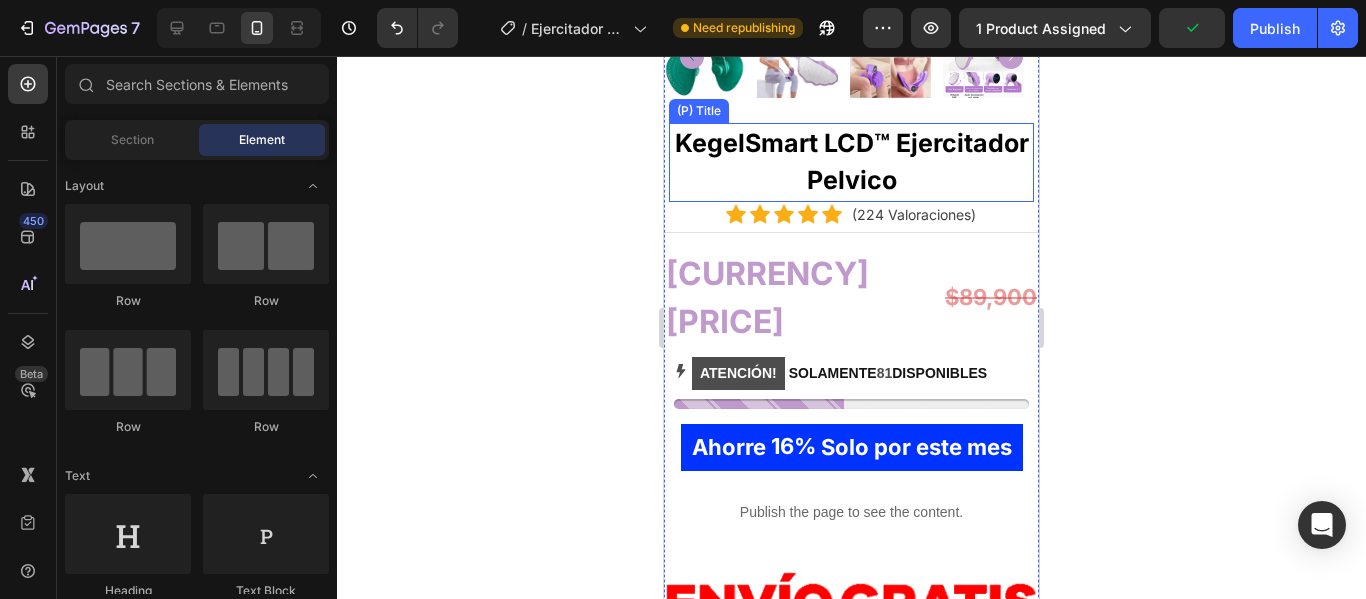 scroll, scrollTop: 600, scrollLeft: 0, axis: vertical 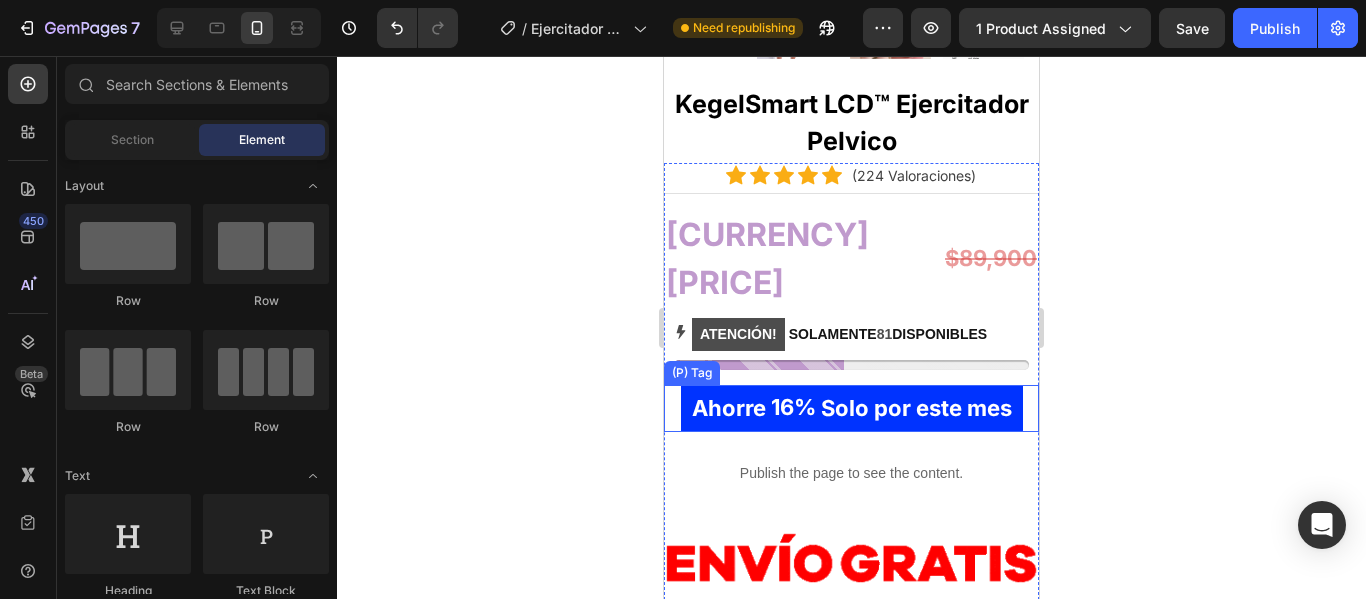 click on "Ahorre 16% Solo por este mes" at bounding box center (852, 408) 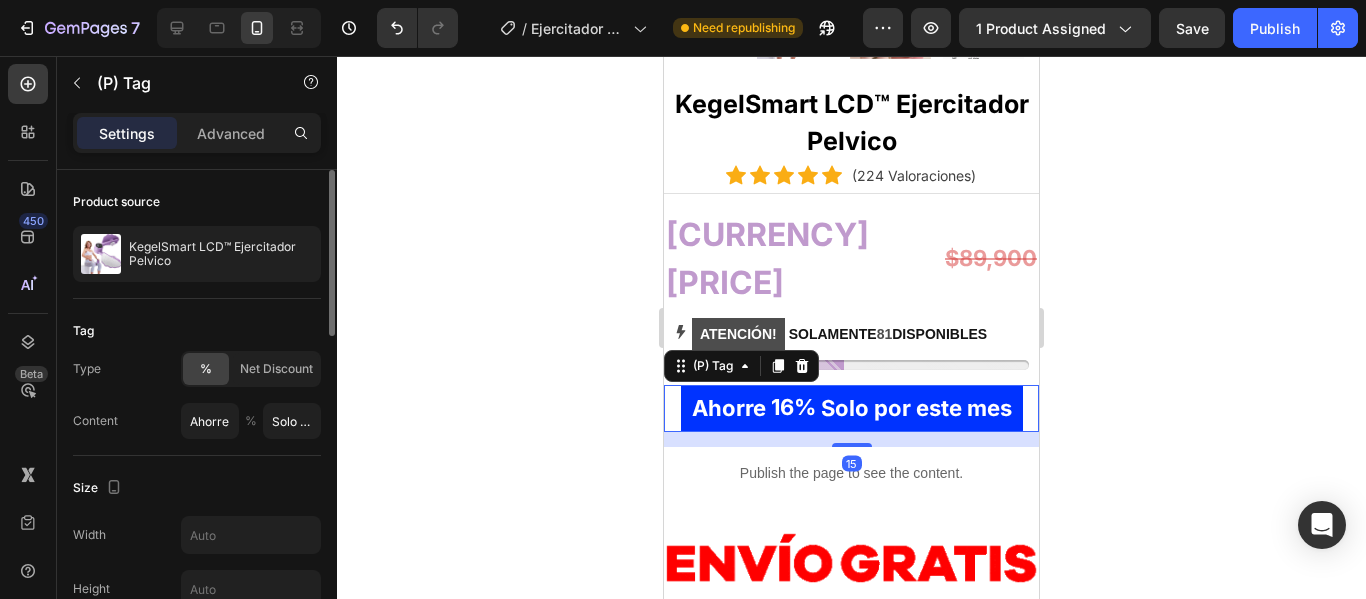 scroll, scrollTop: 400, scrollLeft: 0, axis: vertical 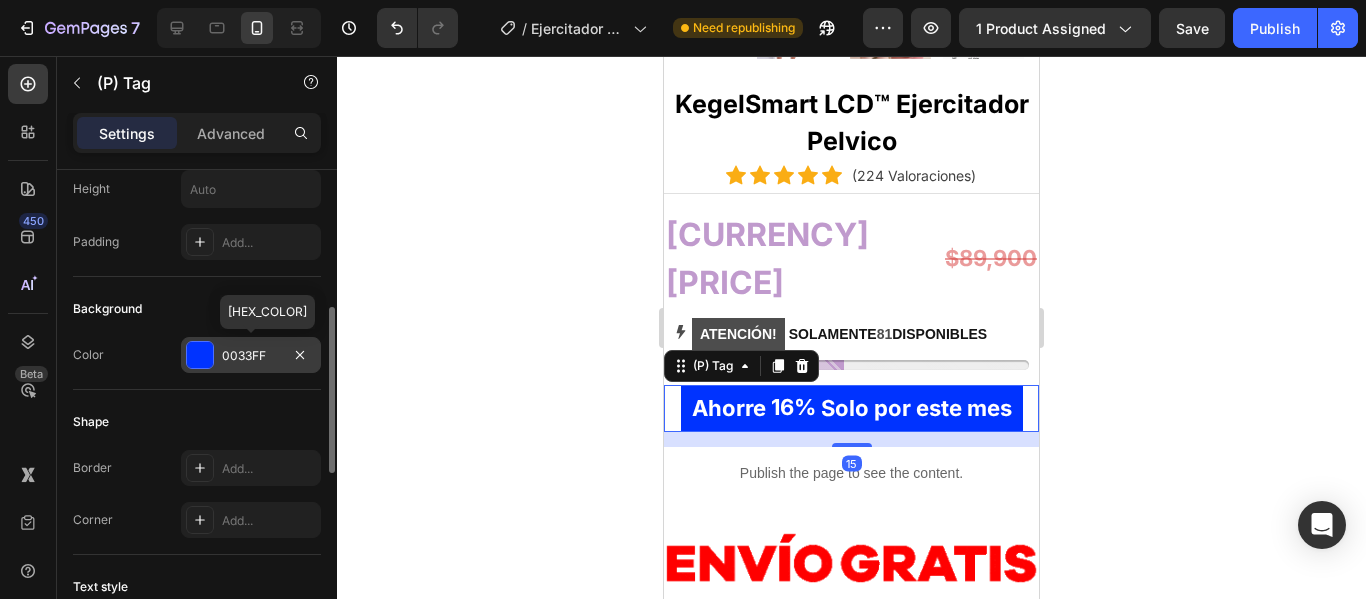 click on "0033FF" at bounding box center (251, 356) 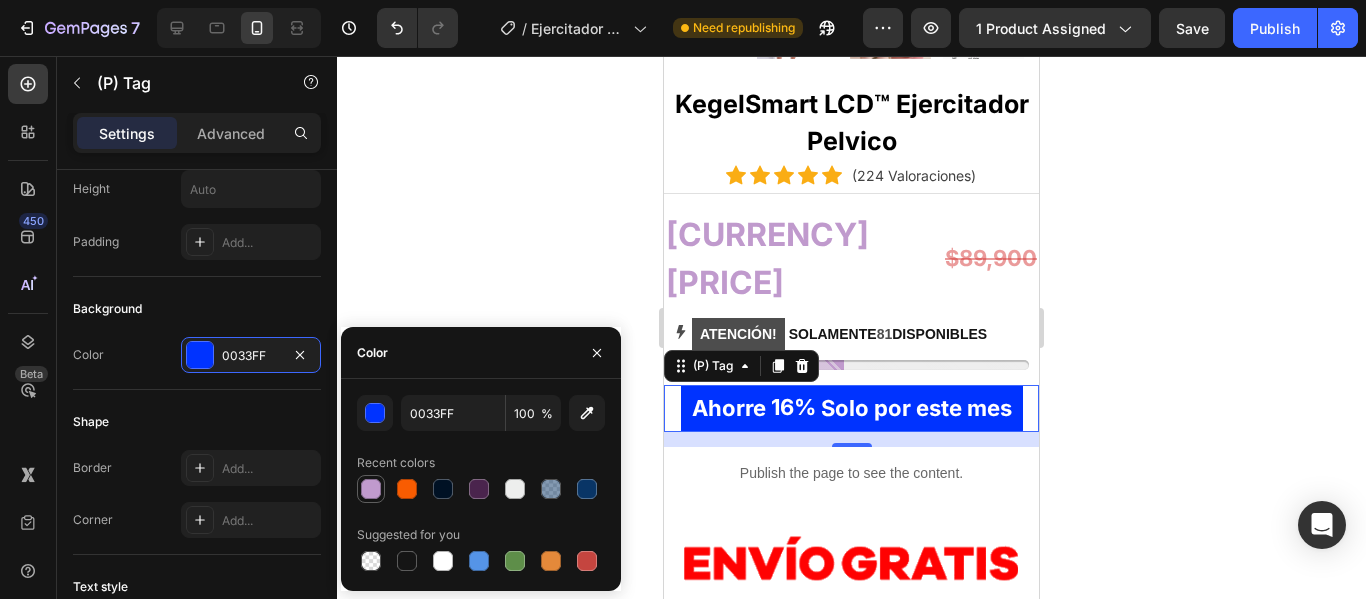 click at bounding box center (371, 489) 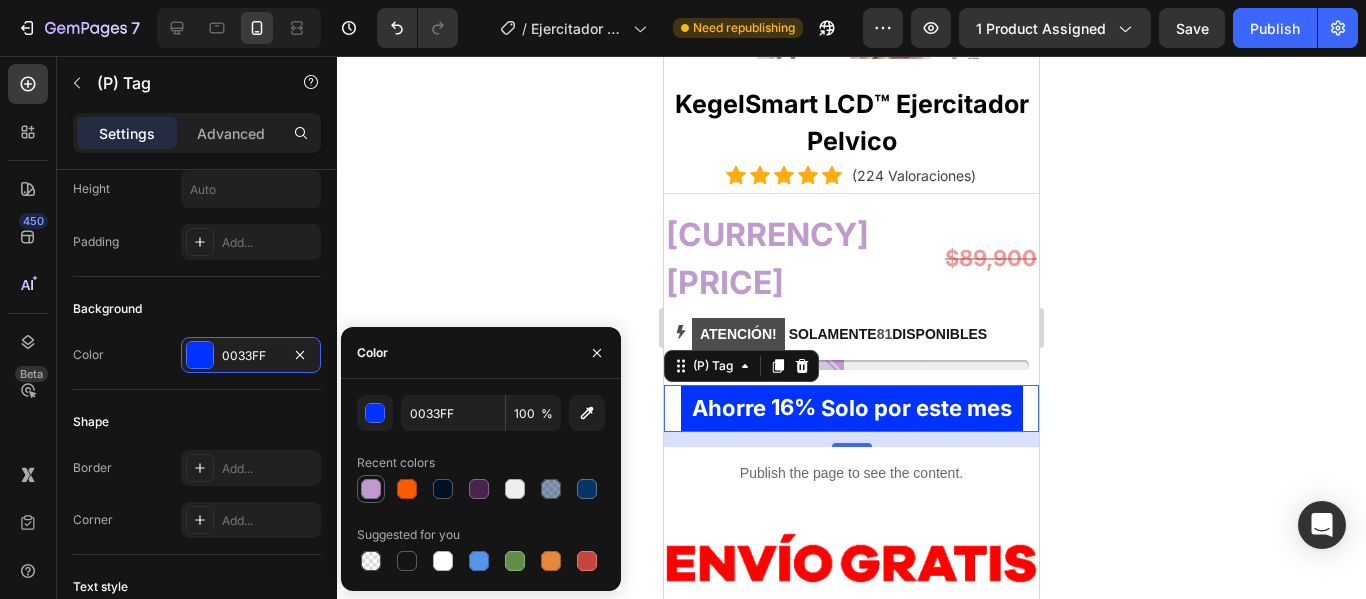 type on "C09ACD" 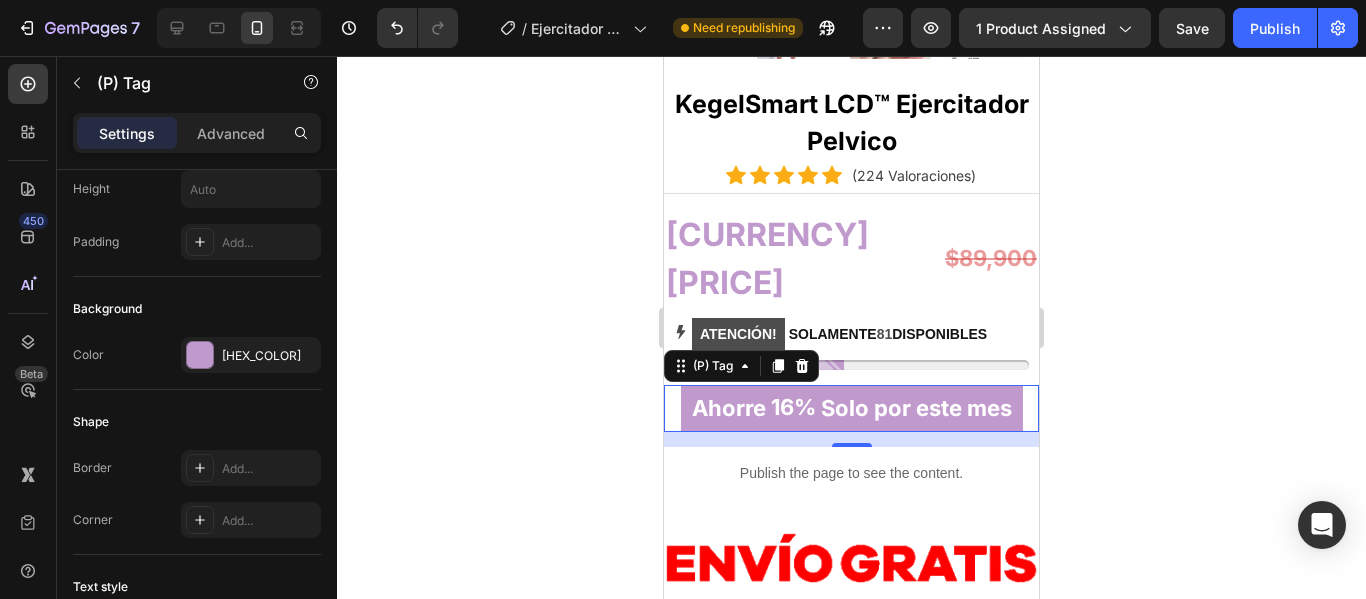 click 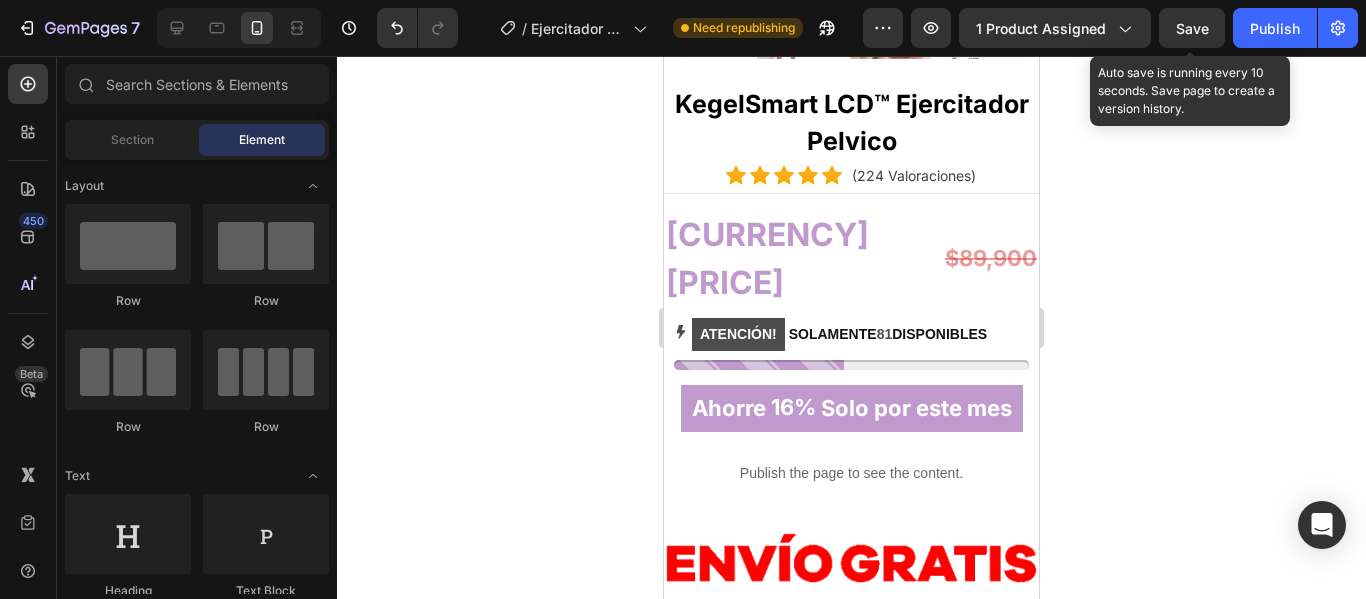 click on "Save" at bounding box center [1192, 28] 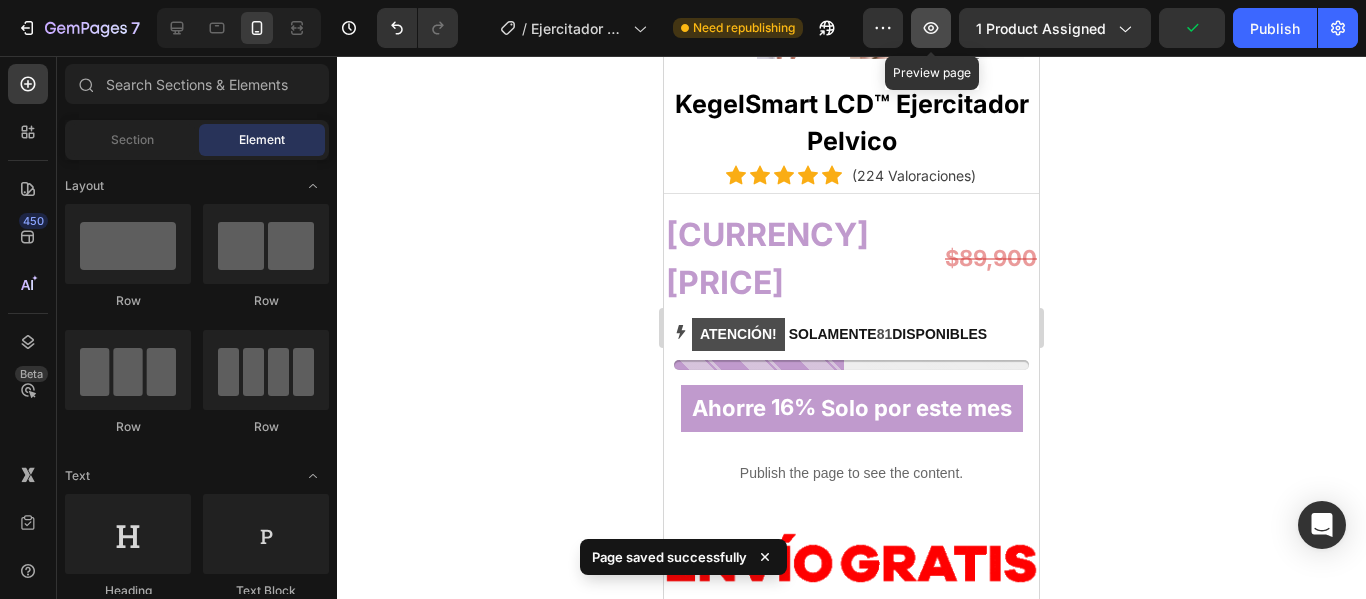 click 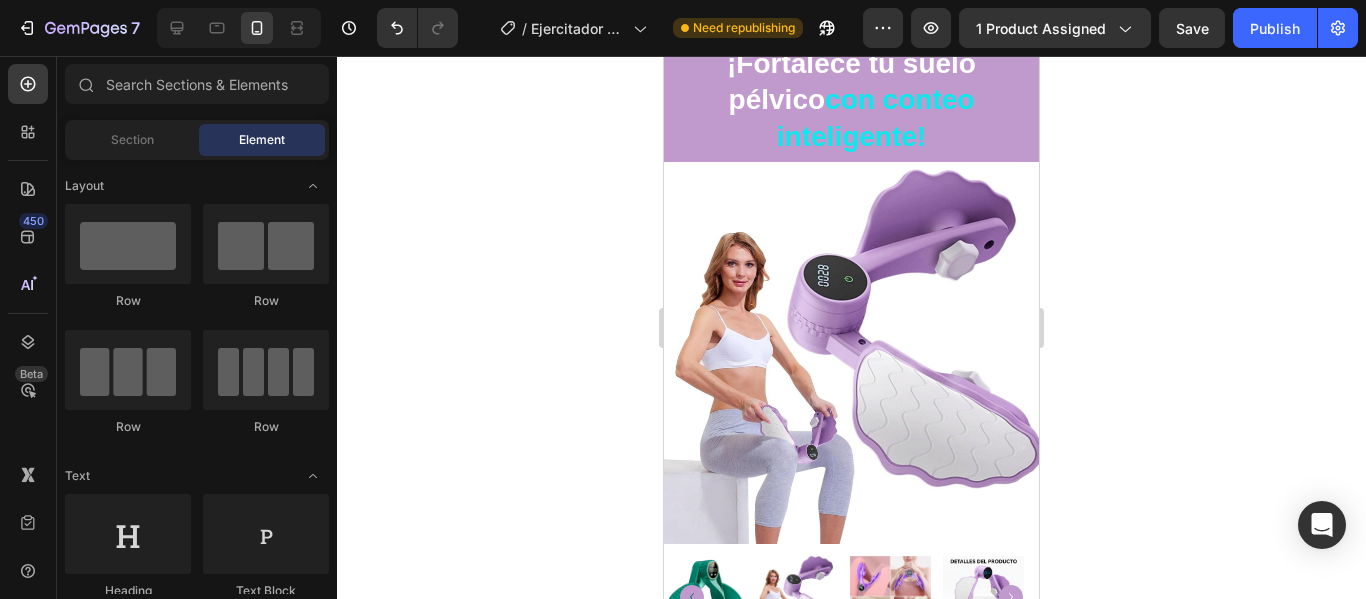 scroll, scrollTop: 0, scrollLeft: 0, axis: both 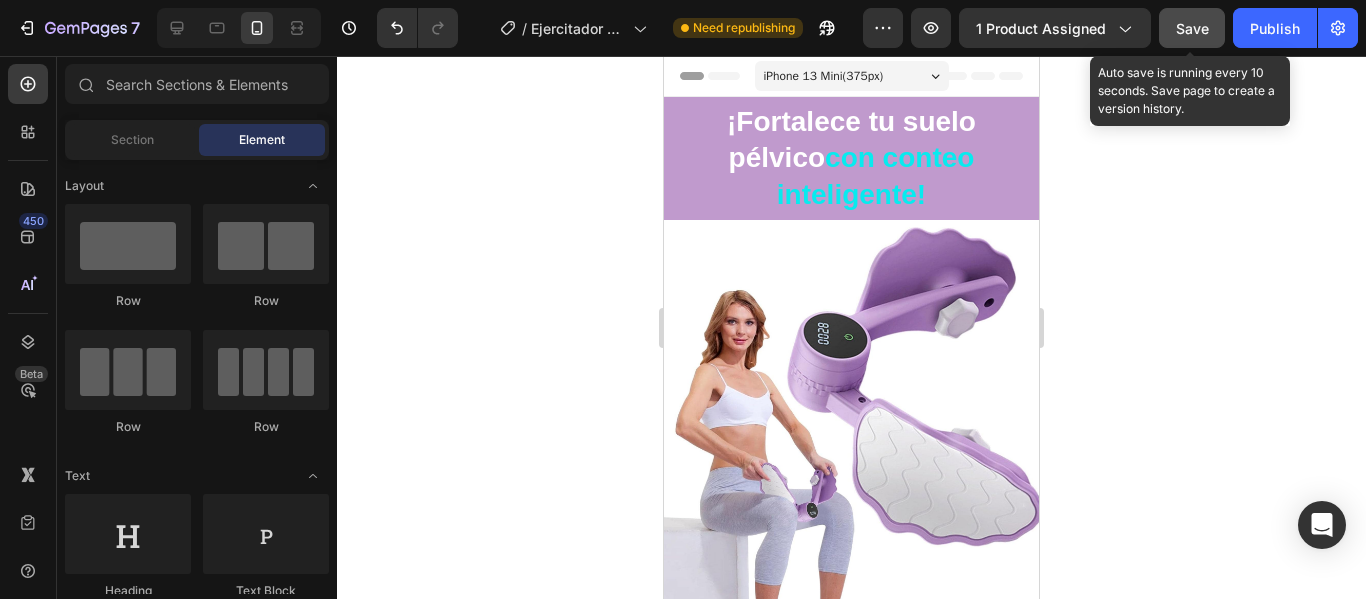 click on "Save" 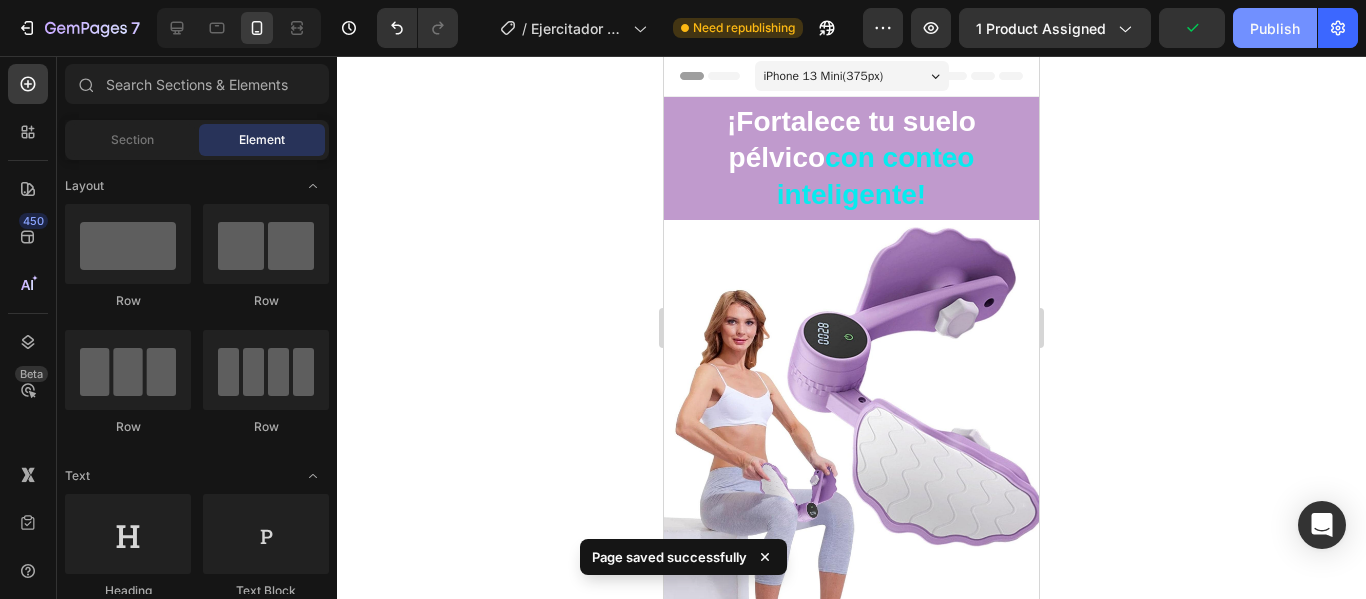 click on "Publish" at bounding box center (1275, 28) 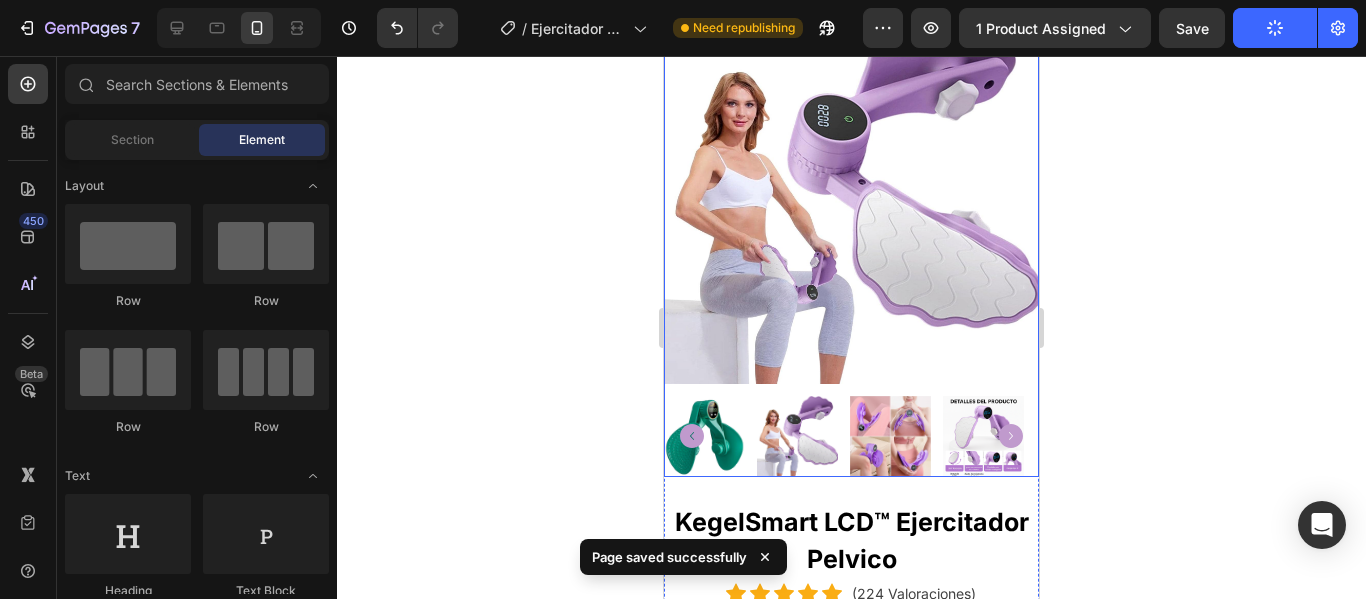 scroll, scrollTop: 200, scrollLeft: 0, axis: vertical 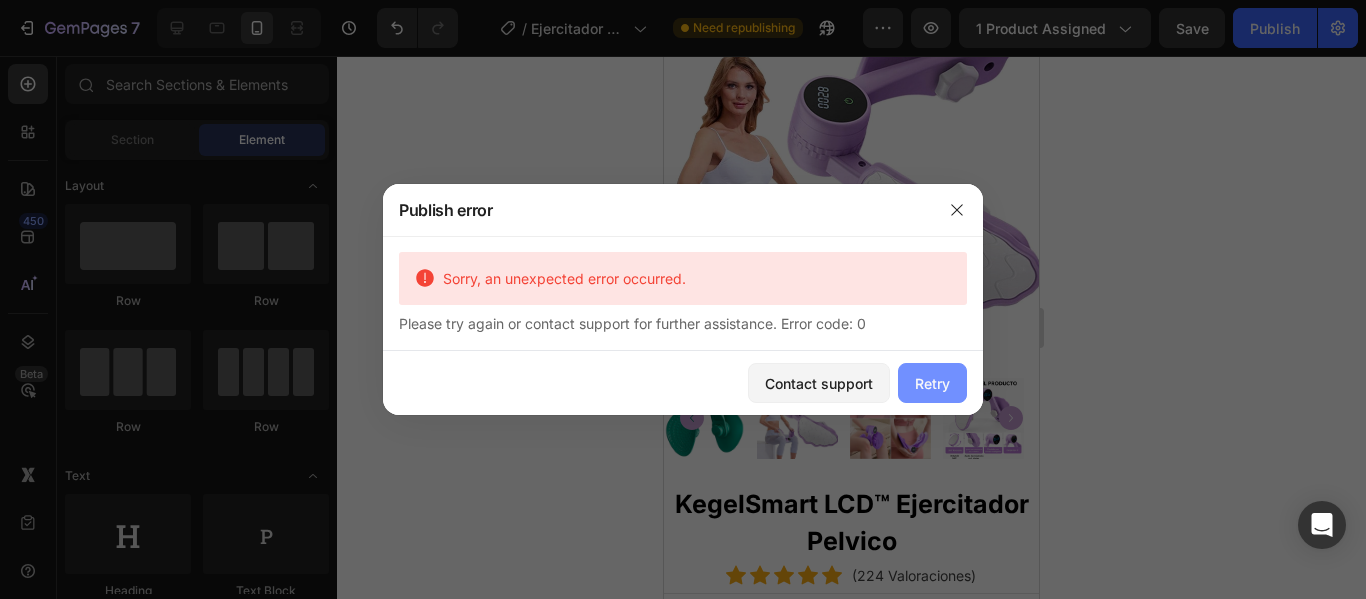 click on "Retry" at bounding box center (932, 383) 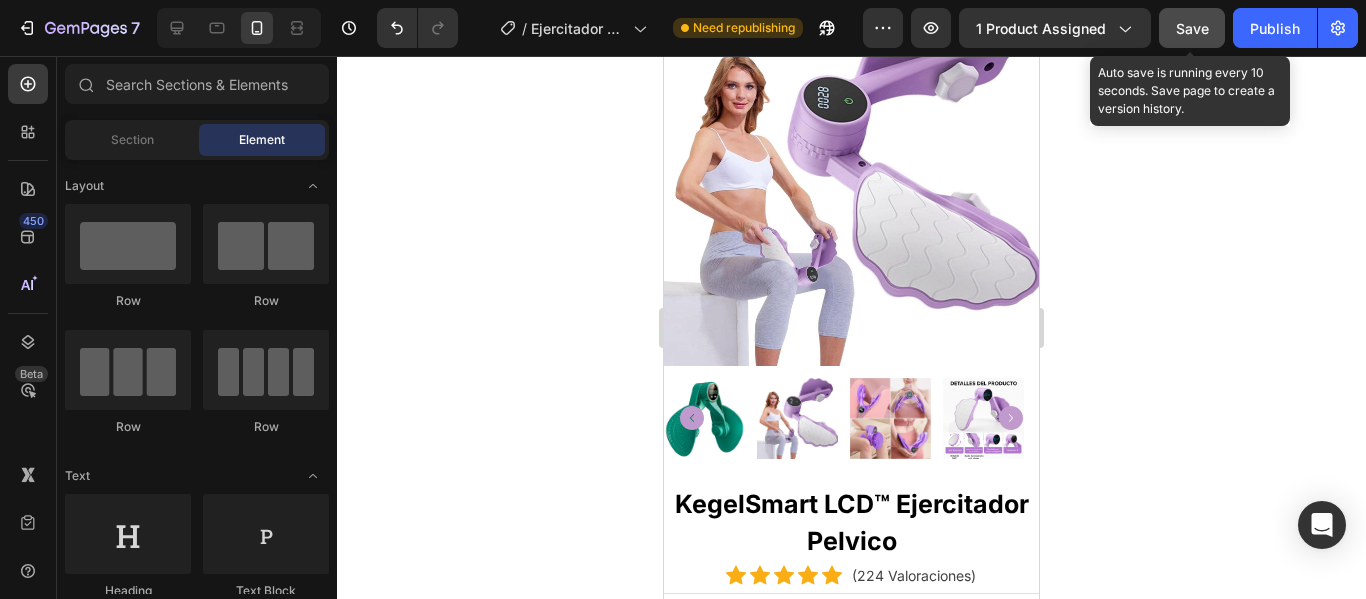 click on "Save" at bounding box center (1192, 28) 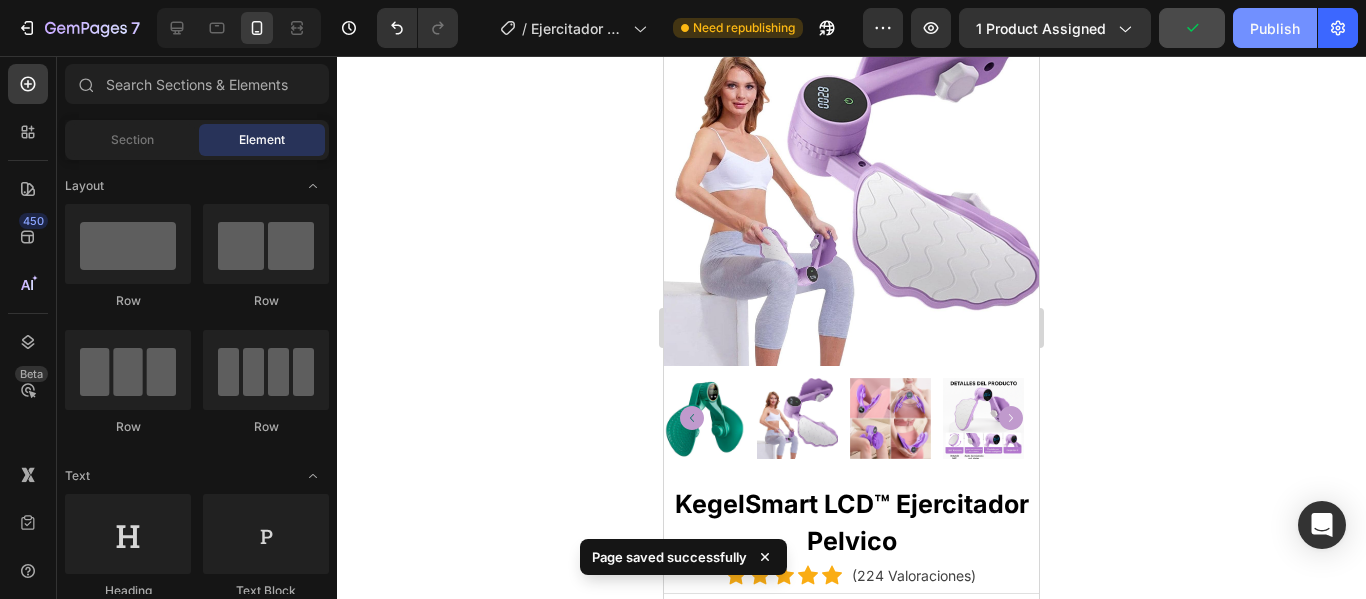 click on "Publish" at bounding box center [1275, 28] 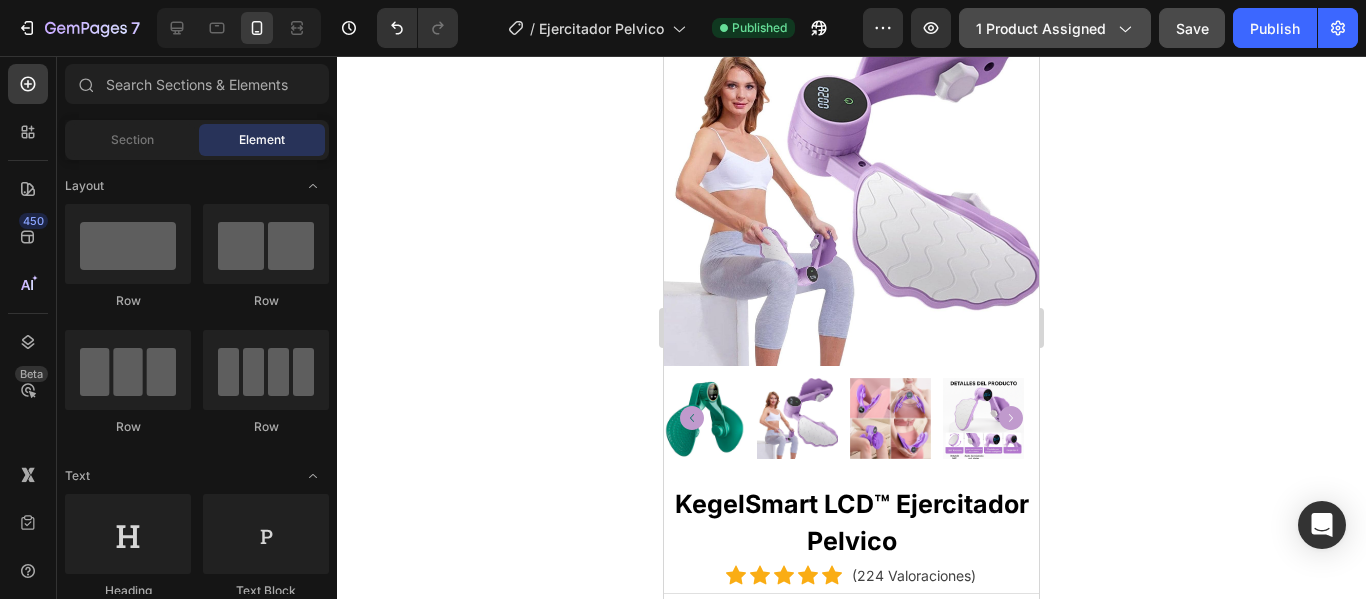 click on "1 product assigned" 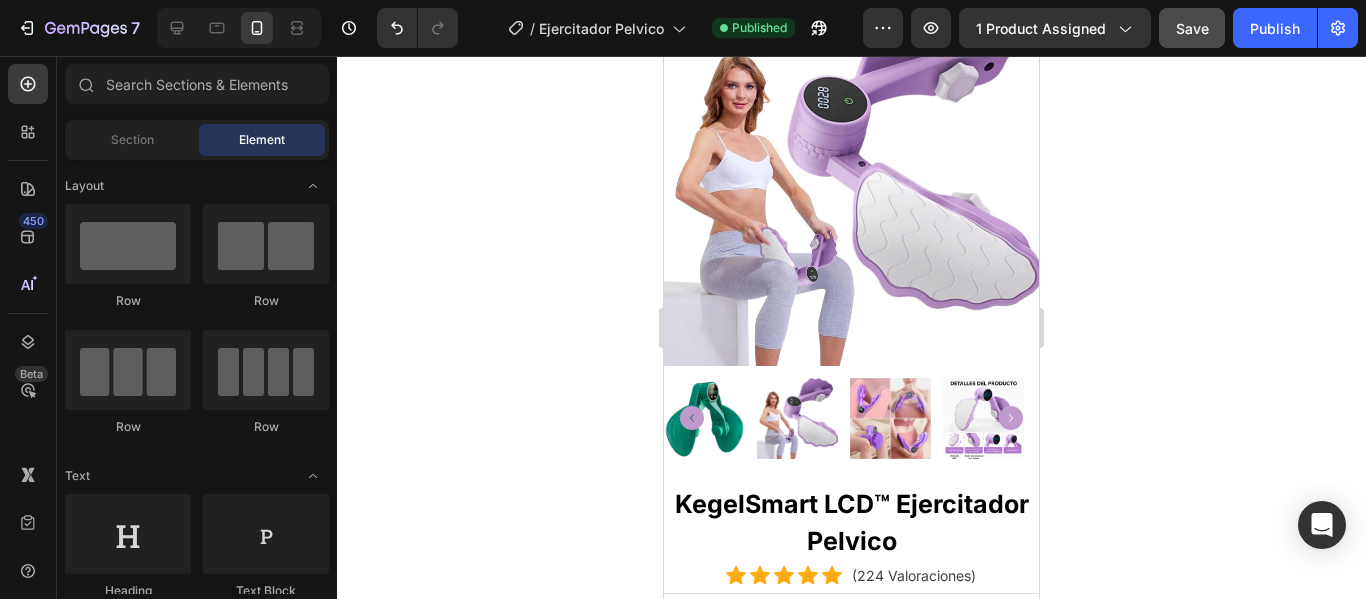 click 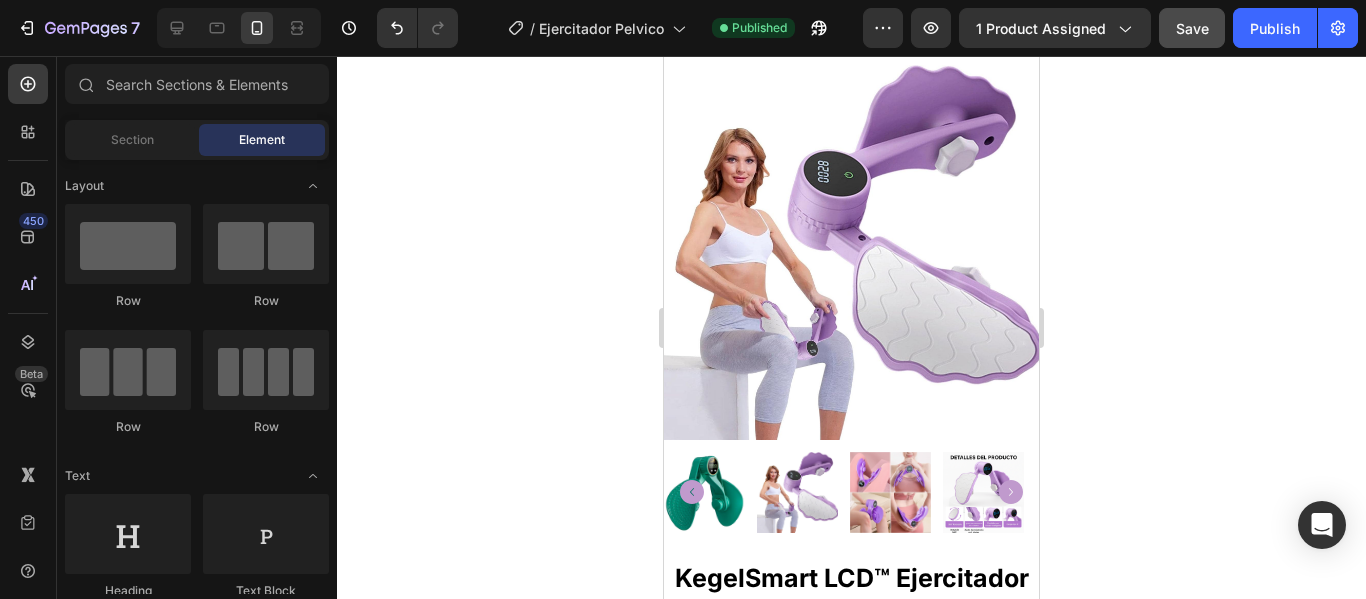 scroll, scrollTop: 100, scrollLeft: 0, axis: vertical 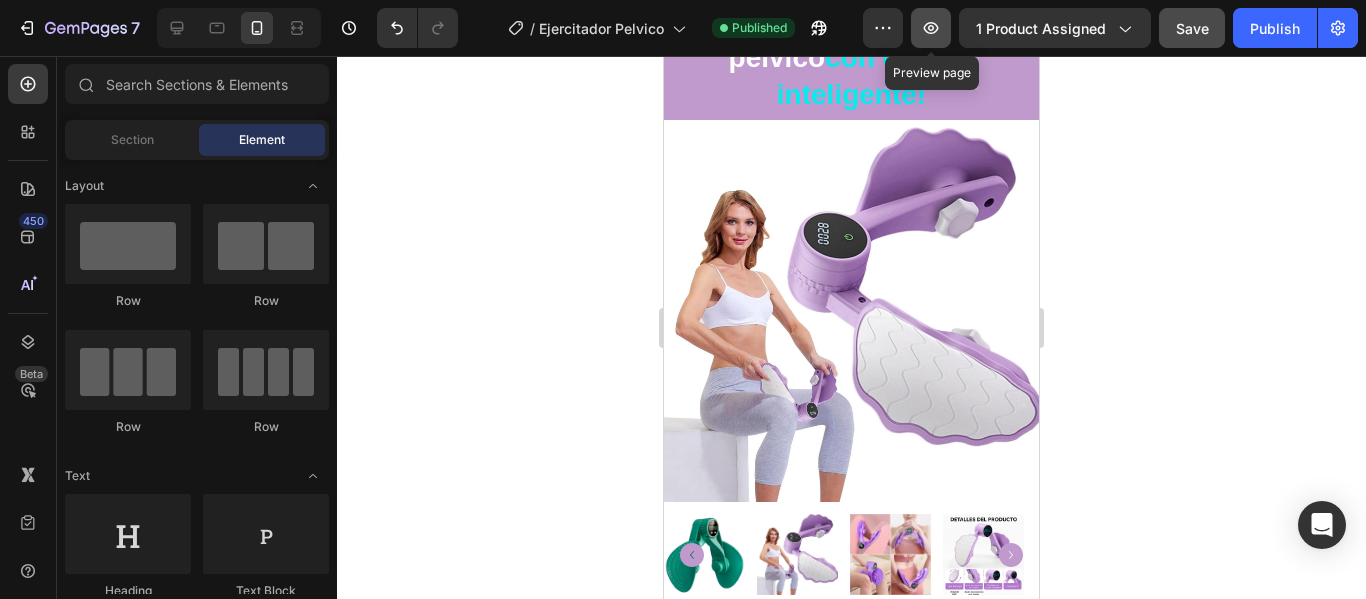 click 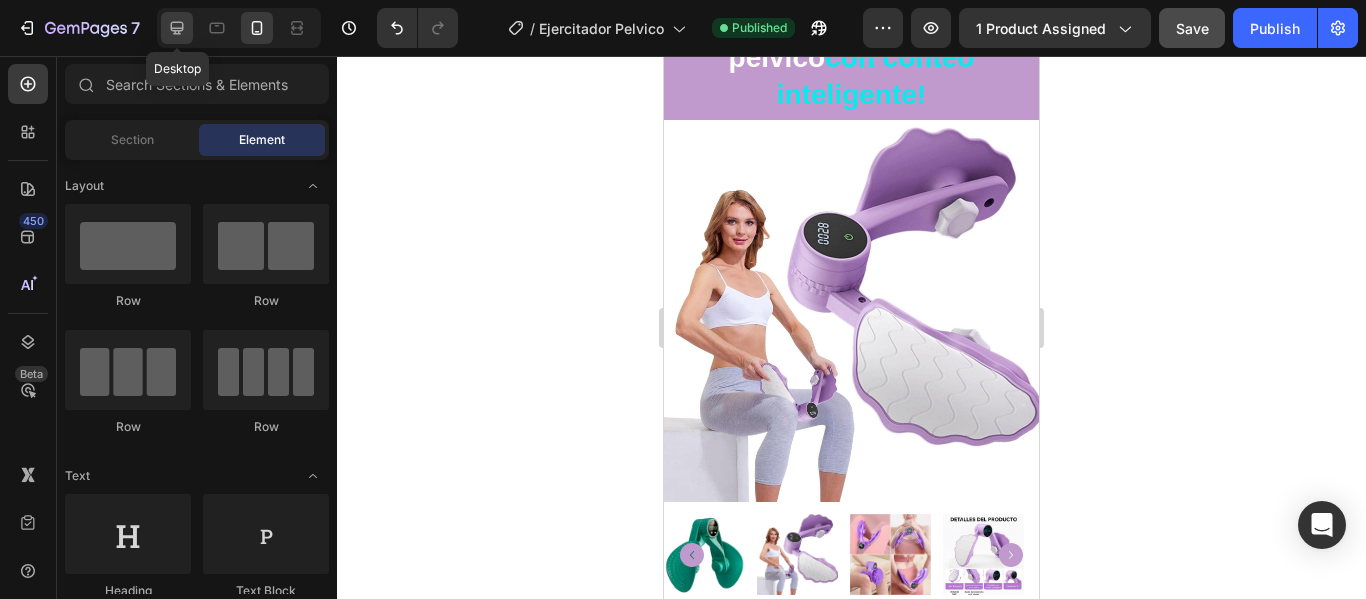click 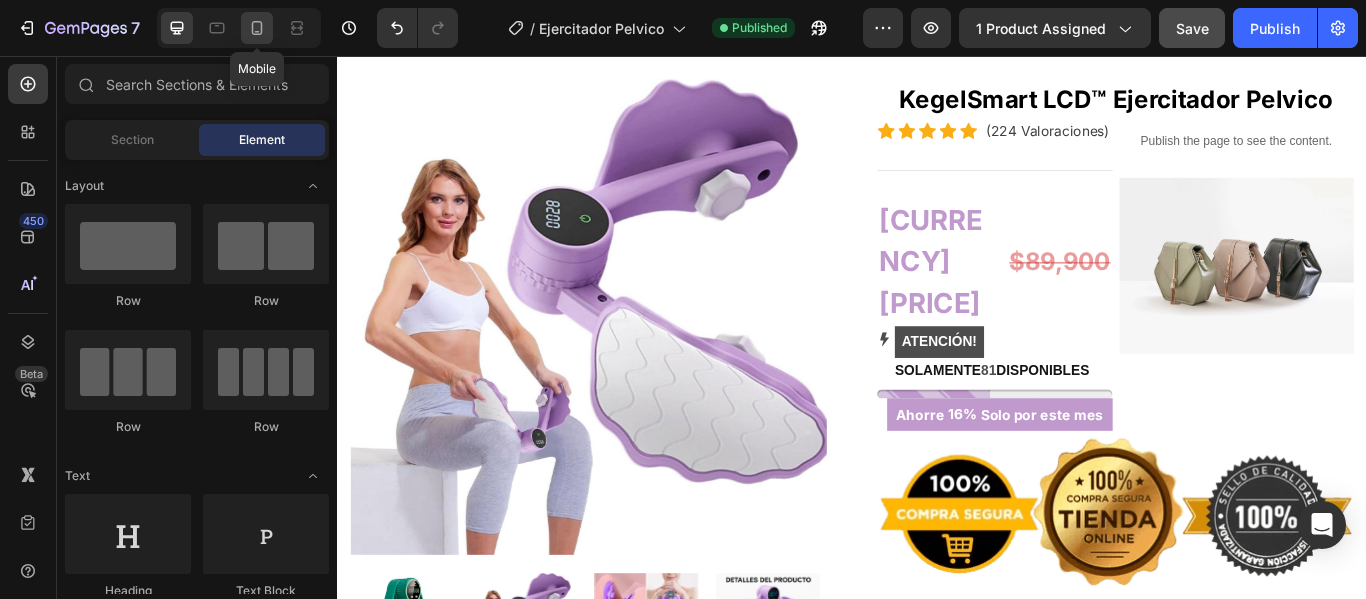 scroll, scrollTop: 64, scrollLeft: 0, axis: vertical 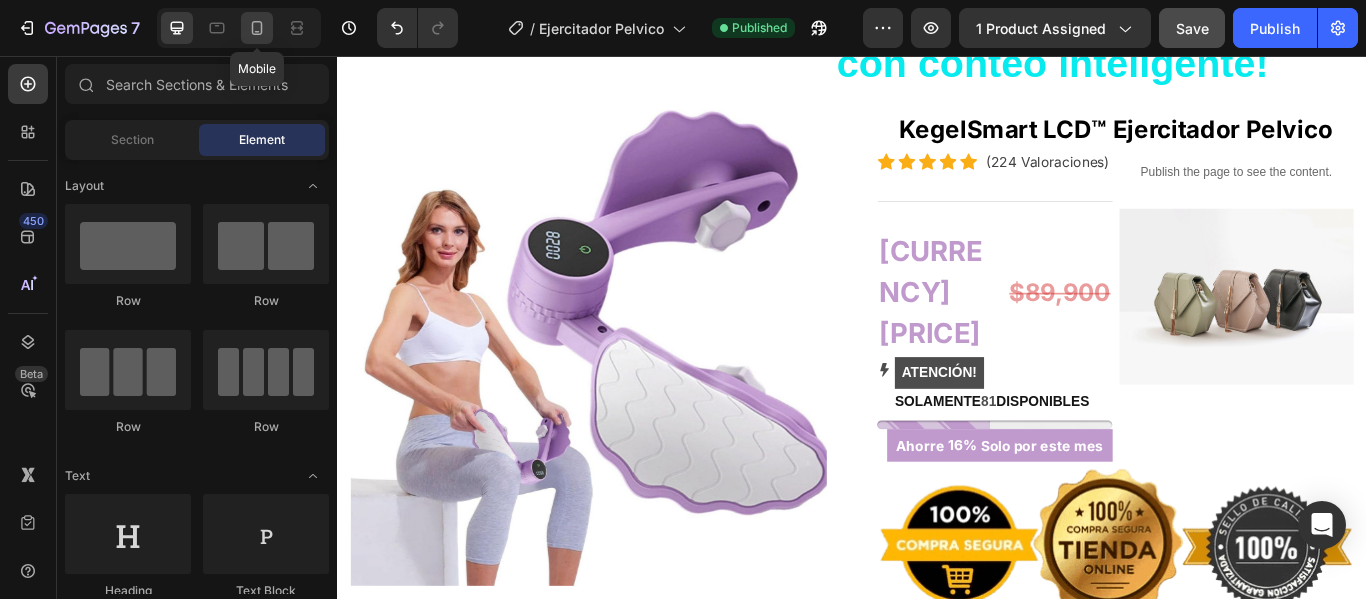 click 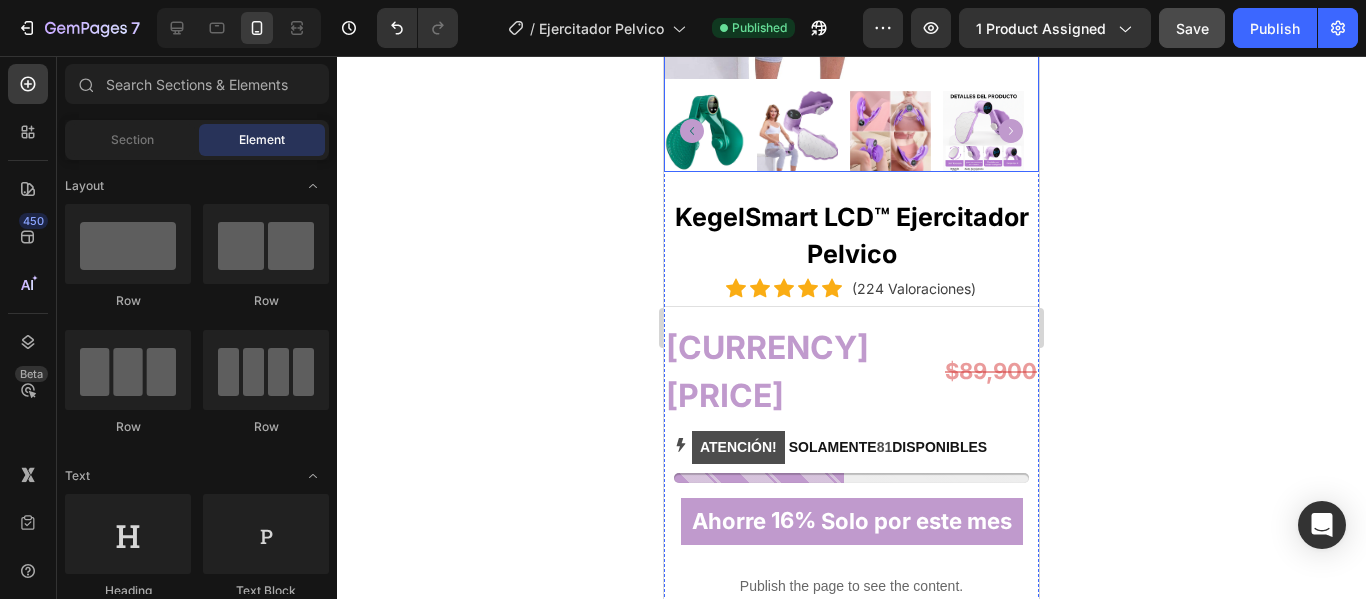 scroll, scrollTop: 664, scrollLeft: 0, axis: vertical 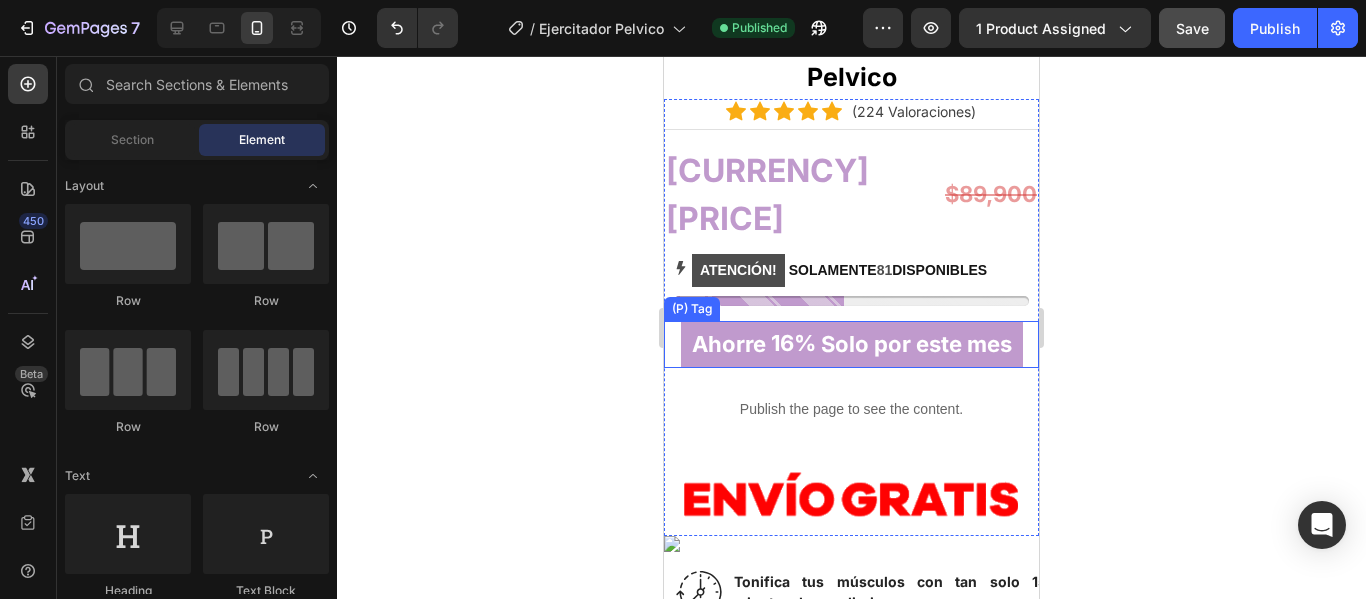 click on "16%" at bounding box center [793, 343] 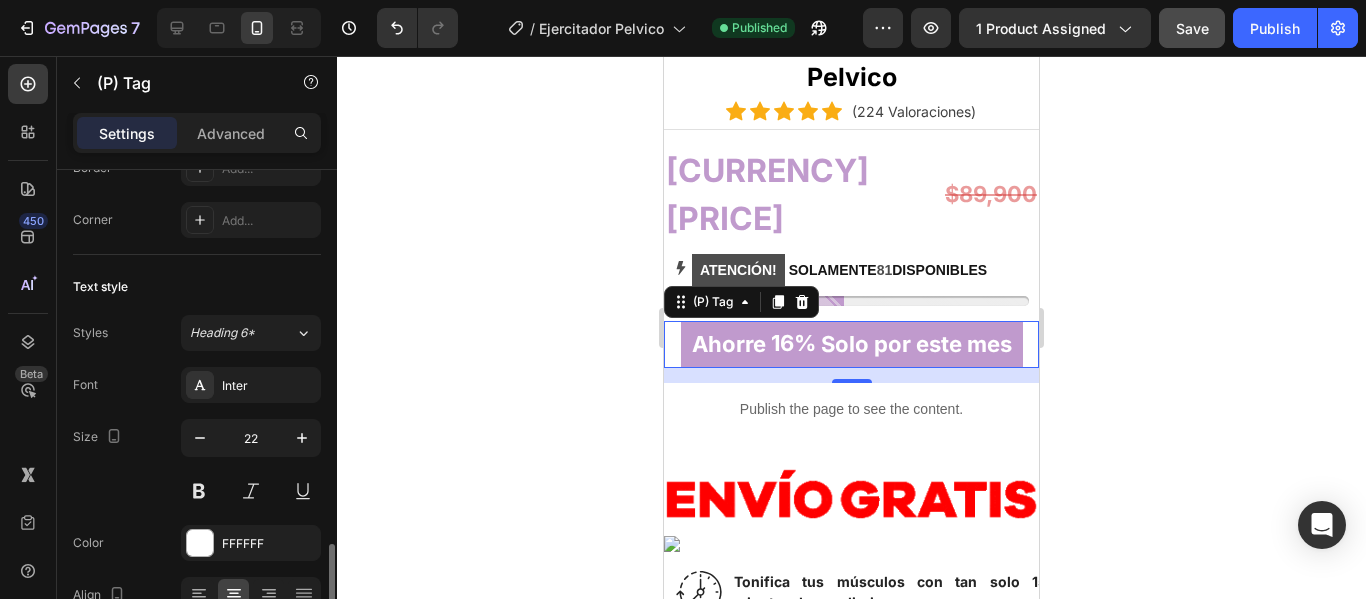 scroll, scrollTop: 800, scrollLeft: 0, axis: vertical 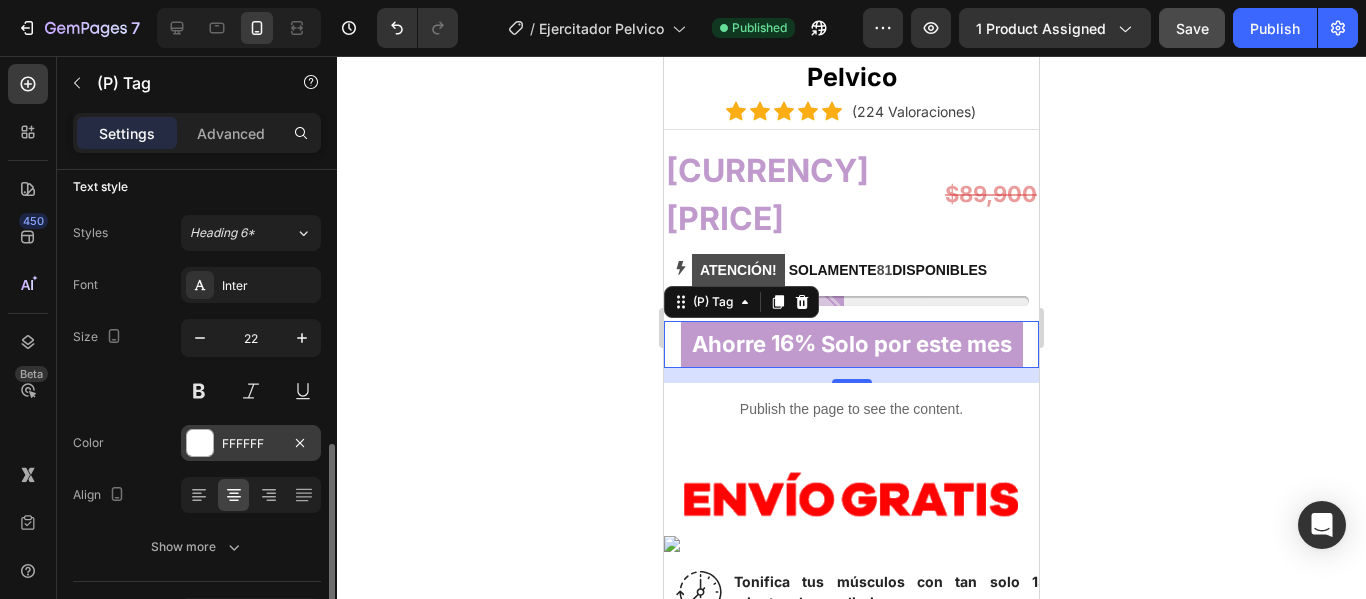 click on "FFFFFF" at bounding box center (251, 444) 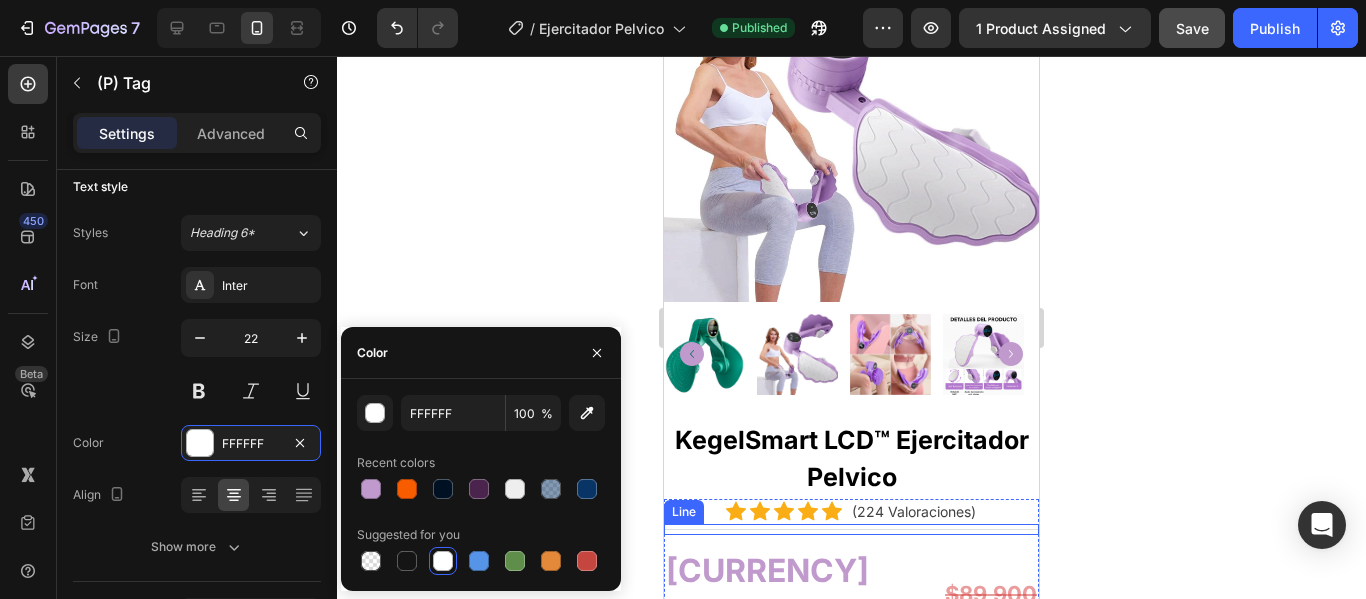 scroll, scrollTop: 0, scrollLeft: 0, axis: both 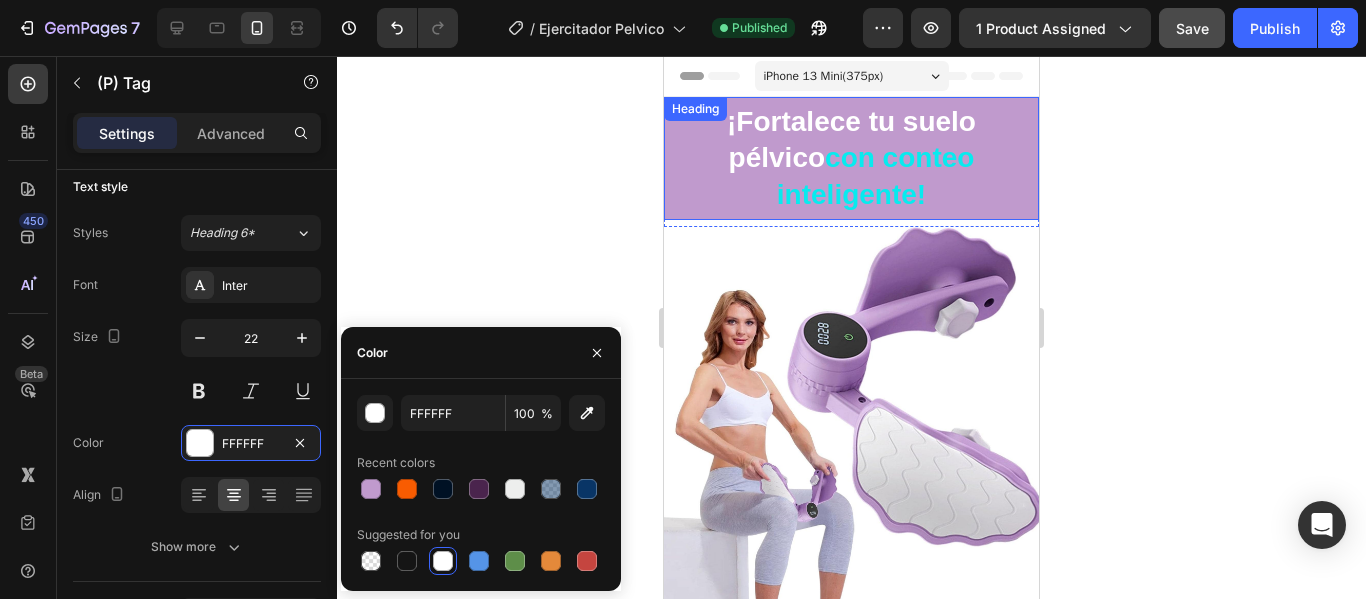 click on "con conteo inteligente!" at bounding box center (876, 175) 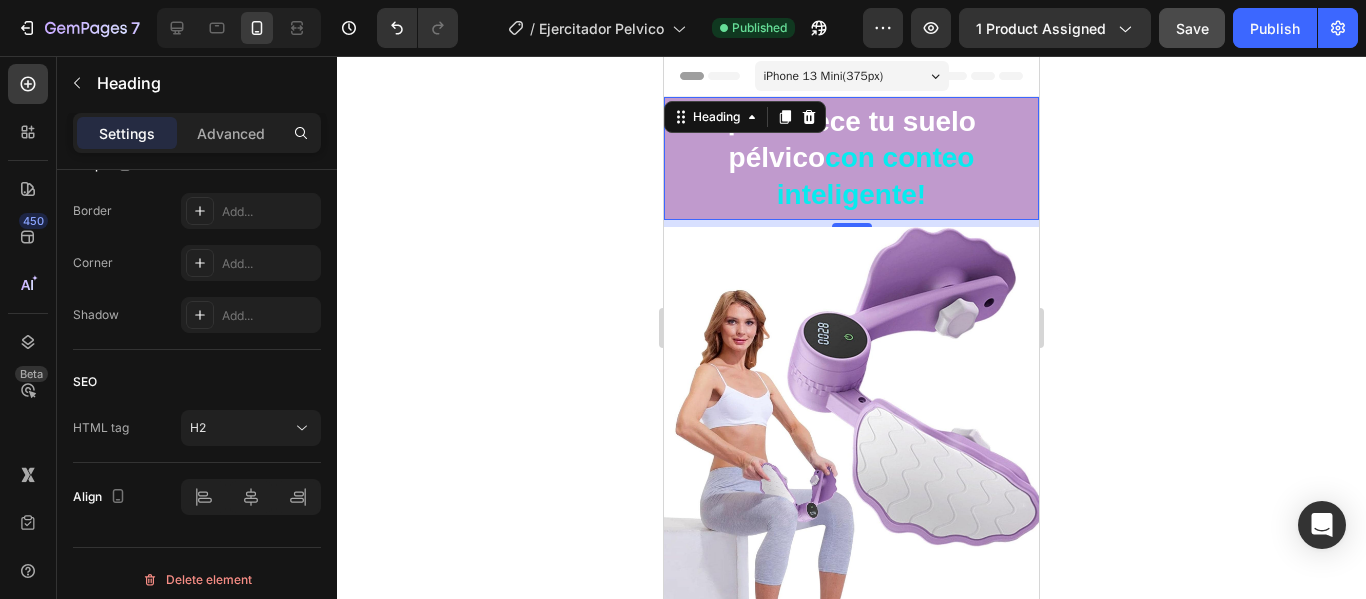 scroll, scrollTop: 0, scrollLeft: 0, axis: both 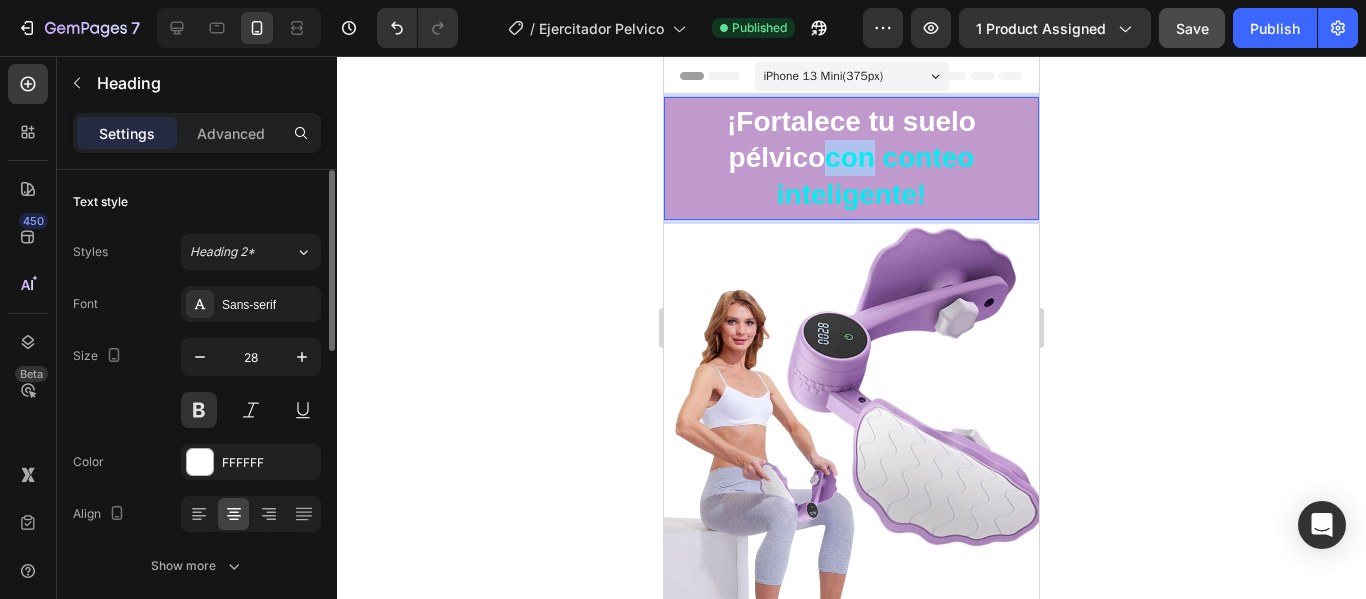drag, startPoint x: 695, startPoint y: 157, endPoint x: 732, endPoint y: 151, distance: 37.48333 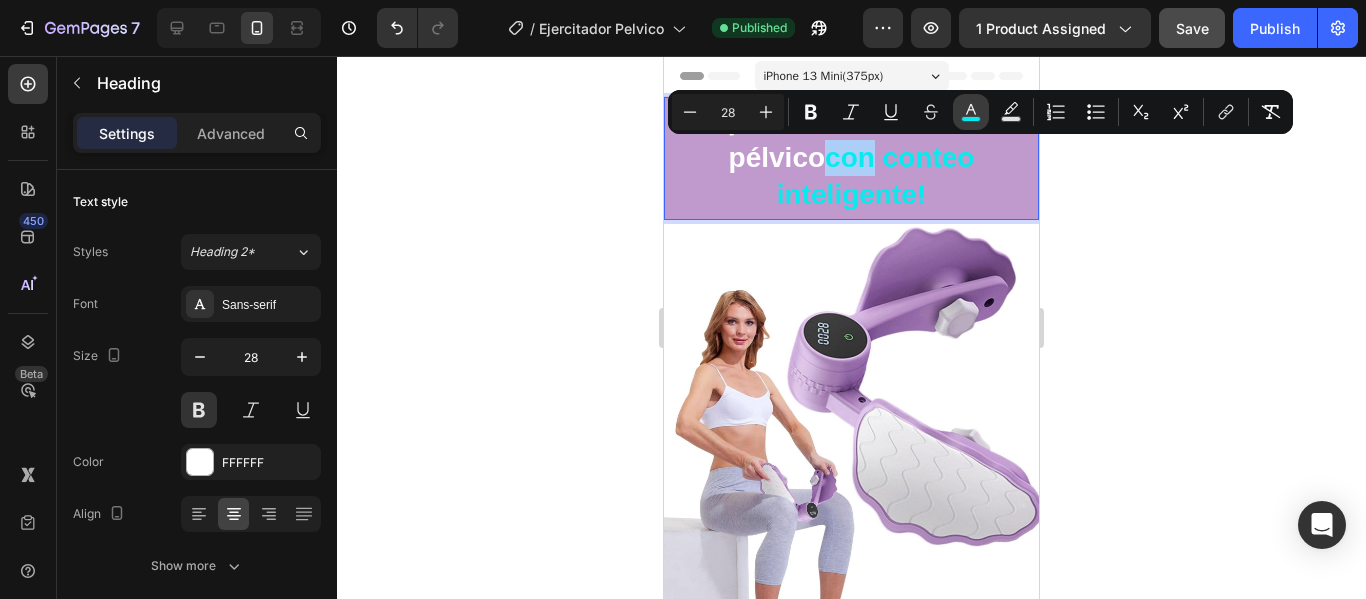 click 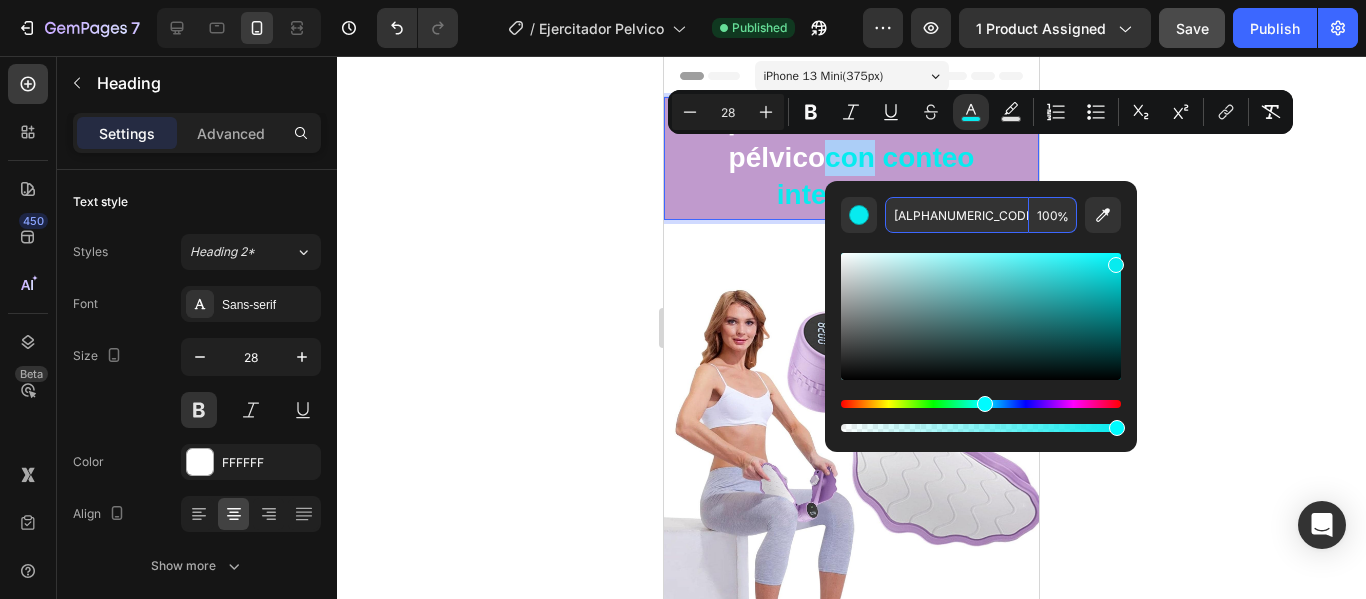 click on "07EBEF" at bounding box center (957, 215) 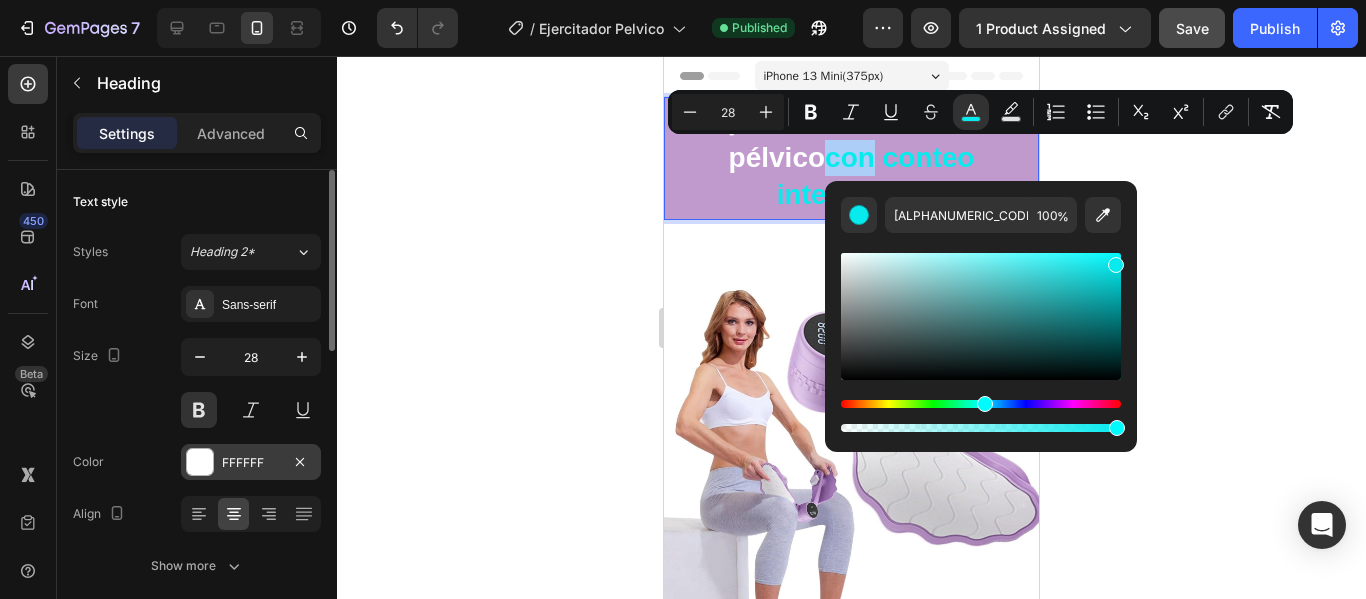 click on "FFFFFF" at bounding box center [251, 463] 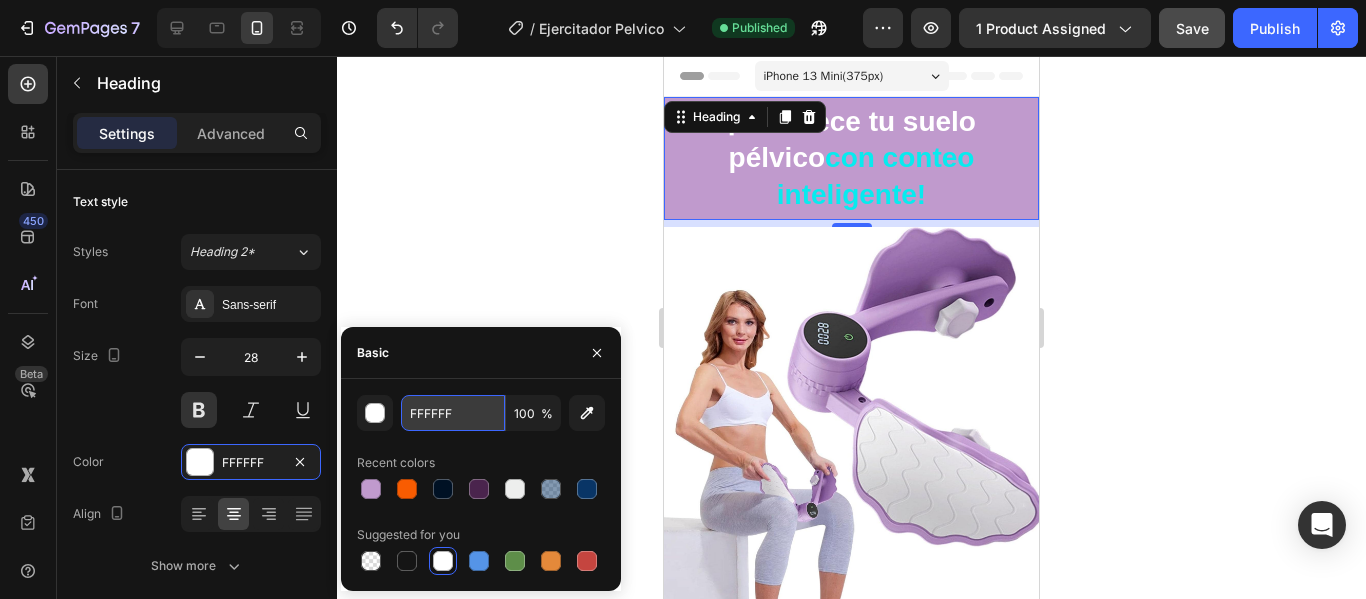 click on "FFFFFF" at bounding box center (453, 413) 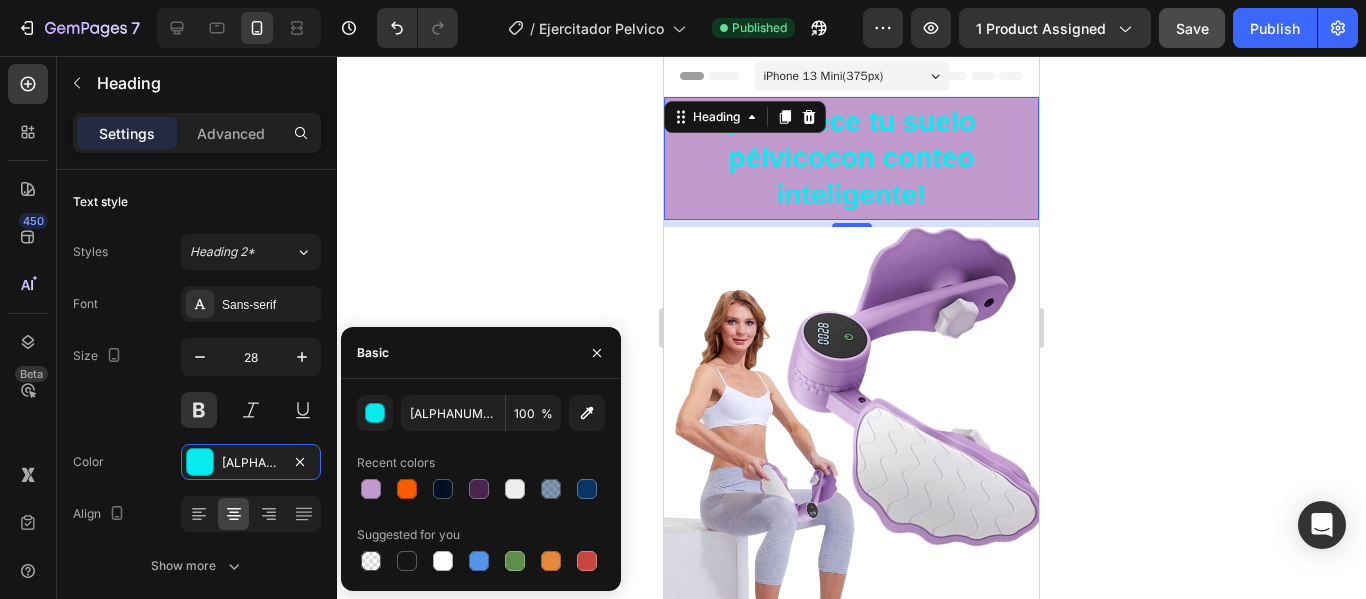 click 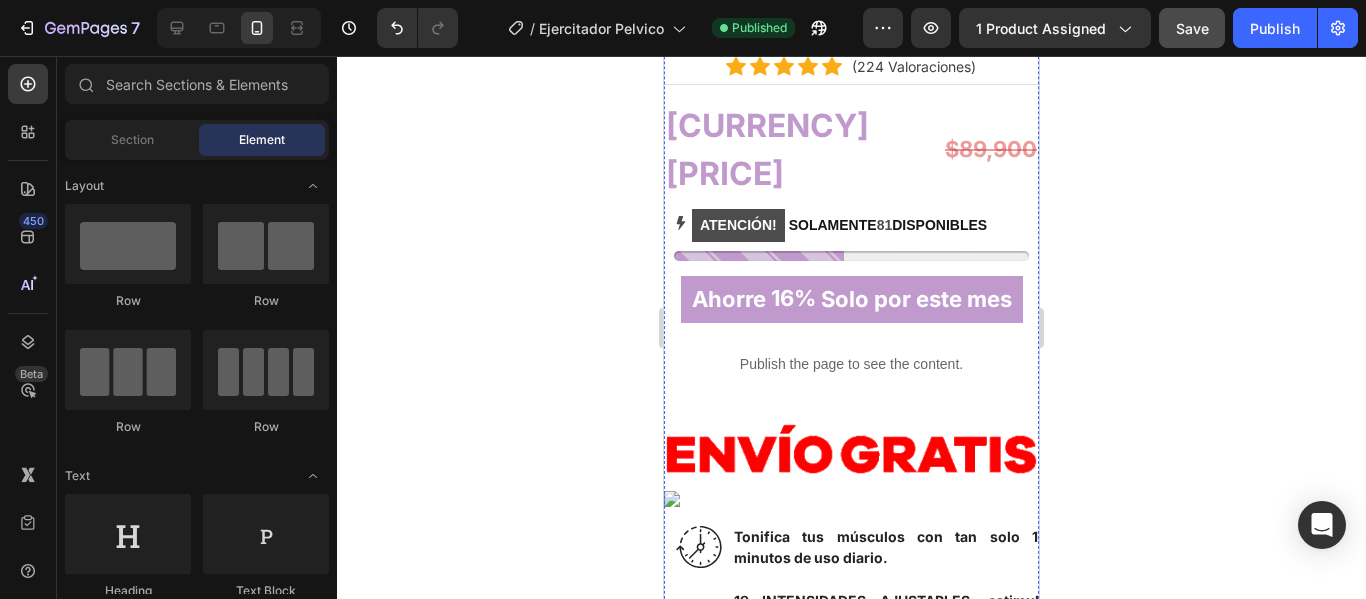 scroll, scrollTop: 700, scrollLeft: 0, axis: vertical 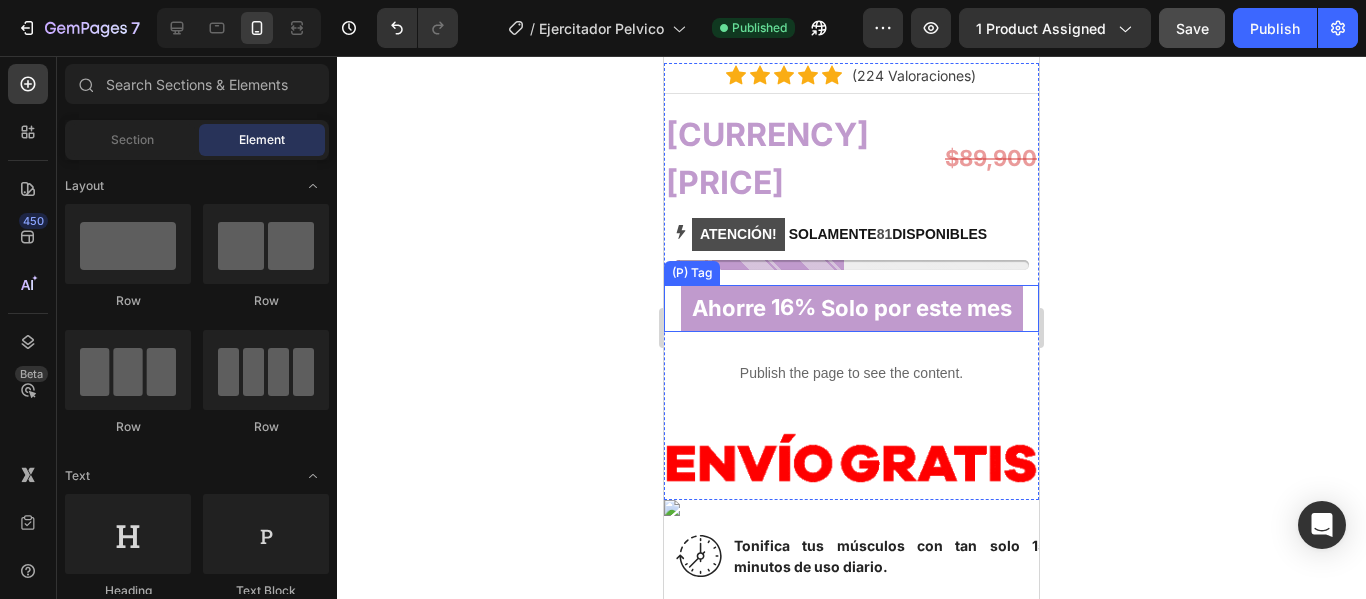 click on "Solo por este mes" at bounding box center (916, 308) 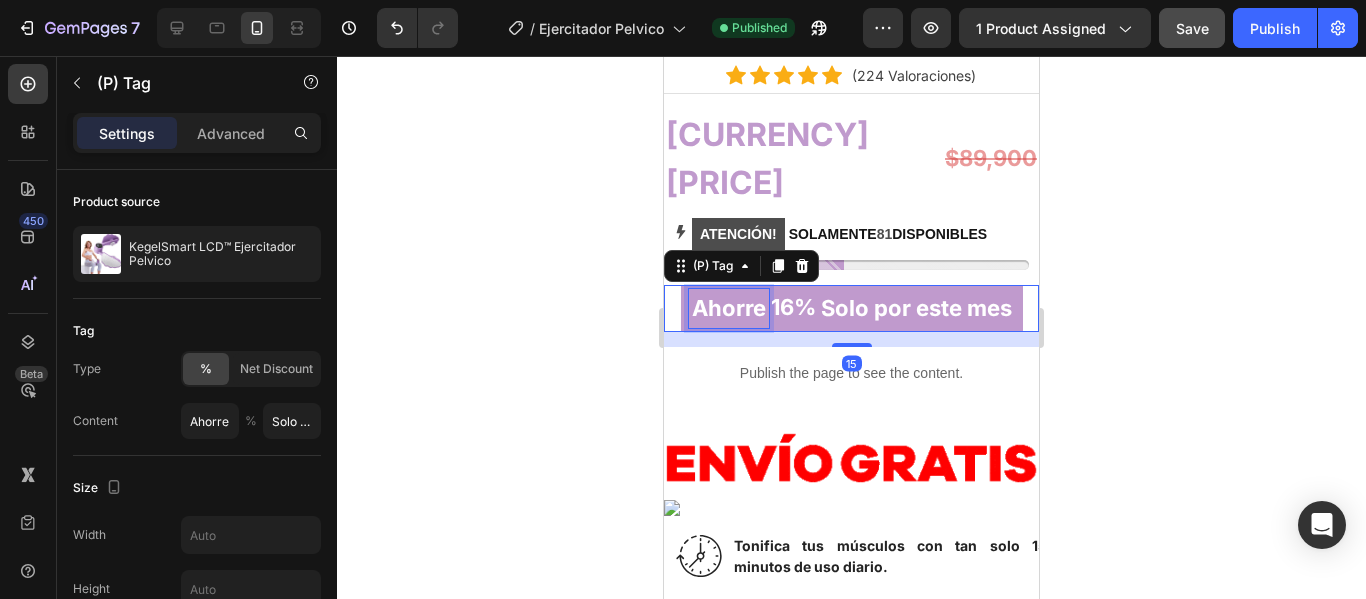 click on "Ahorre" at bounding box center [729, 308] 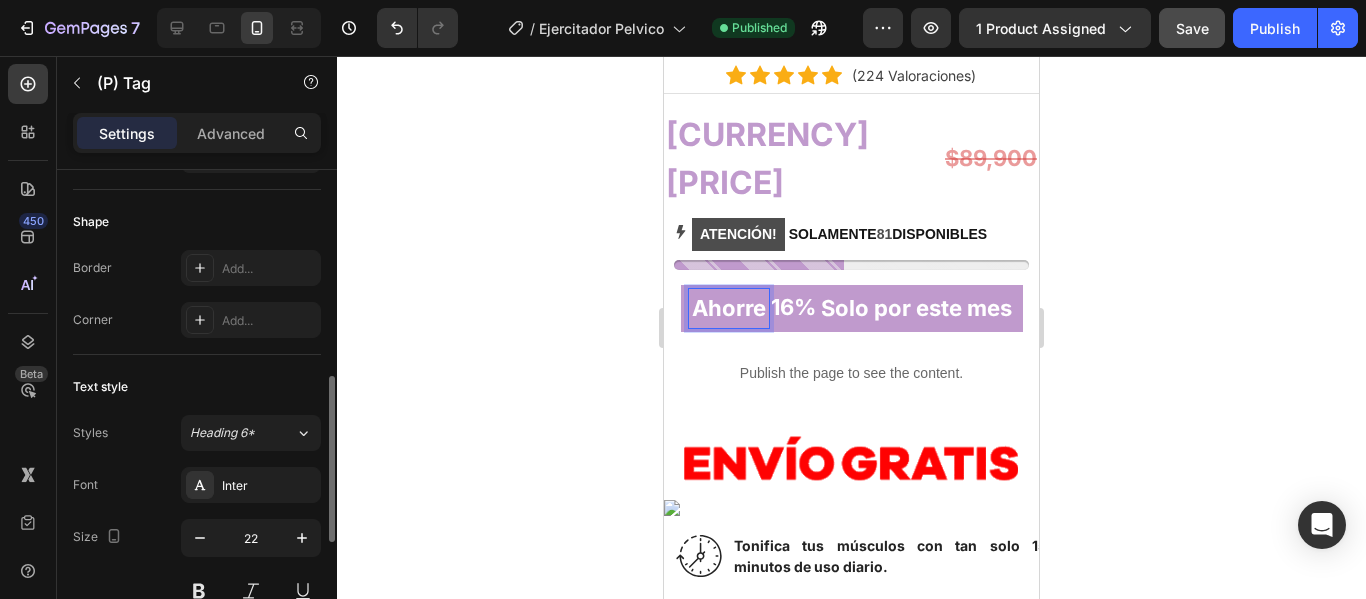 scroll, scrollTop: 800, scrollLeft: 0, axis: vertical 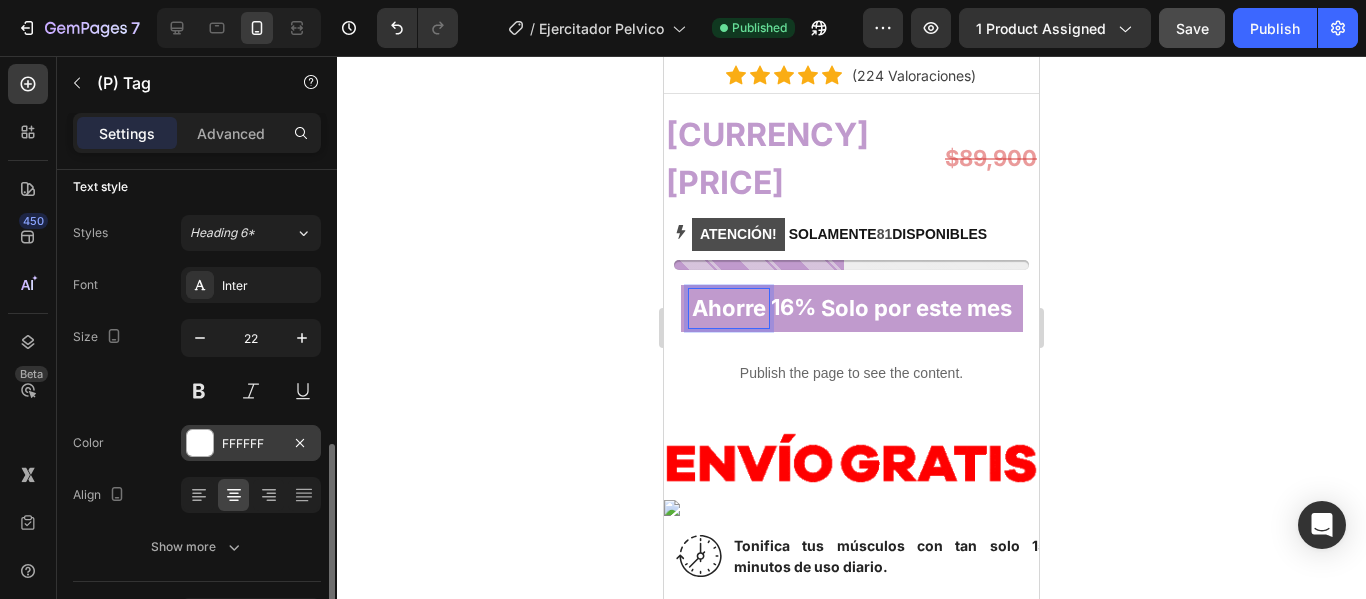 click on "FFFFFF" at bounding box center [251, 443] 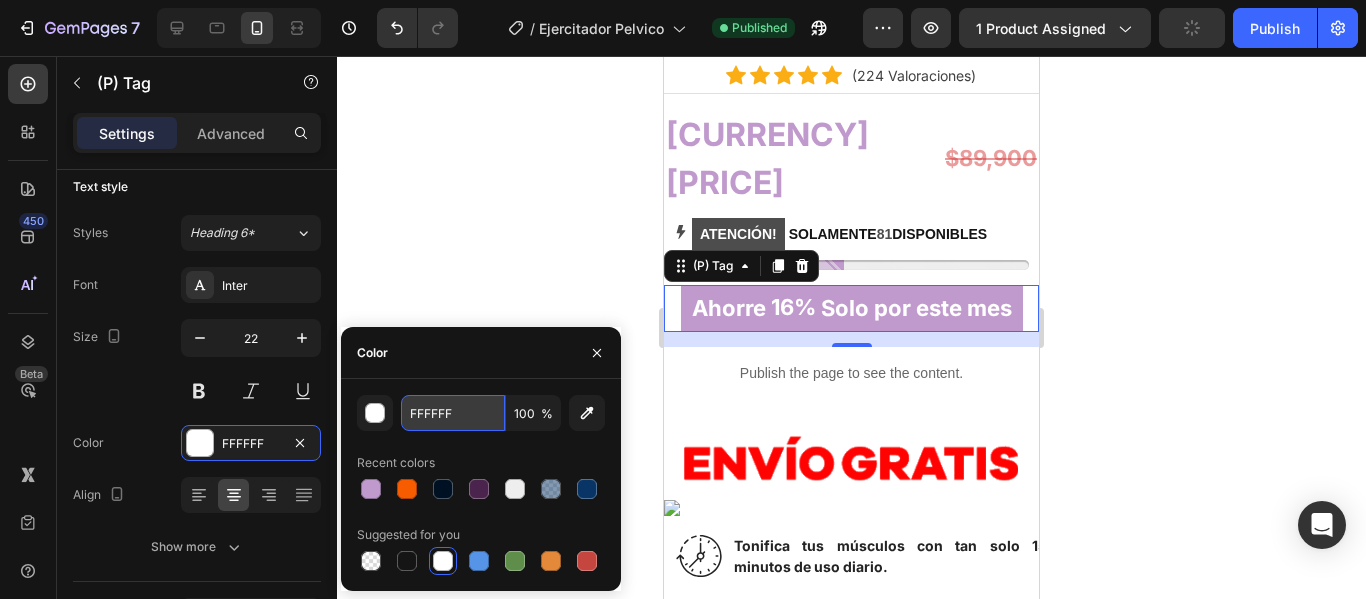 click on "FFFFFF" at bounding box center (453, 413) 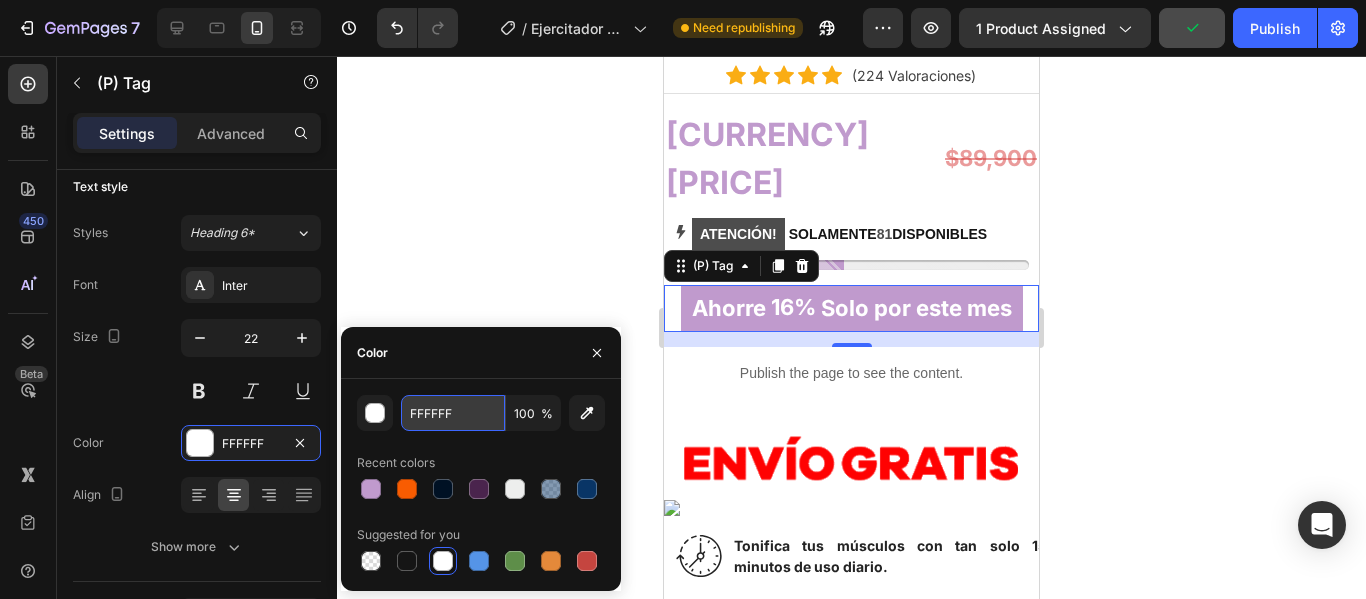 paste on "07EBE" 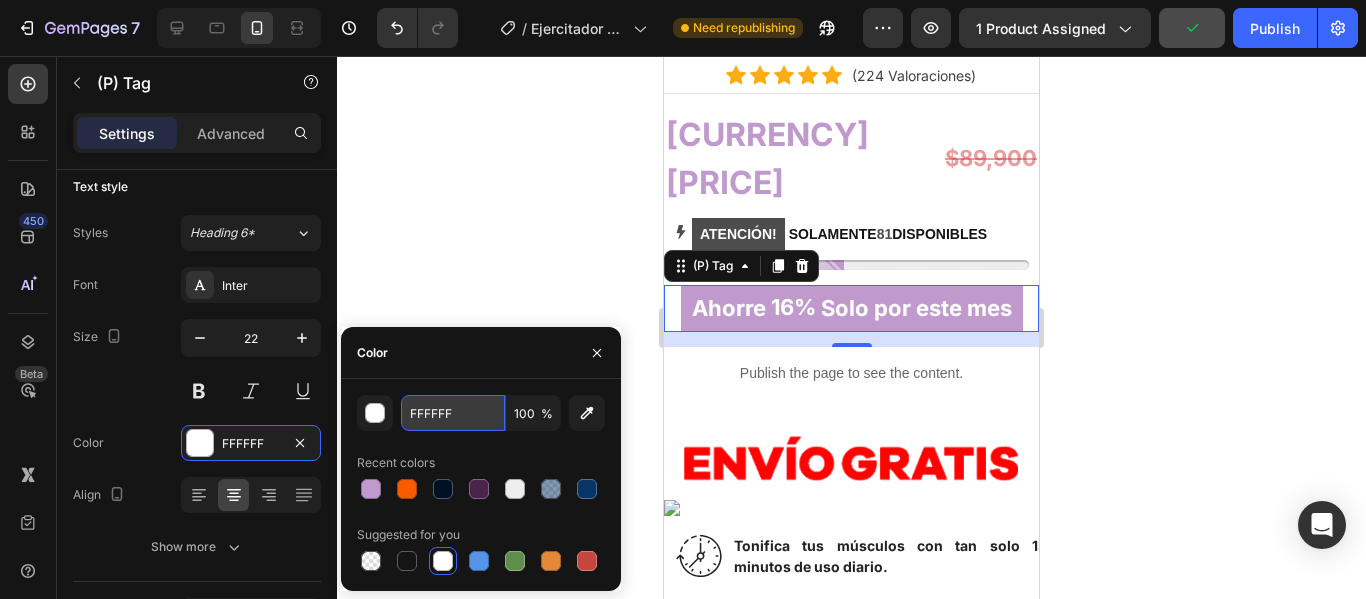 type on "07EBEF" 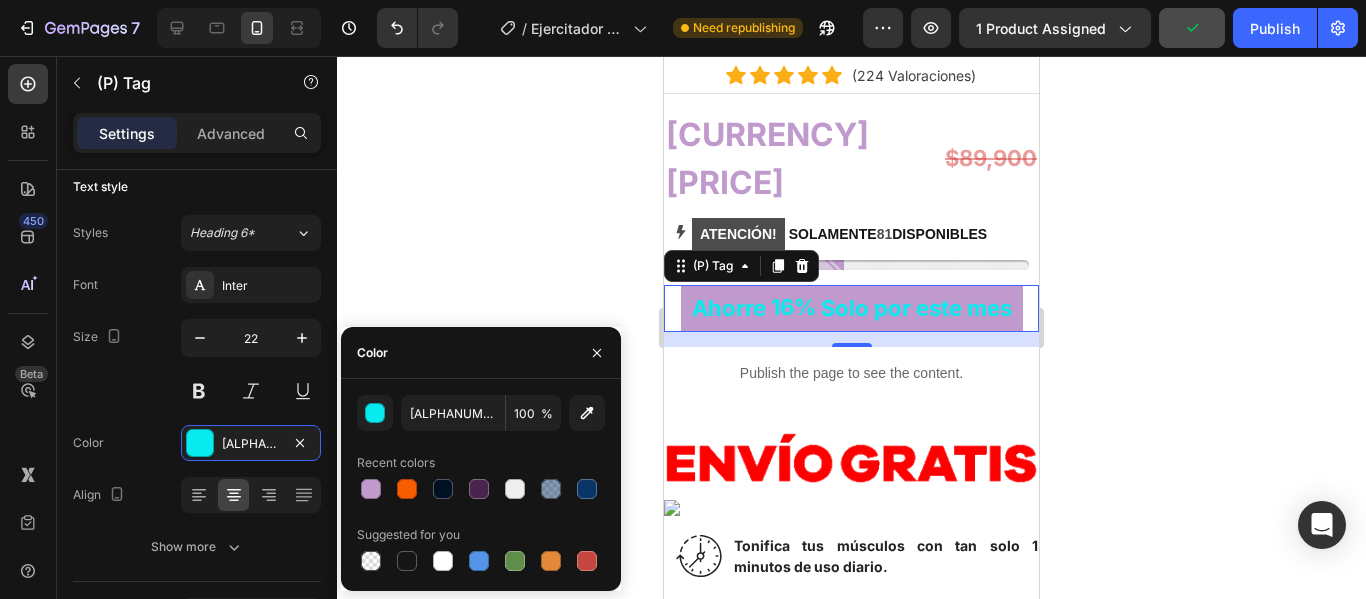click 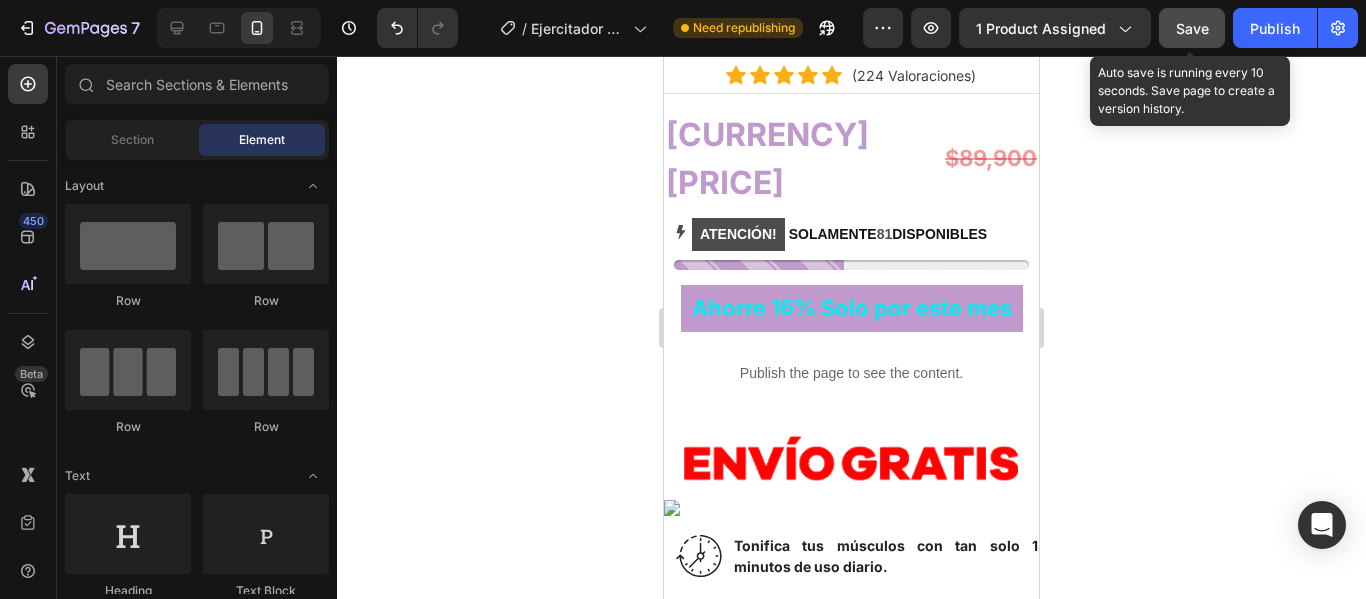 click on "Save" 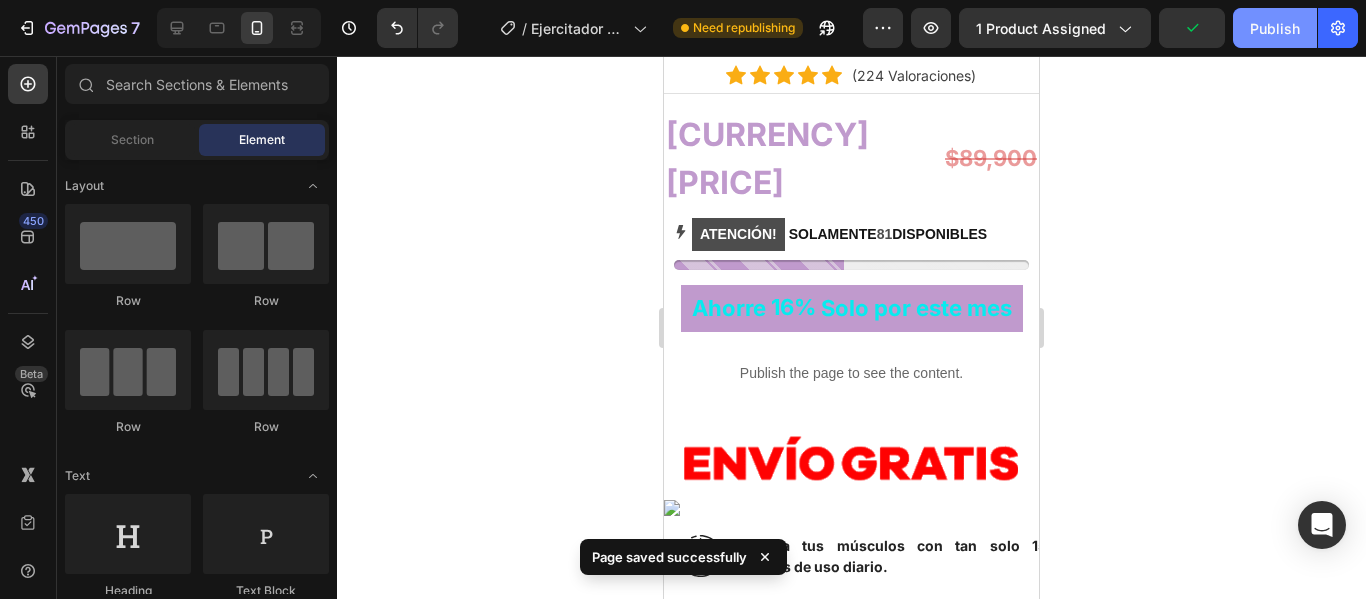 click on "Publish" at bounding box center [1275, 28] 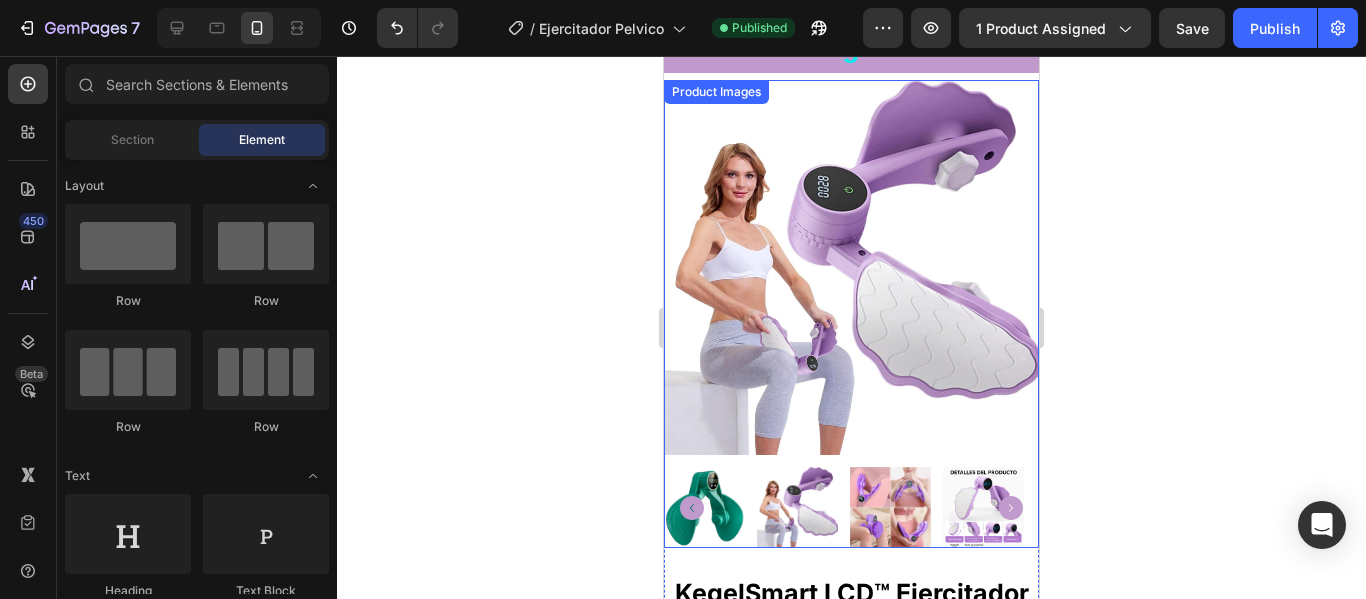 scroll, scrollTop: 0, scrollLeft: 0, axis: both 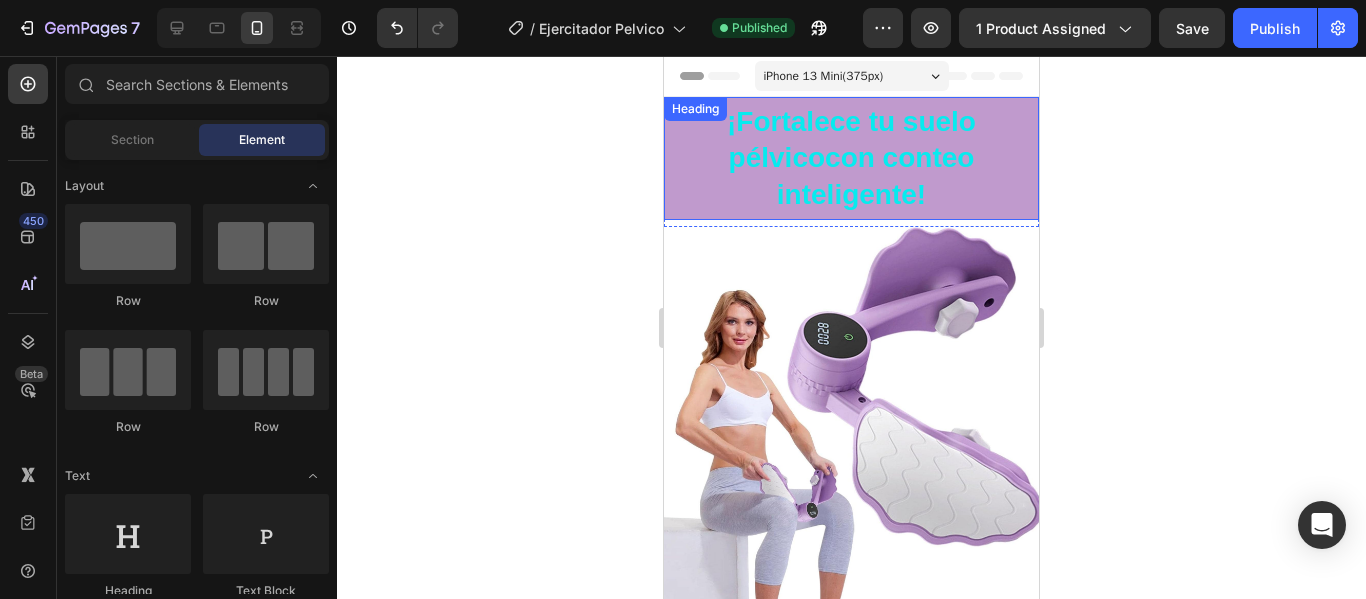 click on "¡Fortalece tu suelo pélvico  con conteo inteligente!" at bounding box center (851, 158) 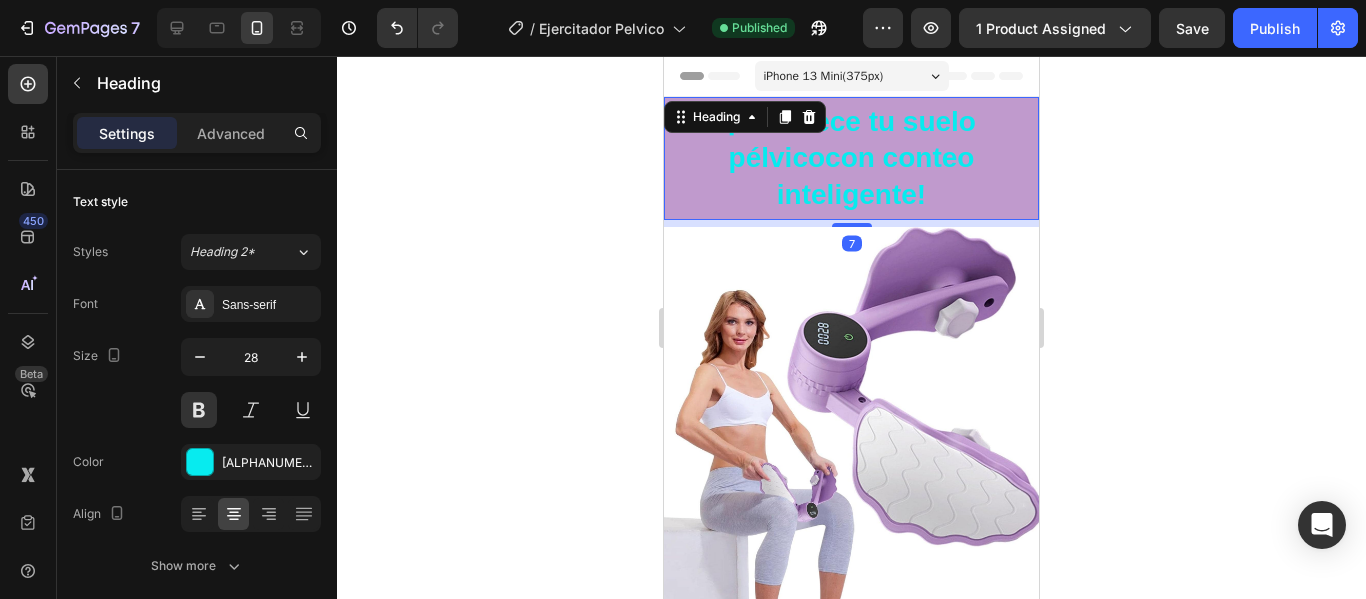 click on "¡Fortalece tu suelo pélvico  con conteo inteligente!" at bounding box center [851, 158] 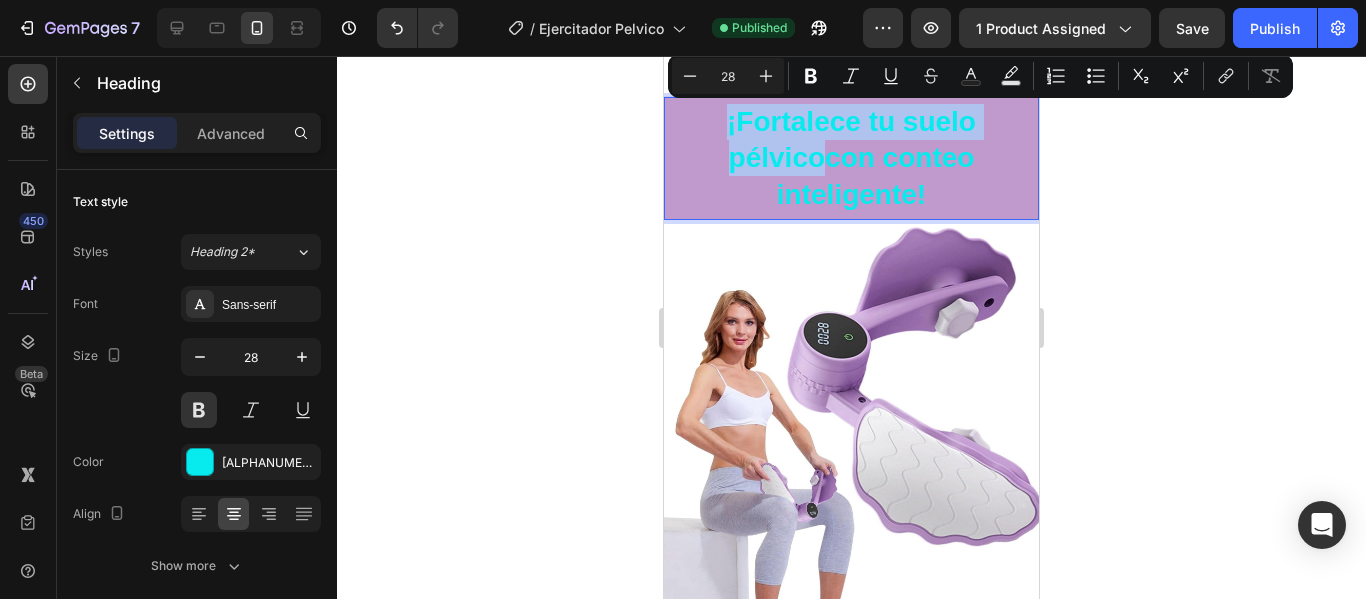 drag, startPoint x: 669, startPoint y: 130, endPoint x: 1017, endPoint y: 120, distance: 348.14365 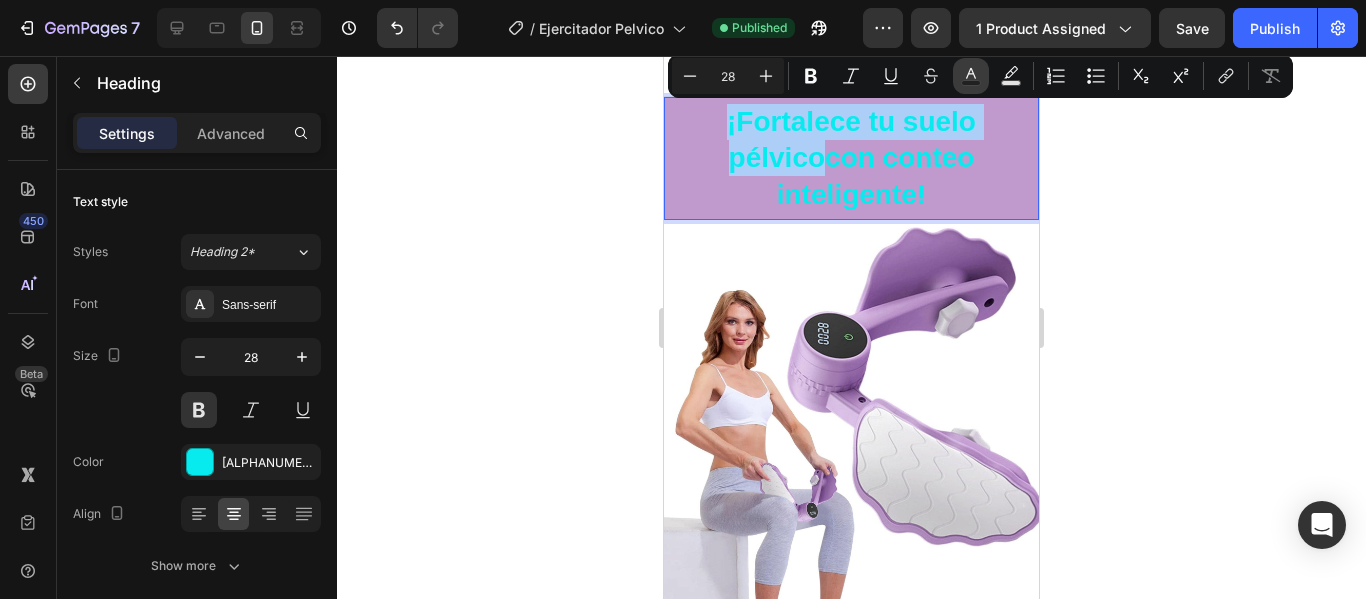 click 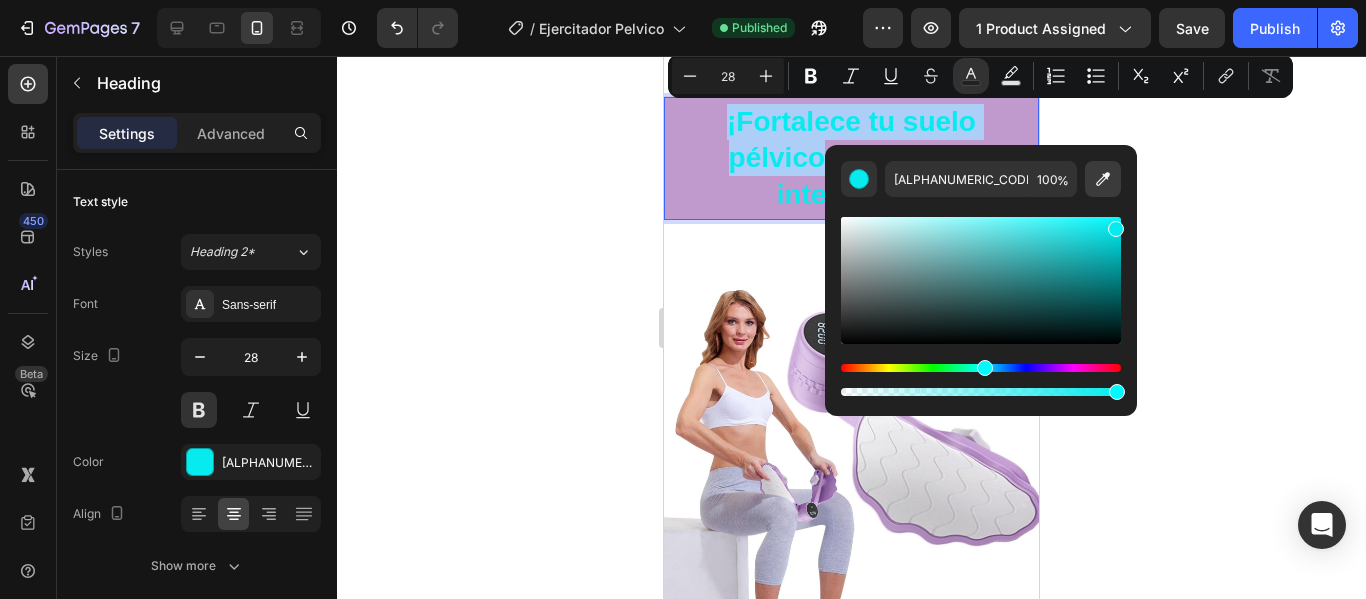 click 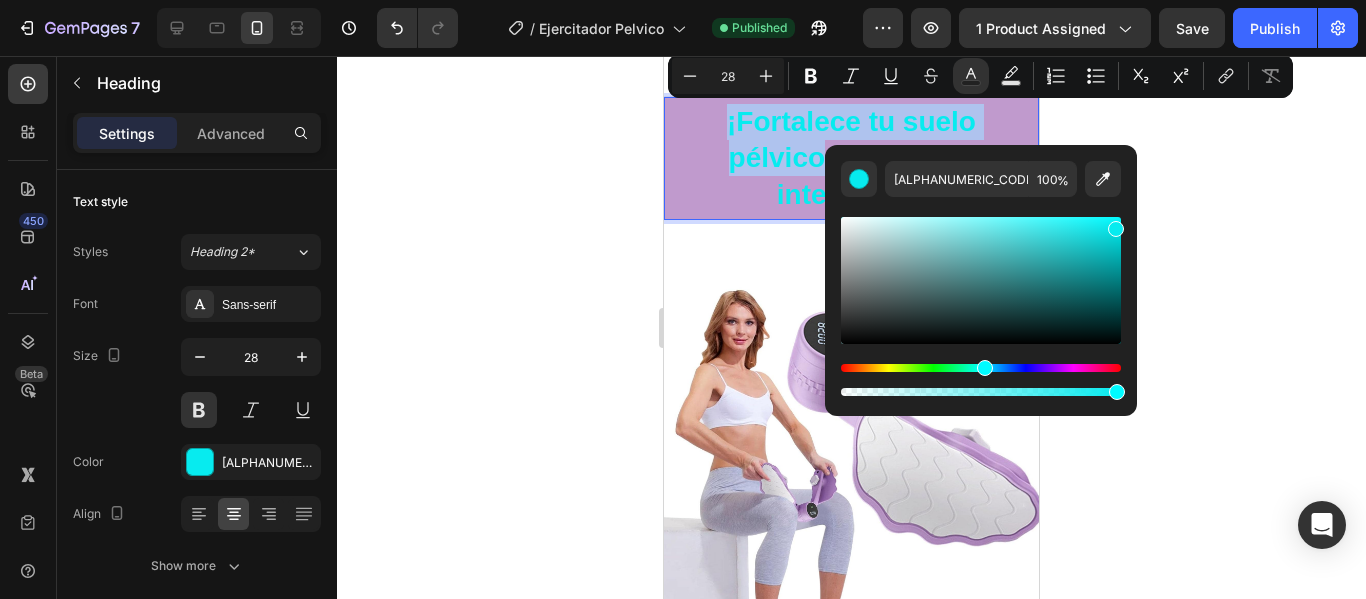 type on "FFFFFF" 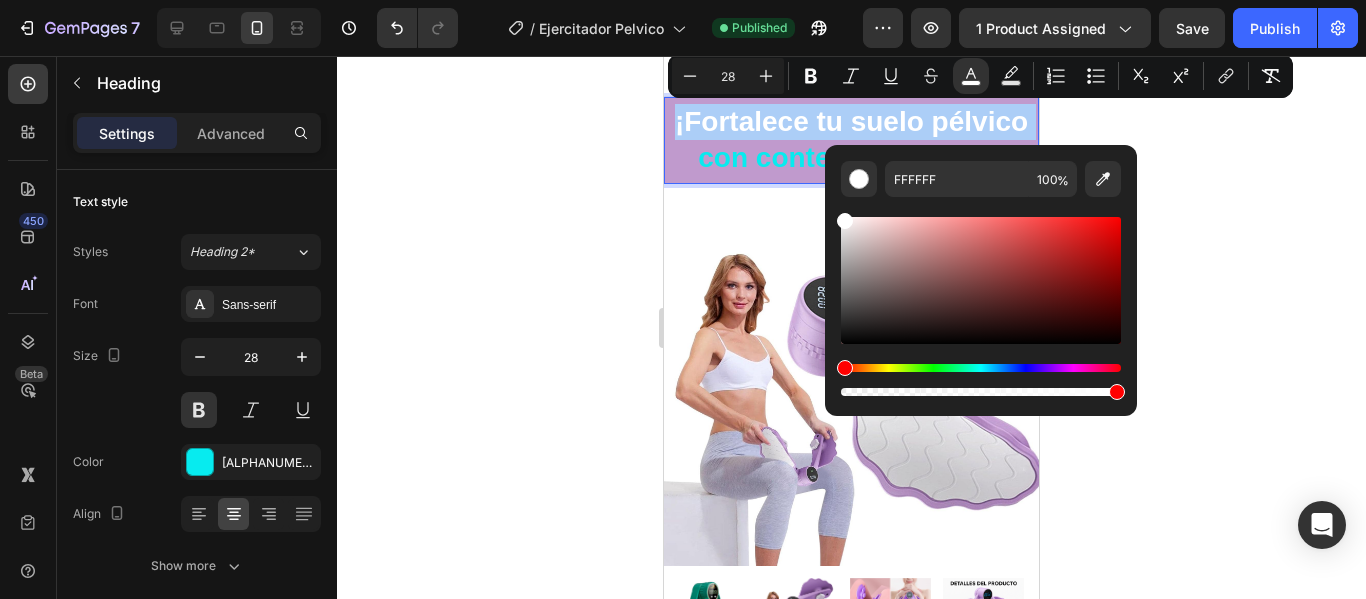 click 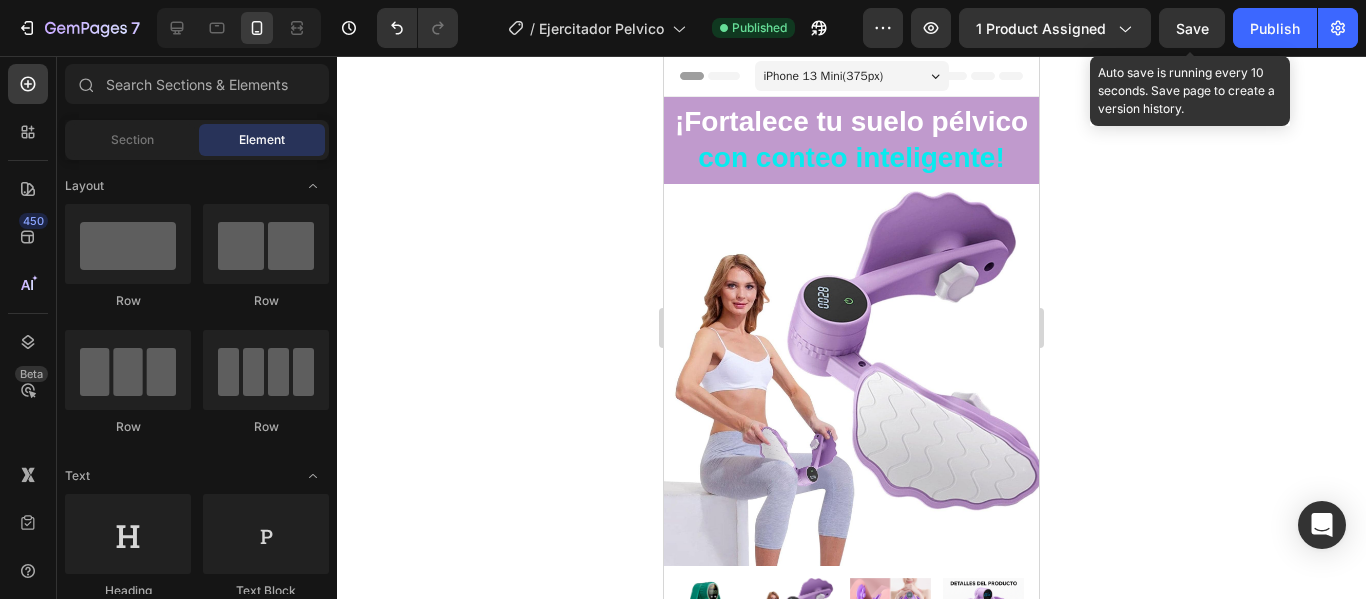 click on "Save" 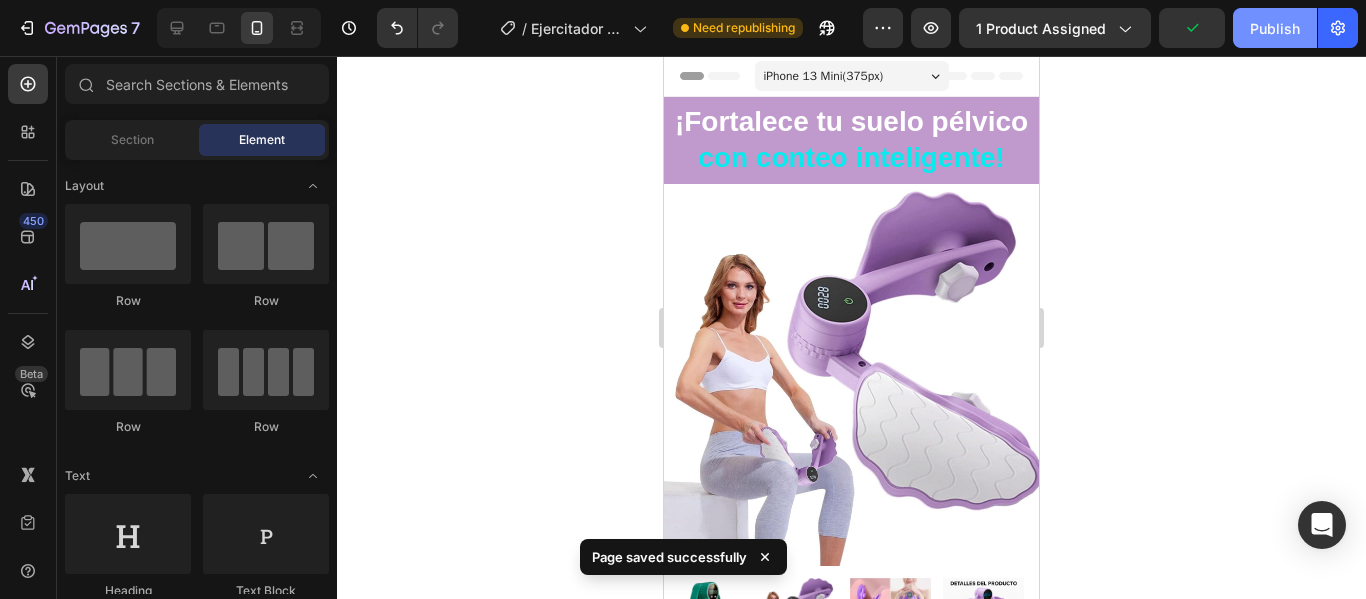 click on "Publish" at bounding box center [1275, 28] 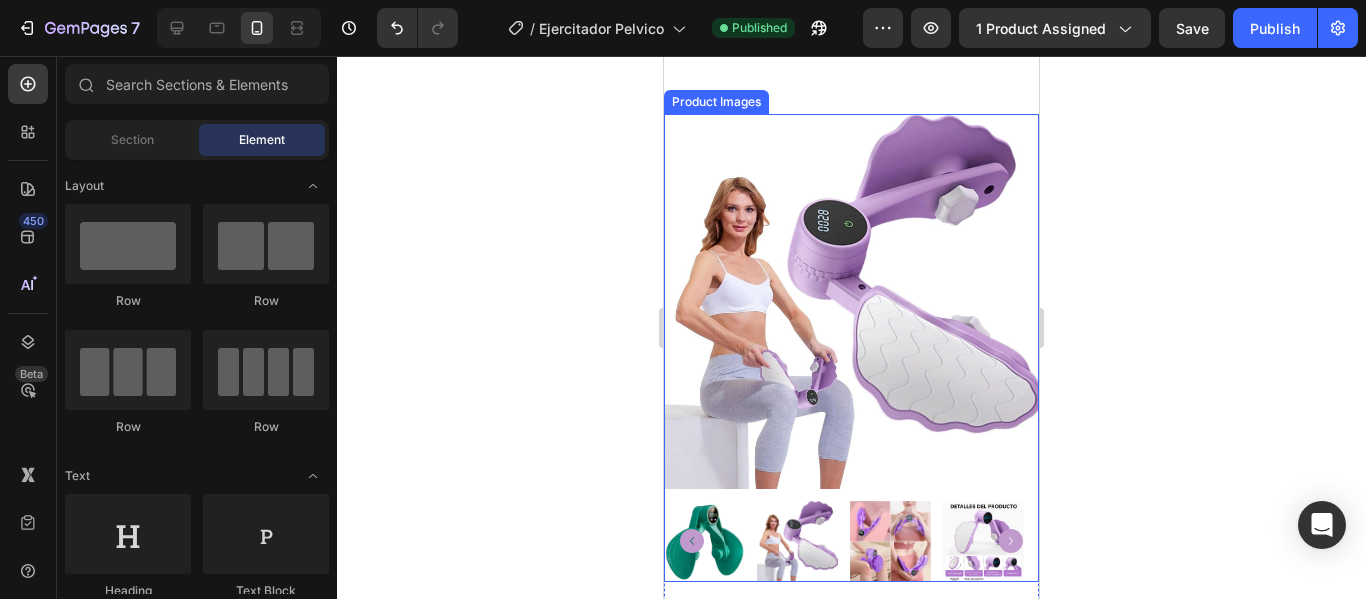 scroll, scrollTop: 300, scrollLeft: 0, axis: vertical 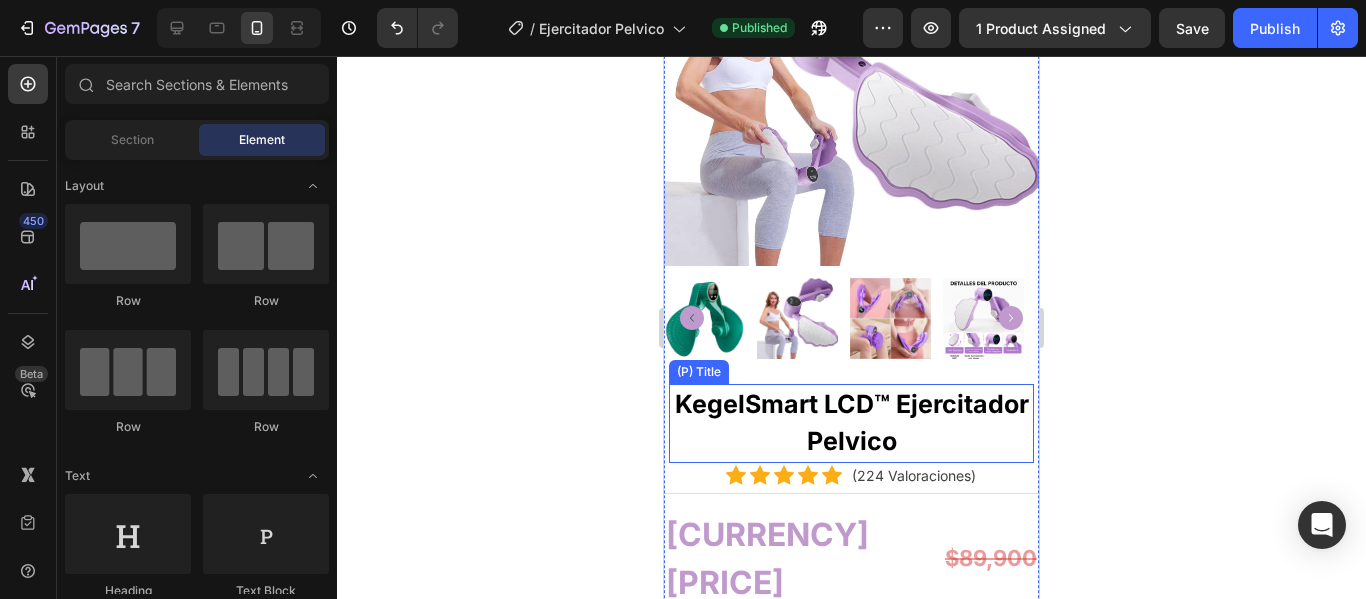 click on "KegelSmart LCD™ Ejercitador Pelvico" at bounding box center [851, 423] 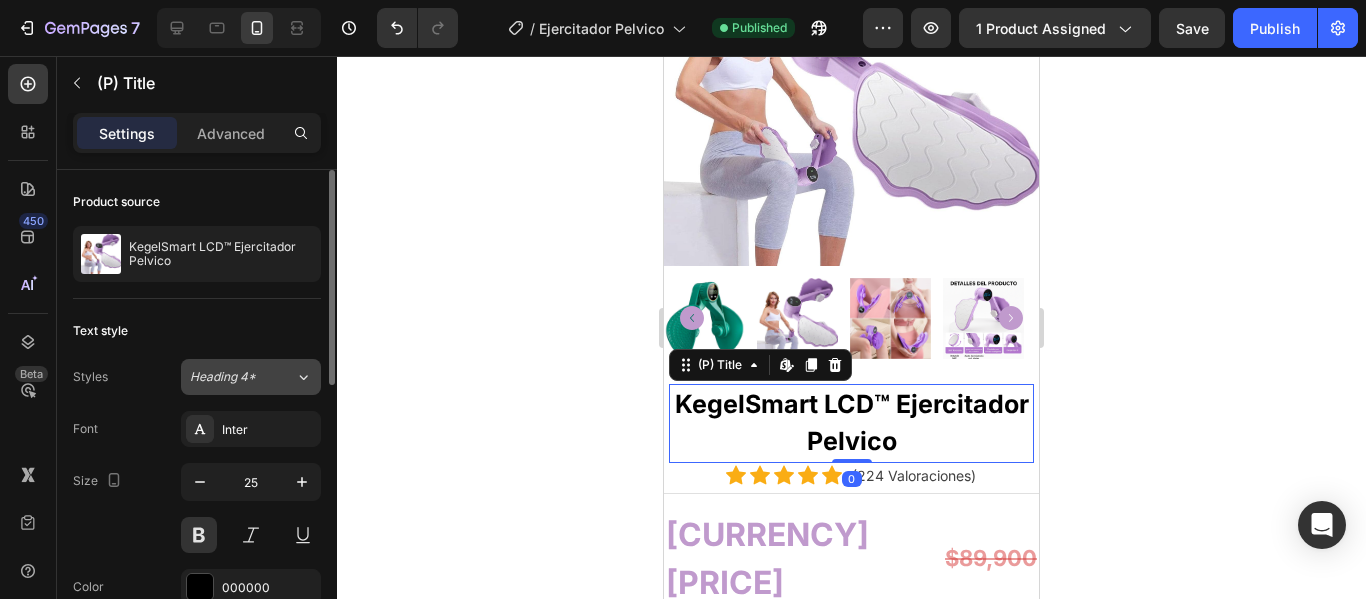 scroll, scrollTop: 300, scrollLeft: 0, axis: vertical 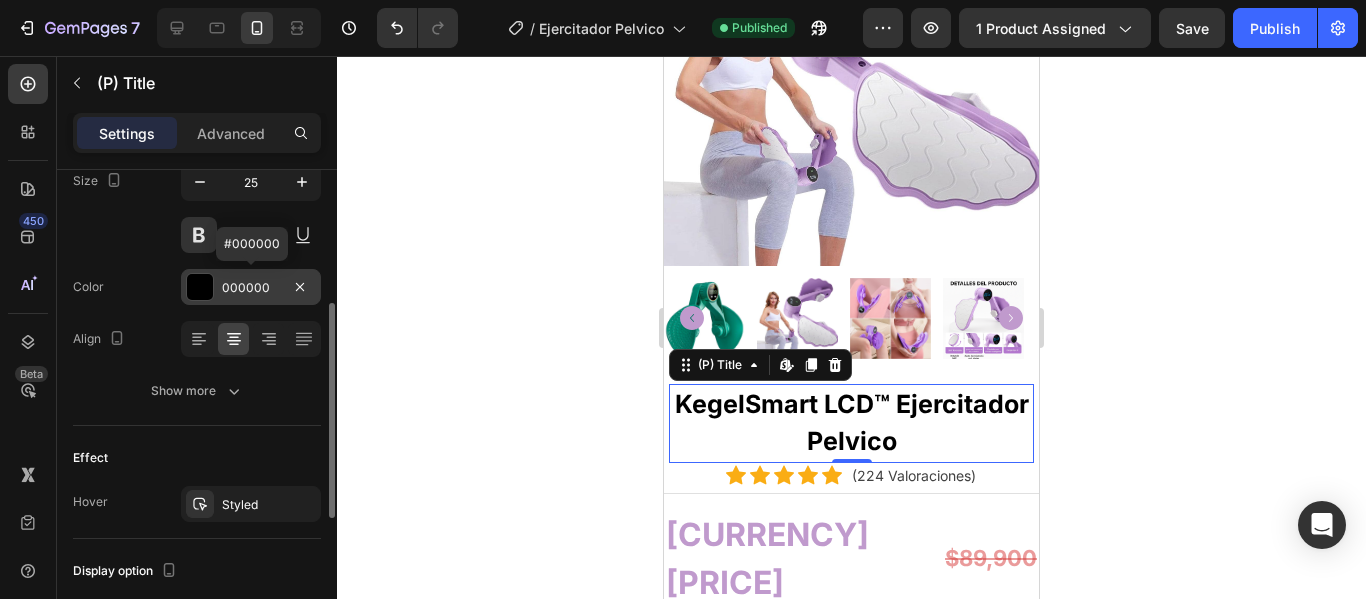 click on "000000" at bounding box center [251, 287] 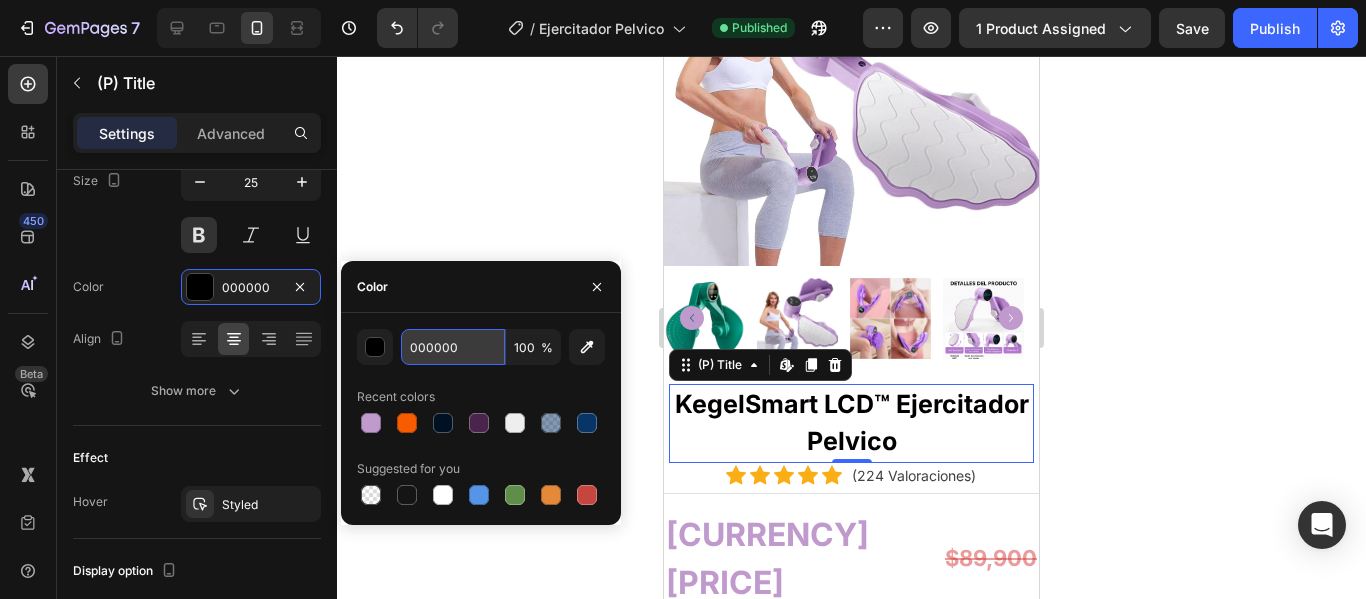 click on "000000" at bounding box center (453, 347) 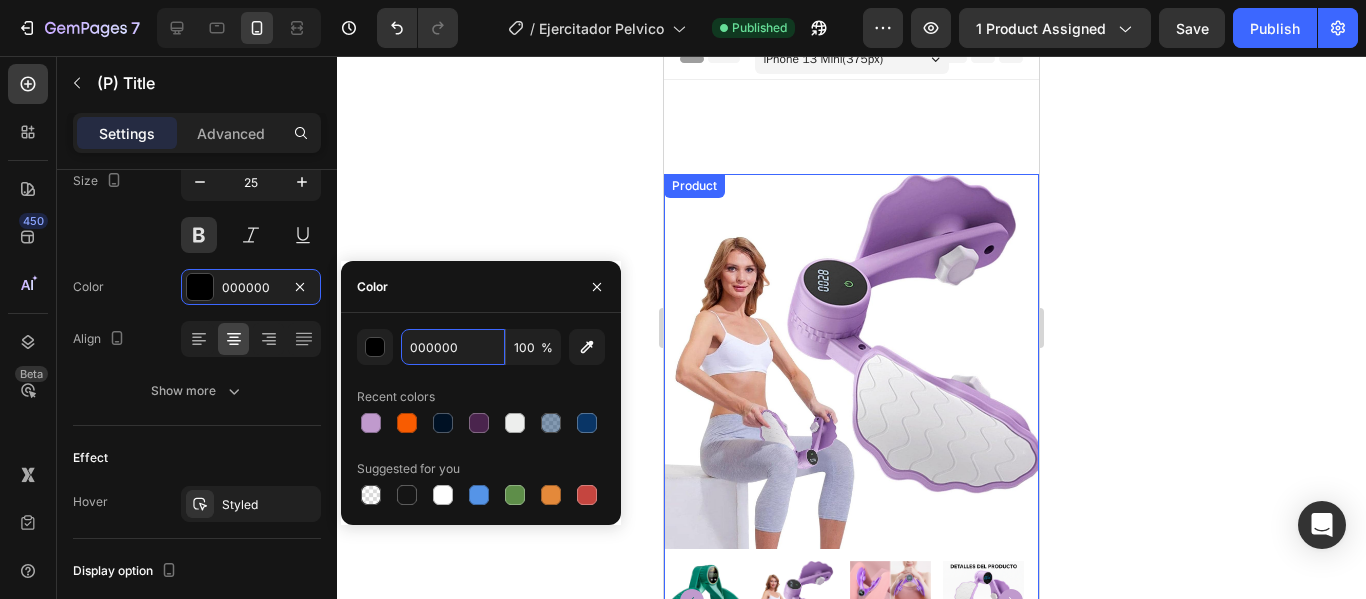 scroll, scrollTop: 0, scrollLeft: 0, axis: both 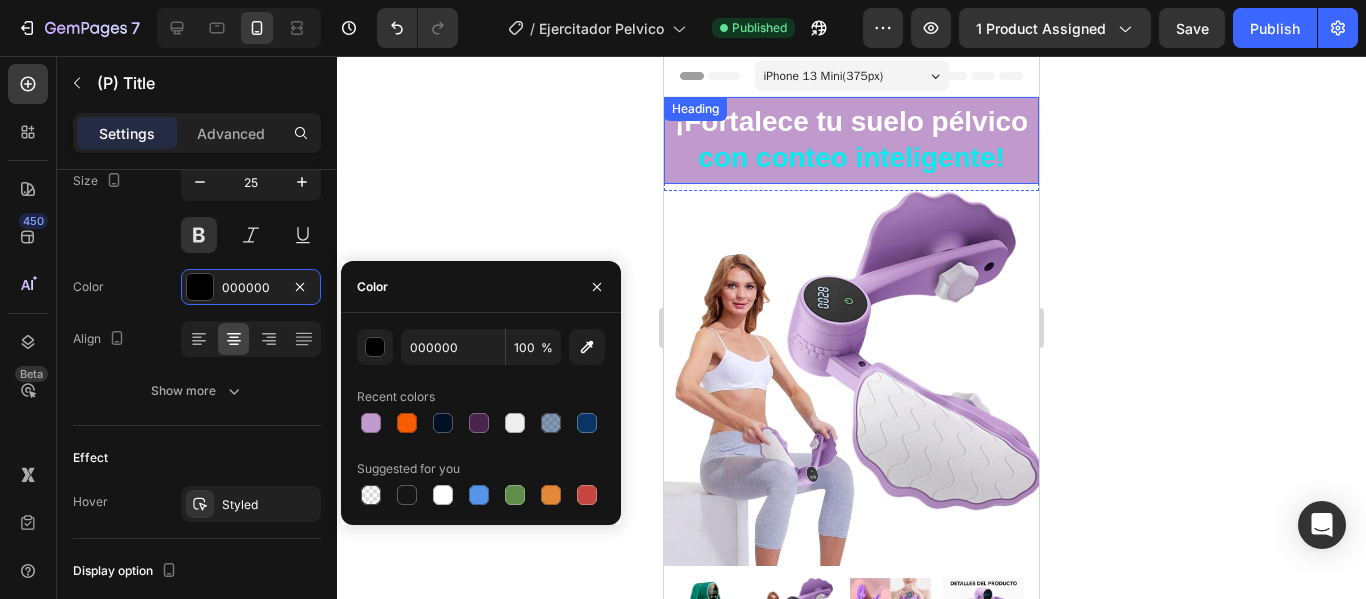 click on "con conteo inteligente!" at bounding box center (851, 157) 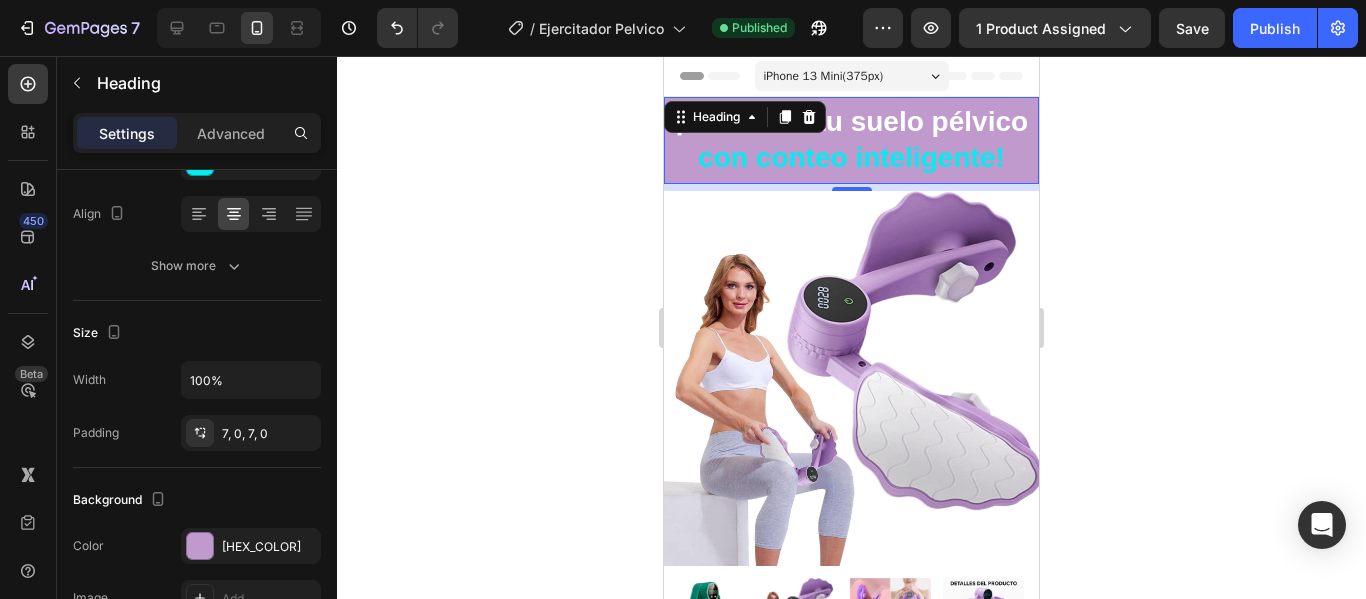 scroll, scrollTop: 0, scrollLeft: 0, axis: both 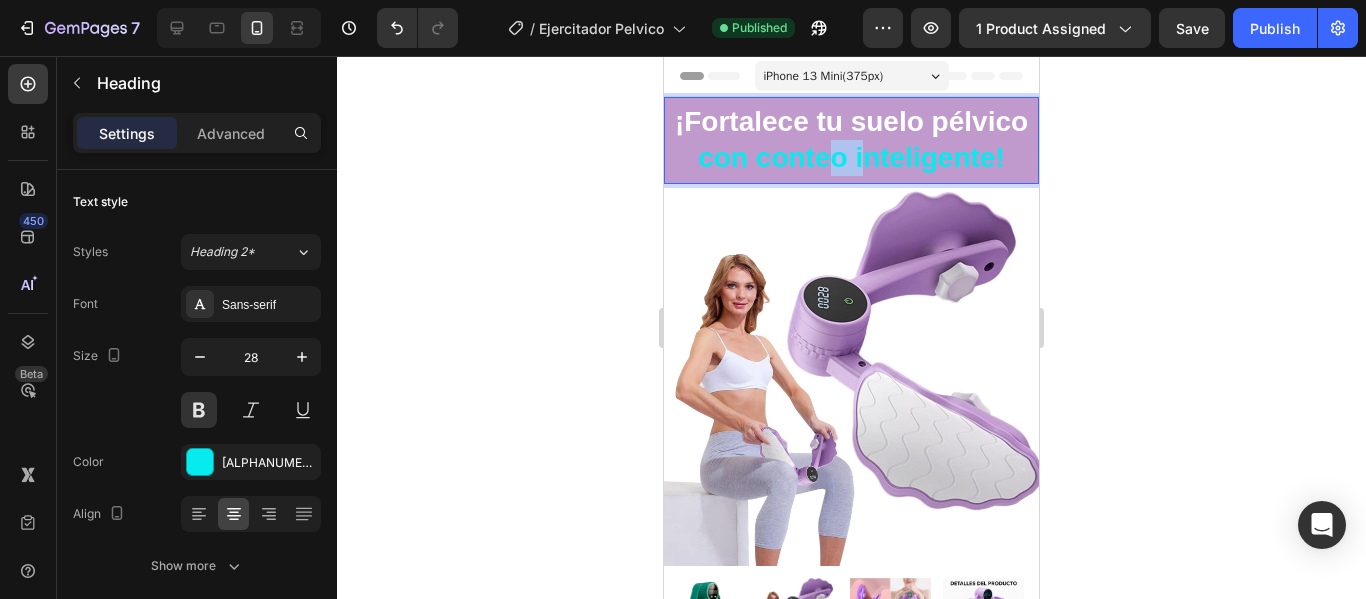 drag, startPoint x: 827, startPoint y: 156, endPoint x: 859, endPoint y: 155, distance: 32.01562 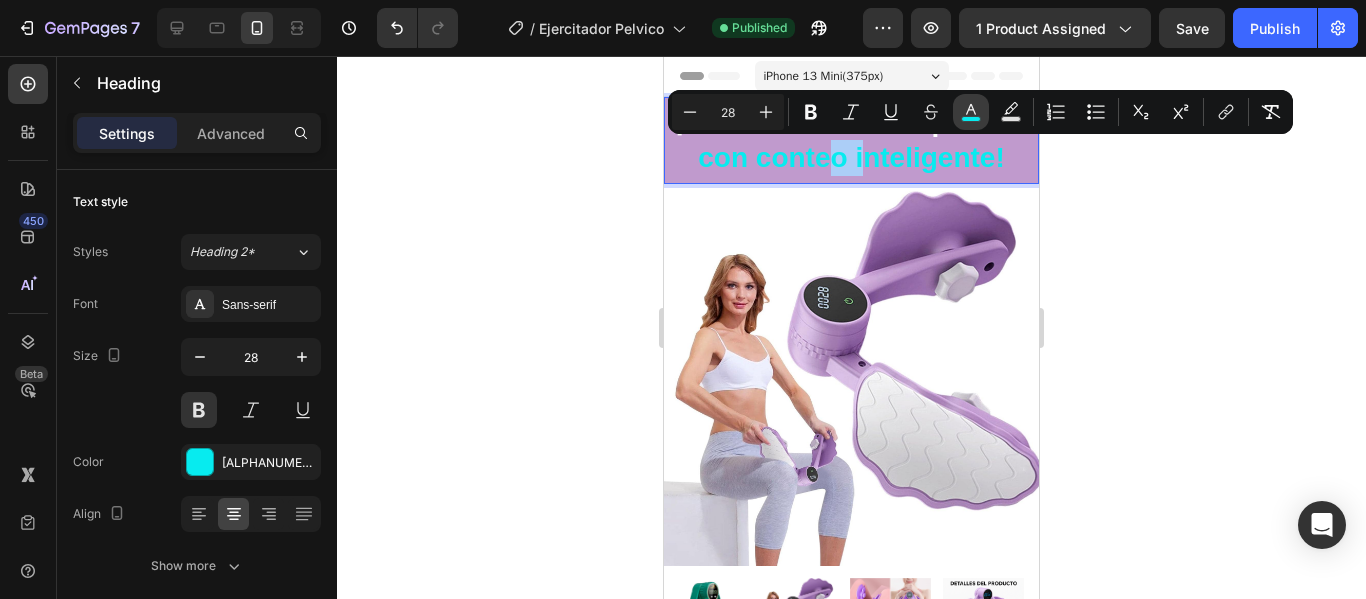 click 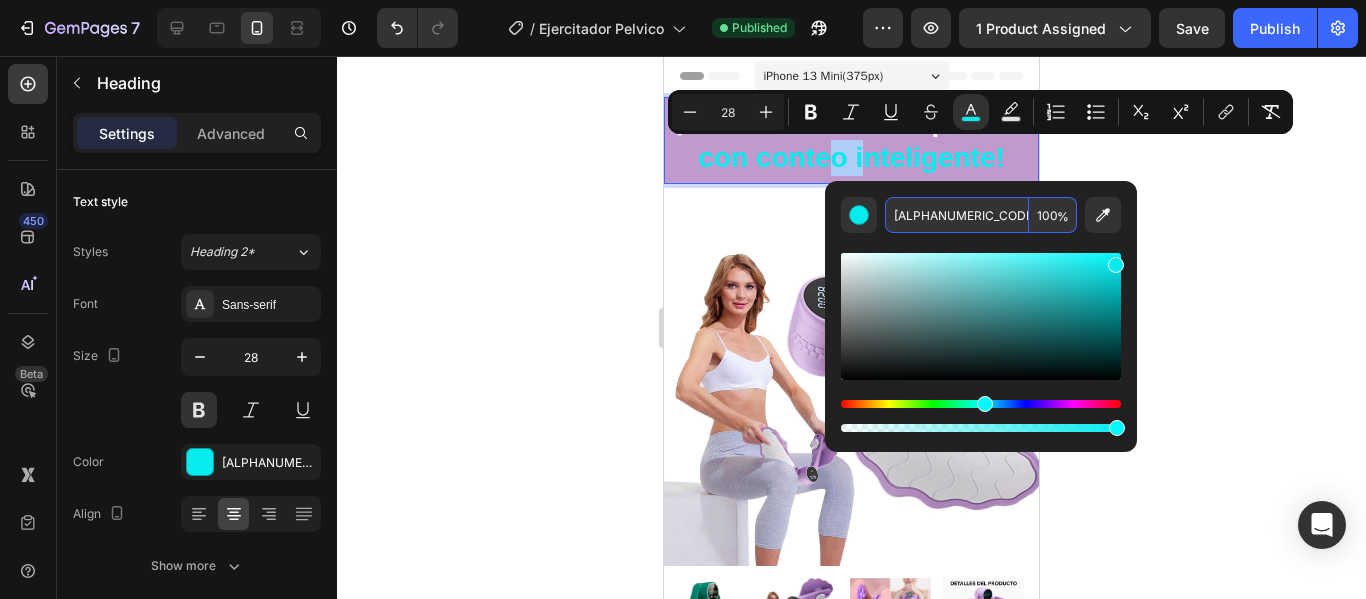 click on "07EBEF" at bounding box center (957, 215) 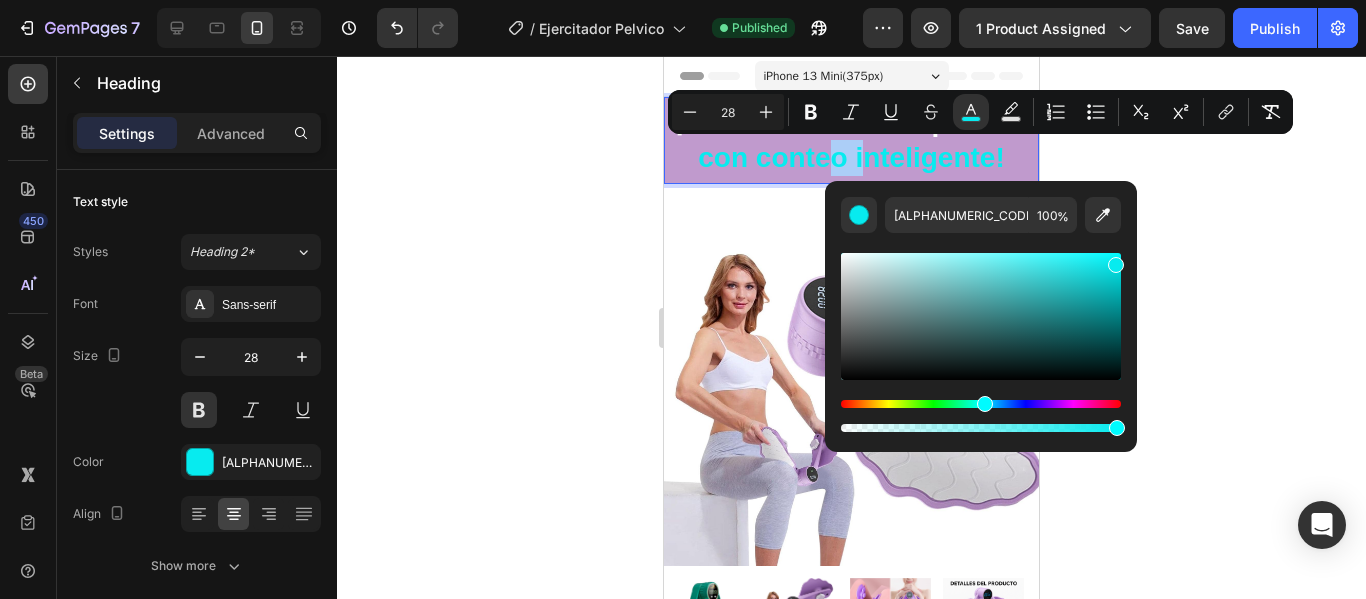 click 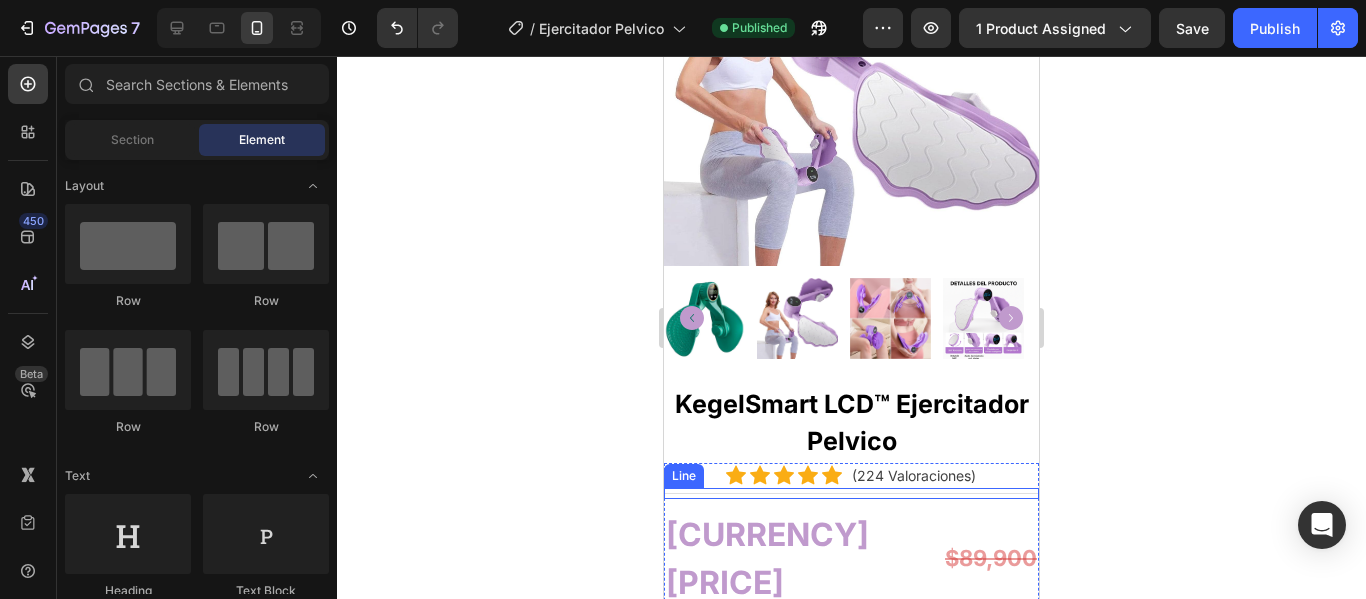 scroll, scrollTop: 600, scrollLeft: 0, axis: vertical 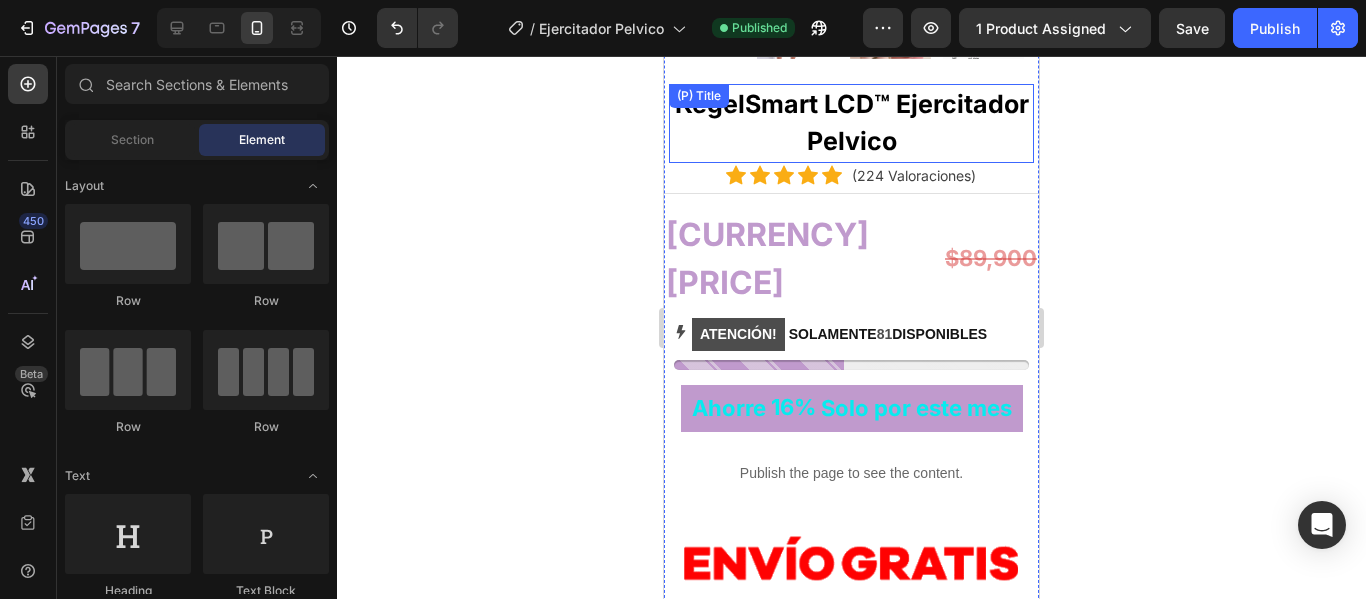 click on "KegelSmart LCD™ Ejercitador Pelvico" at bounding box center [851, 123] 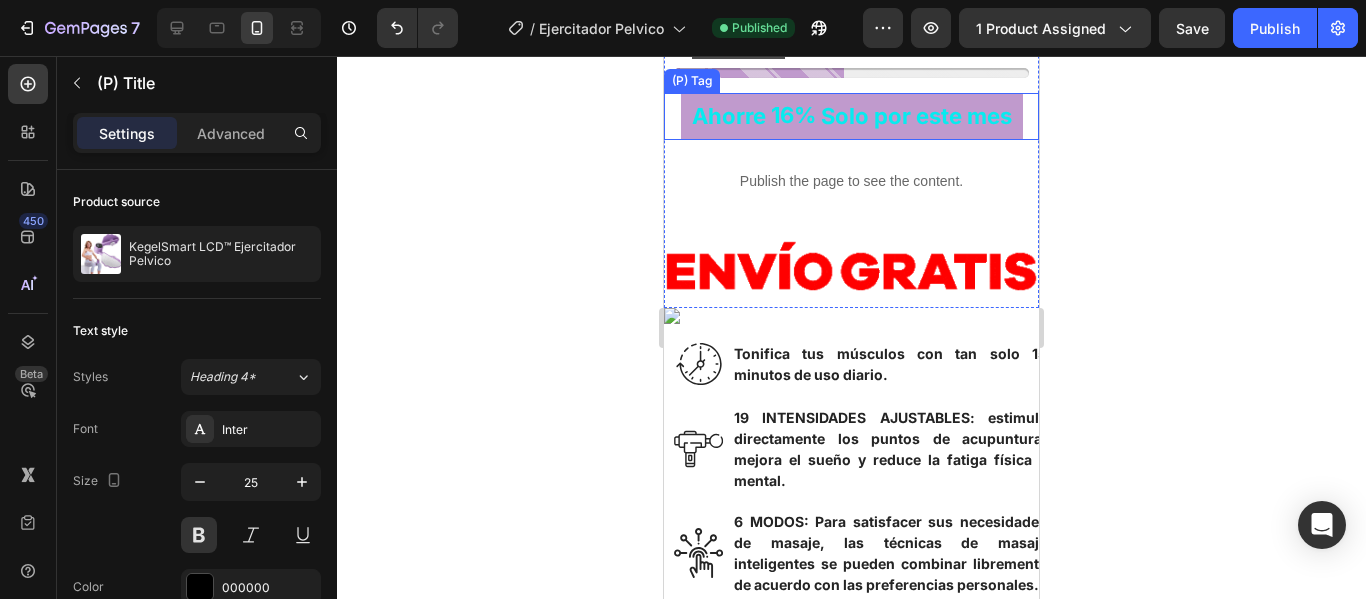 scroll, scrollTop: 900, scrollLeft: 0, axis: vertical 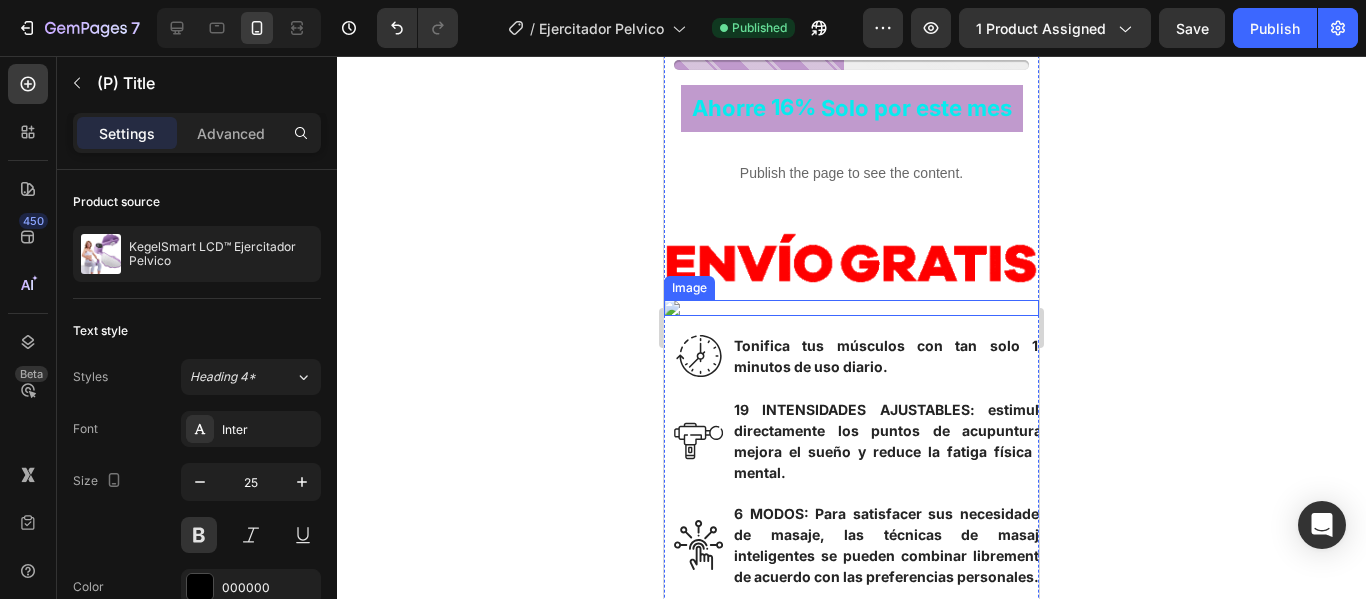 click at bounding box center [851, 308] 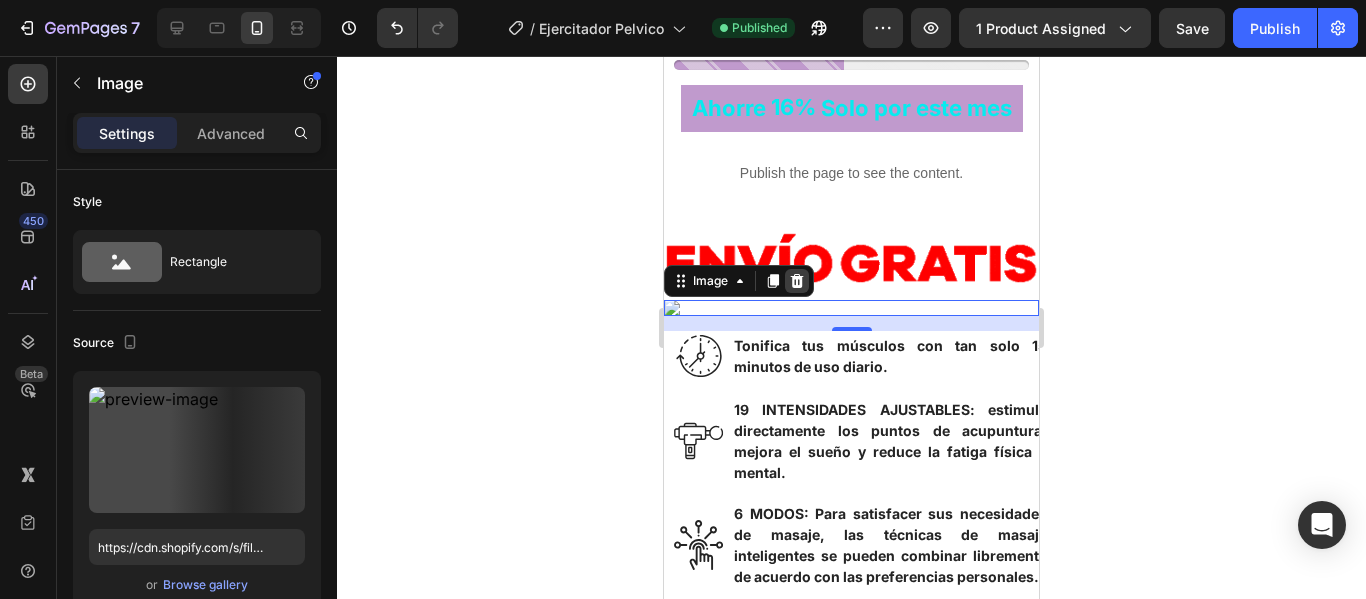 click 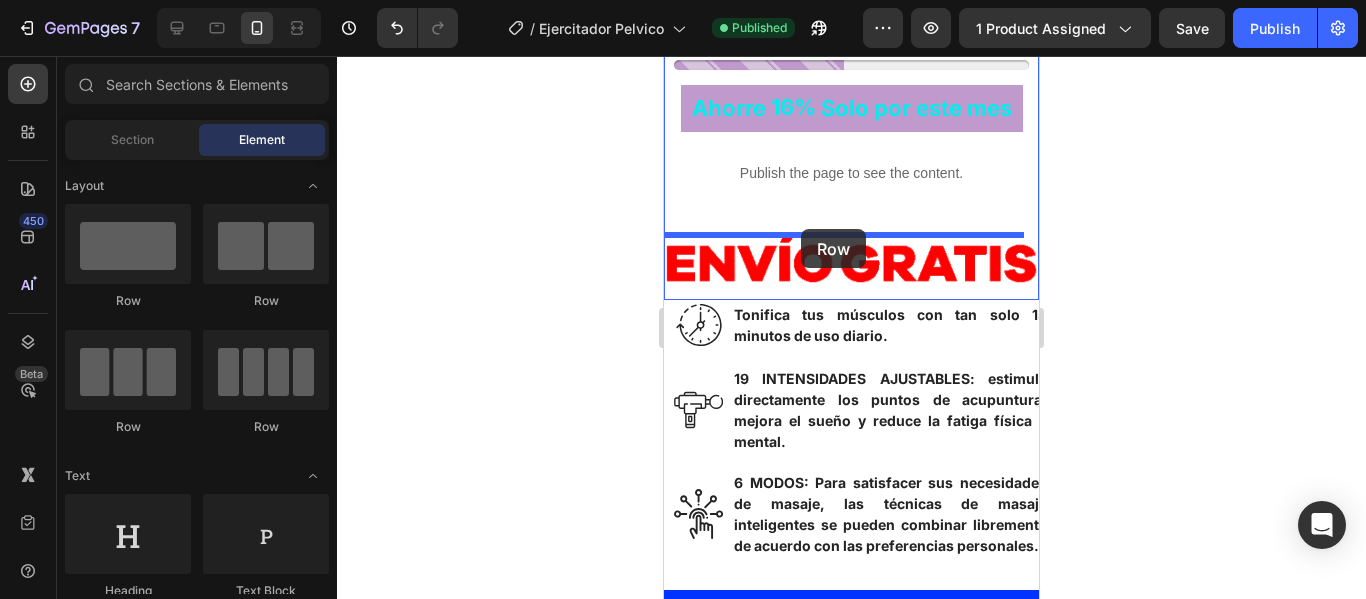 drag, startPoint x: 816, startPoint y: 322, endPoint x: 801, endPoint y: 229, distance: 94.20191 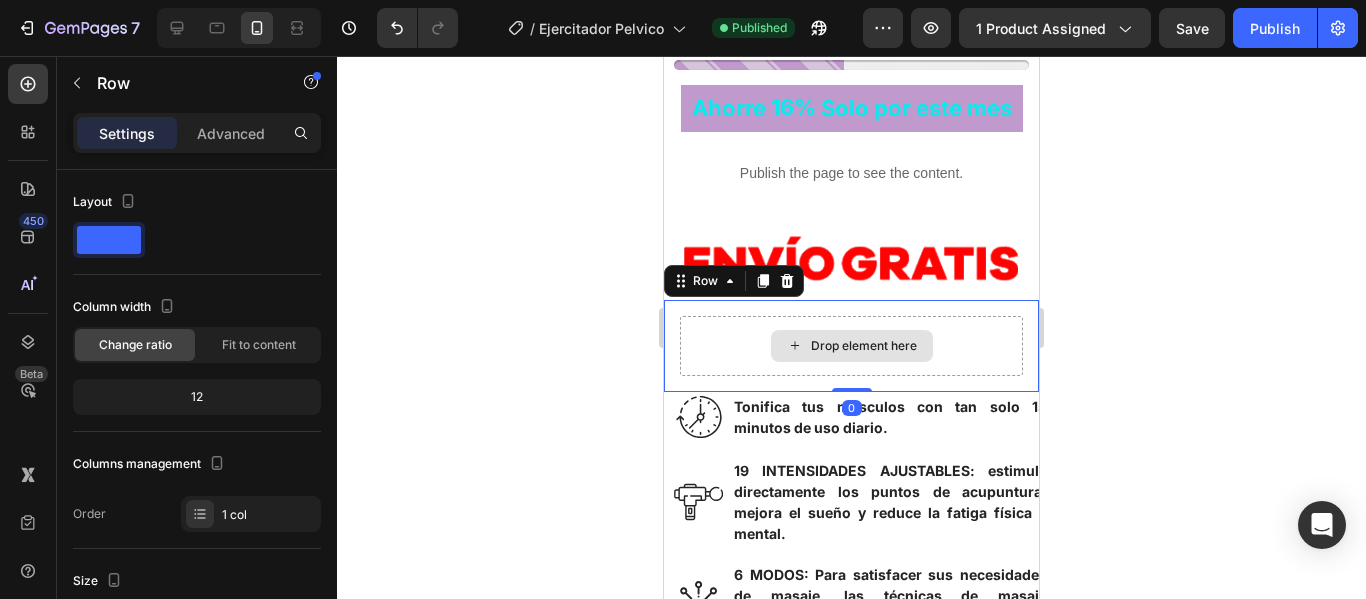 click on "Drop element here" at bounding box center (864, 346) 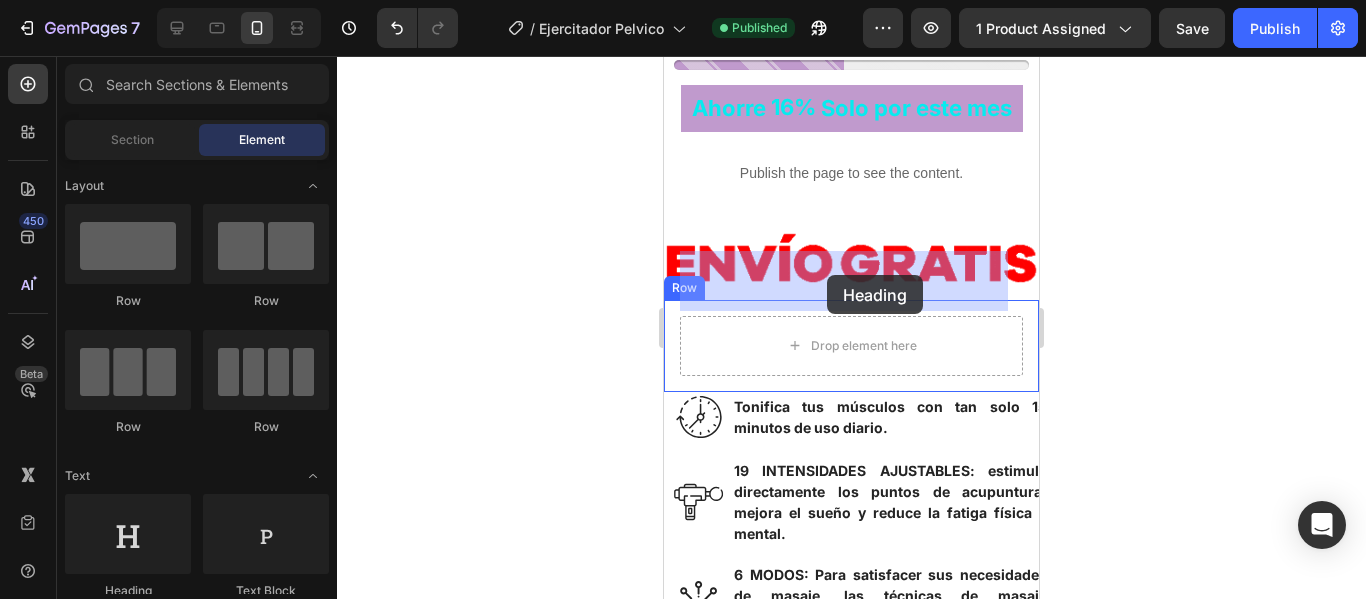 drag, startPoint x: 806, startPoint y: 598, endPoint x: 827, endPoint y: 275, distance: 323.68195 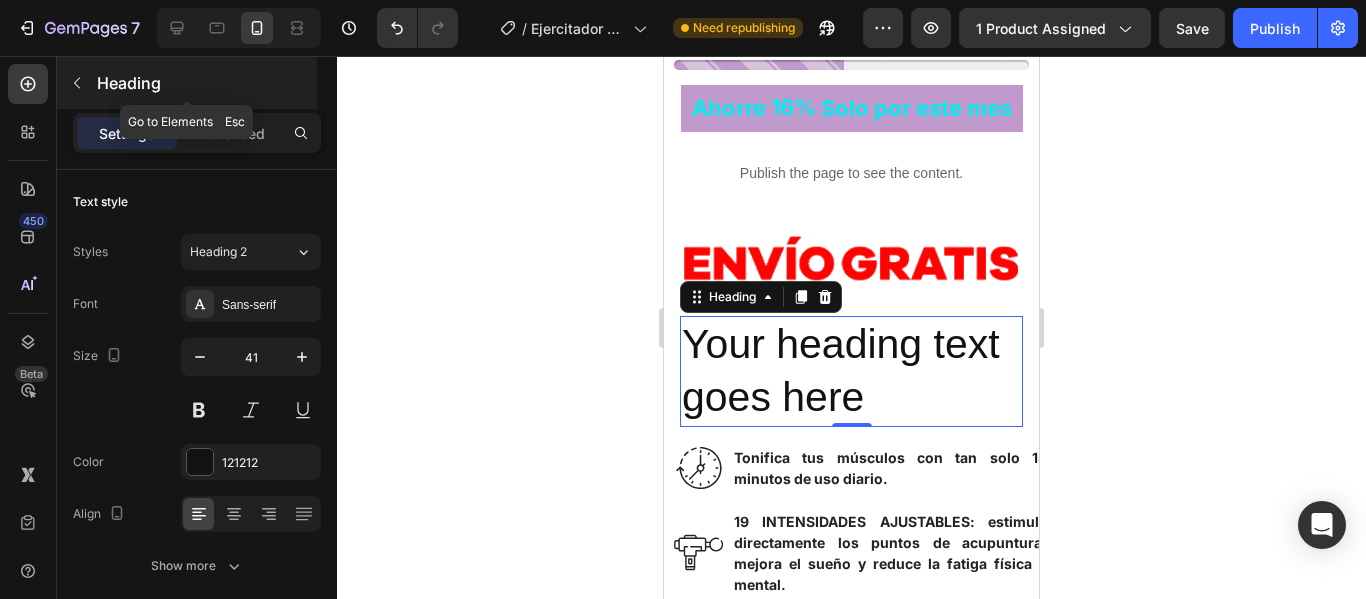 click 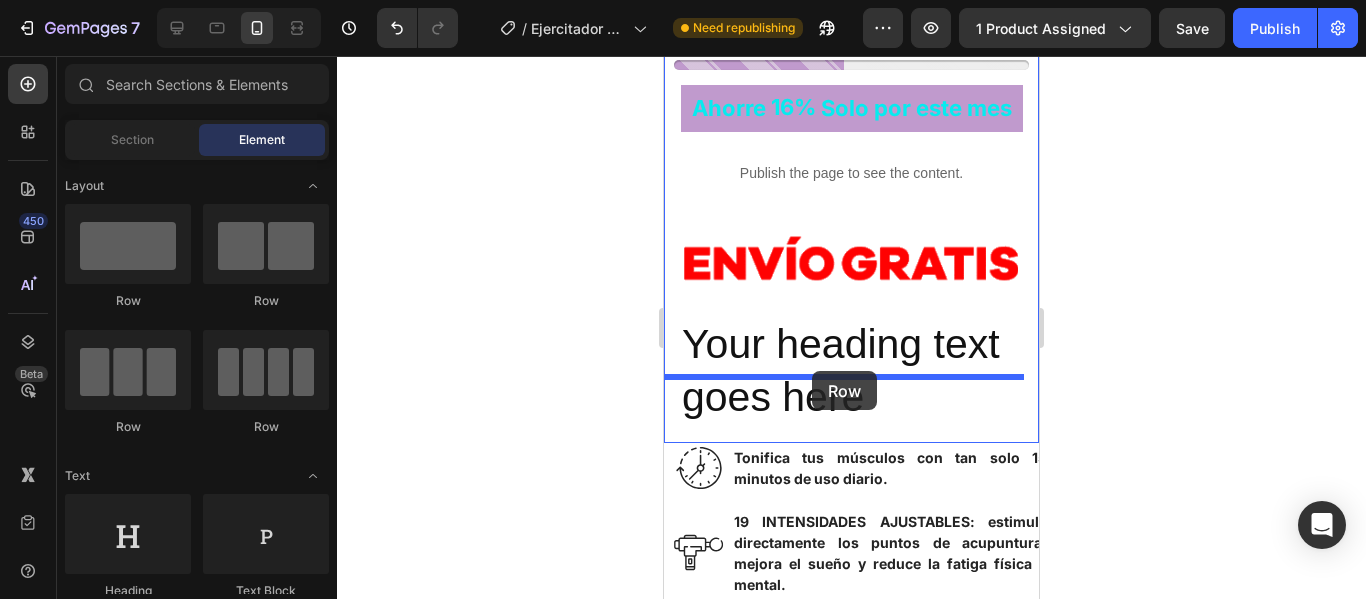 drag, startPoint x: 973, startPoint y: 332, endPoint x: 812, endPoint y: 371, distance: 165.65627 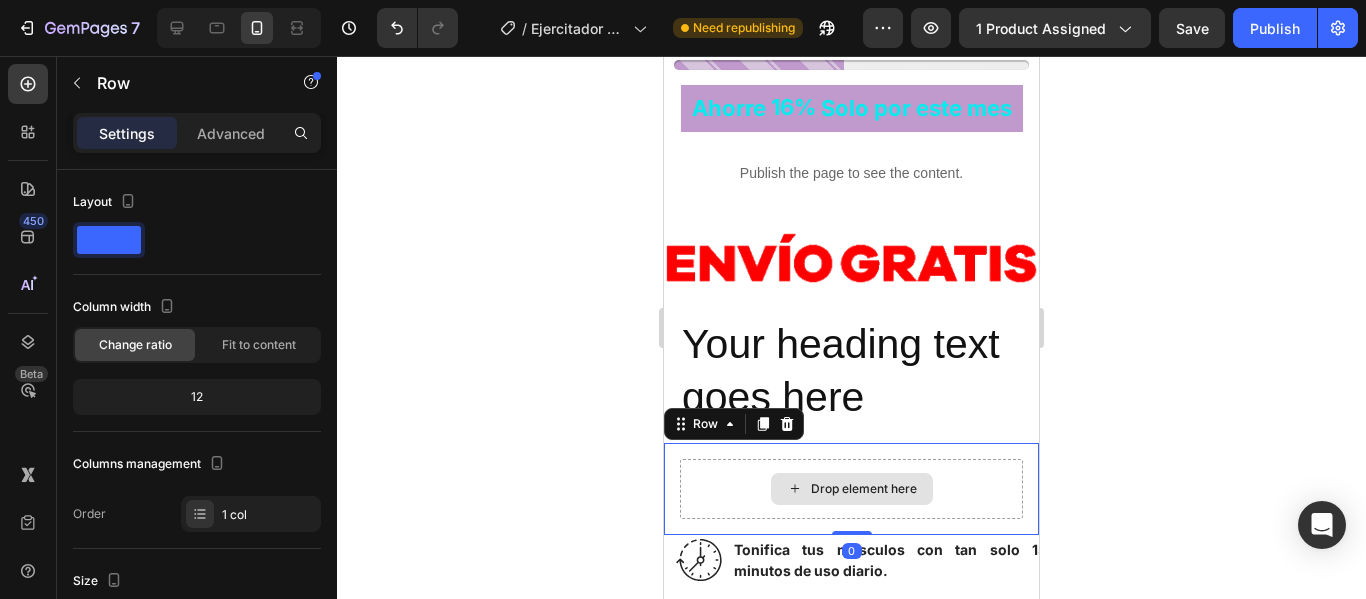 click on "Drop element here" at bounding box center [864, 489] 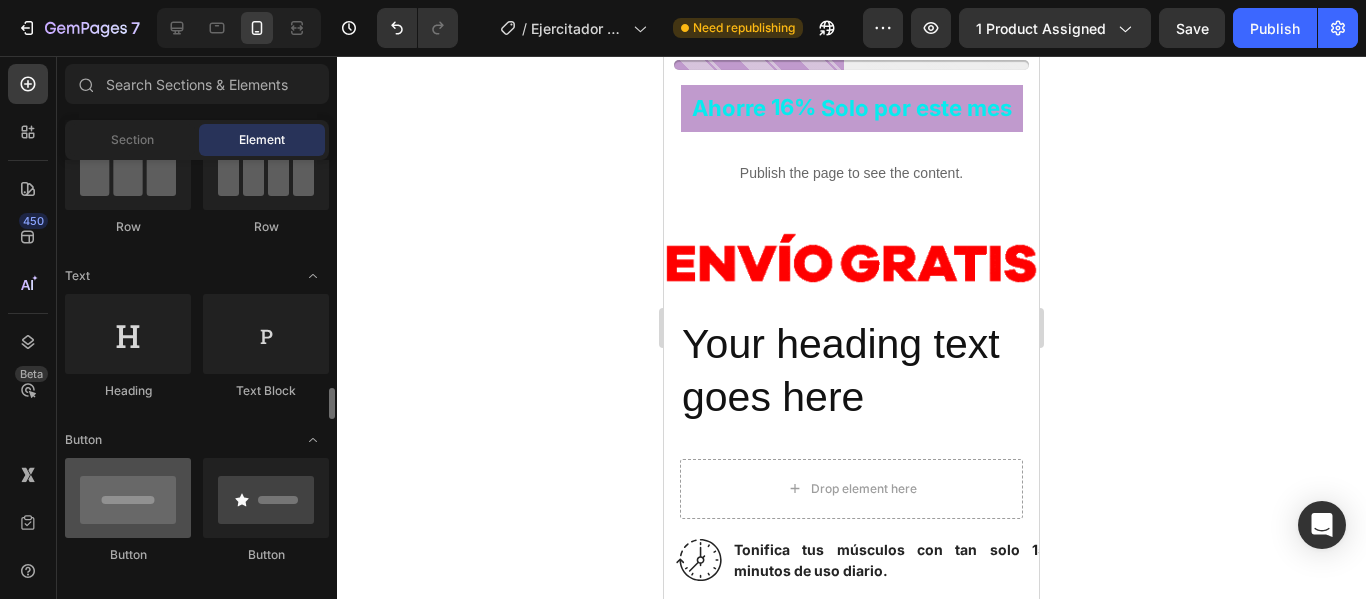 scroll, scrollTop: 400, scrollLeft: 0, axis: vertical 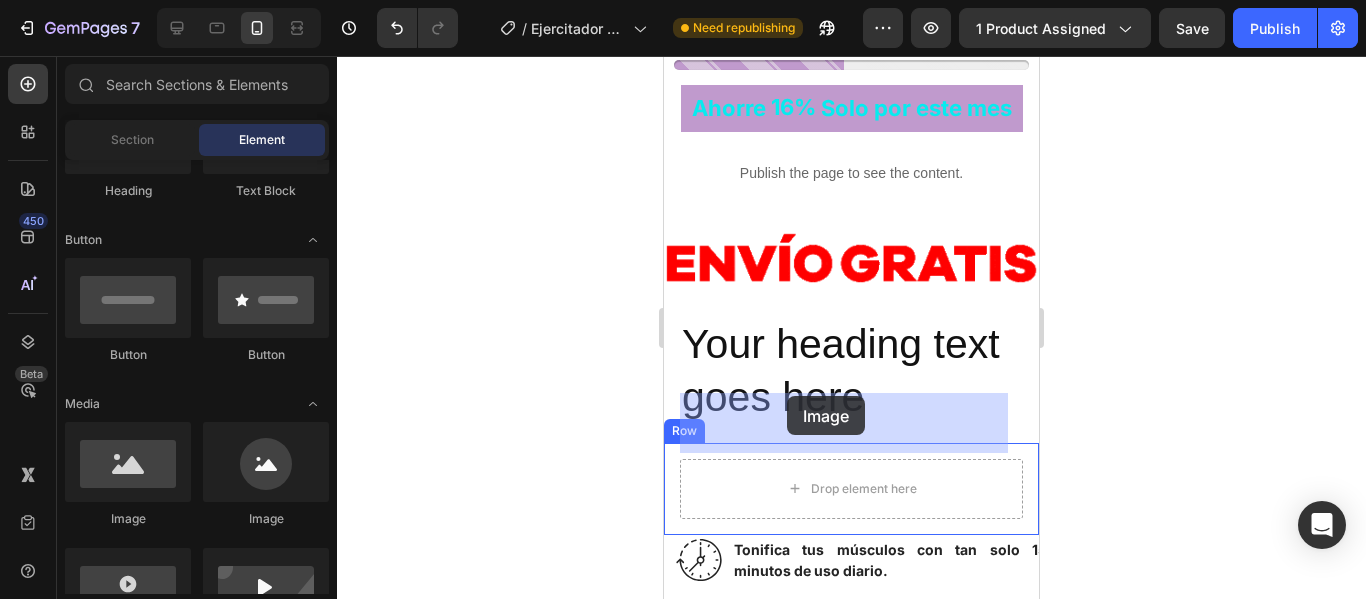drag, startPoint x: 800, startPoint y: 538, endPoint x: 790, endPoint y: 397, distance: 141.35417 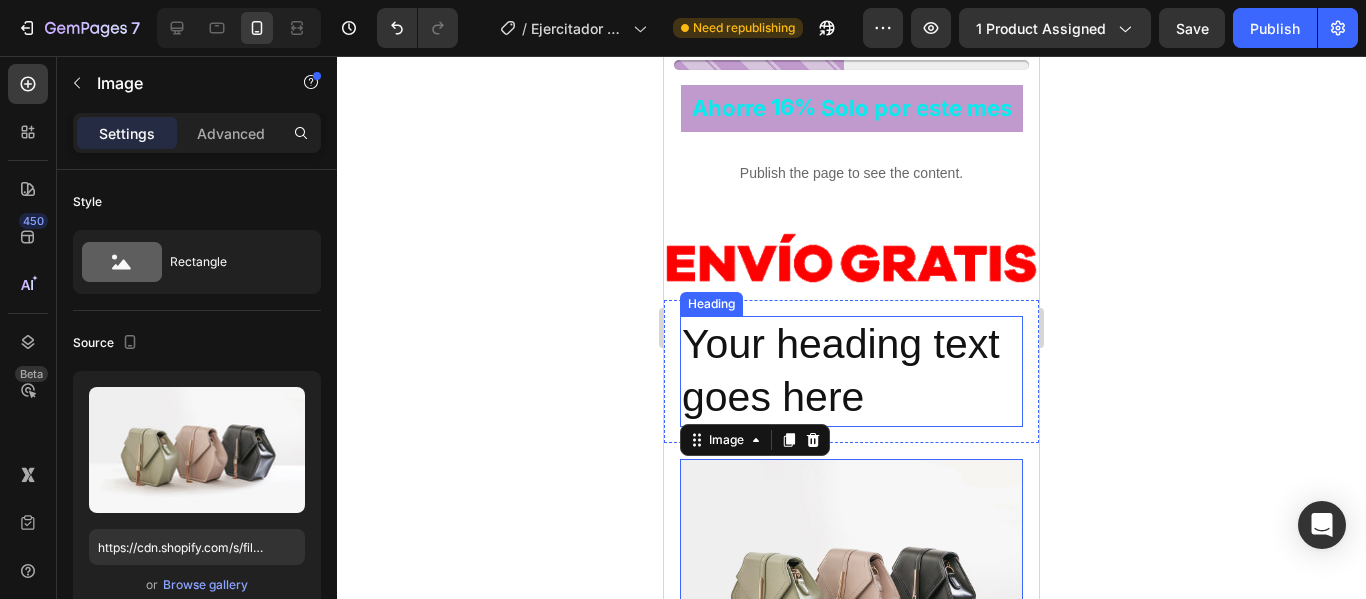click on "Your heading text goes here" at bounding box center (851, 371) 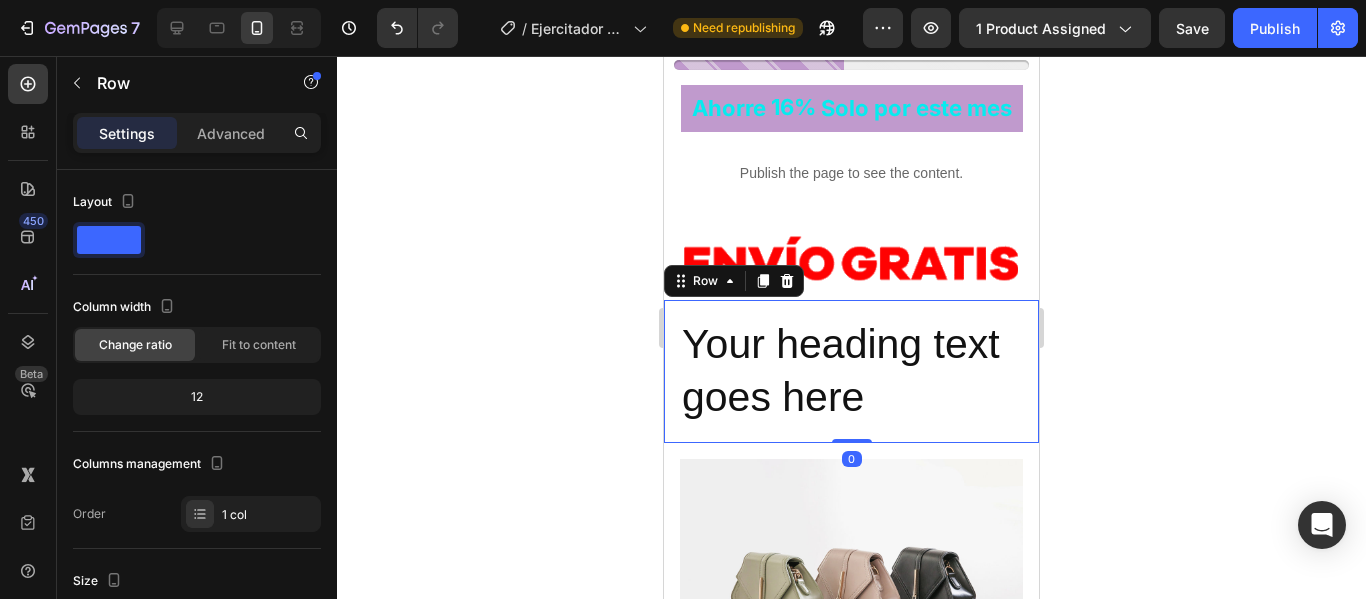 click on "Your heading text goes here Heading Row   0" at bounding box center (851, 371) 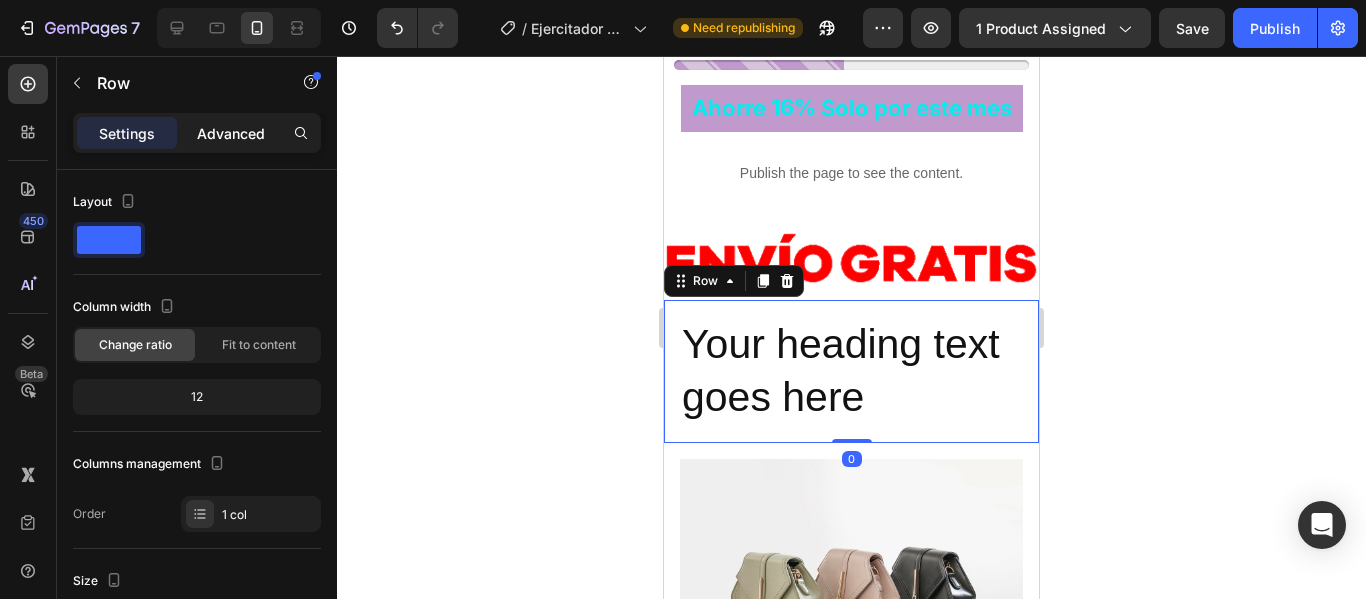 click on "Advanced" at bounding box center [231, 133] 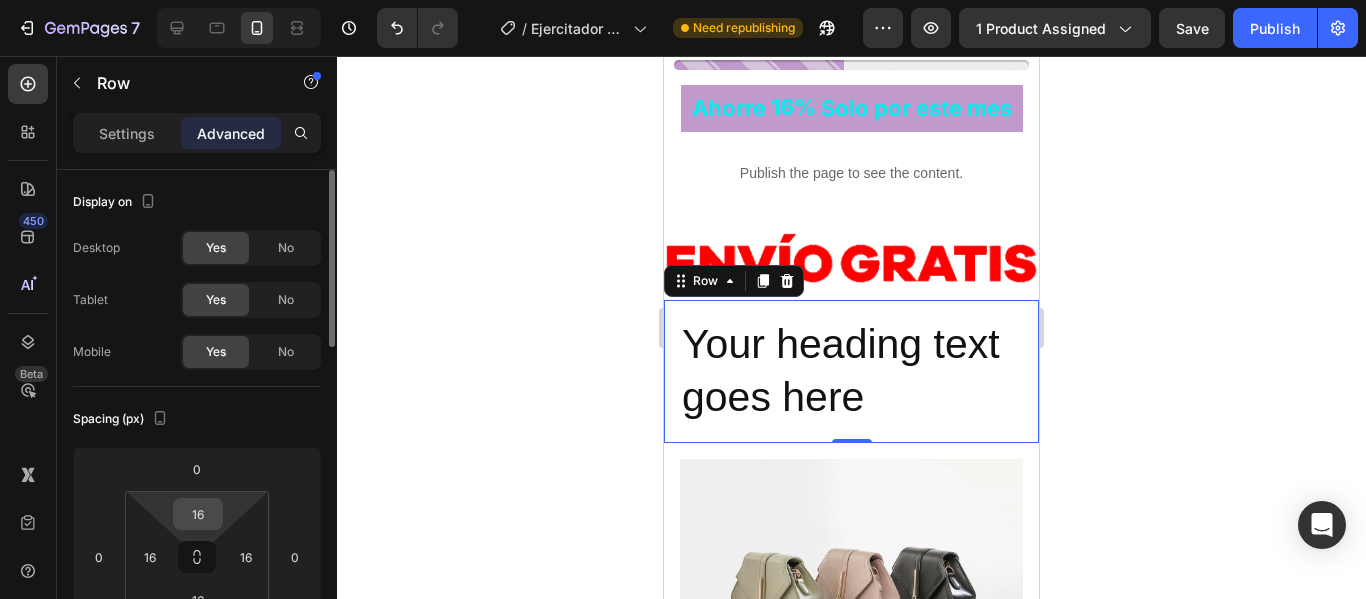 click on "16" at bounding box center [198, 514] 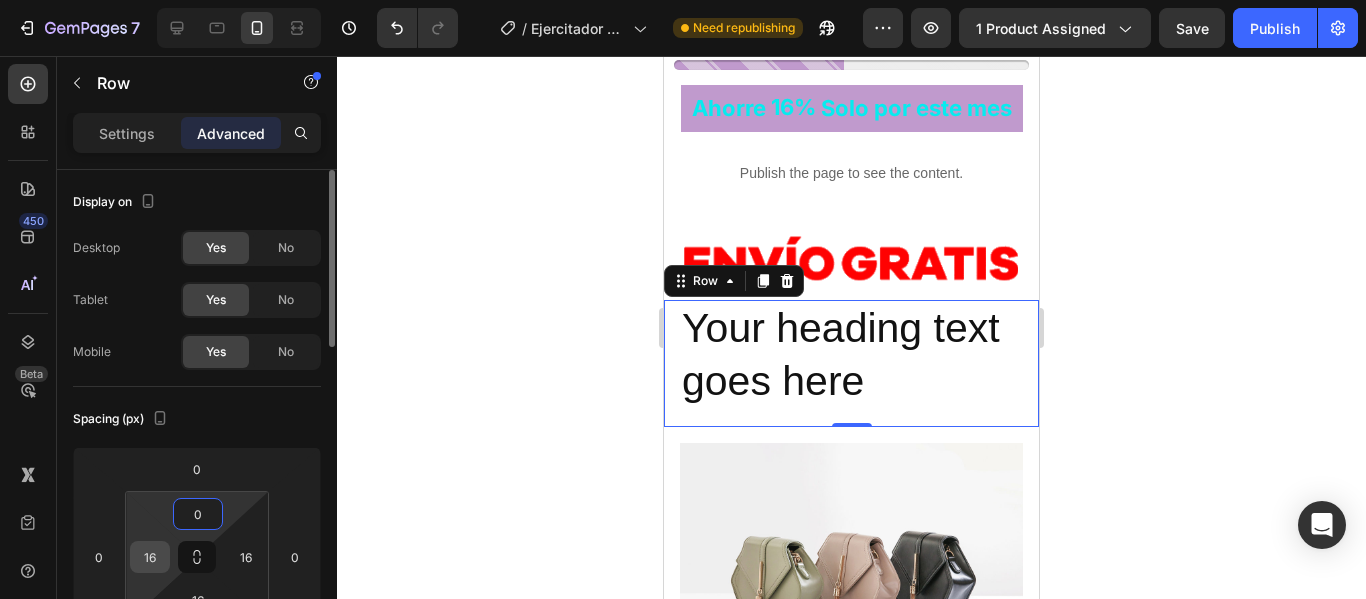 type on "0" 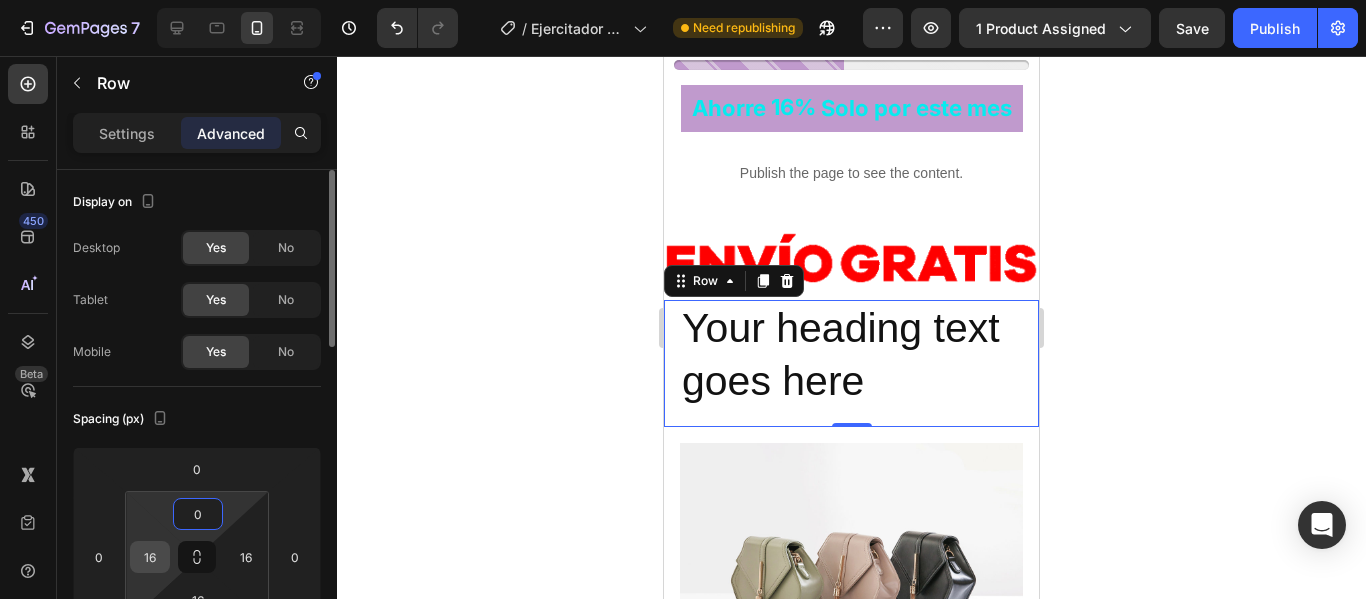 click on "16" at bounding box center (150, 557) 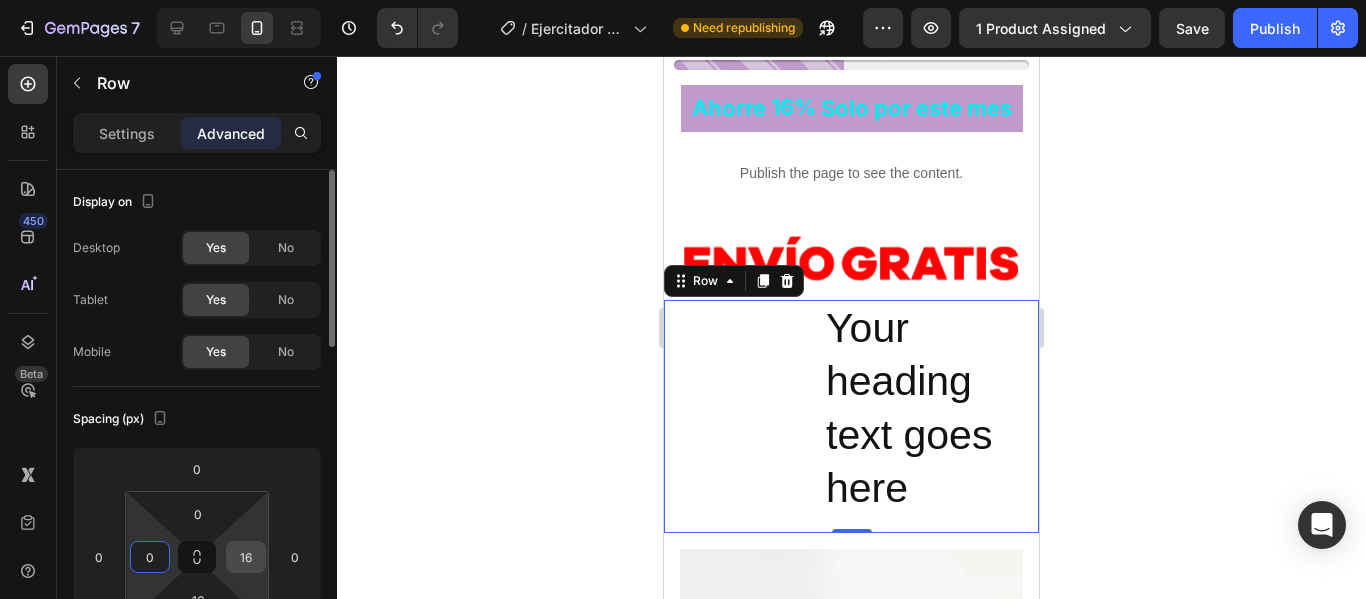 type on "0" 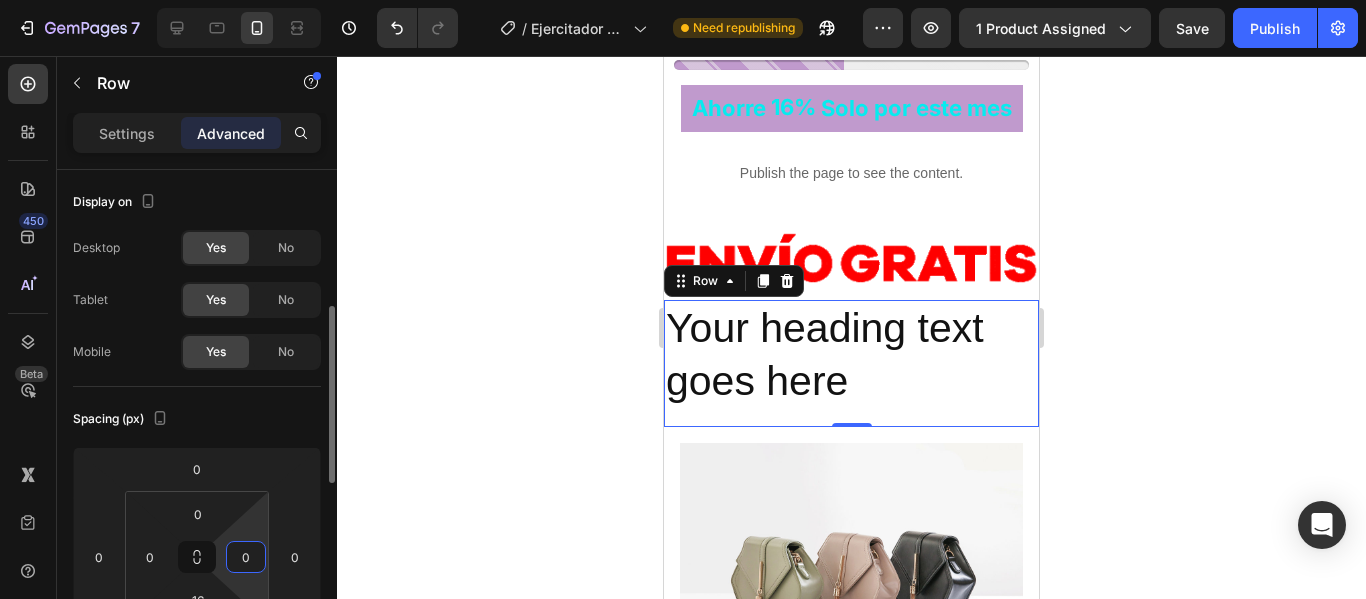 scroll, scrollTop: 100, scrollLeft: 0, axis: vertical 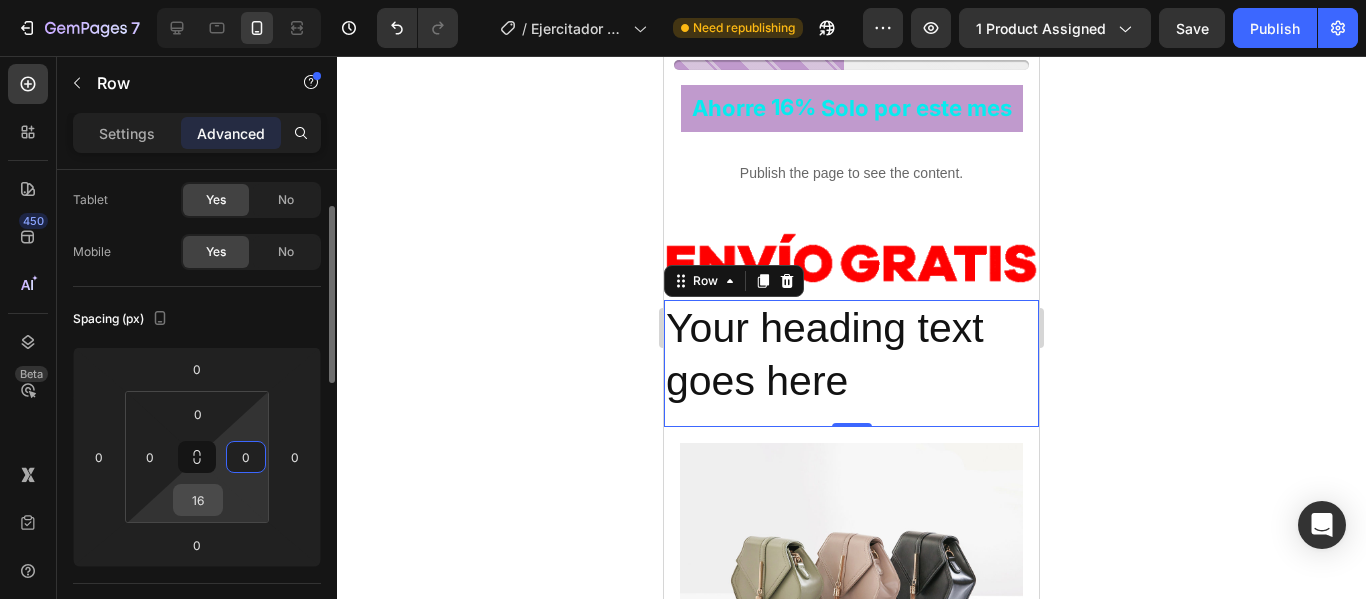 type on "0" 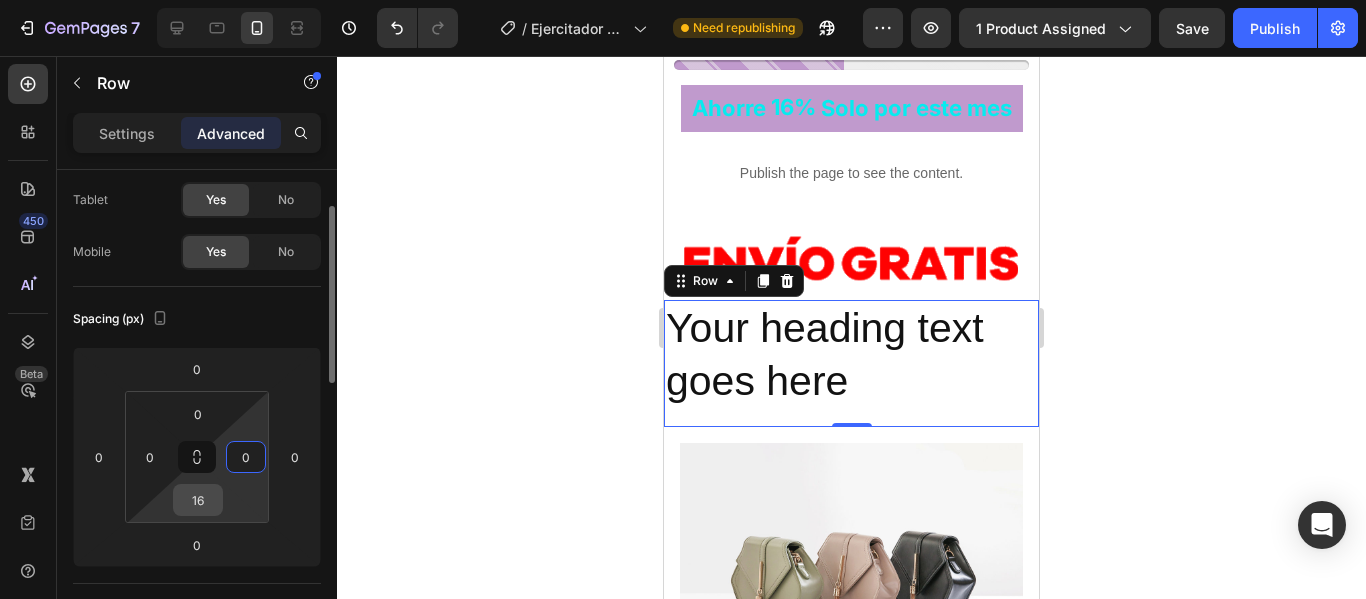 click on "16" at bounding box center (198, 500) 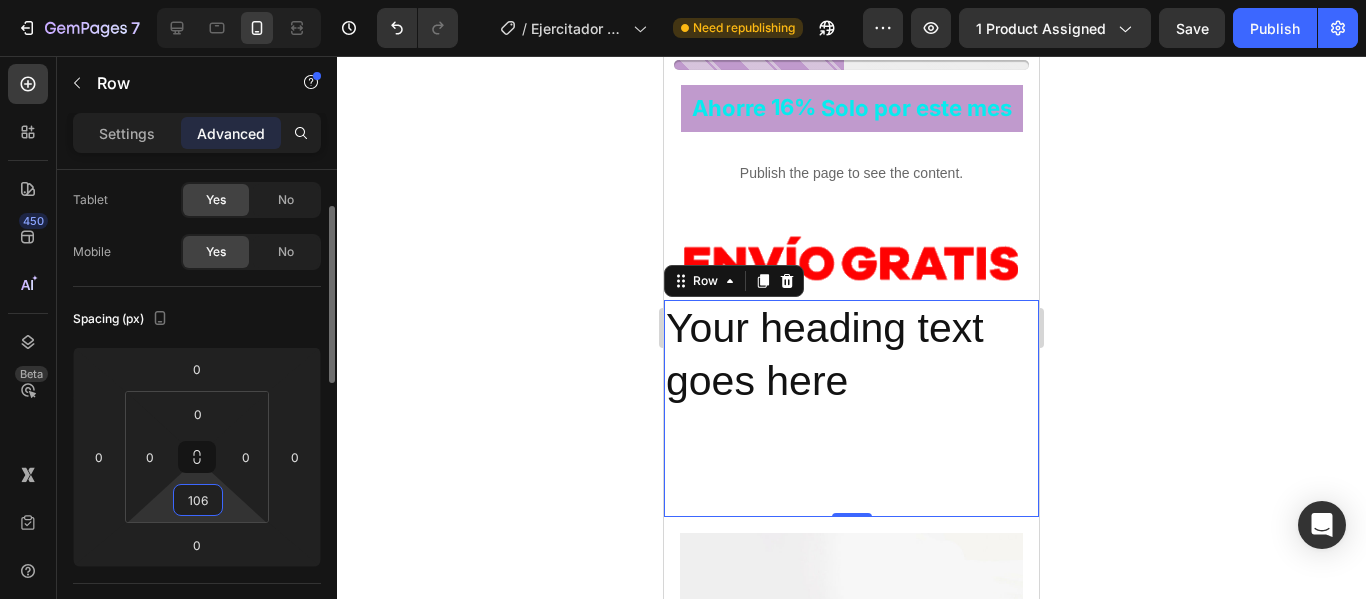 type on "0" 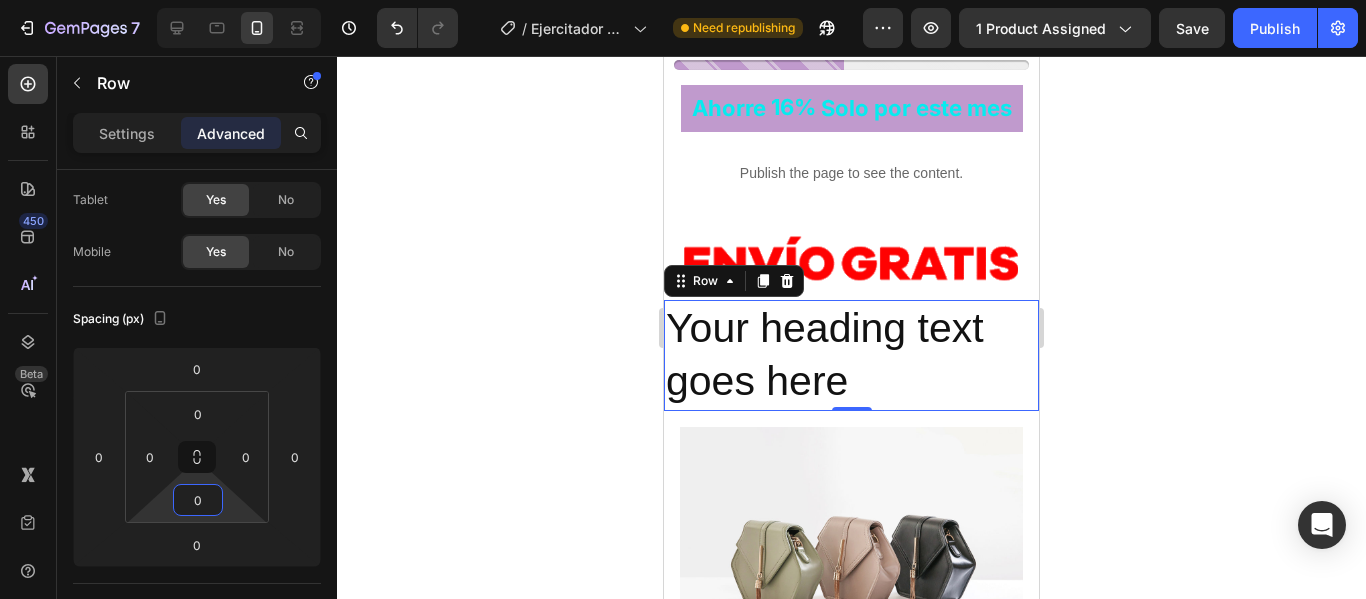 click 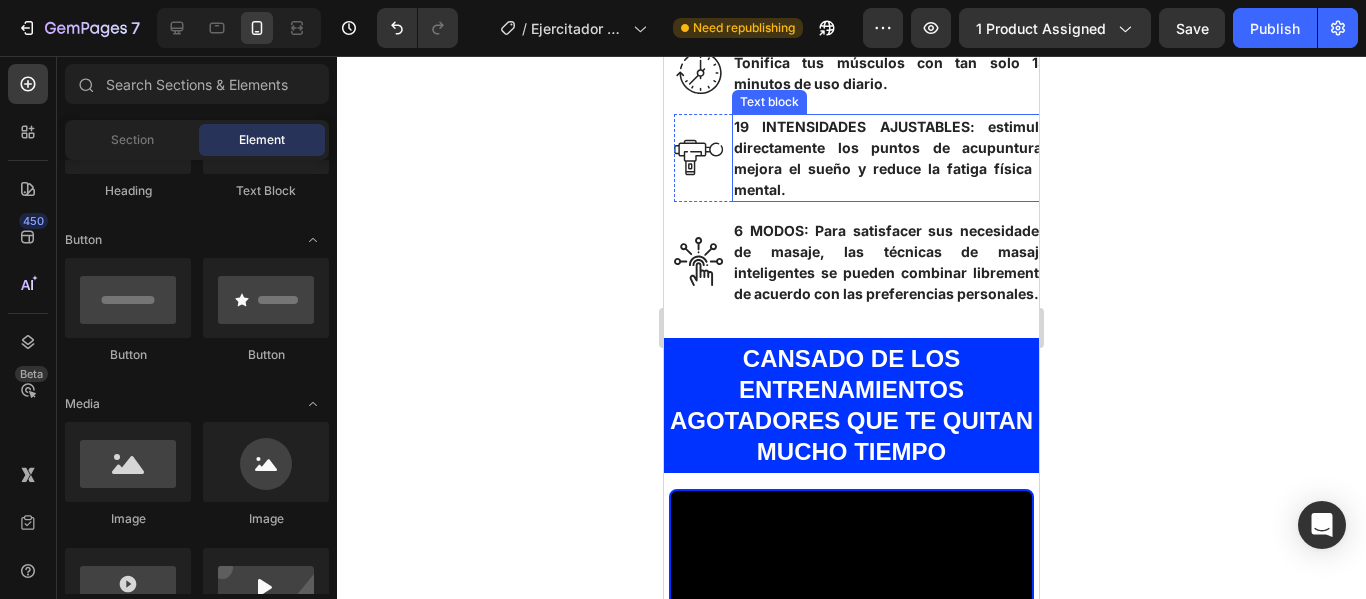 scroll, scrollTop: 1600, scrollLeft: 0, axis: vertical 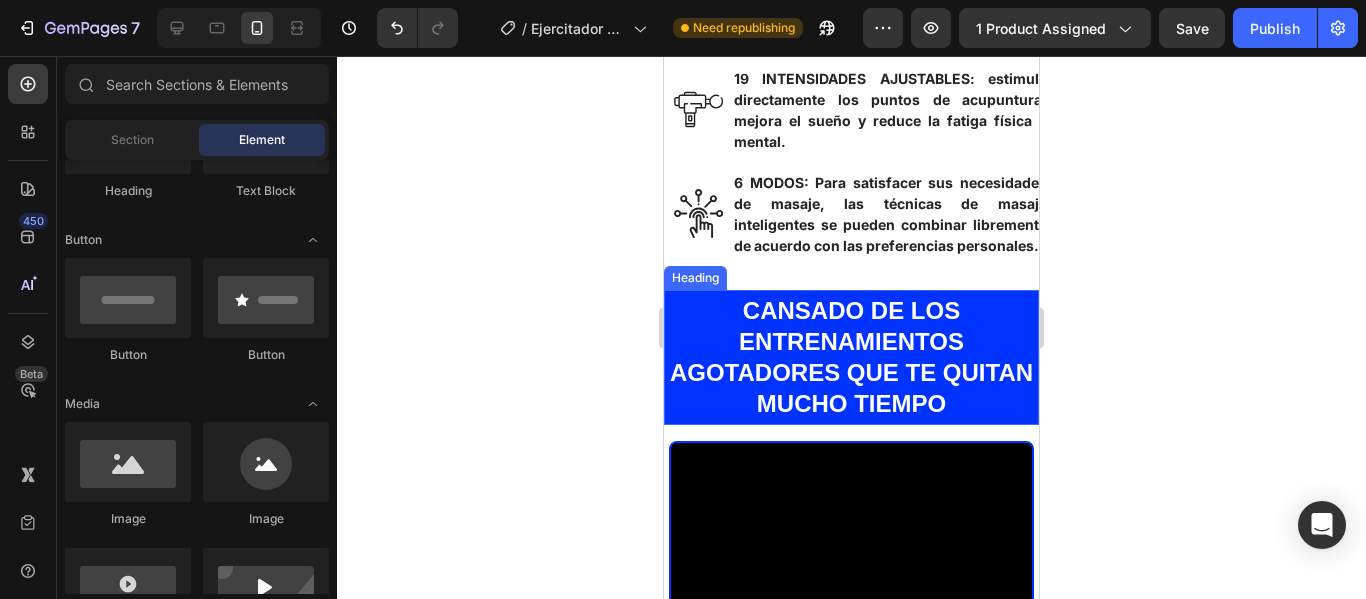 click on "CANSADO DE LOS ENTRENAMIENTOS AGOTADORES QUE TE QUITAN MUCHO TIEMPO" at bounding box center [851, 357] 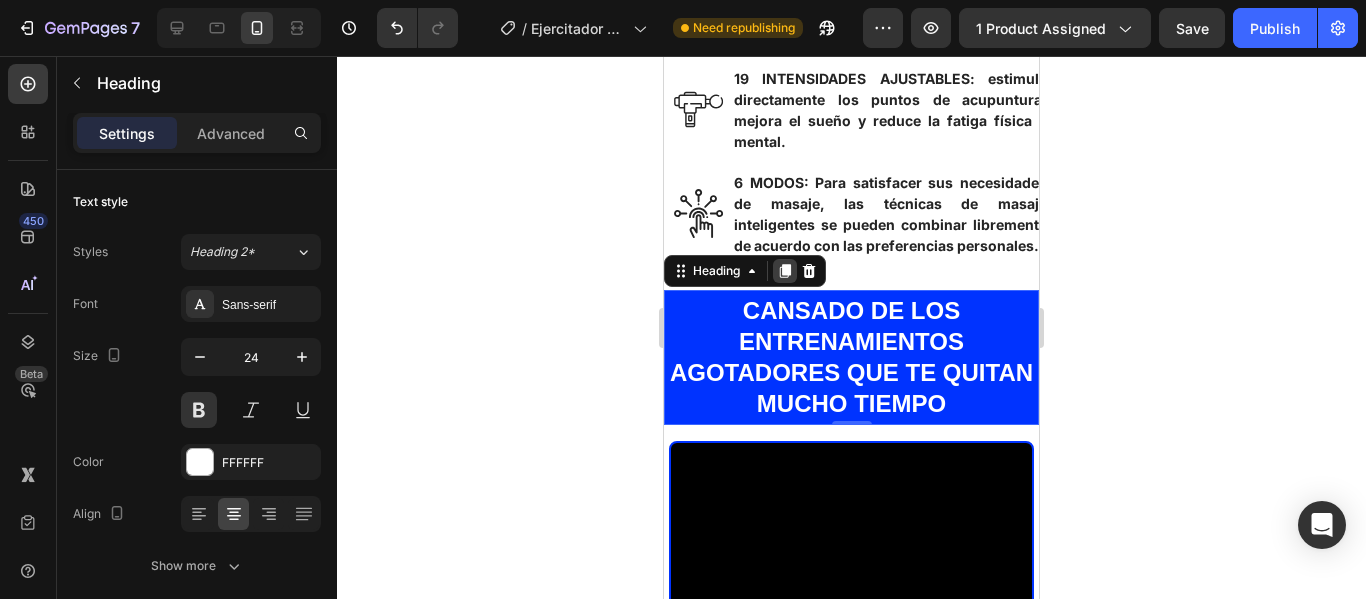 click 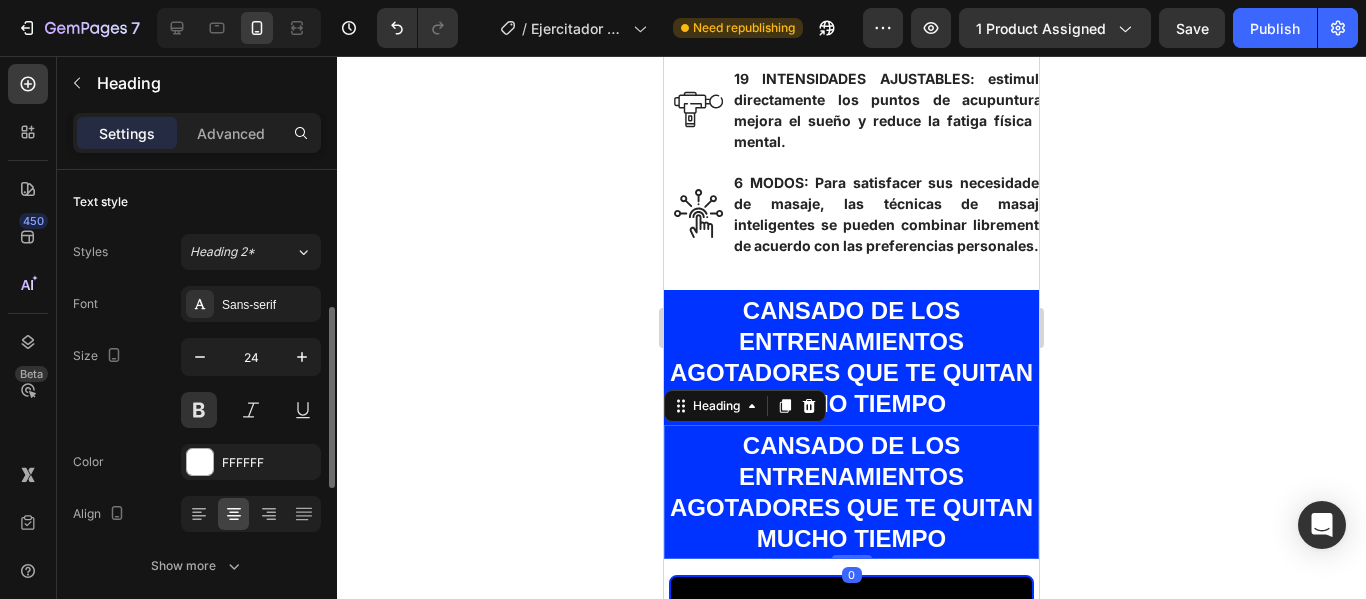 scroll, scrollTop: 100, scrollLeft: 0, axis: vertical 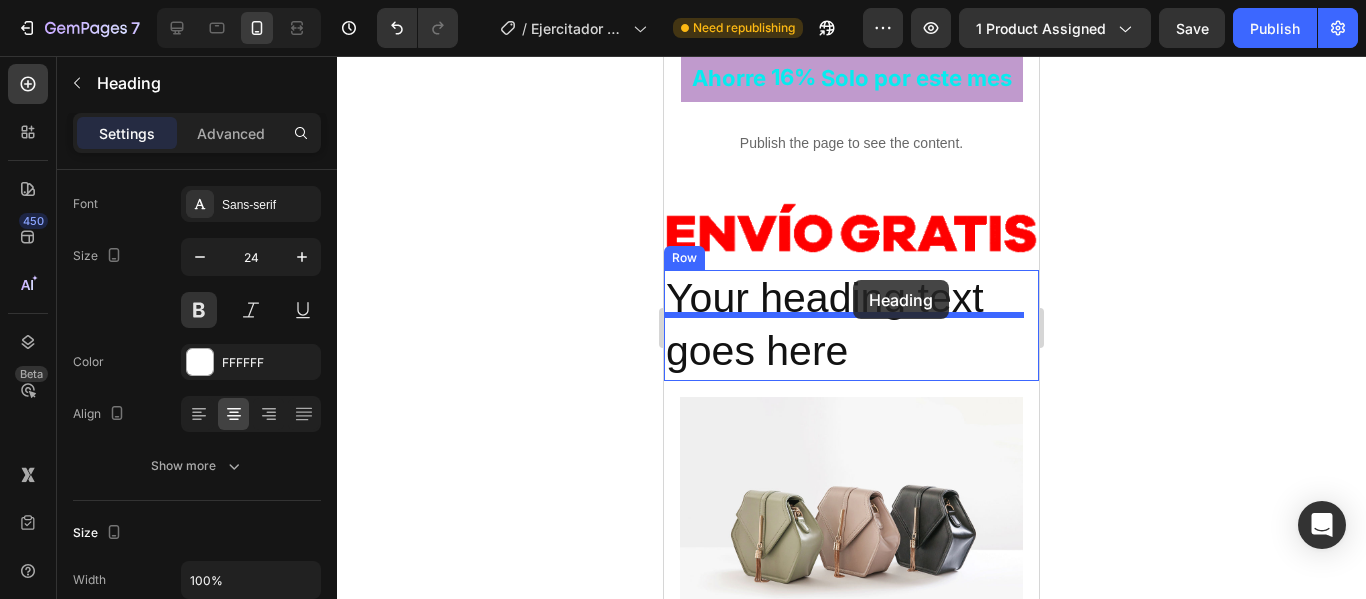 drag, startPoint x: 936, startPoint y: 446, endPoint x: 853, endPoint y: 280, distance: 185.59364 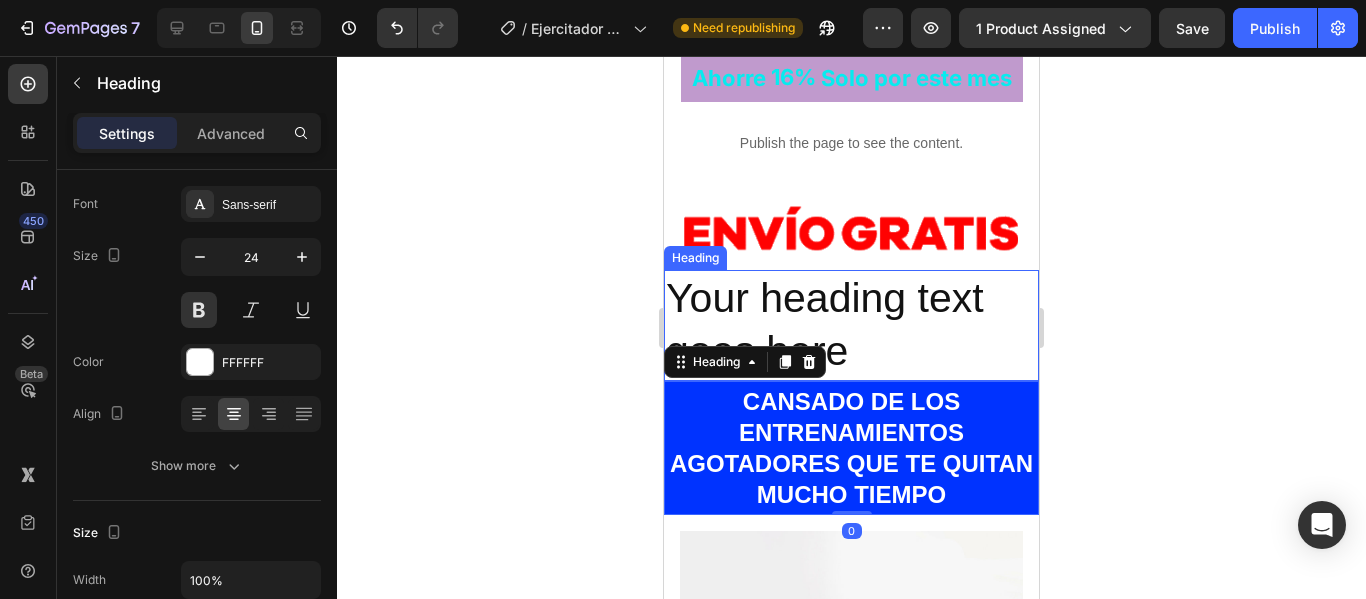 click on "Your heading text goes here" at bounding box center (851, 325) 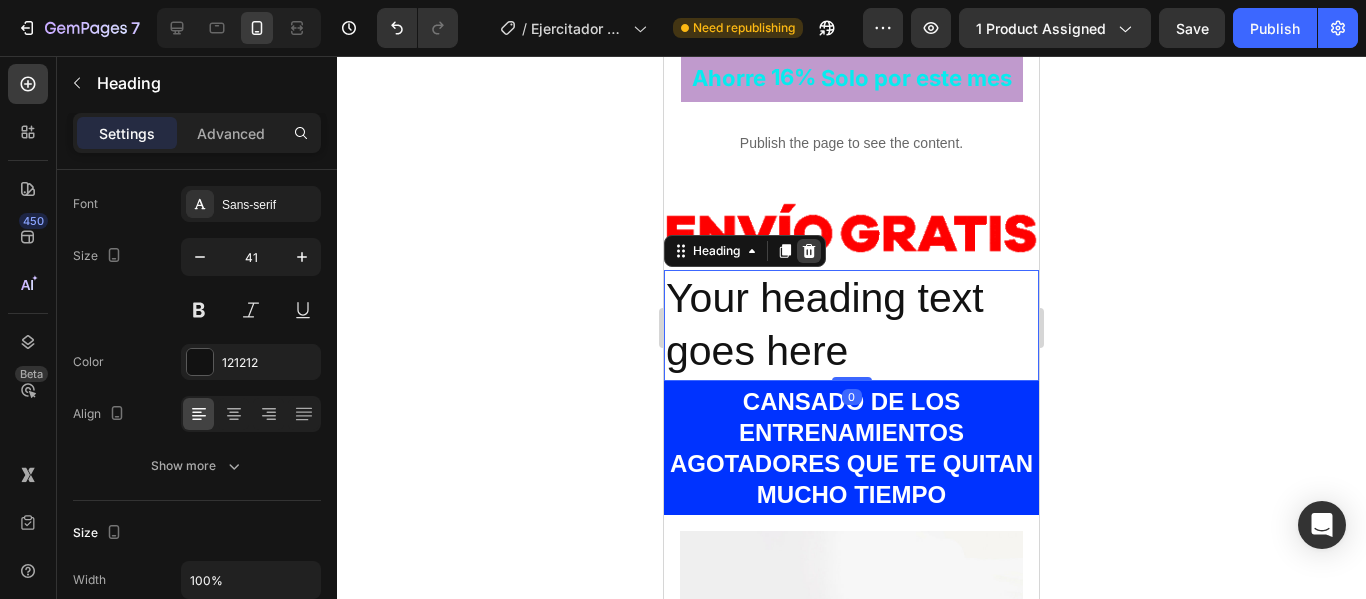 click 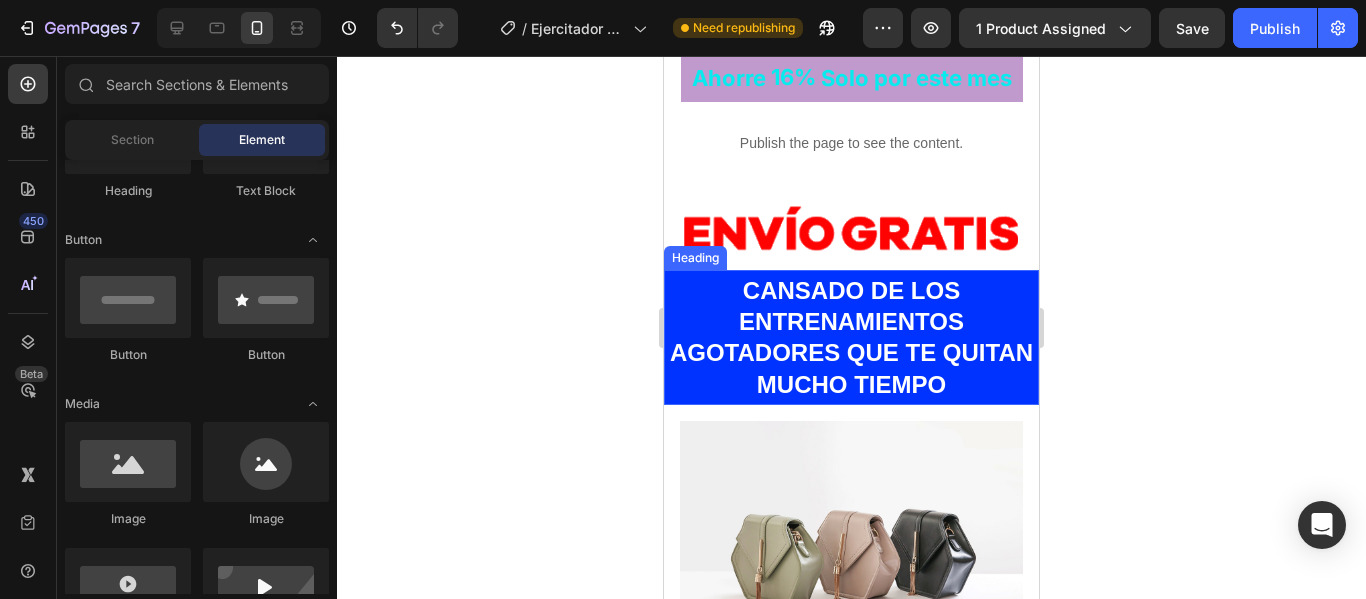 click 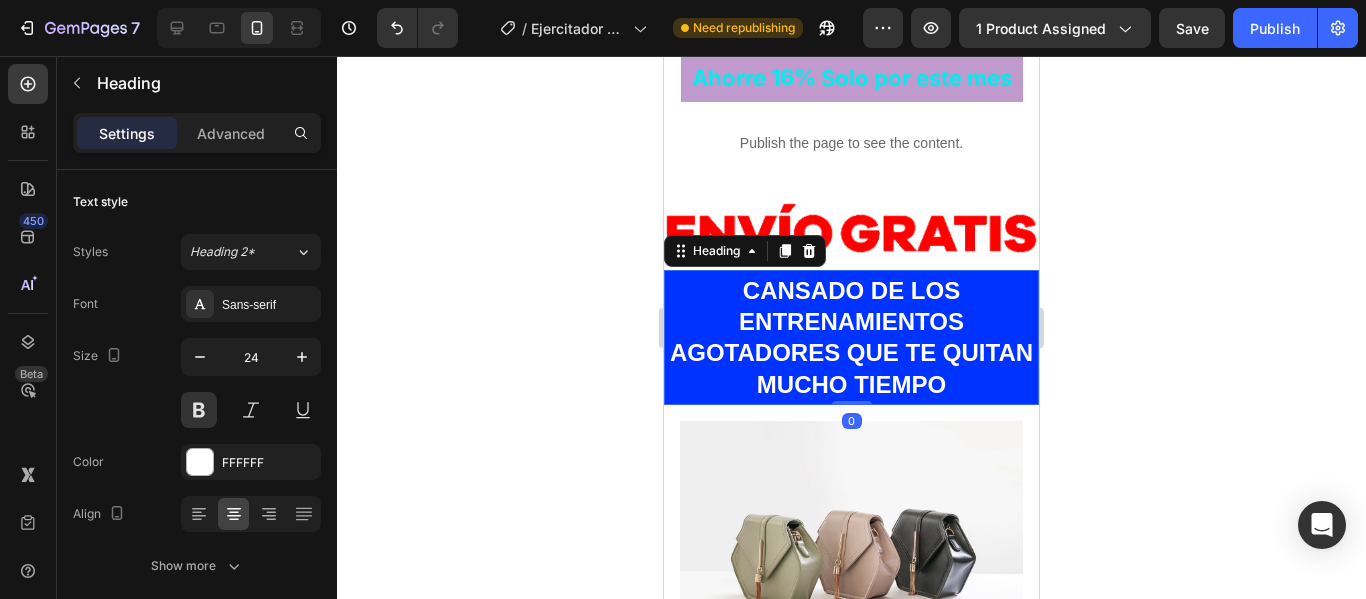click on "CANSADO DE LOS ENTRENAMIENTOS AGOTADORES QUE TE QUITAN MUCHO TIEMPO" at bounding box center [851, 337] 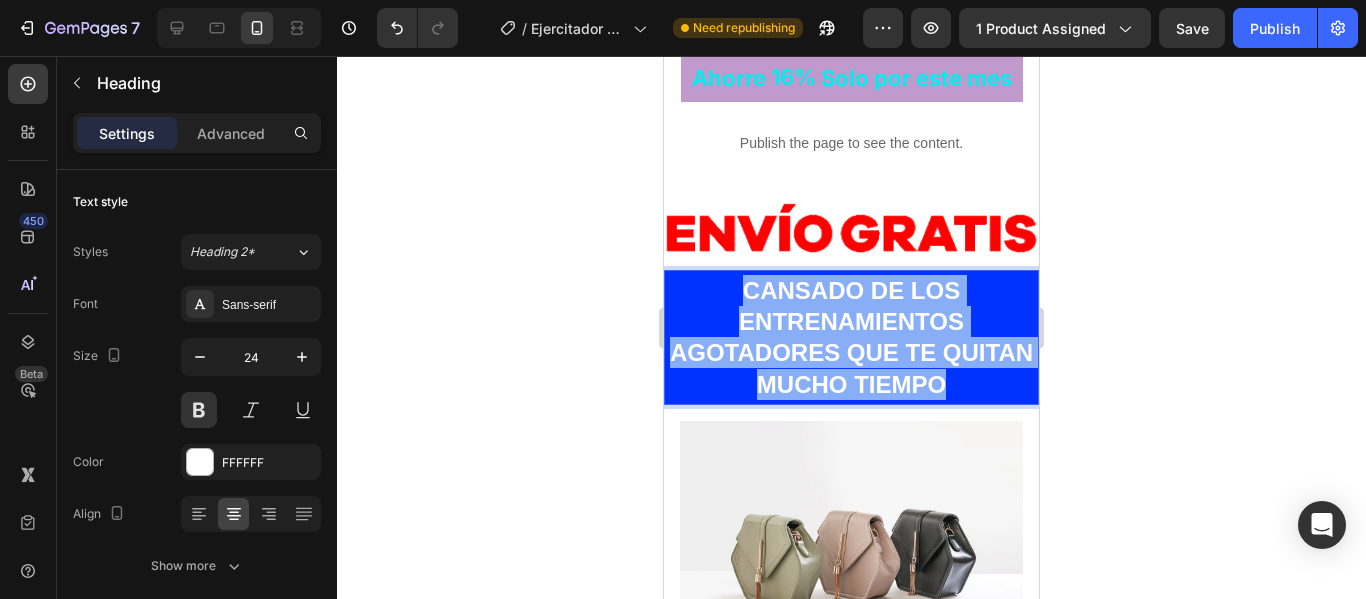 drag, startPoint x: 986, startPoint y: 314, endPoint x: 742, endPoint y: 232, distance: 257.4102 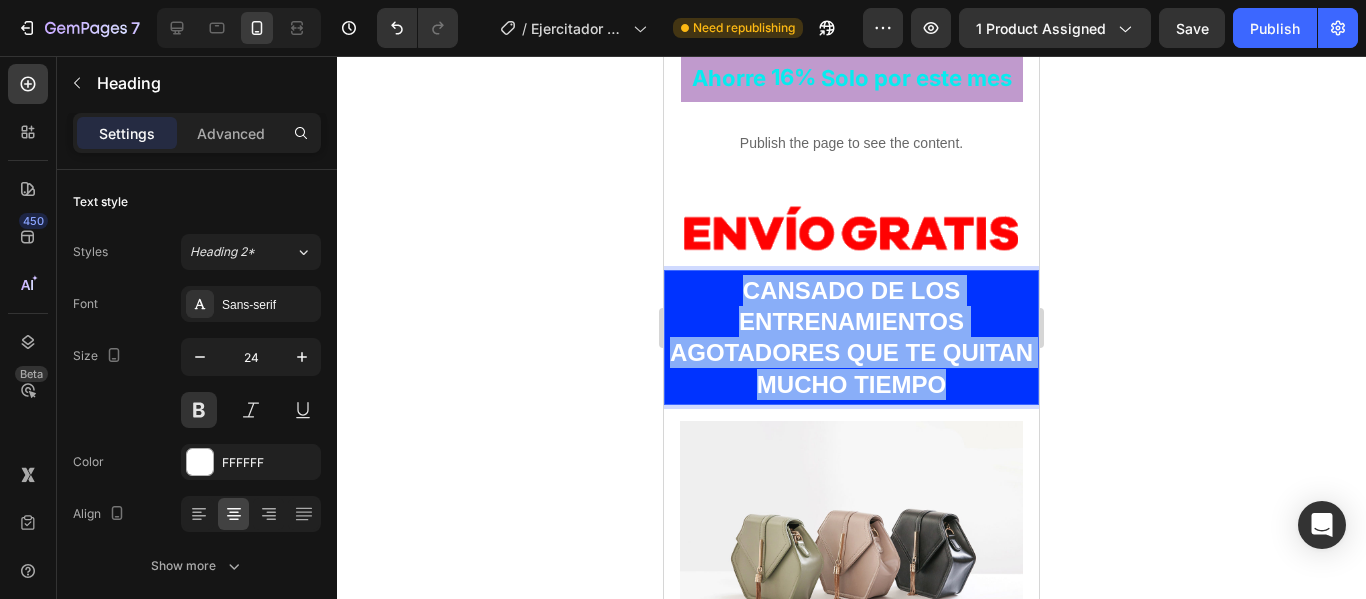 click on "CANSADO DE LOS ENTRENAMIENTOS AGOTADORES QUE TE QUITAN MUCHO TIEMPO" at bounding box center [851, 337] 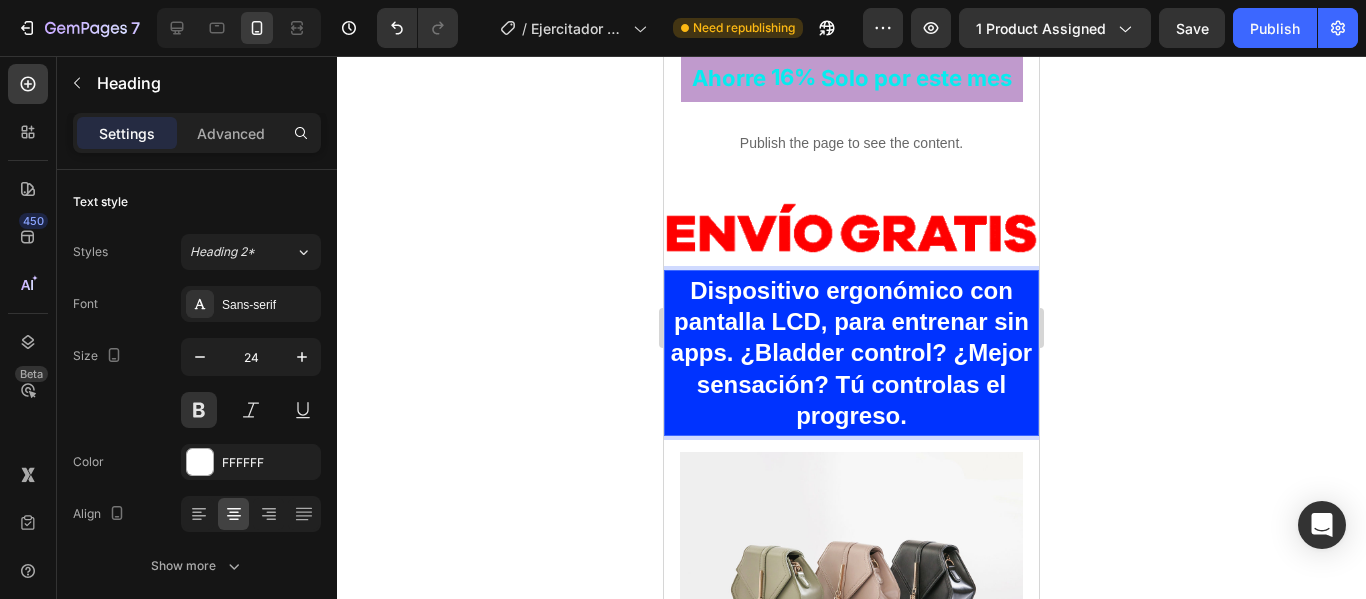 click 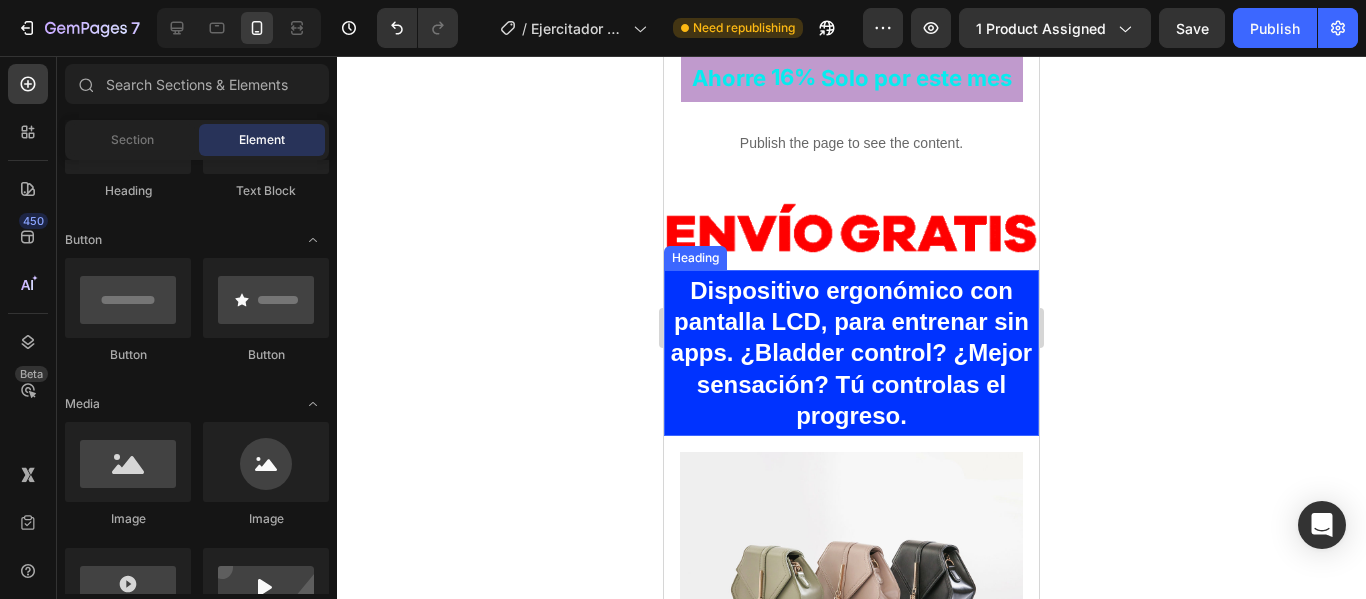 click on "Dispositivo ergonómico con pantalla LCD, para entrenar sin apps. ¿Bladder control? ¿Mejor sensación? Tú controlas el progreso." at bounding box center (851, 353) 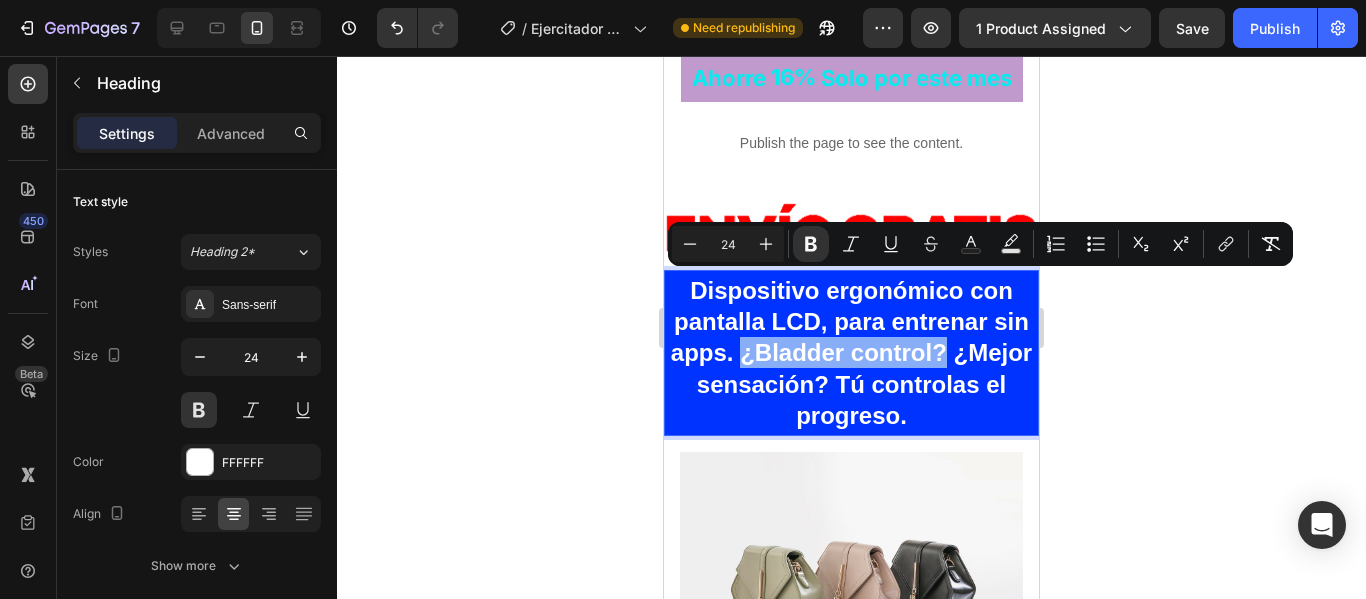 drag, startPoint x: 780, startPoint y: 292, endPoint x: 982, endPoint y: 289, distance: 202.02228 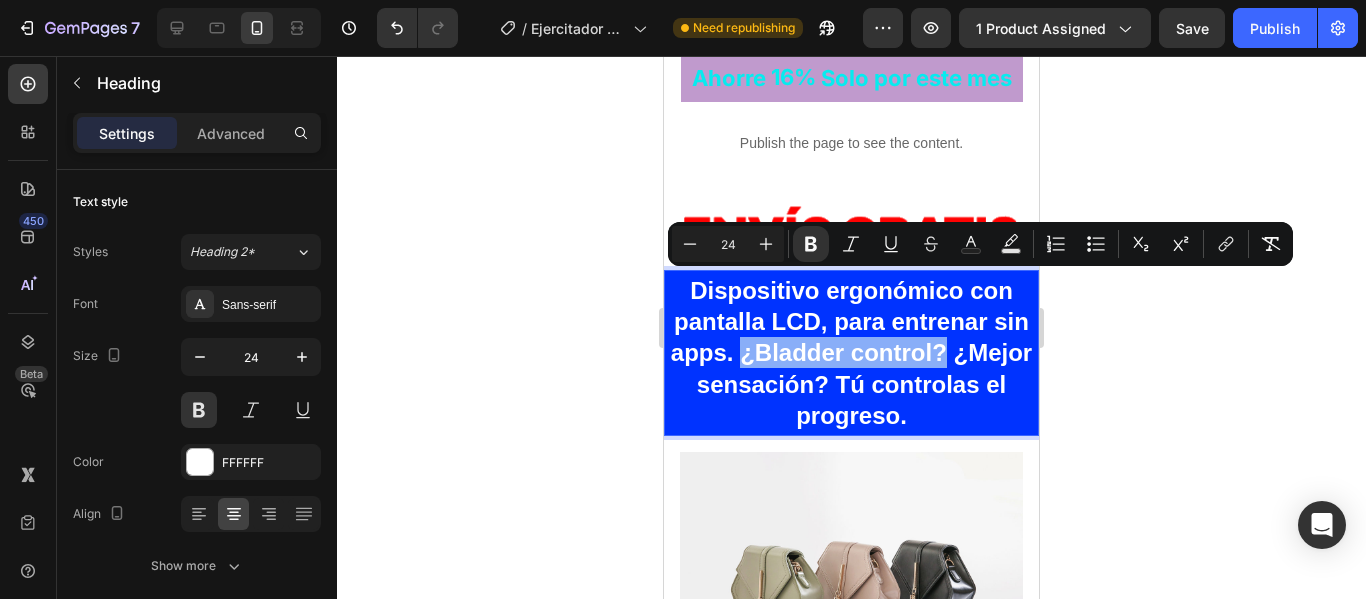 click on "Dispositivo ergonómico con pantalla LCD, para entrenar sin apps. ¿Bladder control? ¿Mejor sensación? Tú controlas el progreso." at bounding box center (851, 353) 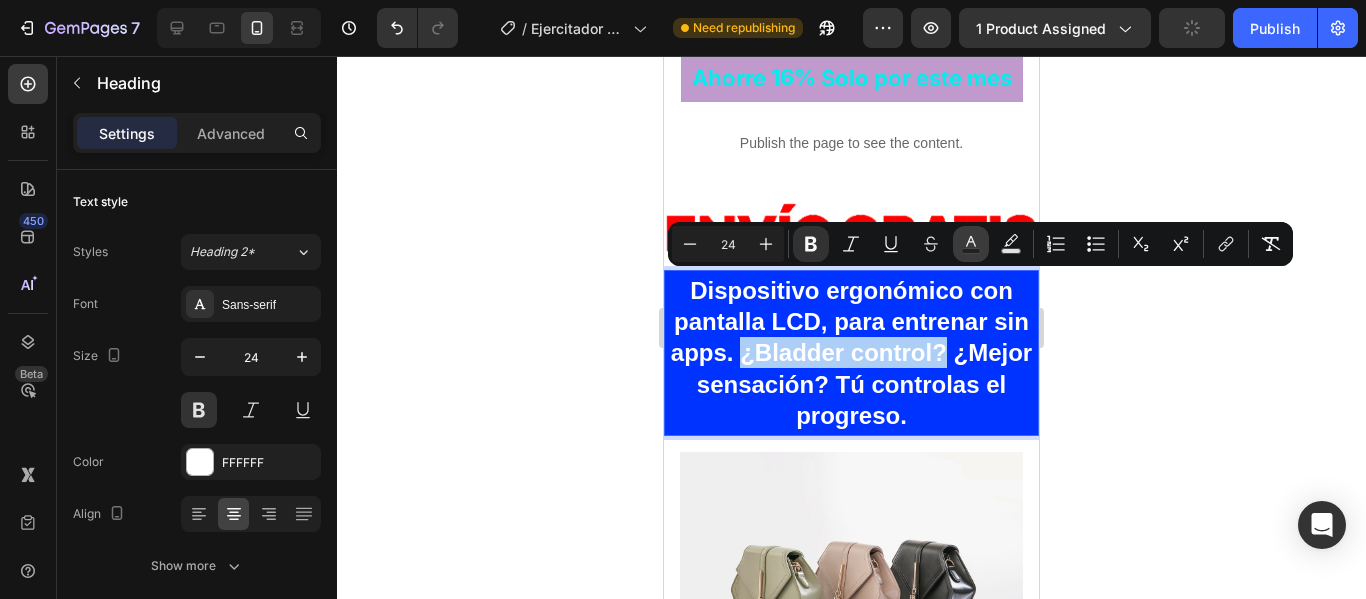 click 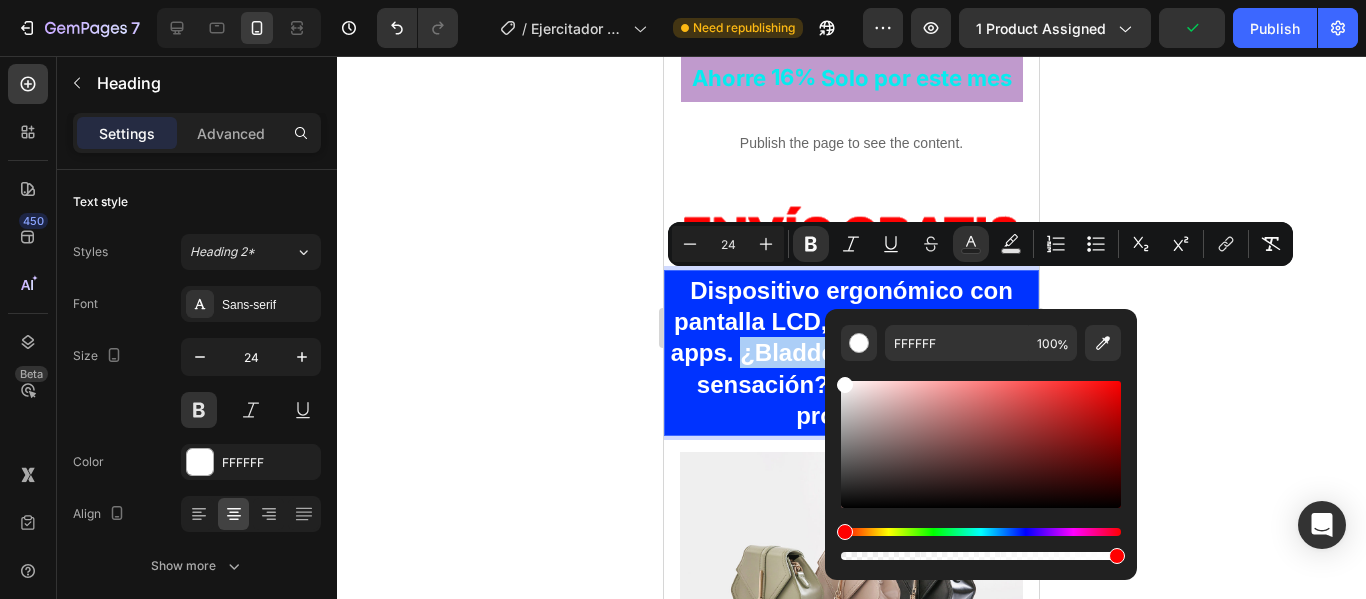 click 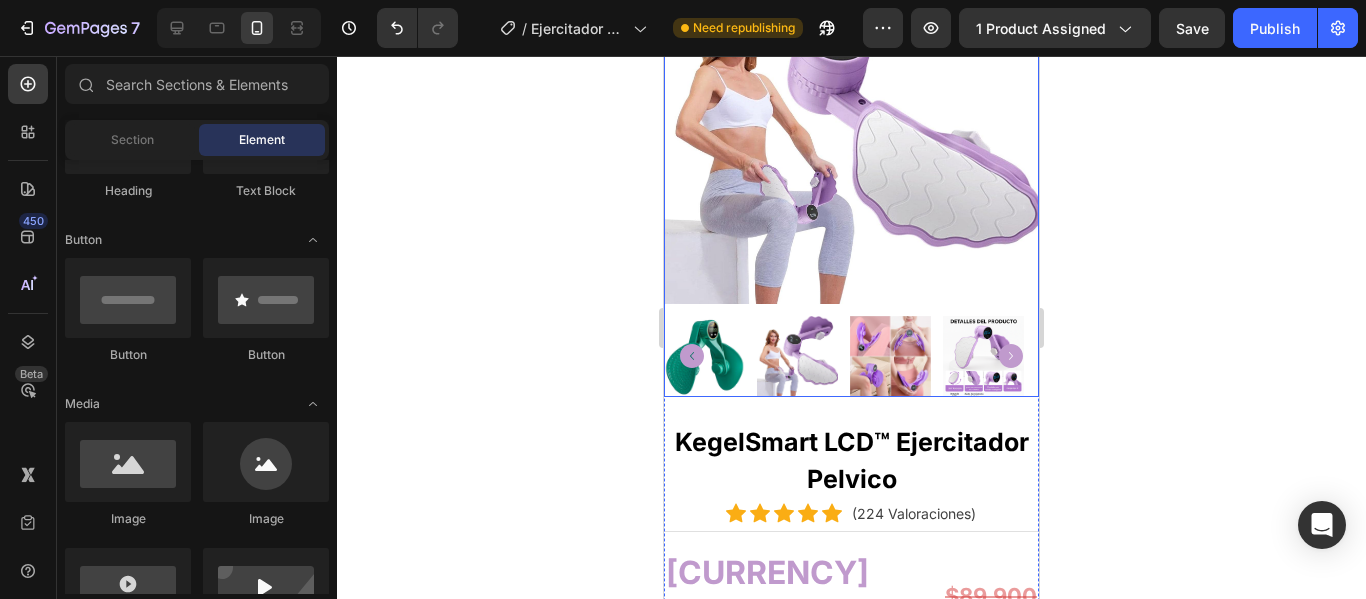 scroll, scrollTop: 530, scrollLeft: 0, axis: vertical 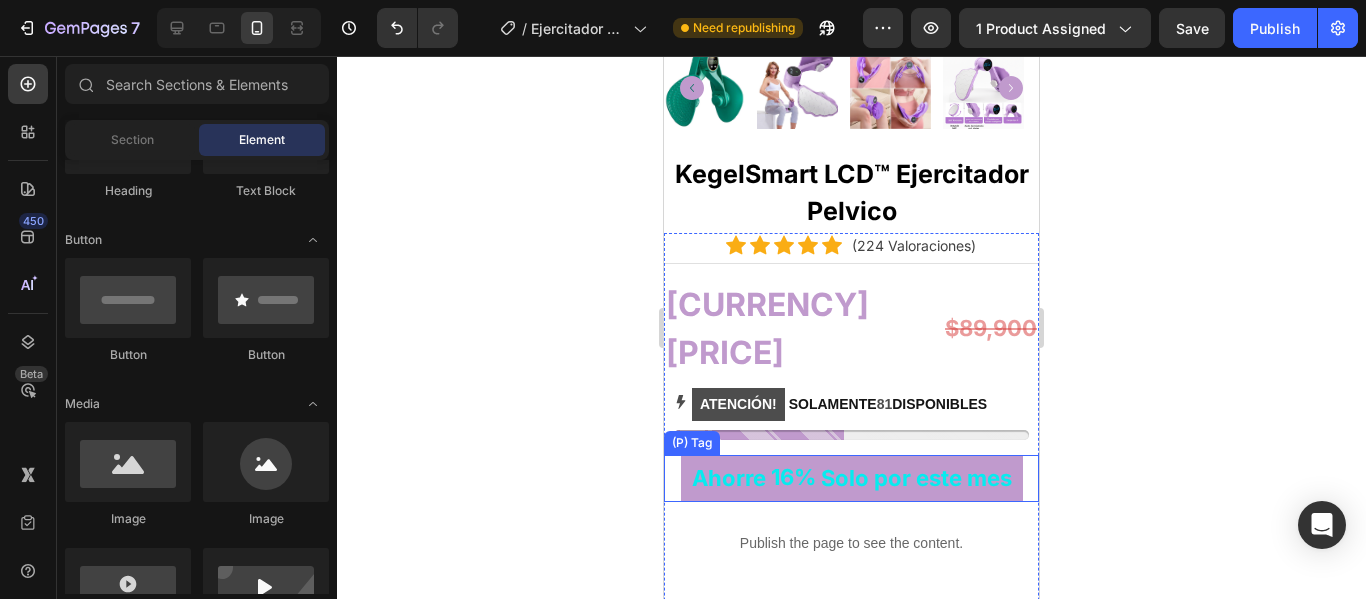 click on "Solo por este mes" at bounding box center (916, 478) 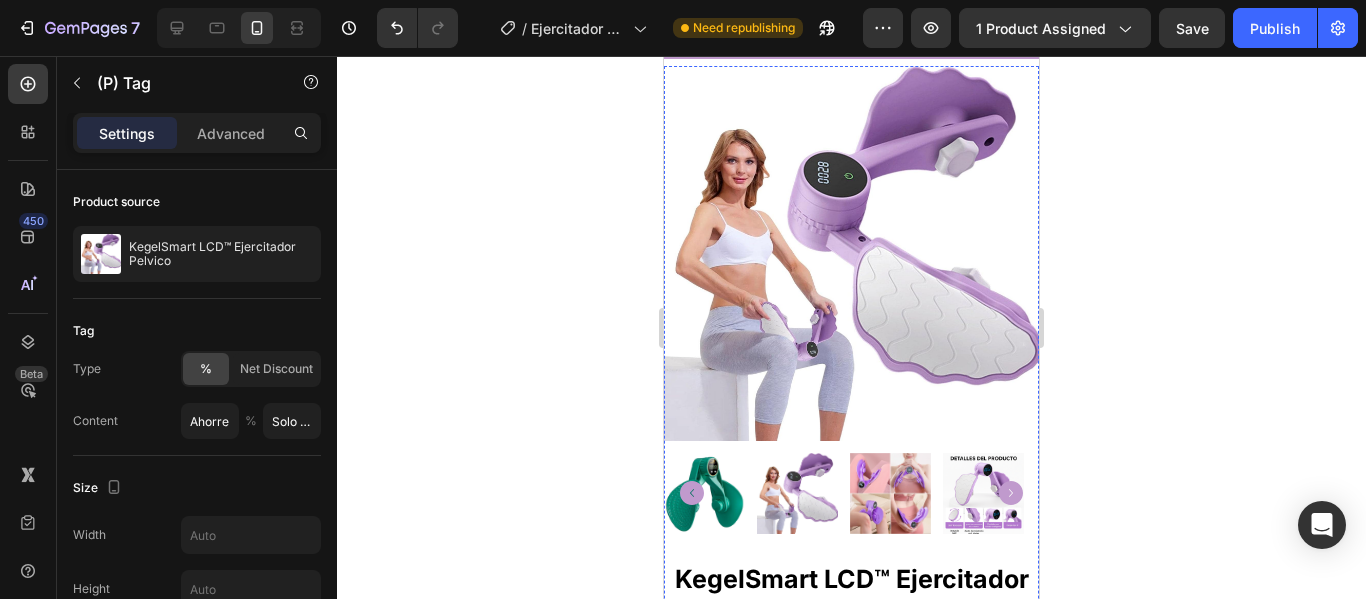 scroll, scrollTop: 0, scrollLeft: 0, axis: both 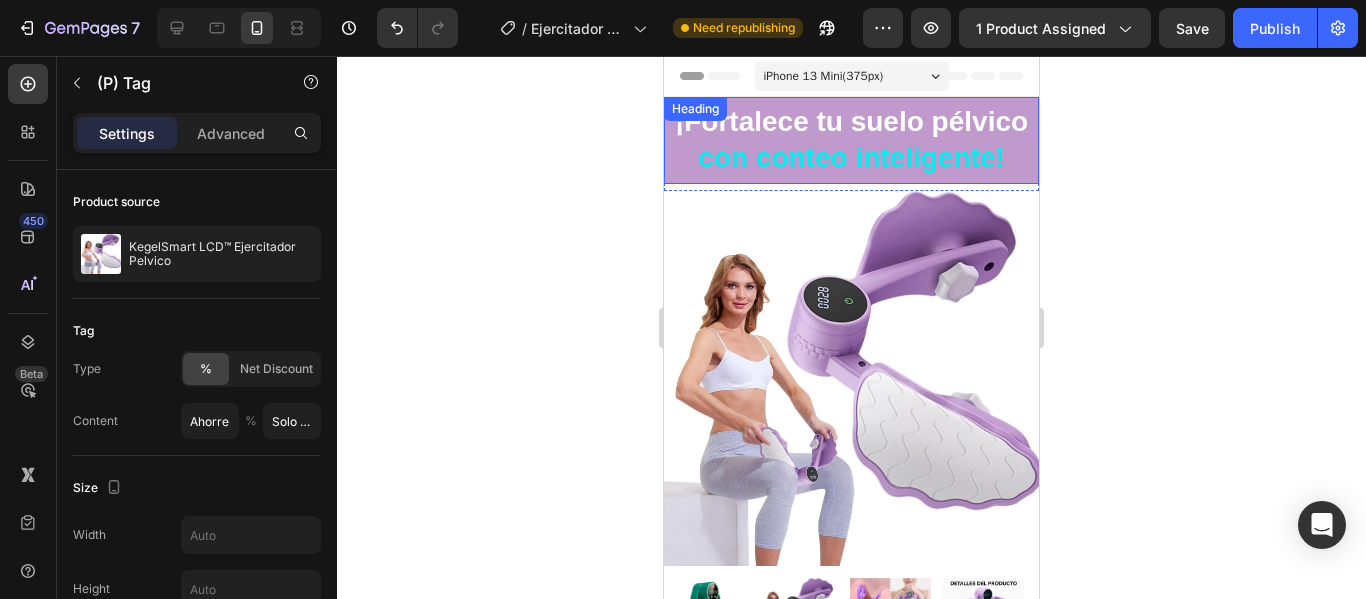 click on "con conteo inteligente!" at bounding box center [851, 157] 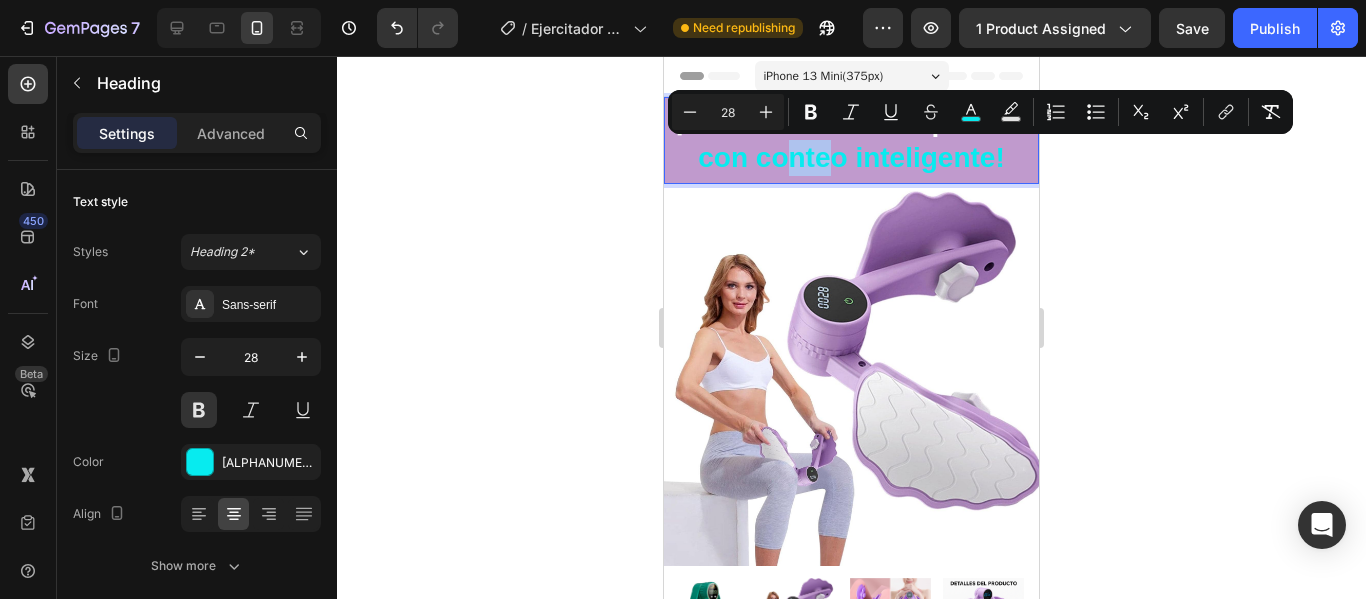 drag, startPoint x: 782, startPoint y: 154, endPoint x: 822, endPoint y: 152, distance: 40.04997 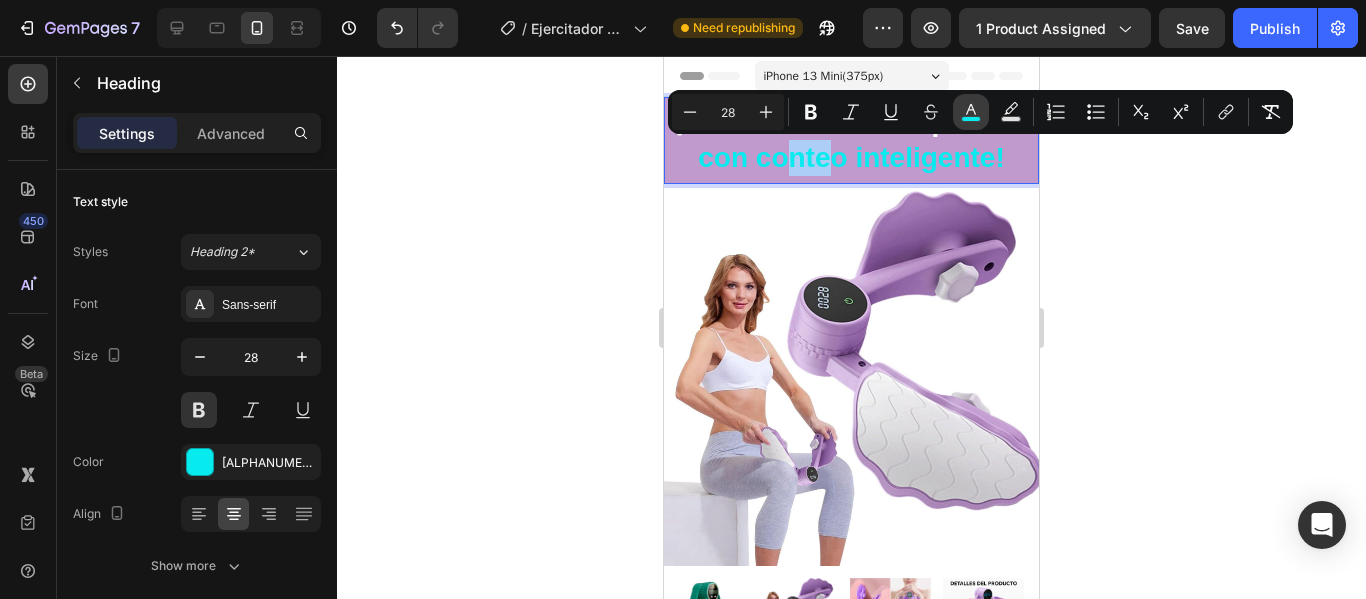 click 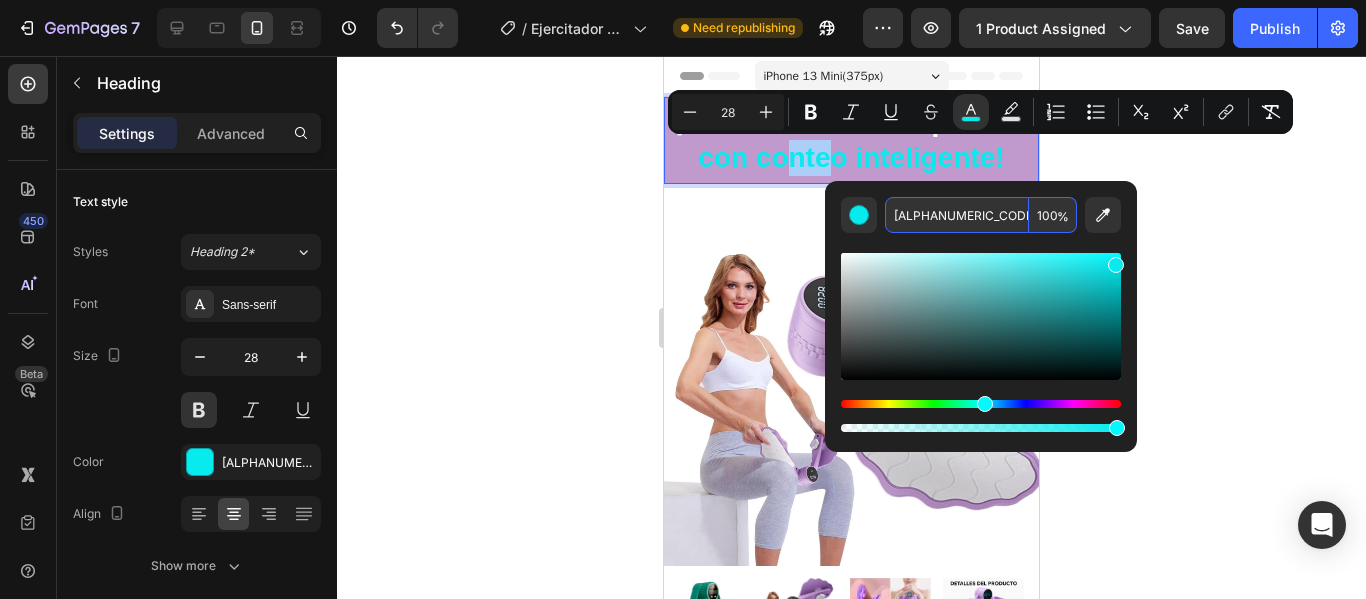 click on "07EBEF" at bounding box center (957, 215) 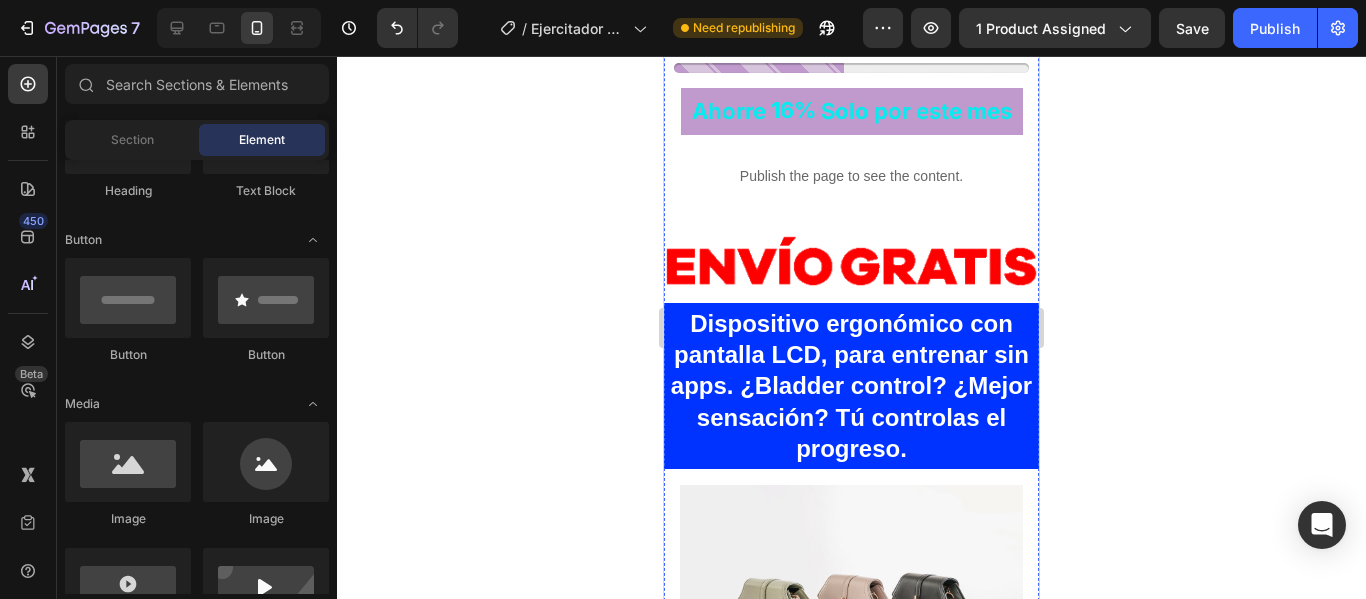 scroll, scrollTop: 900, scrollLeft: 0, axis: vertical 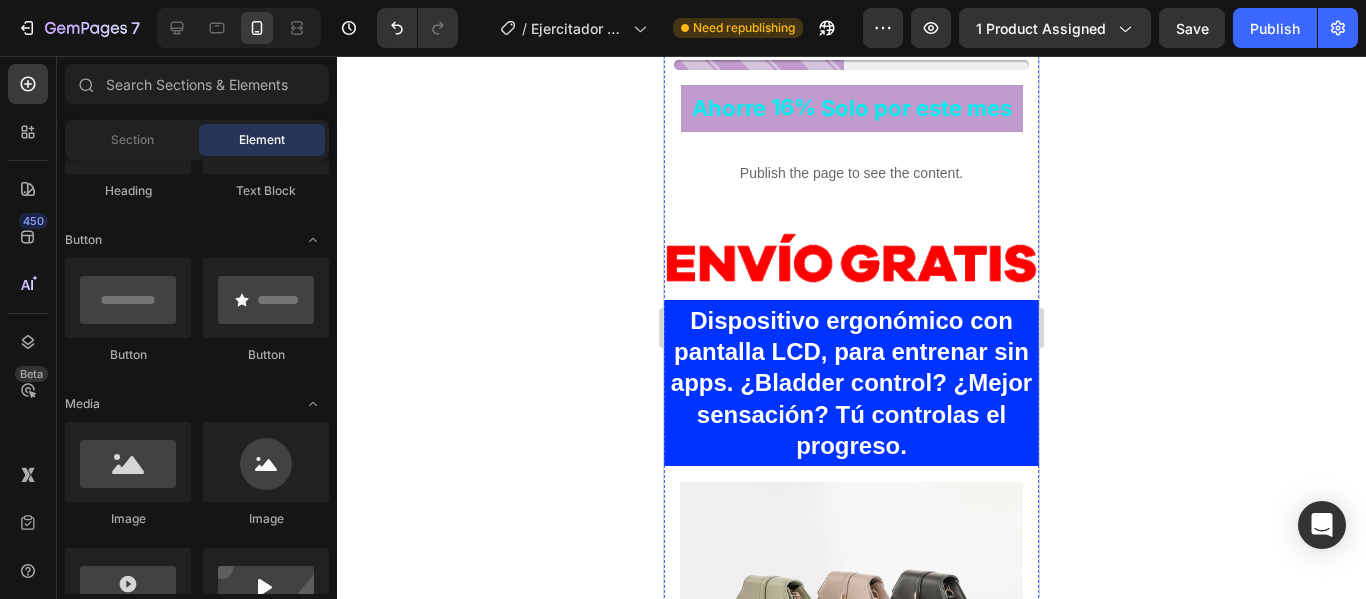 click on "Dispositivo ergonómico con pantalla LCD, para entrenar sin apps. ¿Bladder control? ¿Mejor sensación? Tú controlas el progreso." at bounding box center (851, 383) 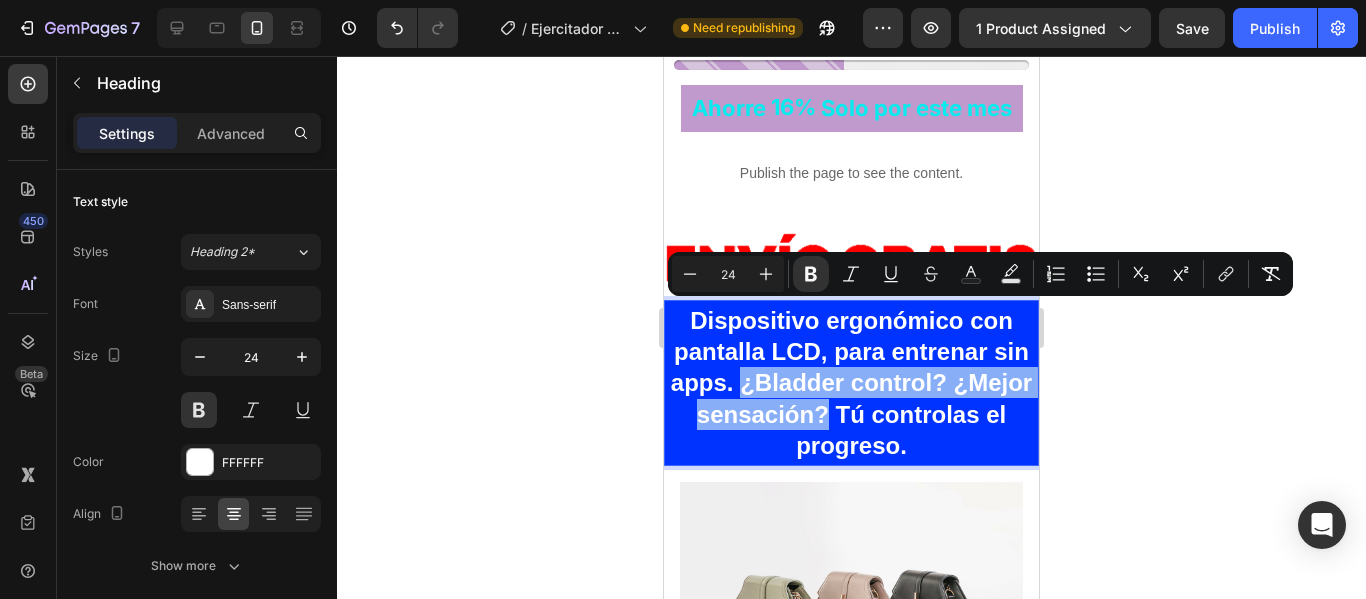 drag, startPoint x: 775, startPoint y: 322, endPoint x: 931, endPoint y: 355, distance: 159.4522 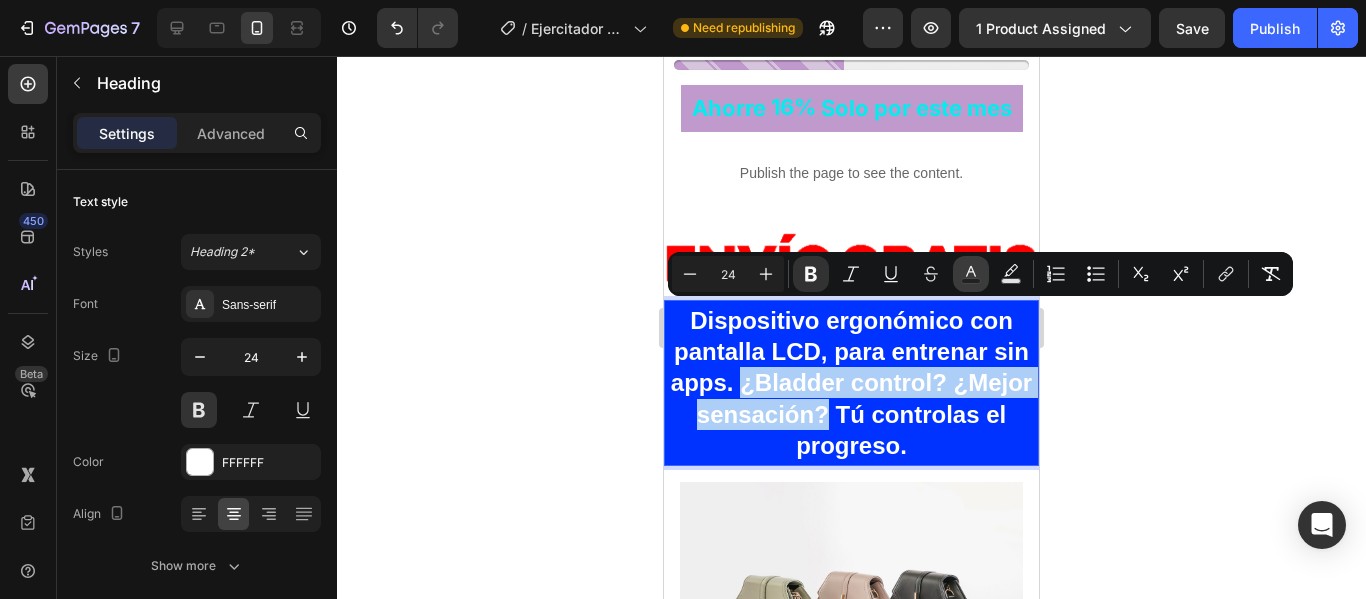 click on "Text Color" at bounding box center [971, 274] 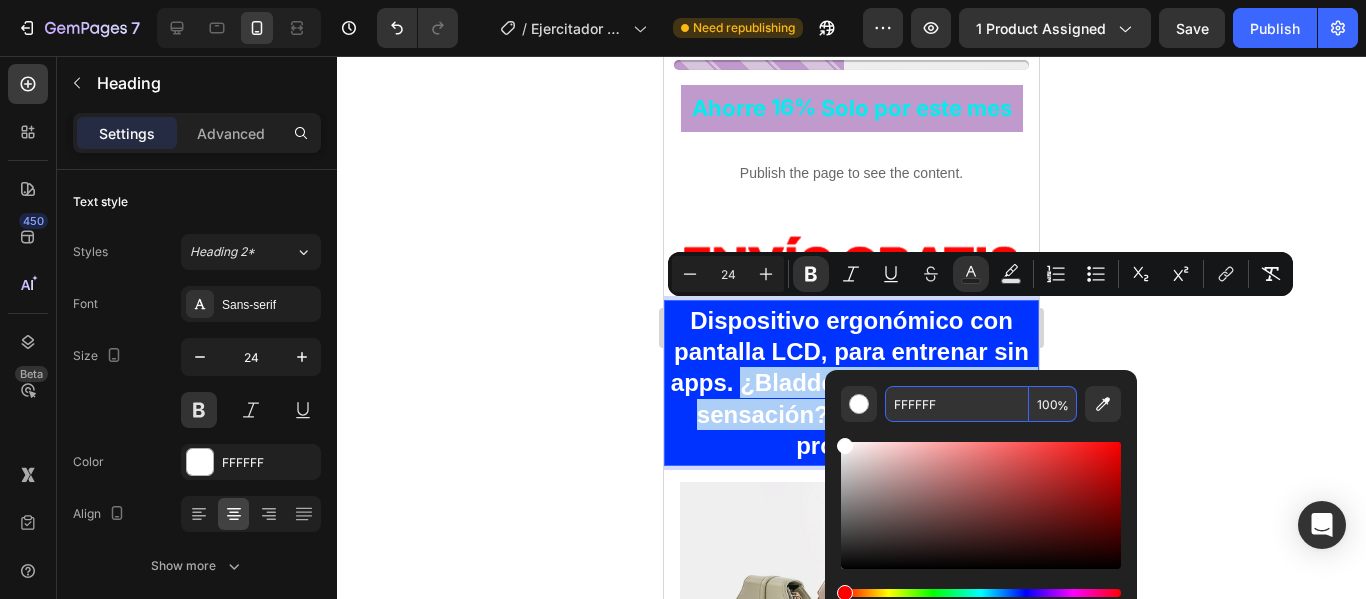 click on "FFFFFF" at bounding box center [957, 404] 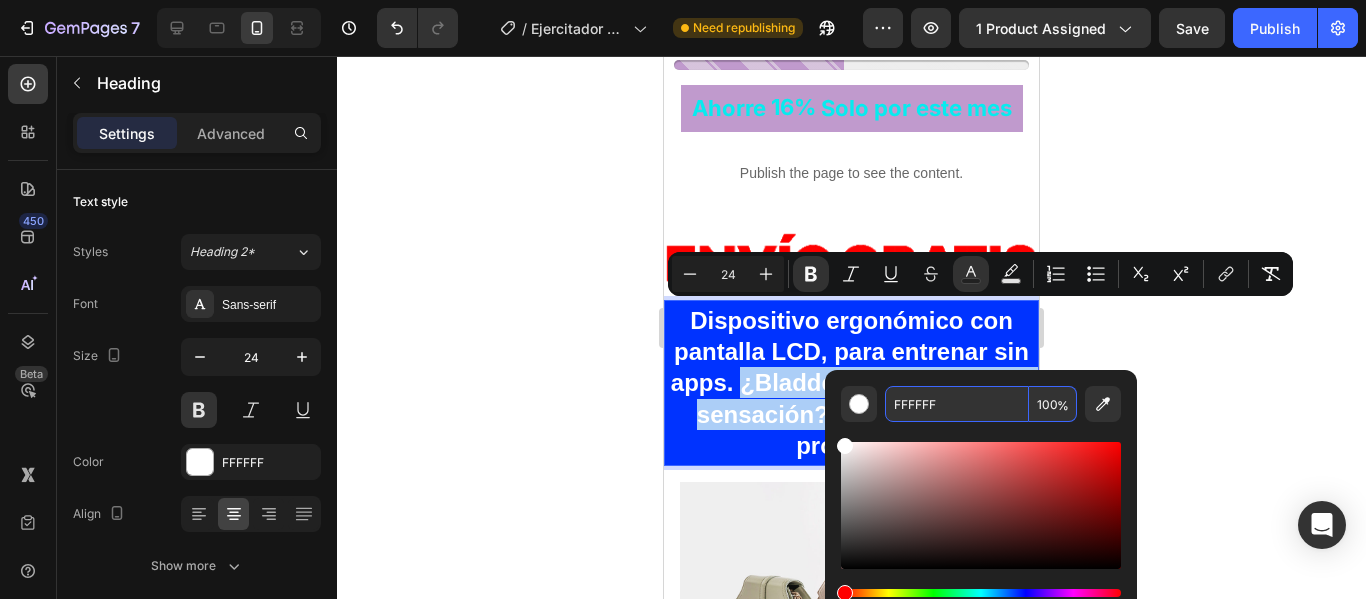 paste on "07EBE" 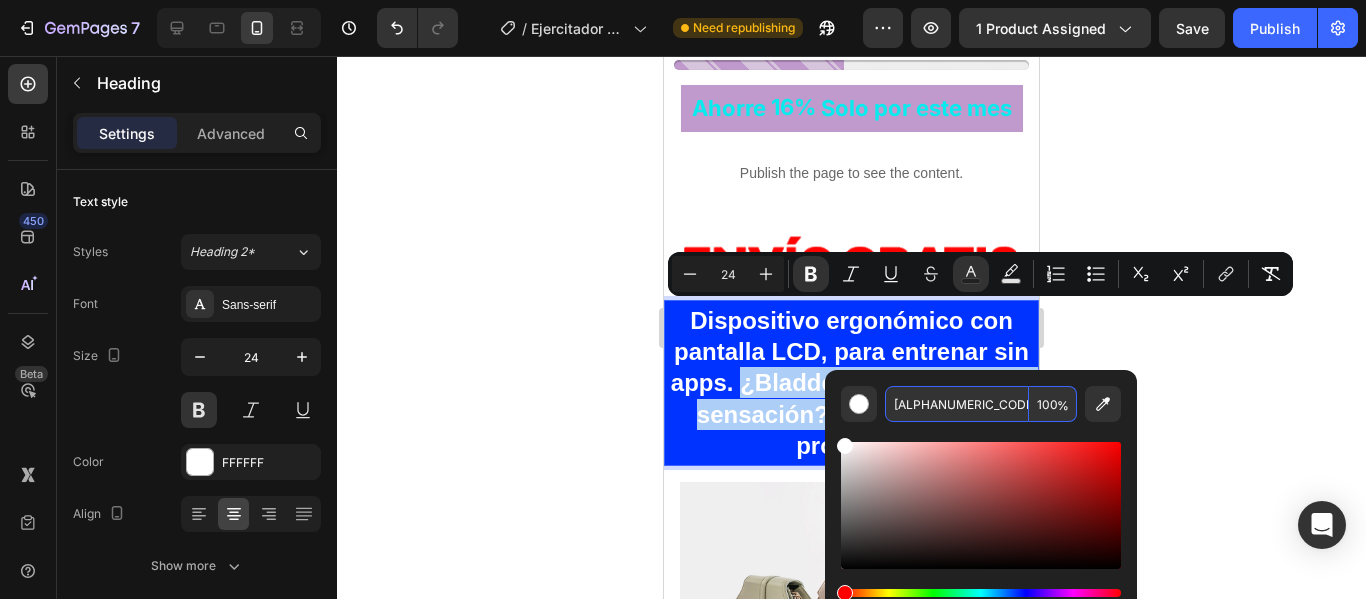 type on "07EBEF" 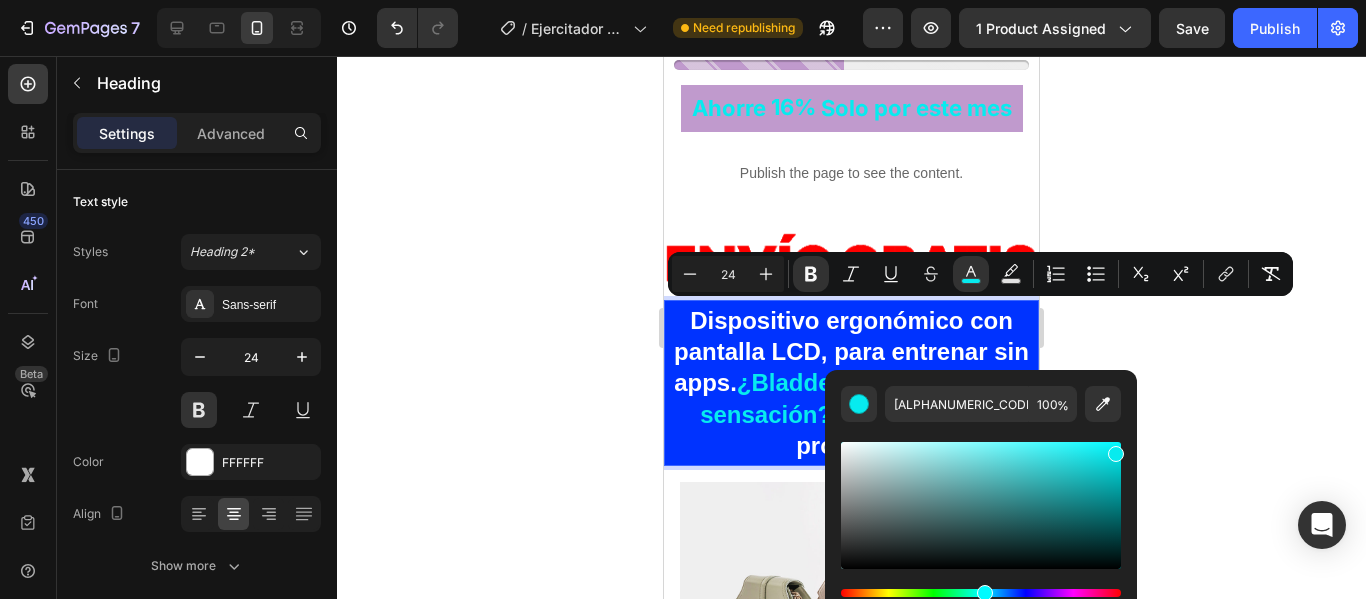 click 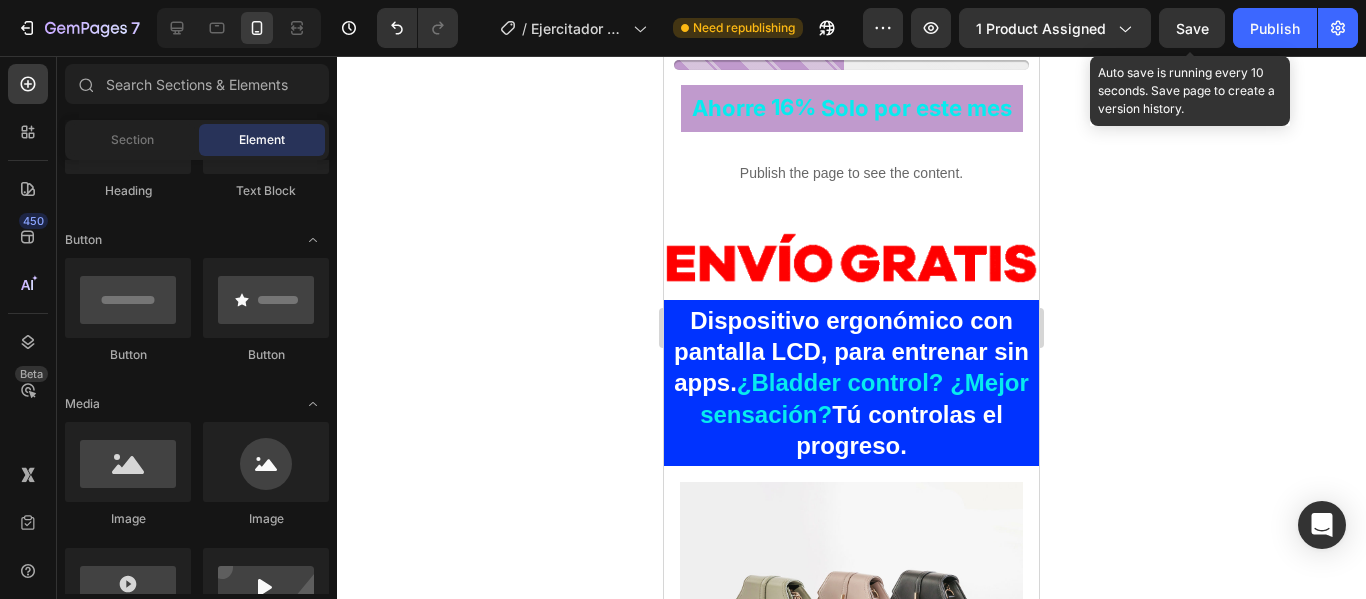 click on "Save" at bounding box center [1192, 28] 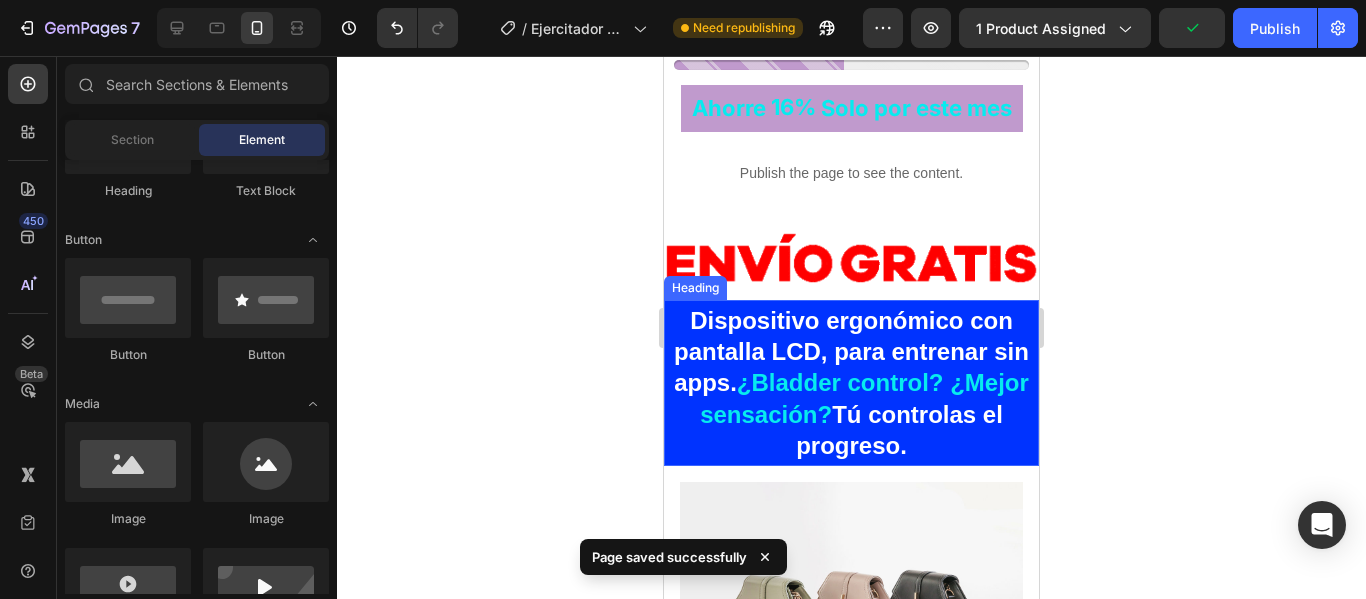 click on "Dispositivo ergonómico con pantalla LCD, para entrenar sin apps." at bounding box center (851, 351) 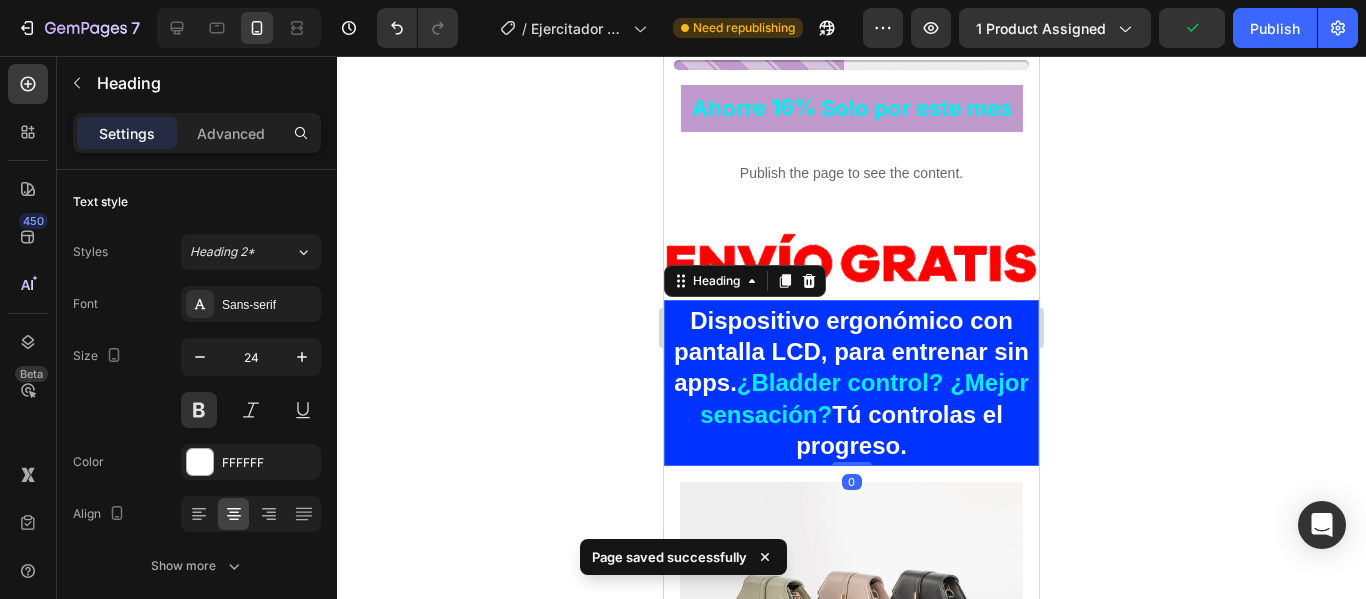 click 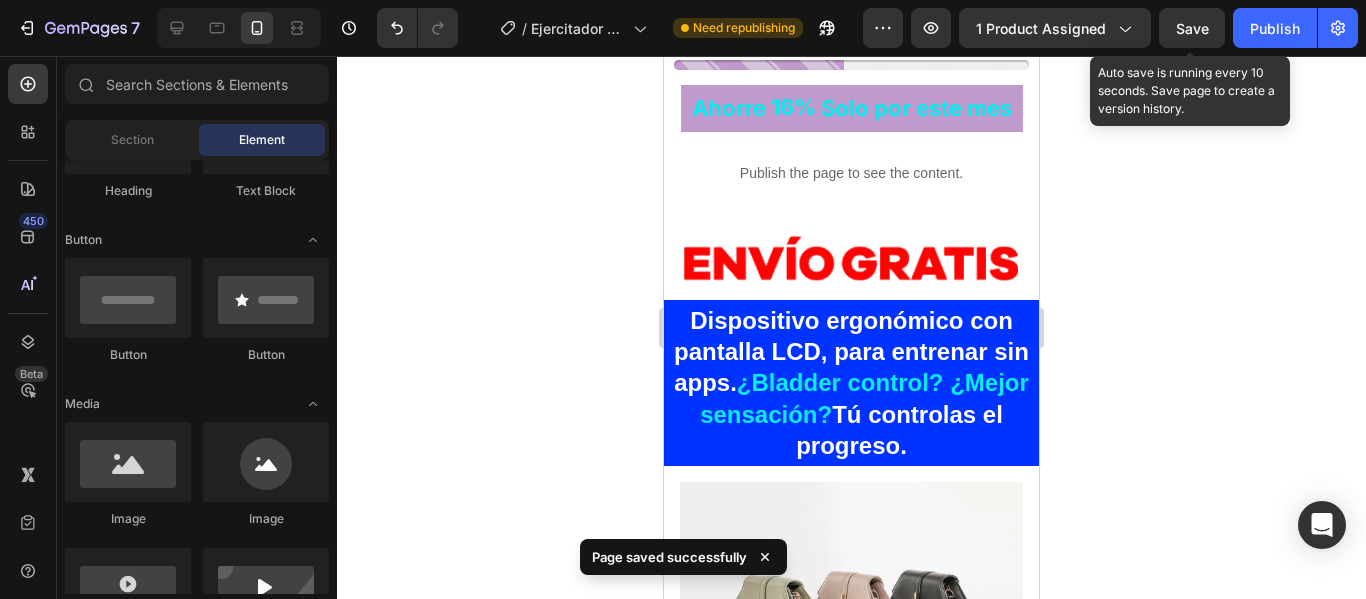 click on "Save" at bounding box center [1192, 28] 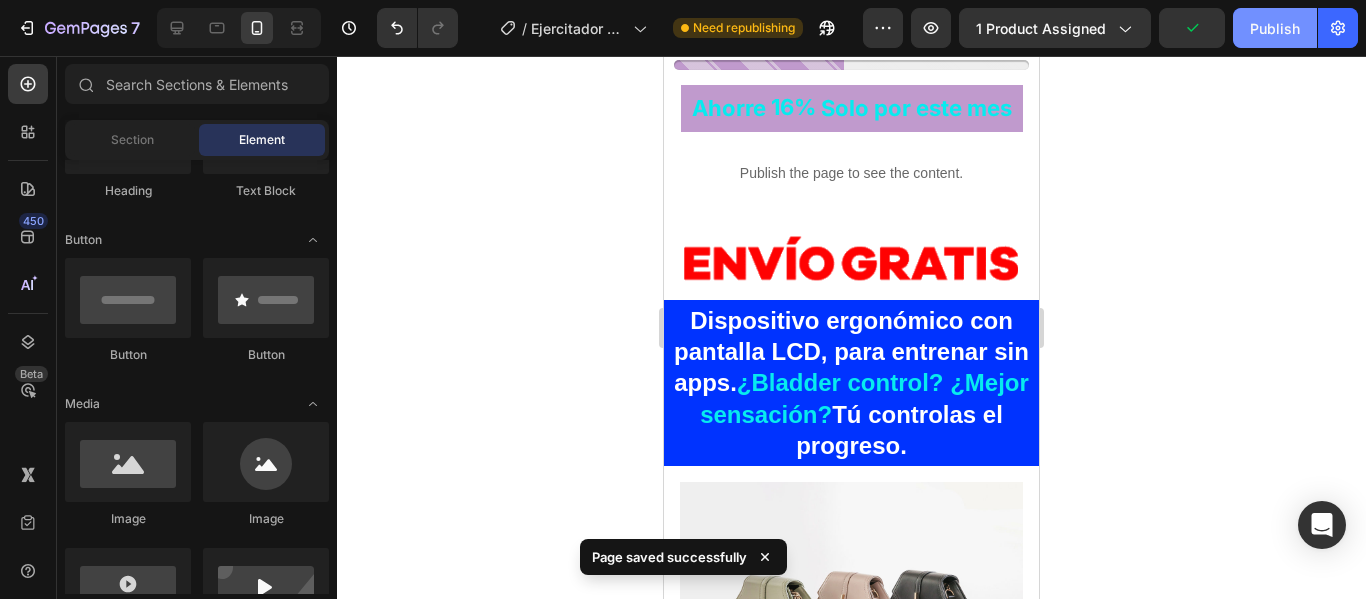 click on "Publish" 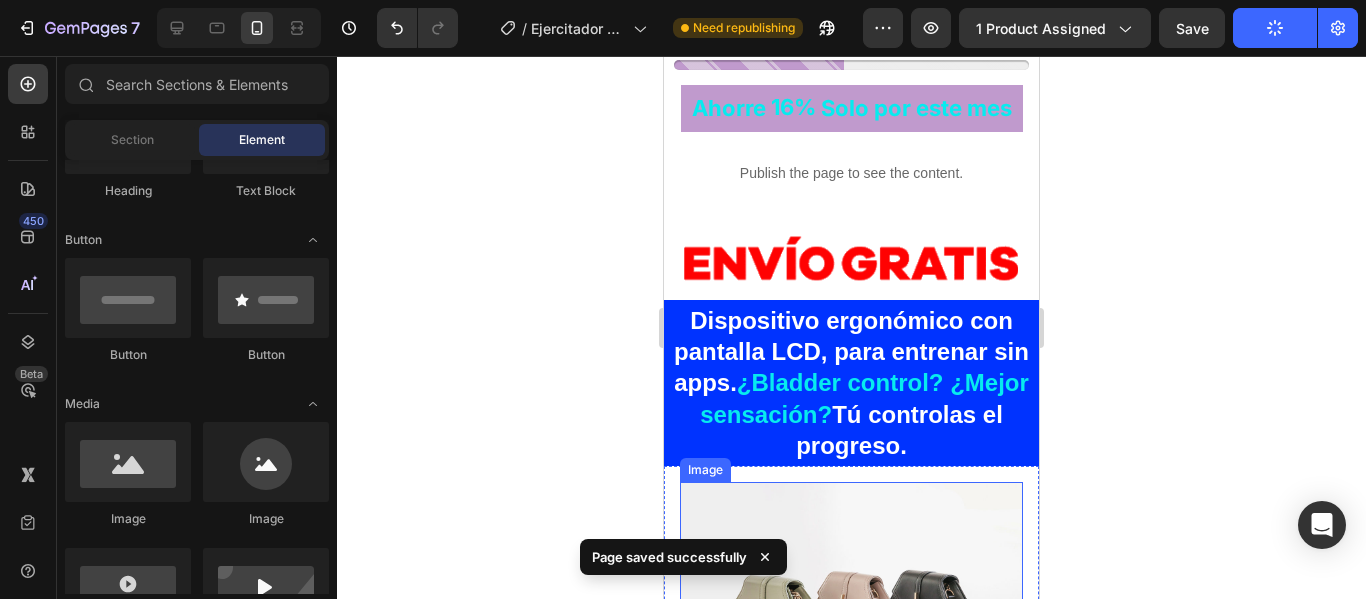 scroll, scrollTop: 1000, scrollLeft: 0, axis: vertical 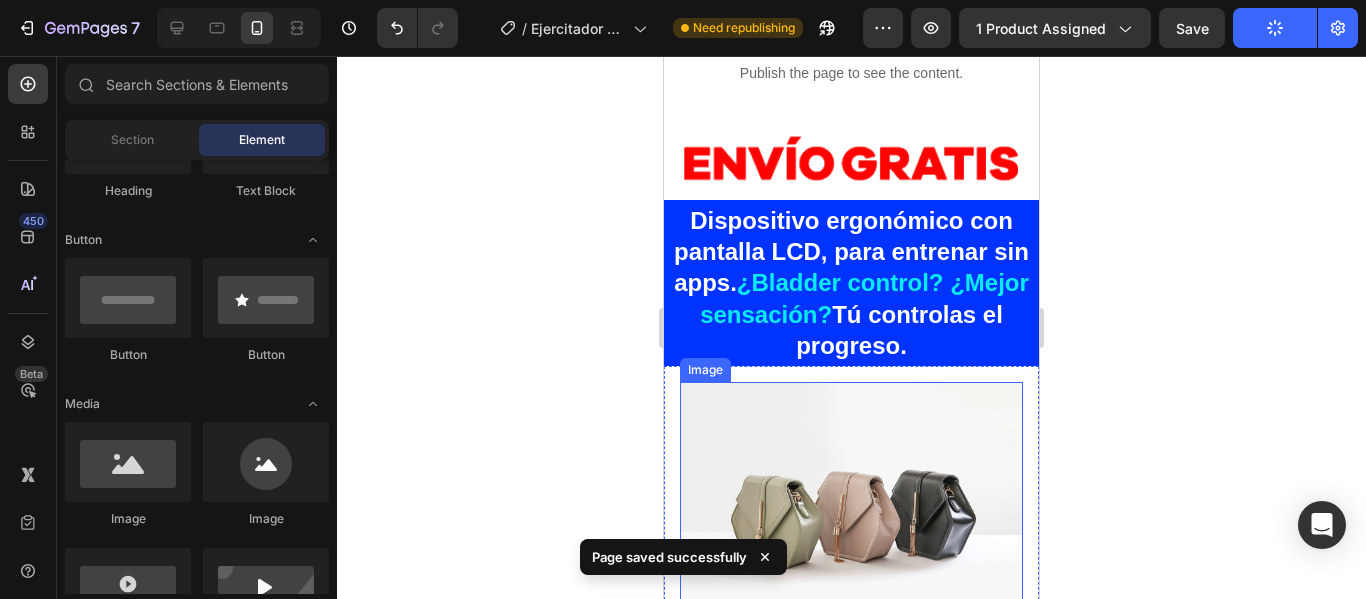 click at bounding box center (851, 510) 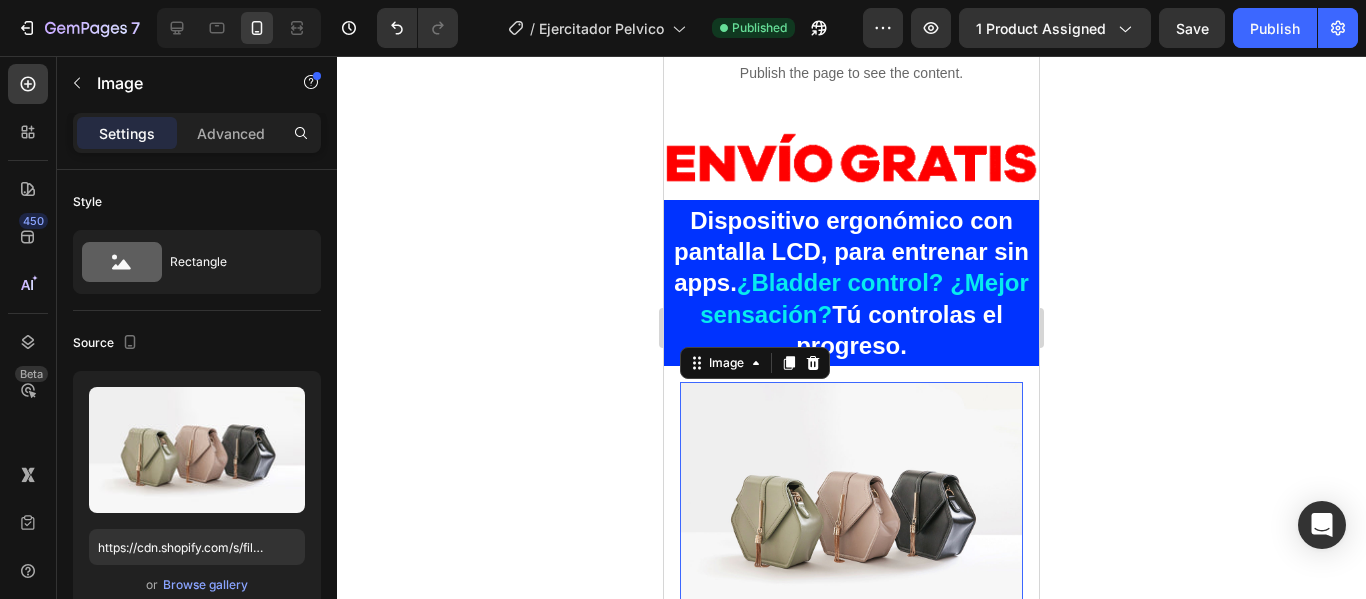 click at bounding box center (851, 510) 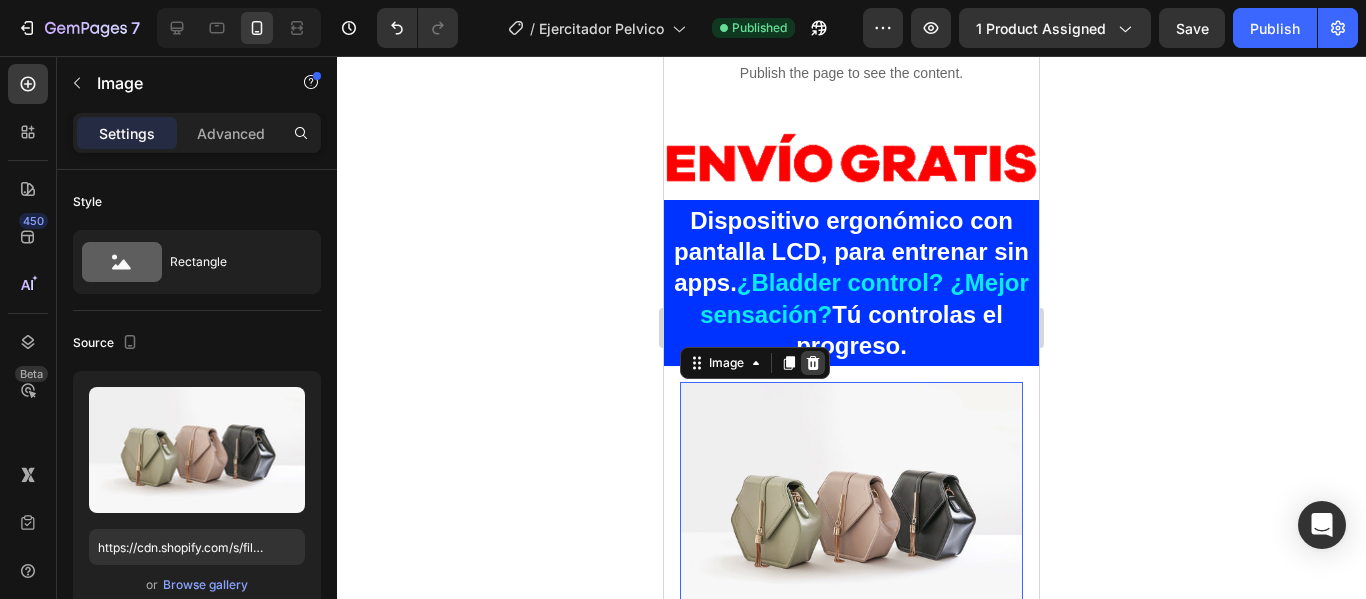 click 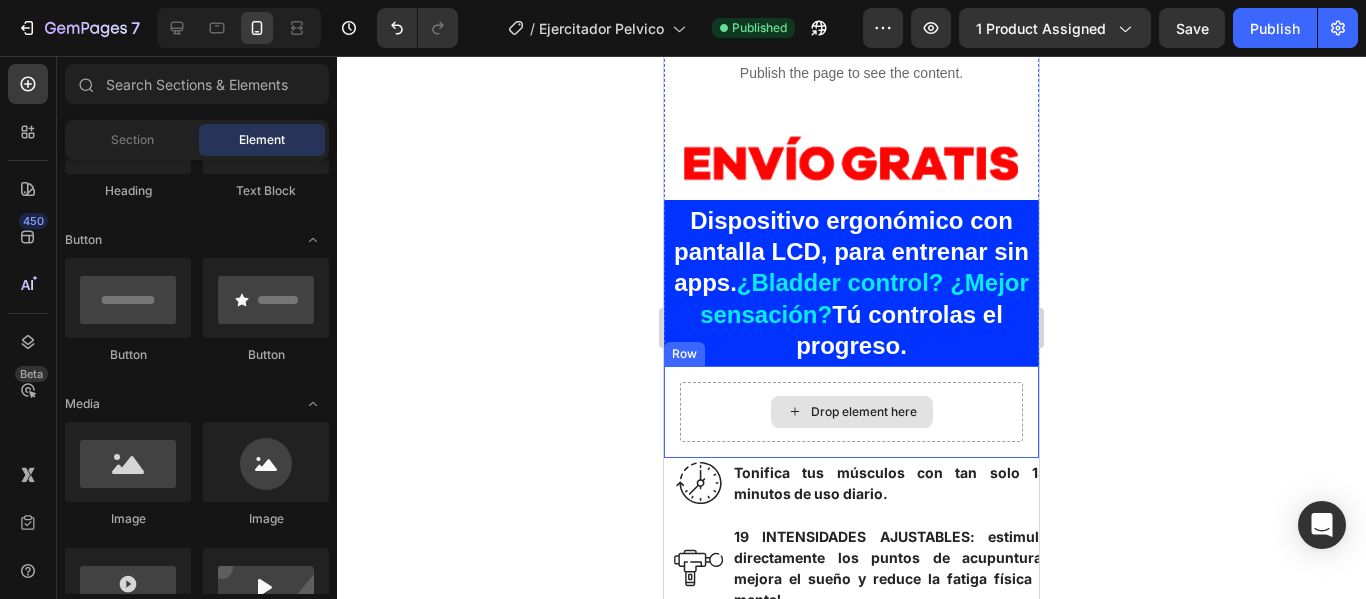 click on "Drop element here" at bounding box center [864, 412] 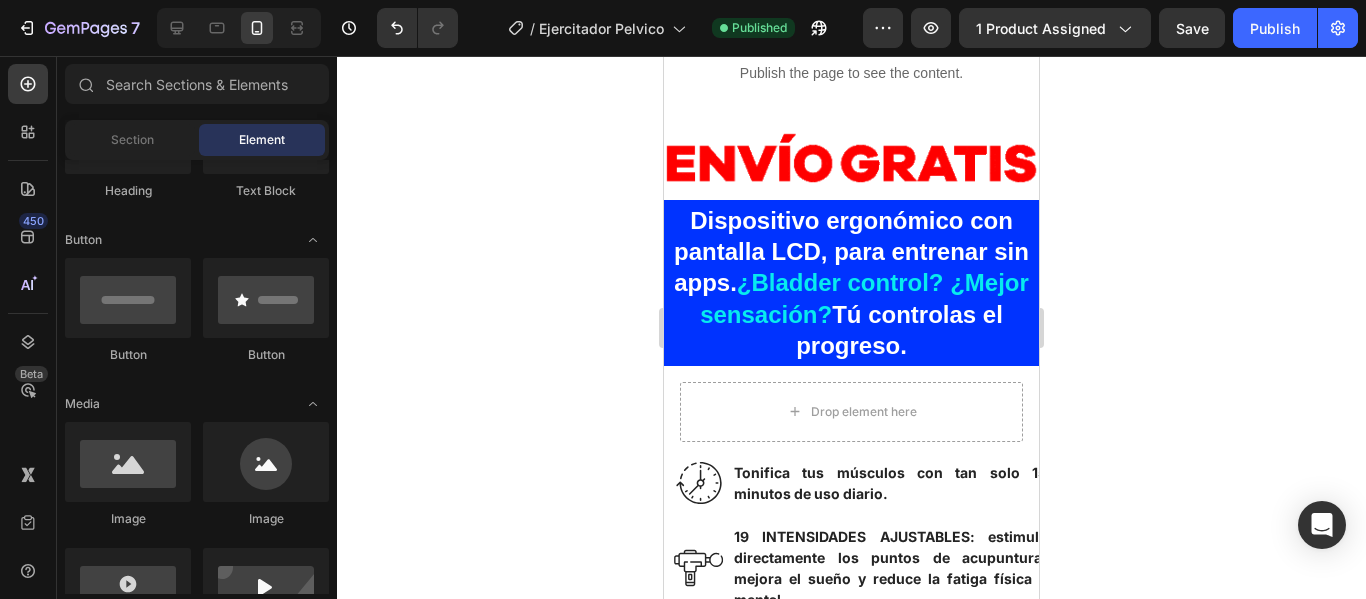 scroll, scrollTop: 600, scrollLeft: 0, axis: vertical 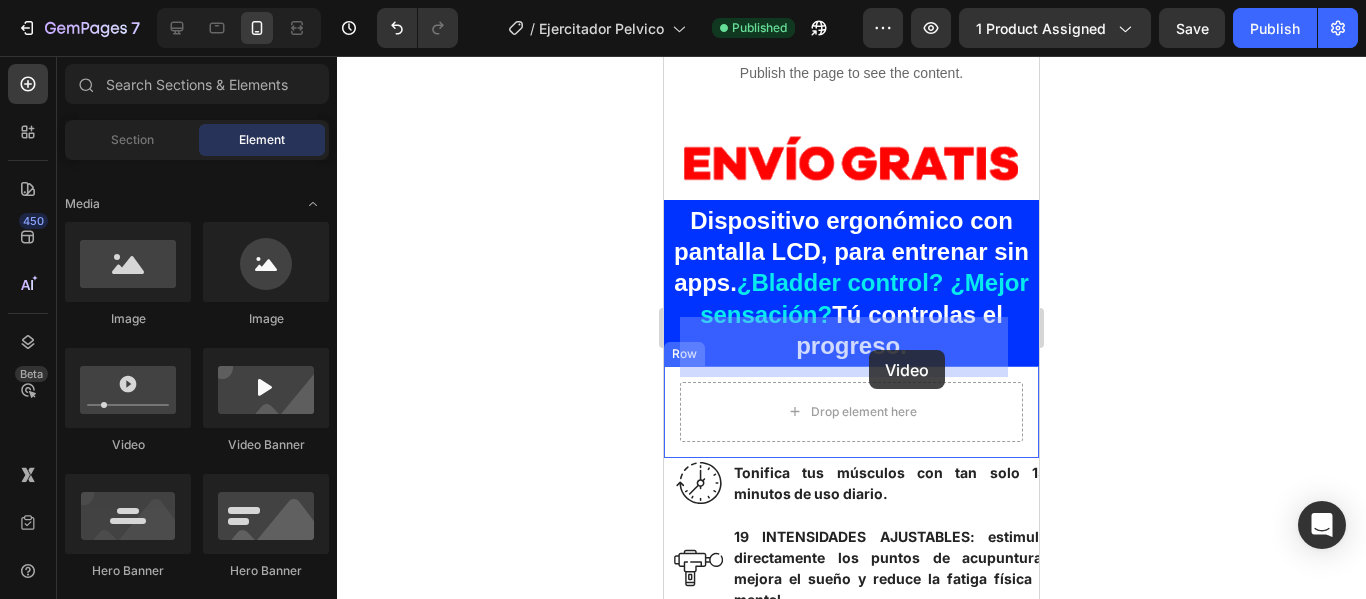 drag, startPoint x: 804, startPoint y: 481, endPoint x: 1091, endPoint y: 62, distance: 507.8681 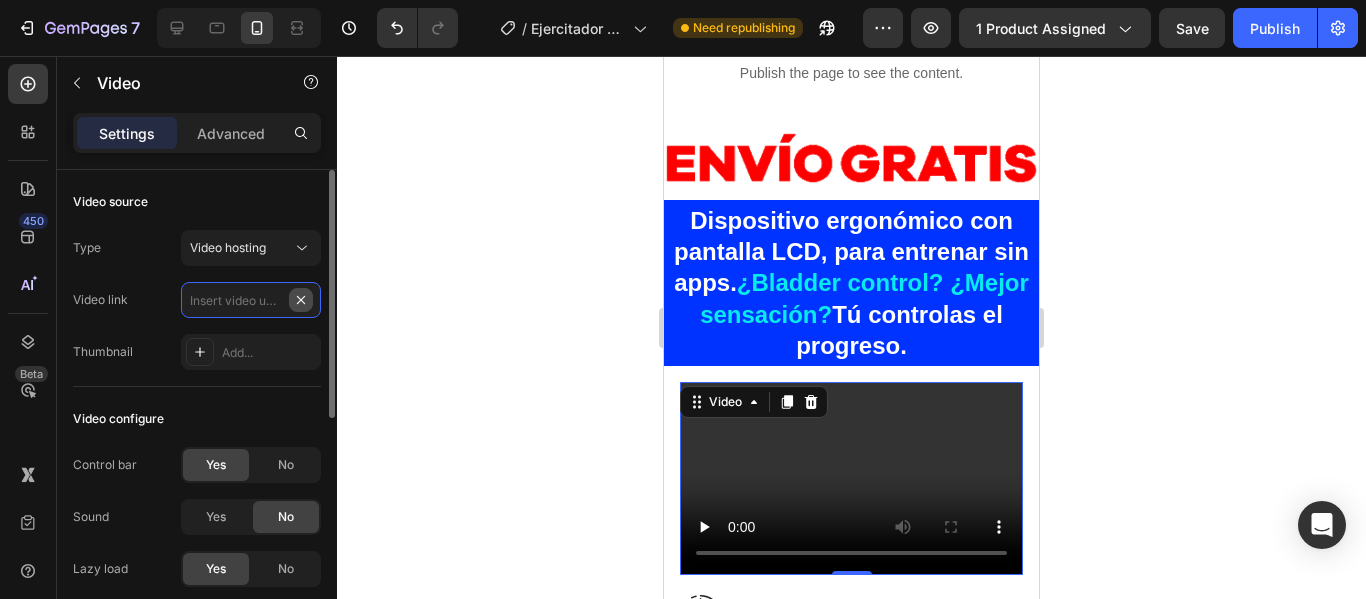 scroll, scrollTop: 0, scrollLeft: 0, axis: both 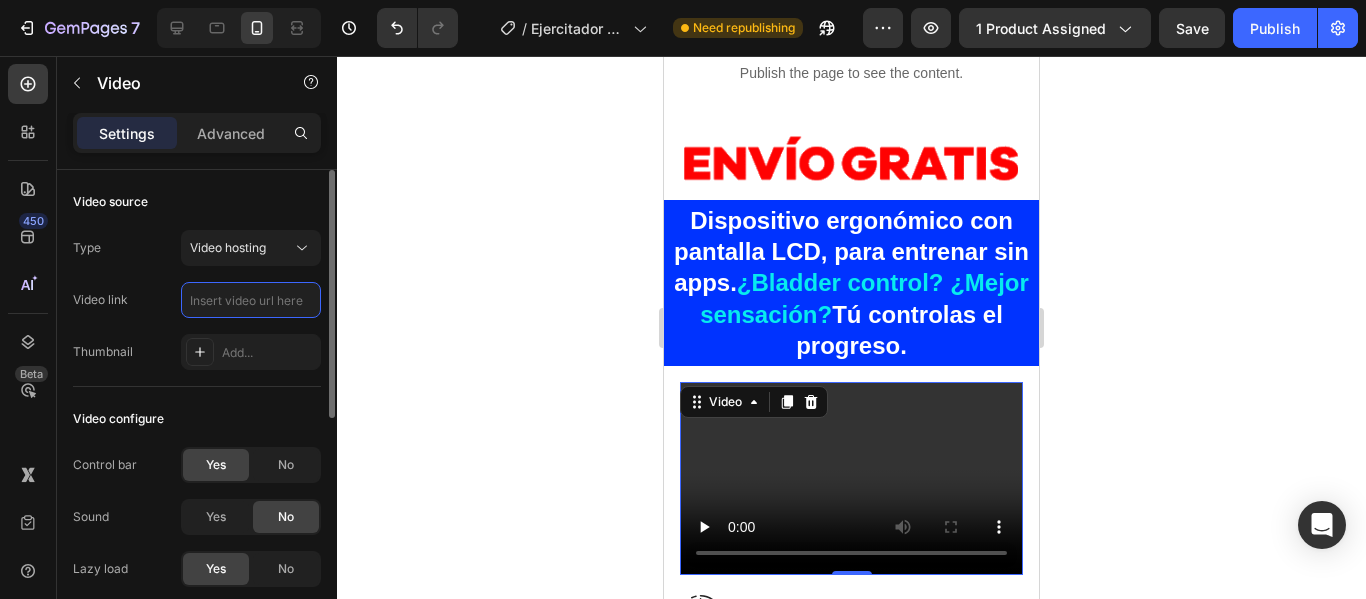 paste on "https://cdn.shopify.com/videos/c/o/v/a929ba794514407b8d2a9824fa5e02cd.mp4" 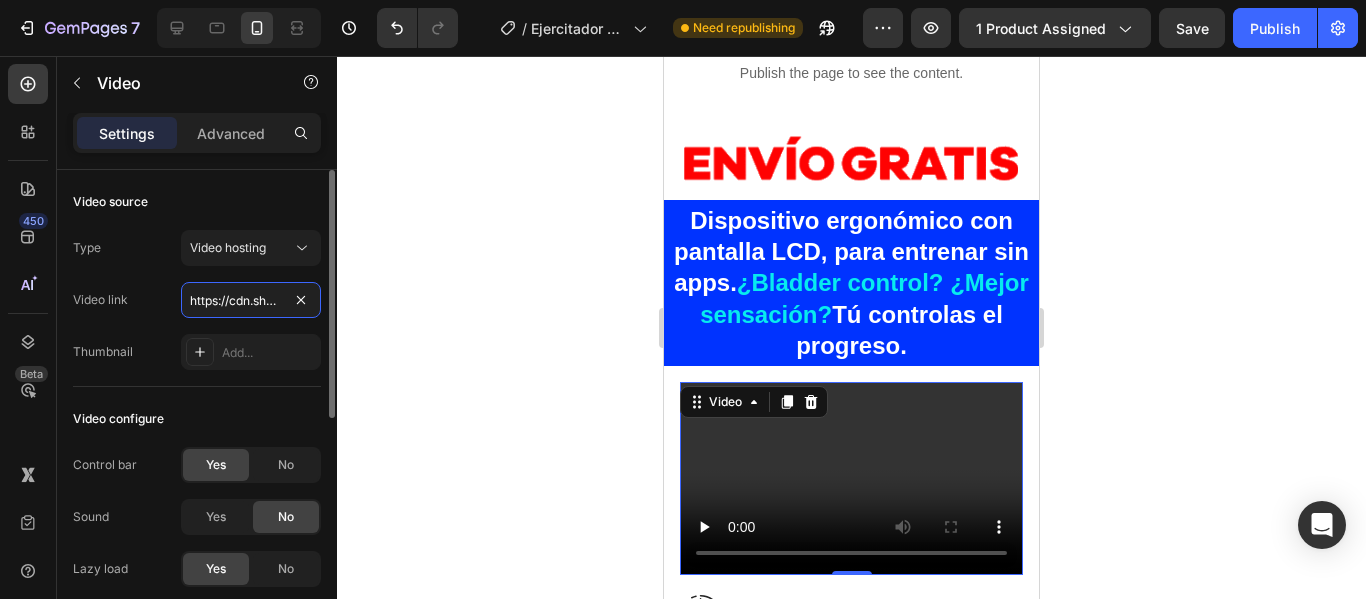 scroll, scrollTop: 0, scrollLeft: 380, axis: horizontal 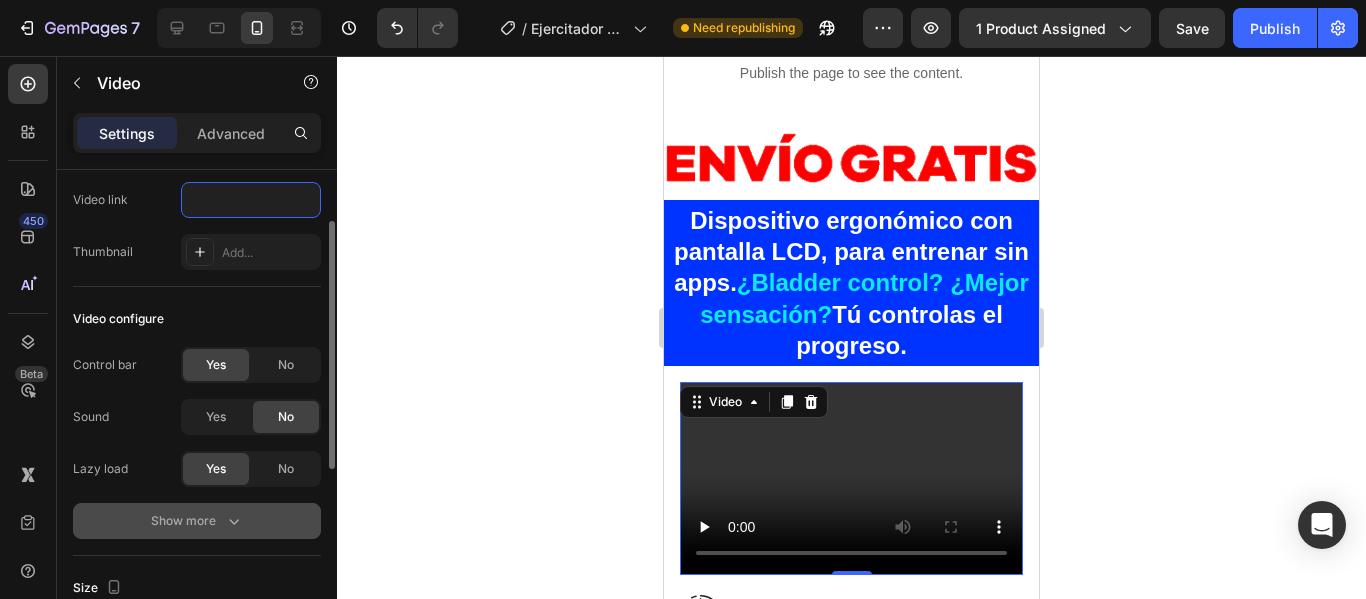 type on "https://cdn.shopify.com/videos/c/o/v/a929ba794514407b8d2a9824fa5e02cd.mp4" 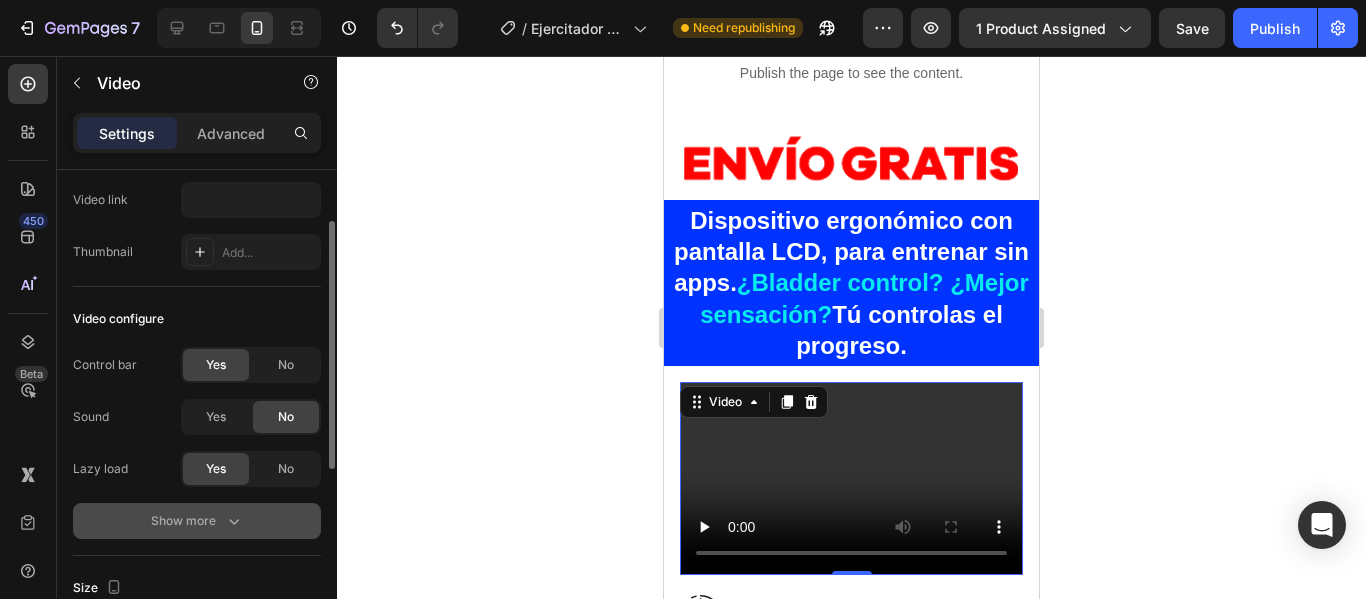 click on "Show more" at bounding box center (197, 521) 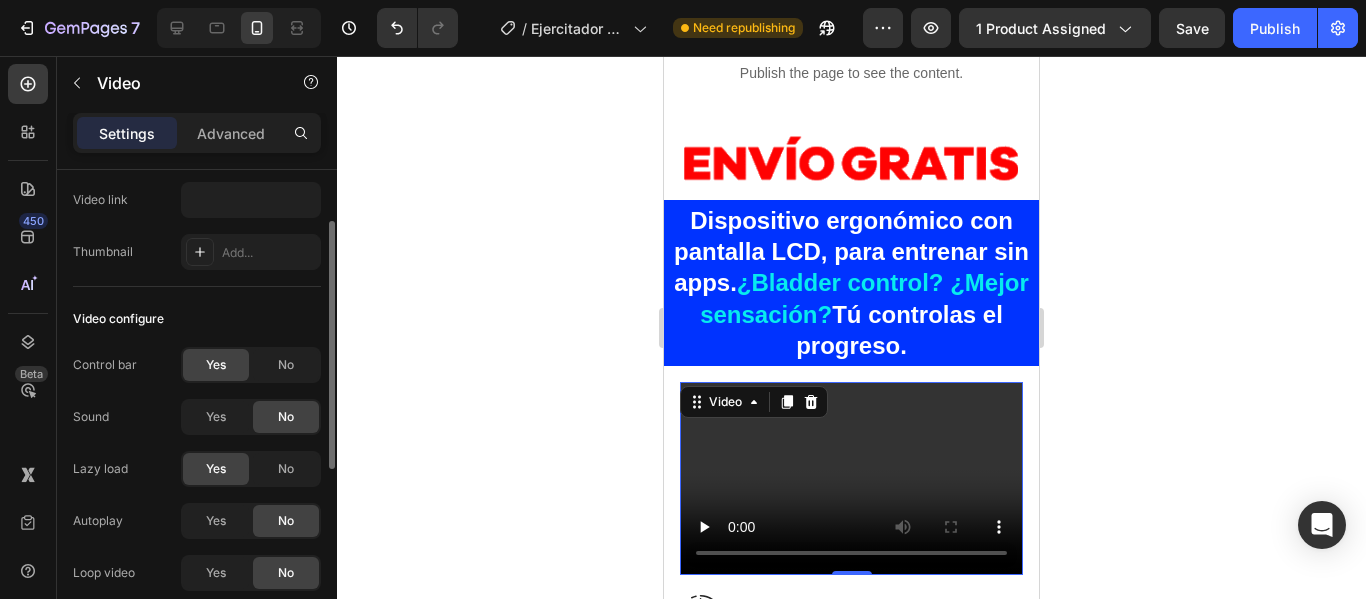 scroll, scrollTop: 0, scrollLeft: 0, axis: both 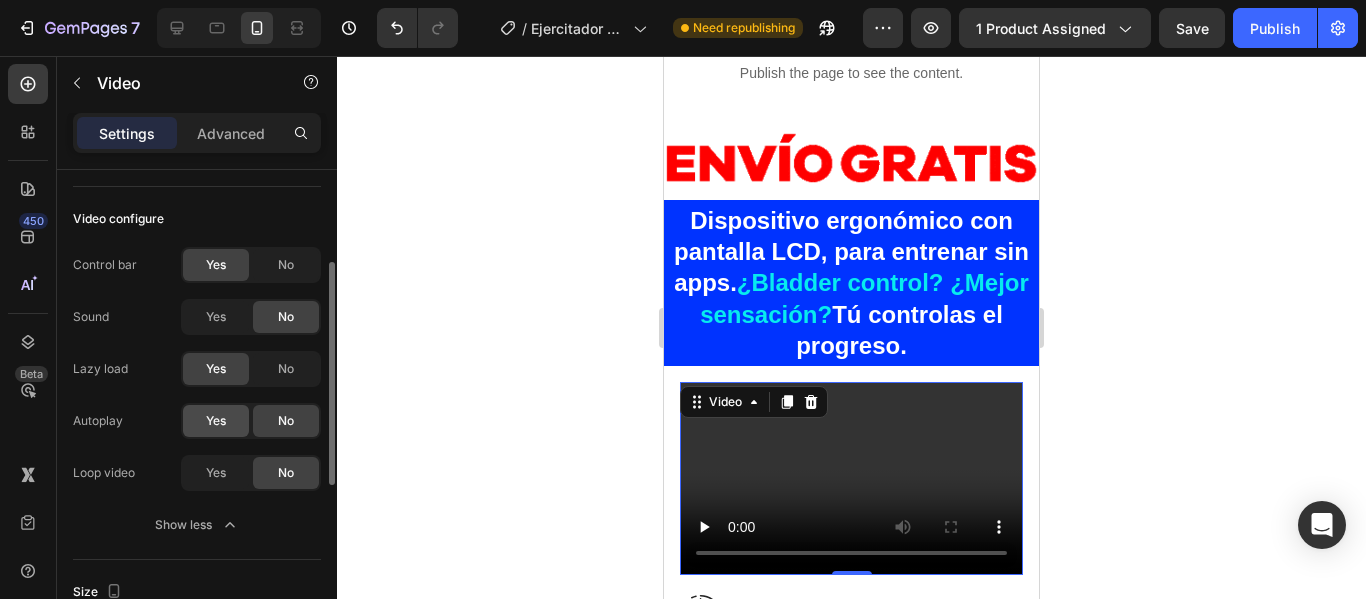 click on "Yes" 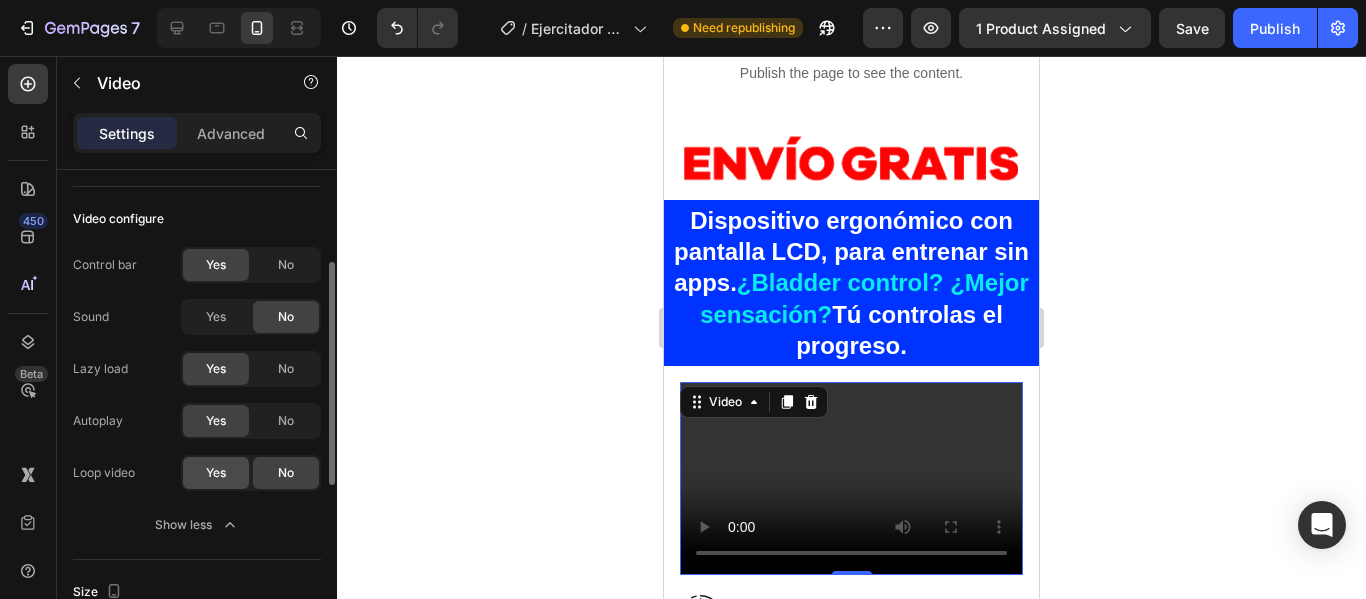 click on "Yes" 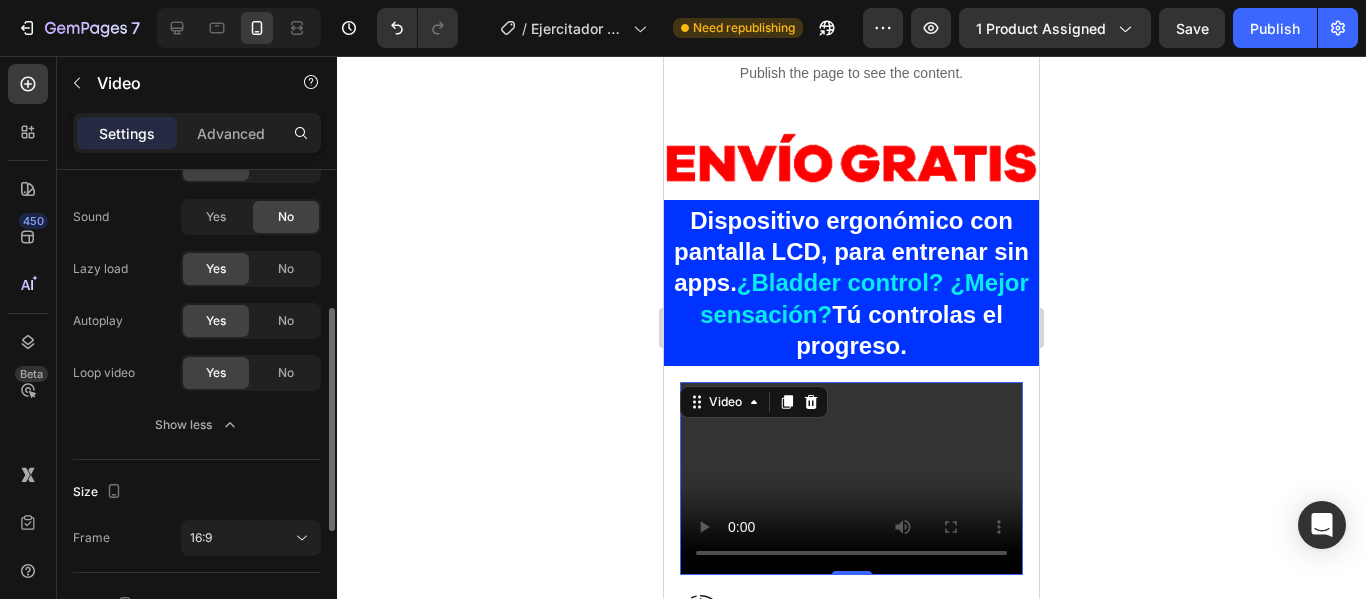 scroll, scrollTop: 200, scrollLeft: 0, axis: vertical 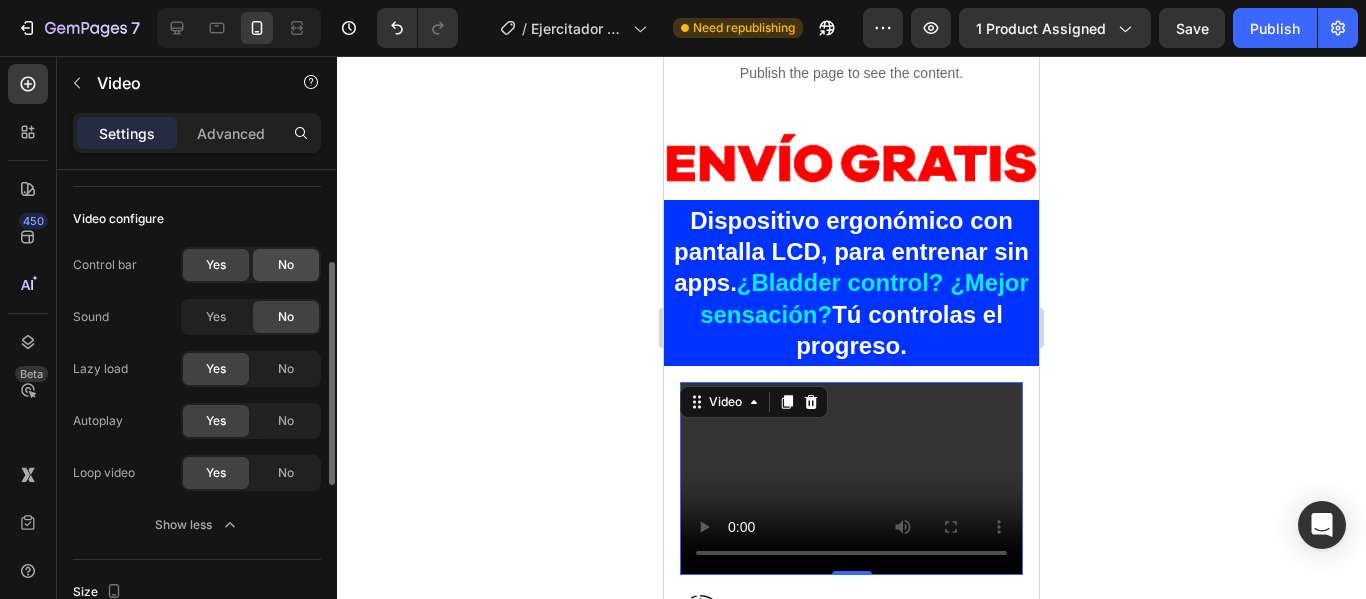 click on "No" 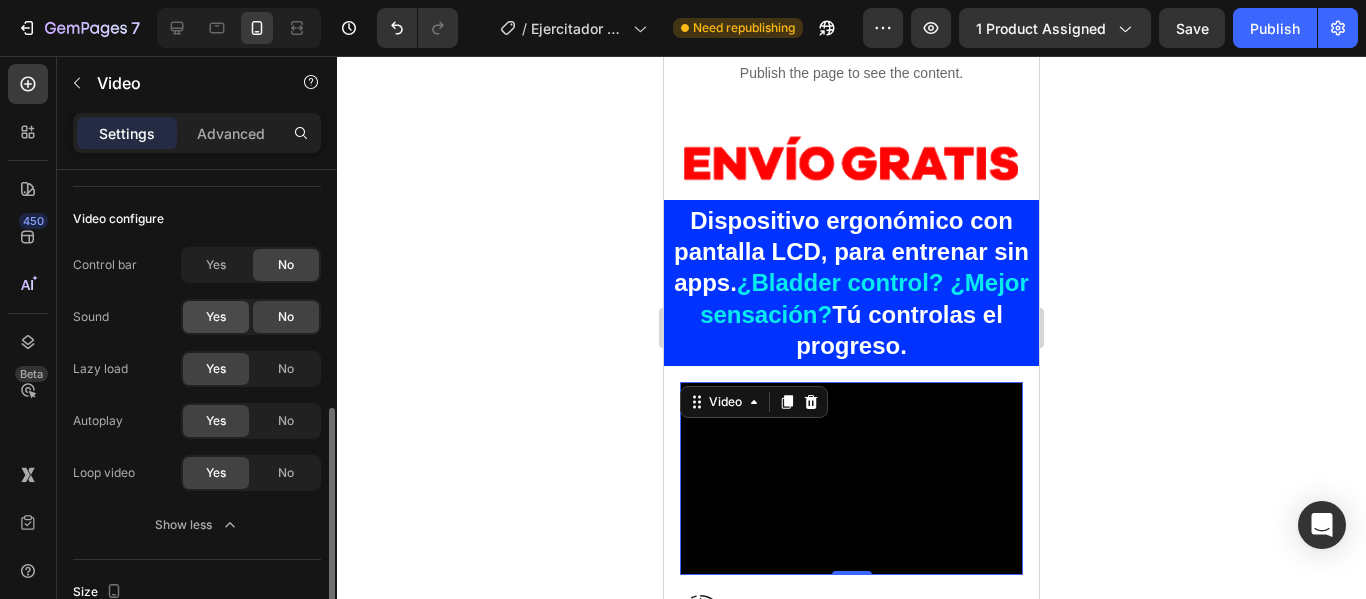 scroll, scrollTop: 300, scrollLeft: 0, axis: vertical 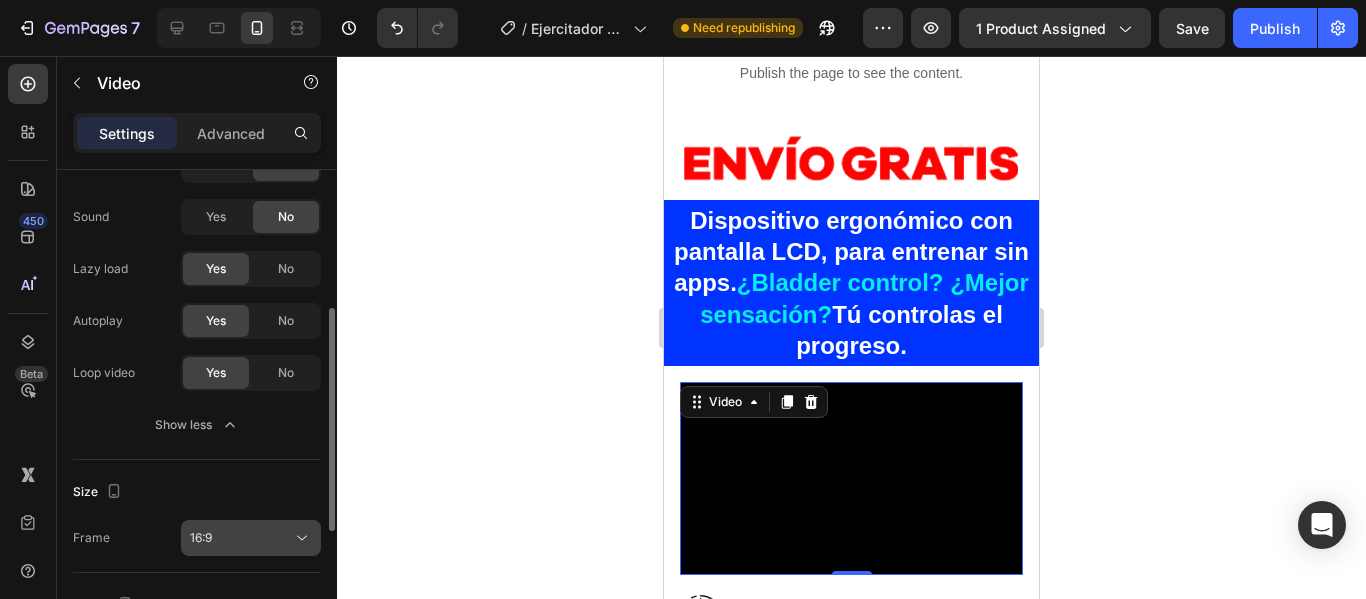 click on "16:9" at bounding box center (241, 538) 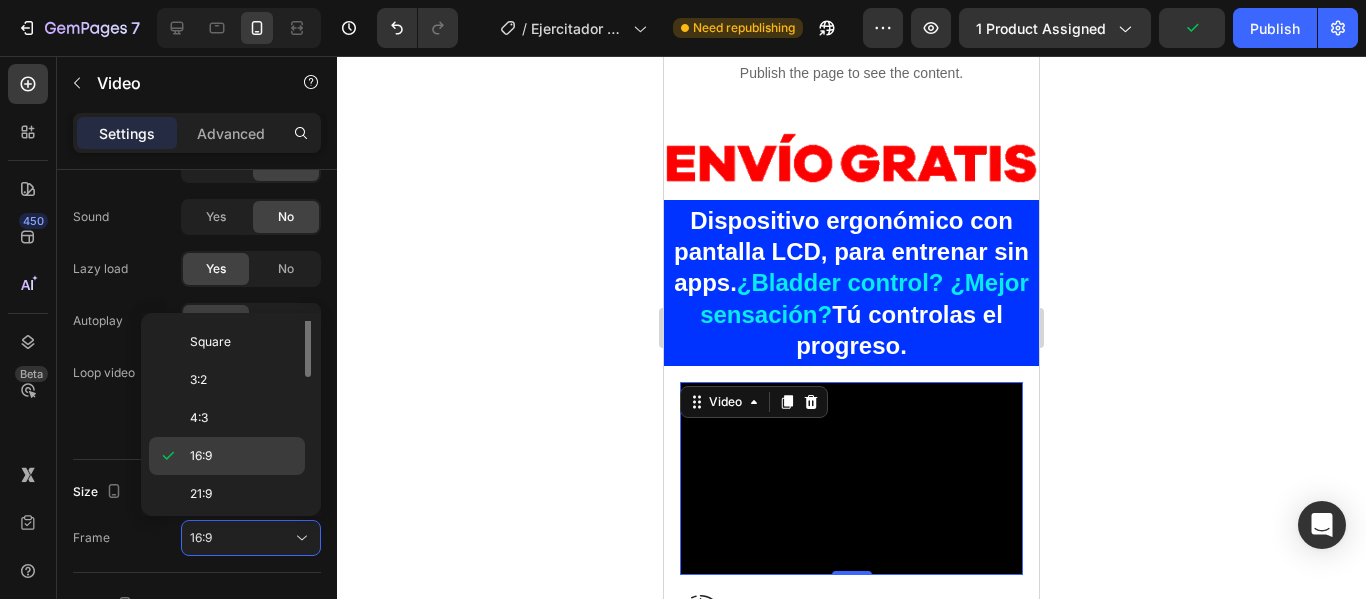 scroll, scrollTop: 0, scrollLeft: 0, axis: both 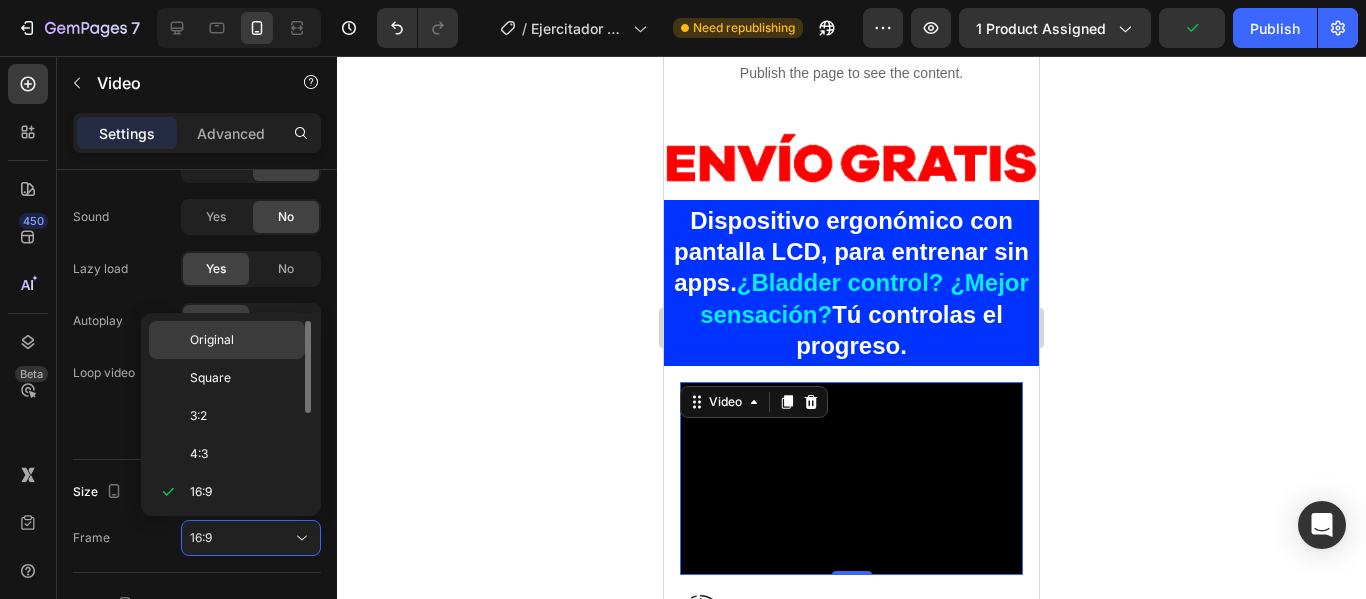 click on "Original" at bounding box center [212, 340] 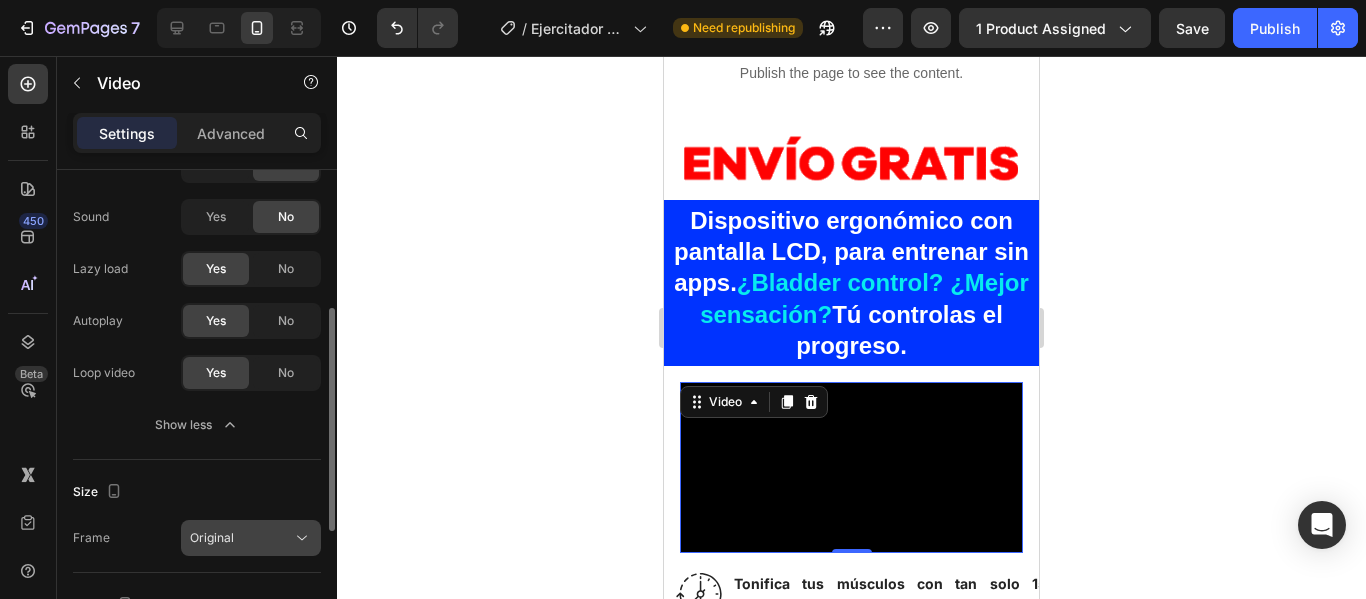 click on "Original" at bounding box center [241, 538] 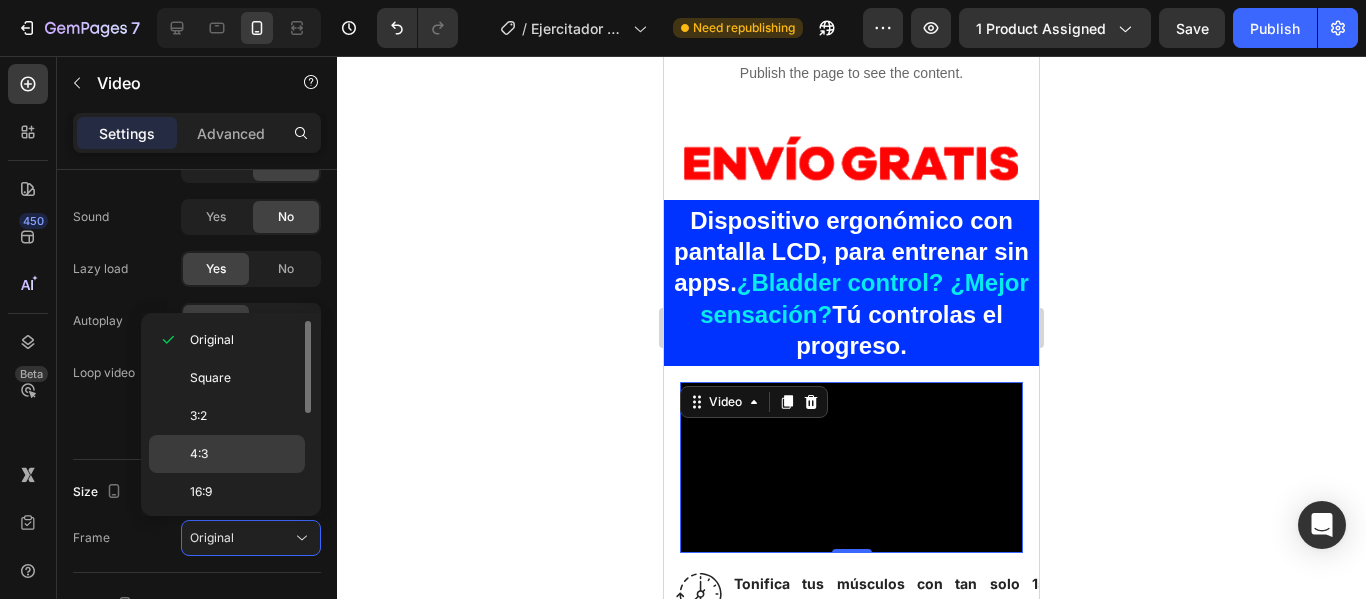 click on "4:3" at bounding box center [199, 454] 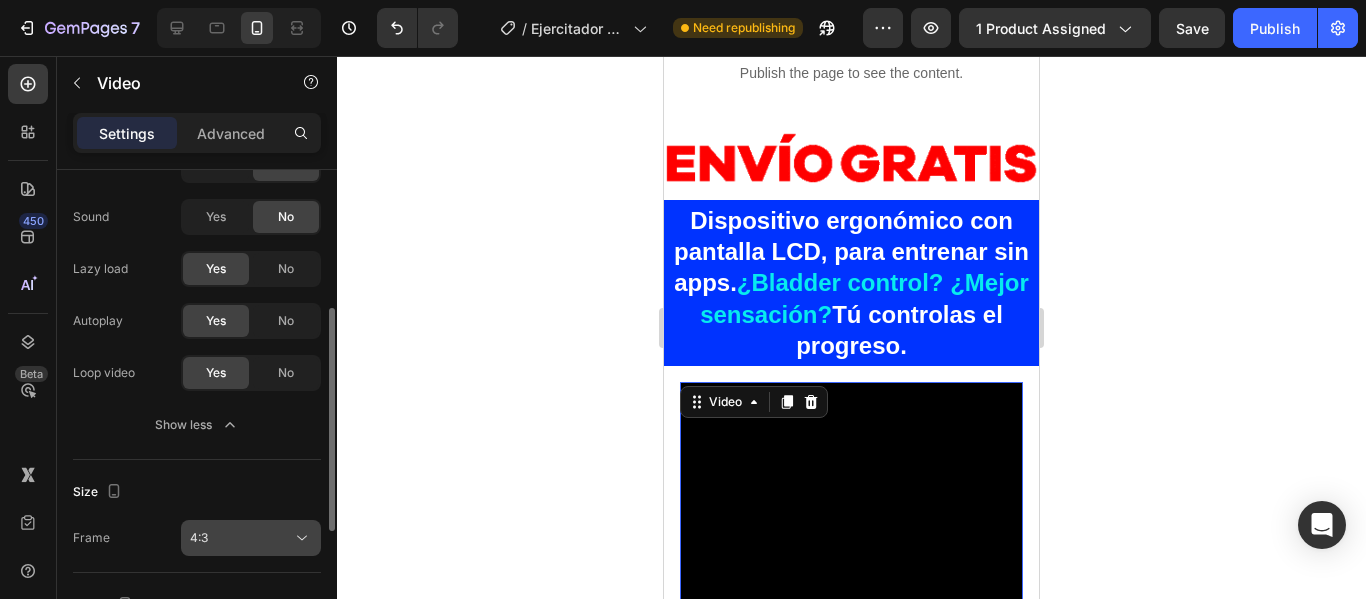 click on "4:3" at bounding box center [241, 538] 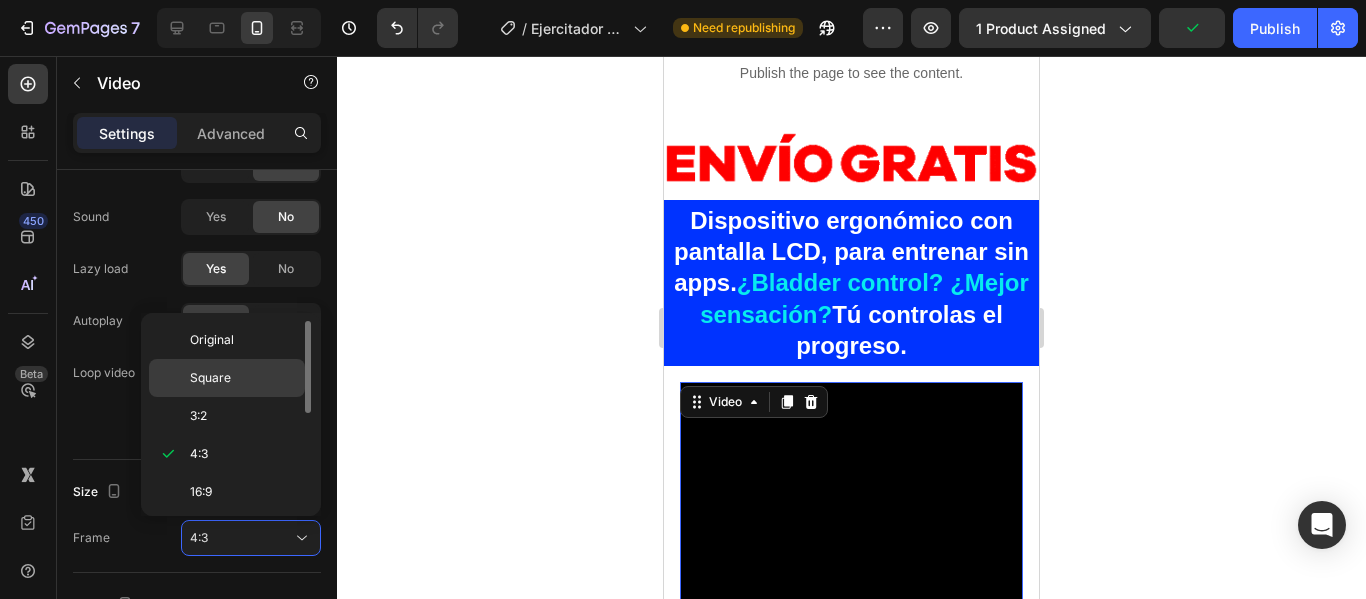 click on "Square" at bounding box center [210, 378] 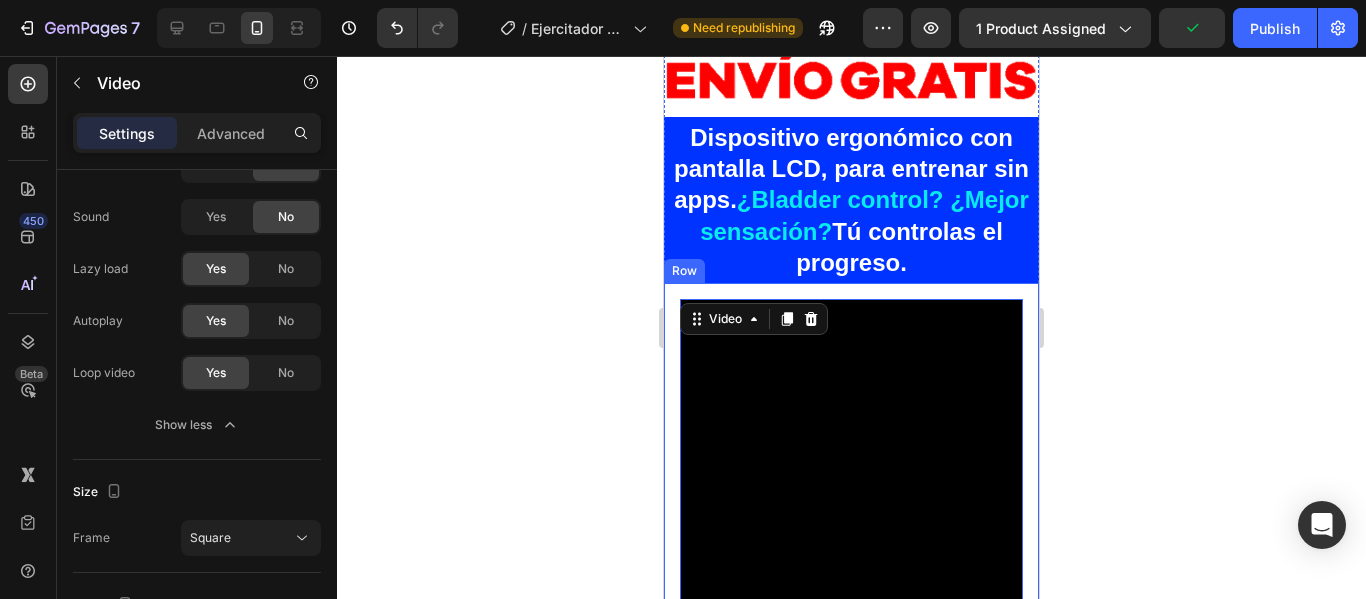 scroll, scrollTop: 1200, scrollLeft: 0, axis: vertical 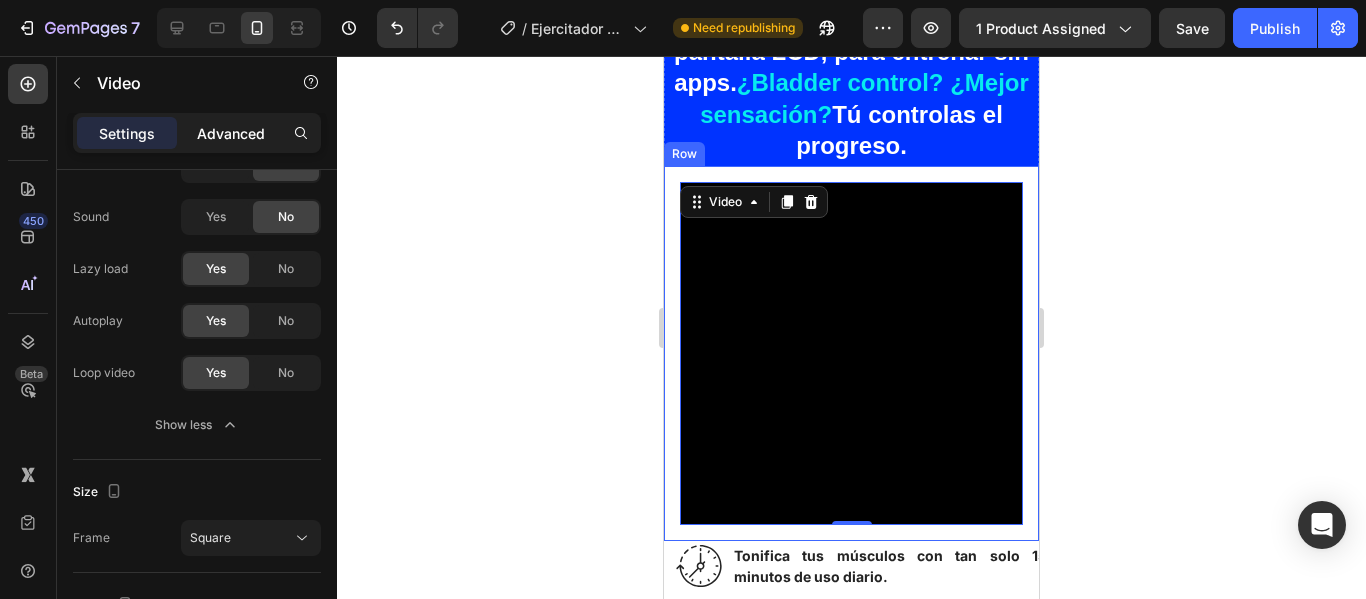 click on "Advanced" at bounding box center (231, 133) 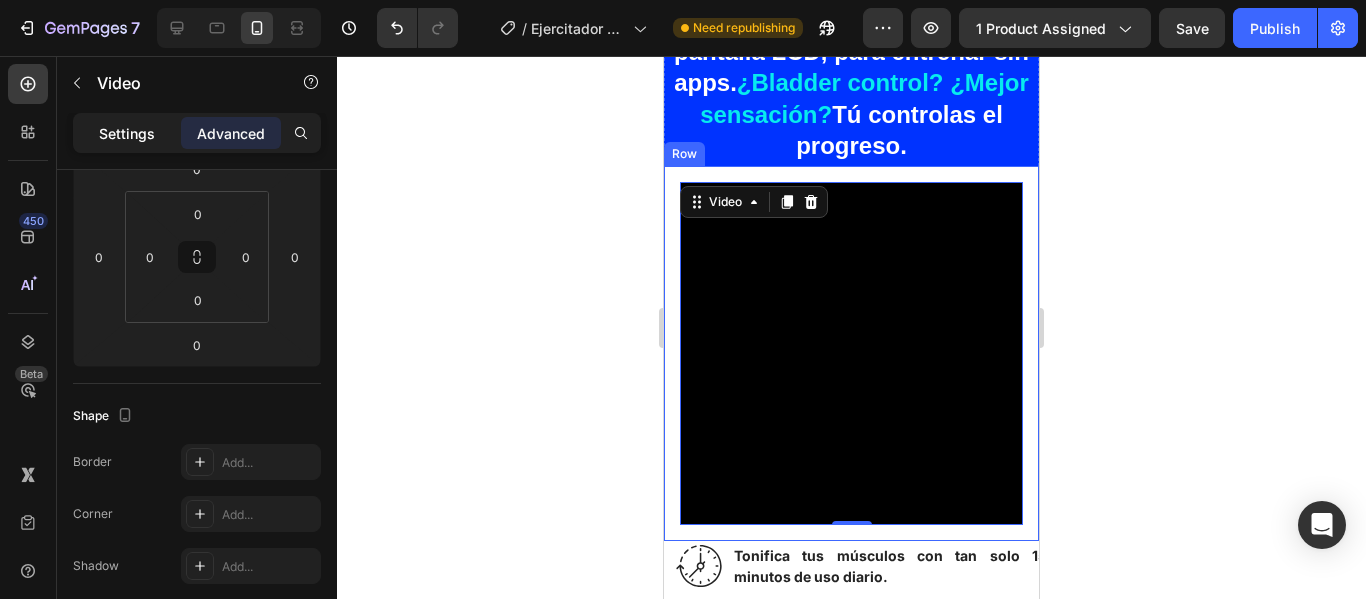 click on "Settings" at bounding box center (127, 133) 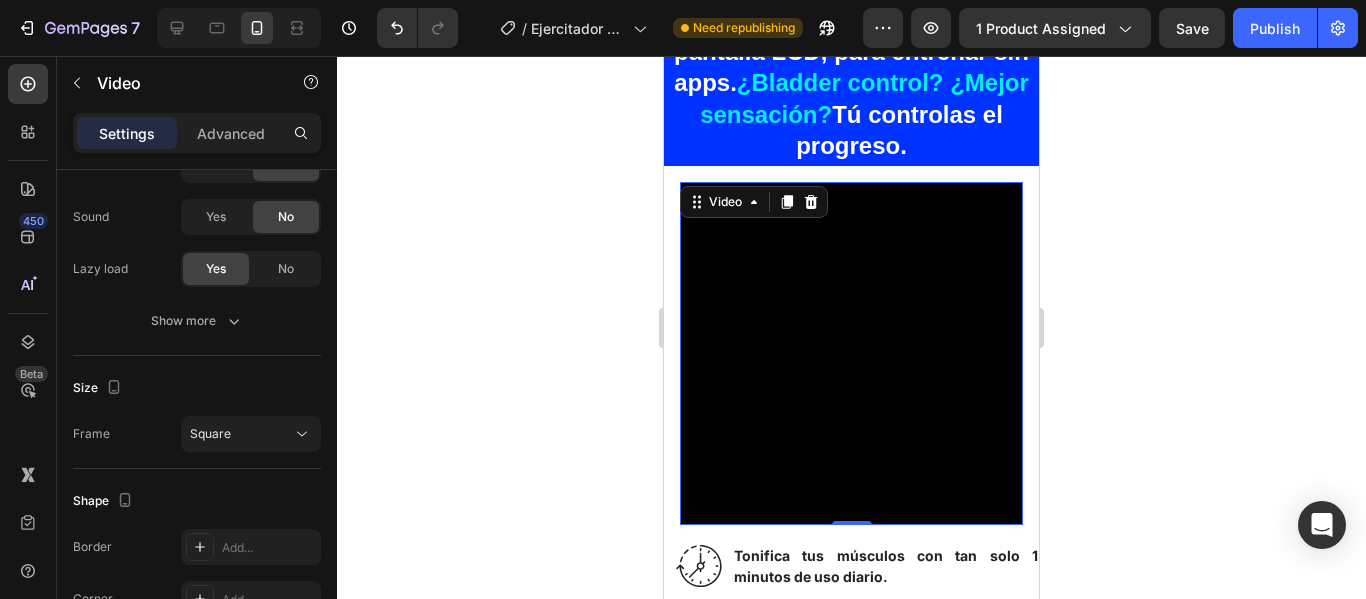 click at bounding box center (851, 353) 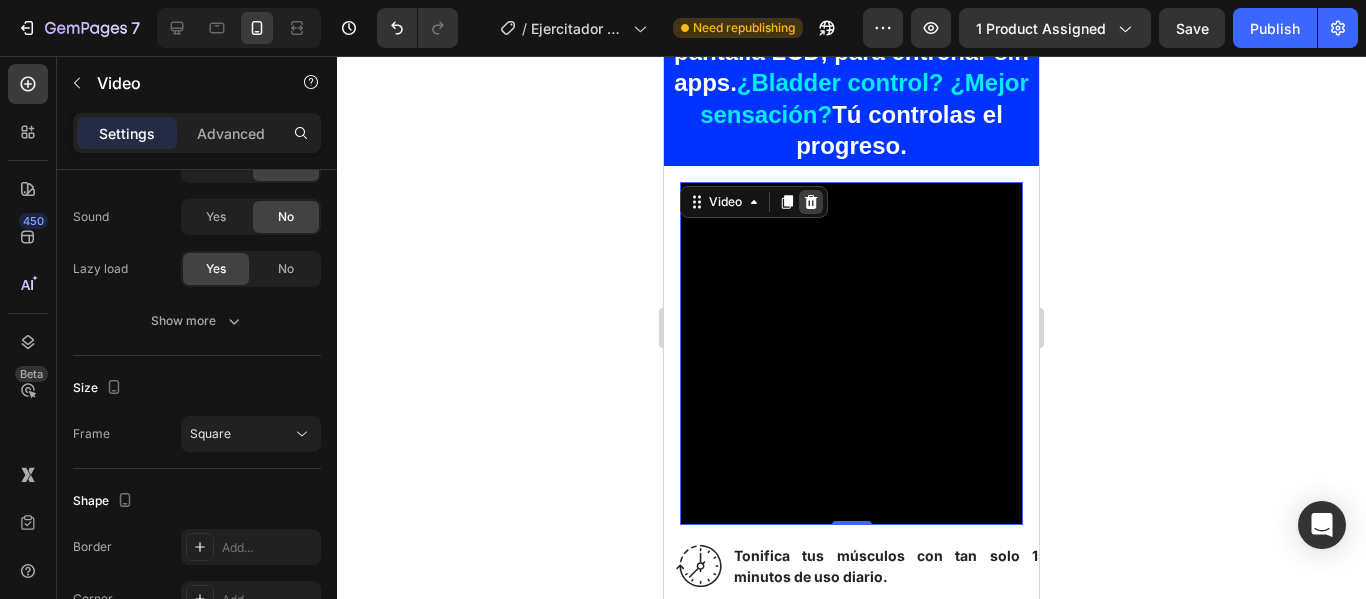 click 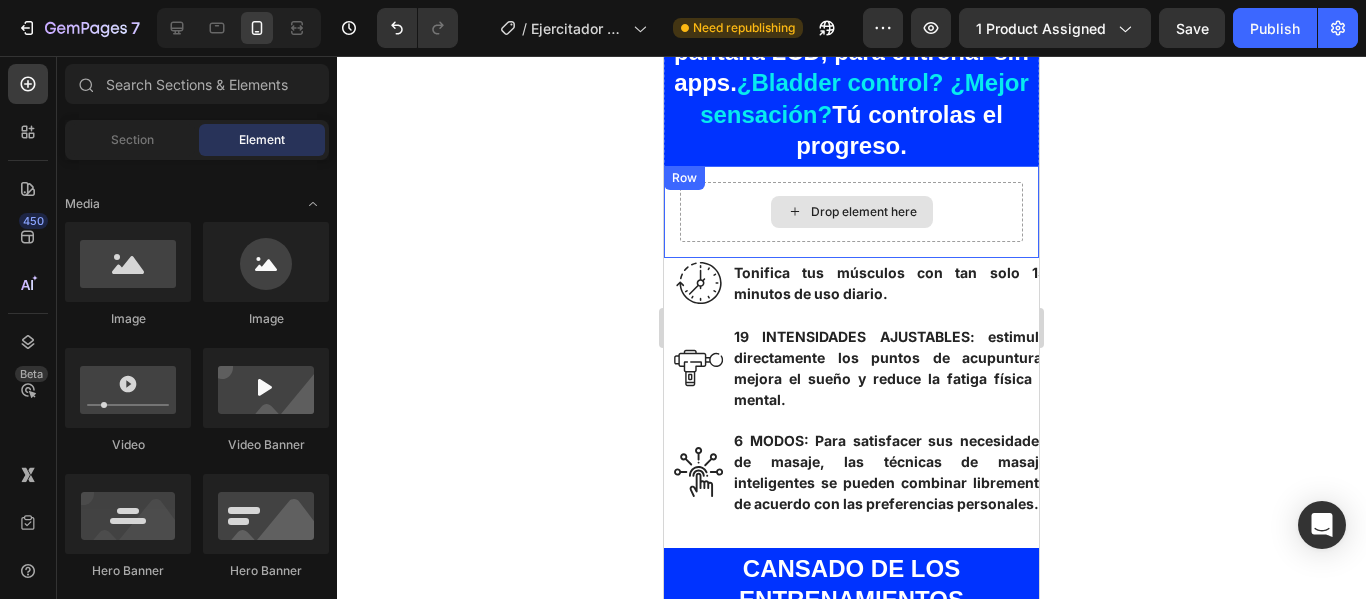 click on "Drop element here" at bounding box center [852, 212] 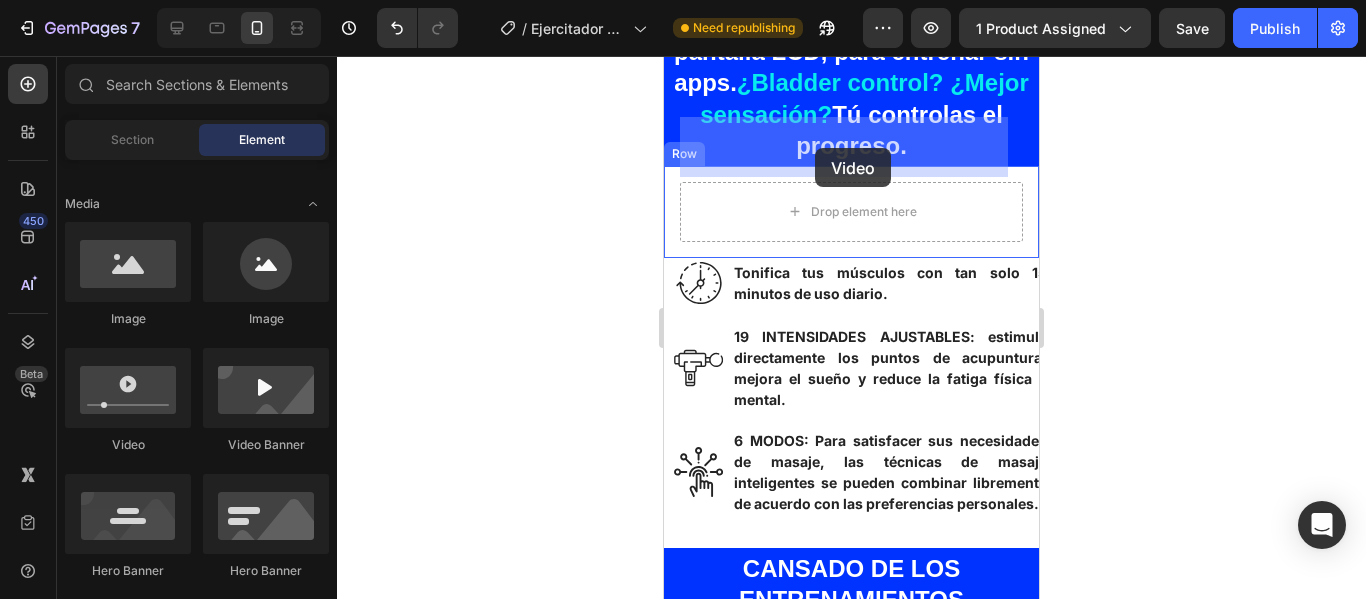 drag, startPoint x: 972, startPoint y: 353, endPoint x: 815, endPoint y: 148, distance: 258.2131 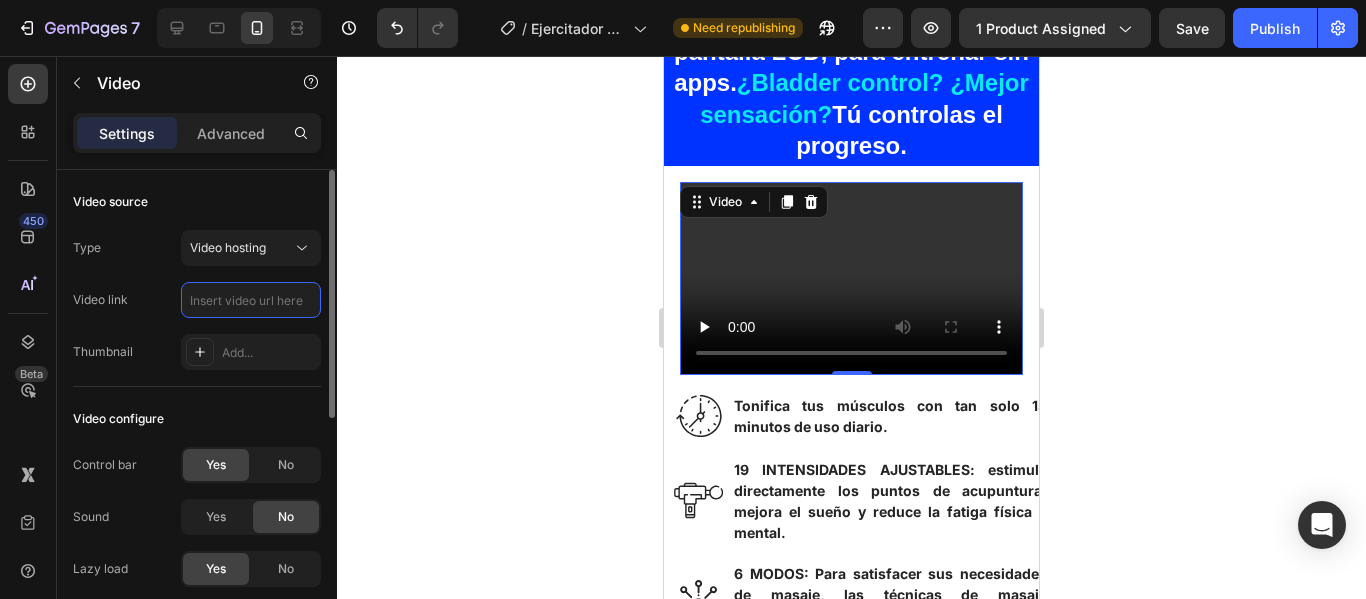 scroll, scrollTop: 0, scrollLeft: 0, axis: both 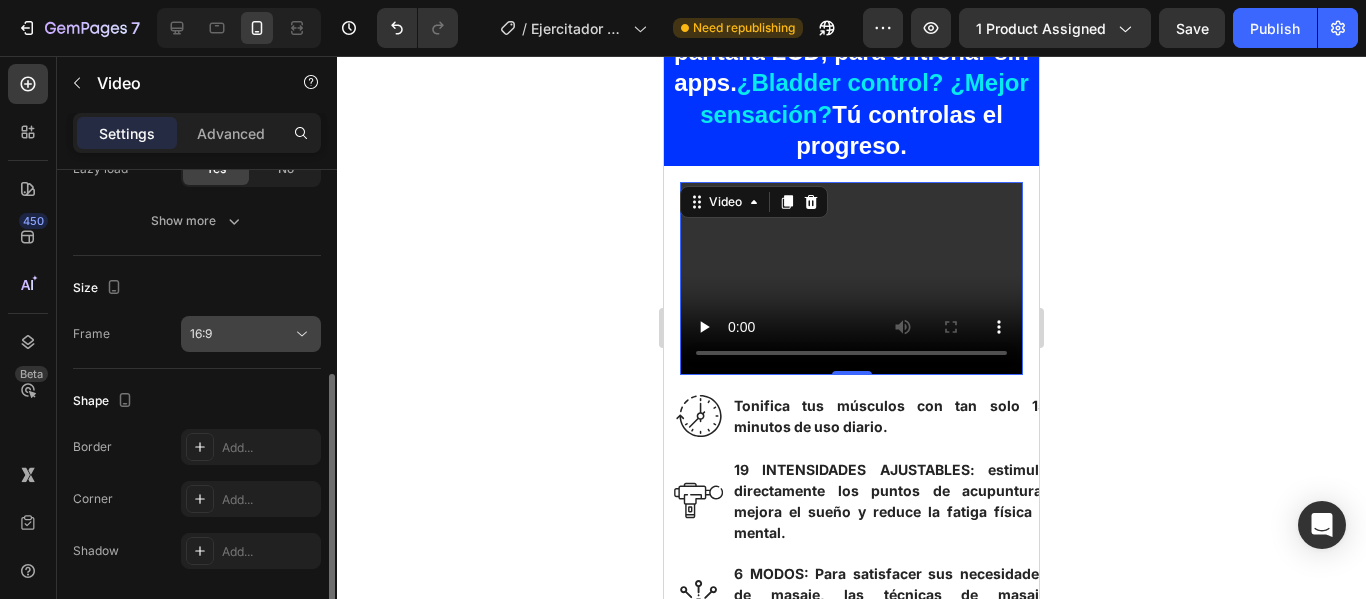type on "https://cdn.shopify.com/videos/c/o/v/c2a1f856d52f4dddb6ca3734d0b74b82.mp4" 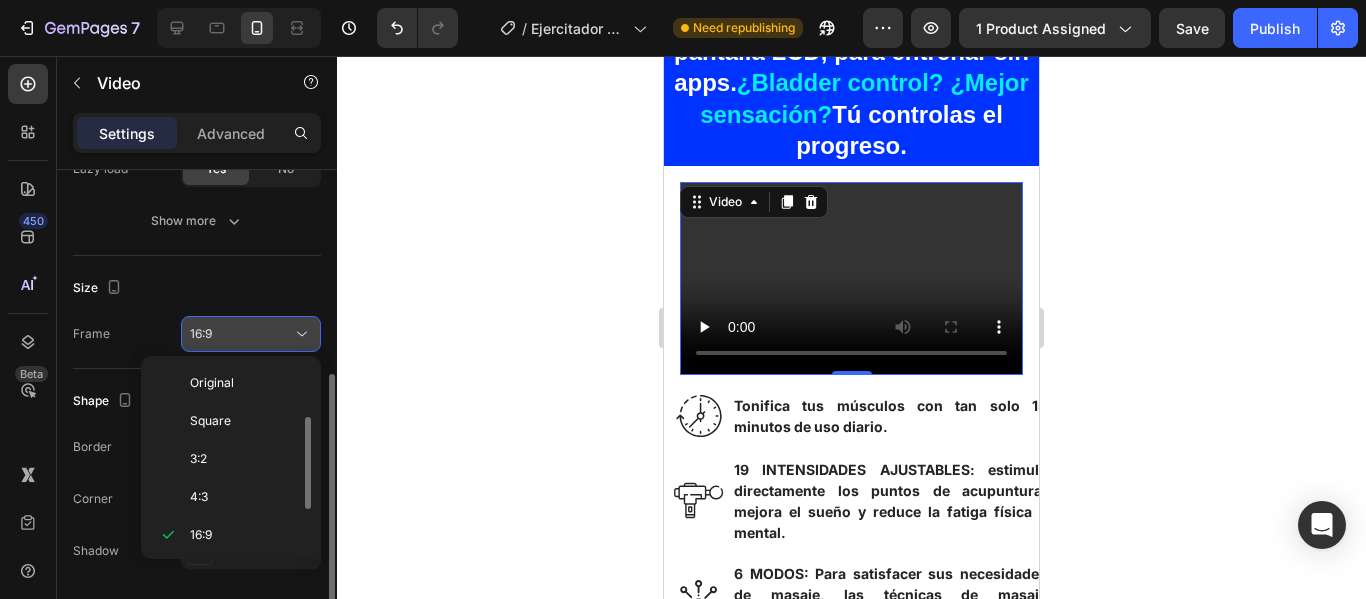 scroll, scrollTop: 0, scrollLeft: 0, axis: both 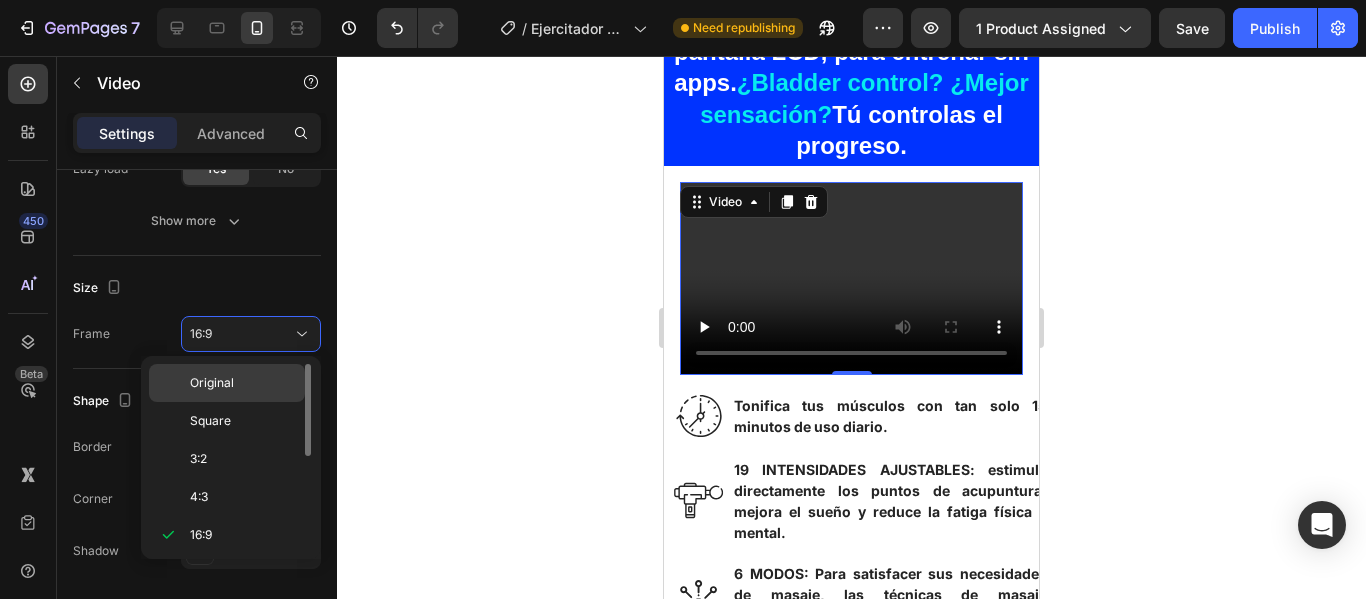 click on "Original" at bounding box center [243, 383] 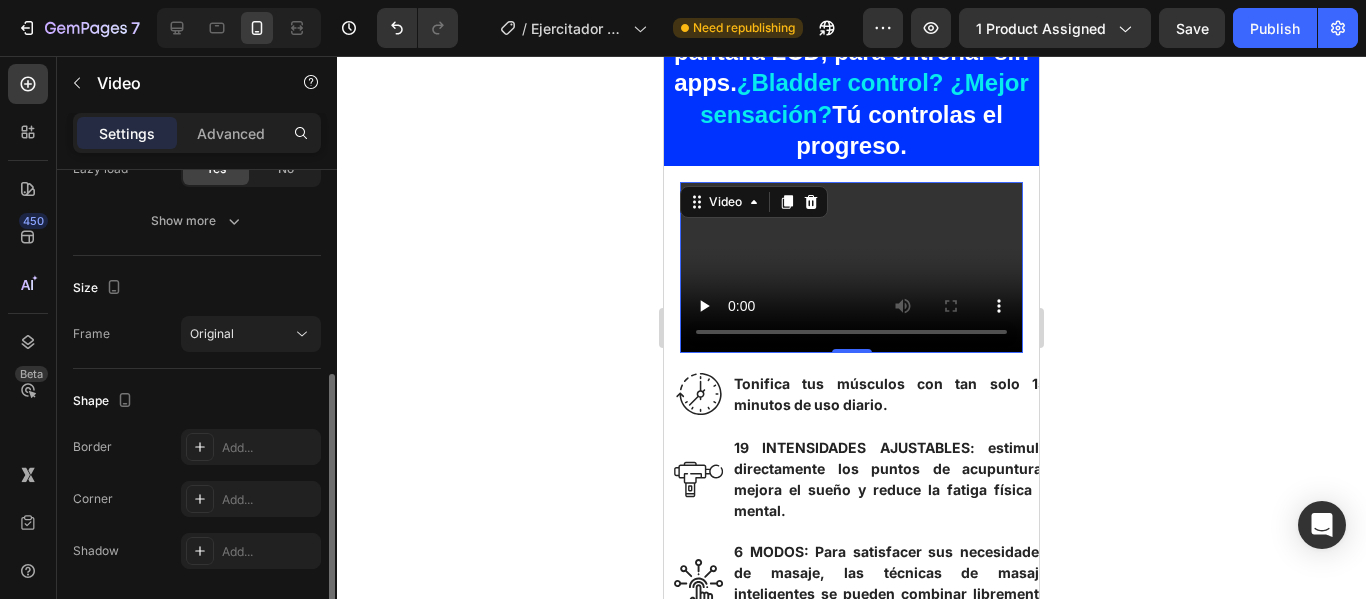 scroll, scrollTop: 300, scrollLeft: 0, axis: vertical 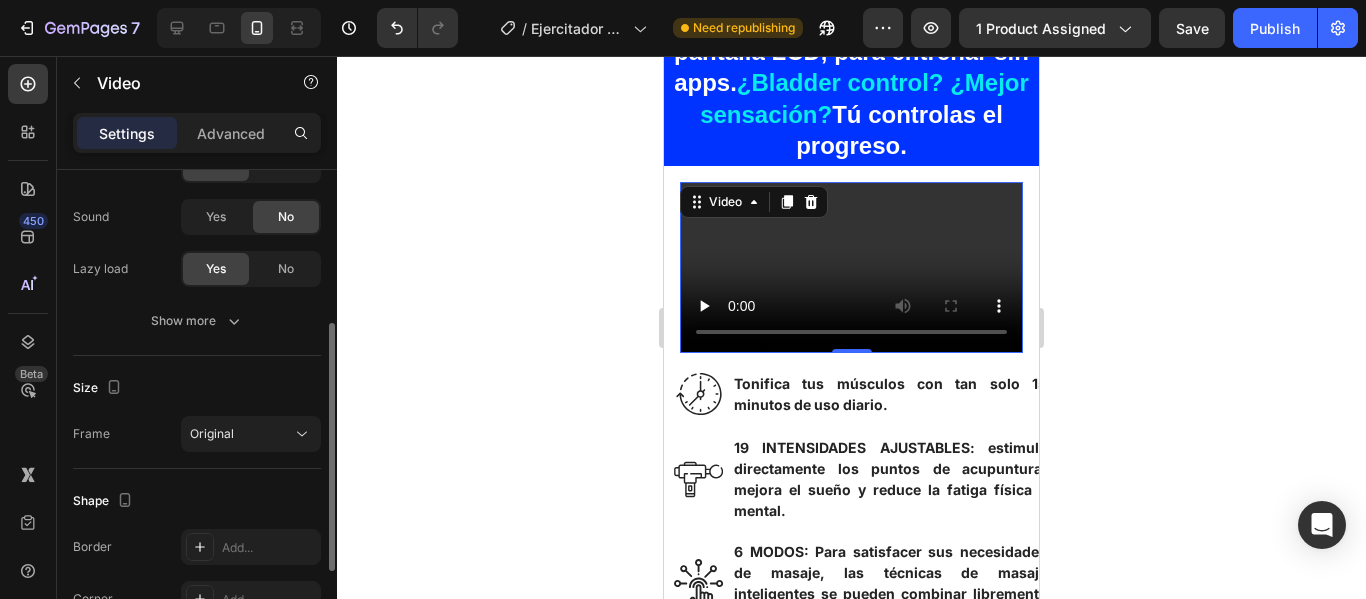 click 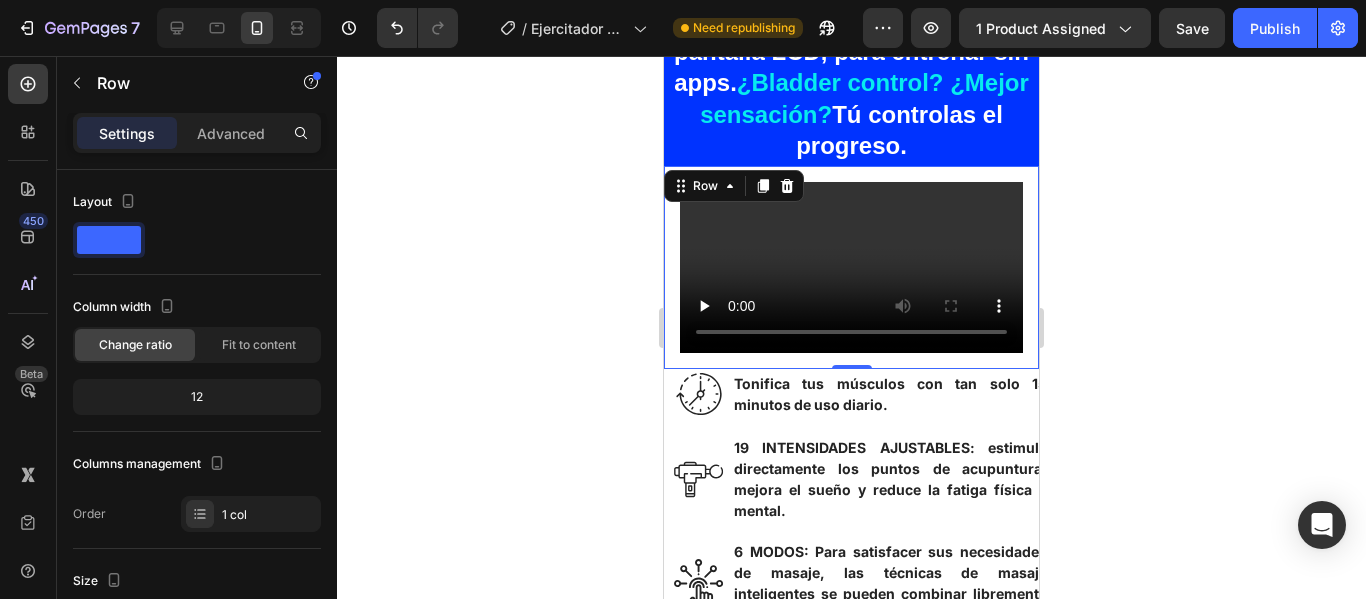 click on "Video Row   0" at bounding box center (851, 268) 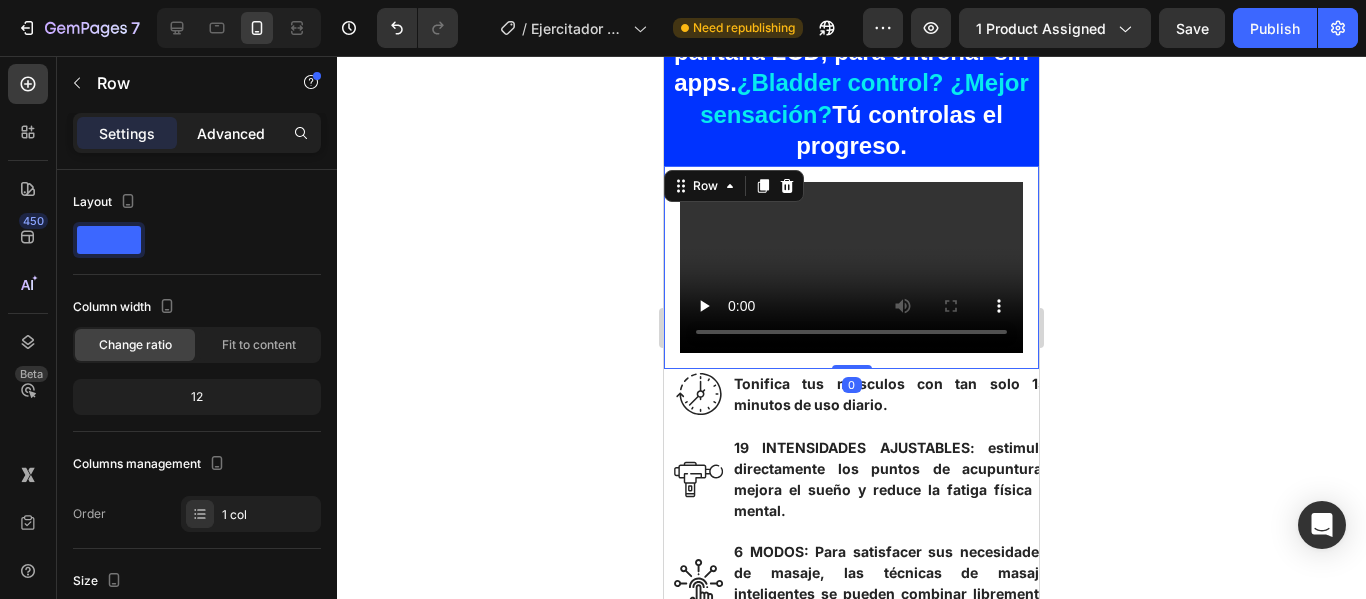 click on "Advanced" at bounding box center [231, 133] 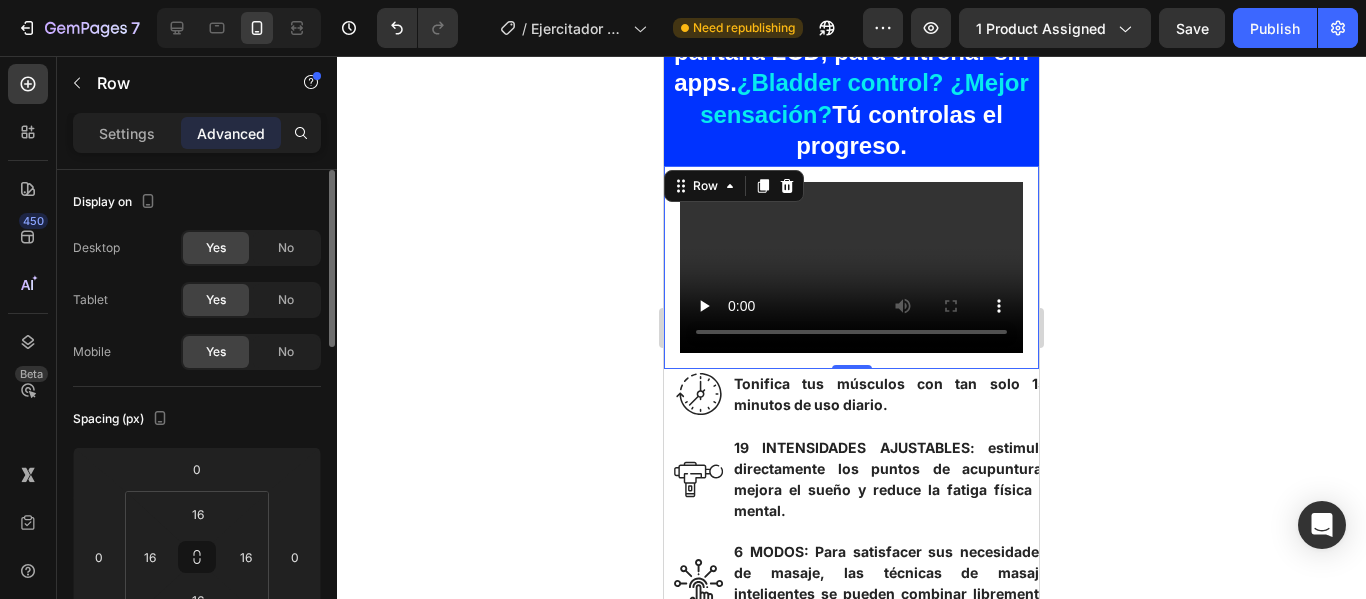 scroll, scrollTop: 200, scrollLeft: 0, axis: vertical 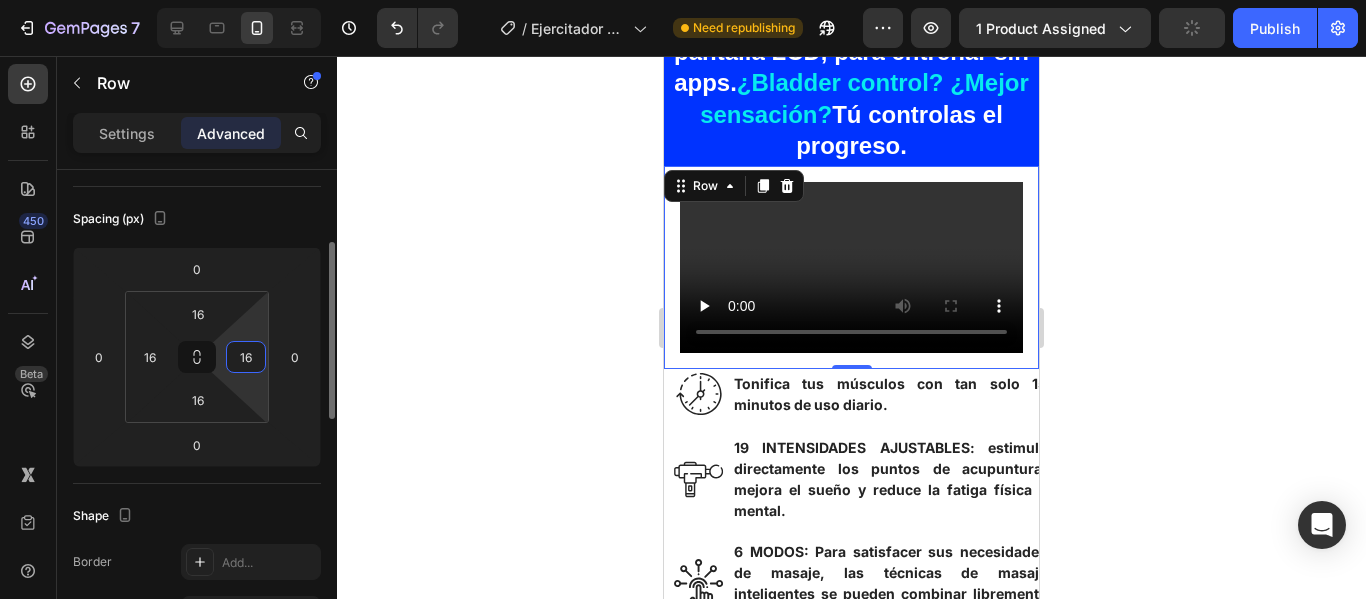 click on "16" at bounding box center [246, 357] 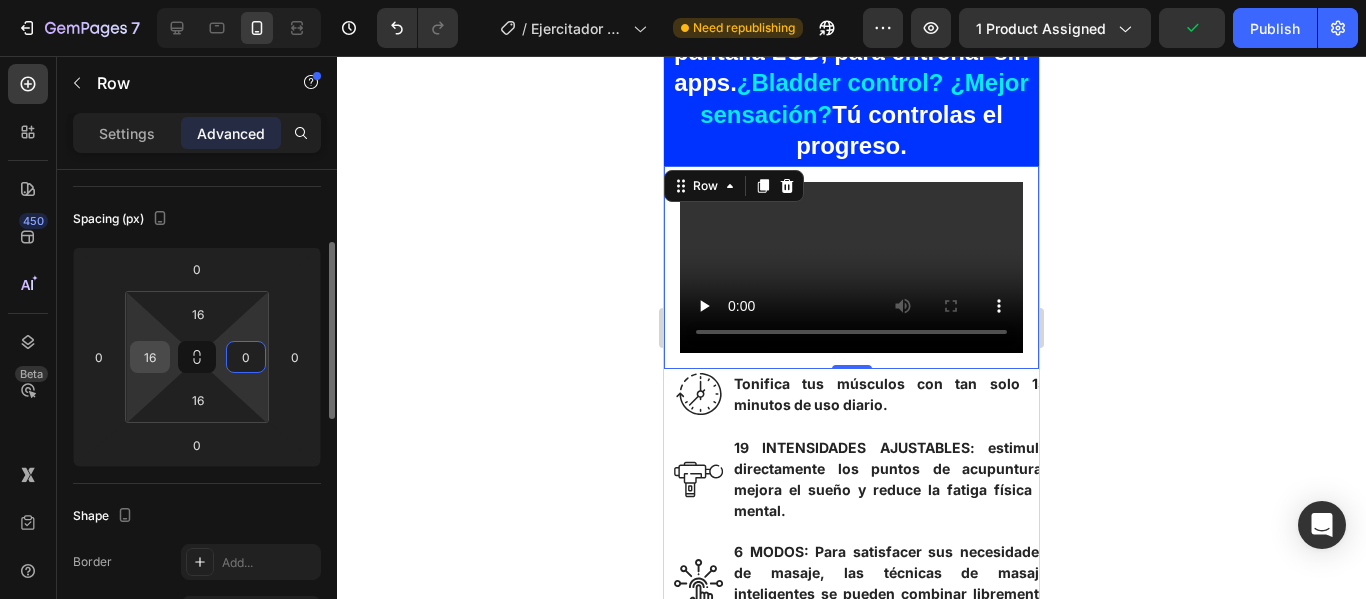 type on "0" 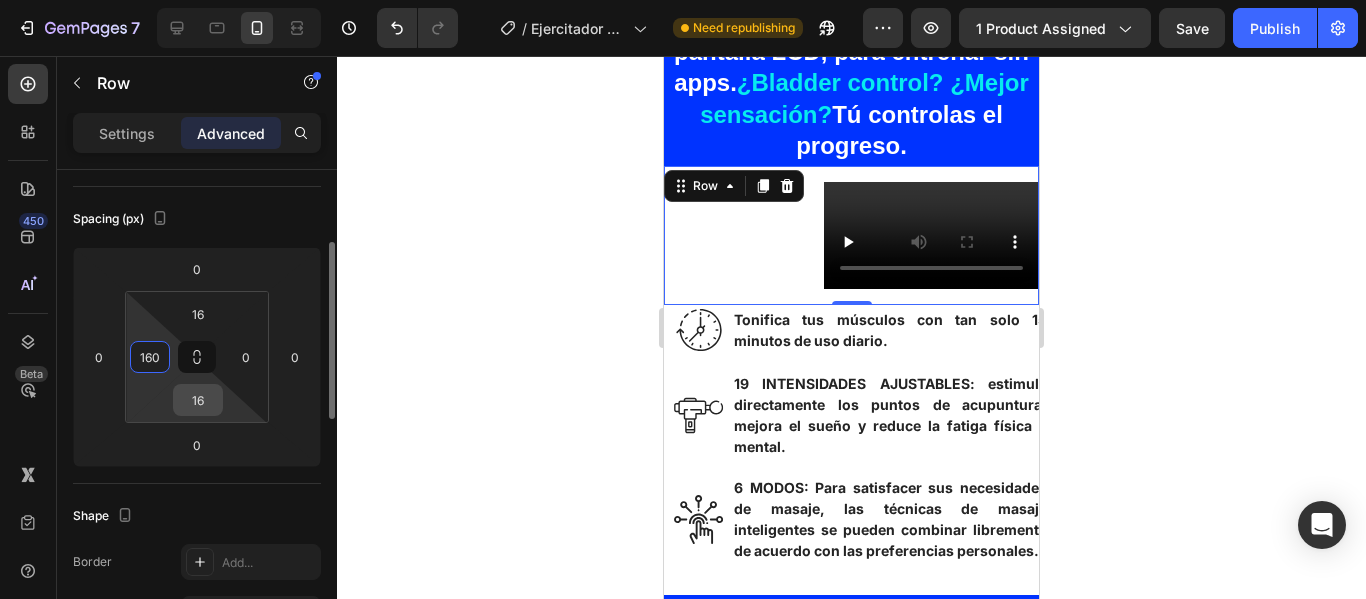 type on "160" 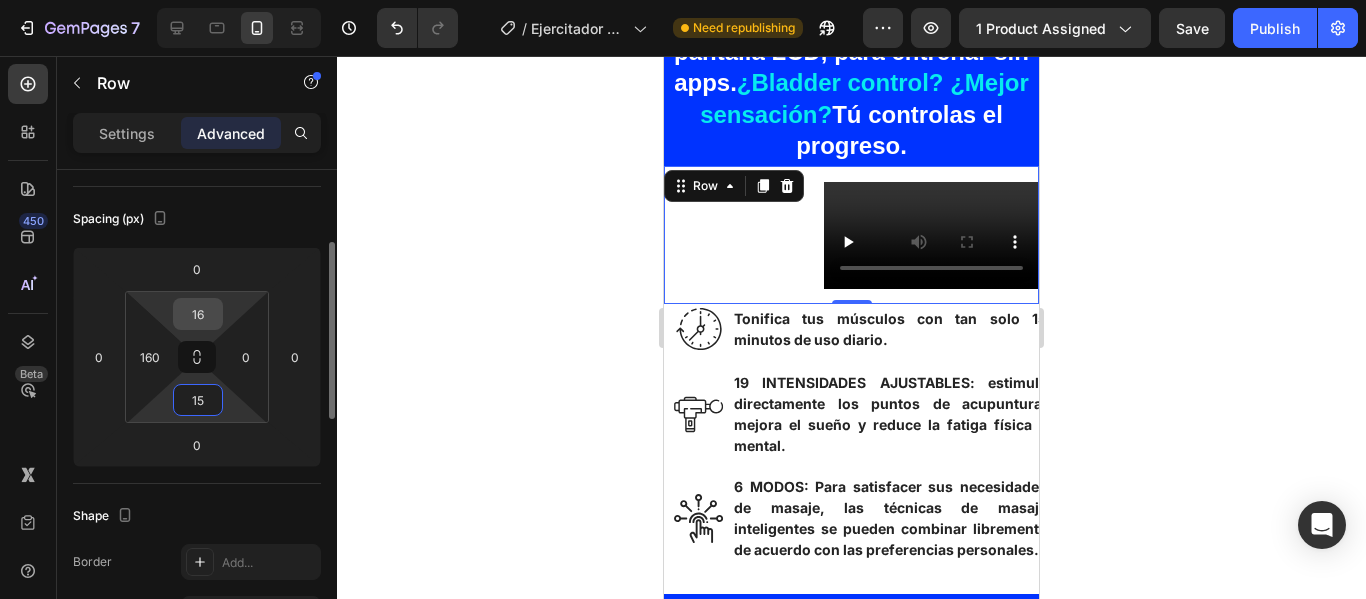 type on "15" 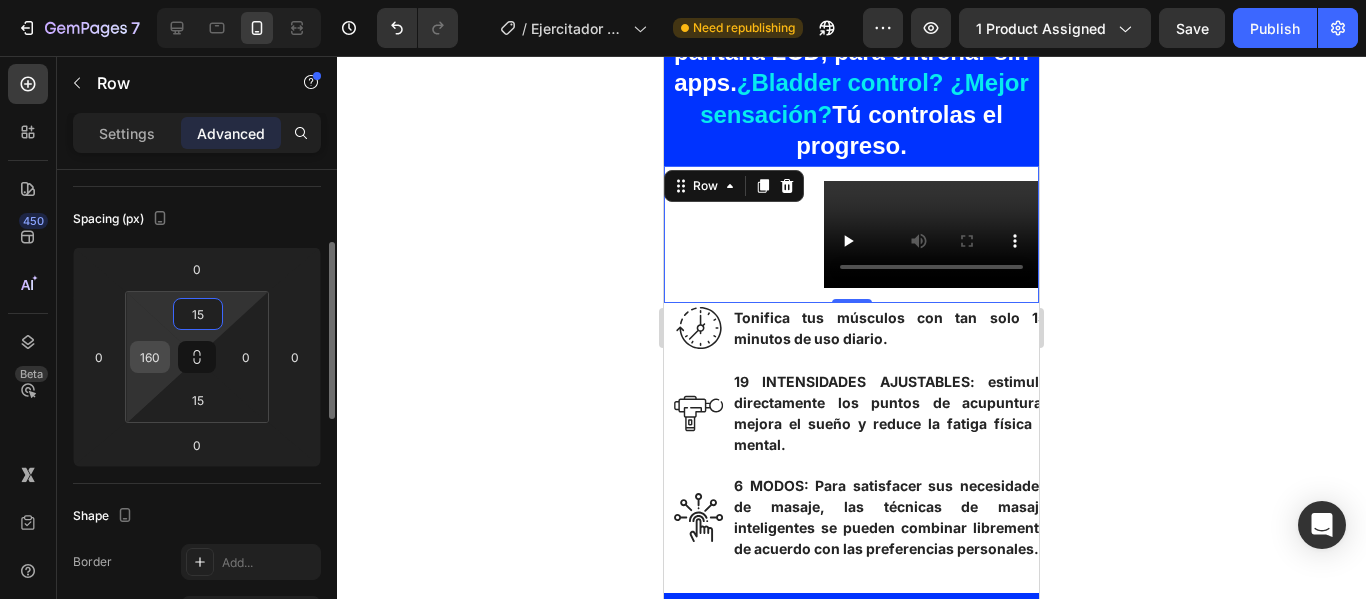 type on "15" 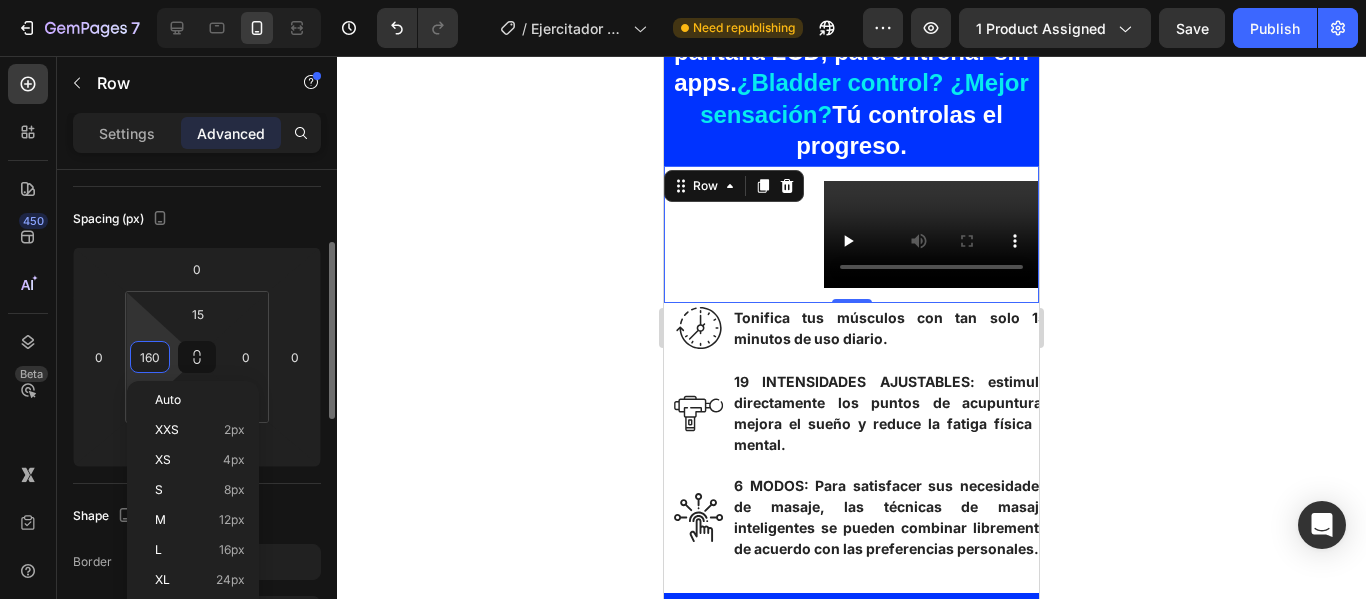 type on "0" 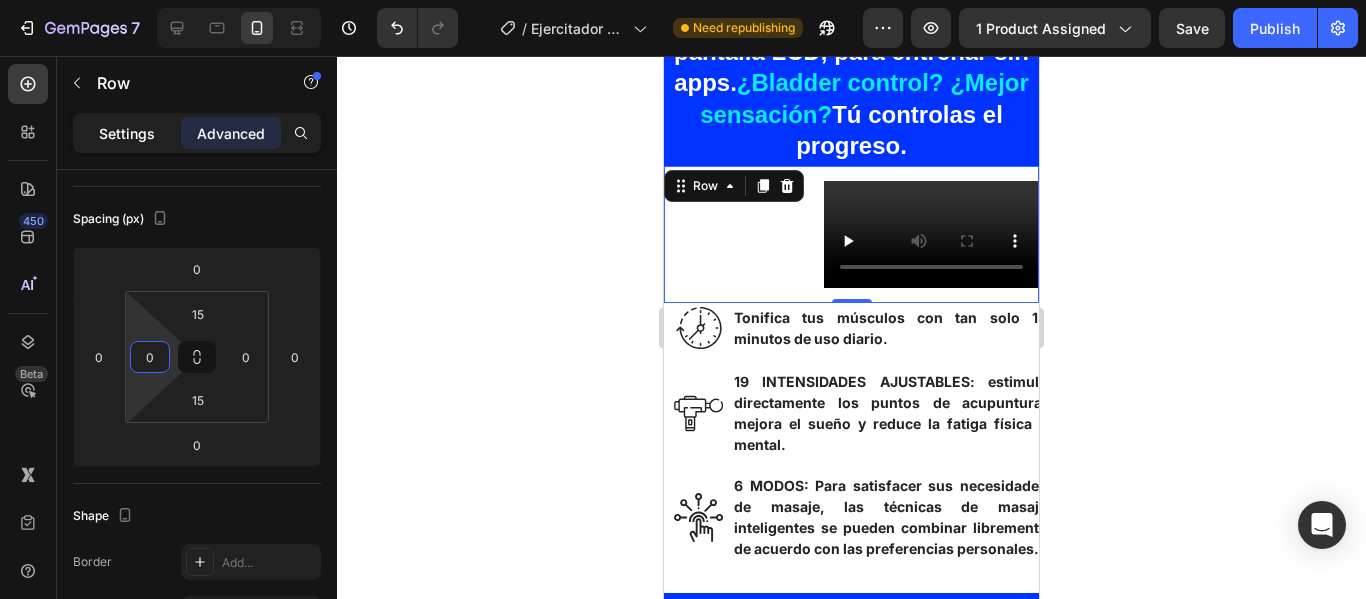click on "Settings" at bounding box center [127, 133] 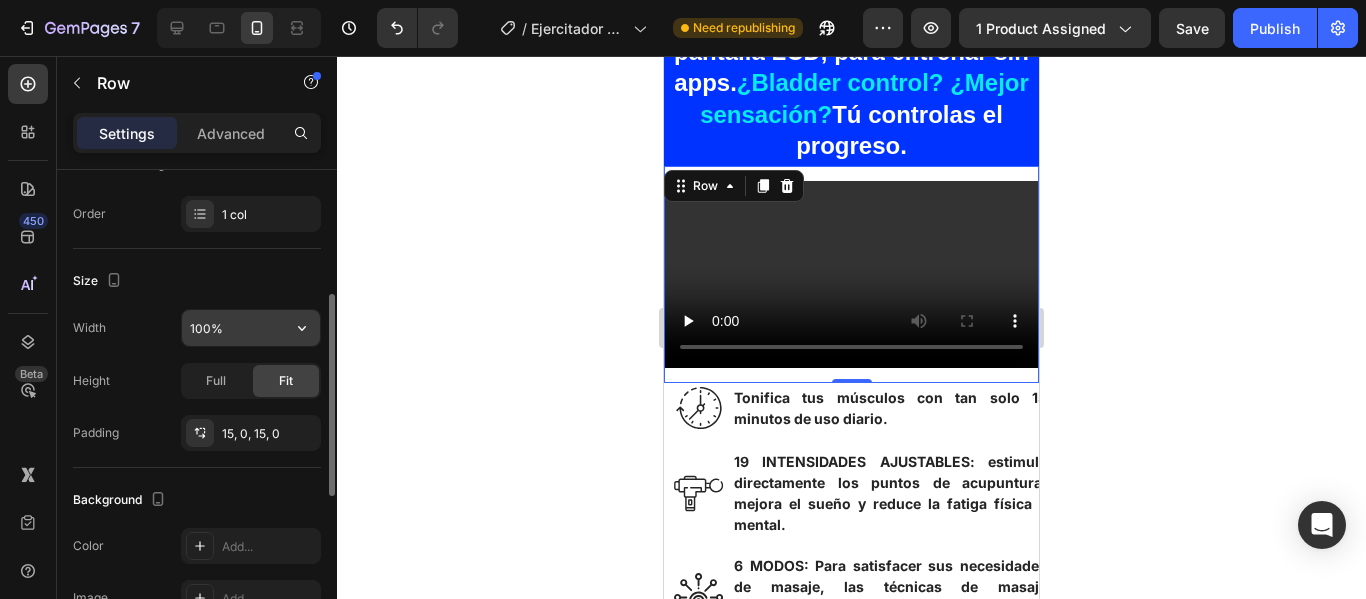 scroll, scrollTop: 400, scrollLeft: 0, axis: vertical 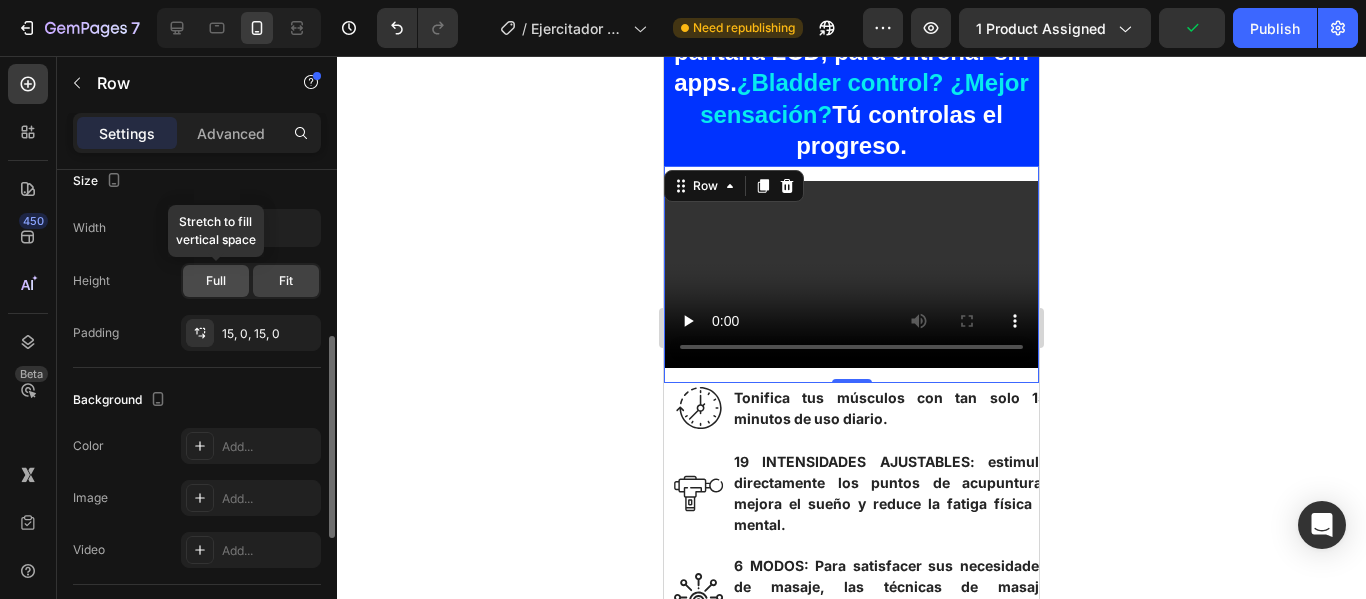 click on "Full" 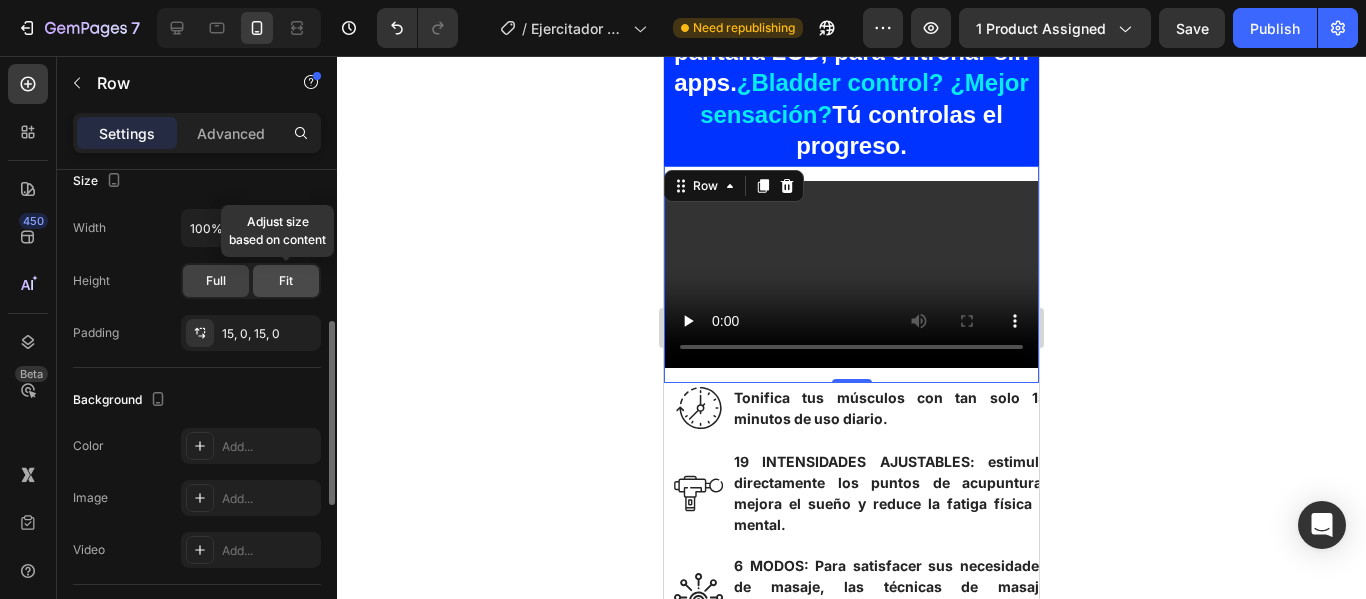 click on "Fit" 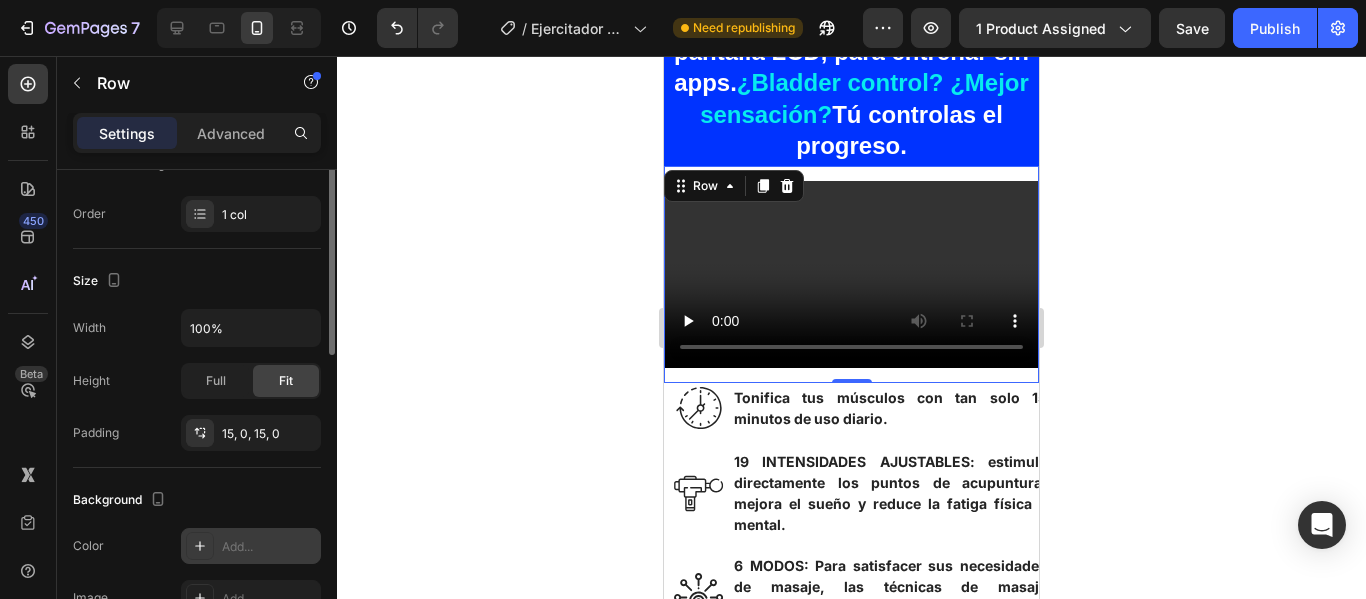 scroll, scrollTop: 0, scrollLeft: 0, axis: both 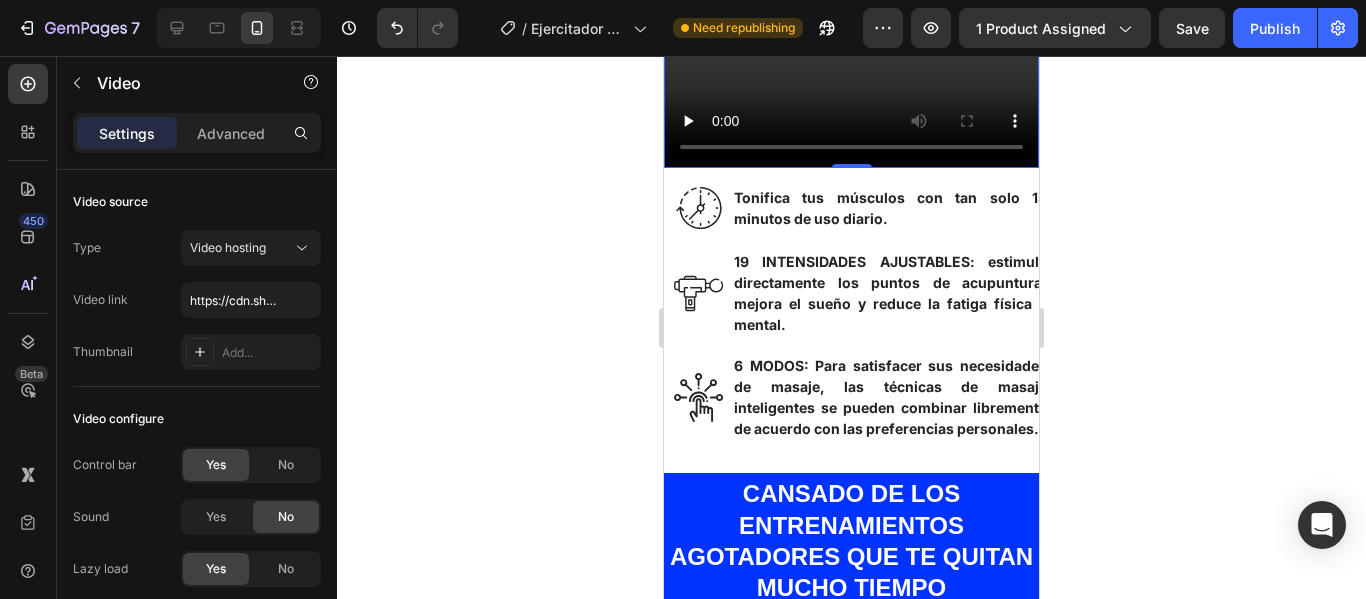 click at bounding box center (851, 75) 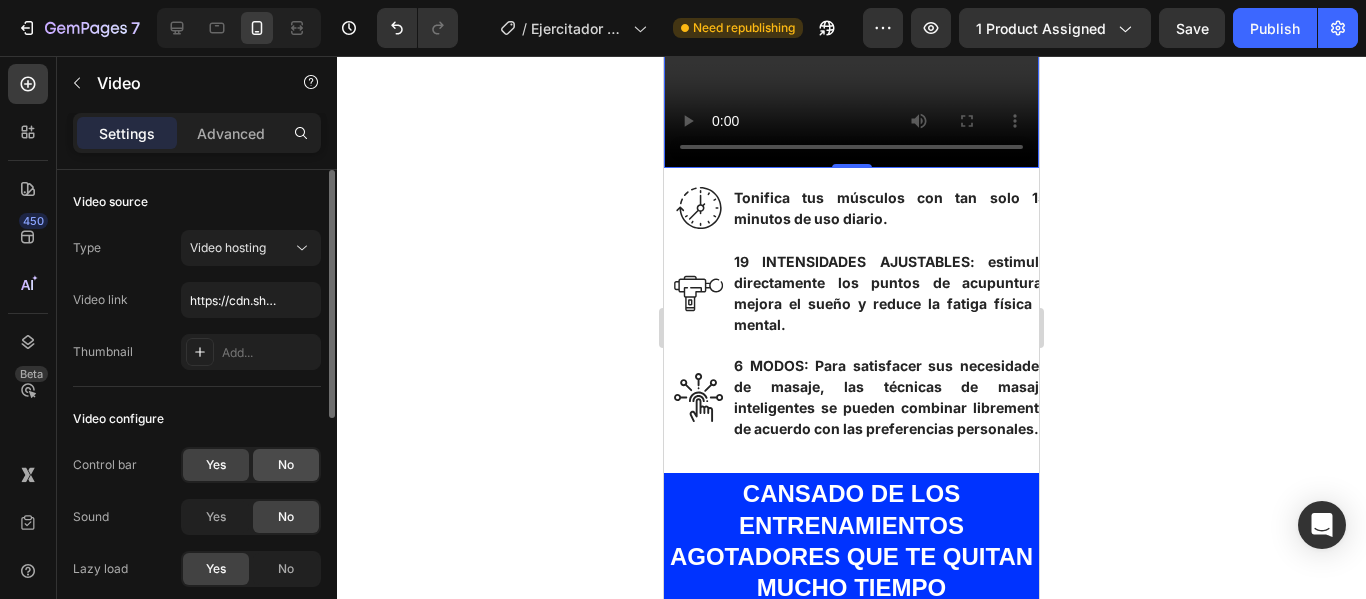 click on "No" 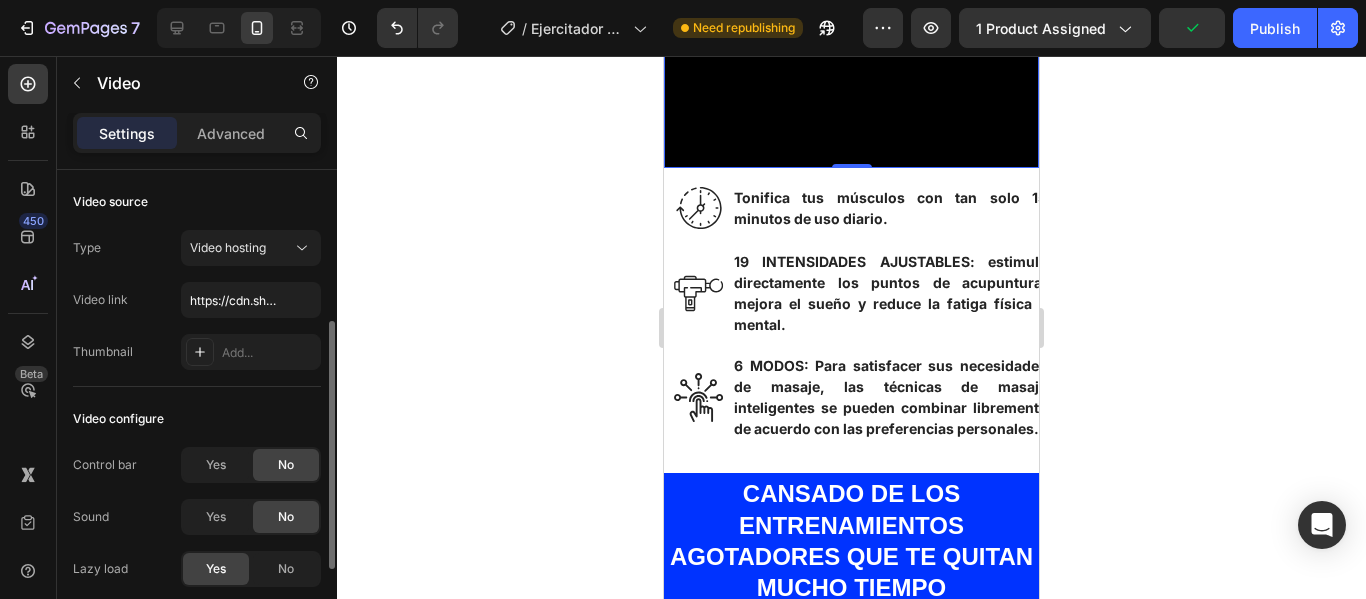 scroll, scrollTop: 100, scrollLeft: 0, axis: vertical 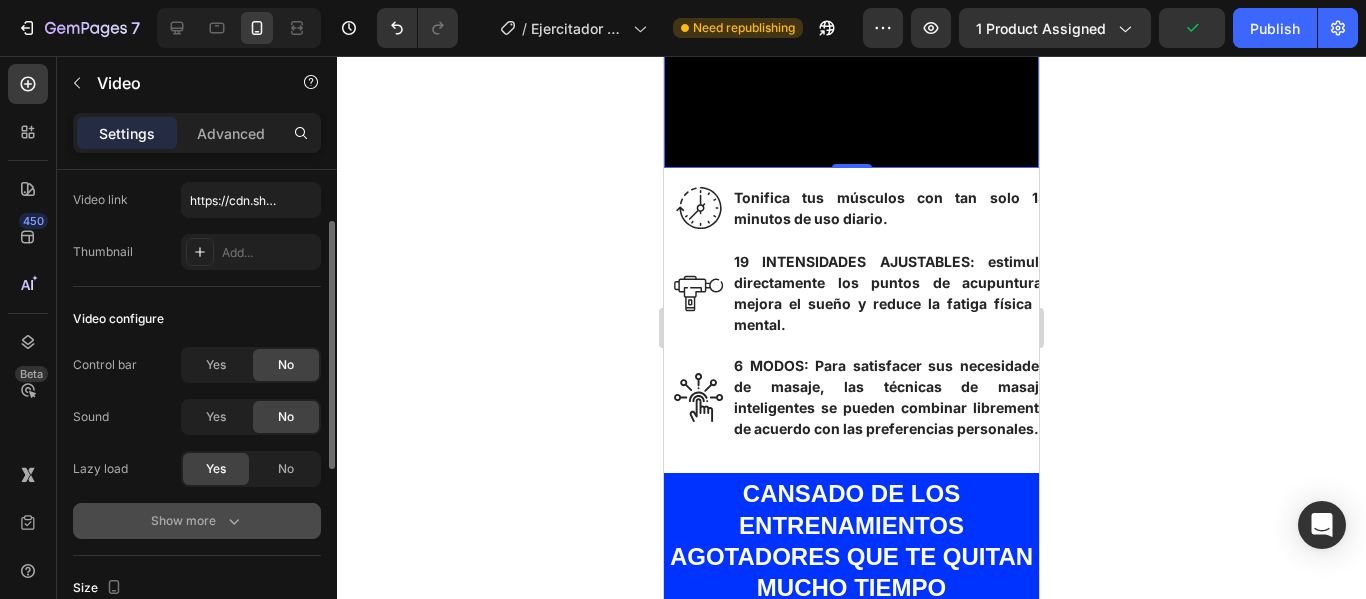 click on "Show more" at bounding box center [197, 521] 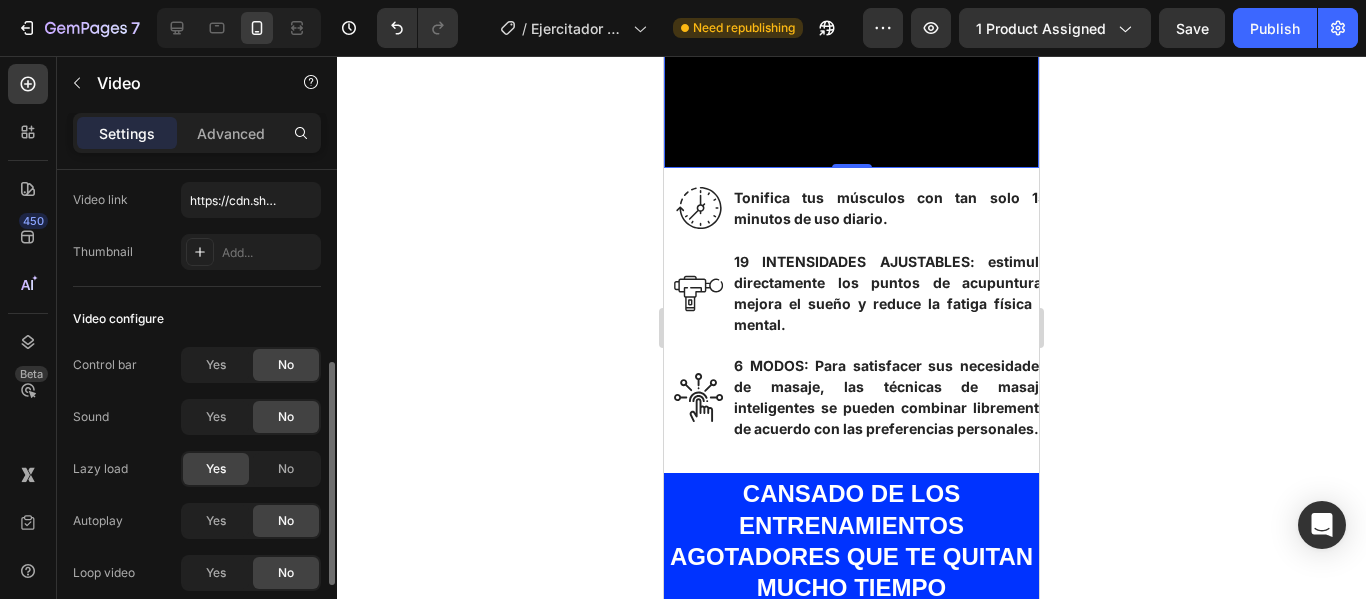 scroll, scrollTop: 200, scrollLeft: 0, axis: vertical 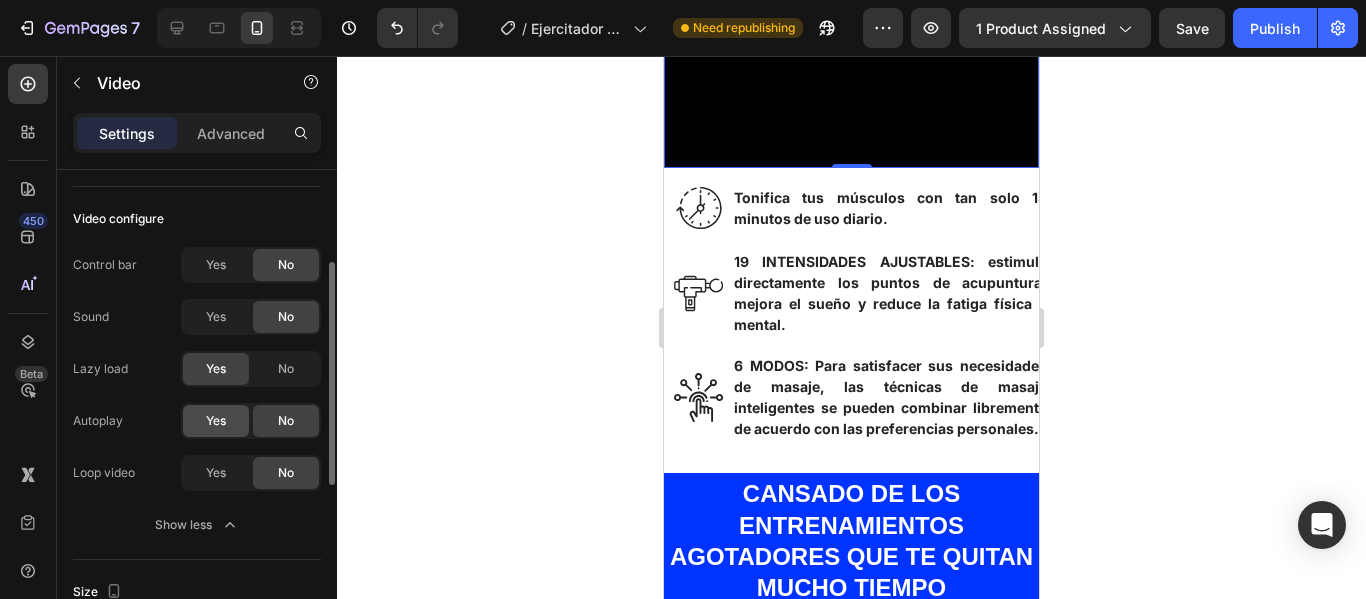 click on "Yes" 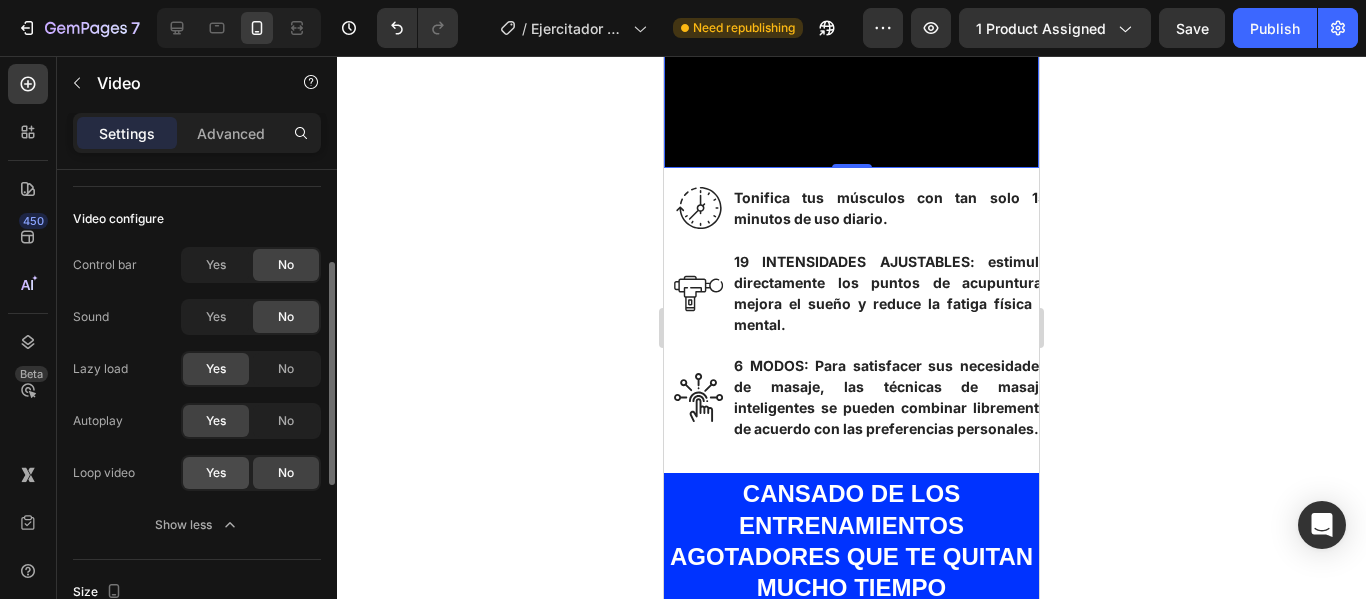 click on "Yes" 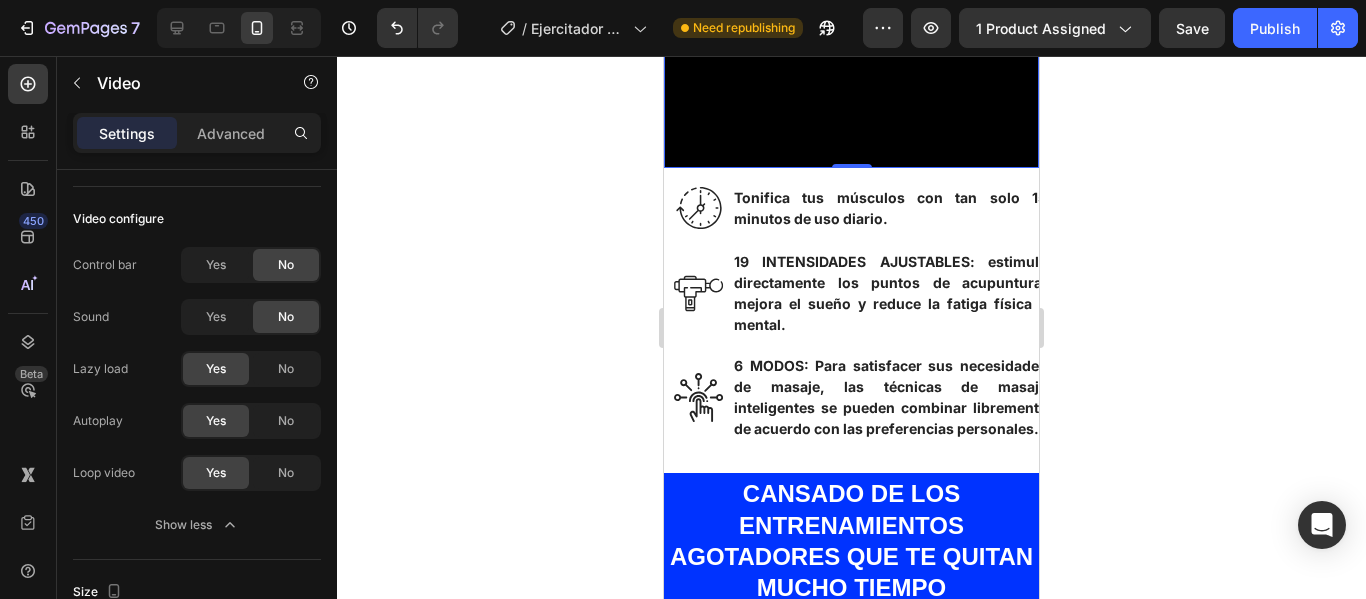 click on "Save" at bounding box center (1192, 28) 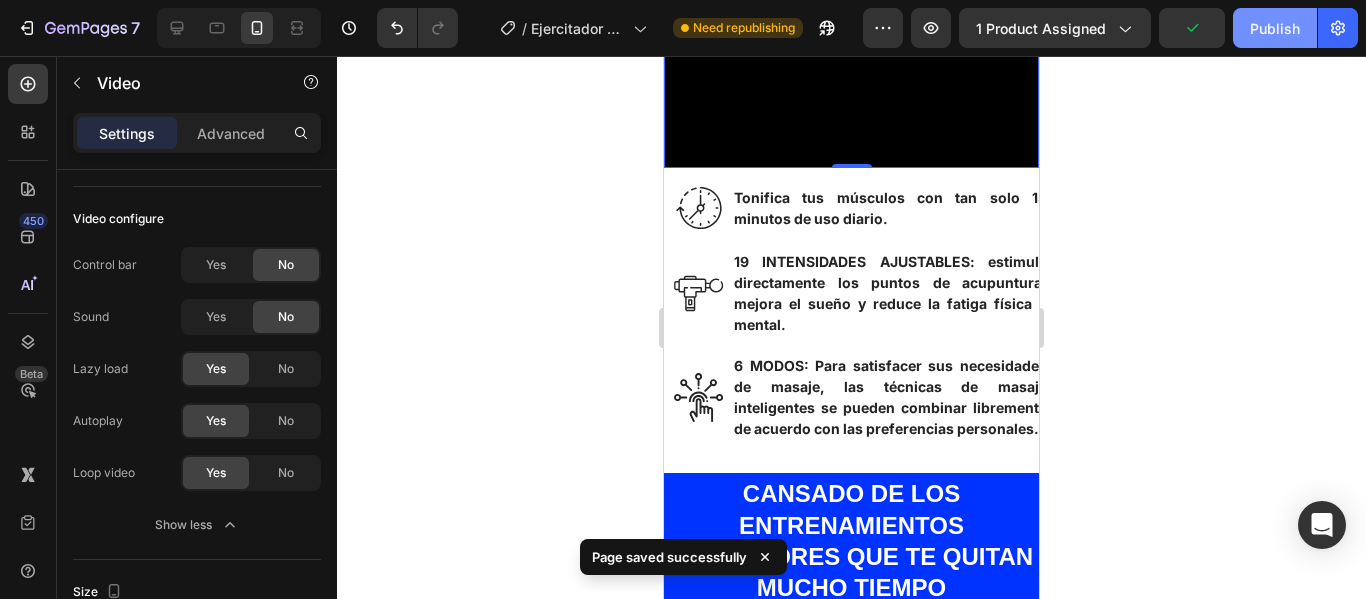 click on "Publish" at bounding box center (1275, 28) 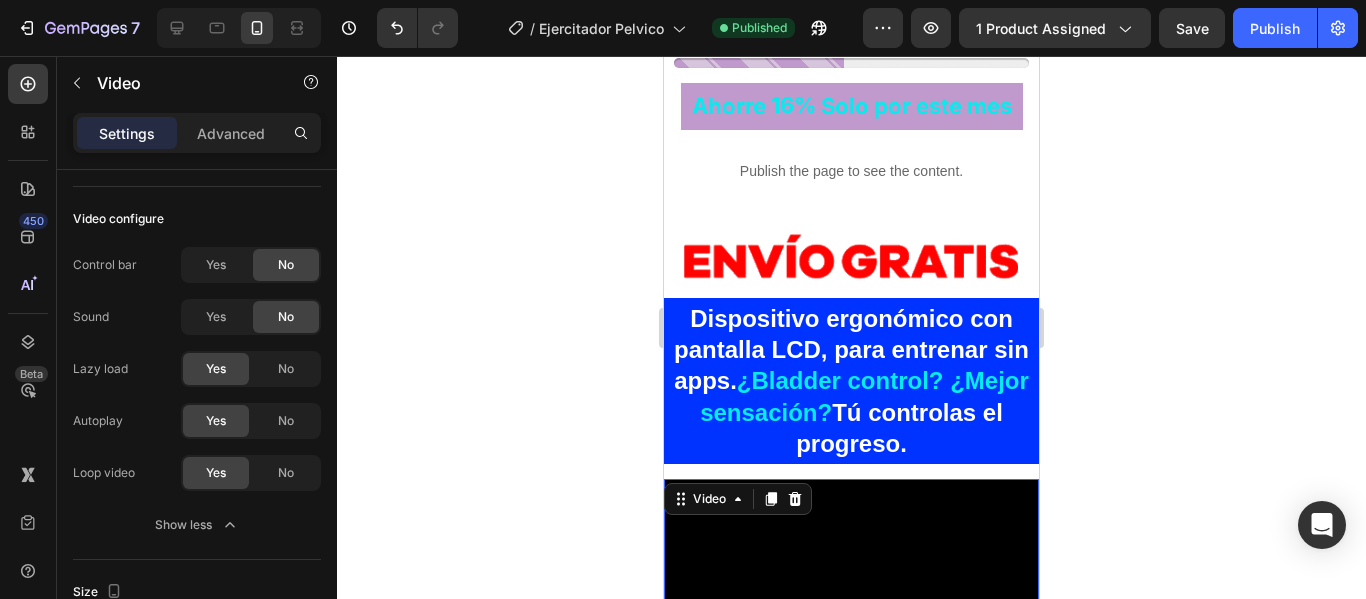 scroll, scrollTop: 900, scrollLeft: 0, axis: vertical 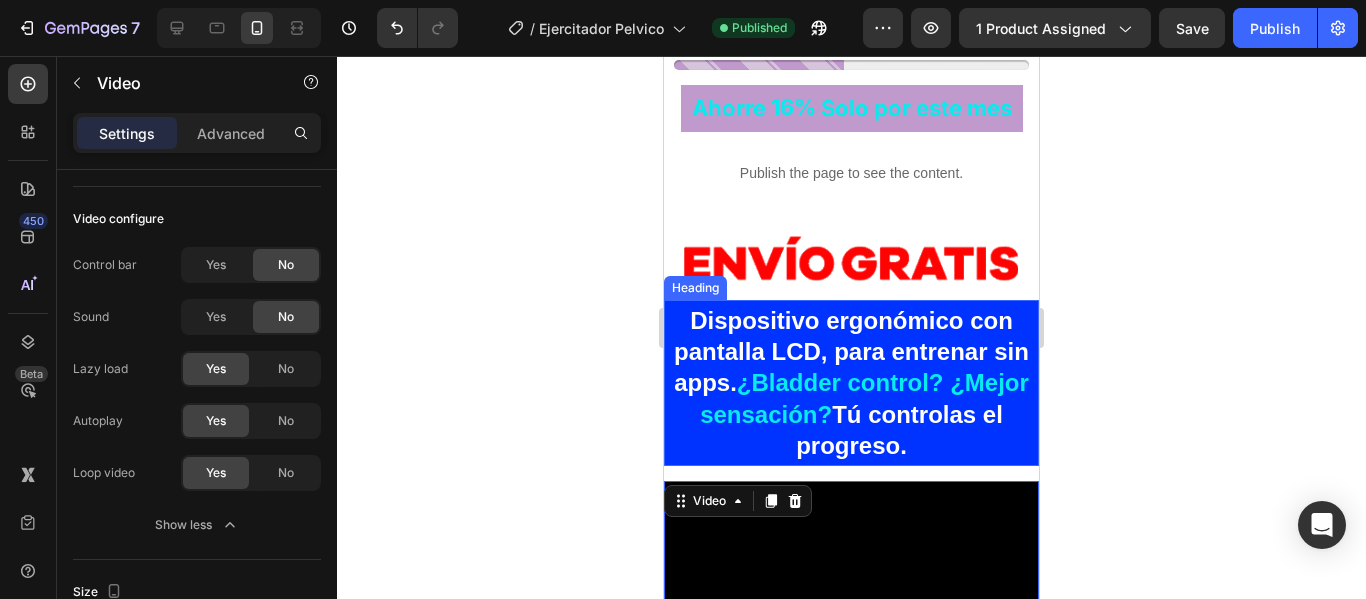 click on "⁠⁠⁠⁠⁠⁠⁠ Dispositivo ergonómico con pantalla LCD, para entrenar sin apps.  ¿Bladder control? ¿Mejor sensación?  Tú controlas el progreso." at bounding box center [851, 383] 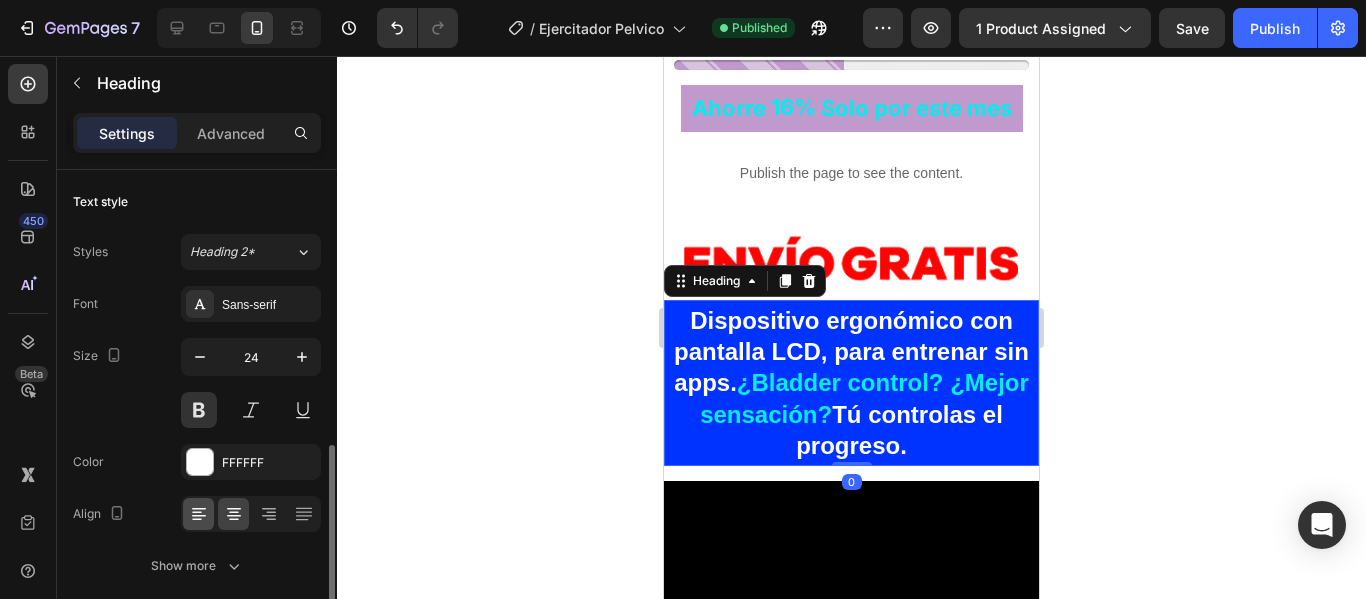 scroll, scrollTop: 300, scrollLeft: 0, axis: vertical 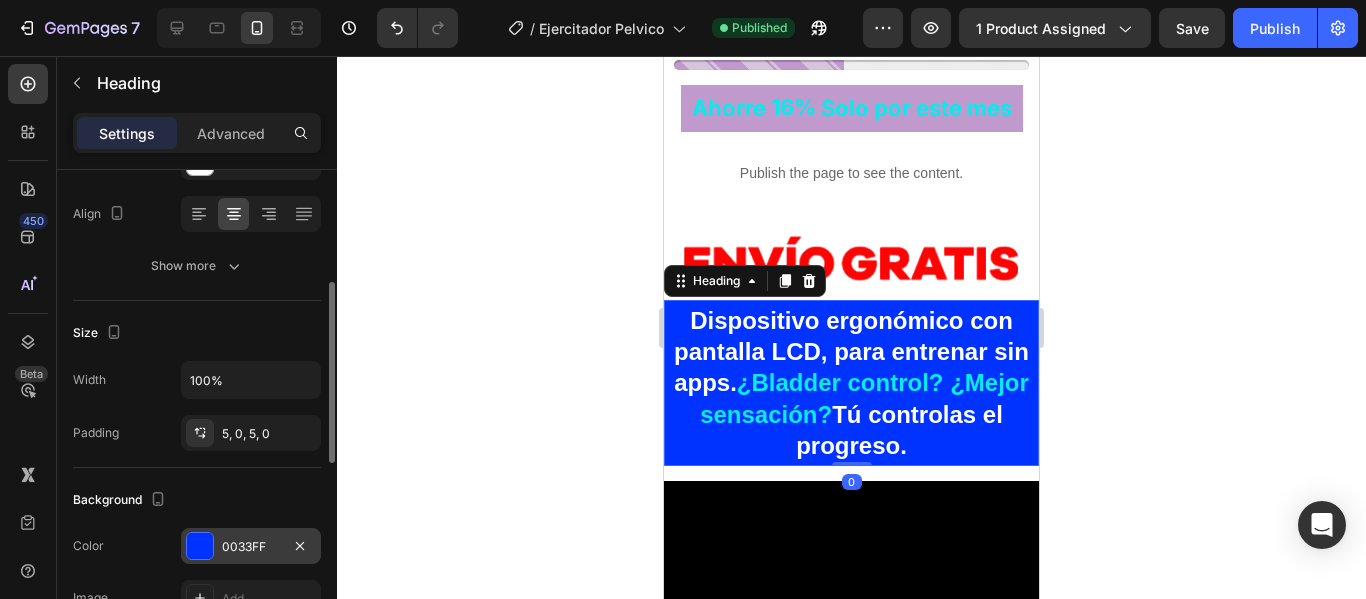 click at bounding box center (200, 546) 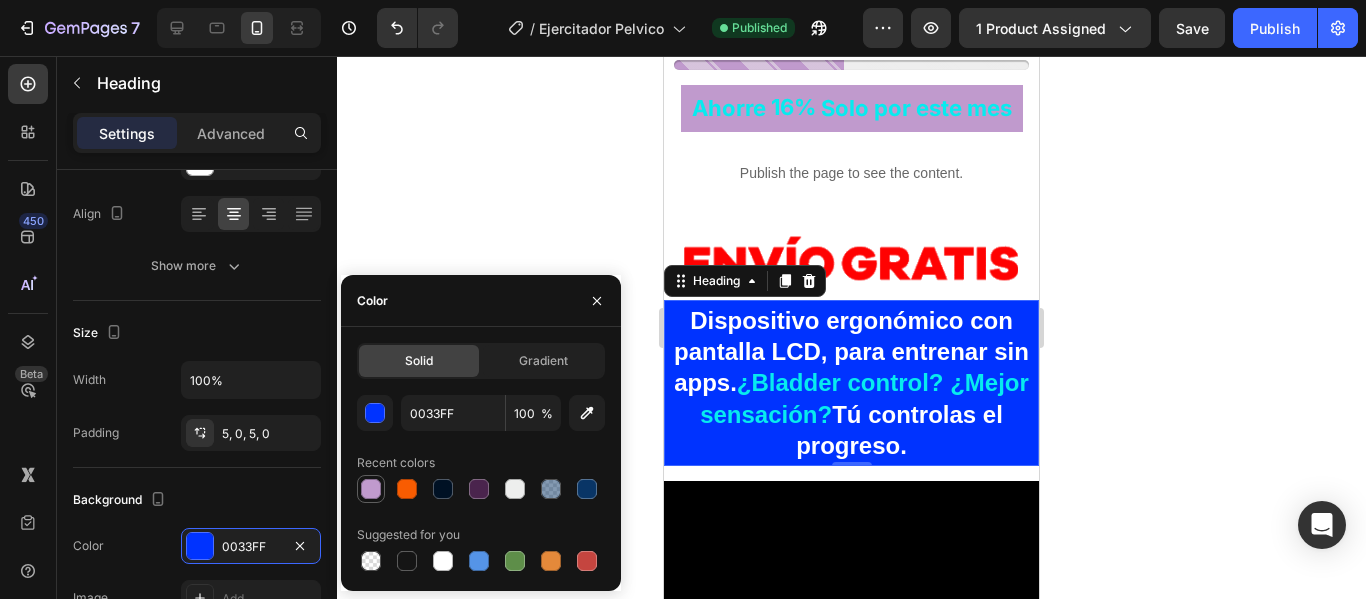 click at bounding box center (371, 489) 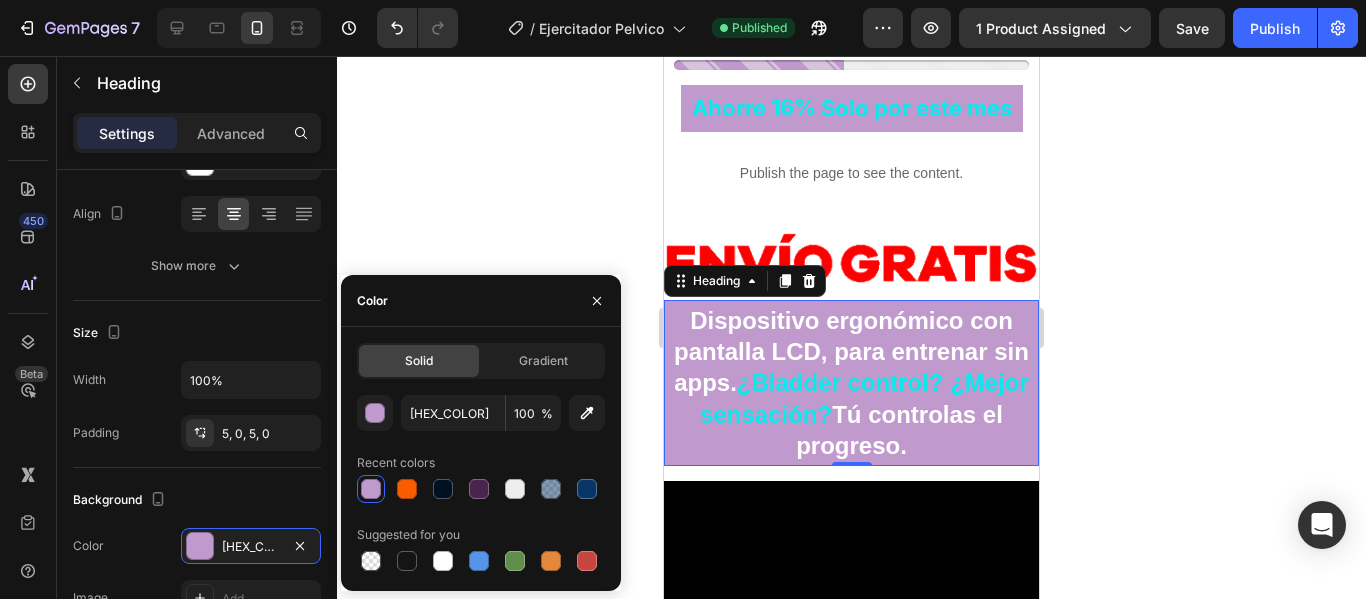 click 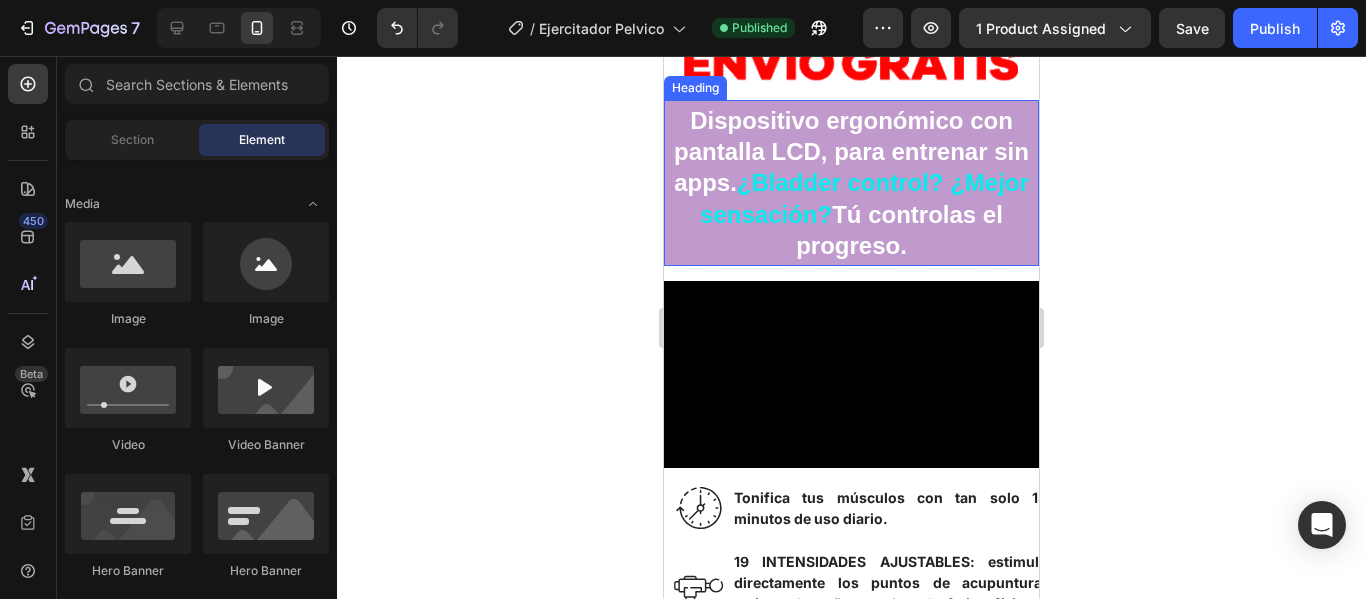 scroll, scrollTop: 1400, scrollLeft: 0, axis: vertical 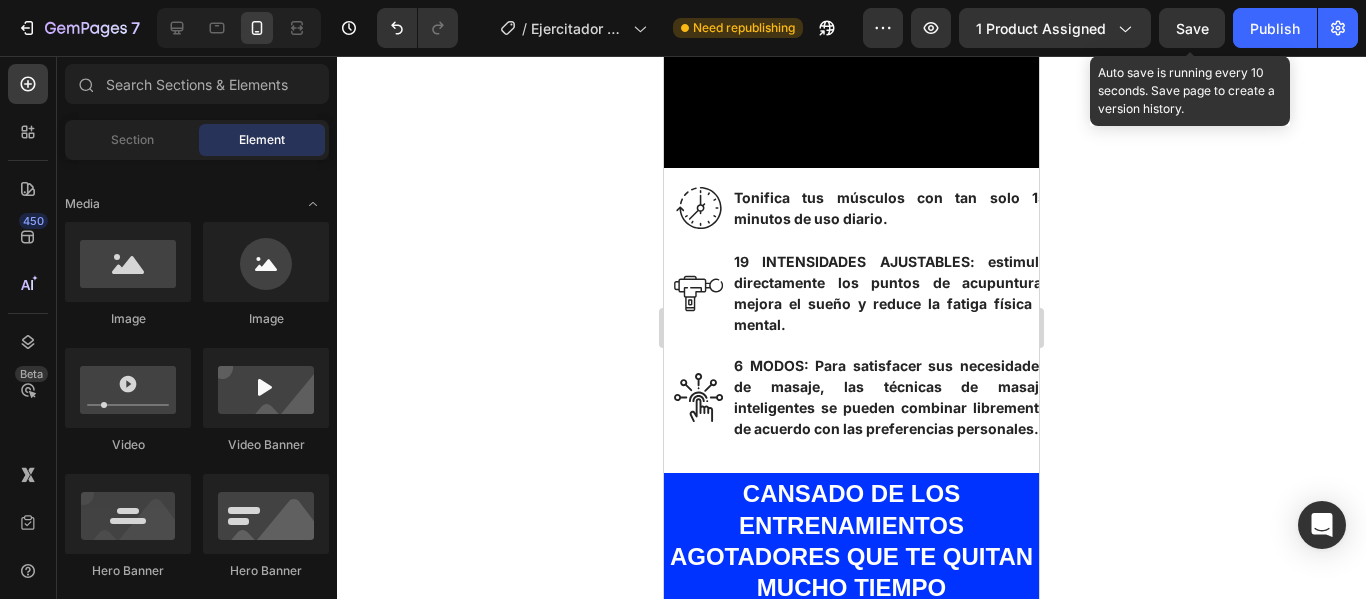 click on "Save" at bounding box center (1192, 28) 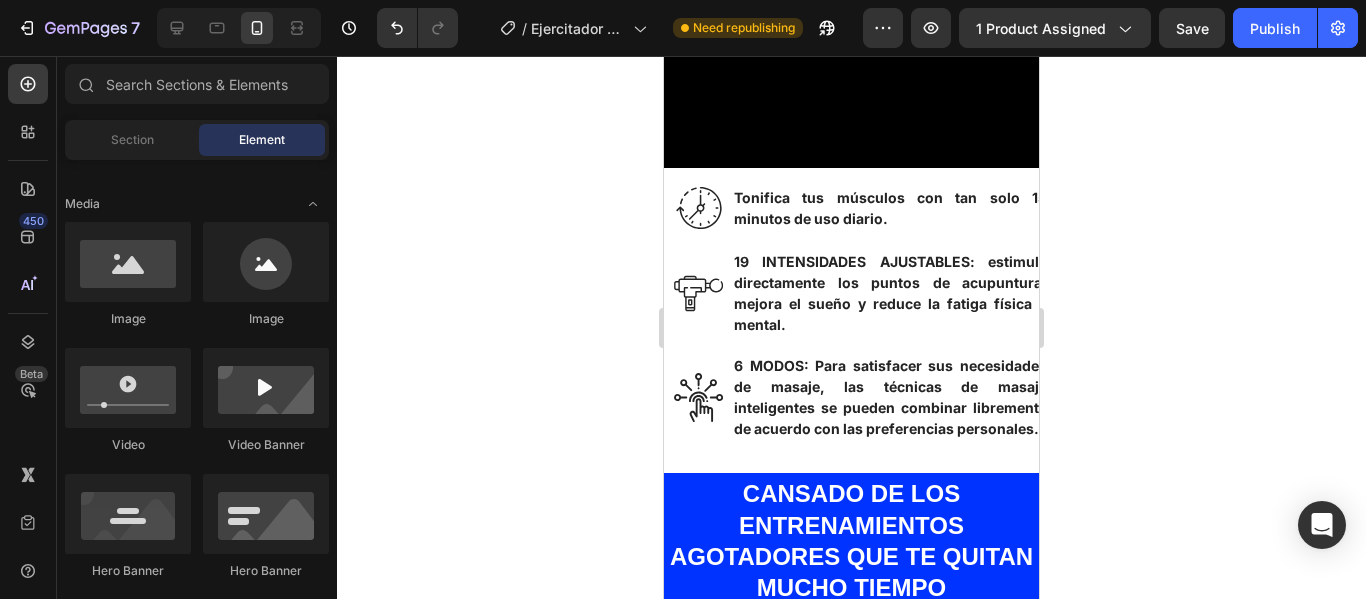 click 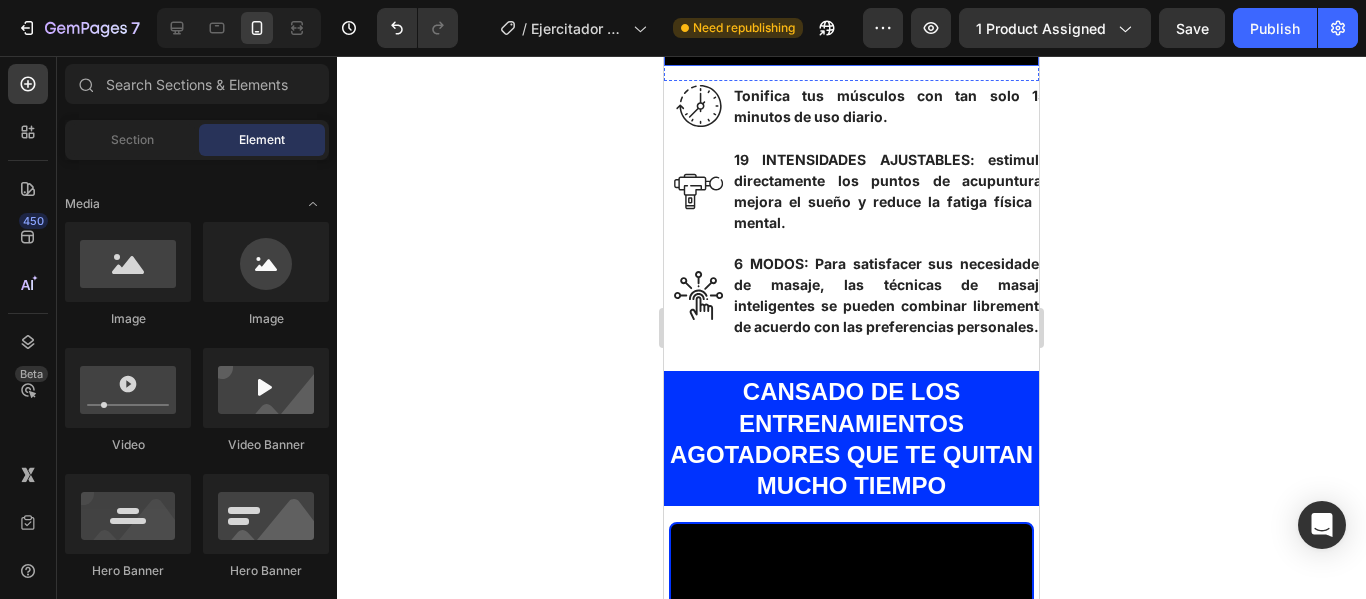 scroll, scrollTop: 1700, scrollLeft: 0, axis: vertical 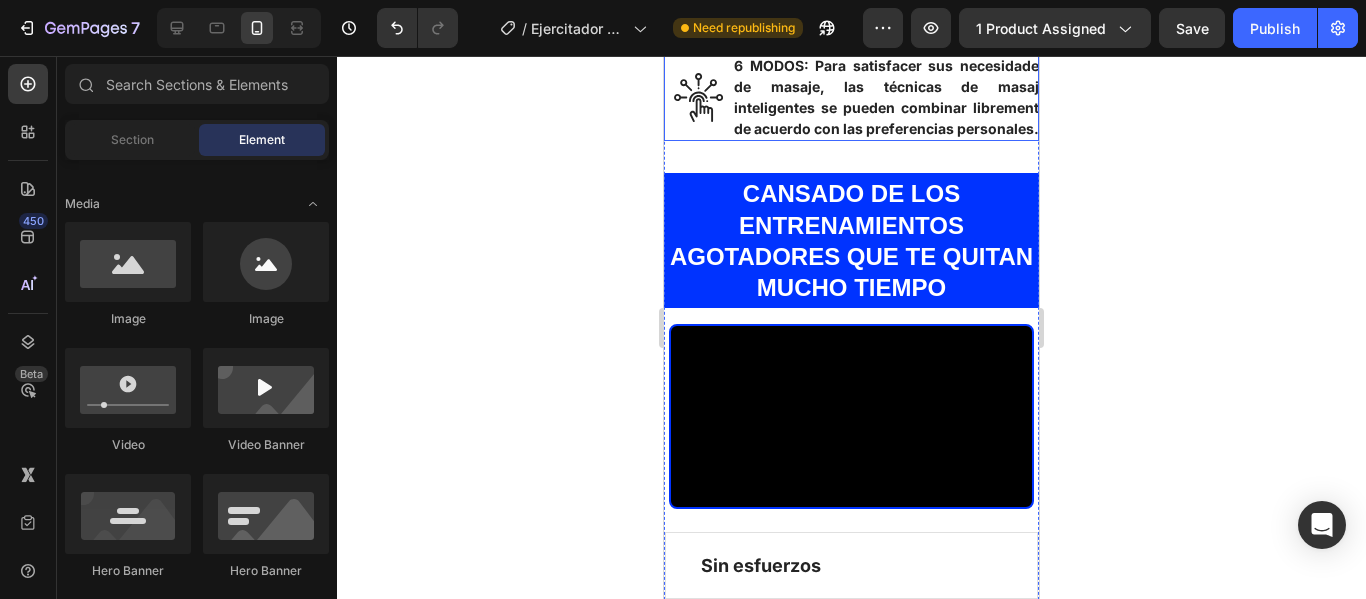 click on "Image Tonifica tus músculos con tan solo 15 minutos de uso diario. Text block Row" at bounding box center (851, -84) 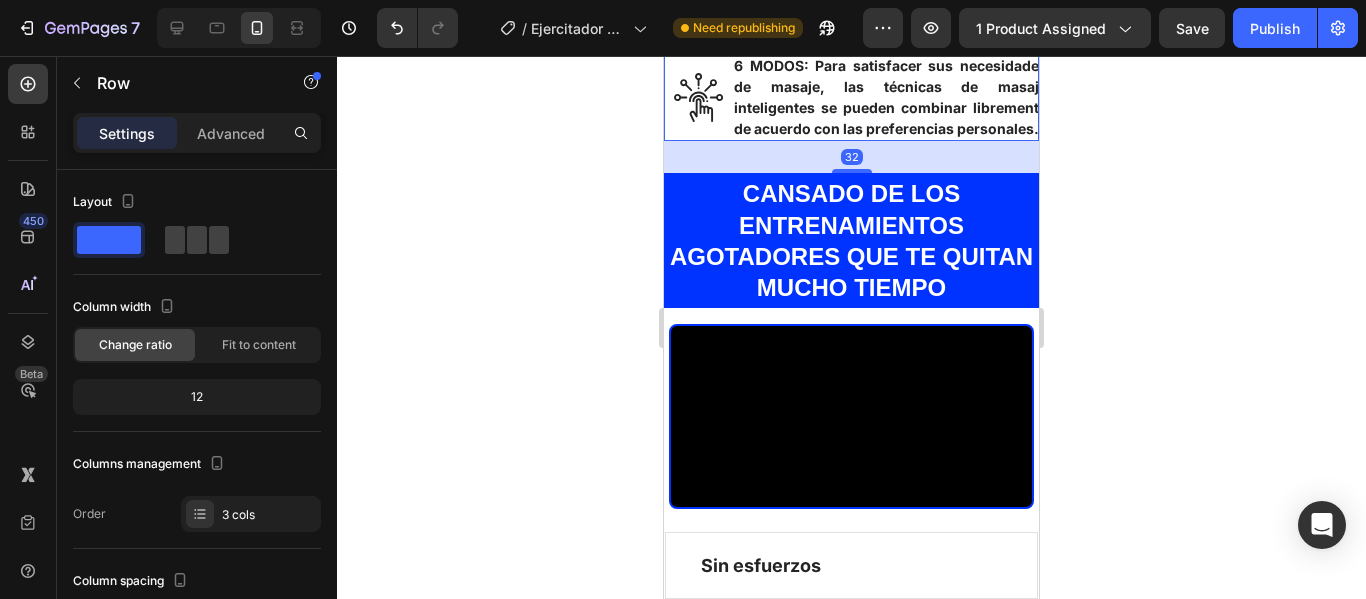 click 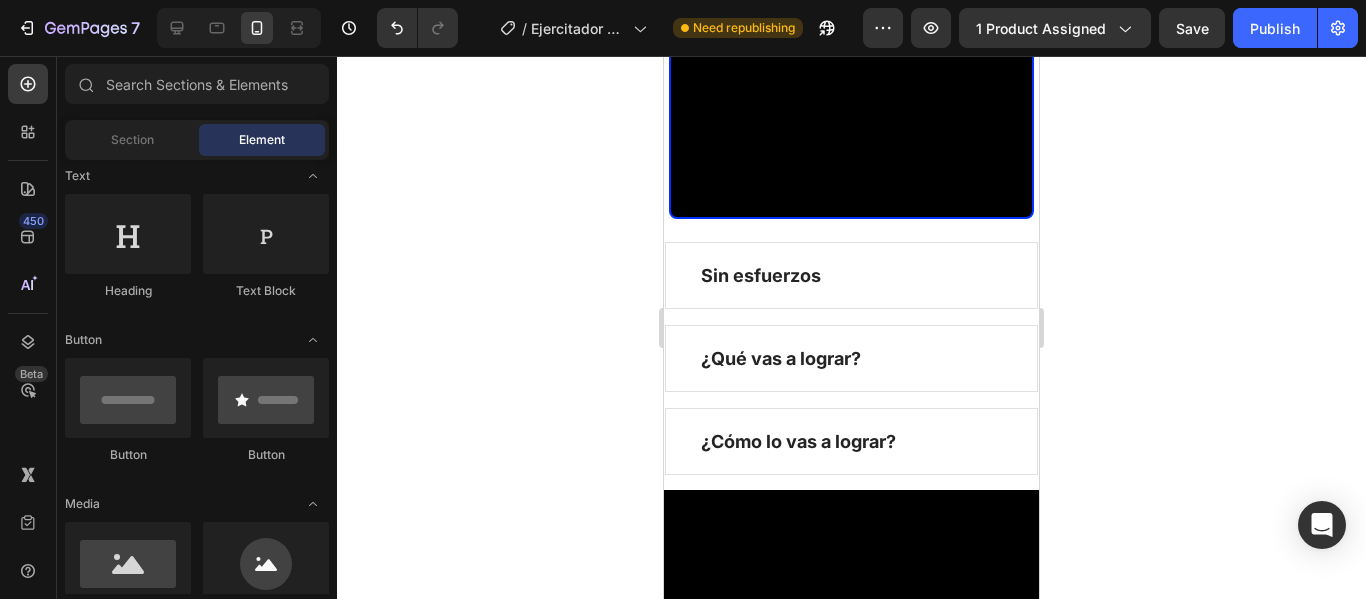 scroll, scrollTop: 0, scrollLeft: 0, axis: both 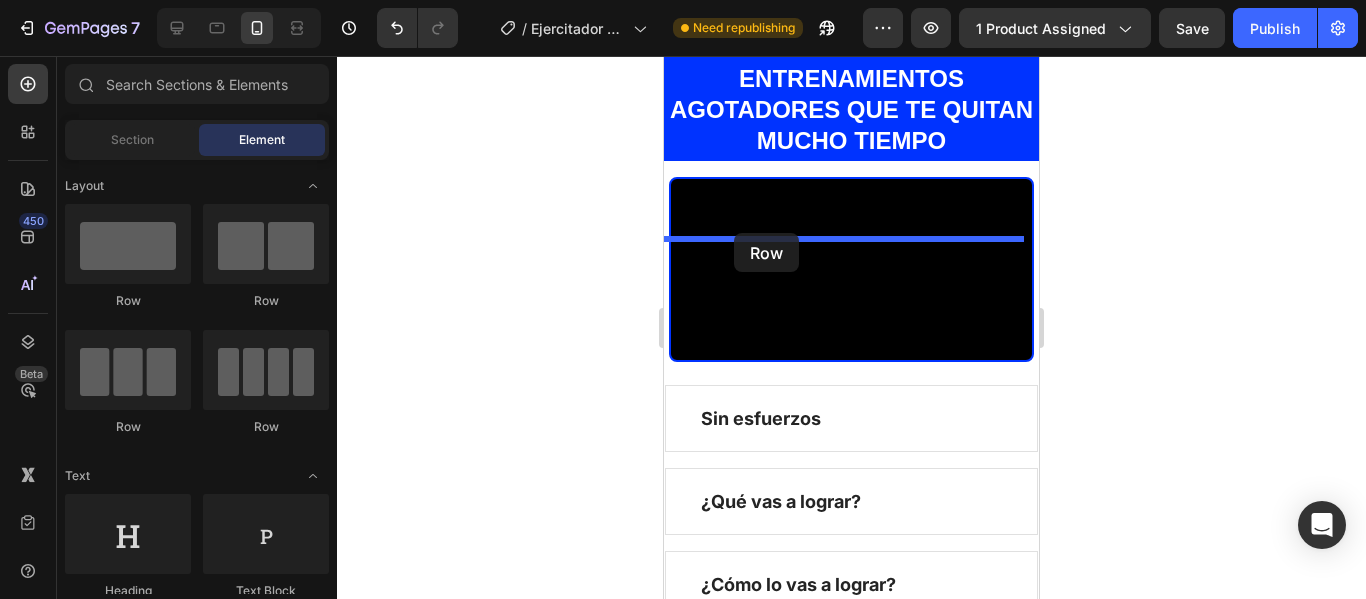 drag, startPoint x: 782, startPoint y: 334, endPoint x: 734, endPoint y: 233, distance: 111.82576 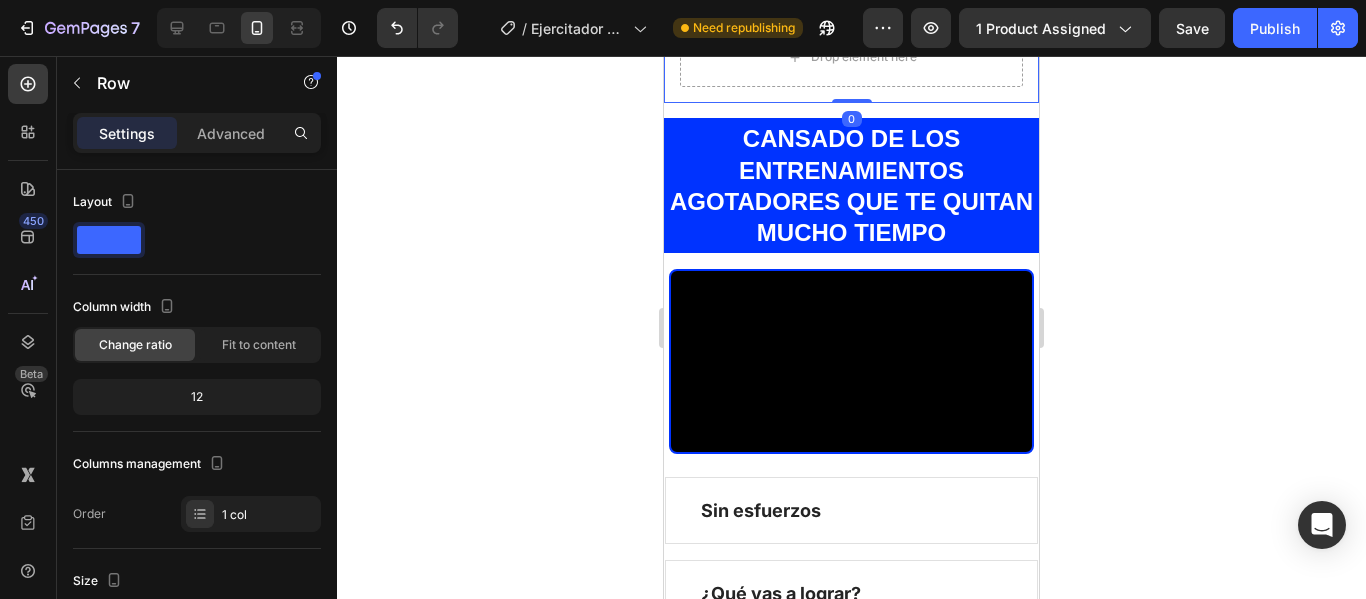 click 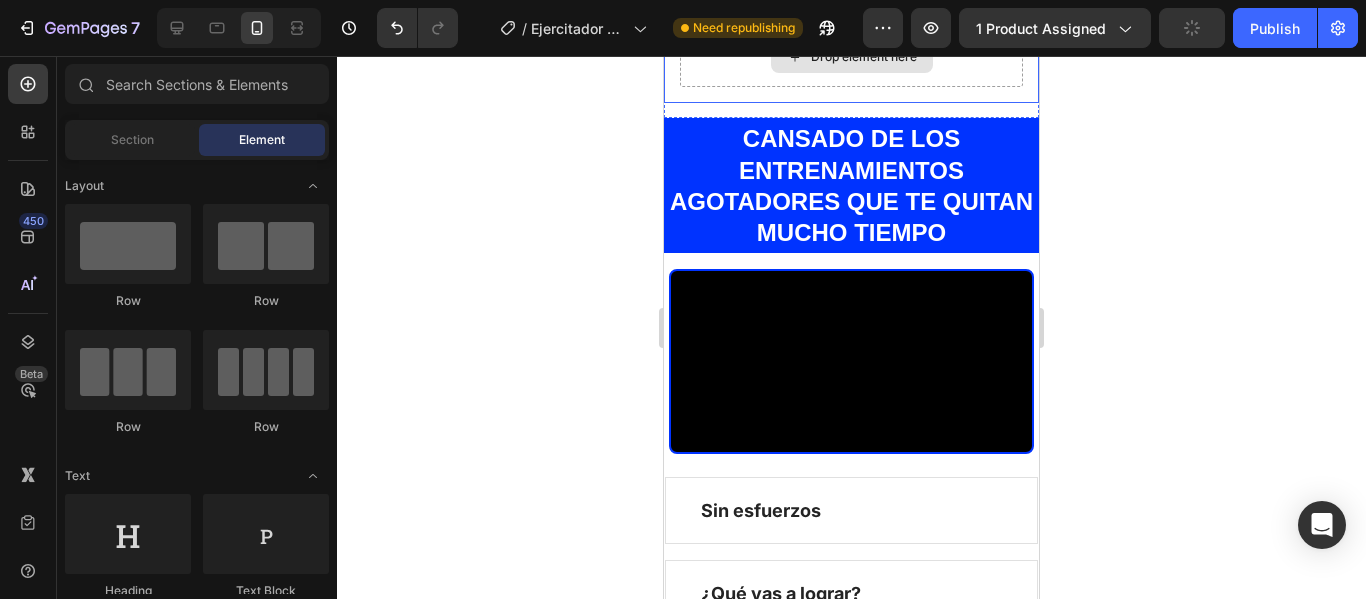 click on "Drop element here" at bounding box center (852, 57) 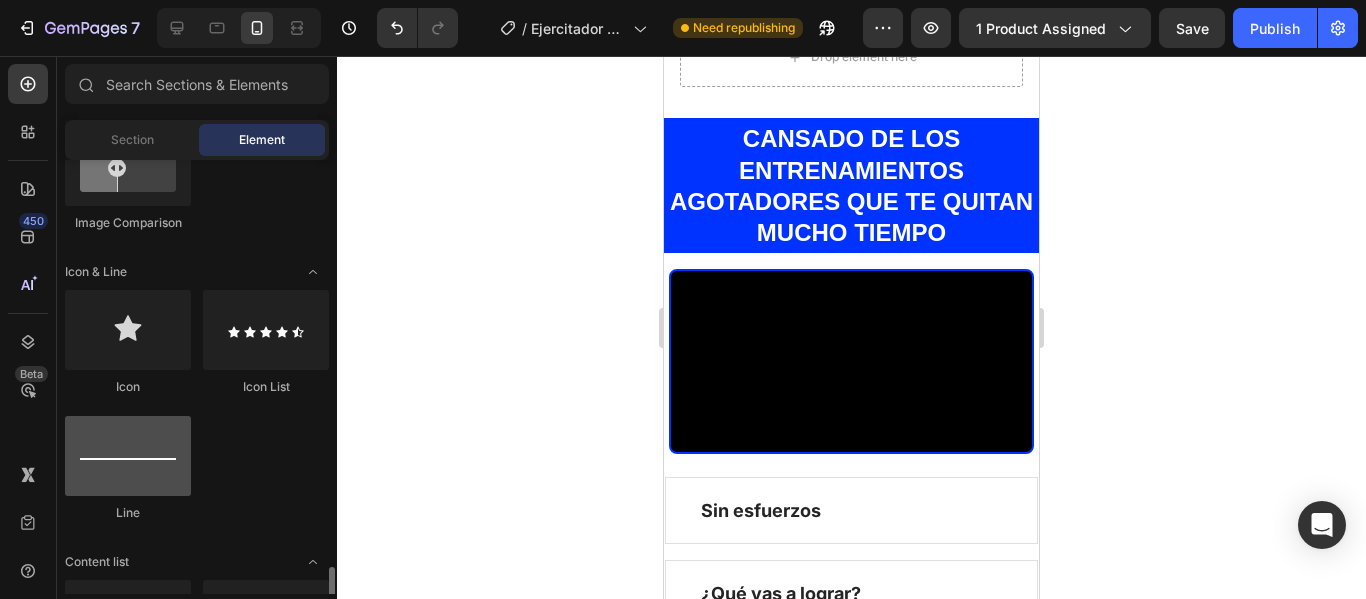 scroll, scrollTop: 1500, scrollLeft: 0, axis: vertical 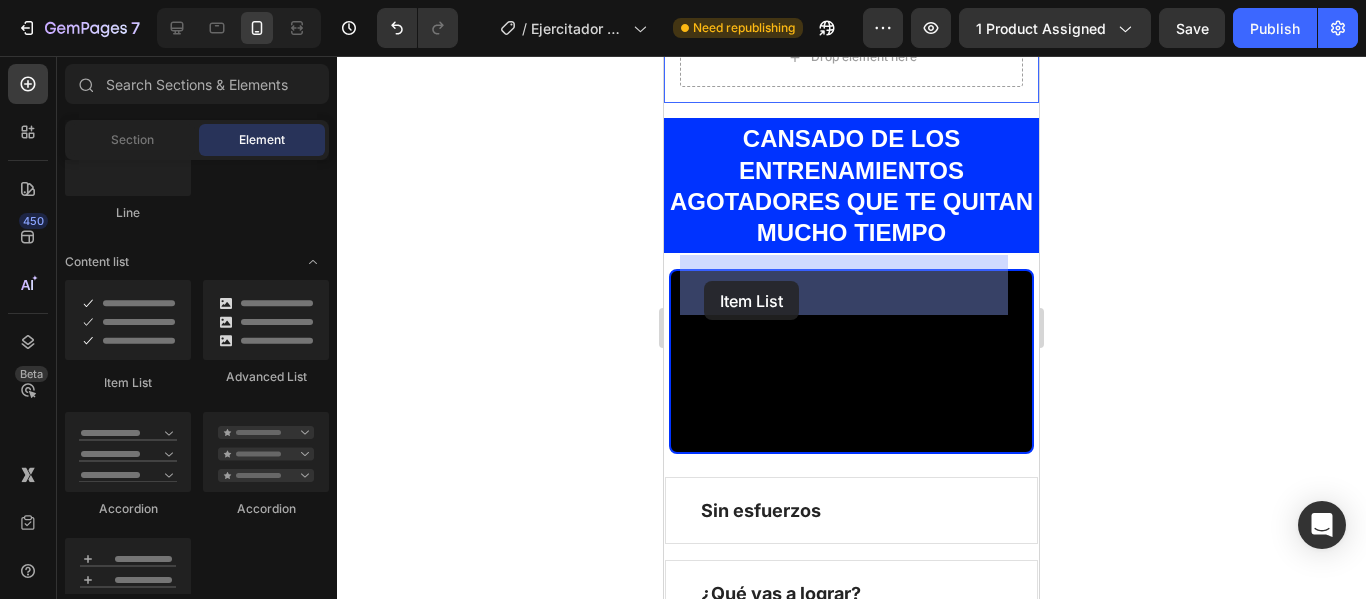 drag, startPoint x: 808, startPoint y: 389, endPoint x: 699, endPoint y: 280, distance: 154.14928 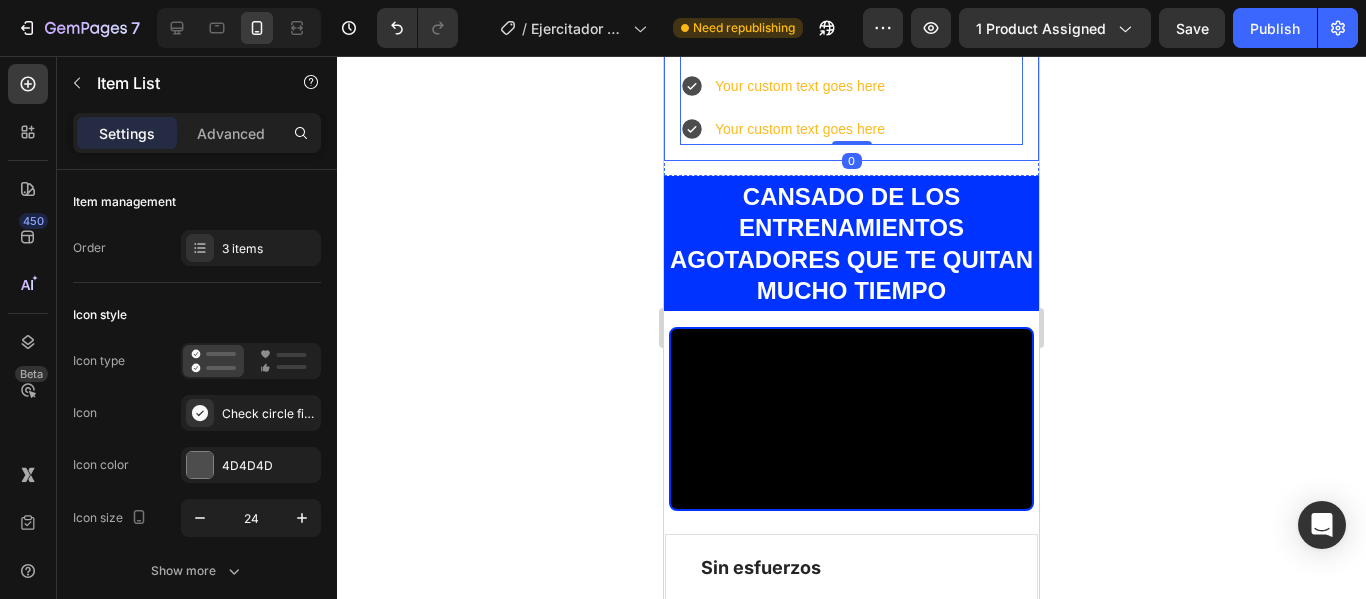 click on "Your custom text goes here Your custom text goes here Your custom text goes here Item List   0 Row" at bounding box center (851, 86) 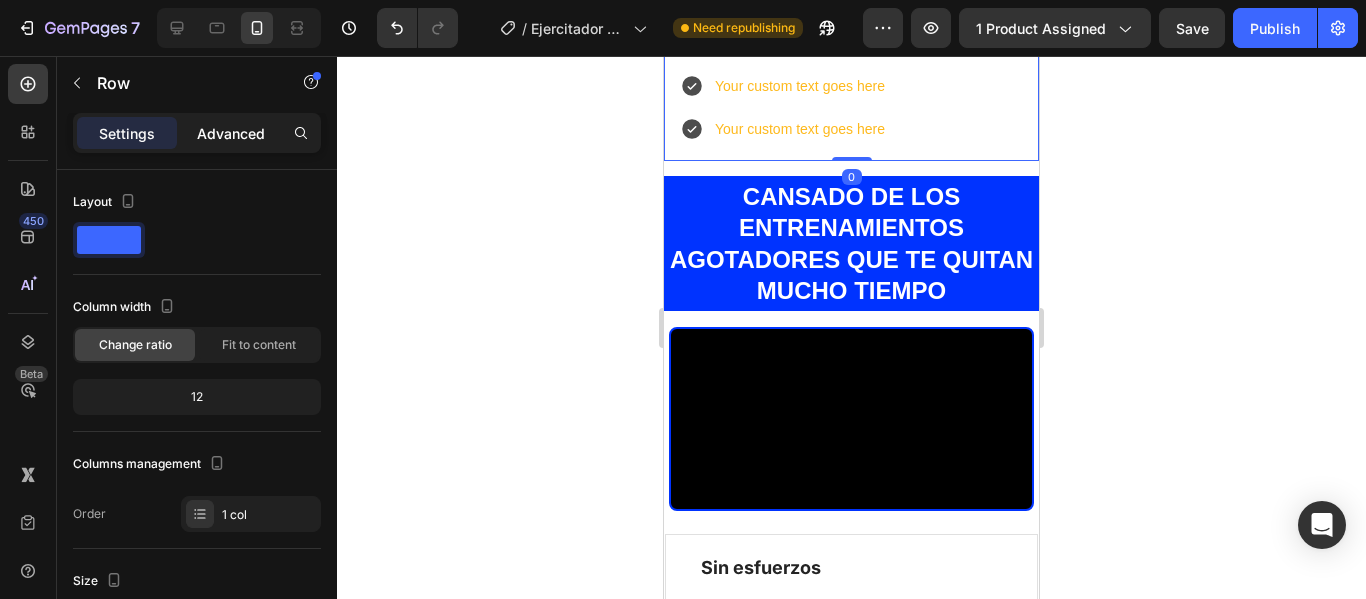 click on "Advanced" at bounding box center [231, 133] 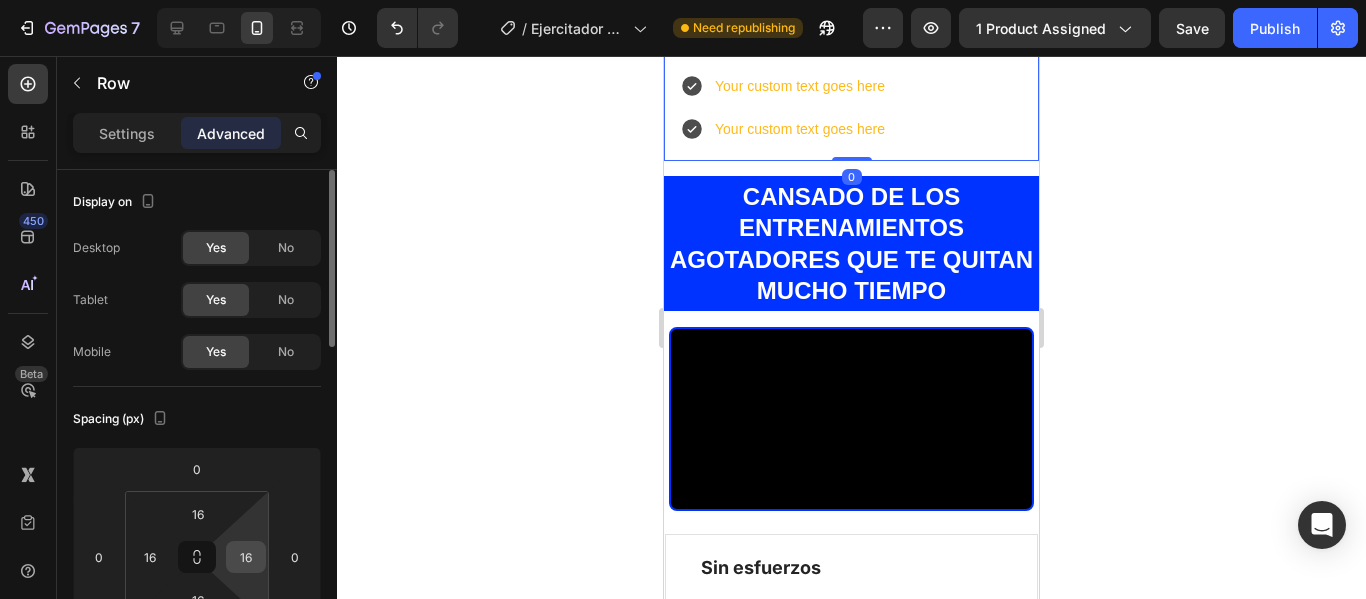 click on "16" at bounding box center [246, 557] 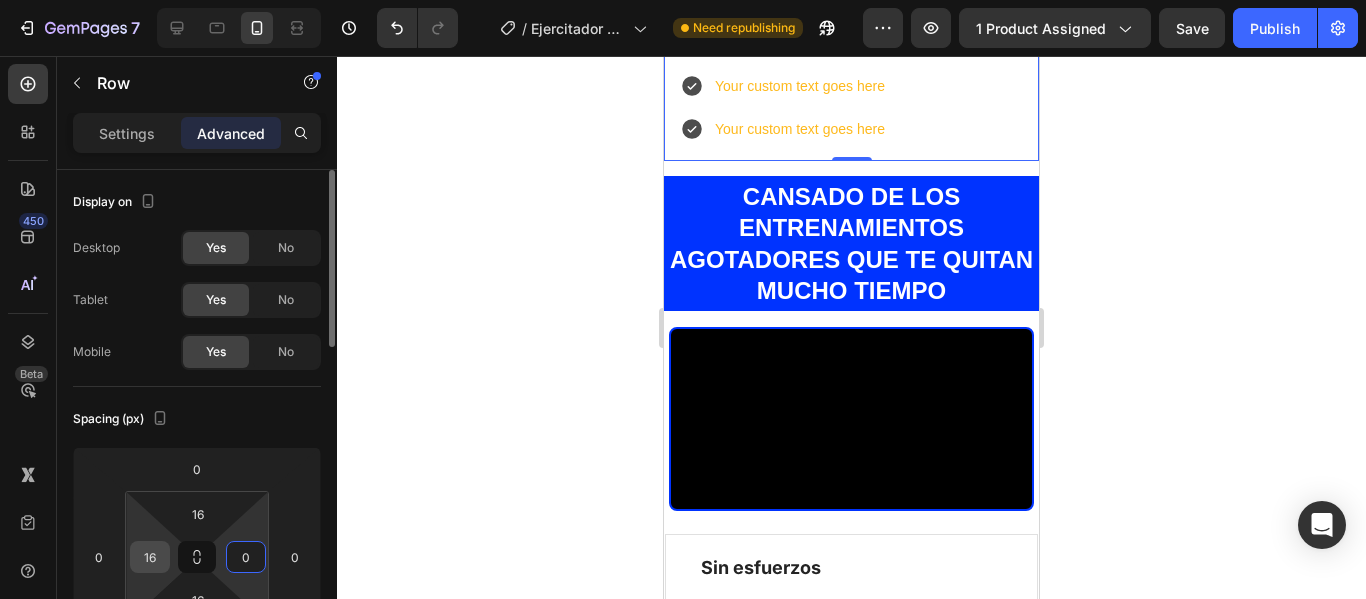 type on "0" 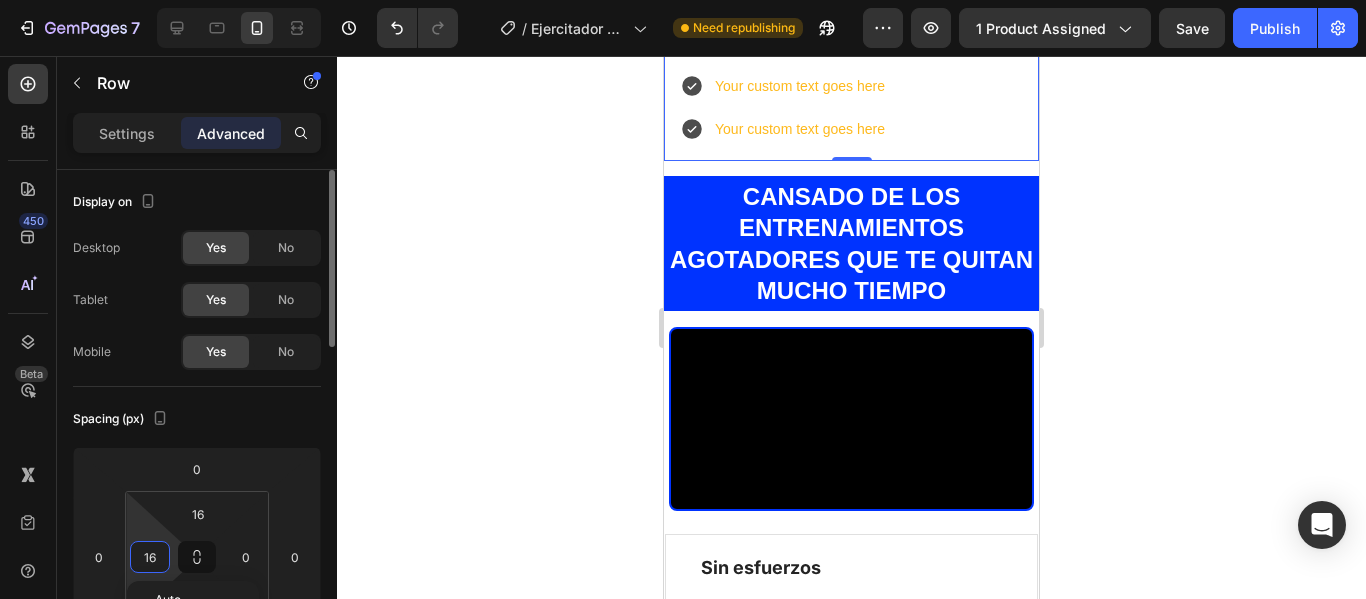type on "0" 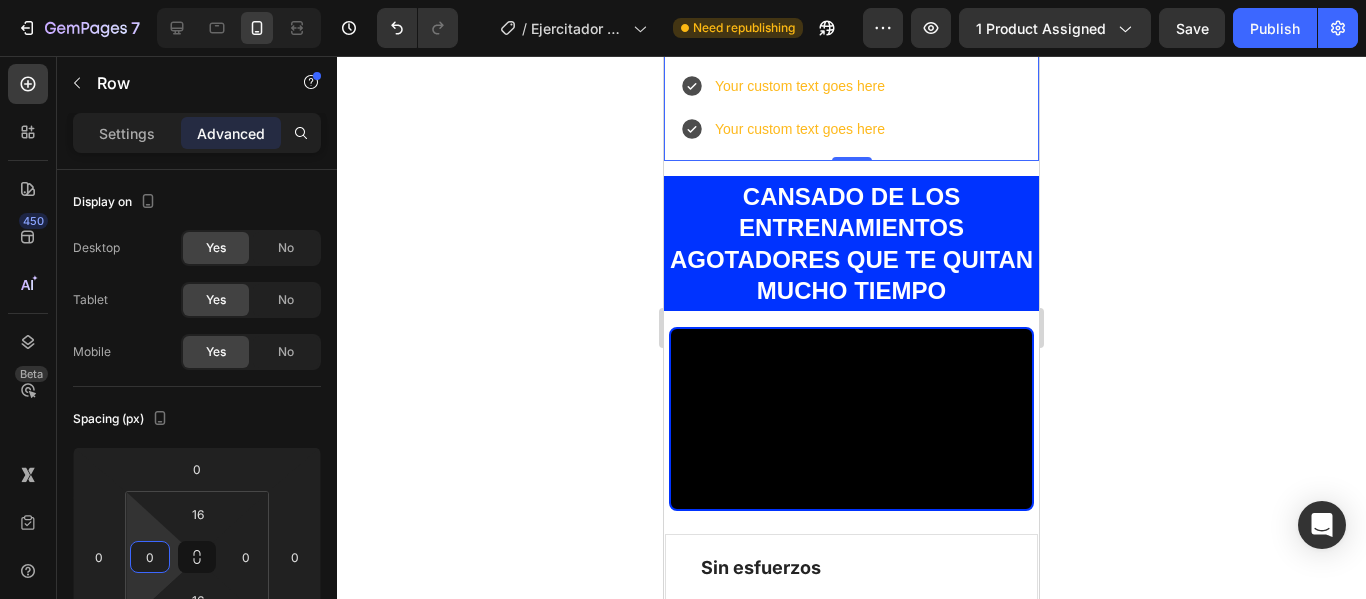 click 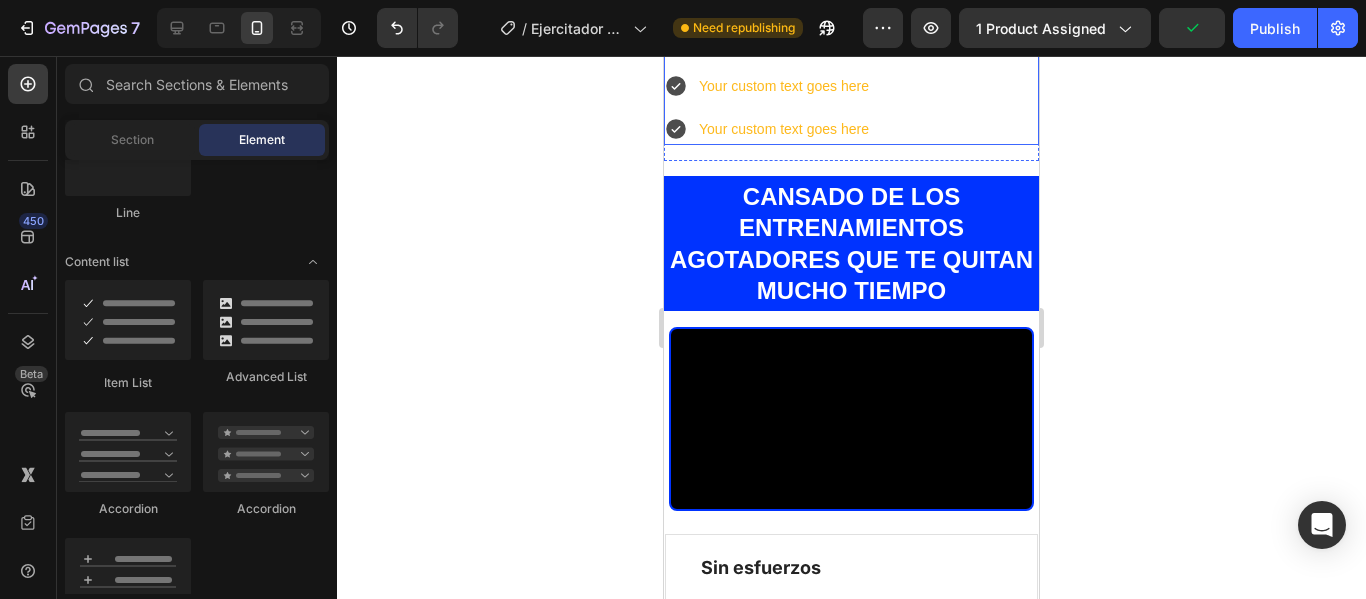 click on "Your custom text goes here Your custom text goes here Your custom text goes here" at bounding box center [851, 86] 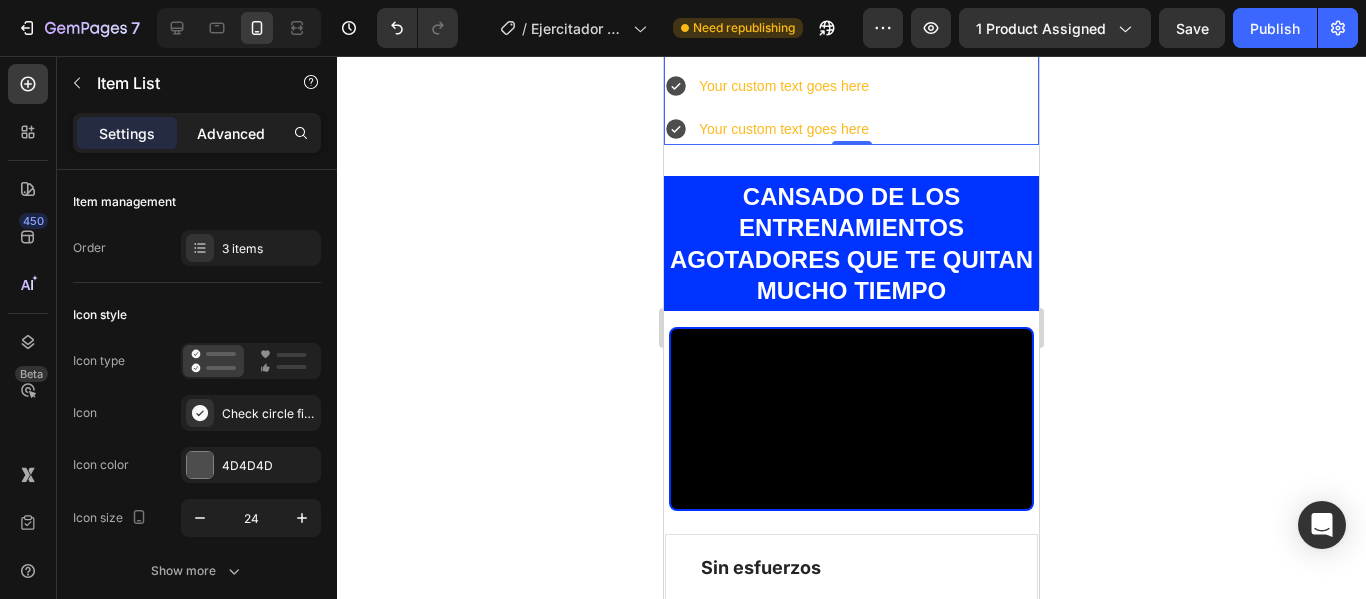 click on "Advanced" at bounding box center [231, 133] 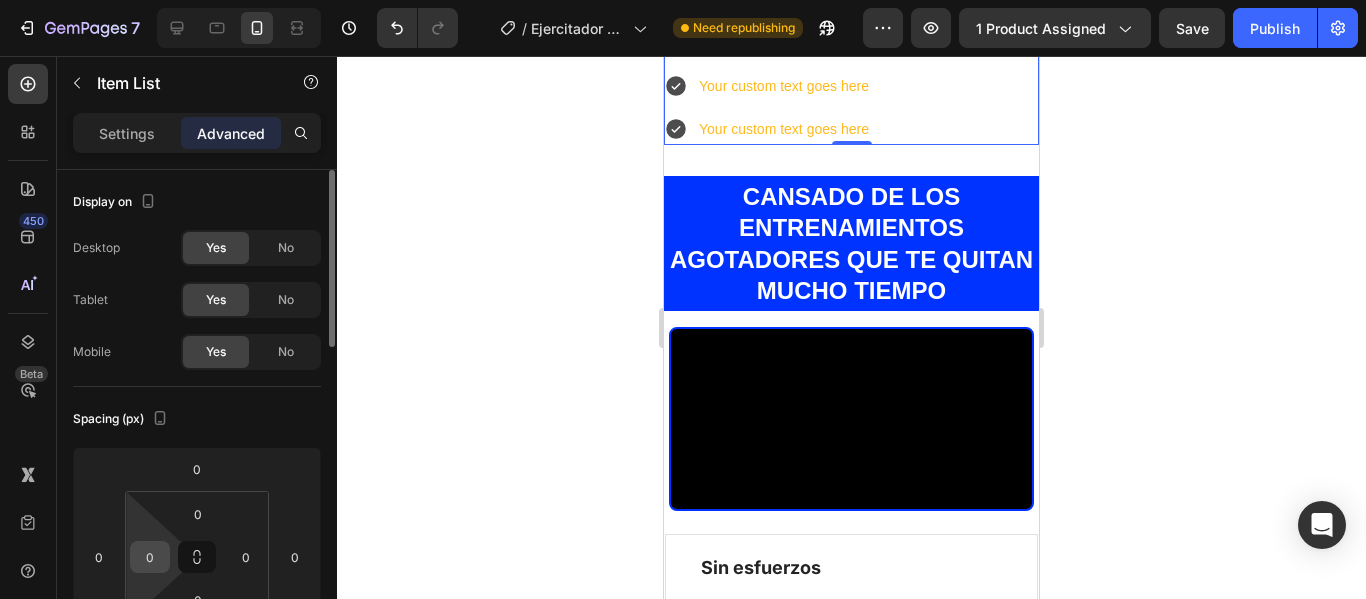 click on "0" at bounding box center [150, 557] 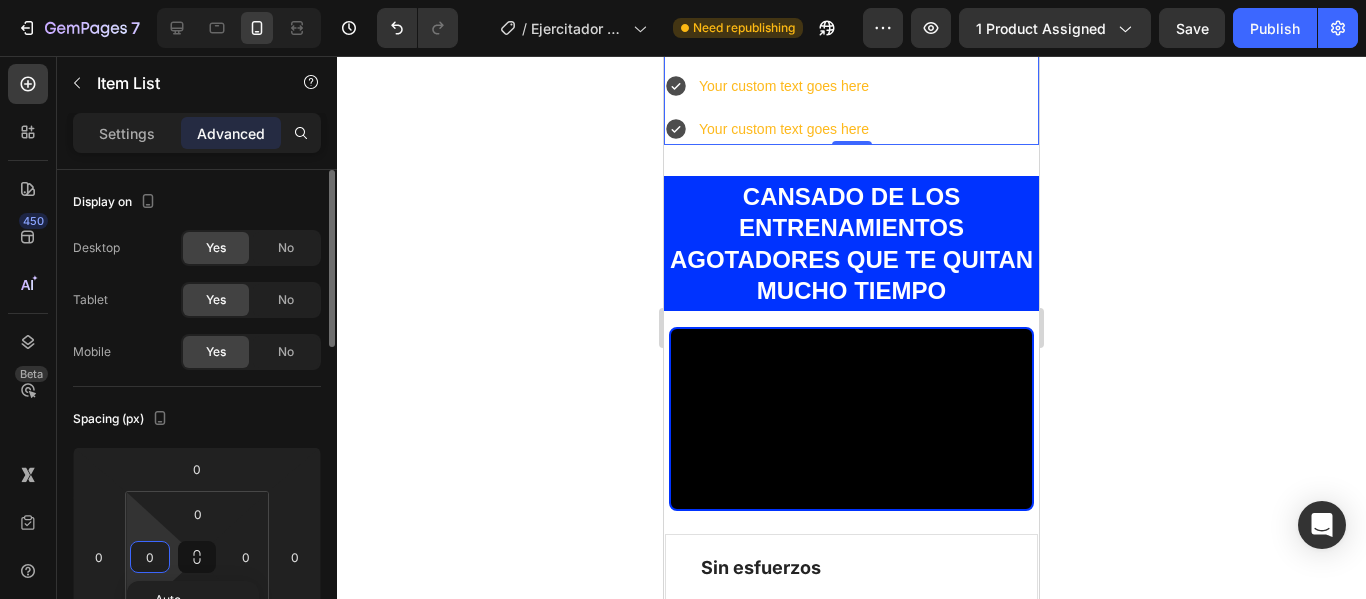 type on "5" 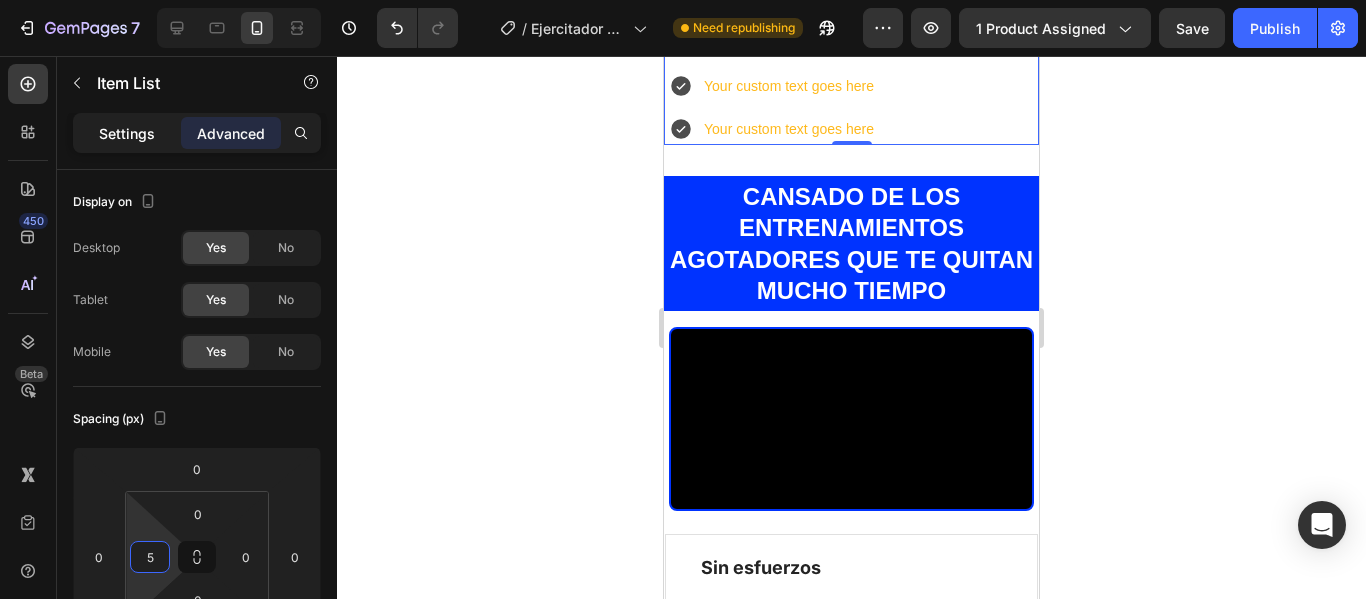 click on "Settings" at bounding box center (127, 133) 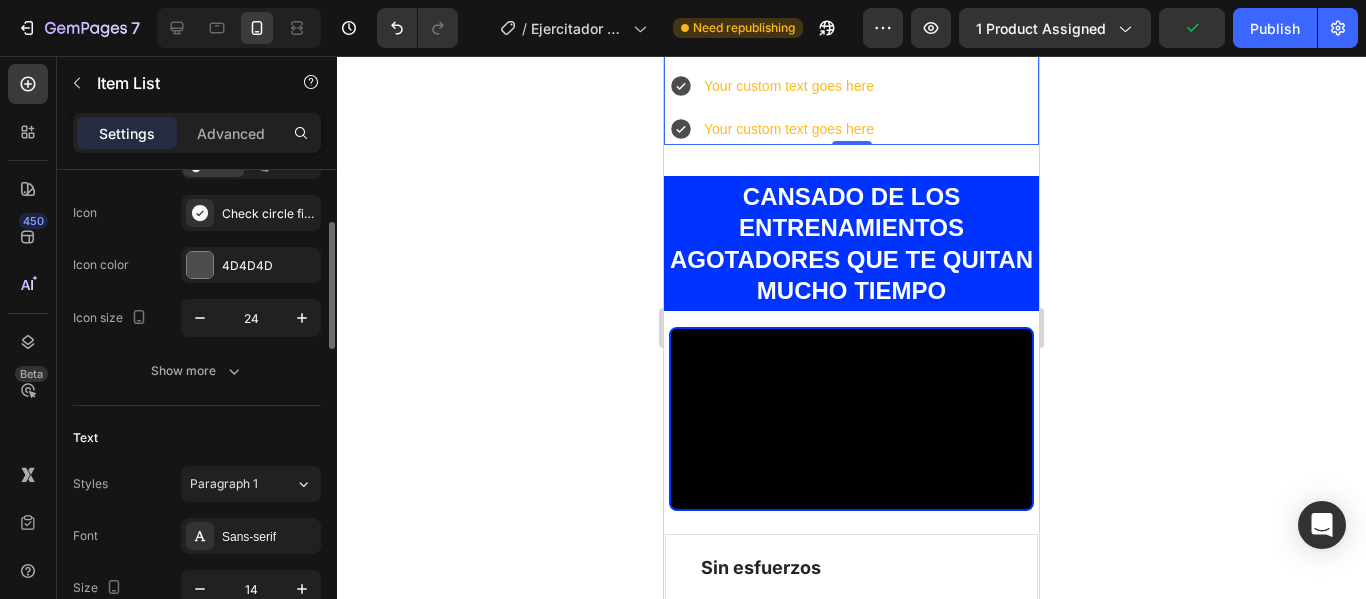 scroll, scrollTop: 300, scrollLeft: 0, axis: vertical 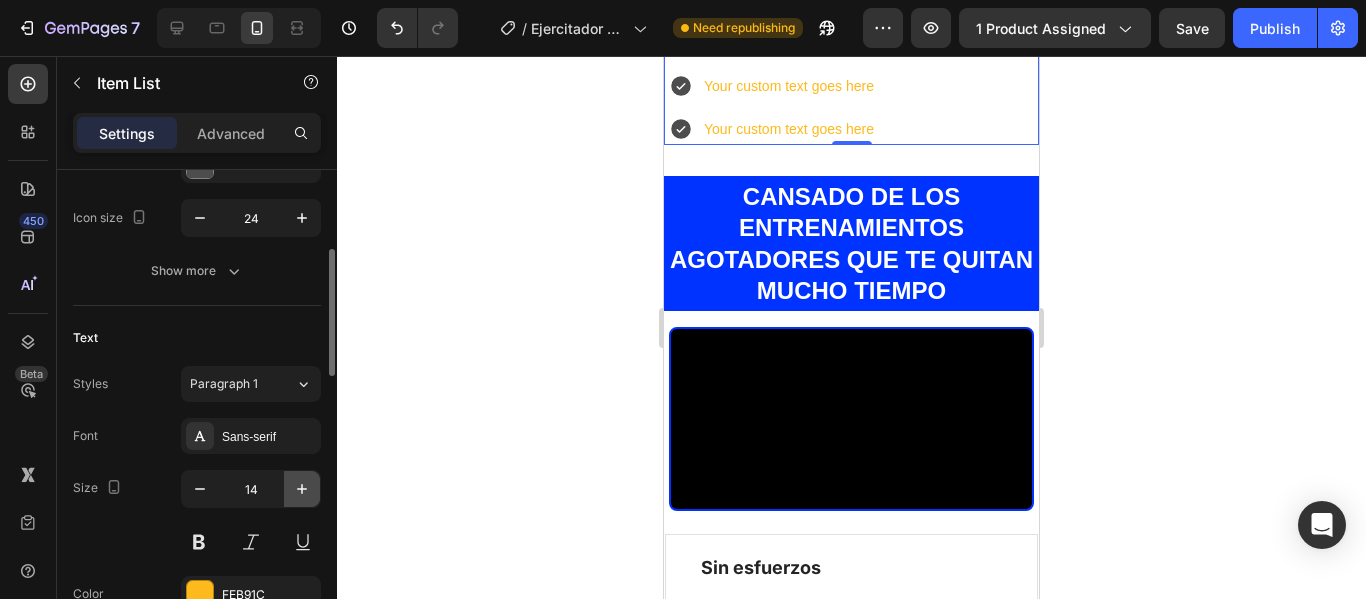 click 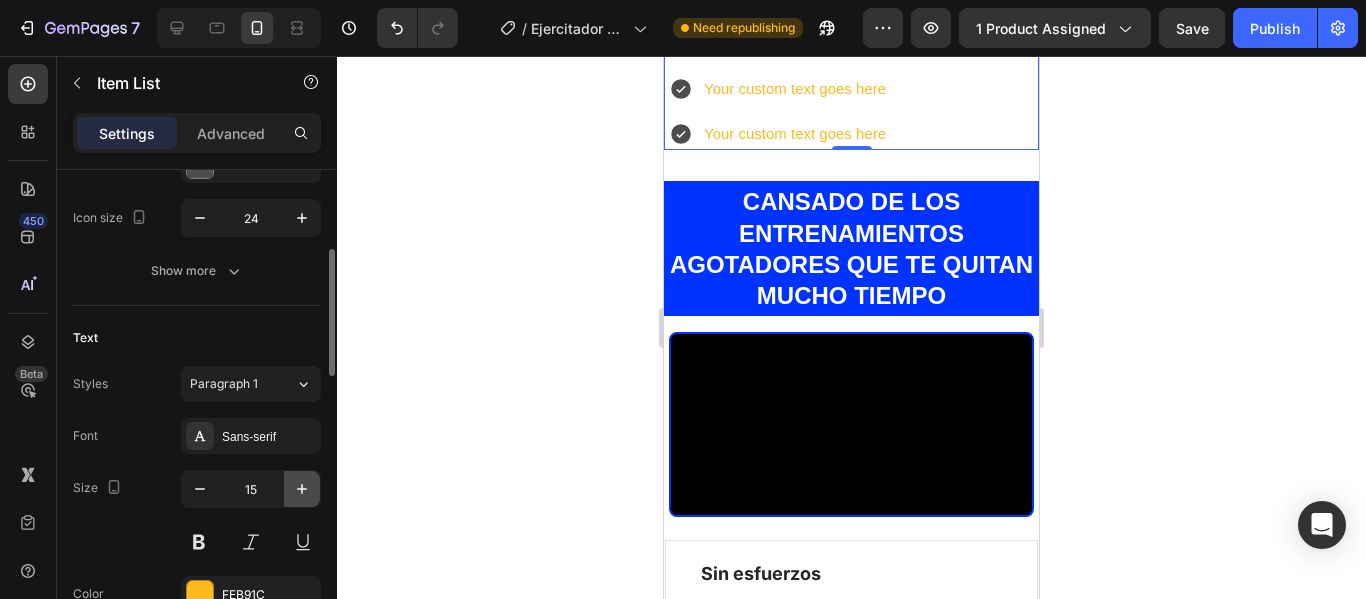 click 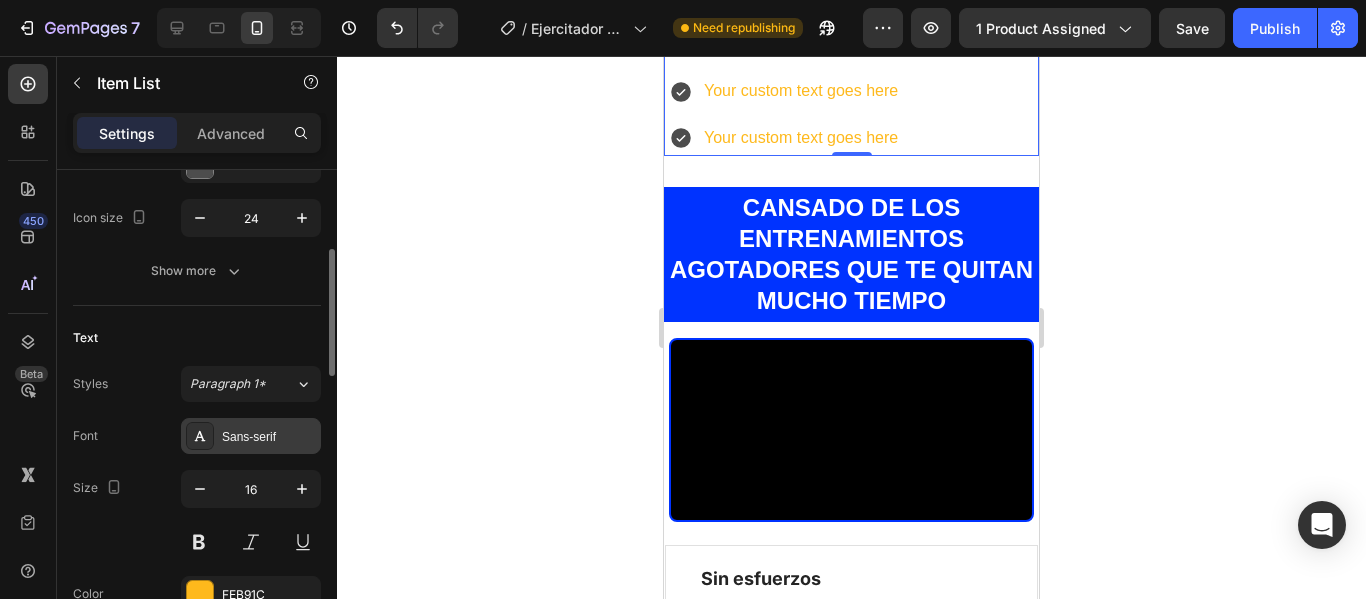 scroll, scrollTop: 500, scrollLeft: 0, axis: vertical 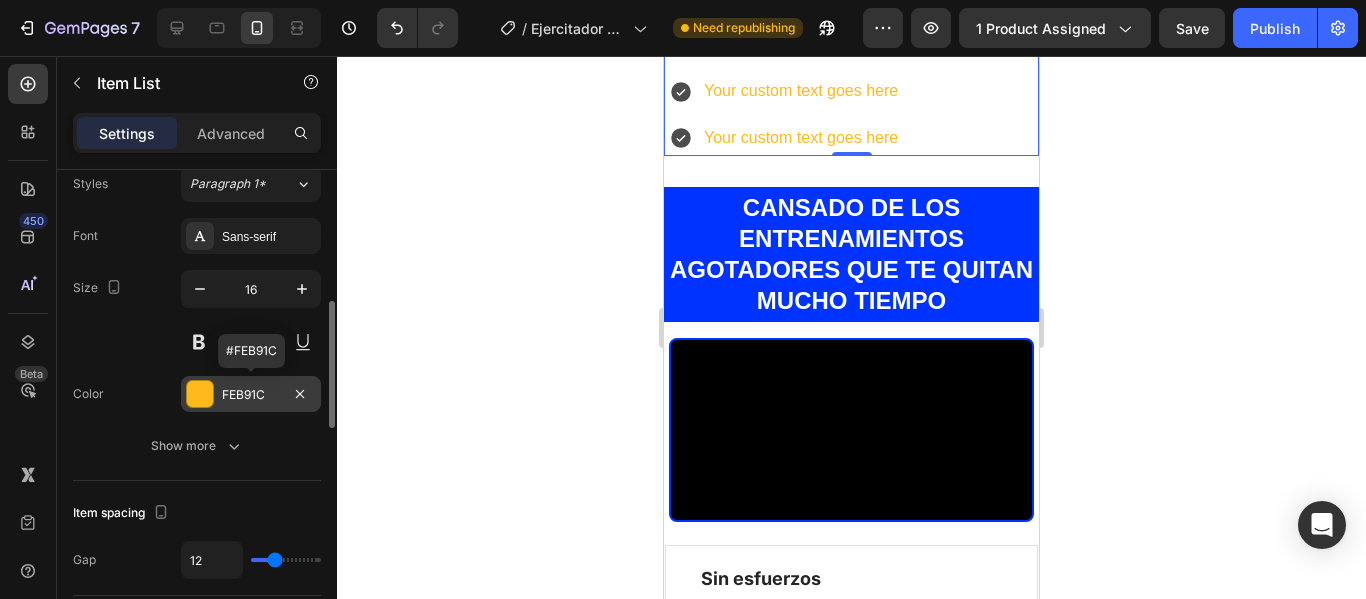 click on "FEB91C" at bounding box center (251, 395) 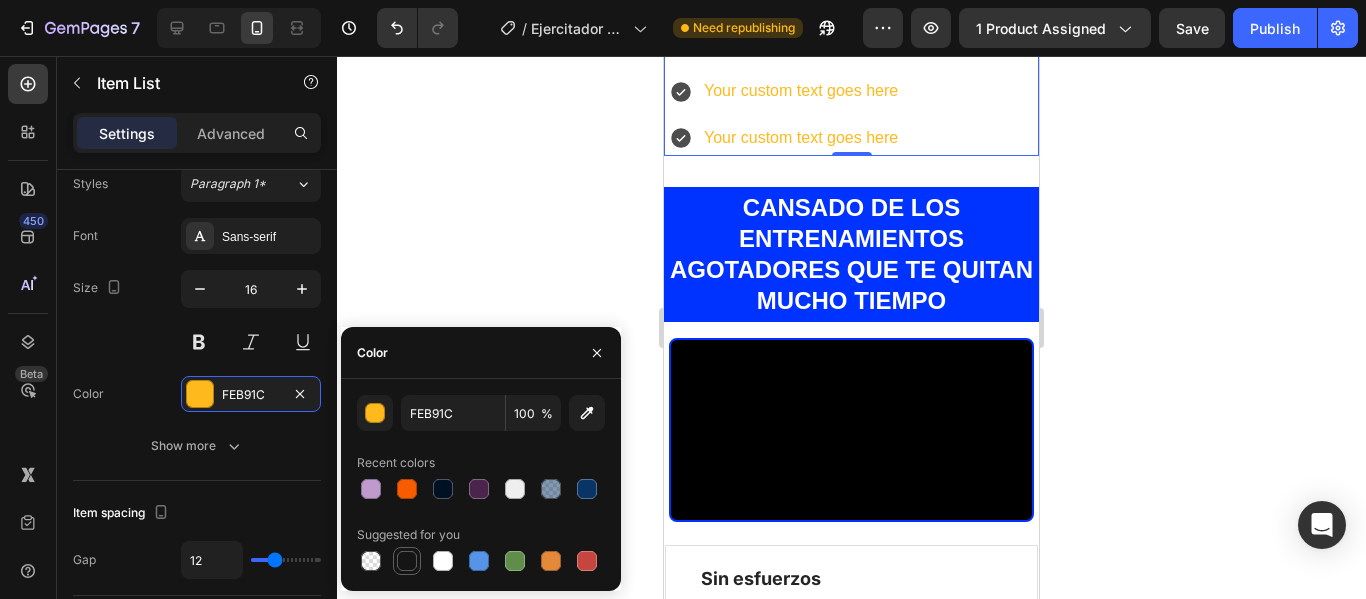 click at bounding box center [407, 561] 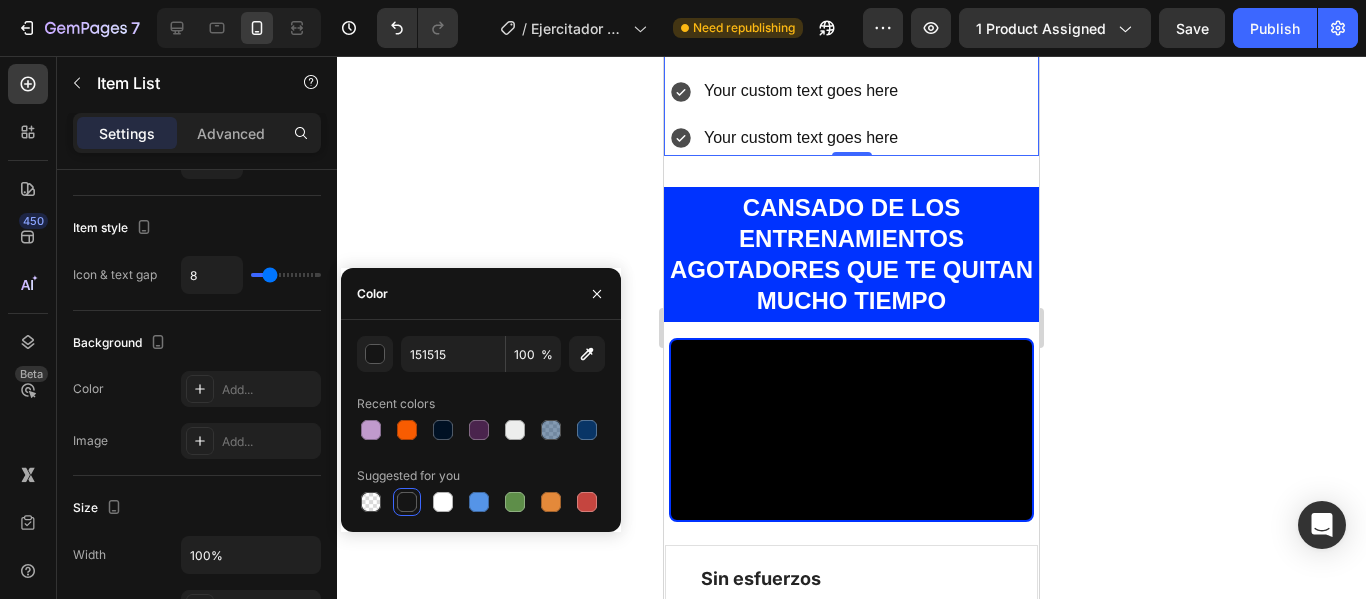 scroll, scrollTop: 500, scrollLeft: 0, axis: vertical 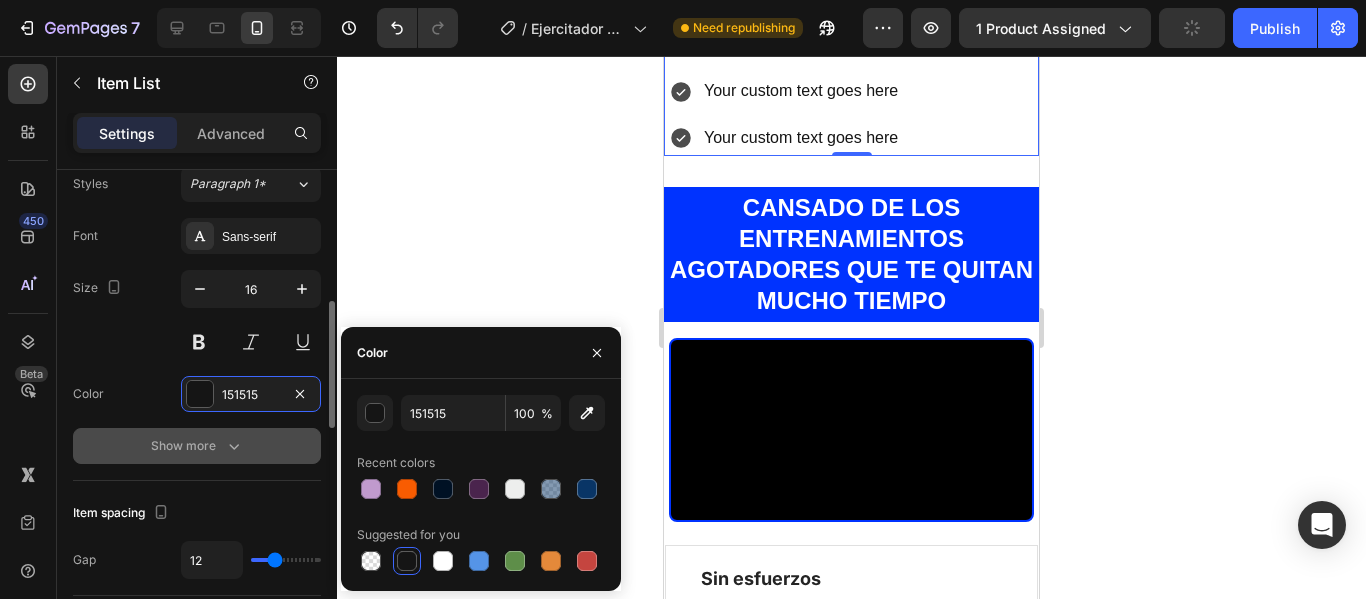 click on "Show more" at bounding box center (197, 446) 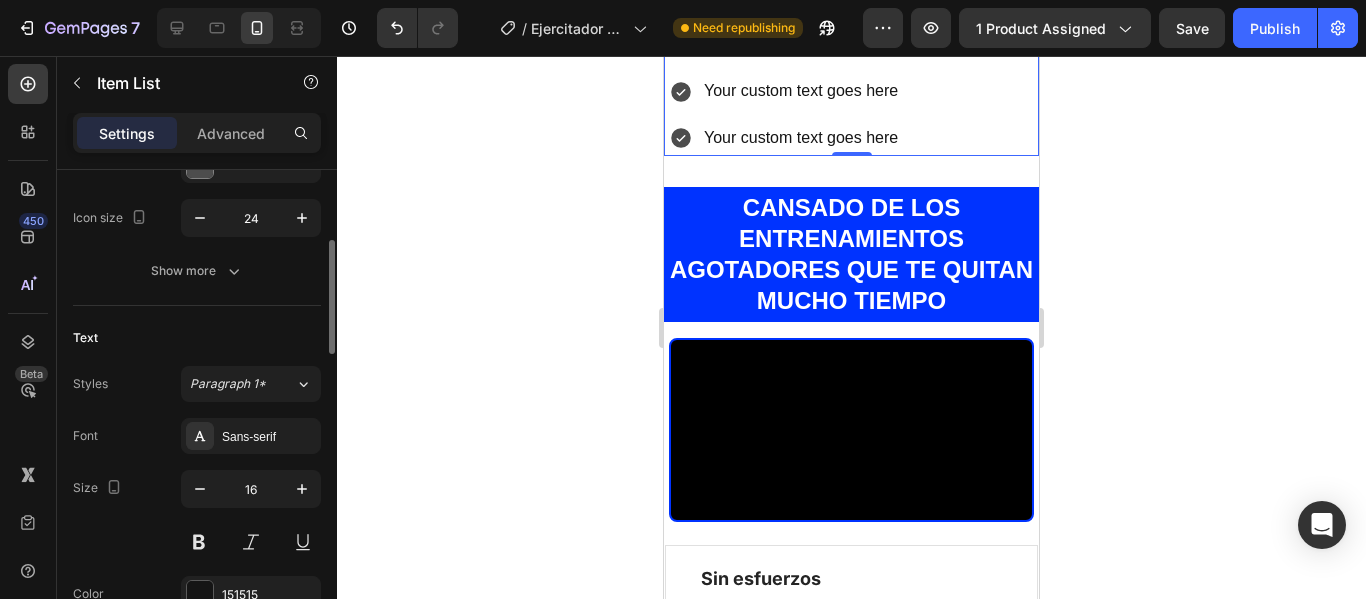 scroll, scrollTop: 0, scrollLeft: 0, axis: both 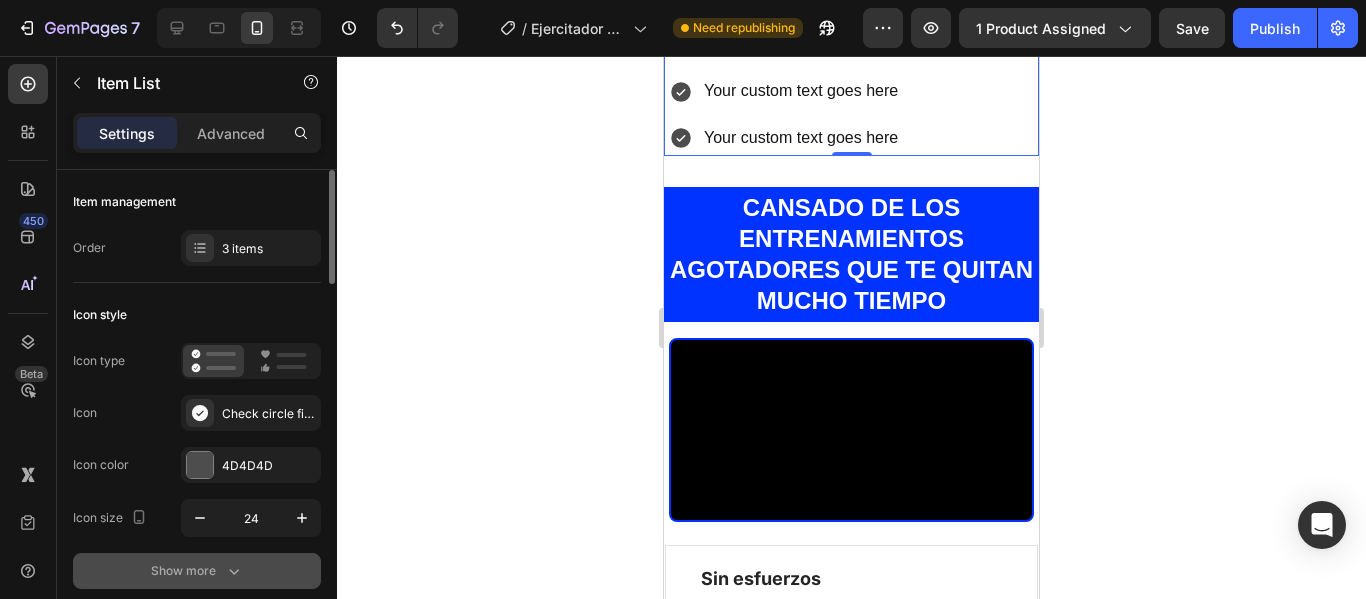 click on "Show more" at bounding box center [197, 571] 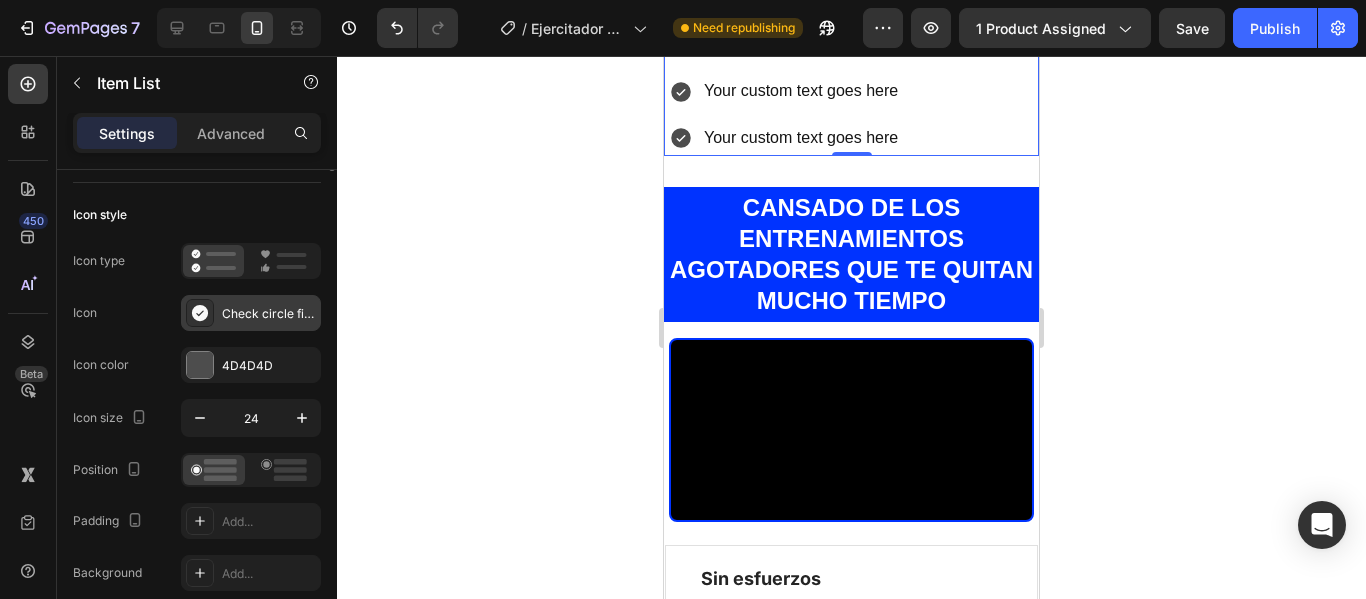 scroll, scrollTop: 0, scrollLeft: 0, axis: both 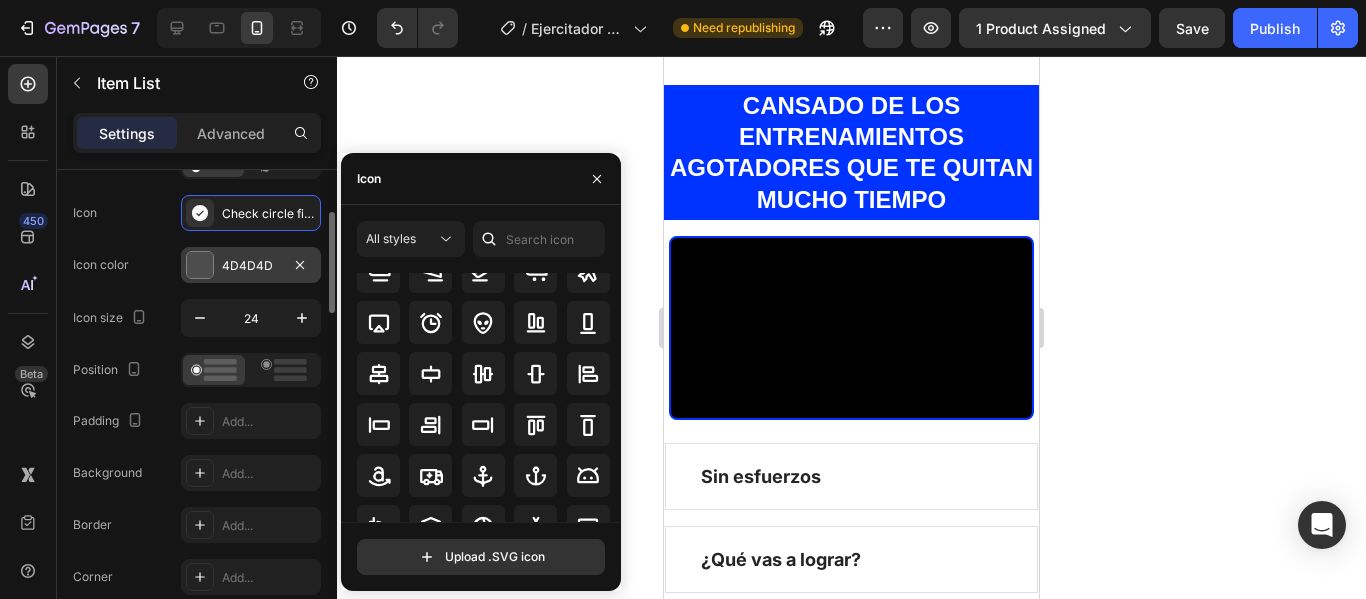 click at bounding box center [200, 265] 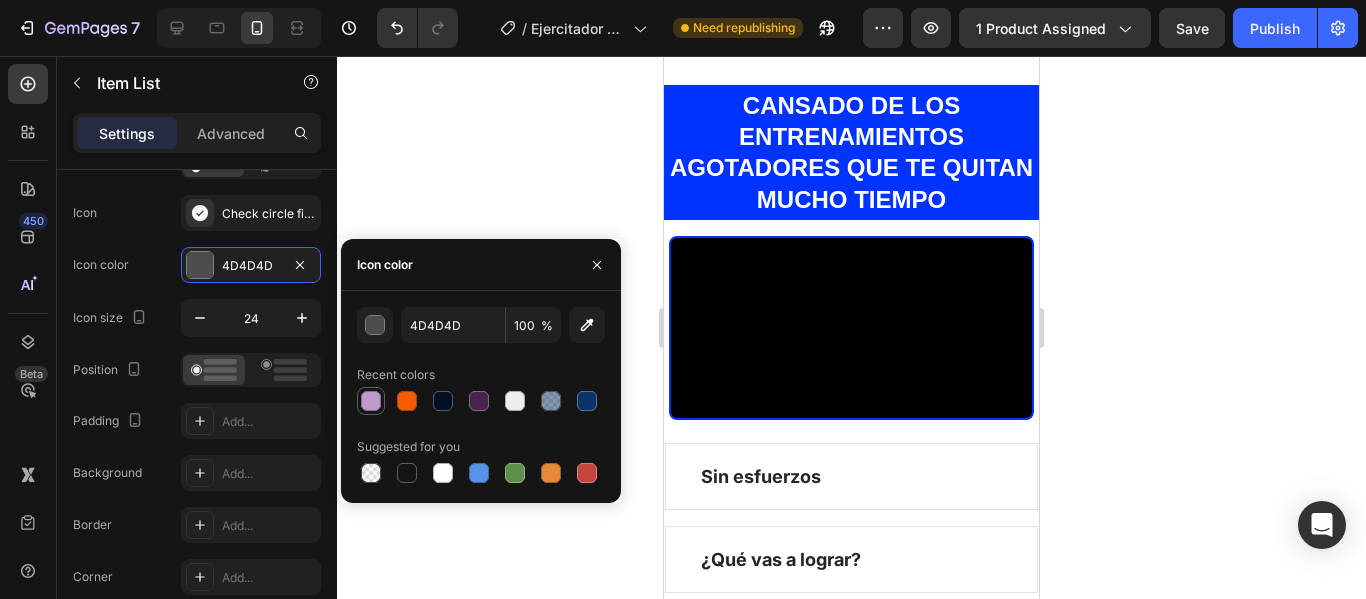 click at bounding box center [371, 401] 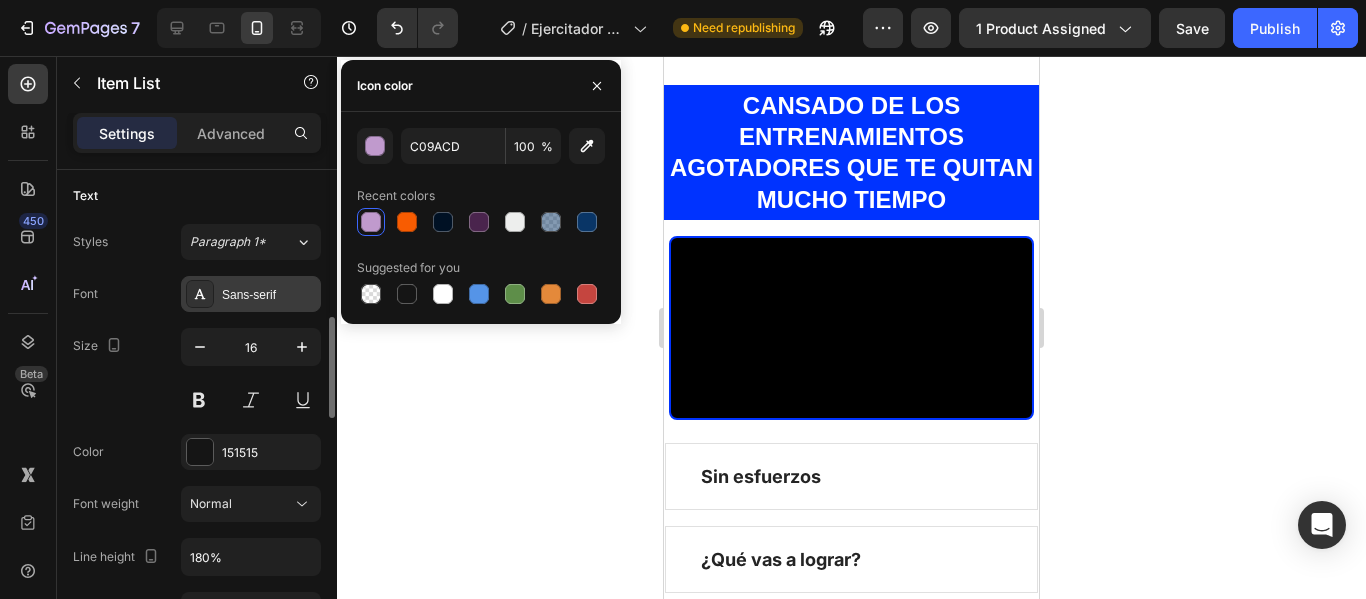 scroll, scrollTop: 800, scrollLeft: 0, axis: vertical 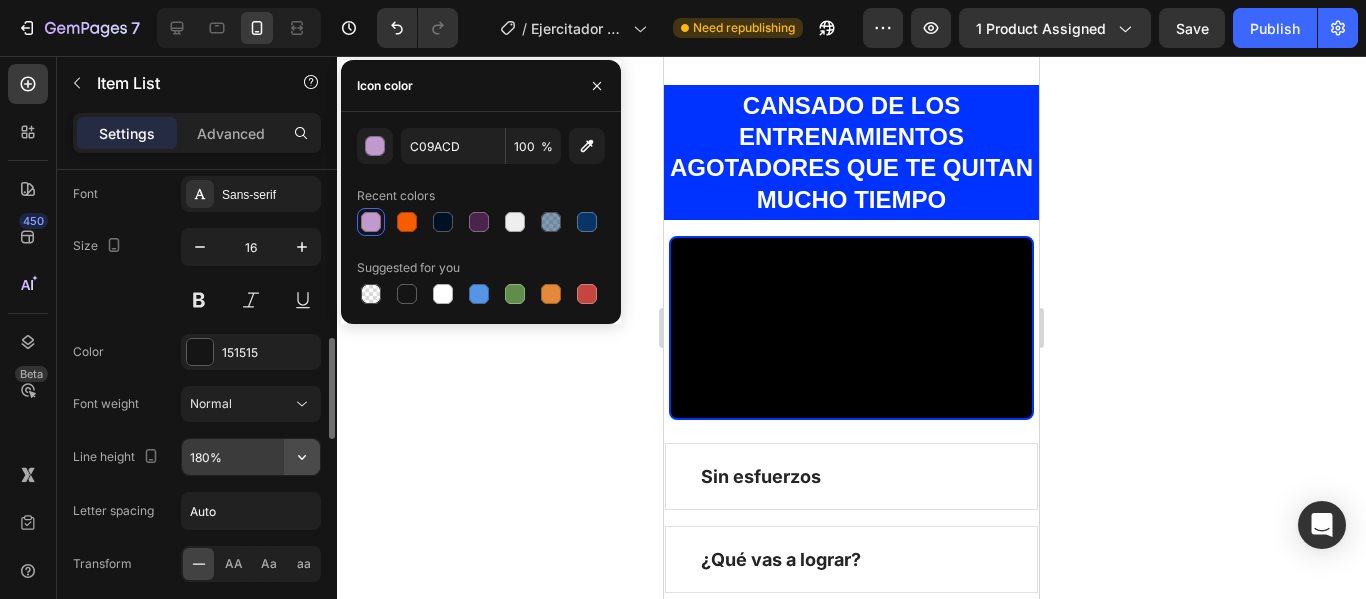 click 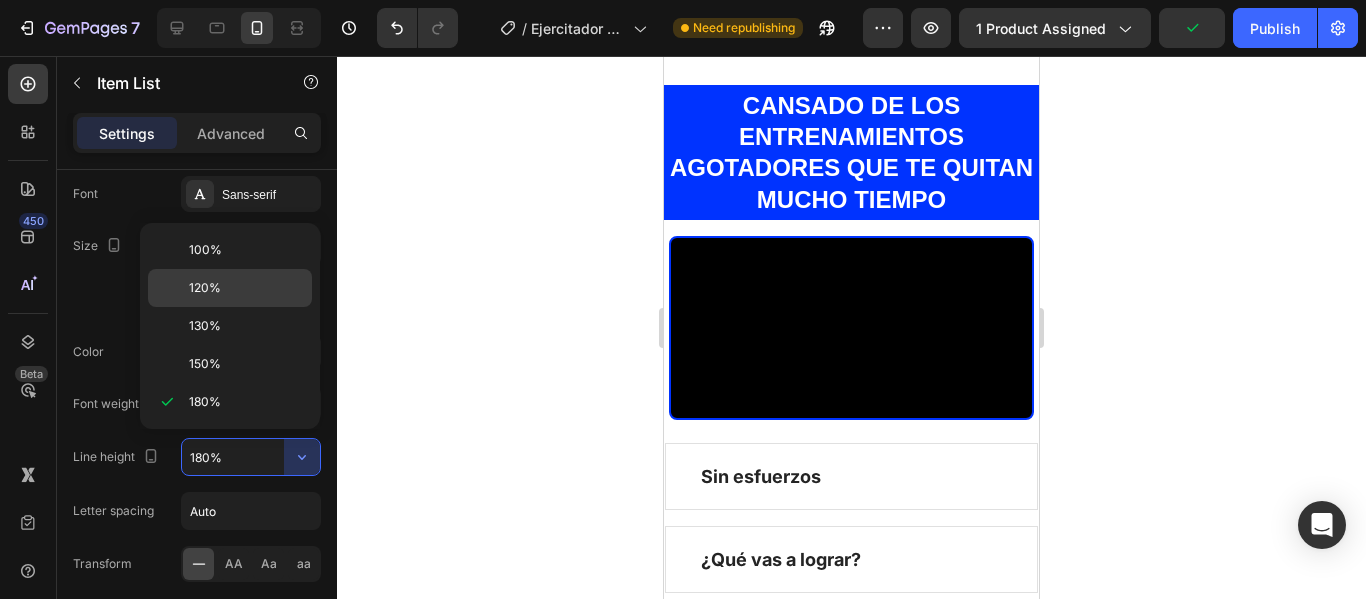 click on "120%" at bounding box center [246, 288] 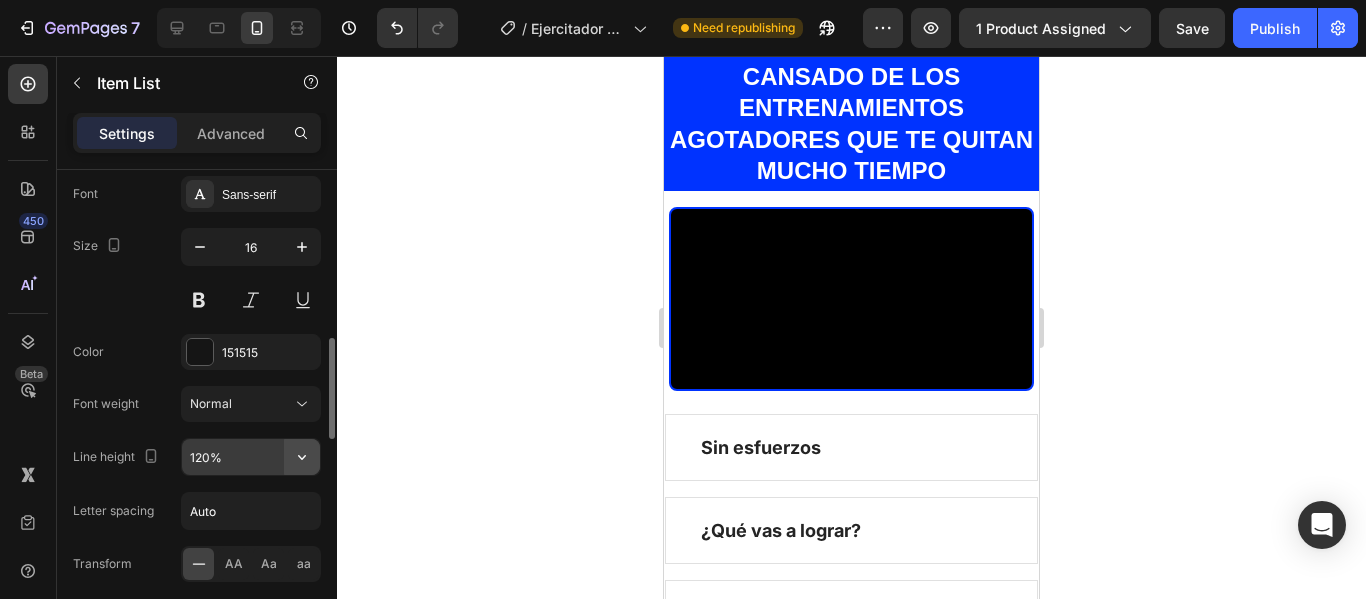 click 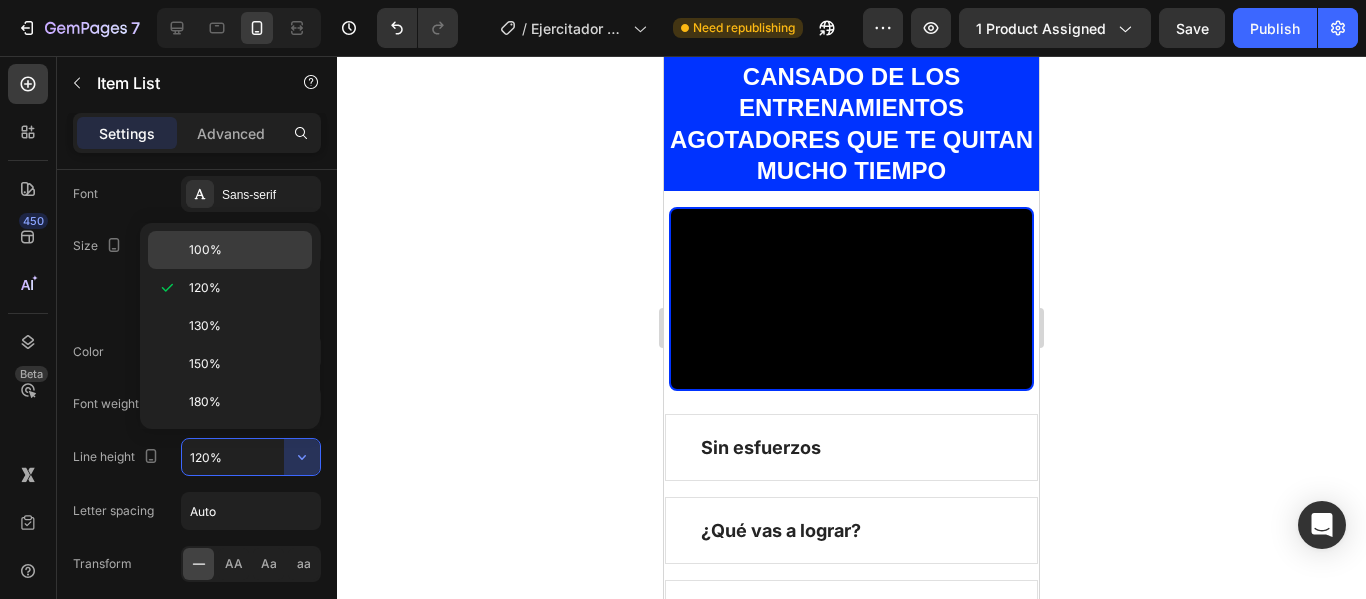 click on "100%" at bounding box center (246, 250) 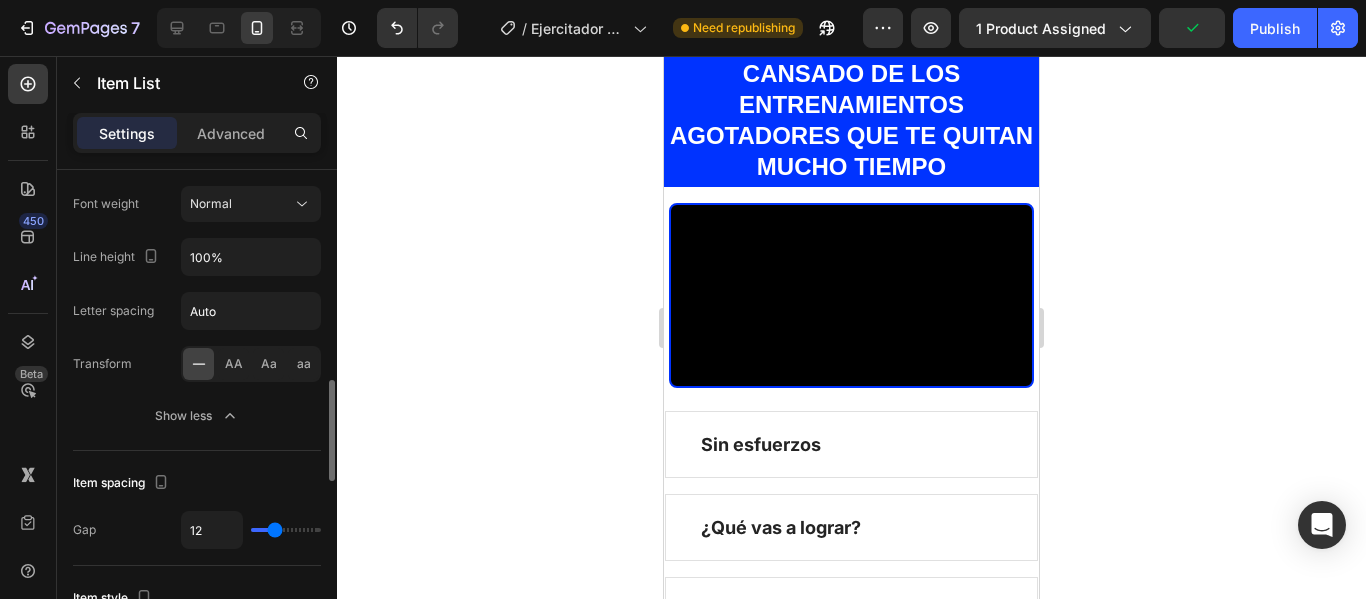 scroll, scrollTop: 1100, scrollLeft: 0, axis: vertical 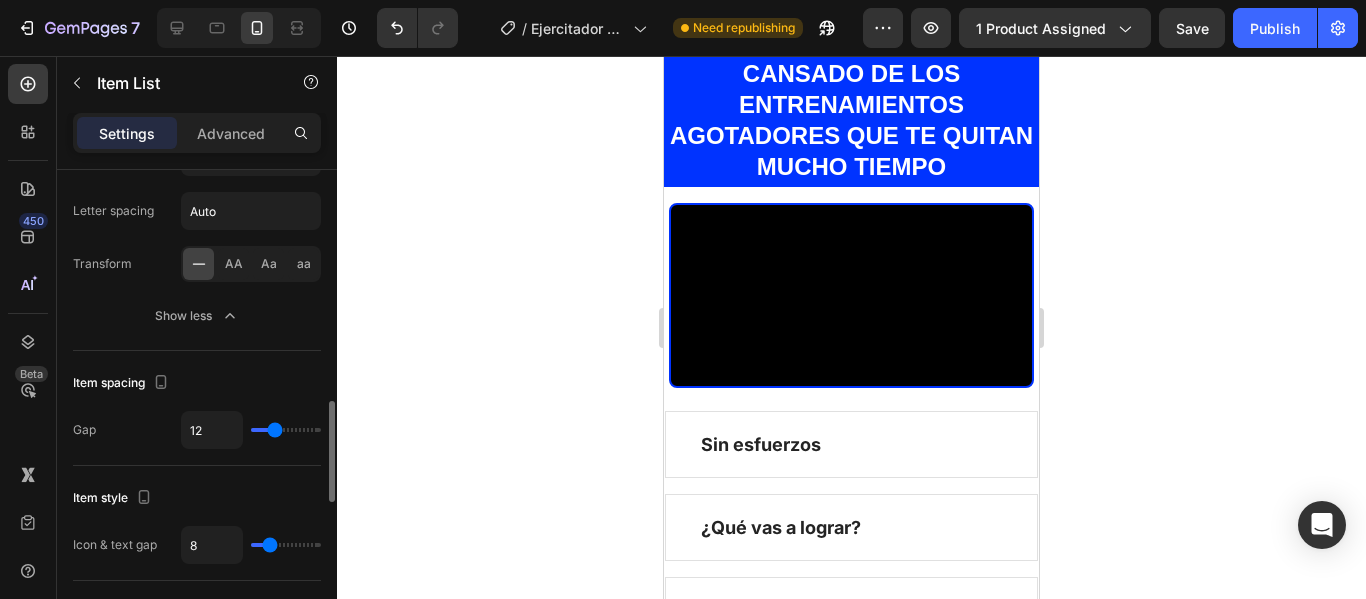 type on "7" 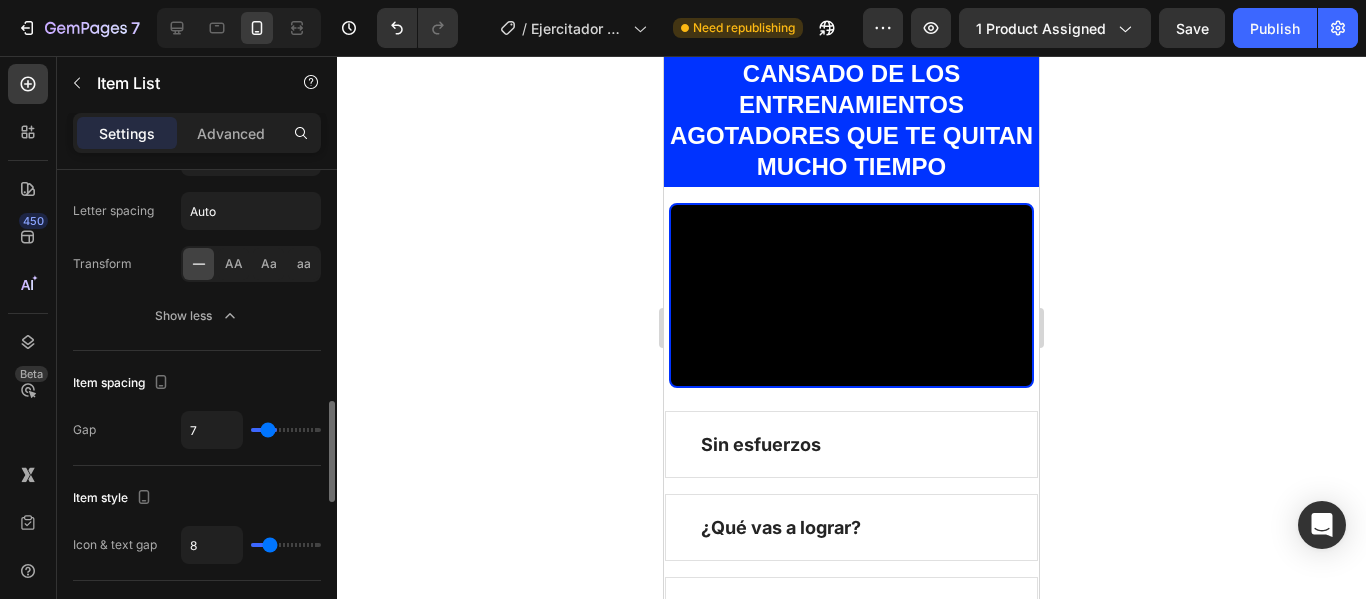 type on "5" 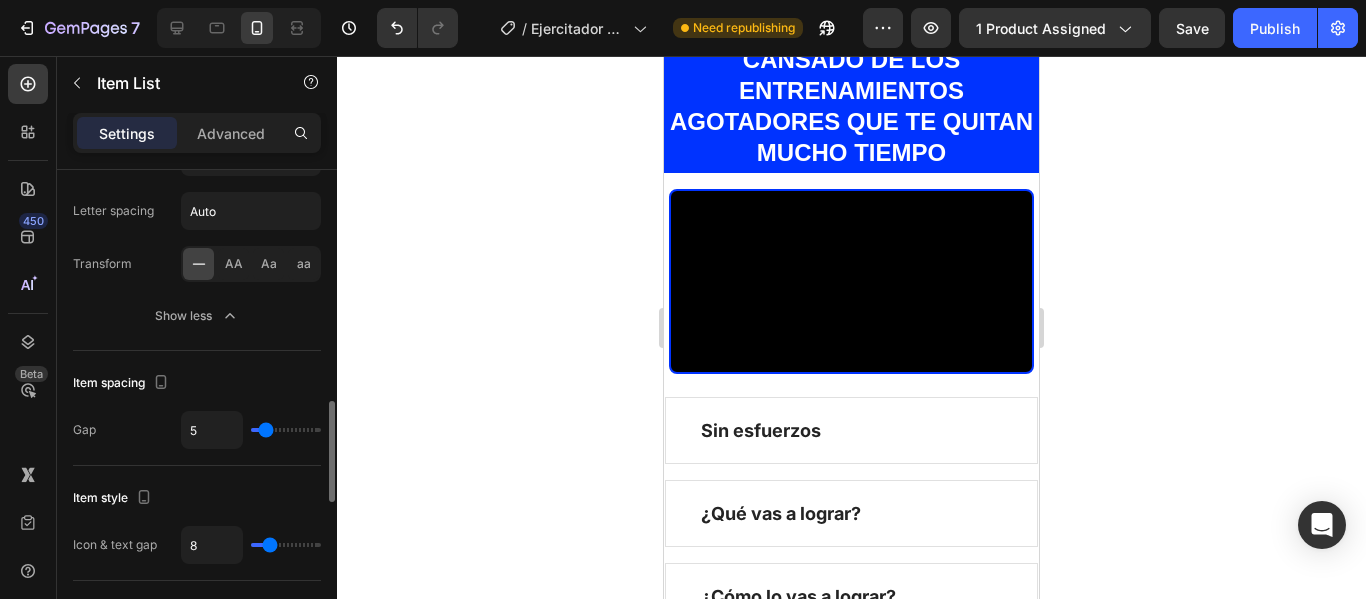 type on "3" 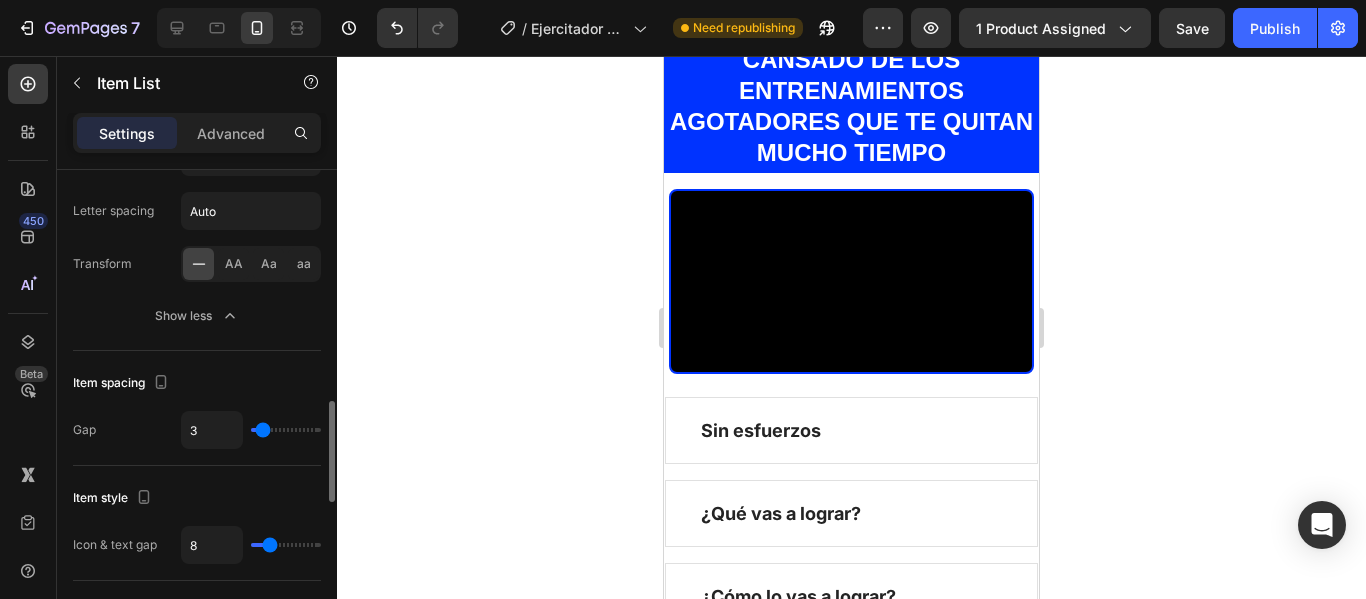 type on "1" 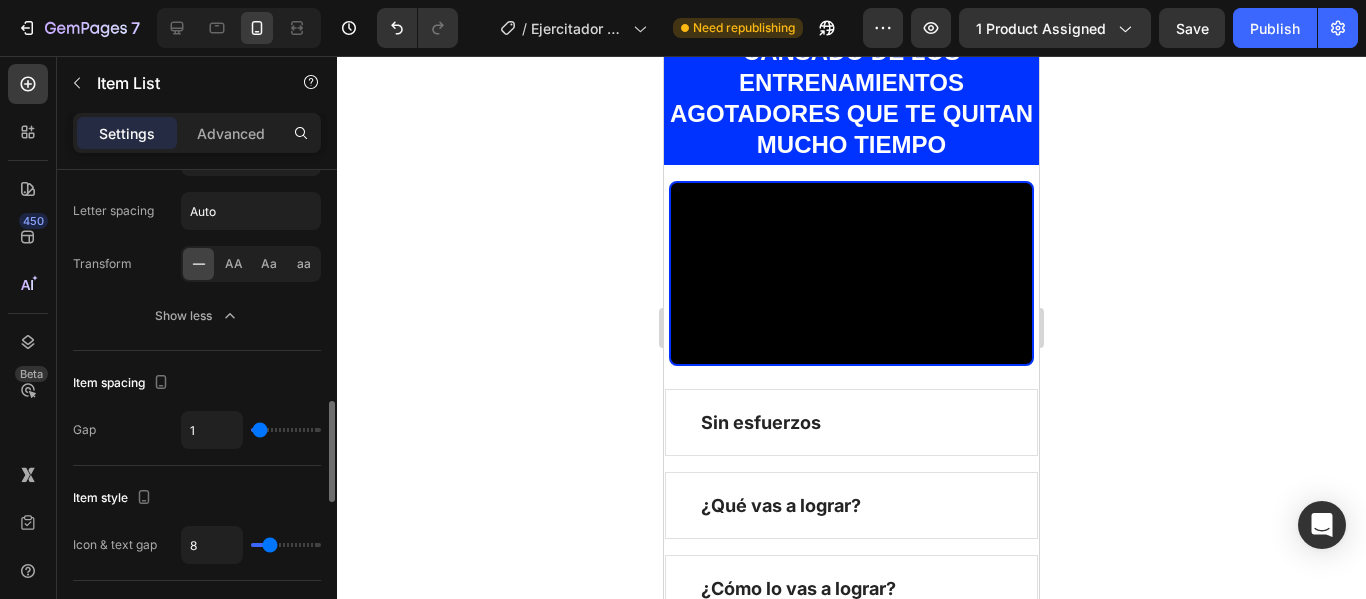 type on "2" 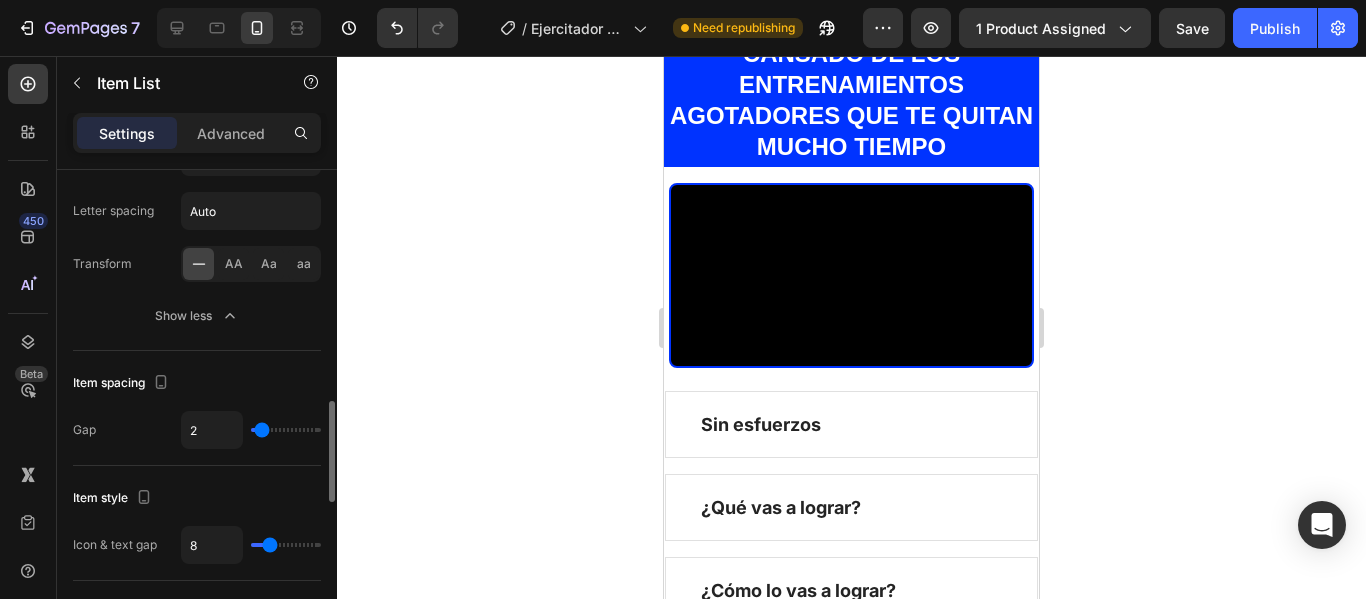 drag, startPoint x: 272, startPoint y: 428, endPoint x: 262, endPoint y: 427, distance: 10.049875 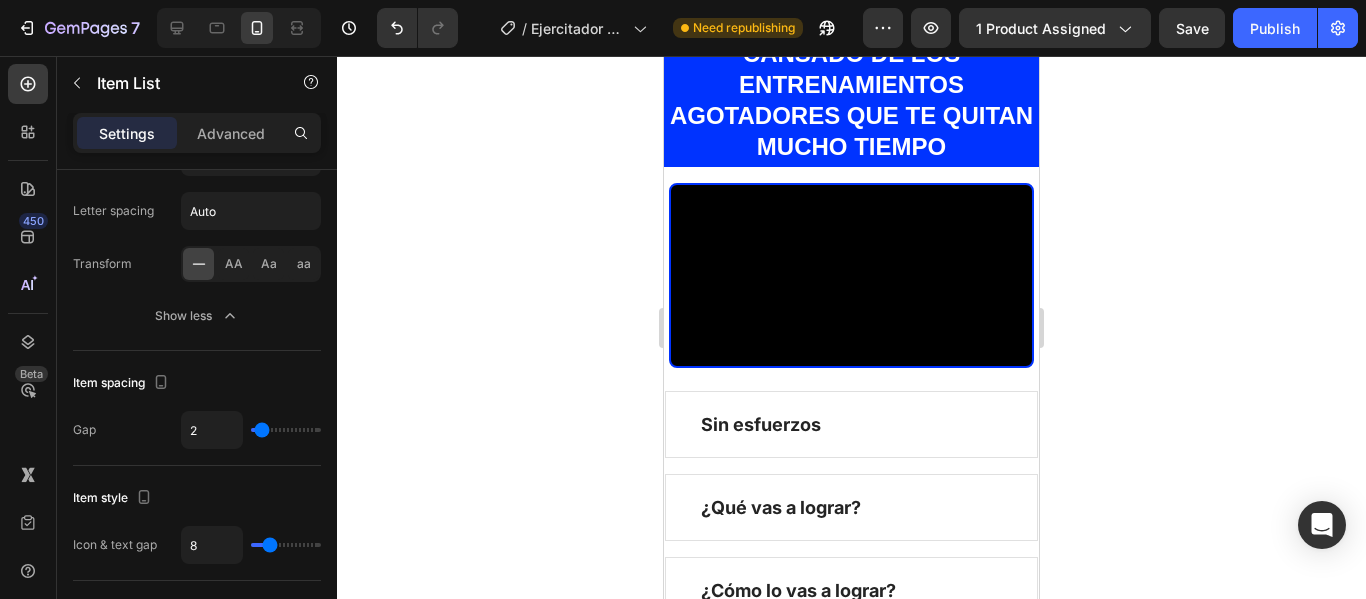 click 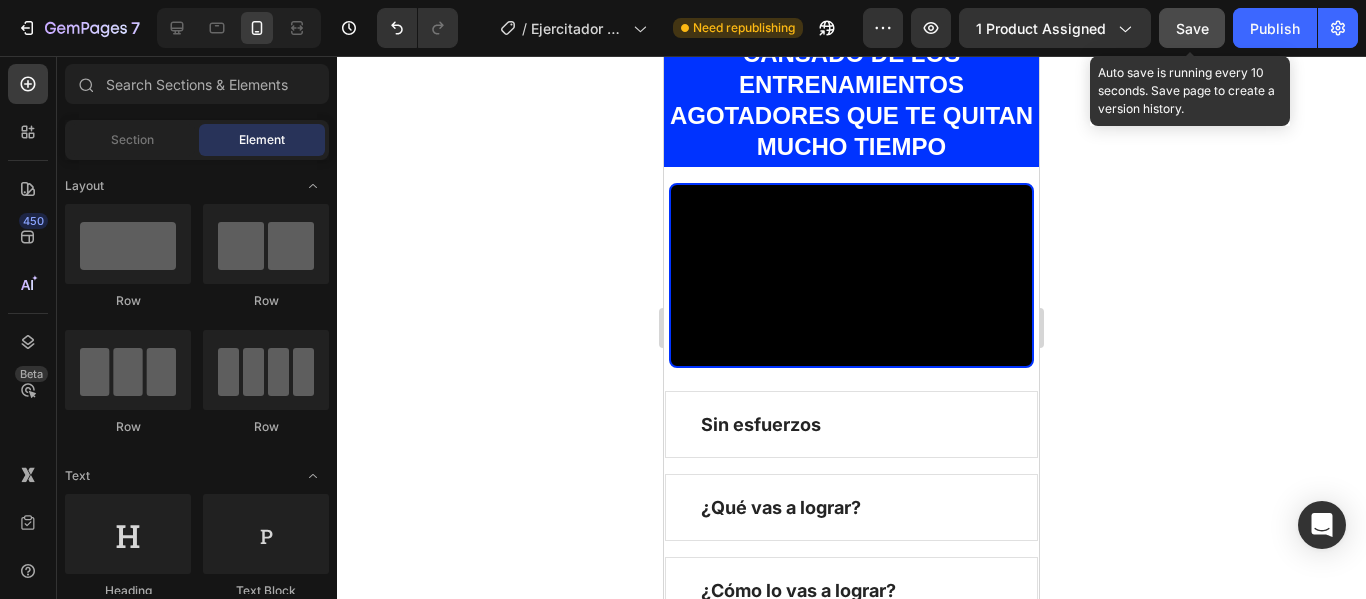 click on "Save" at bounding box center [1192, 28] 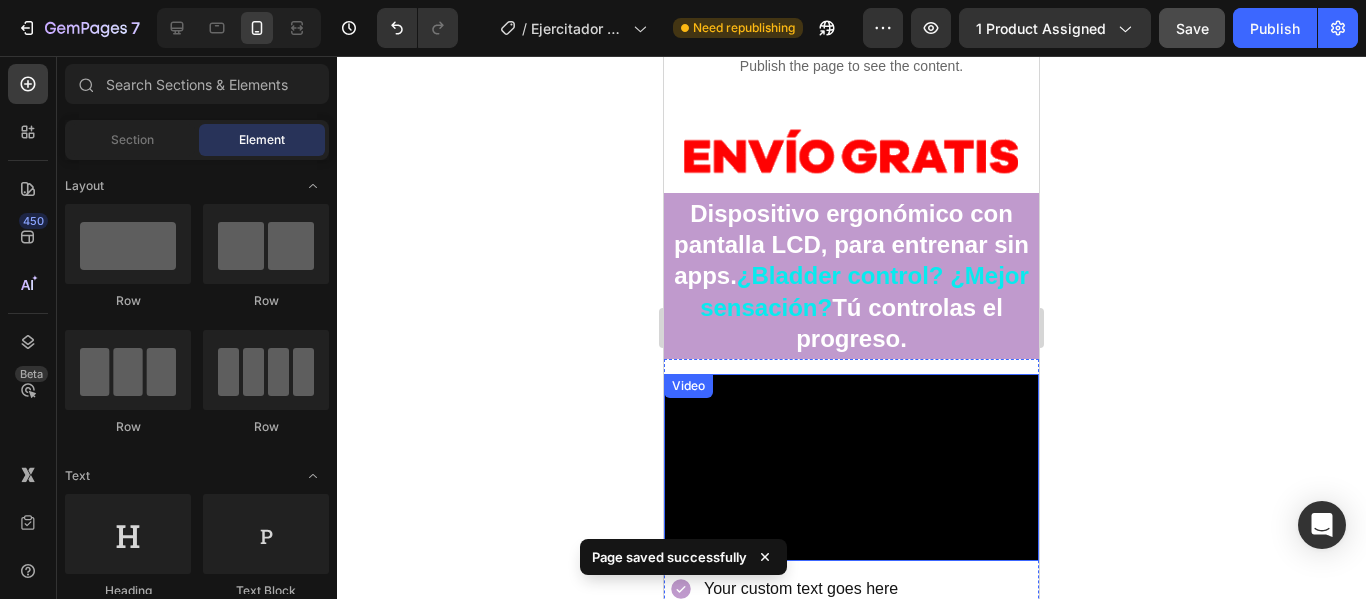 scroll, scrollTop: 957, scrollLeft: 0, axis: vertical 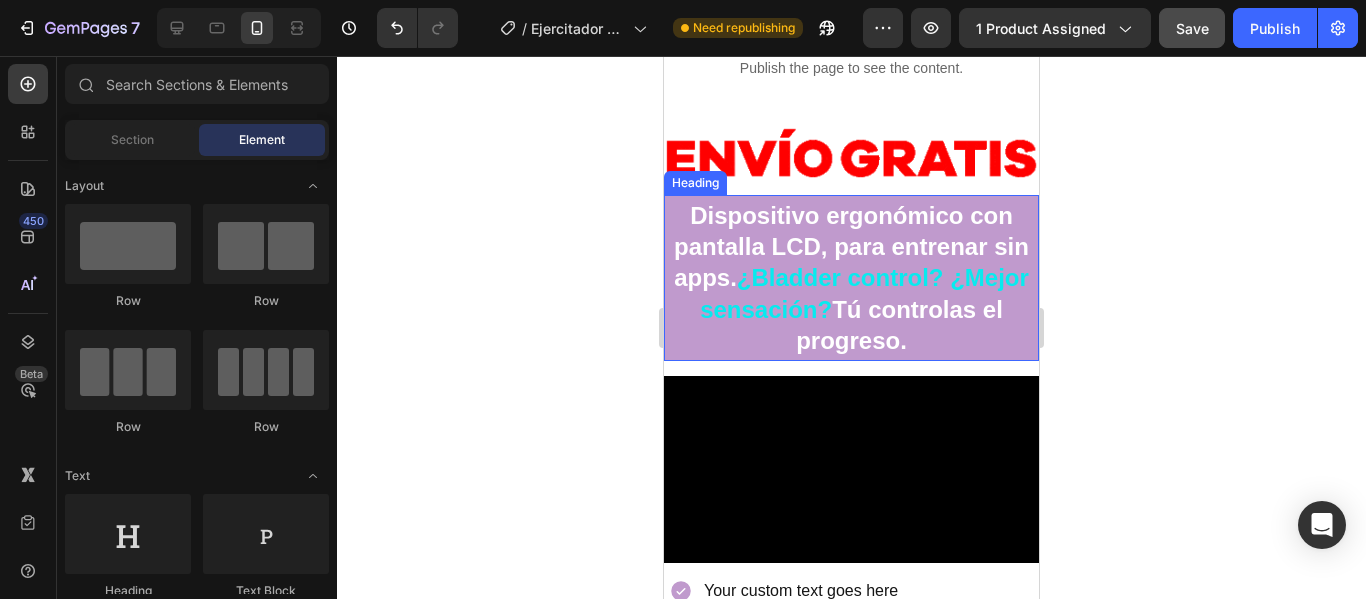 click on "⁠⁠⁠⁠⁠⁠⁠ Dispositivo ergonómico con pantalla LCD, para entrenar sin apps.  ¿Bladder control? ¿Mejor sensación?  Tú controlas el progreso." at bounding box center [851, 278] 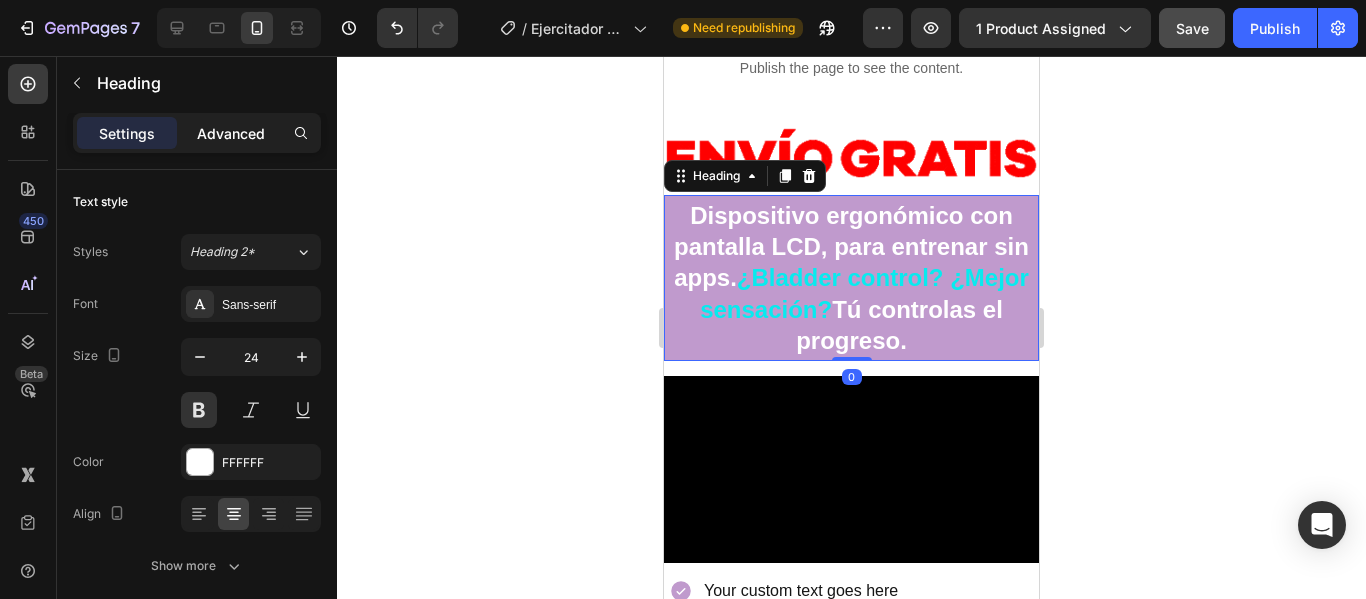 click on "Advanced" 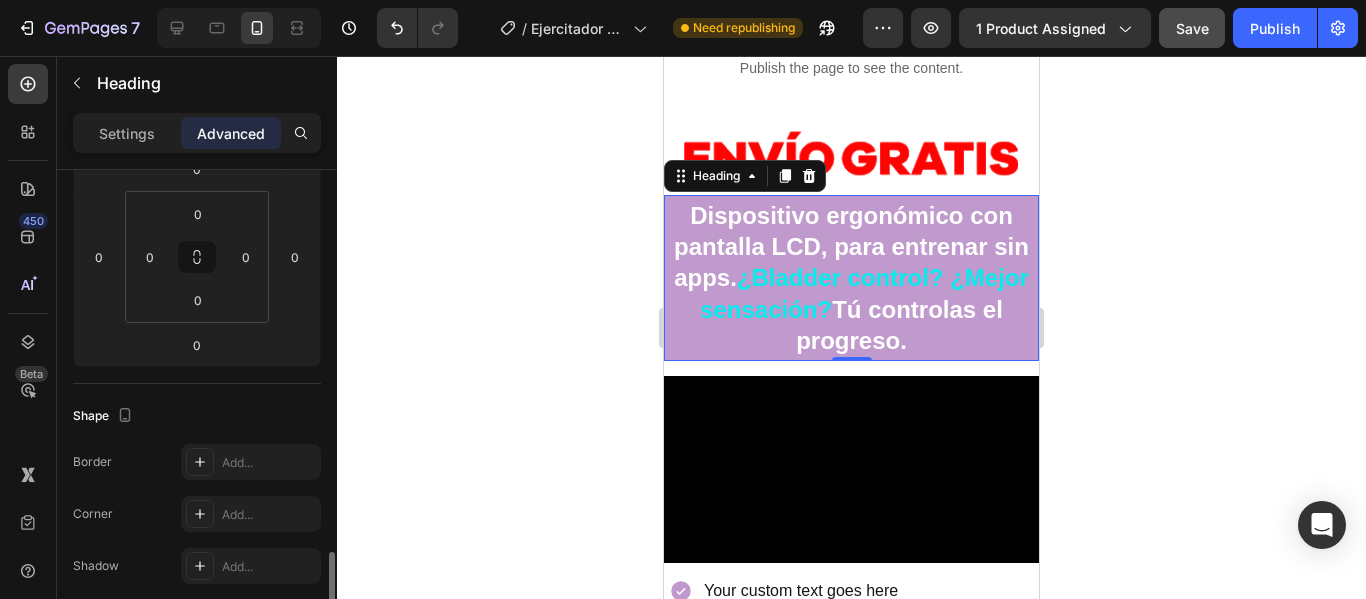 scroll, scrollTop: 600, scrollLeft: 0, axis: vertical 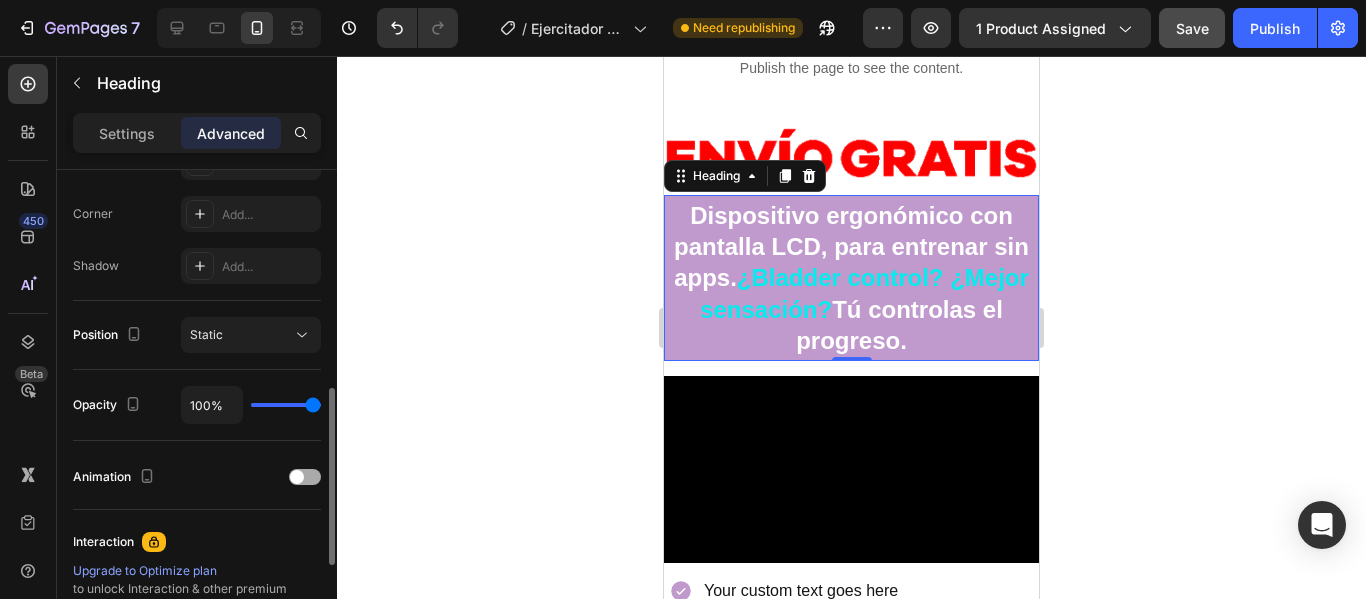 click at bounding box center (305, 477) 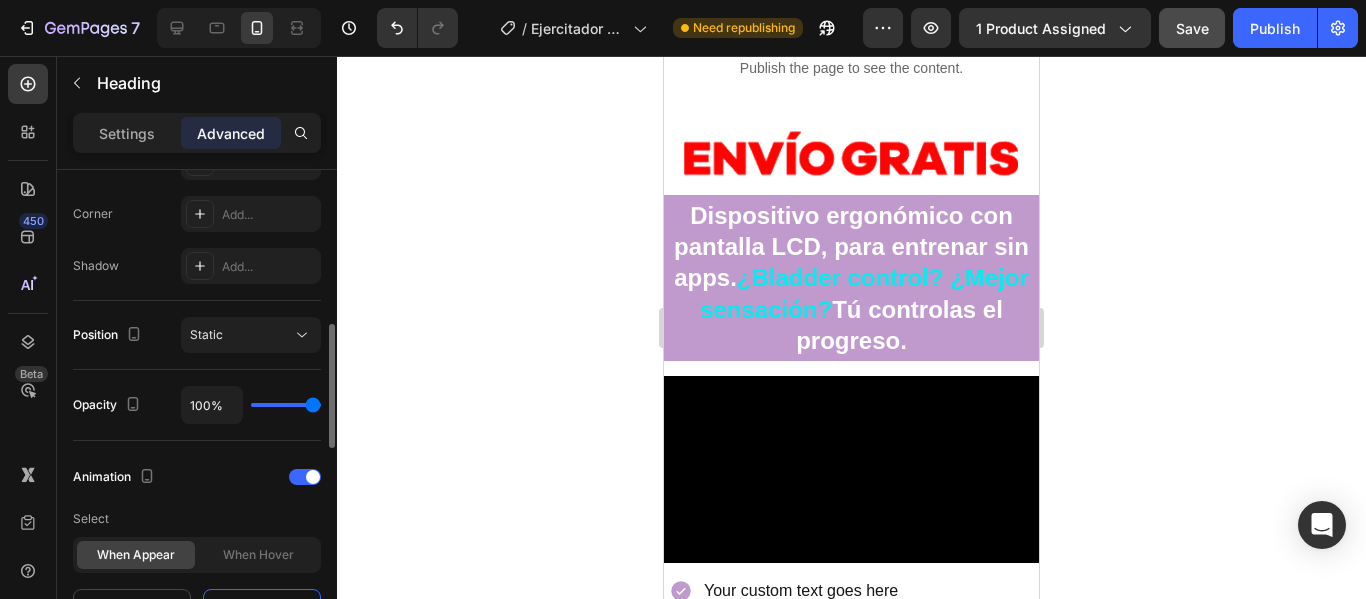 scroll, scrollTop: 800, scrollLeft: 0, axis: vertical 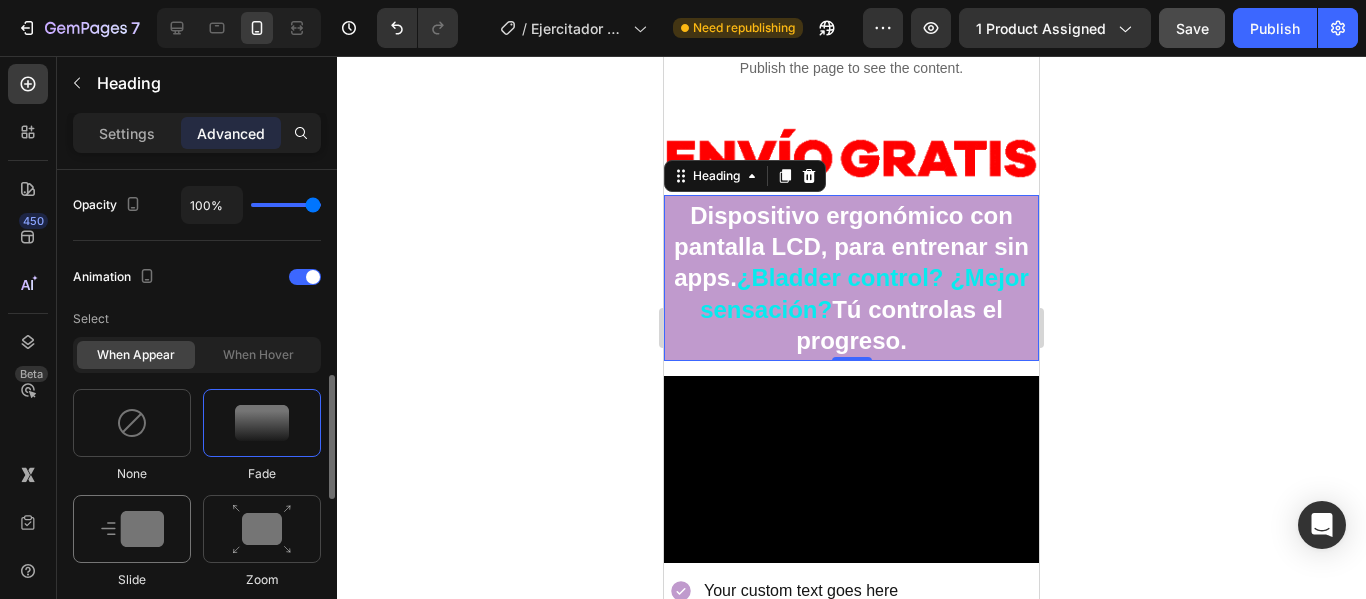 click at bounding box center (132, 529) 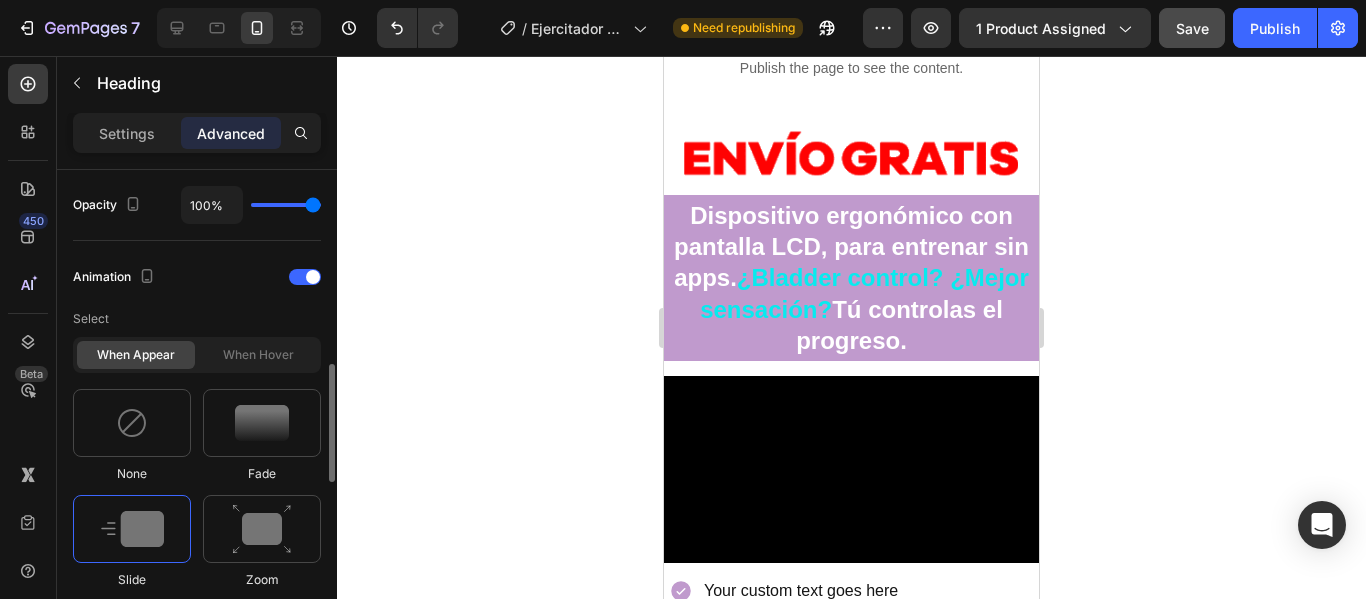 scroll, scrollTop: 1000, scrollLeft: 0, axis: vertical 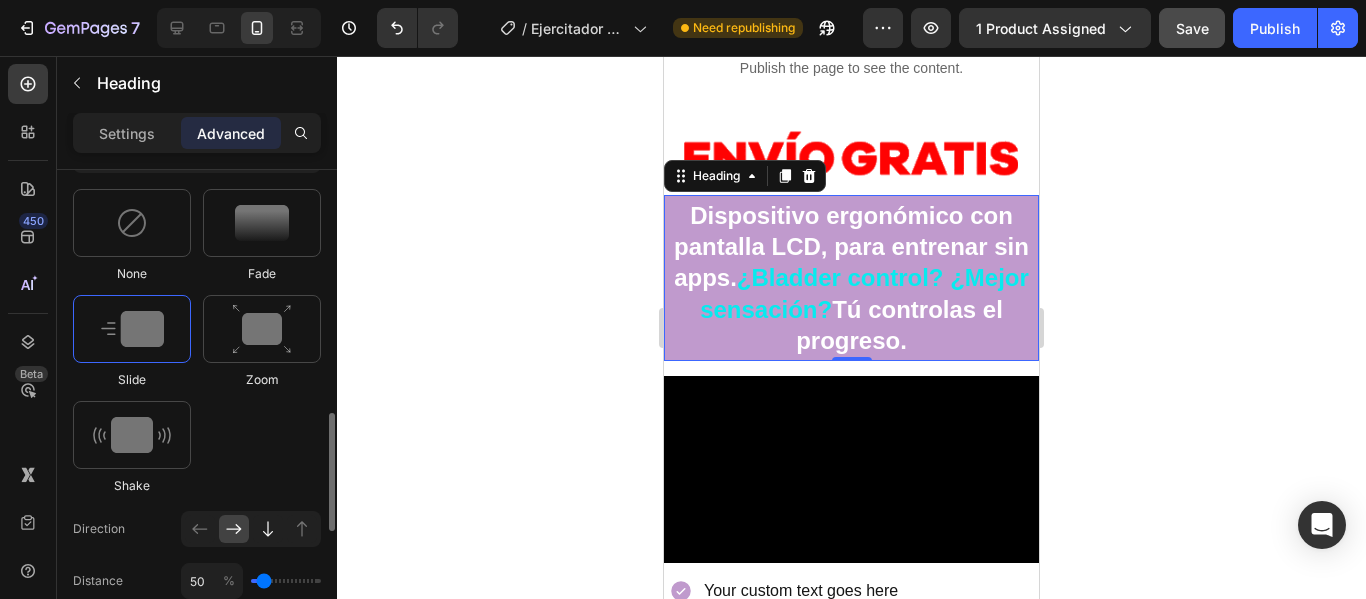 click 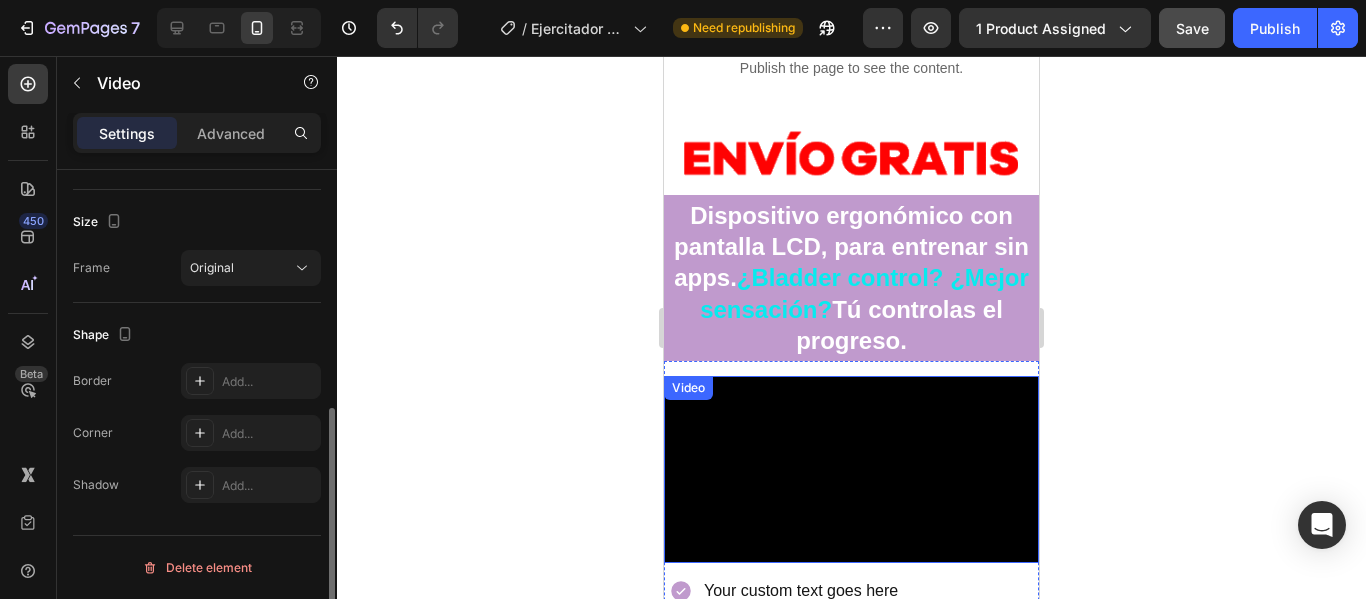 click at bounding box center (851, 470) 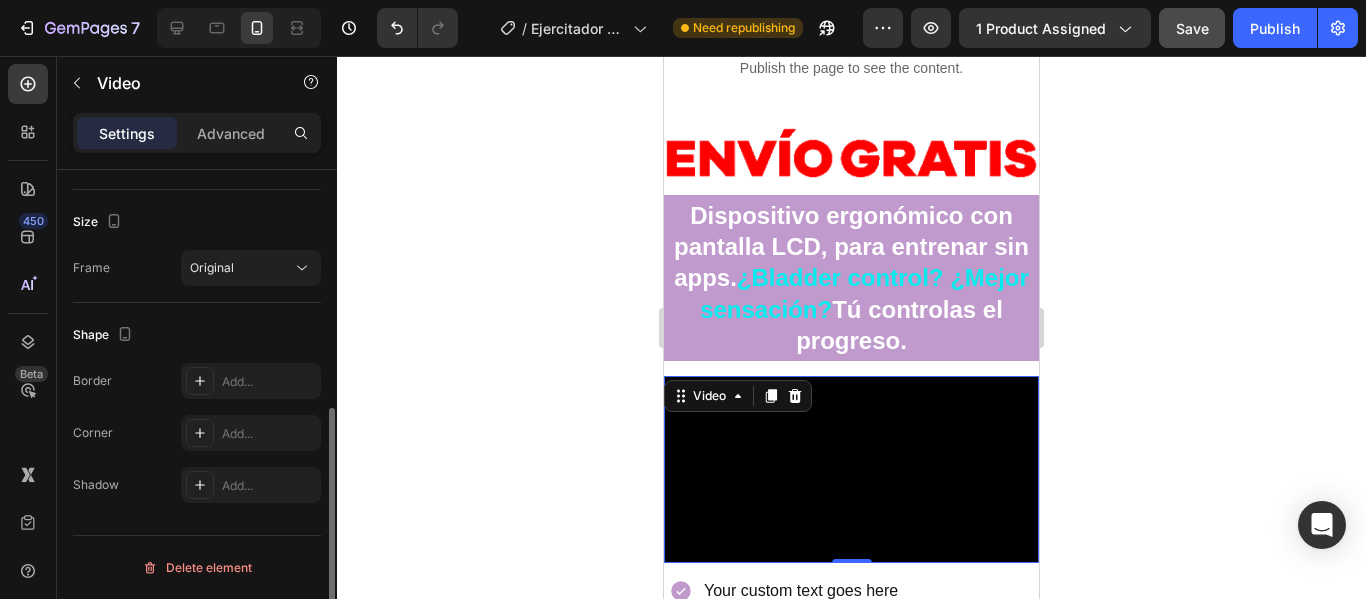 scroll, scrollTop: 0, scrollLeft: 0, axis: both 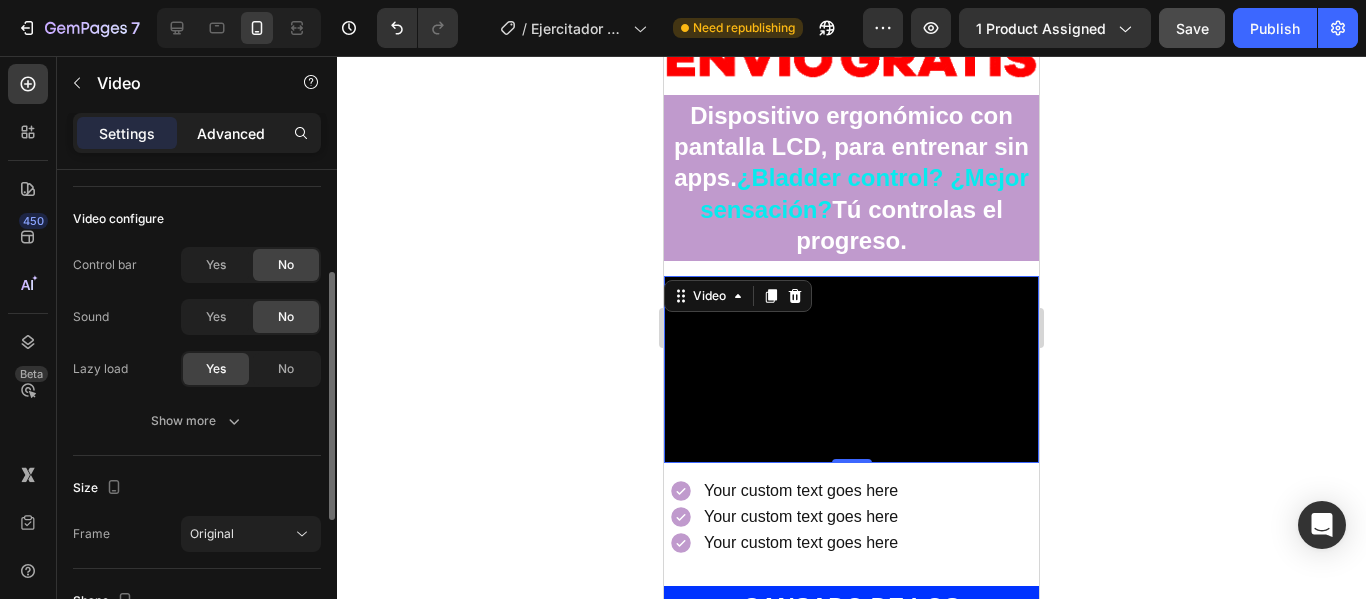 click on "Advanced" at bounding box center [231, 133] 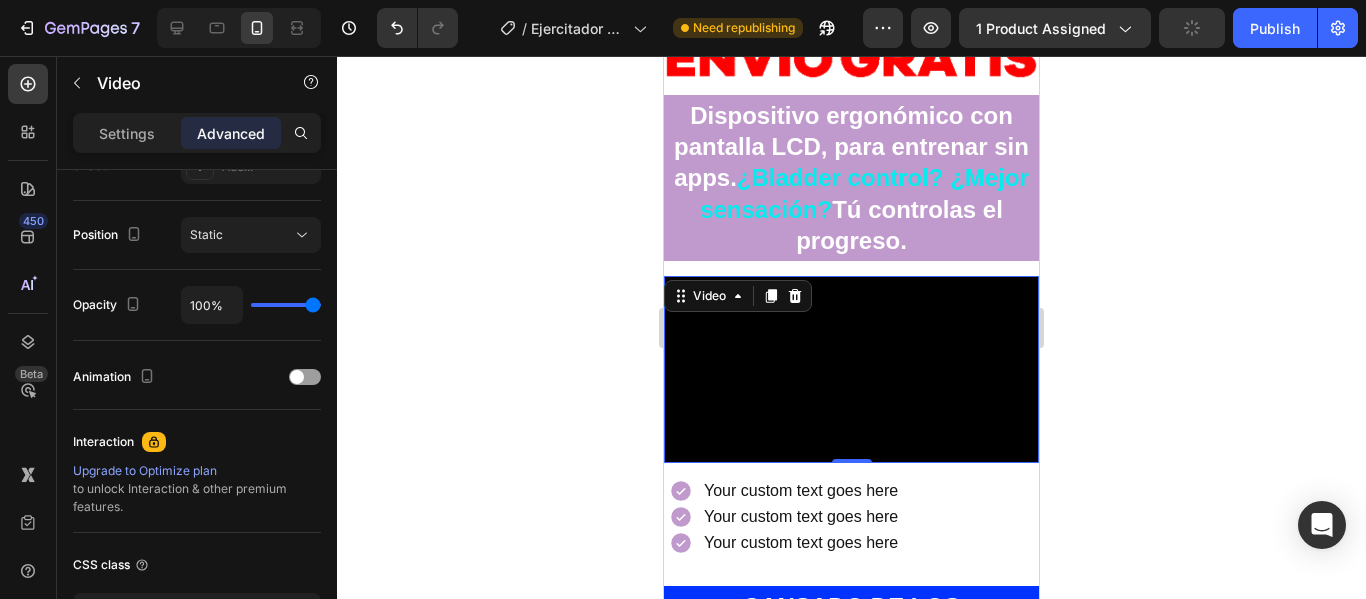 click at bounding box center [329, -73] 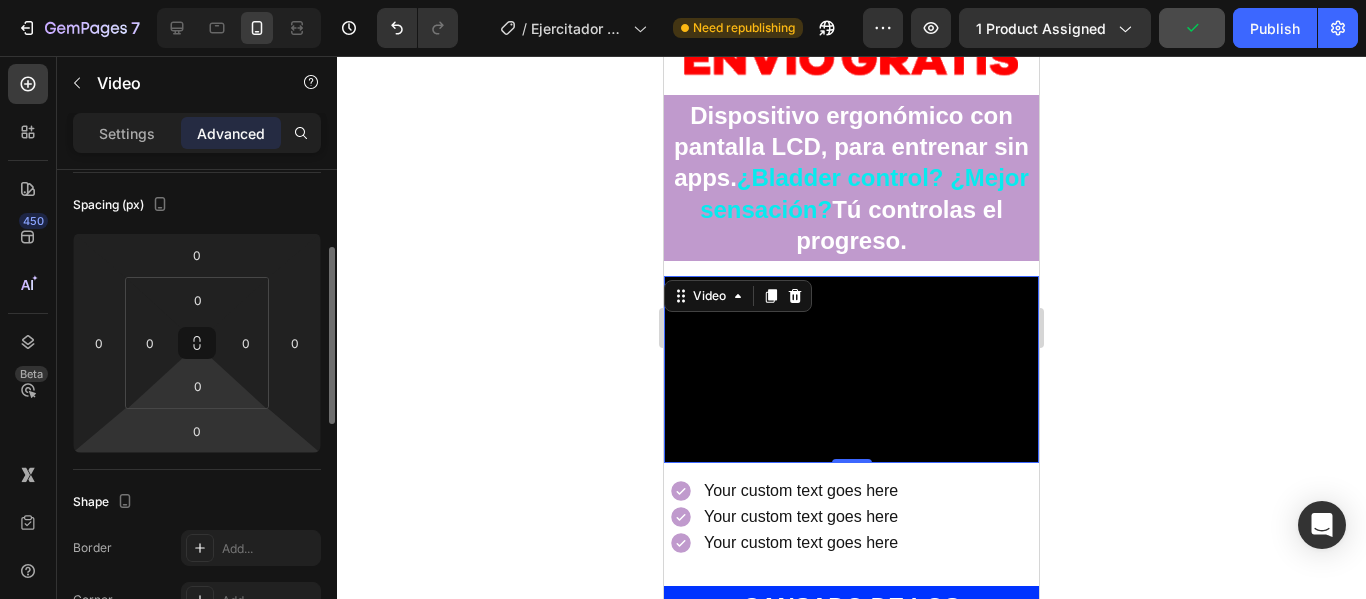 scroll, scrollTop: 514, scrollLeft: 0, axis: vertical 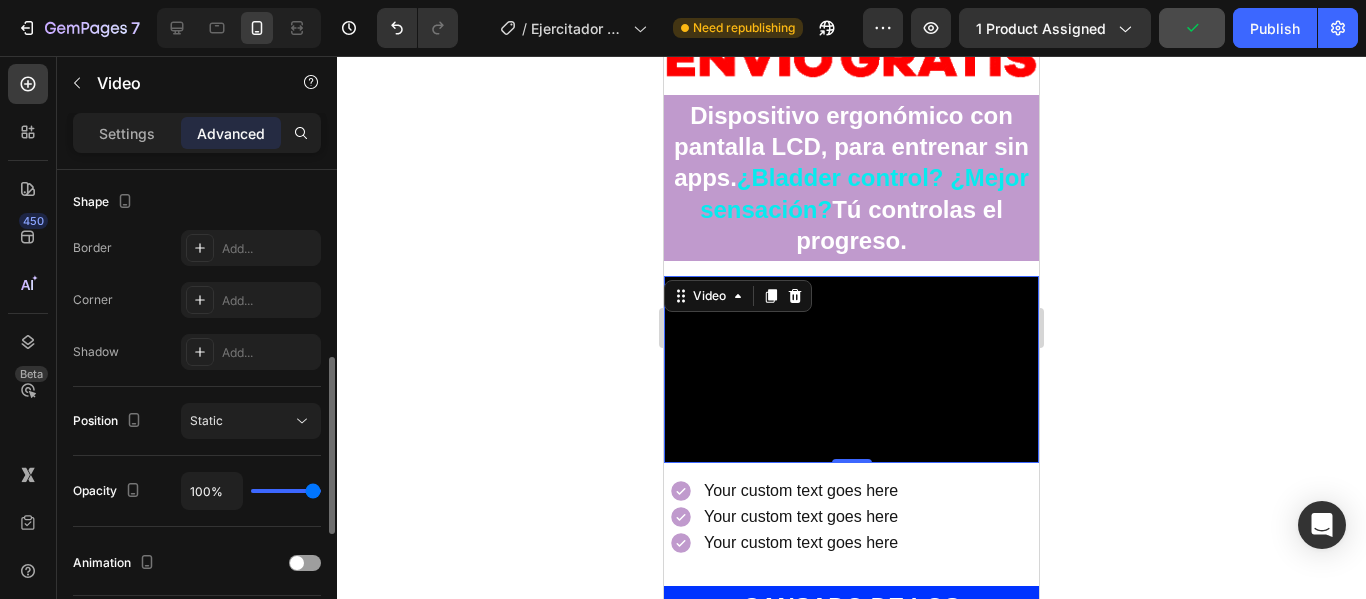 click at bounding box center (305, 563) 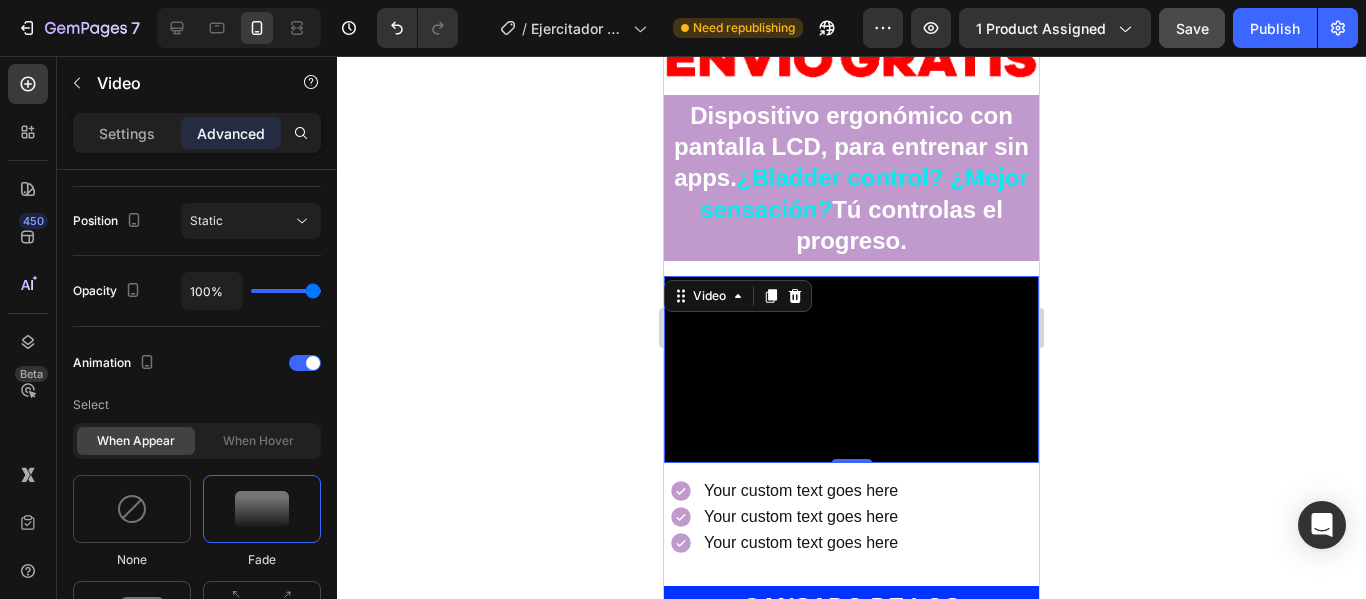 scroll, scrollTop: 914, scrollLeft: 0, axis: vertical 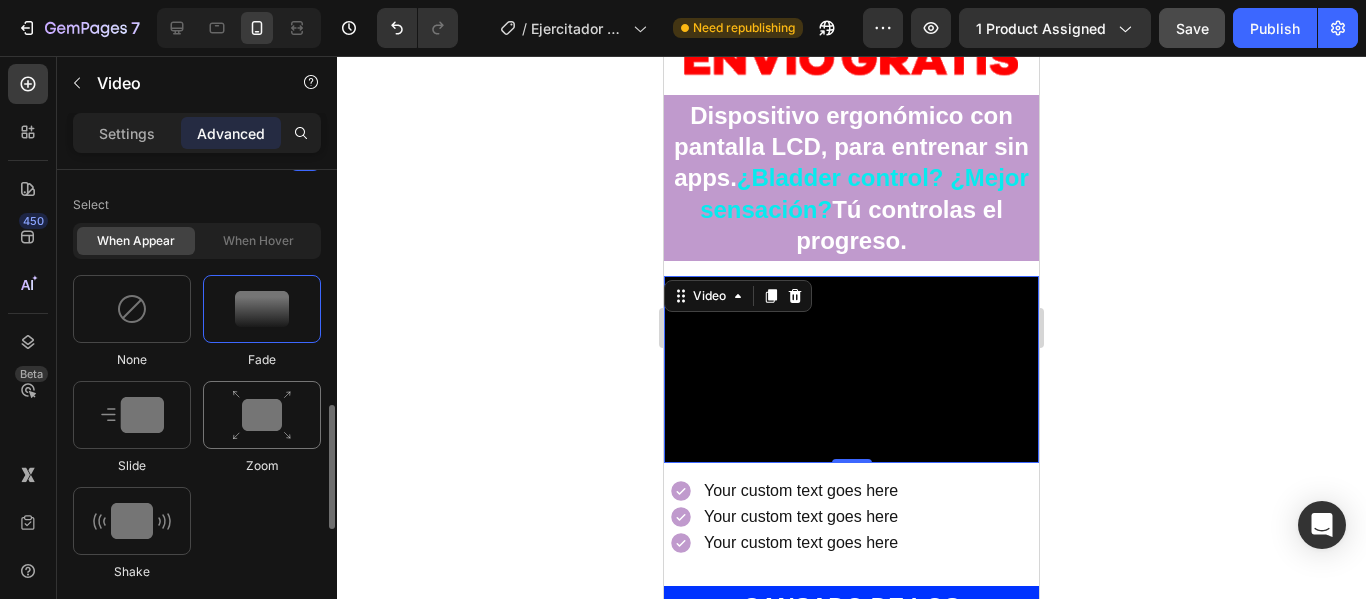 click at bounding box center (262, 415) 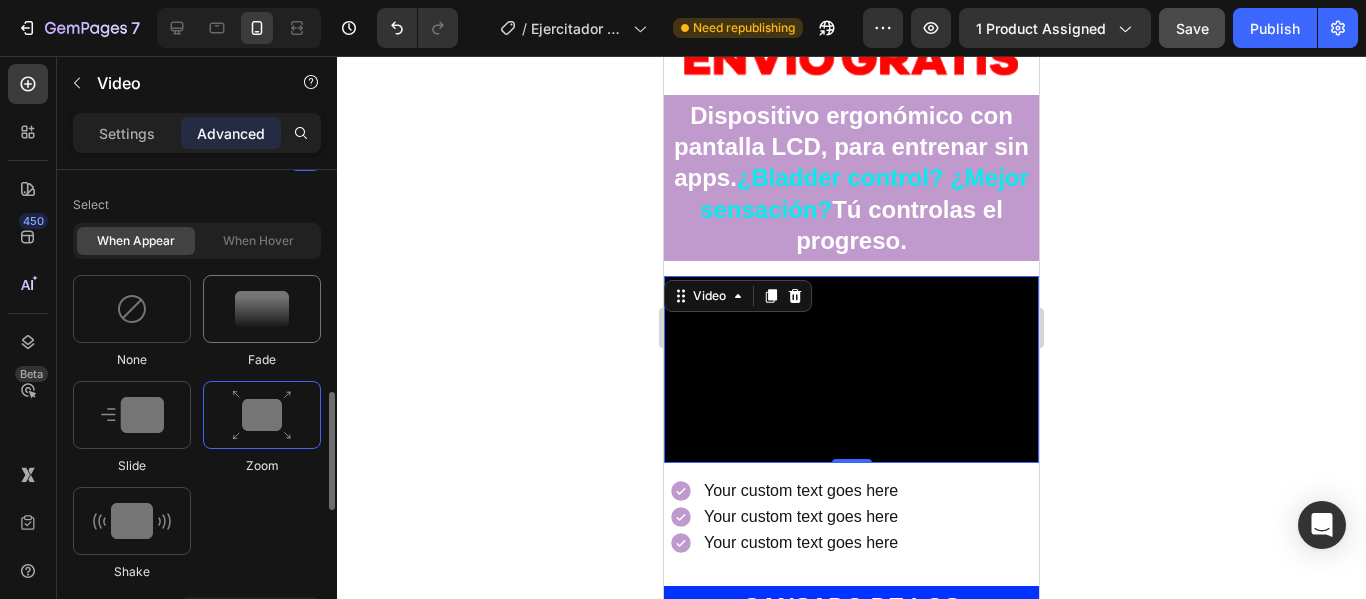 click at bounding box center [262, 309] 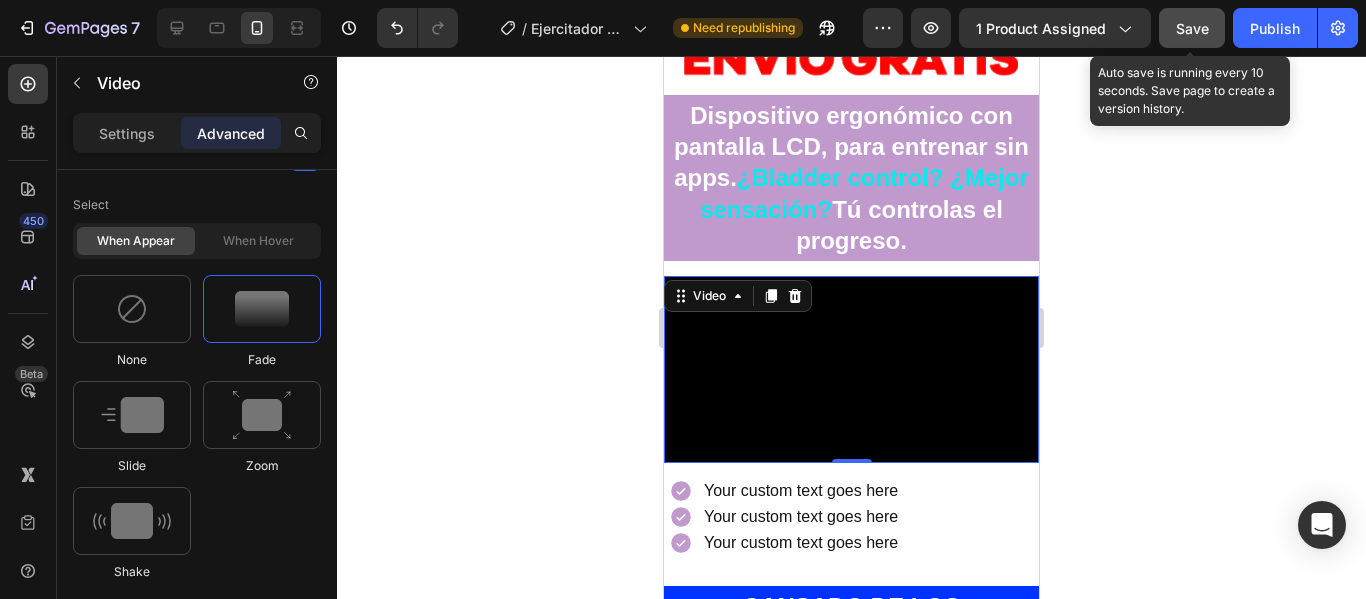 click on "Save" at bounding box center [1192, 28] 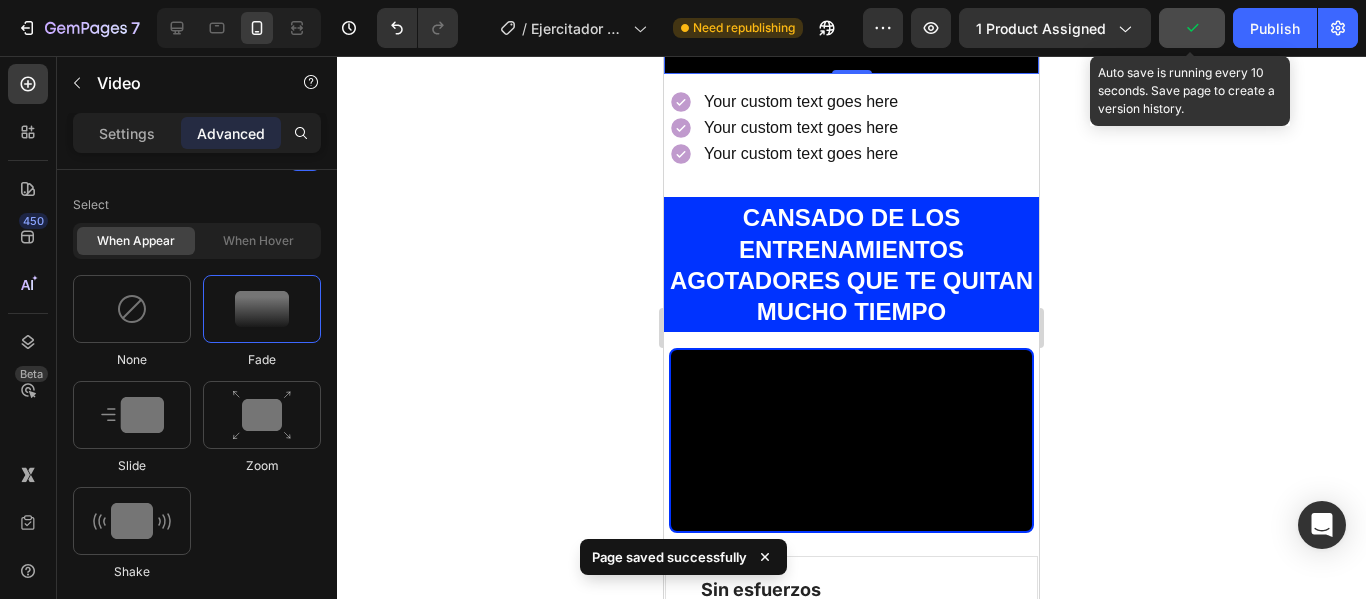 scroll, scrollTop: 1457, scrollLeft: 0, axis: vertical 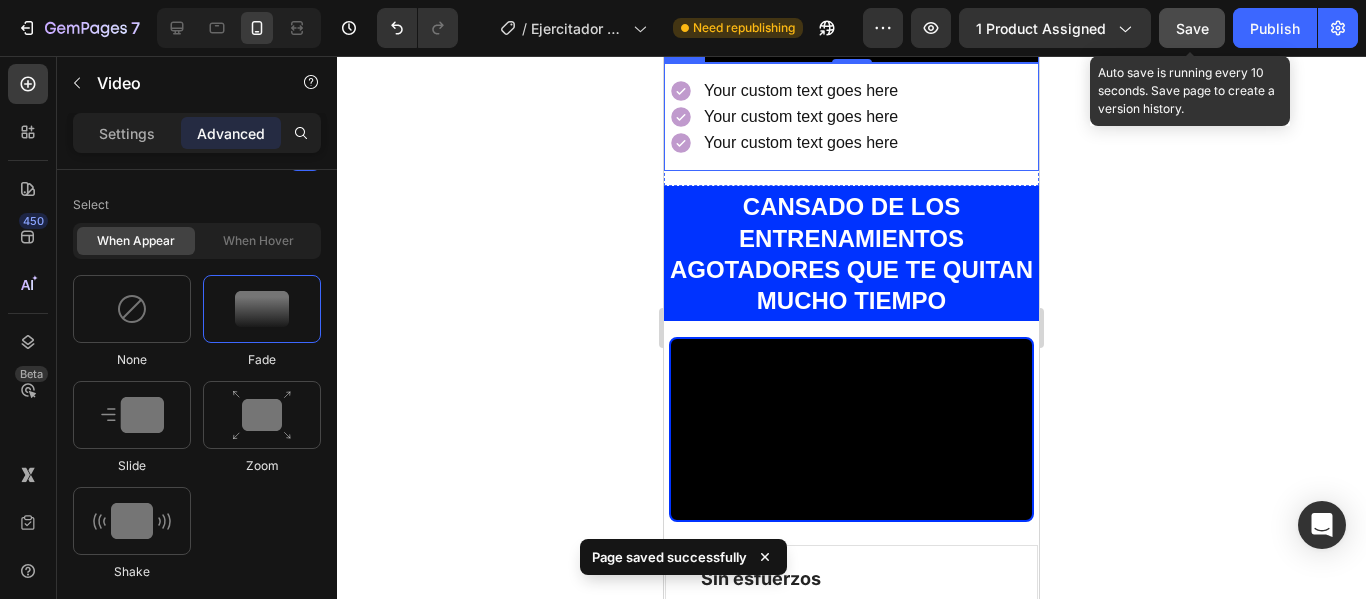 click on "Your custom text goes here Your custom text goes here Your custom text goes here Item List Row" at bounding box center [851, 117] 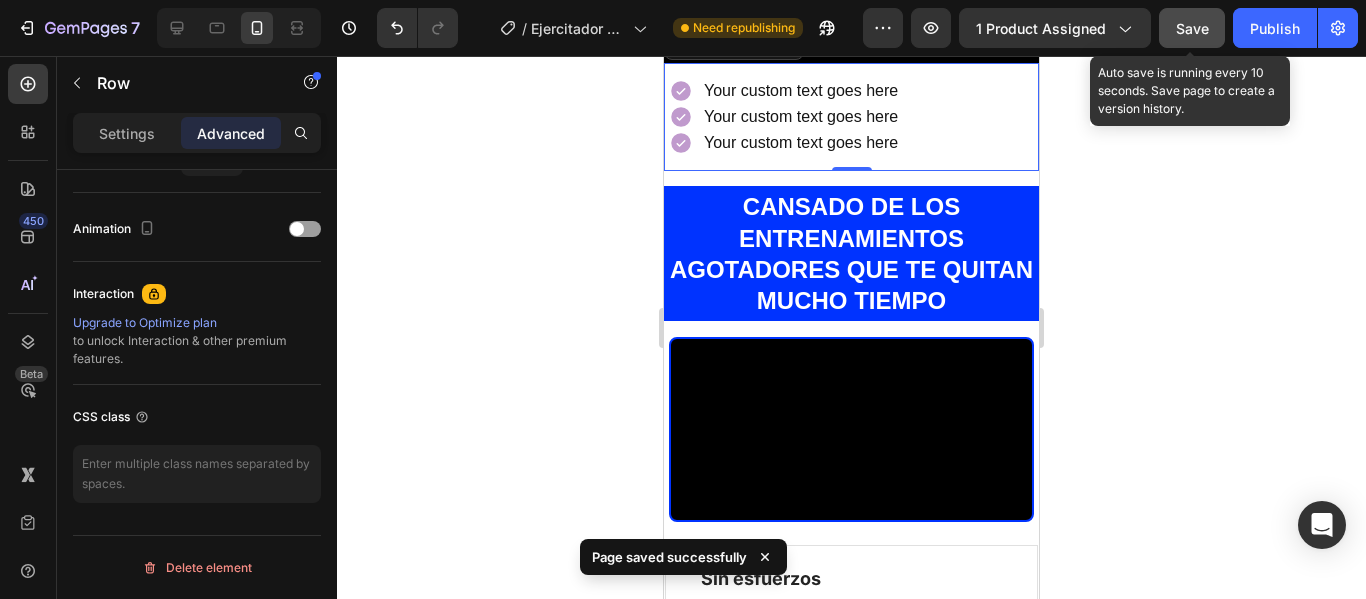 scroll, scrollTop: 0, scrollLeft: 0, axis: both 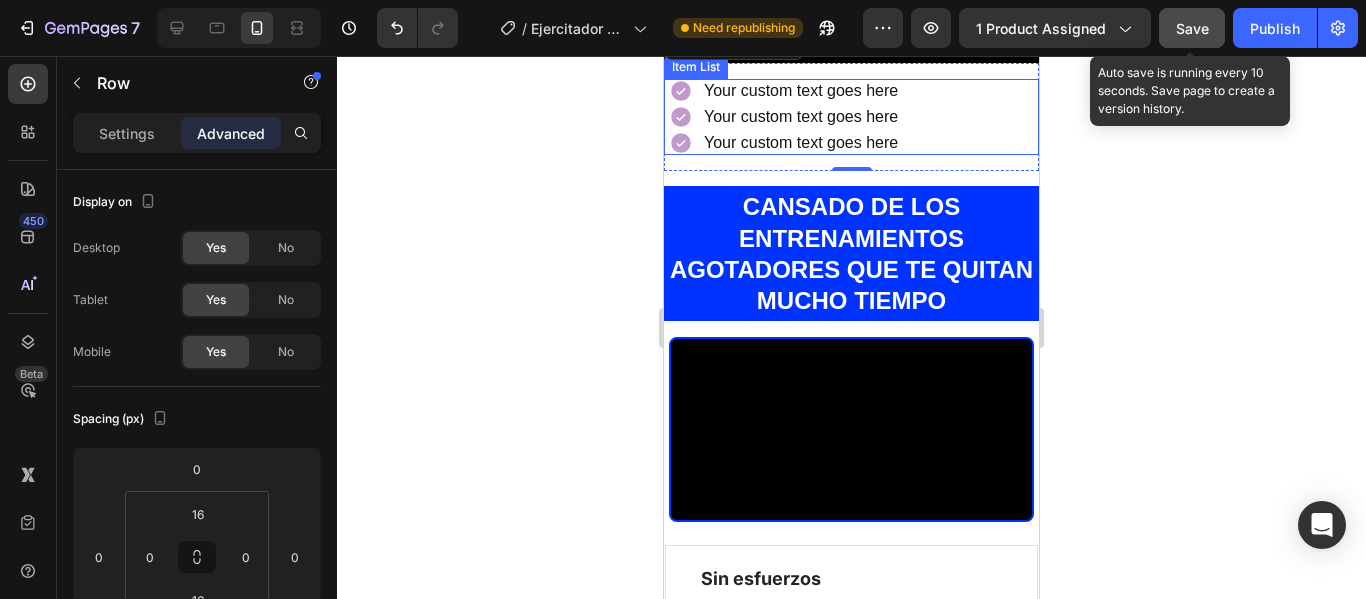click on "Your custom text goes here Your custom text goes here Your custom text goes here" at bounding box center [854, 117] 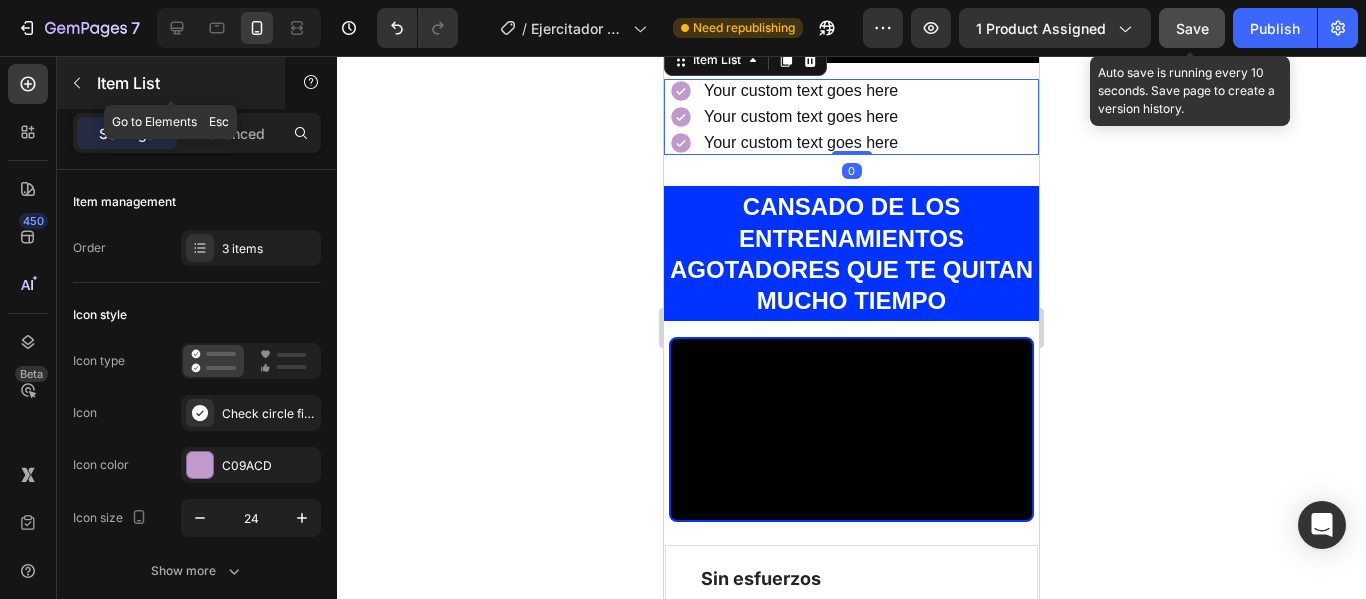 click on "Item List" at bounding box center (171, 83) 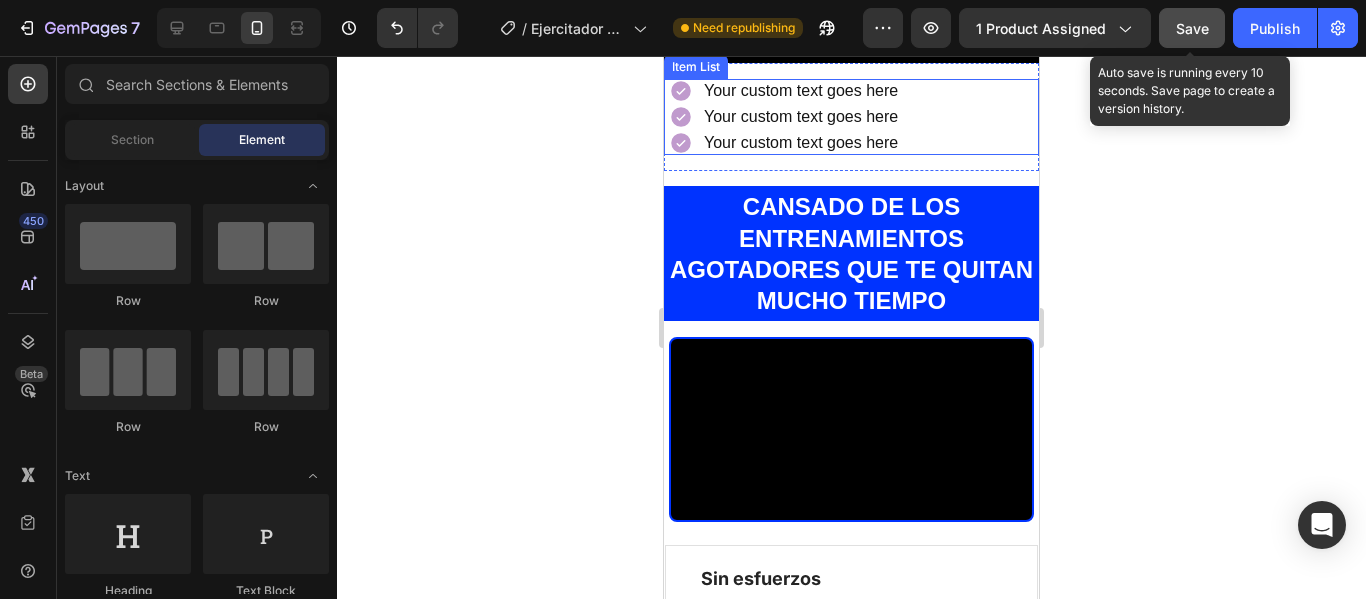 click on "Your custom text goes here Your custom text goes here Your custom text goes here" at bounding box center (854, 117) 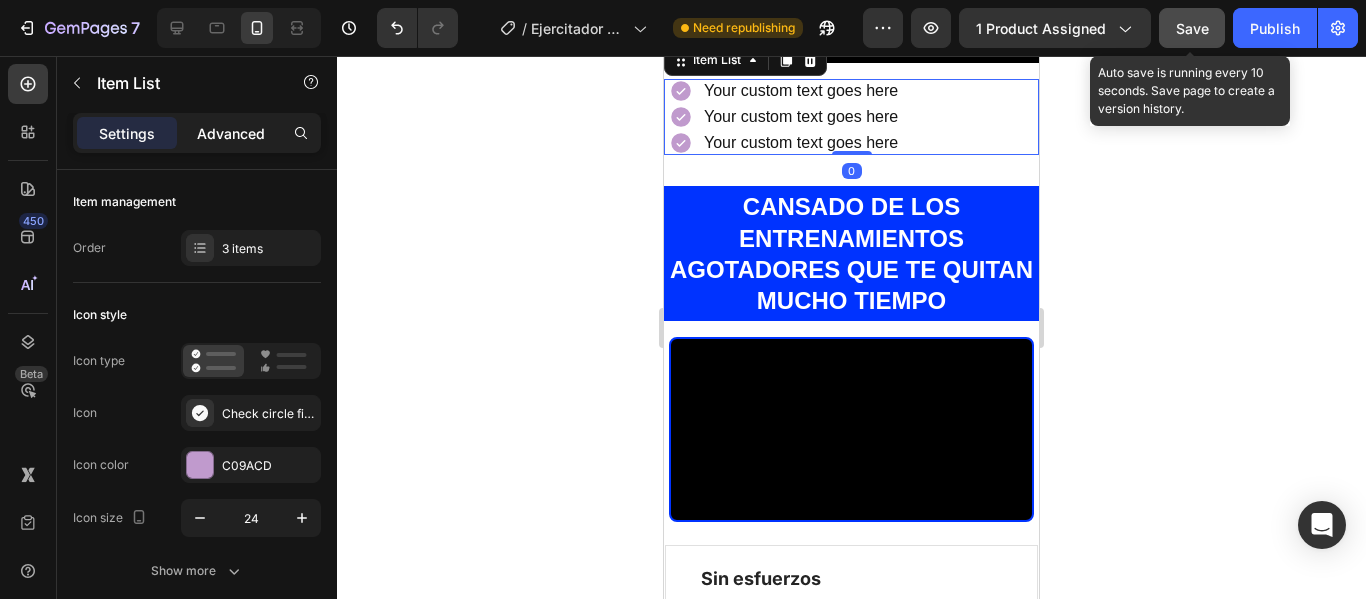 click on "Advanced" at bounding box center [231, 133] 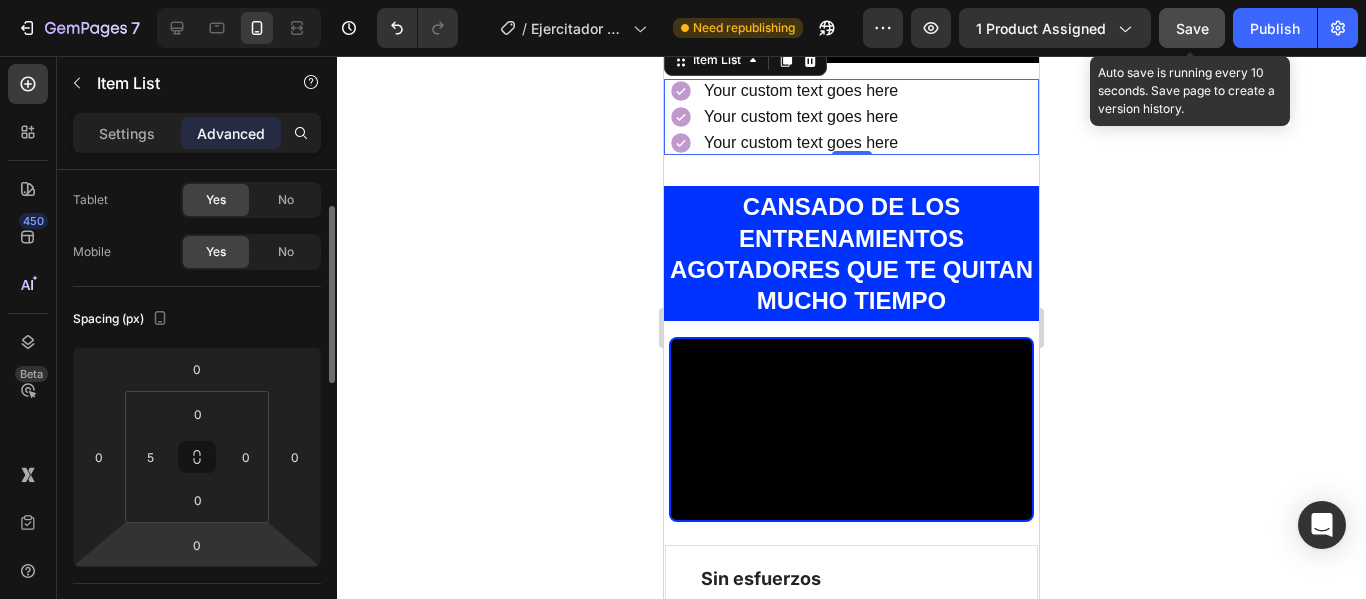 scroll, scrollTop: 200, scrollLeft: 0, axis: vertical 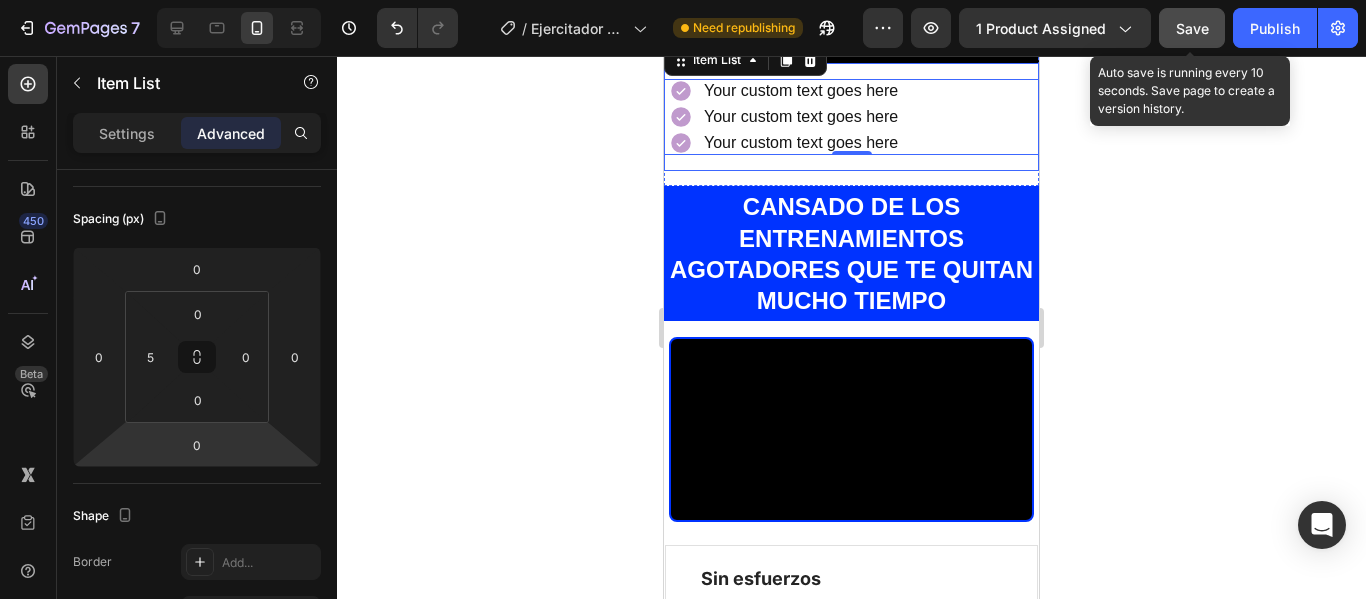 click on "Your custom text goes here Your custom text goes here Your custom text goes here Item List   0 Row" at bounding box center (851, 117) 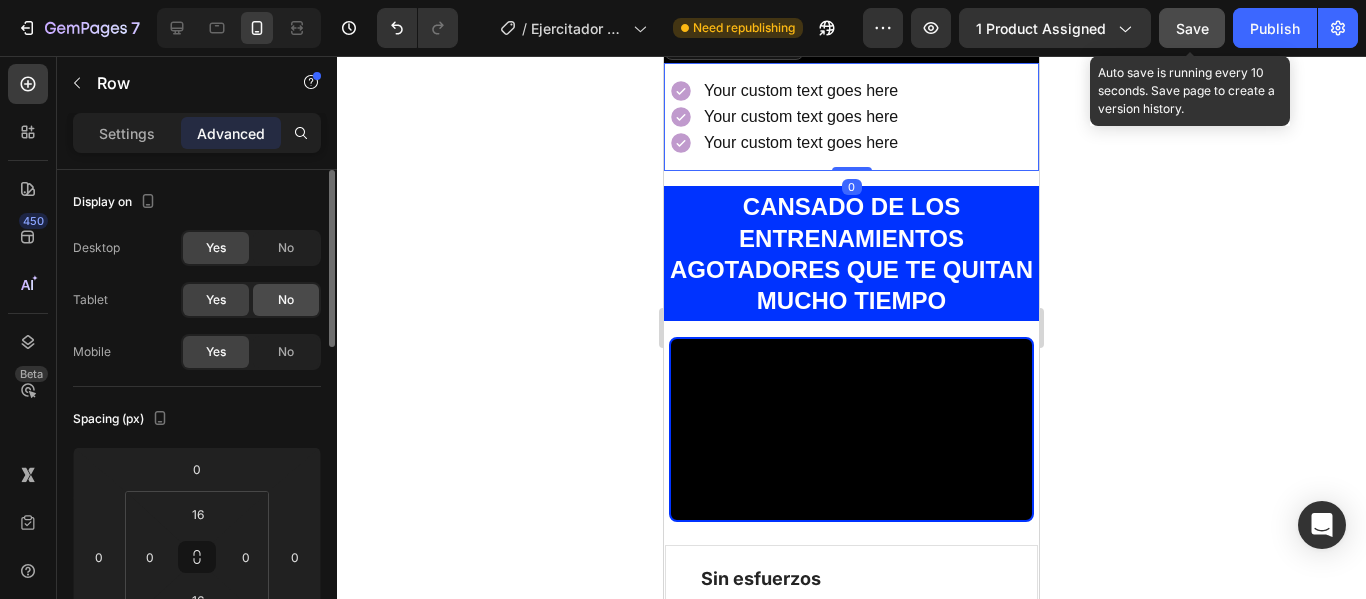 scroll, scrollTop: 100, scrollLeft: 0, axis: vertical 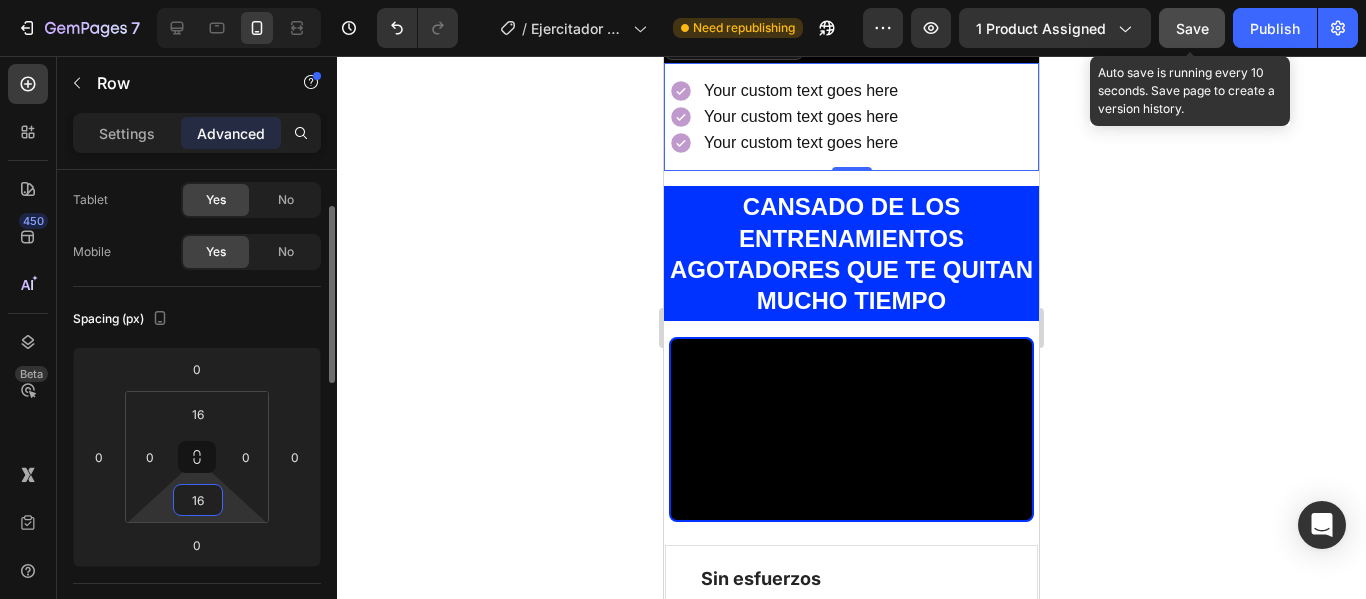 click on "16" at bounding box center (198, 500) 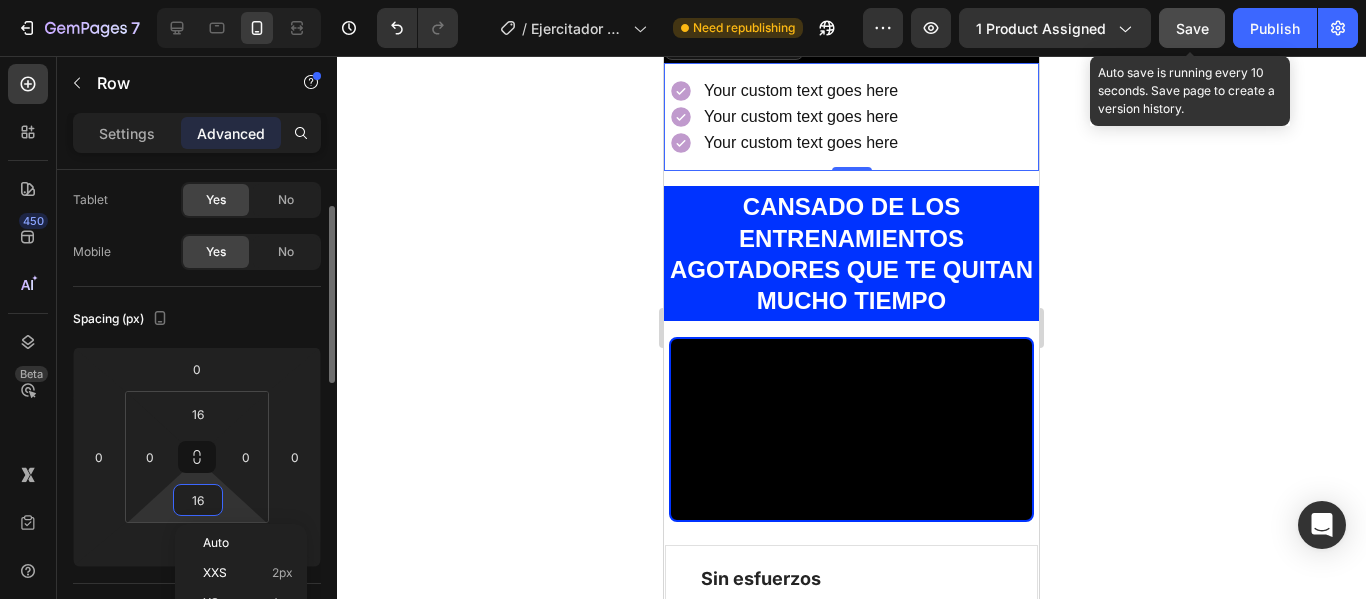 type on "0" 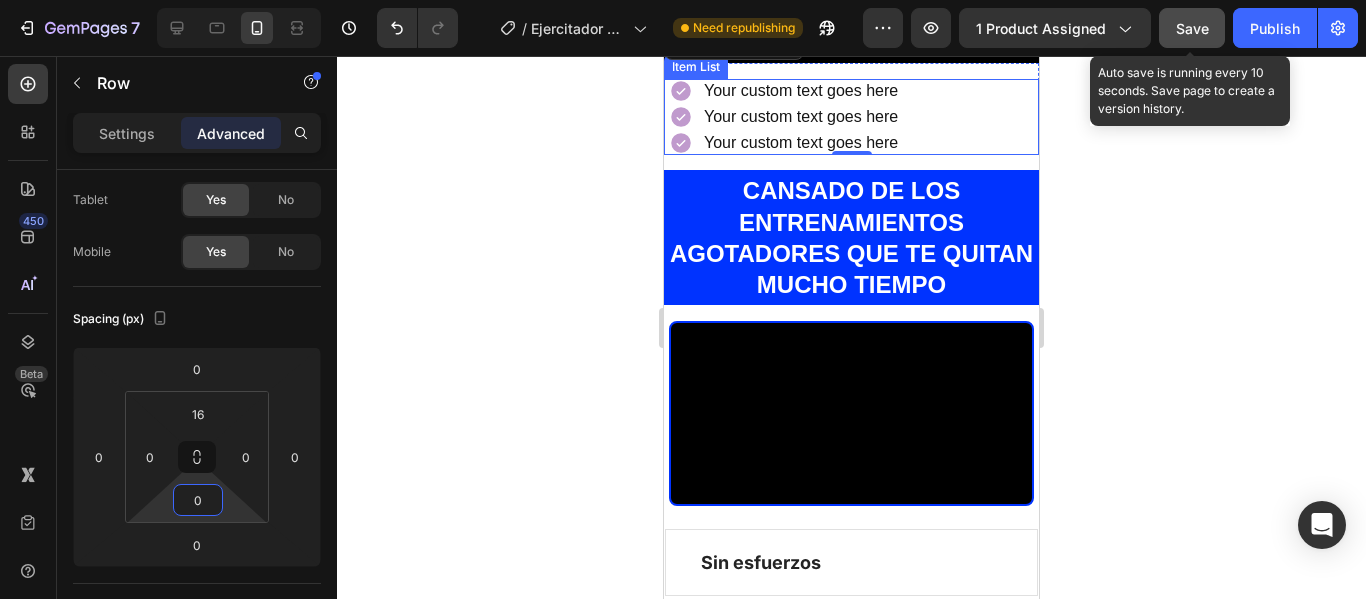 click 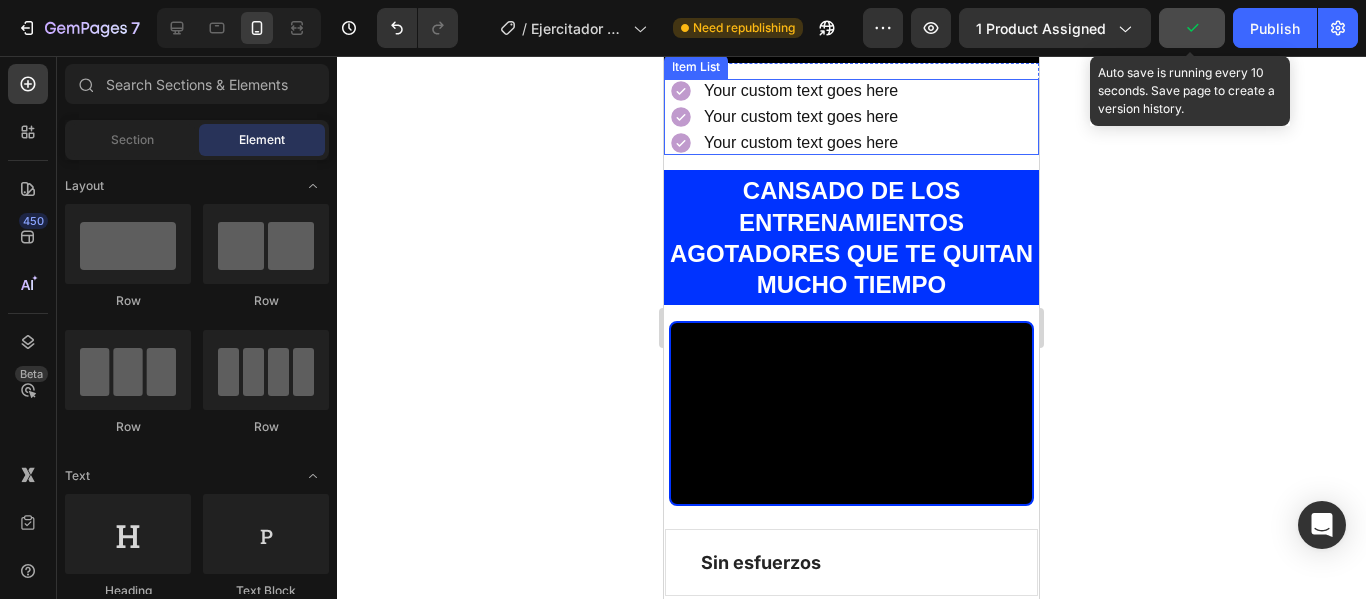 click on "Your custom text goes here Your custom text goes here Your custom text goes here" at bounding box center (854, 117) 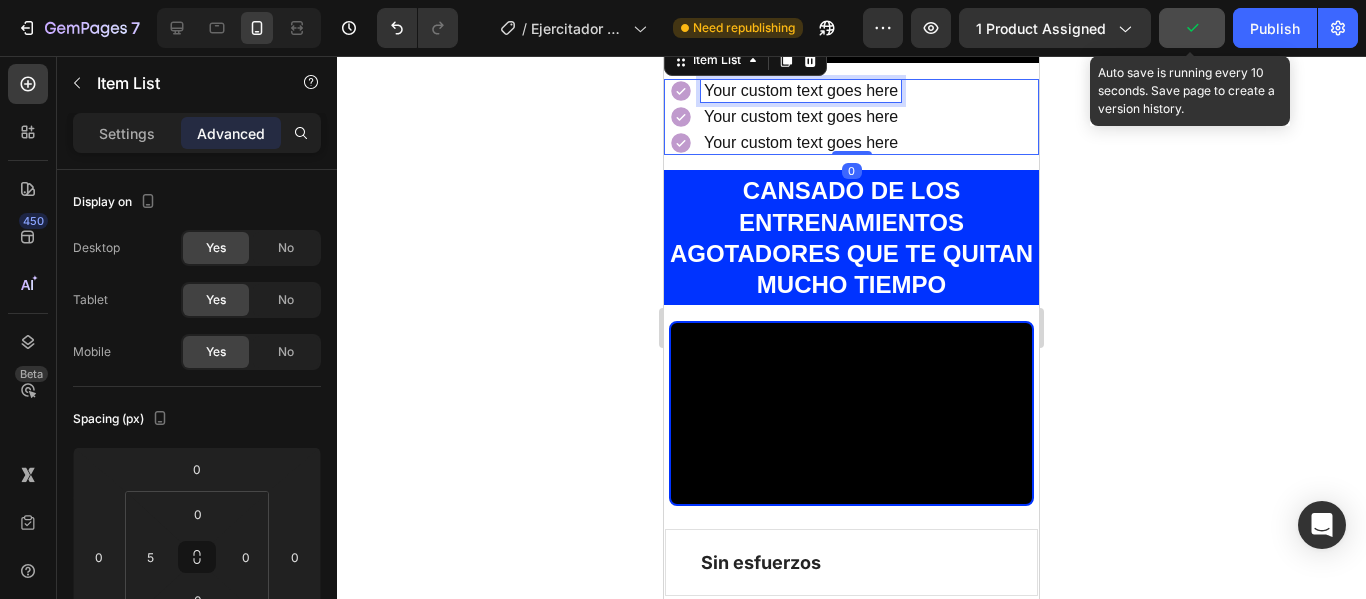 click on "Your custom text goes here" at bounding box center (801, 91) 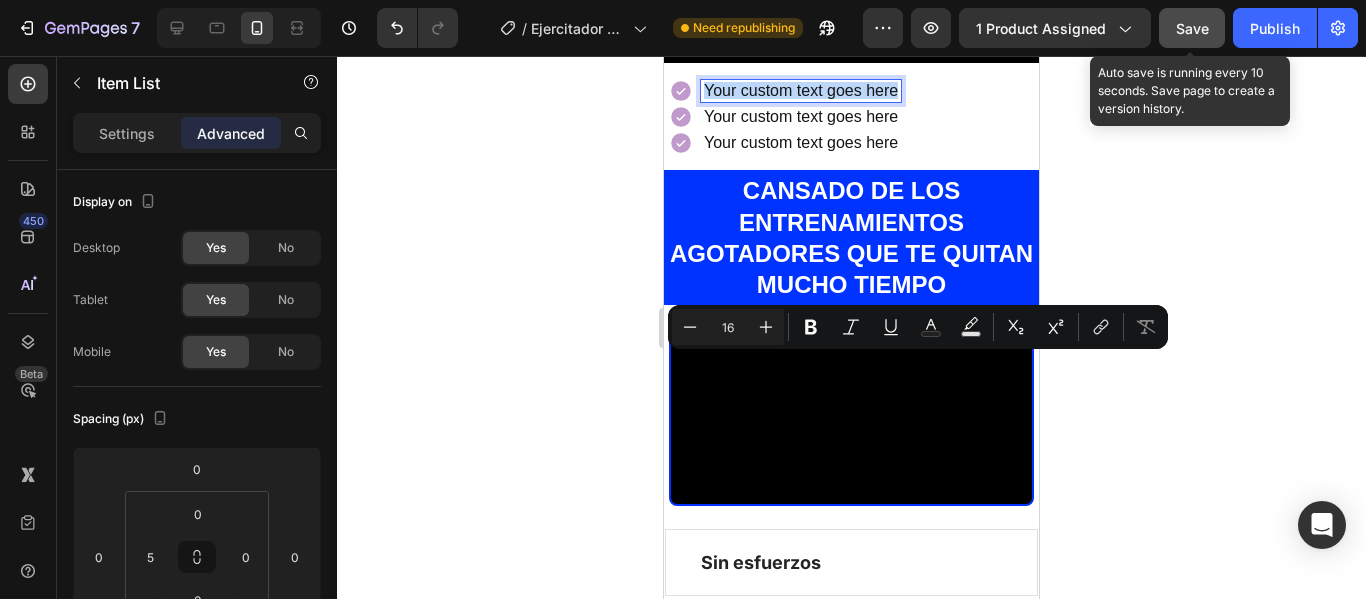drag, startPoint x: 900, startPoint y: 368, endPoint x: 705, endPoint y: 368, distance: 195 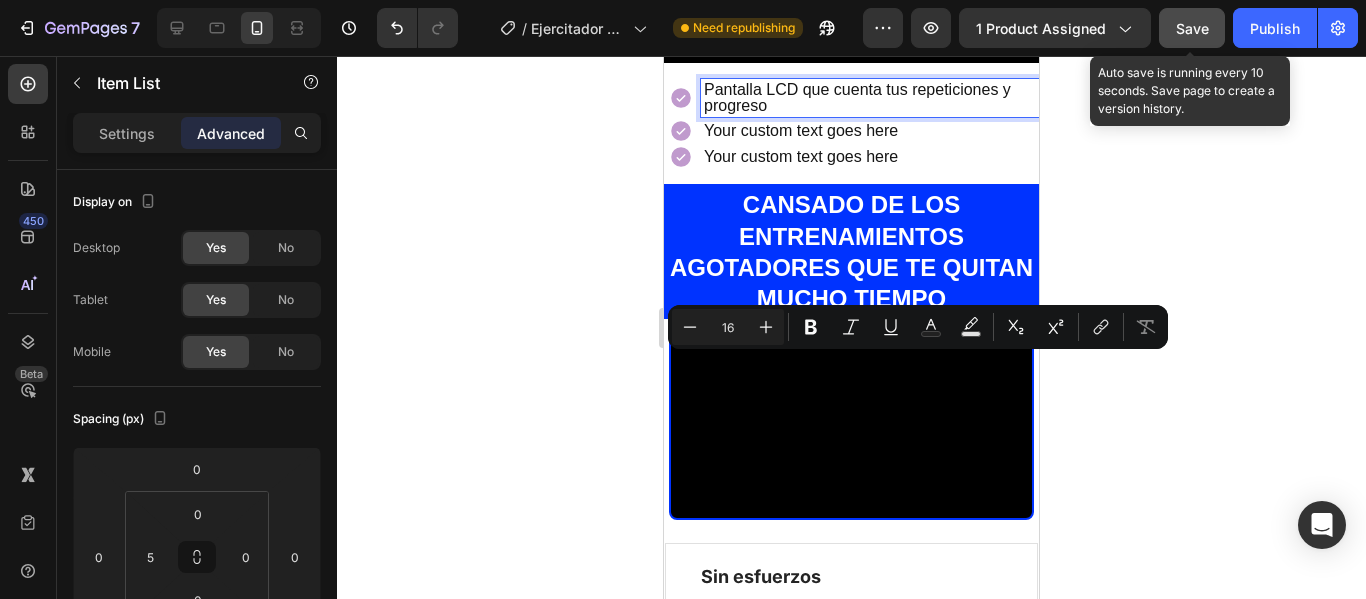 scroll, scrollTop: 1456, scrollLeft: 0, axis: vertical 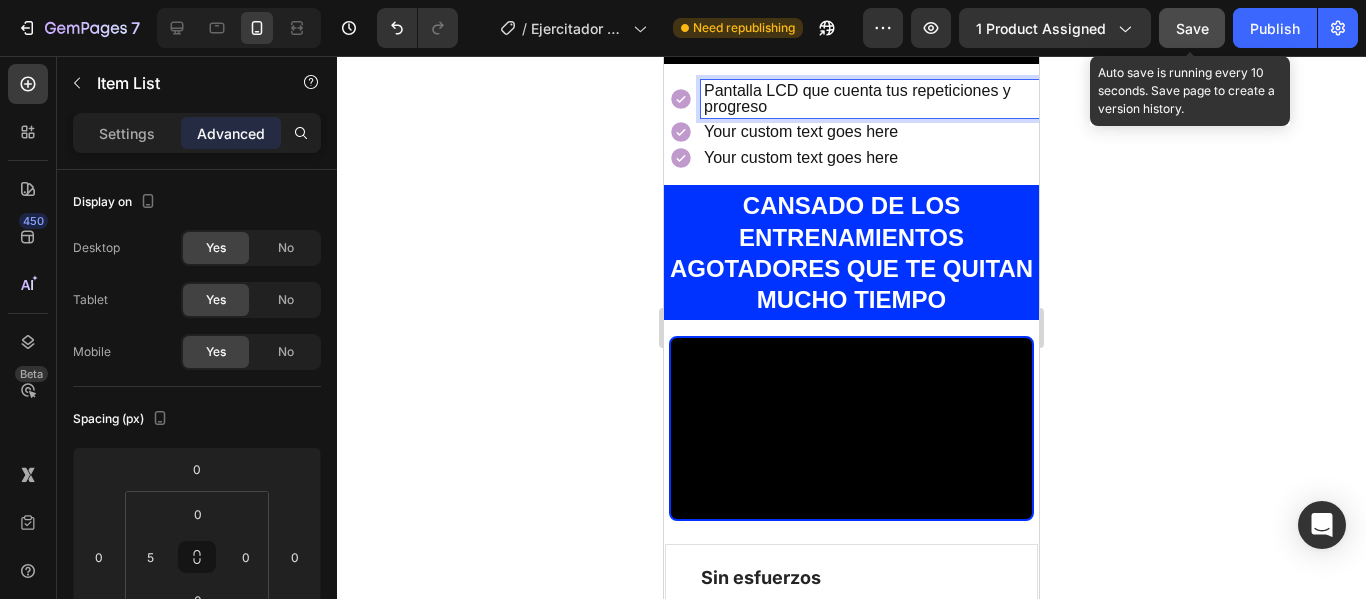 click 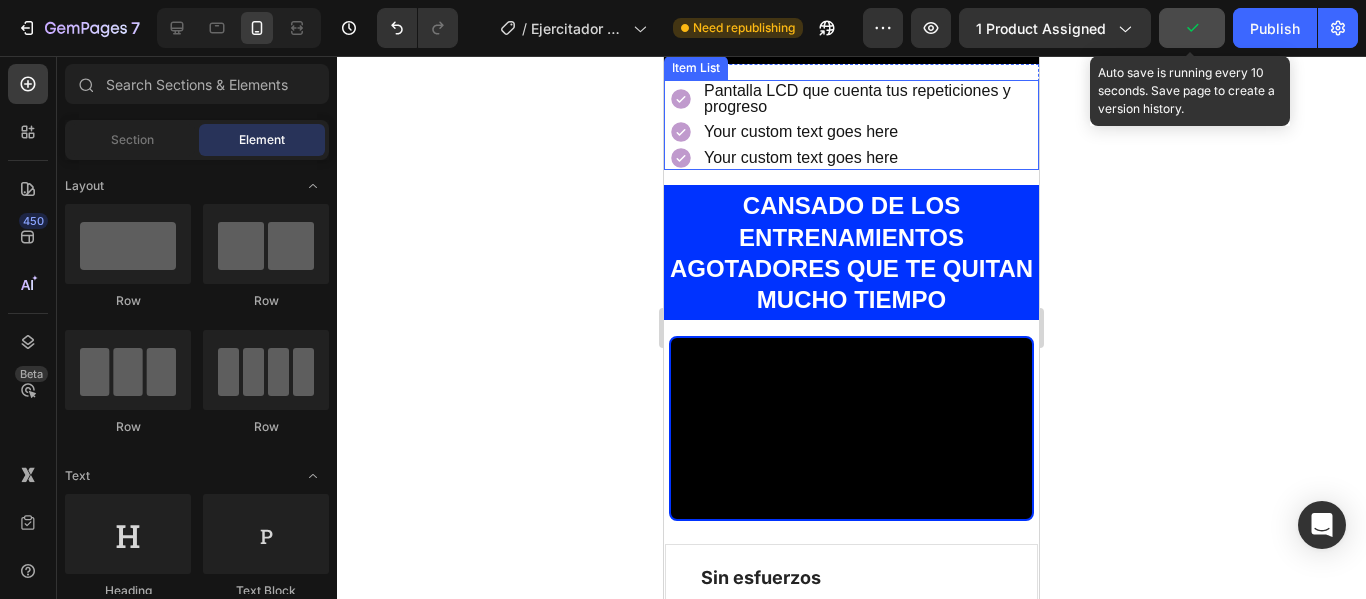 click on "Your custom text goes here" at bounding box center (870, 132) 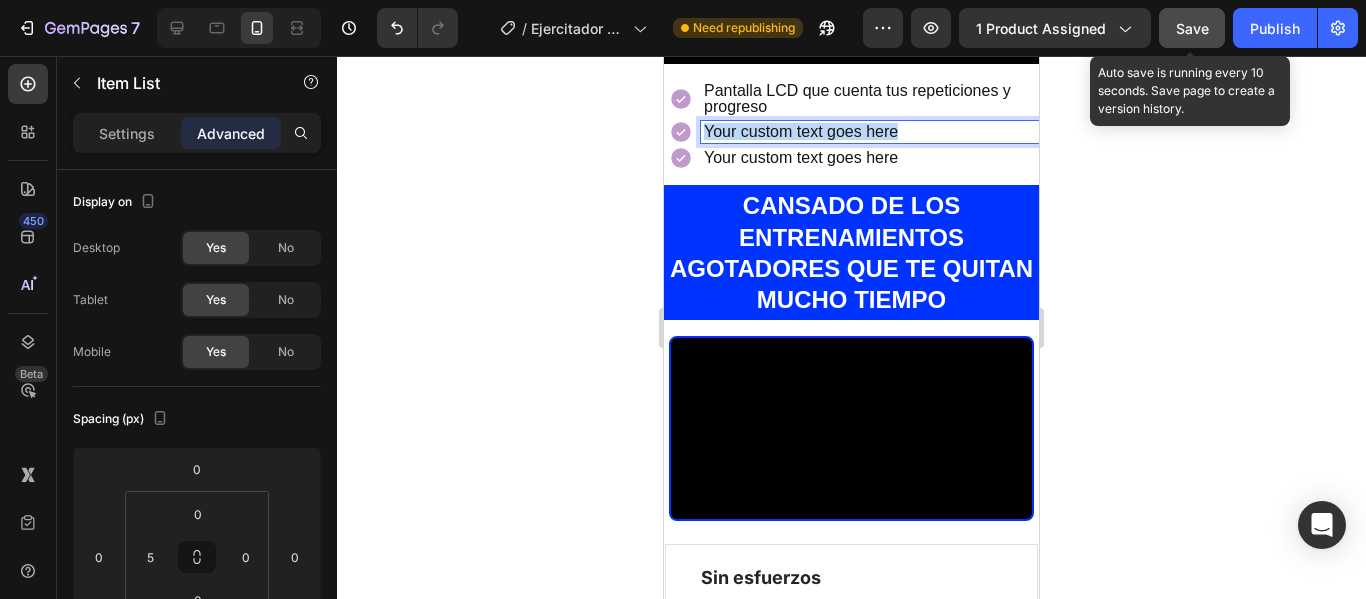 drag, startPoint x: 904, startPoint y: 404, endPoint x: 705, endPoint y: 413, distance: 199.20341 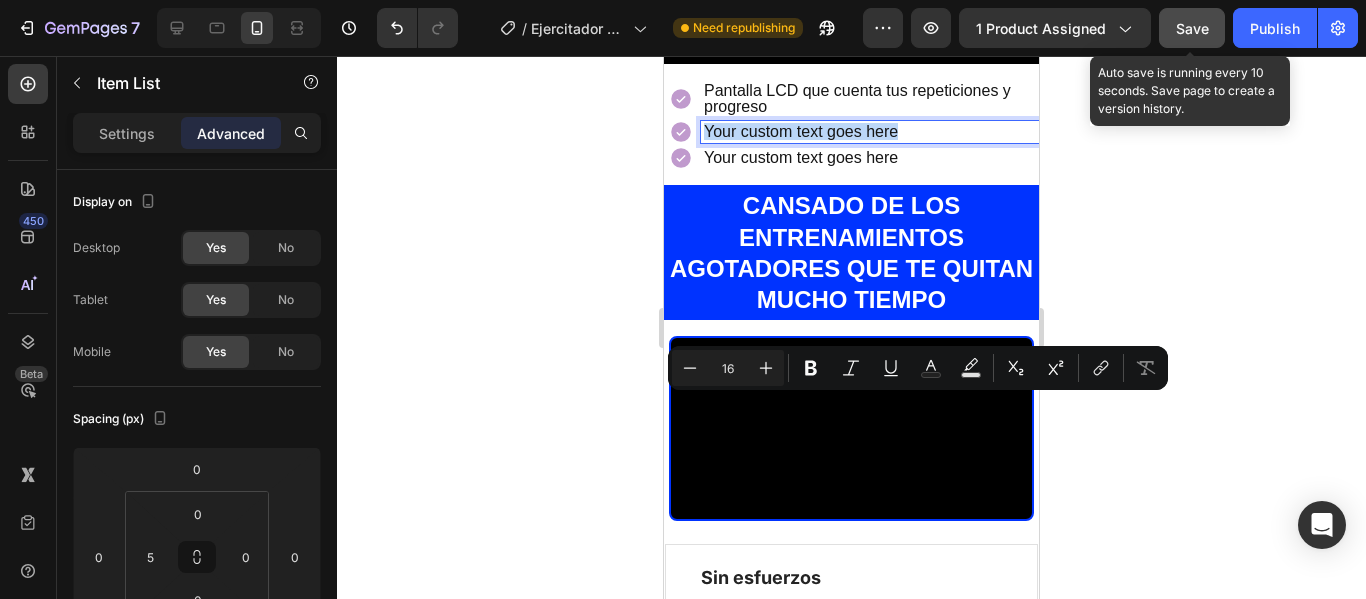 scroll, scrollTop: 1455, scrollLeft: 0, axis: vertical 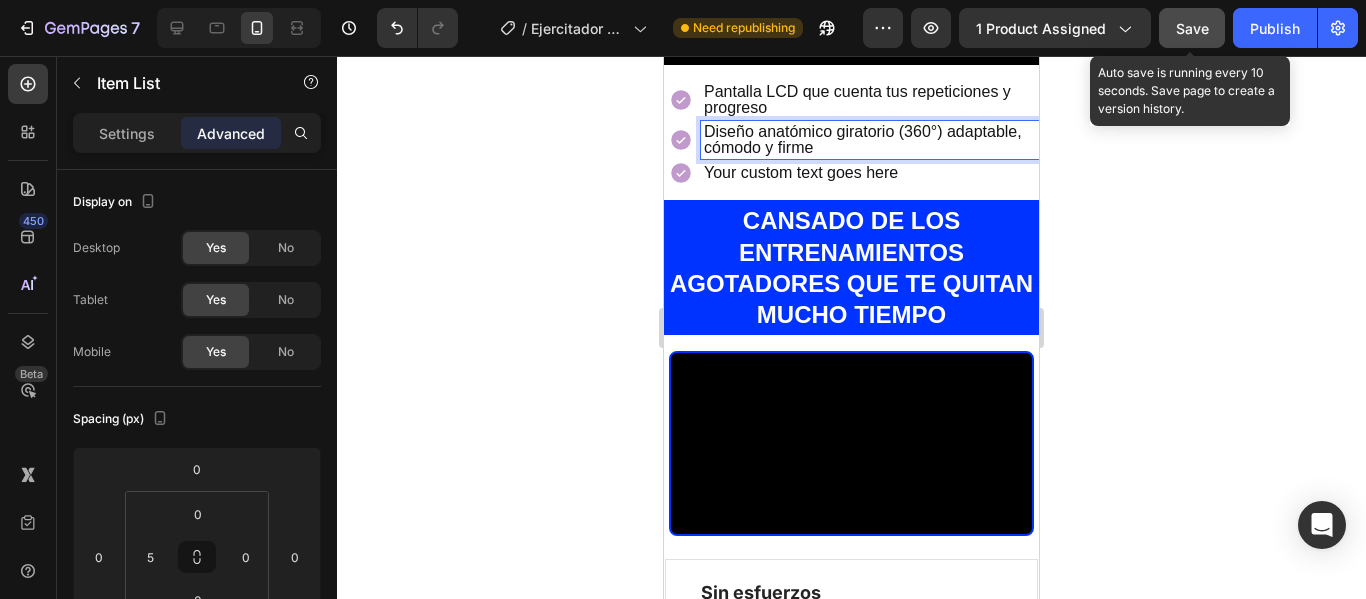 click on "Diseño anatómico giratorio (360°) adaptable, cómodo y firme" at bounding box center (870, 140) 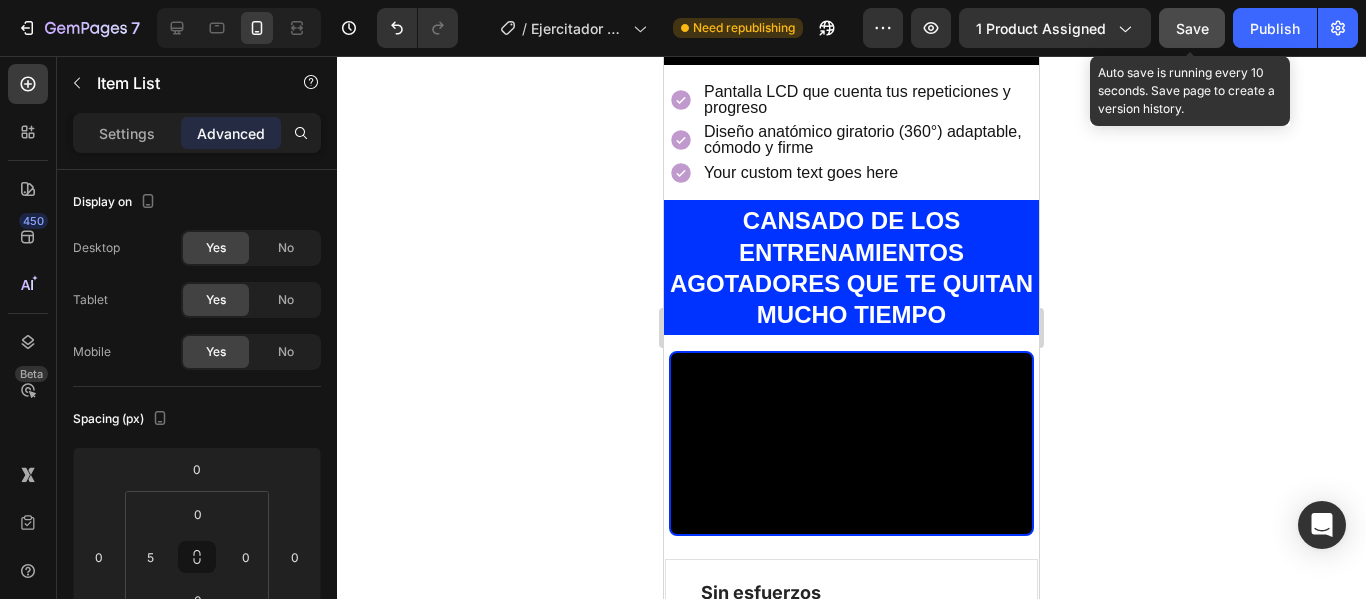 click 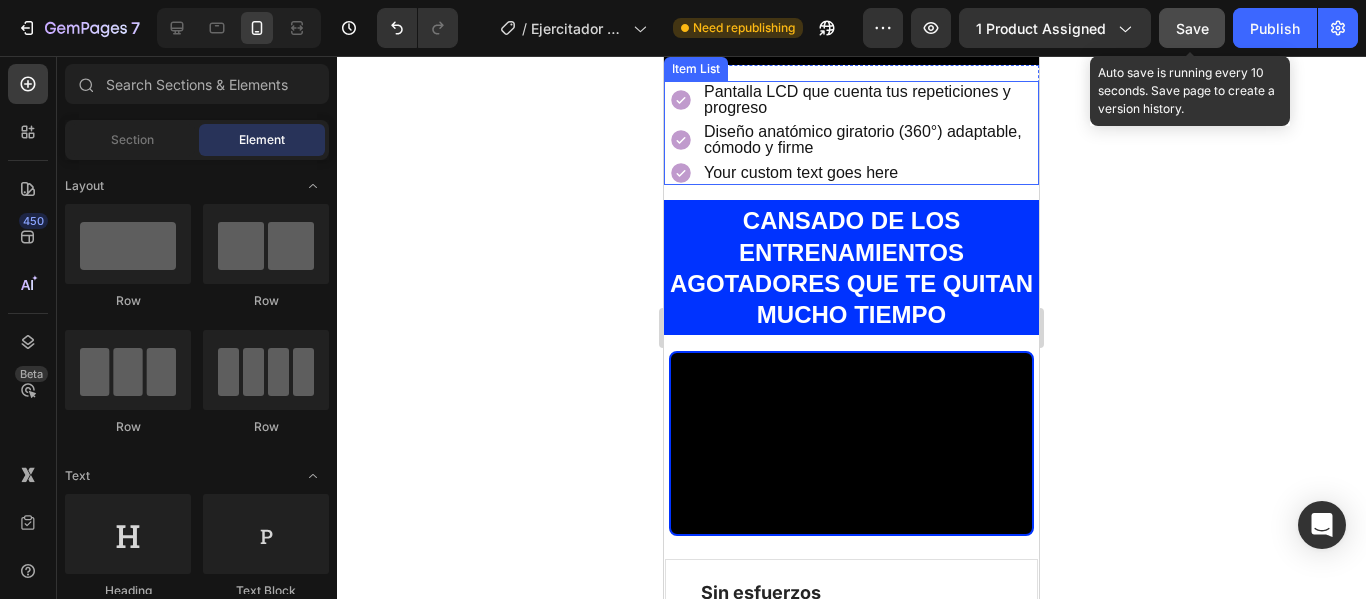 click on "Your custom text goes here" at bounding box center (870, 173) 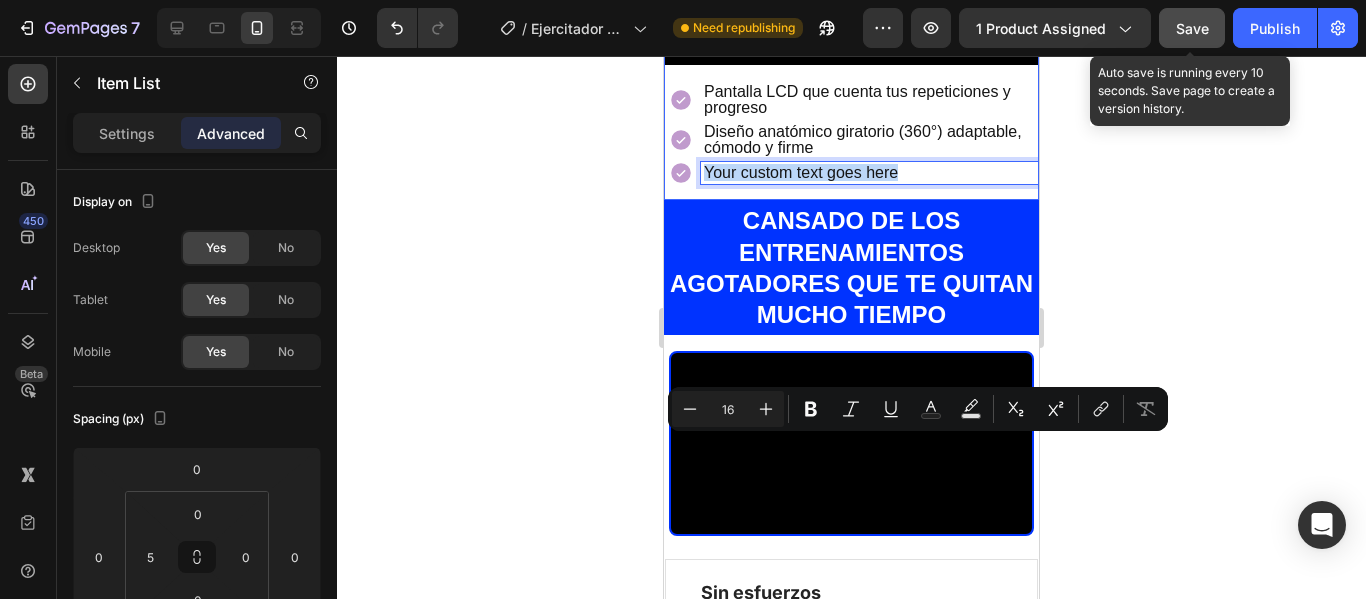 drag, startPoint x: 908, startPoint y: 443, endPoint x: 700, endPoint y: 464, distance: 209.0574 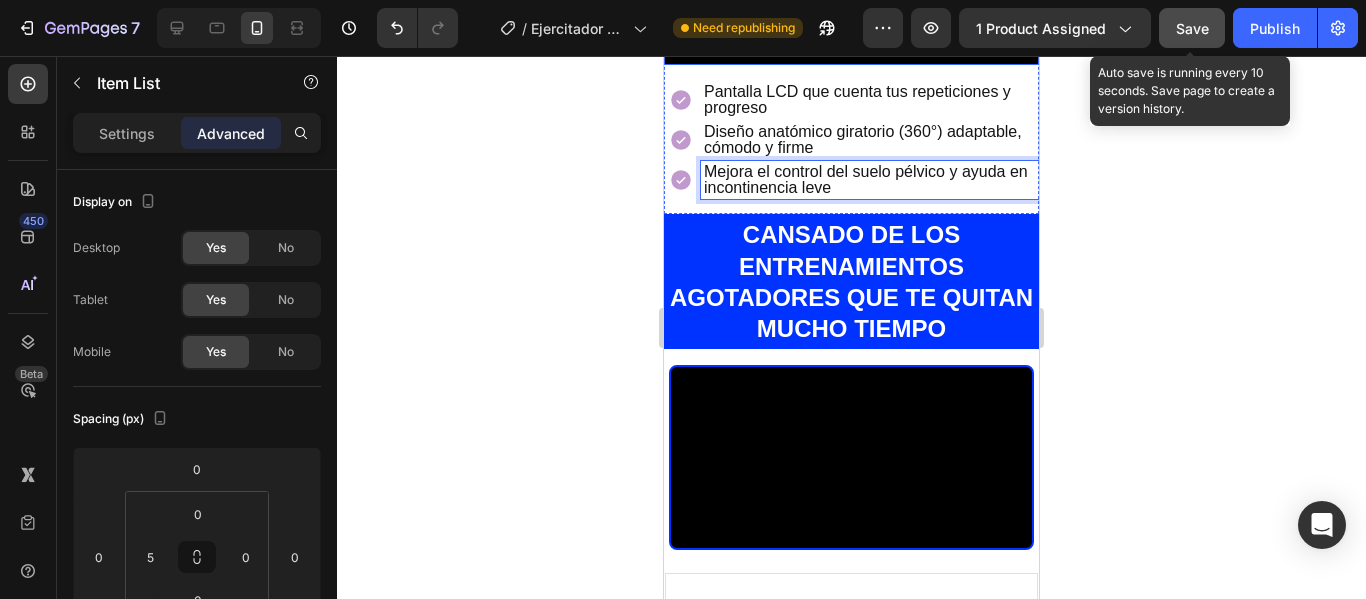 scroll, scrollTop: 1454, scrollLeft: 0, axis: vertical 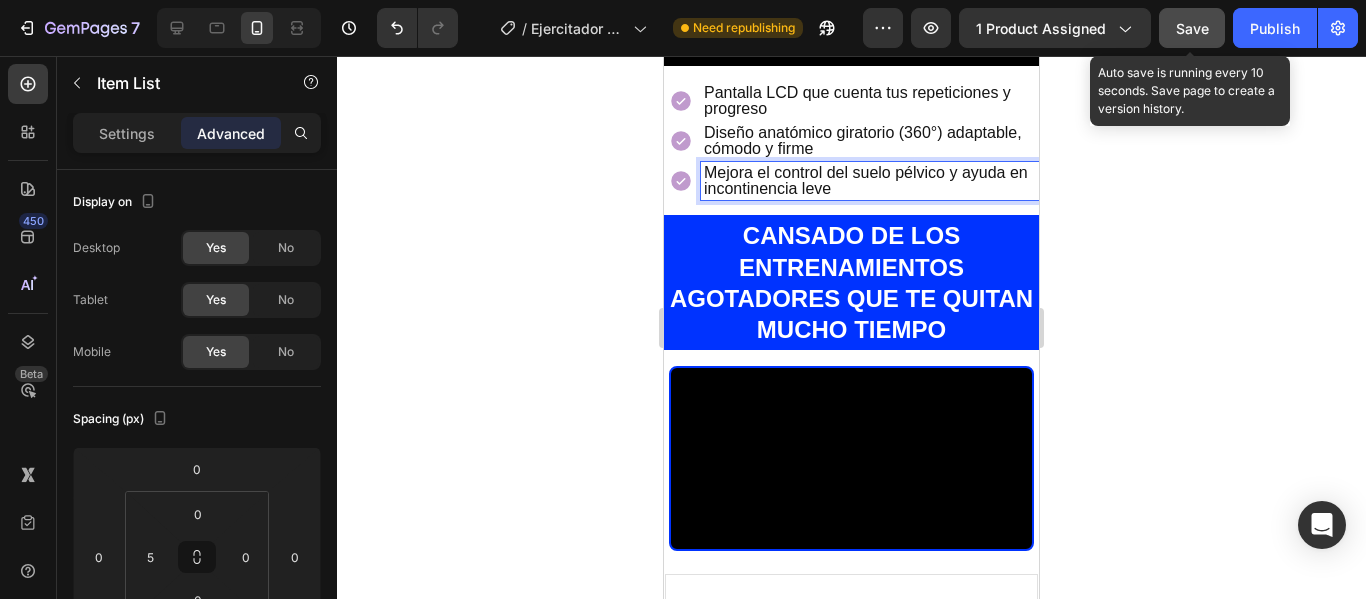 click 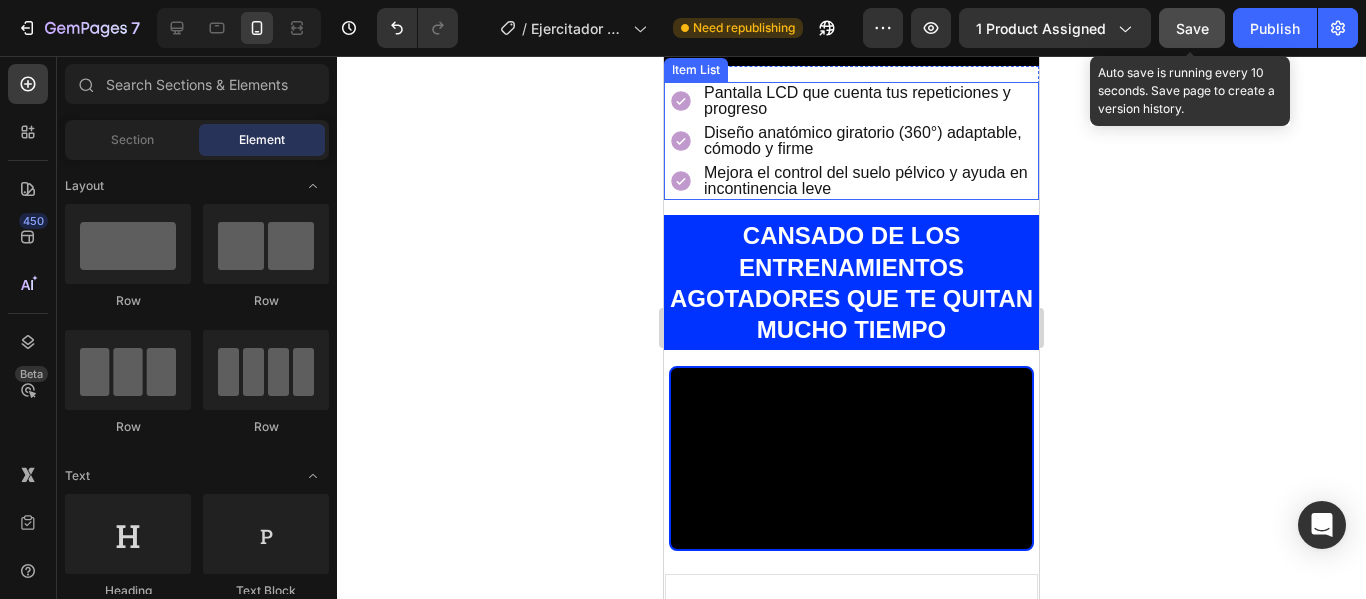 click on "Pantalla LCD que cuenta tus repeticiones y progreso Diseño anatómico giratorio (360°) adaptable, cómodo y firme Mejora el control del suelo pélvico y ayuda en incontinencia leve" at bounding box center [854, 141] 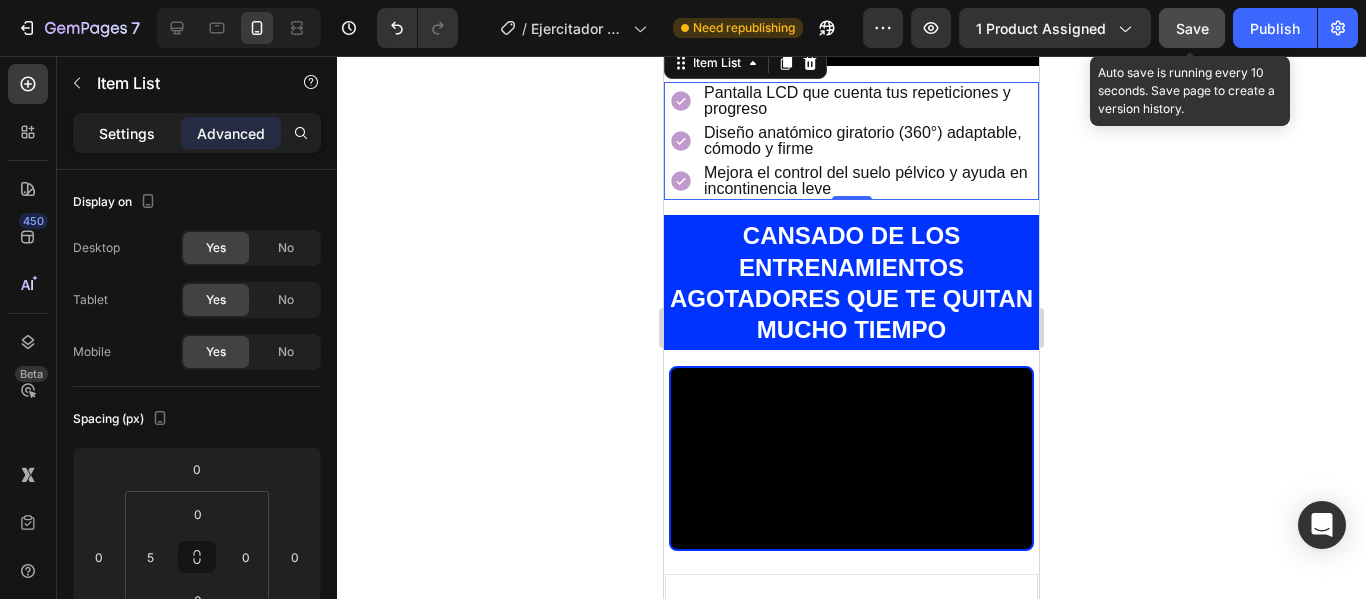 click on "Settings" at bounding box center (127, 133) 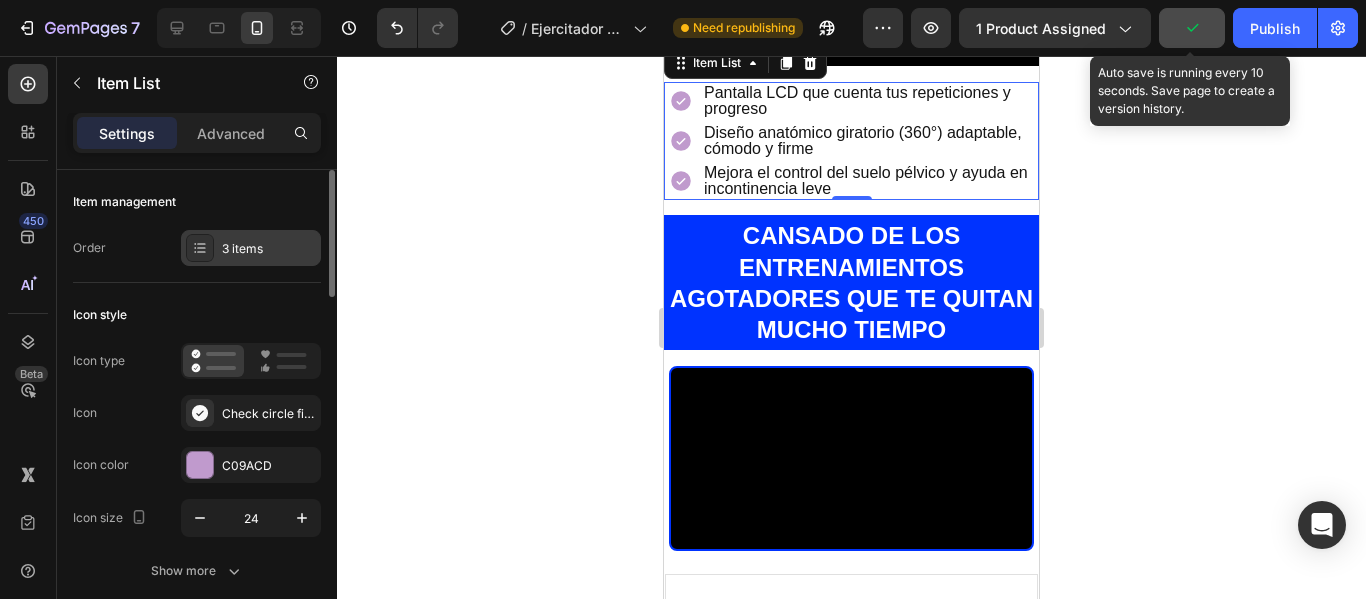 click on "3 items" at bounding box center [269, 249] 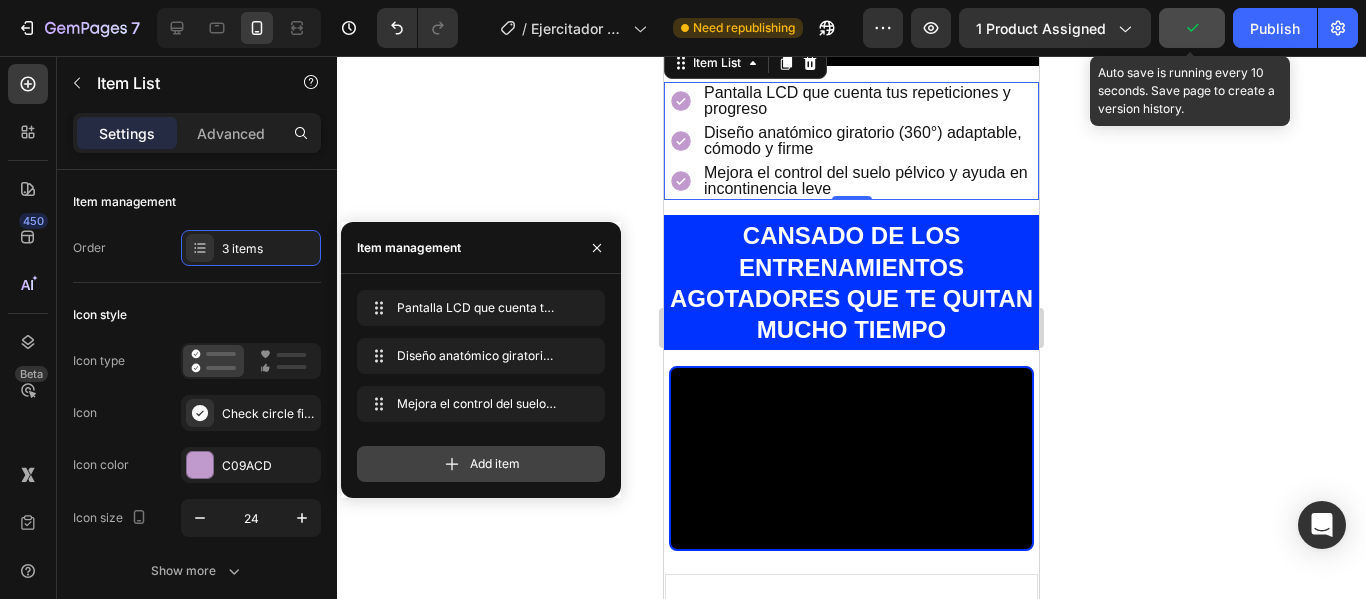 click on "Add item" at bounding box center (495, 464) 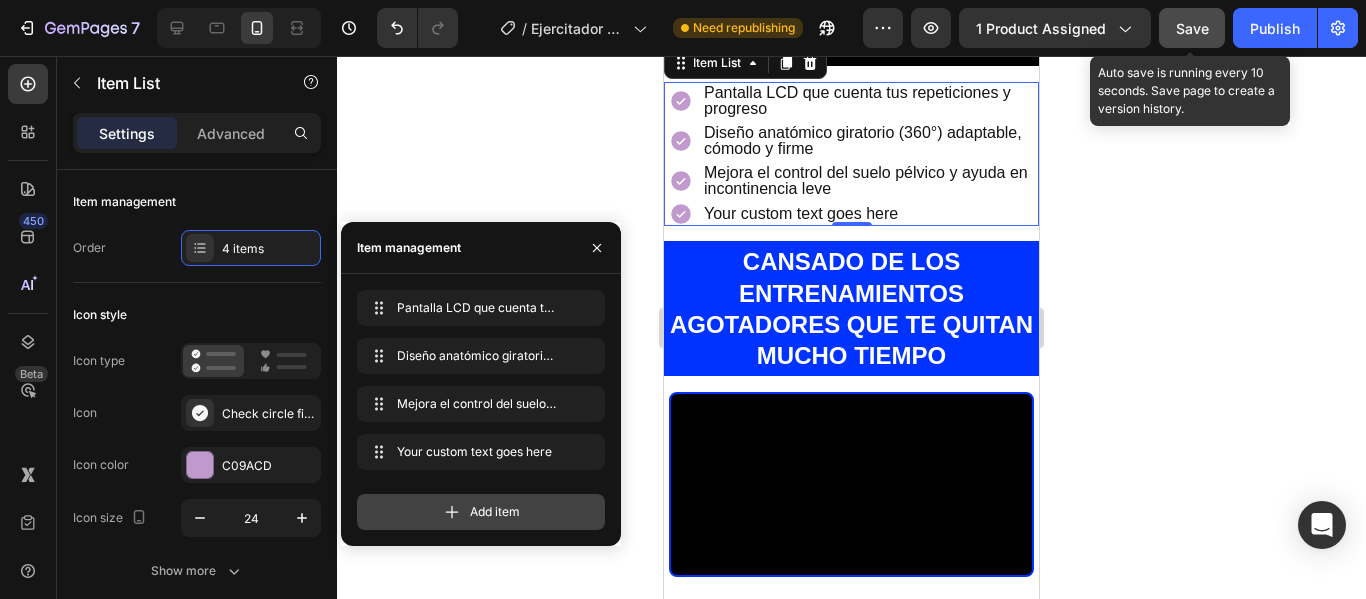 click on "Add item" at bounding box center [481, 512] 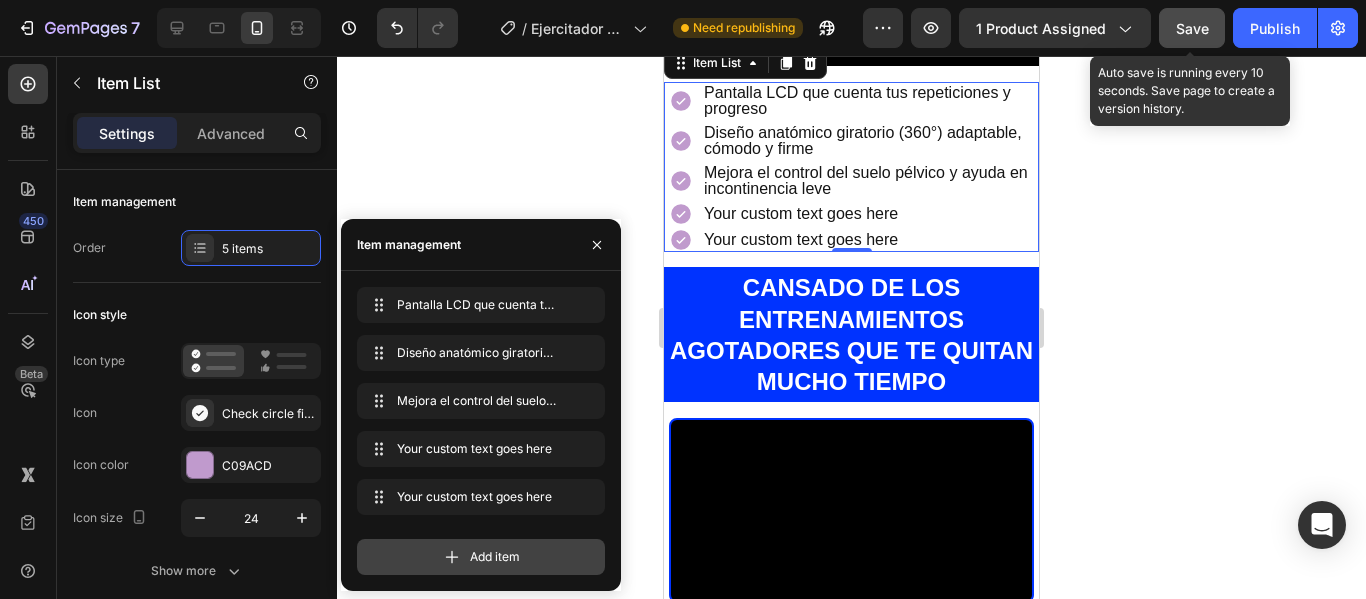 click on "Add item" at bounding box center (495, 557) 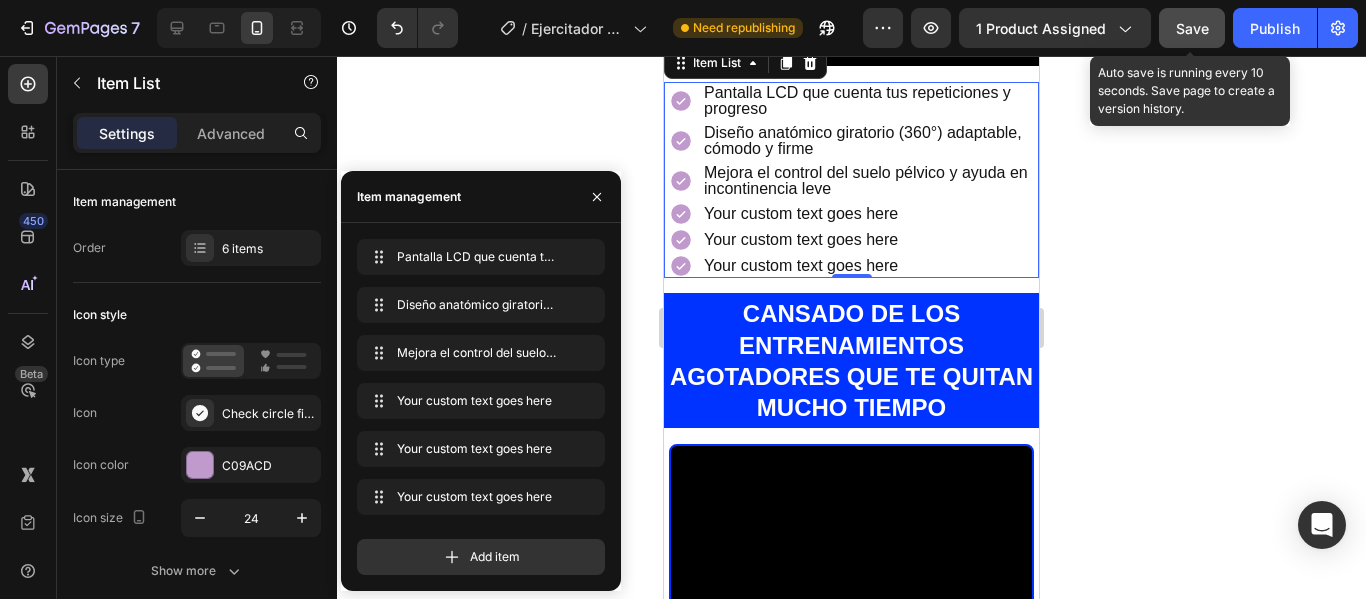 click 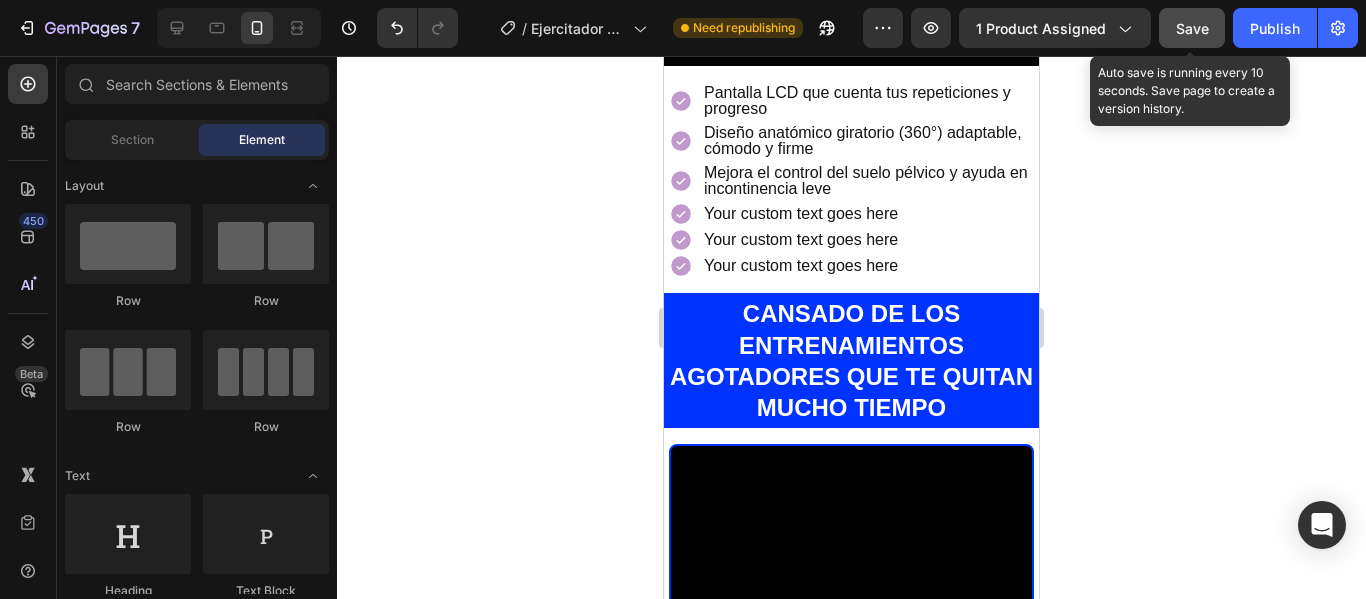 click on "Save" 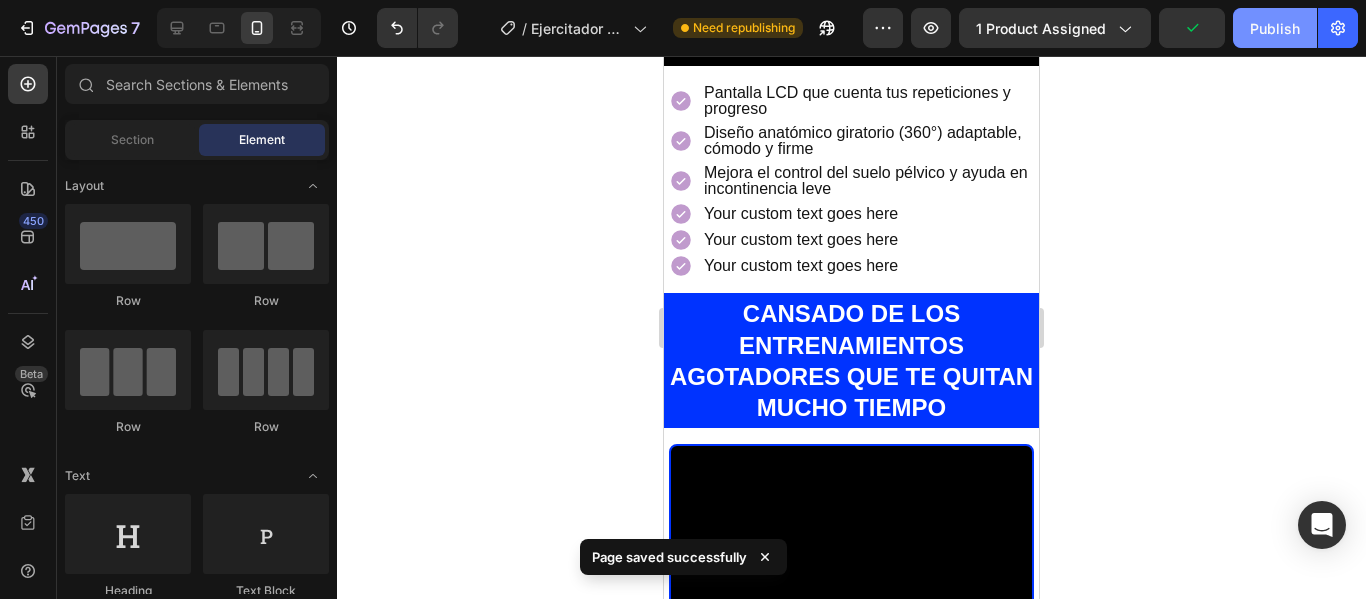 click on "Publish" 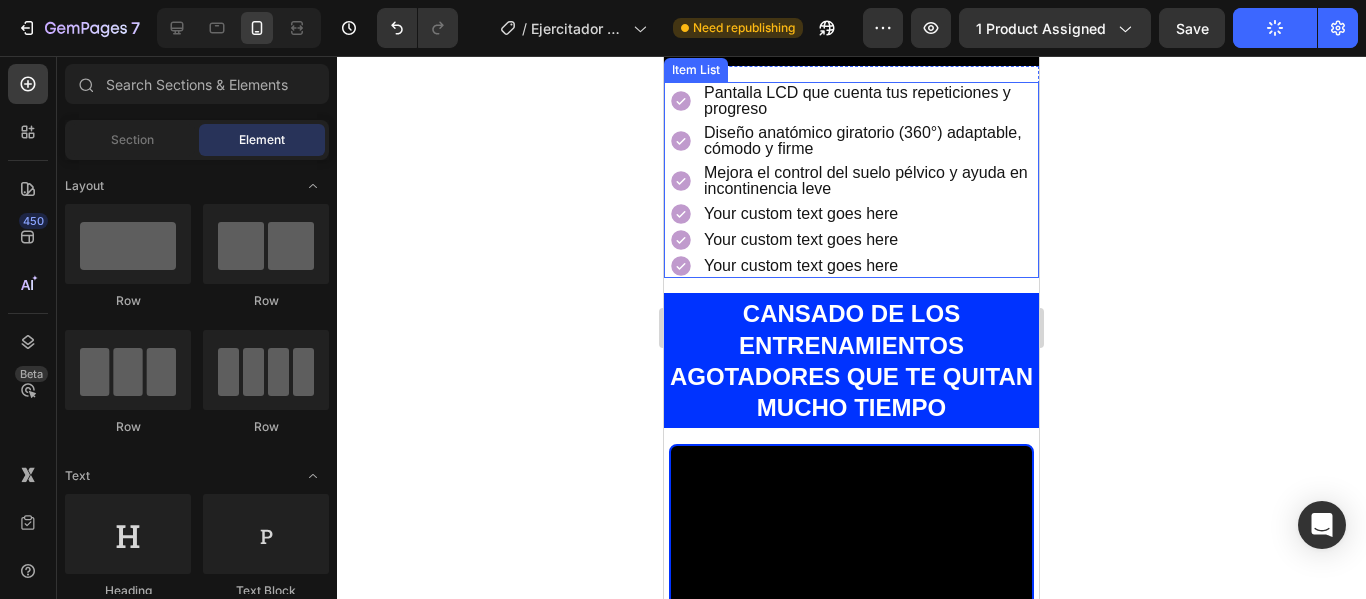 click on "Pantalla LCD que cuenta tus repeticiones y progreso" at bounding box center [854, 101] 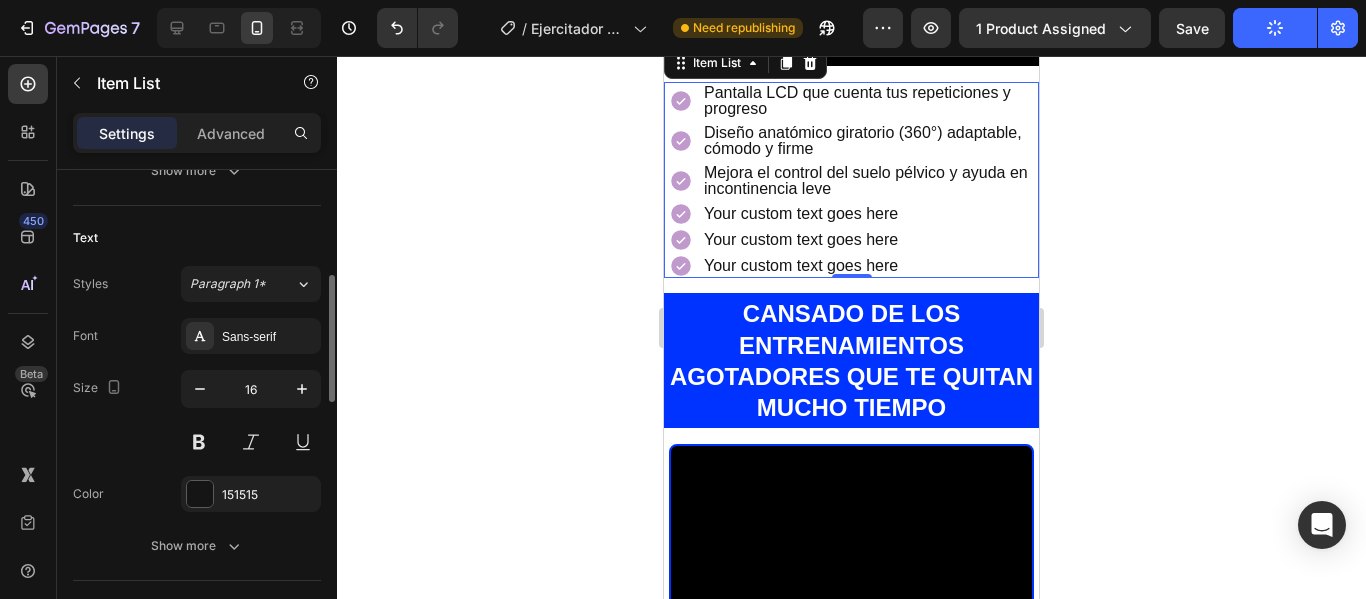 scroll, scrollTop: 600, scrollLeft: 0, axis: vertical 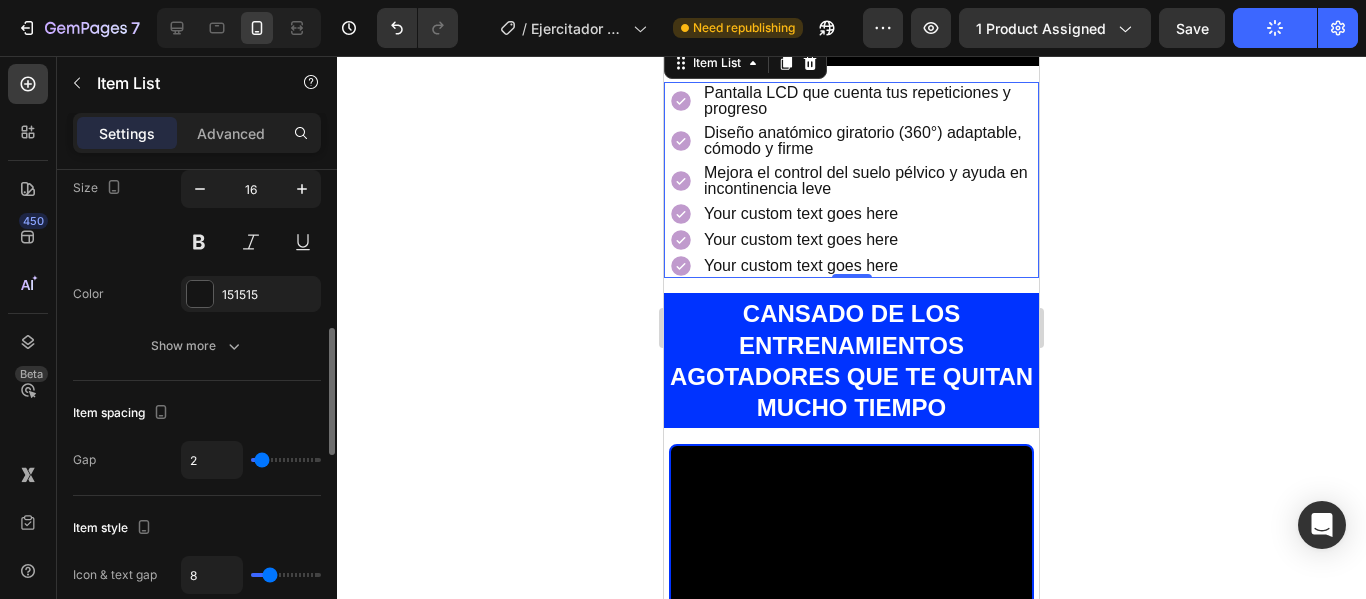 type on "1" 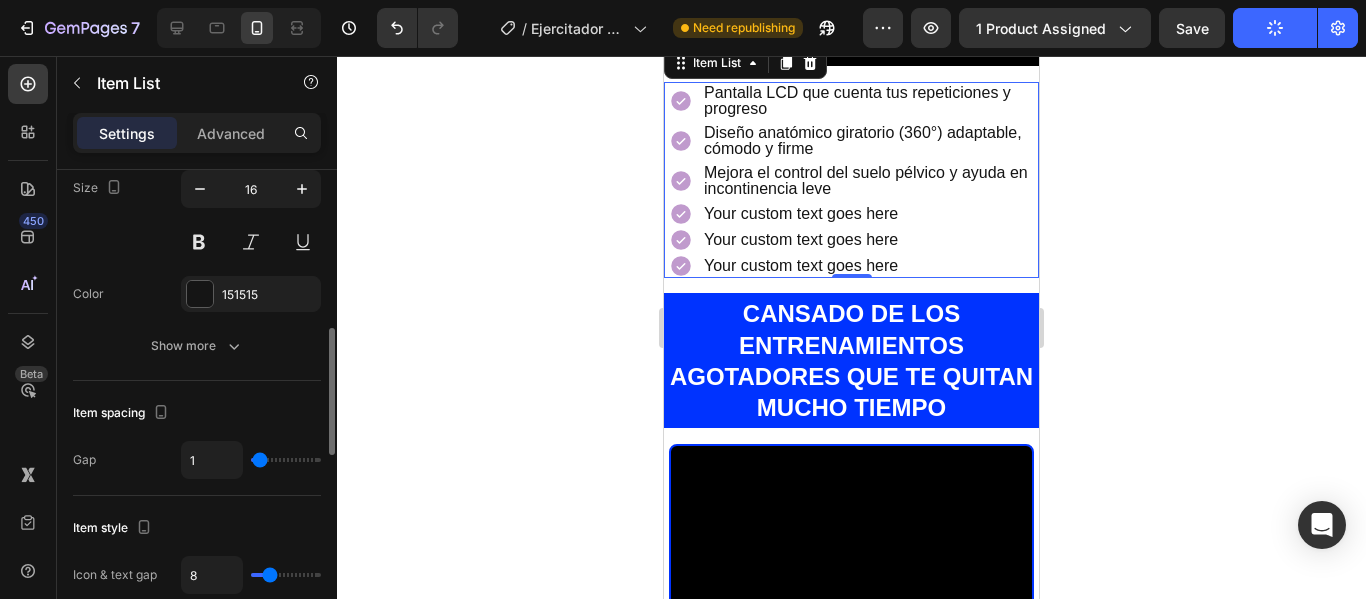 type on "2" 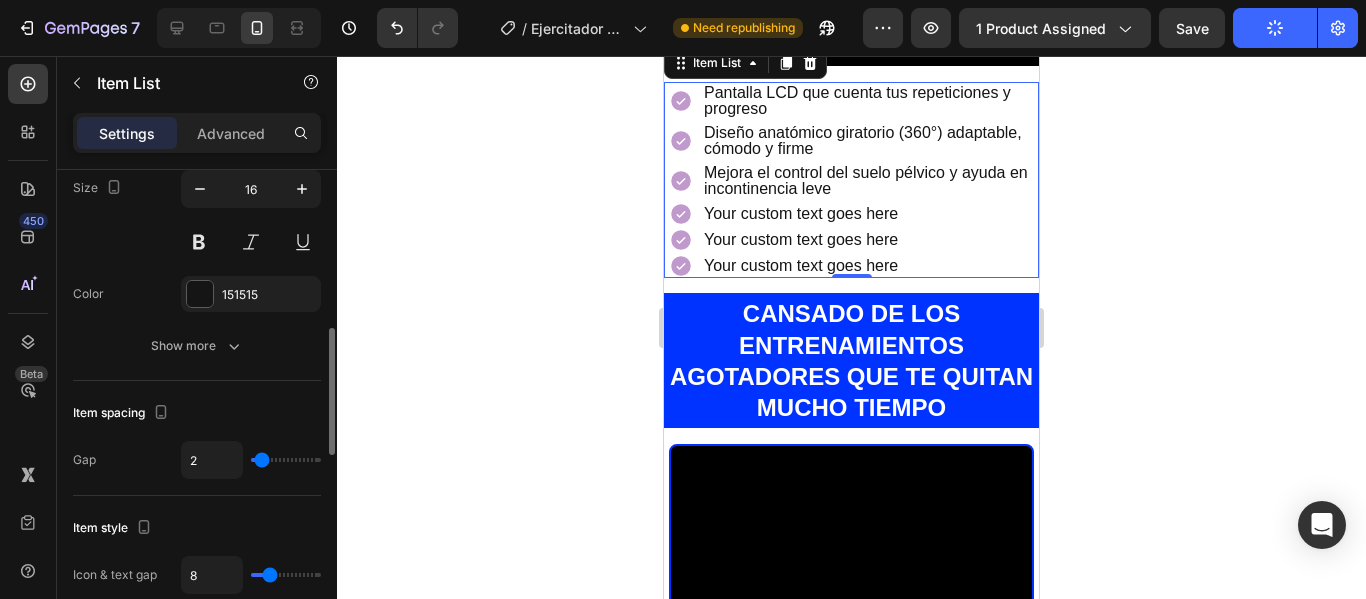 type on "3" 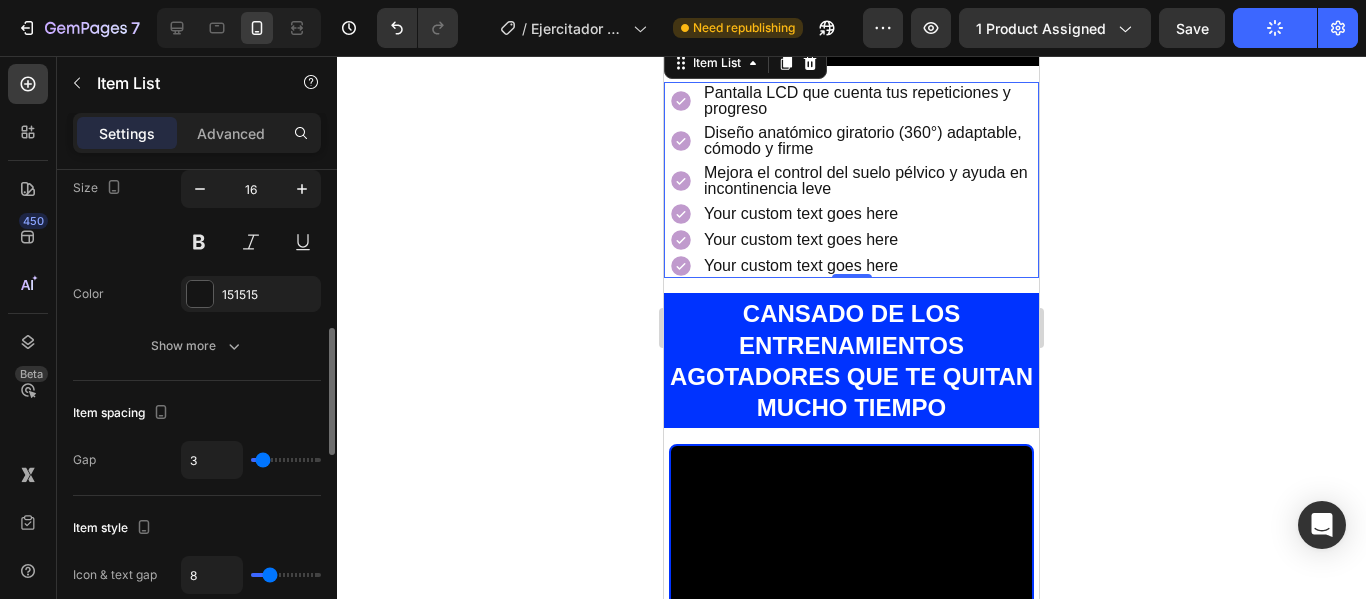 type on "4" 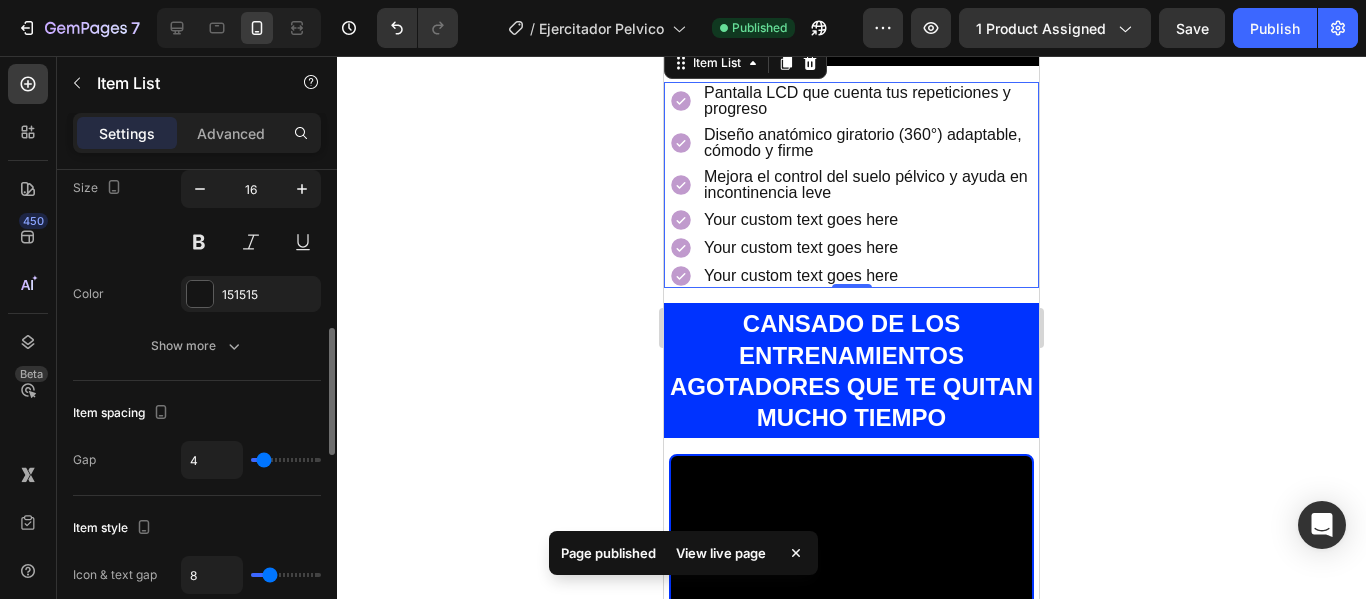 type on "4" 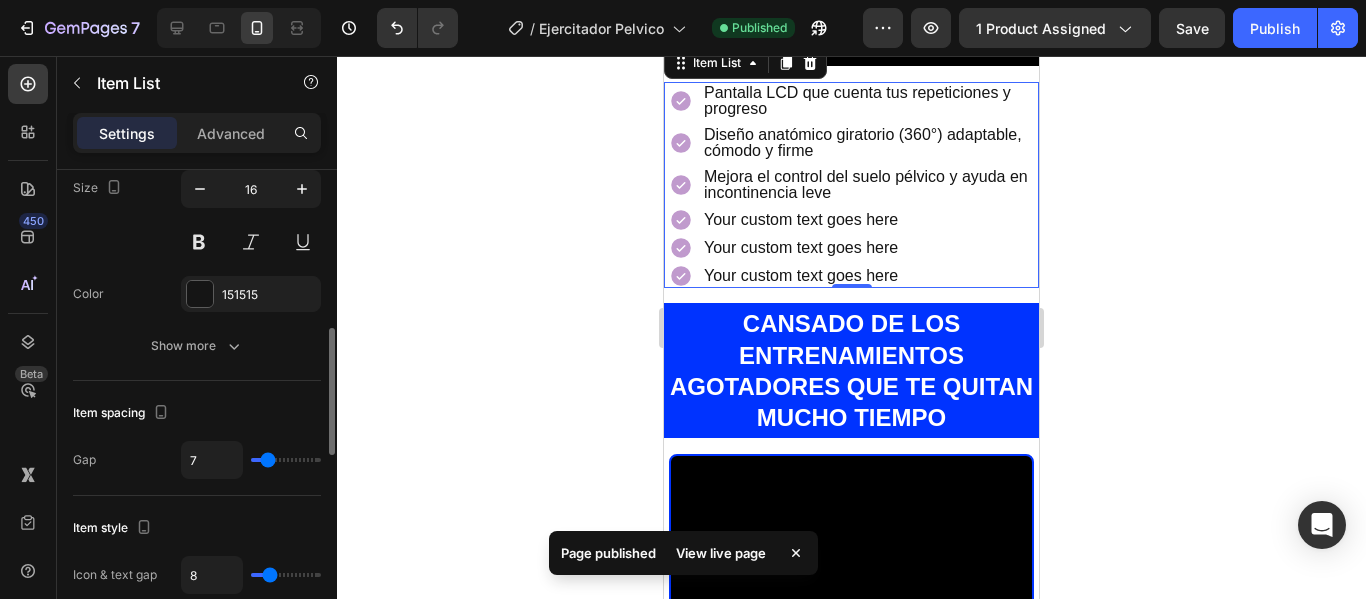 type on "9" 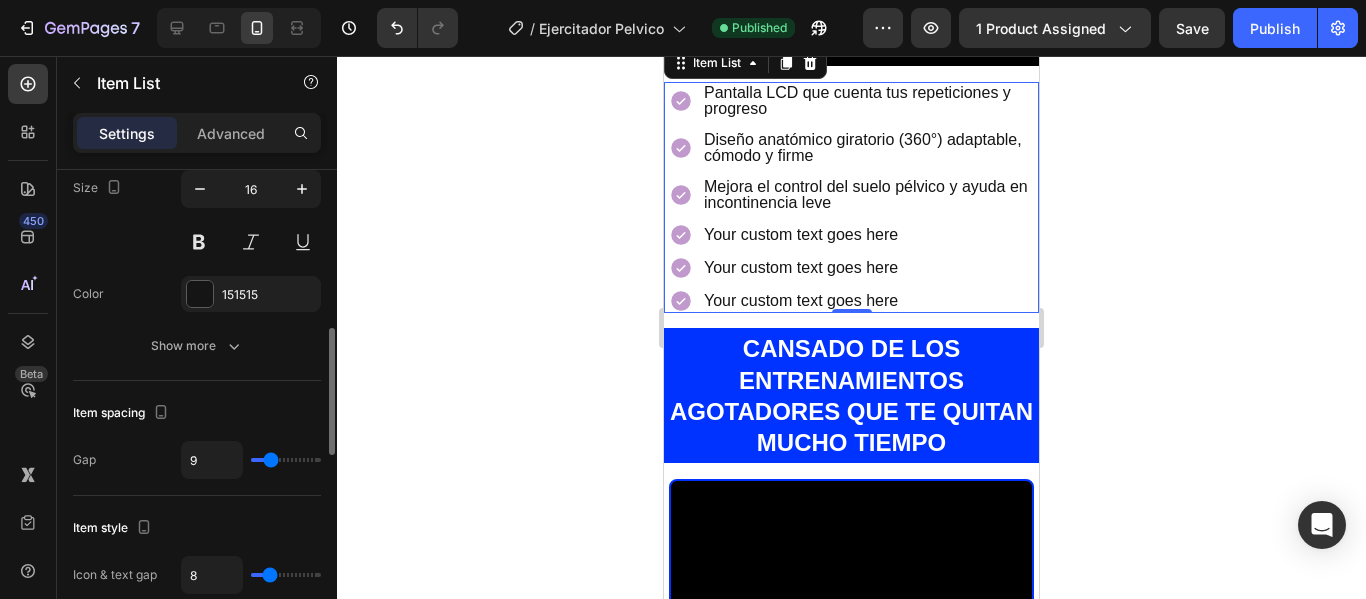 type on "8" 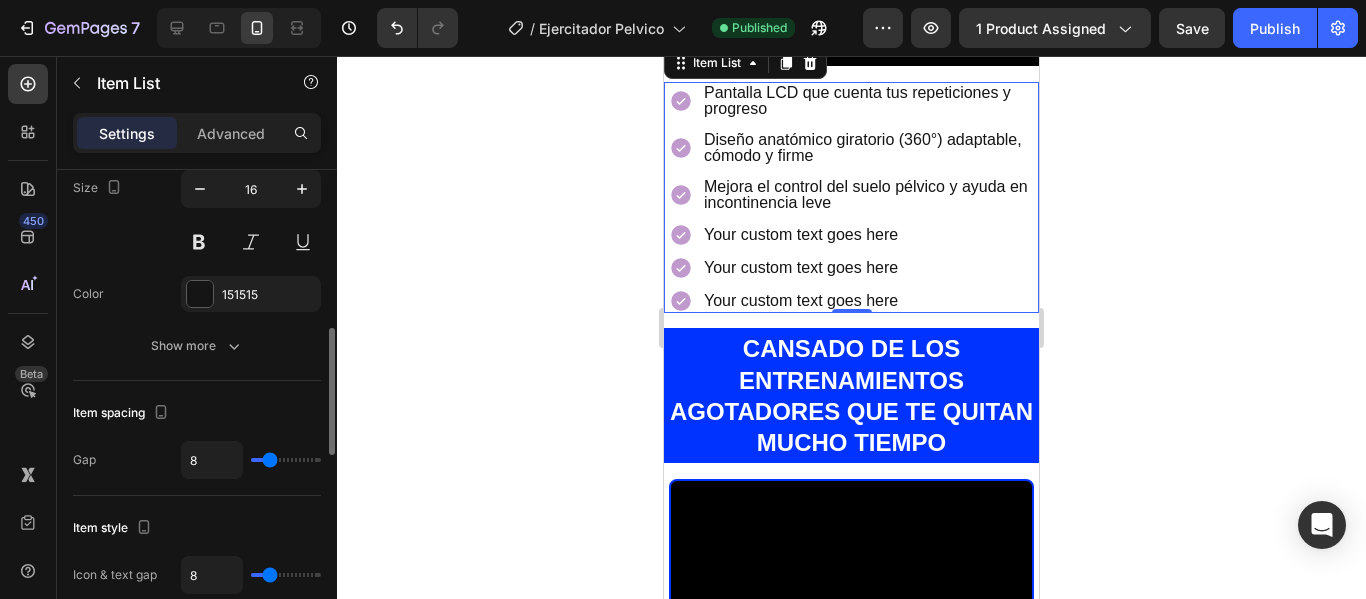 type on "7" 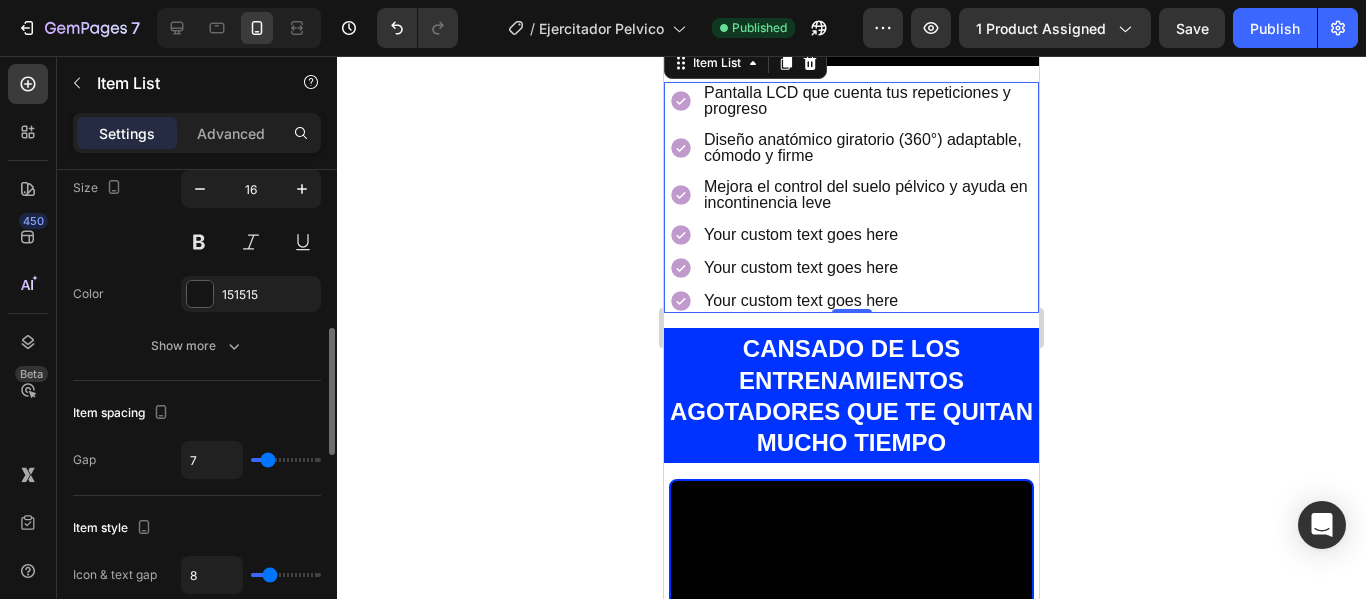 type on "6" 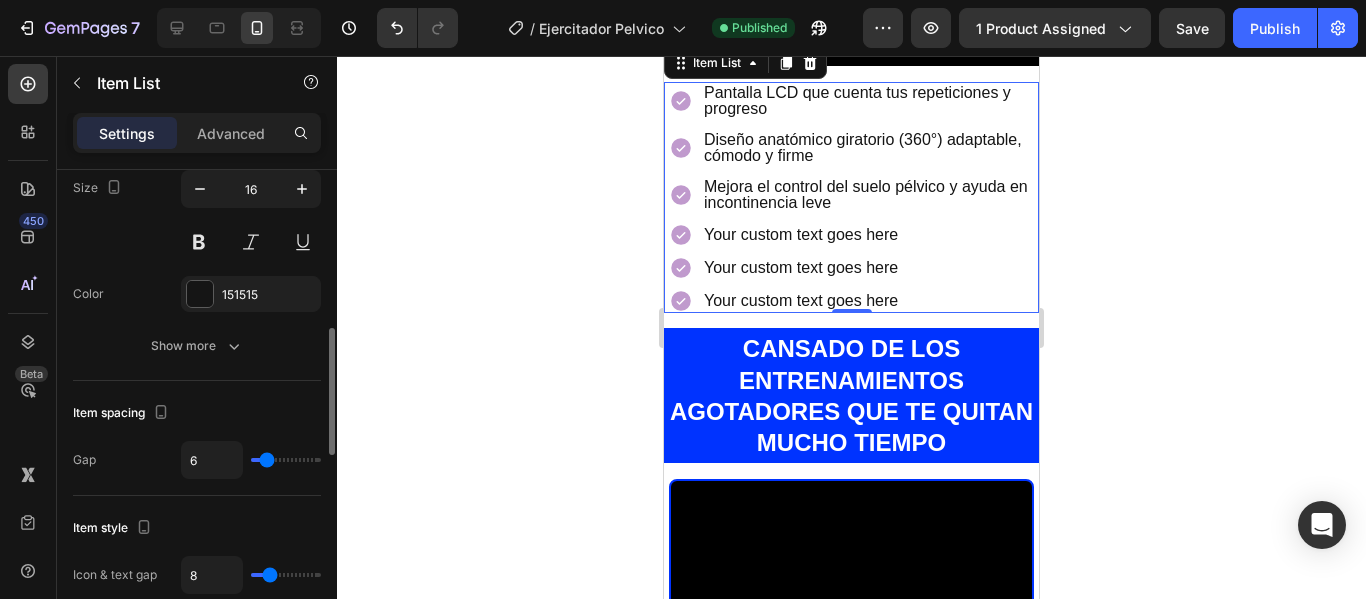 type on "5" 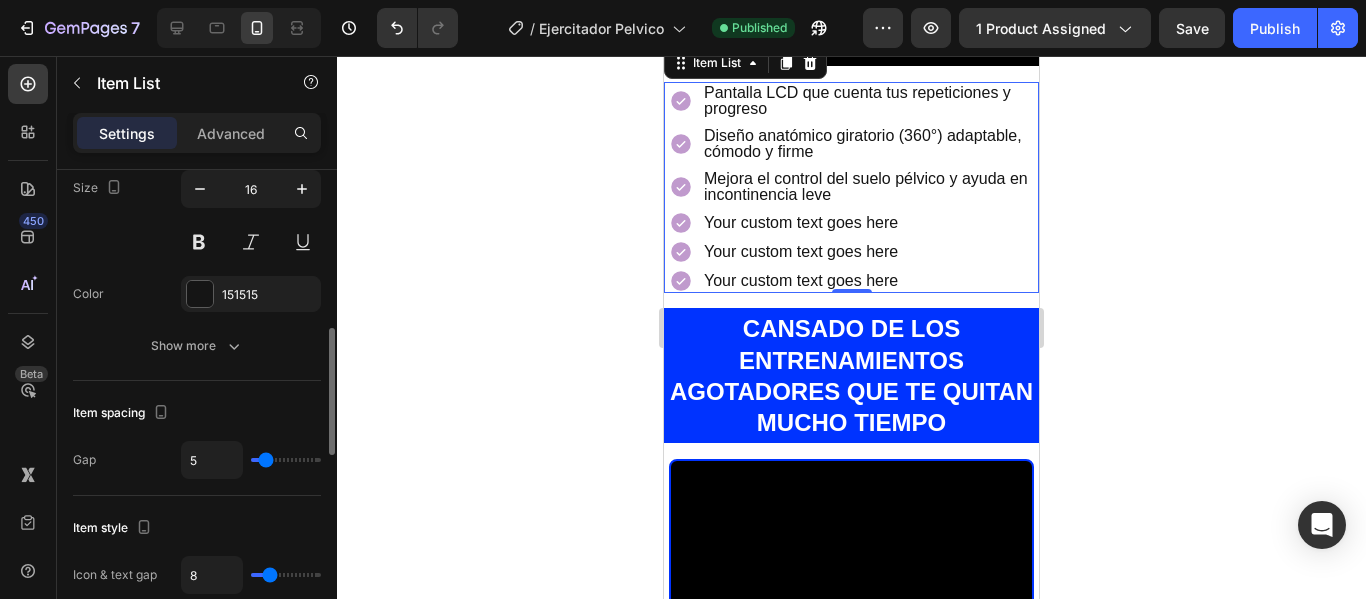 type on "6" 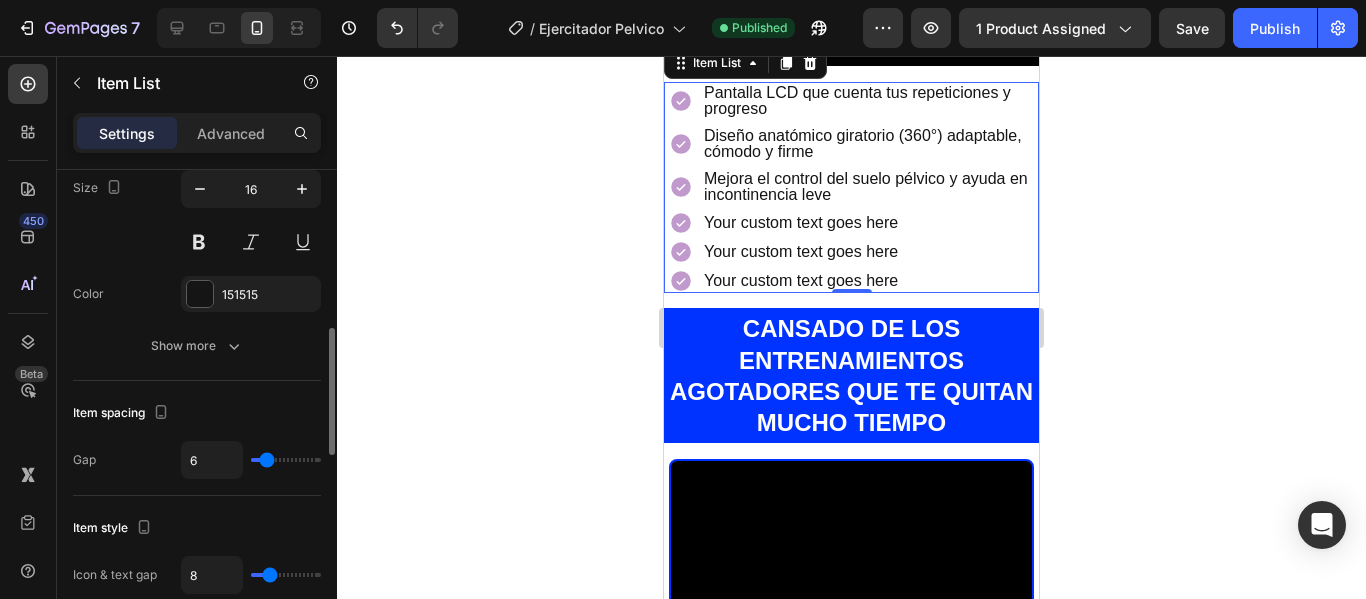 type on "7" 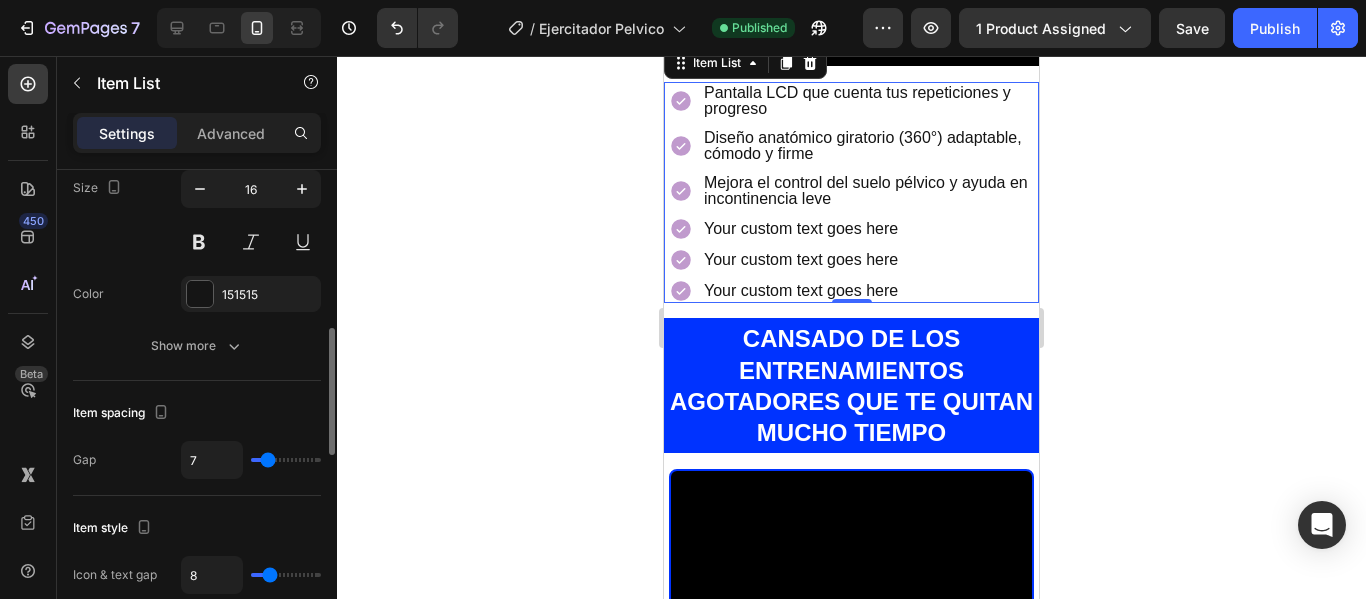 type on "7" 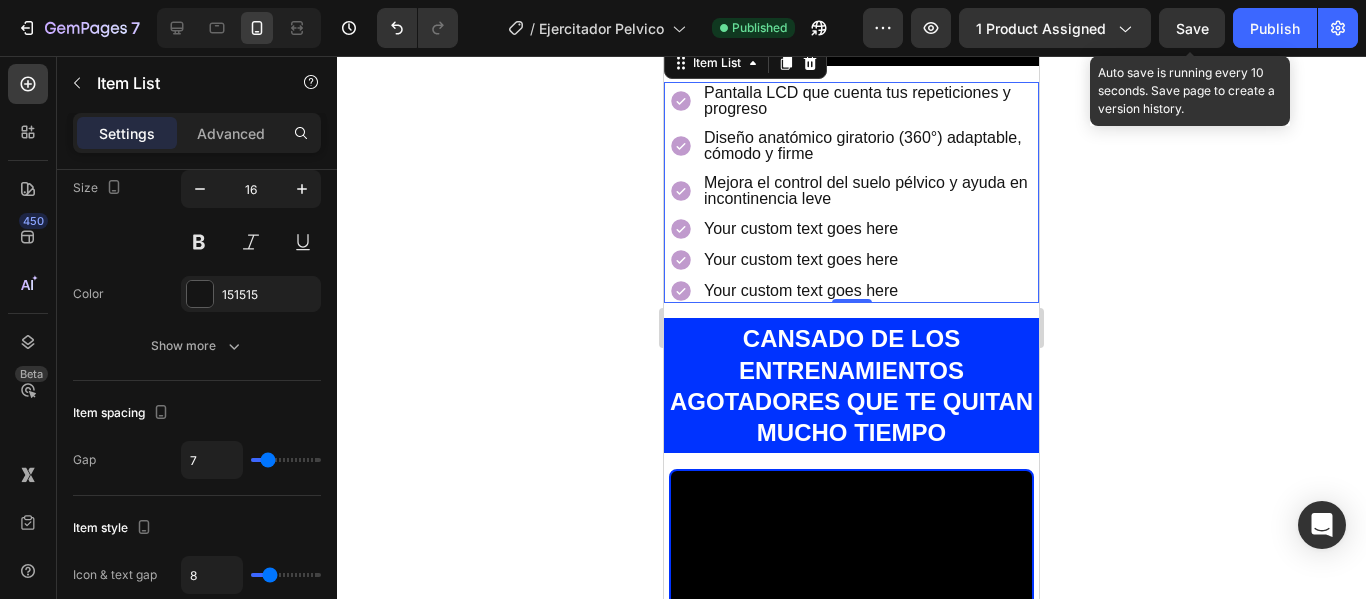 click on "Save" at bounding box center [1192, 28] 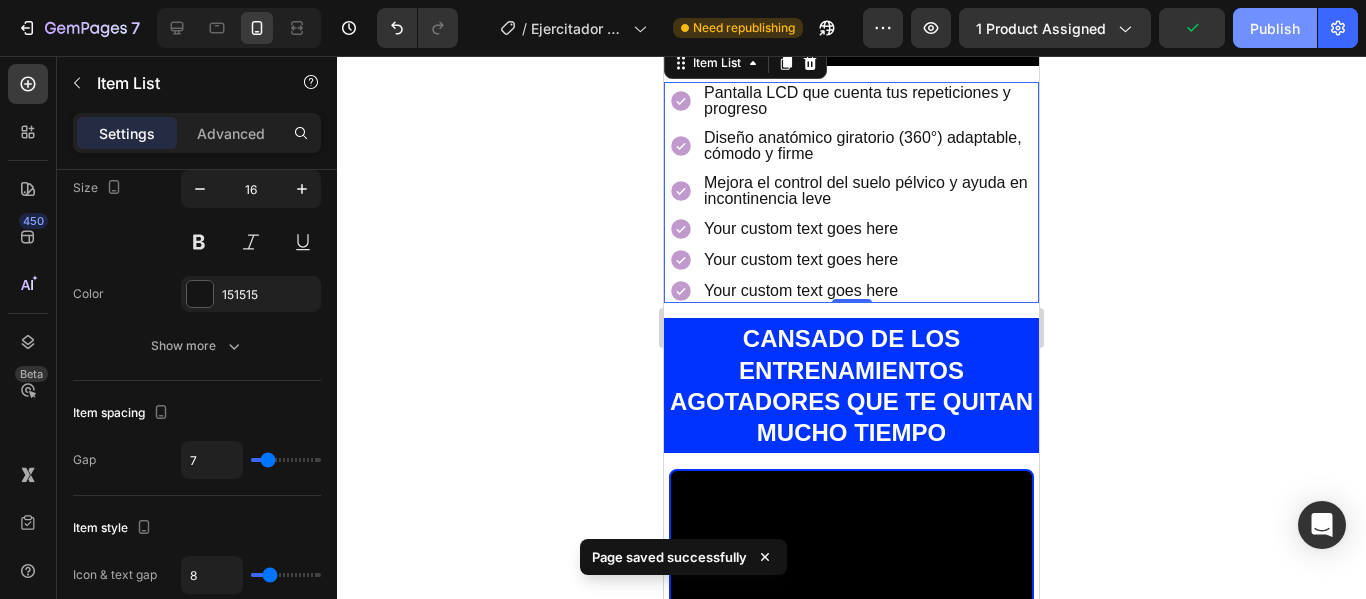click on "Publish" at bounding box center (1275, 28) 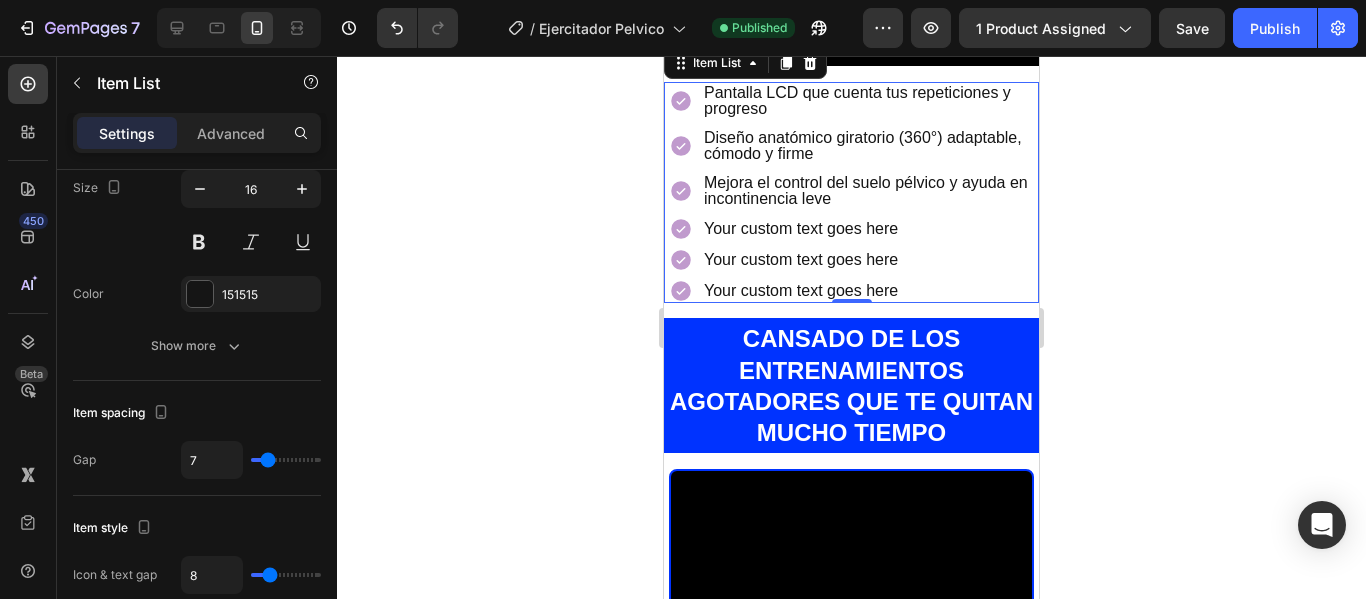 click on "Your custom text goes here" at bounding box center [870, 229] 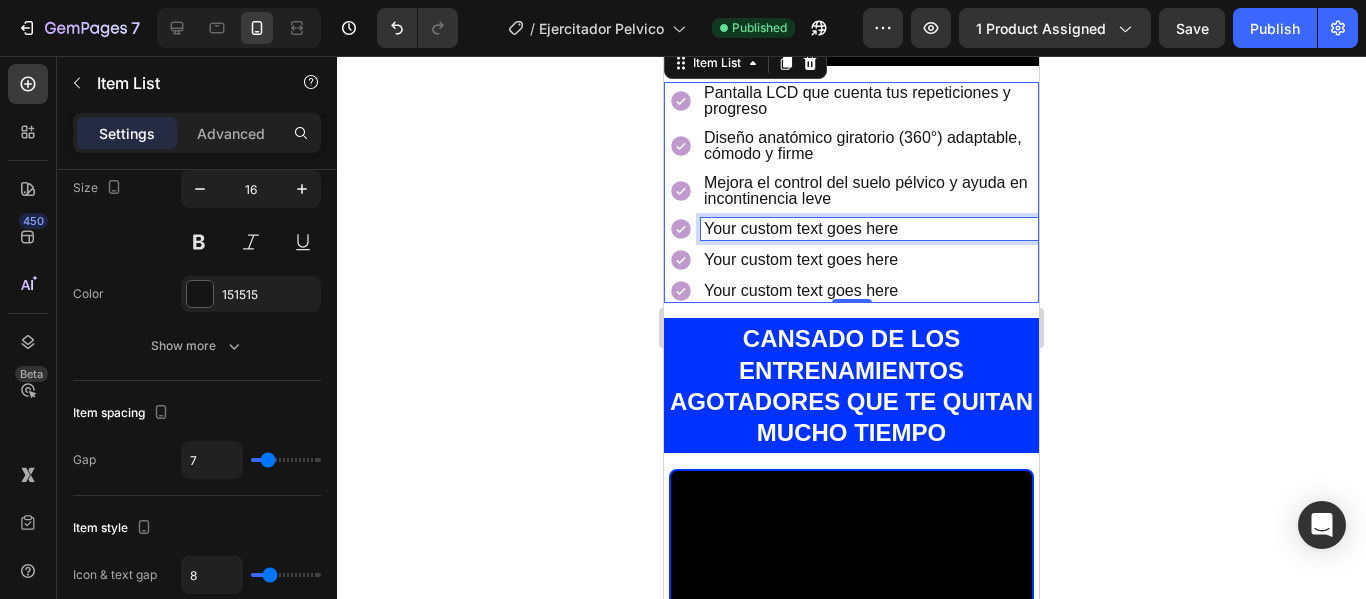 click on "Your custom text goes here" at bounding box center (870, 229) 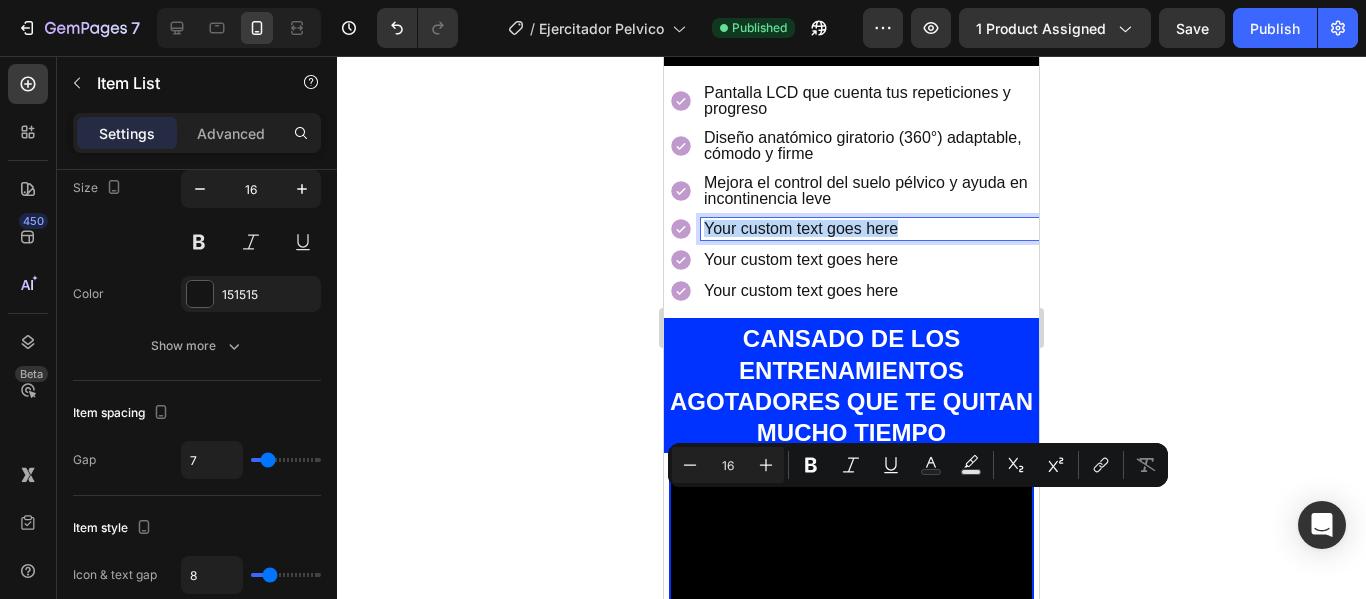 drag, startPoint x: 914, startPoint y: 505, endPoint x: 700, endPoint y: 509, distance: 214.03738 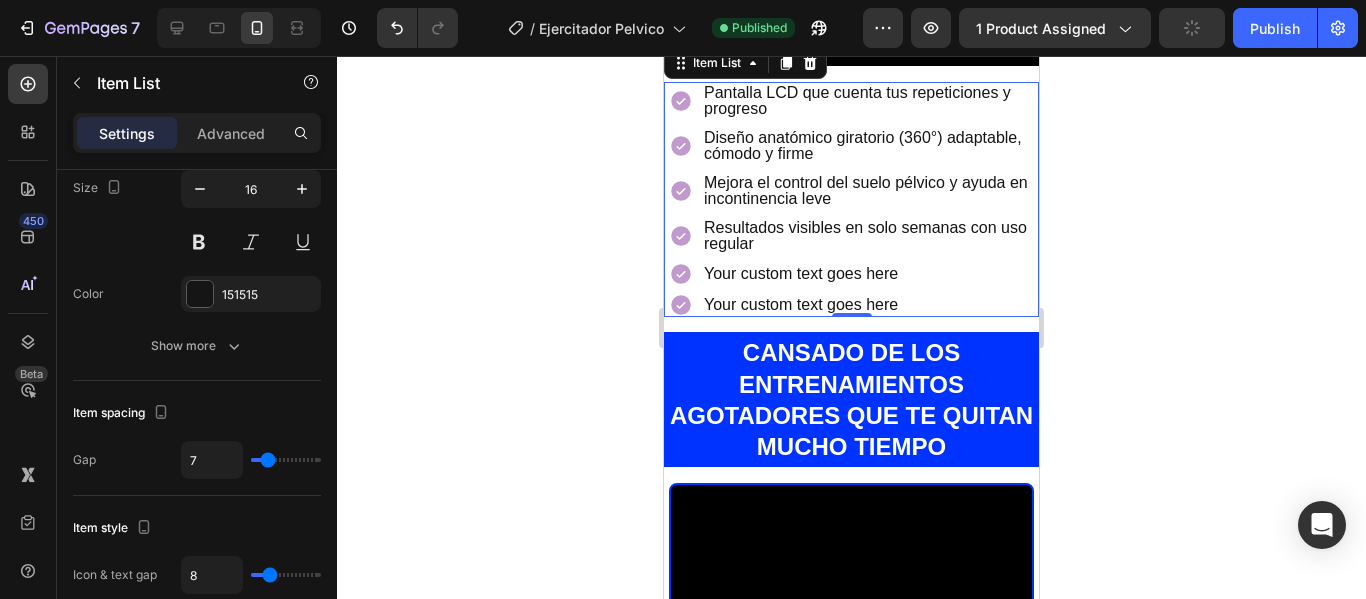 click on "Your custom text goes here" at bounding box center [870, 274] 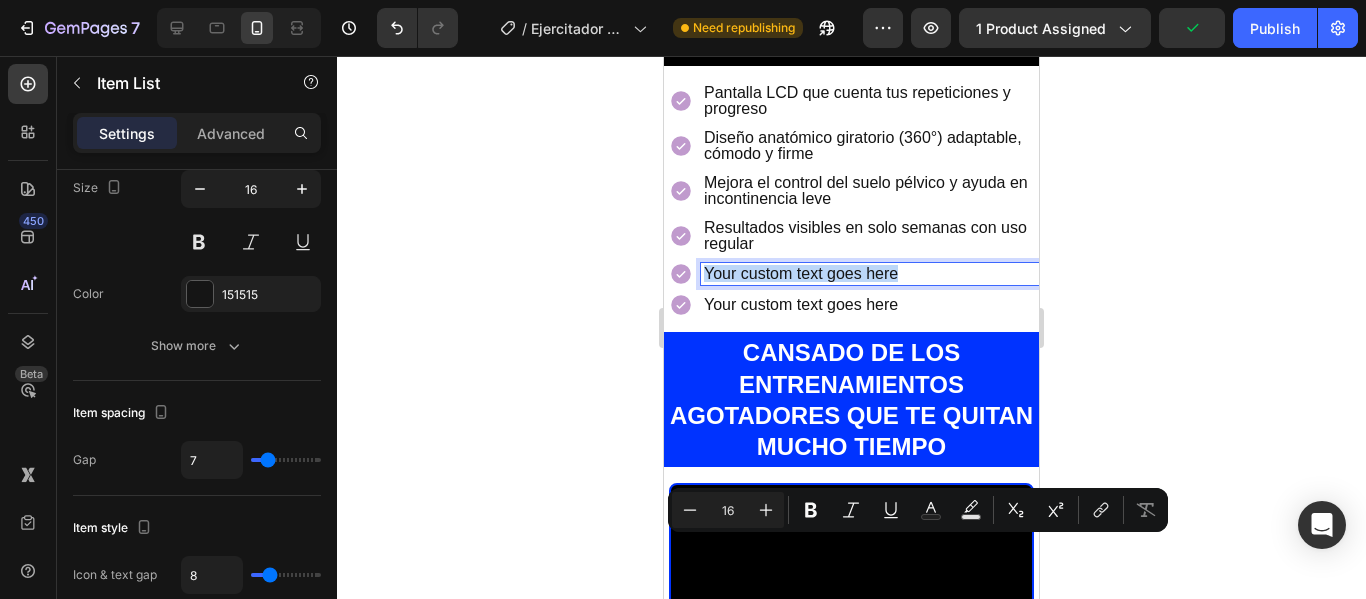 drag, startPoint x: 897, startPoint y: 548, endPoint x: 708, endPoint y: 546, distance: 189.01057 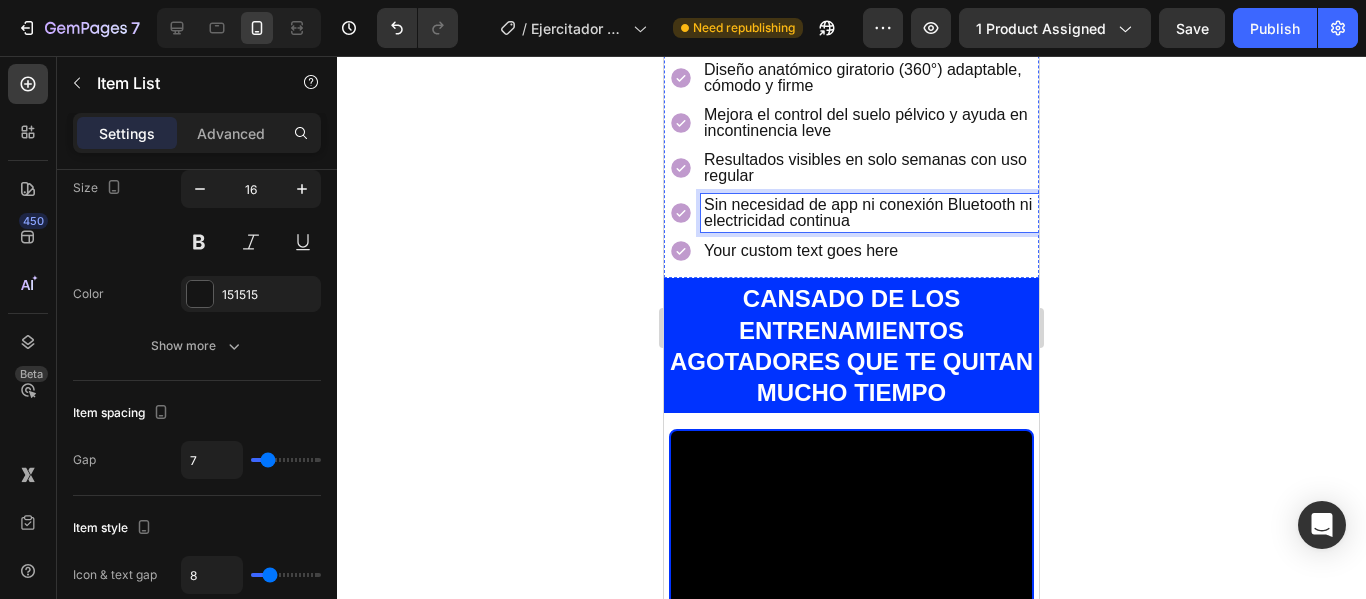 scroll, scrollTop: 1653, scrollLeft: 0, axis: vertical 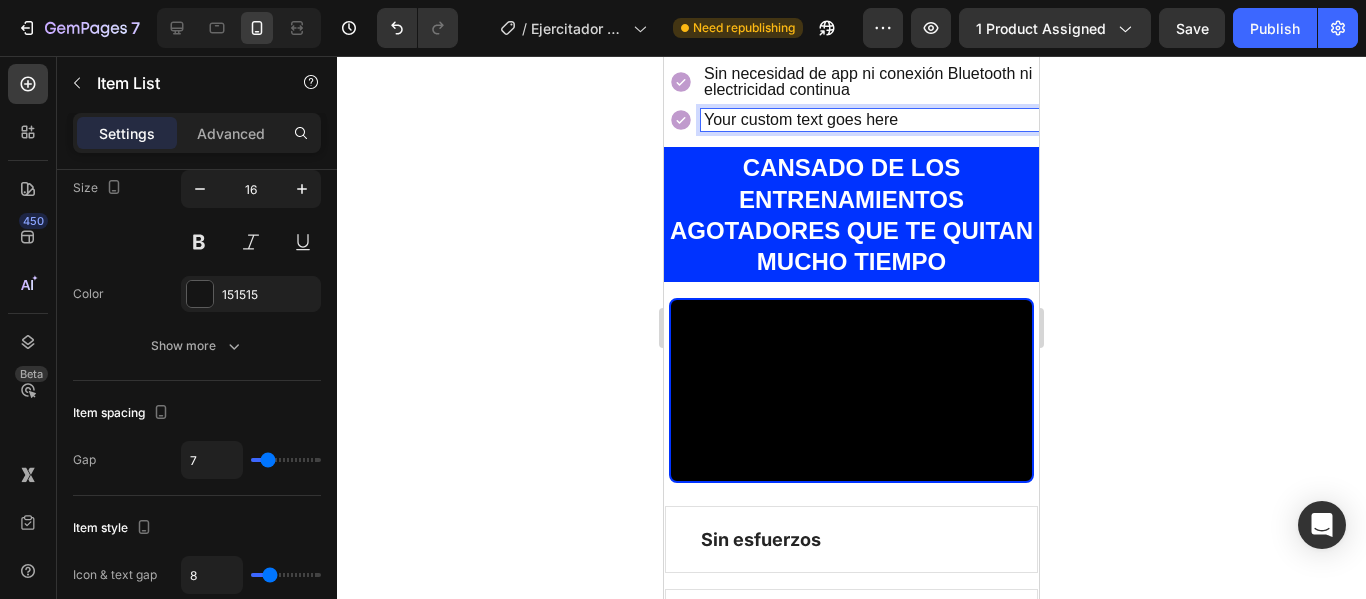 click on "Your custom text goes here" at bounding box center (870, 120) 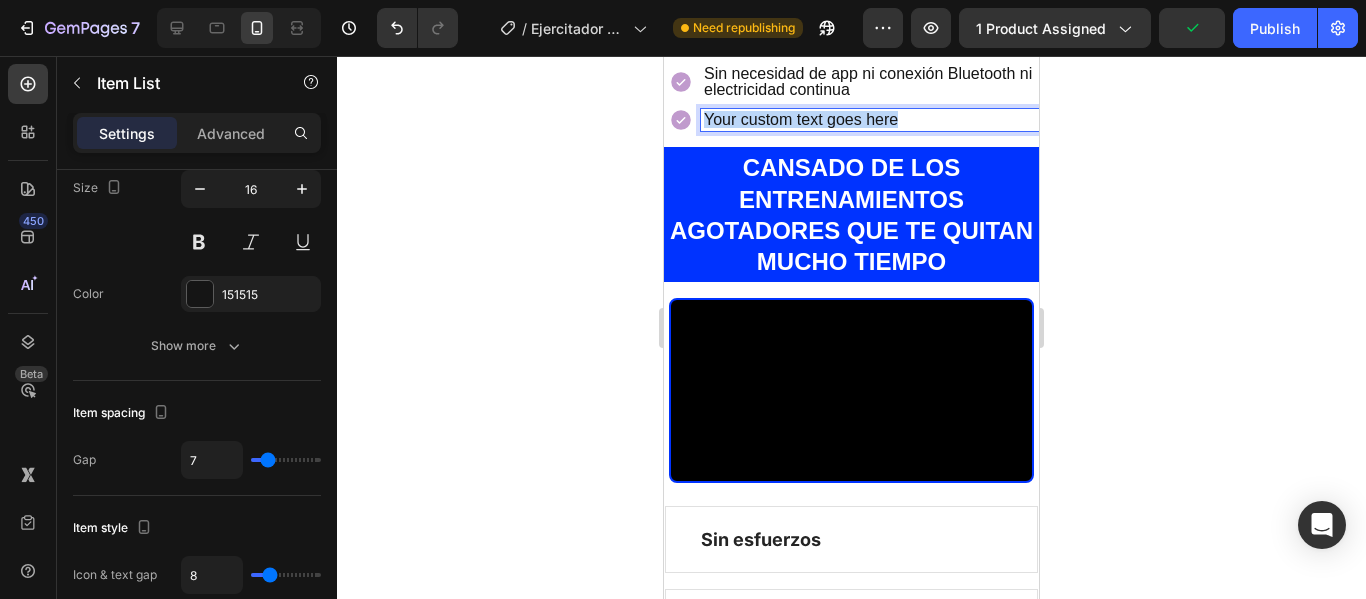 drag, startPoint x: 902, startPoint y: 394, endPoint x: 693, endPoint y: 383, distance: 209.28928 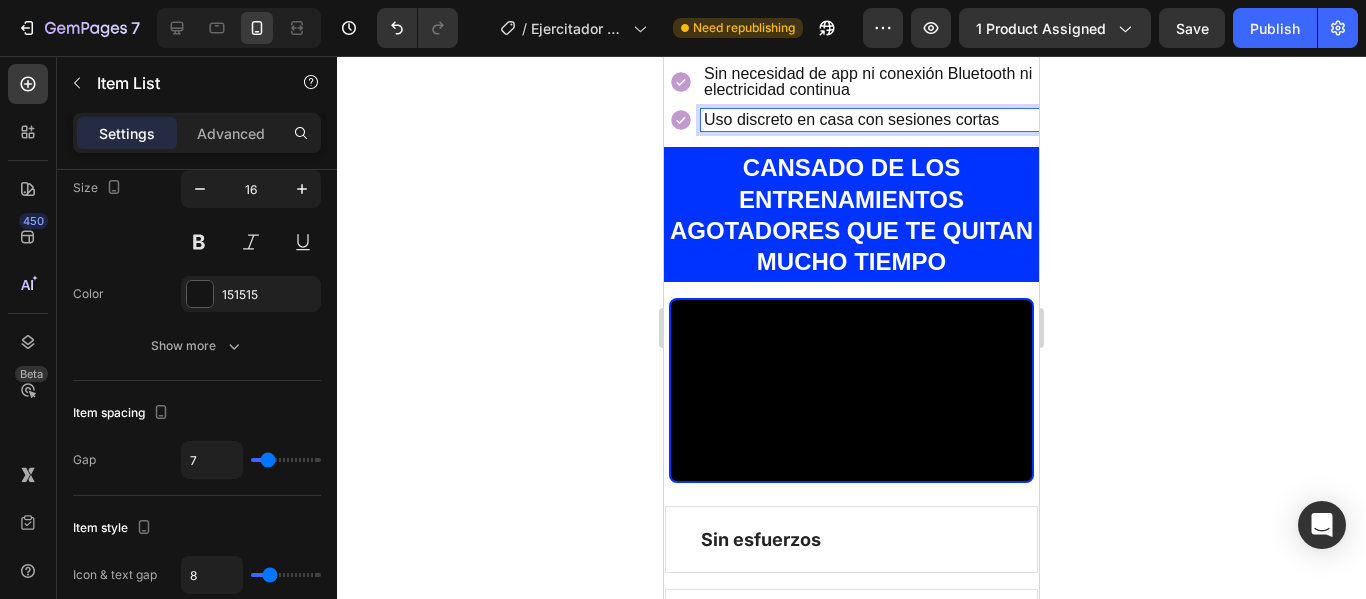 click 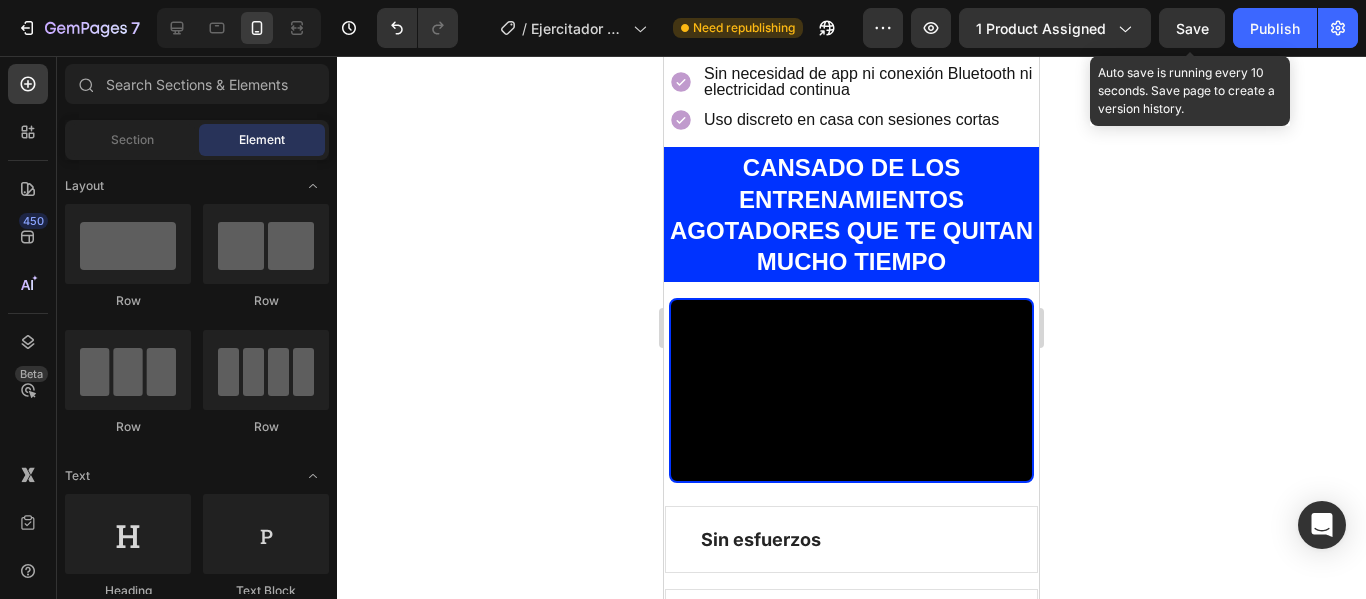 click on "Save" at bounding box center [1192, 28] 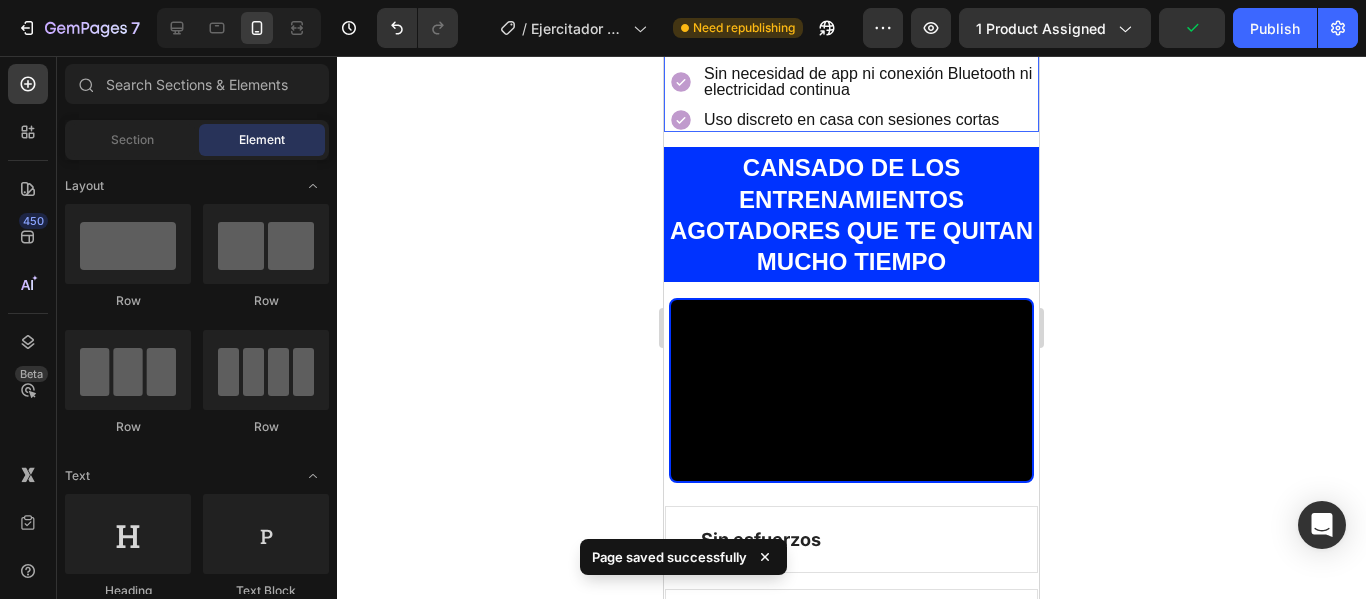 scroll, scrollTop: 1853, scrollLeft: 0, axis: vertical 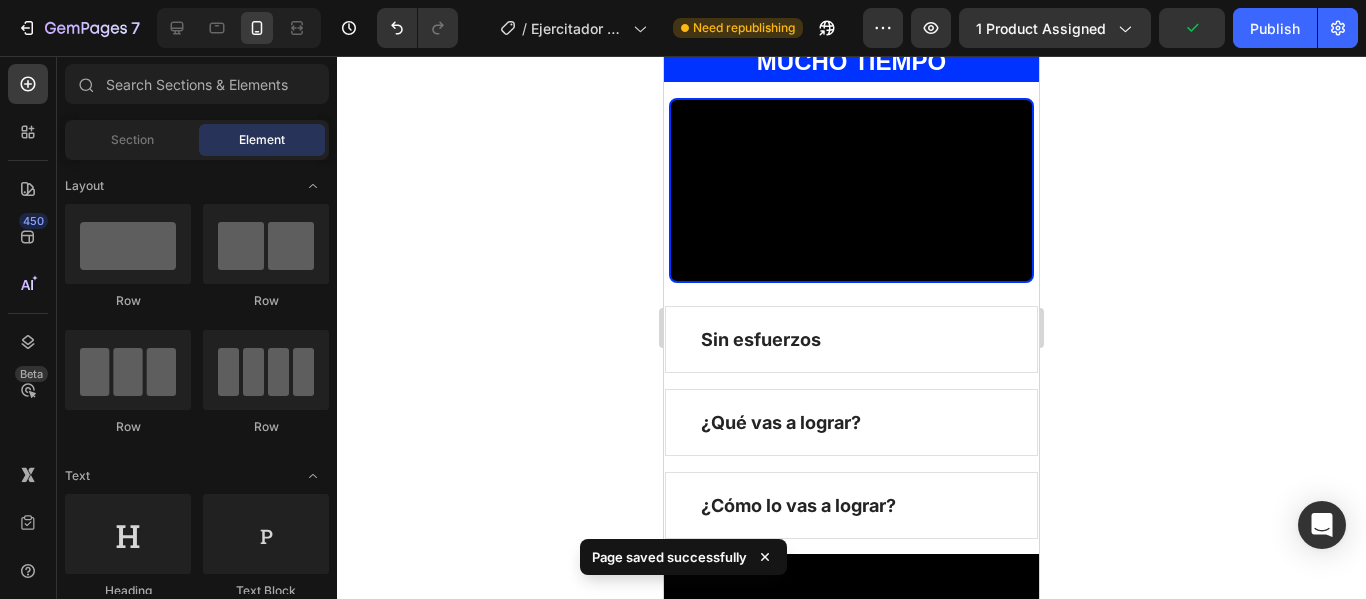 click on "CANSADO DE LOS ENTRENAMIENTOS AGOTADORES QUE TE QUITAN MUCHO TIEMPO" at bounding box center (851, 14) 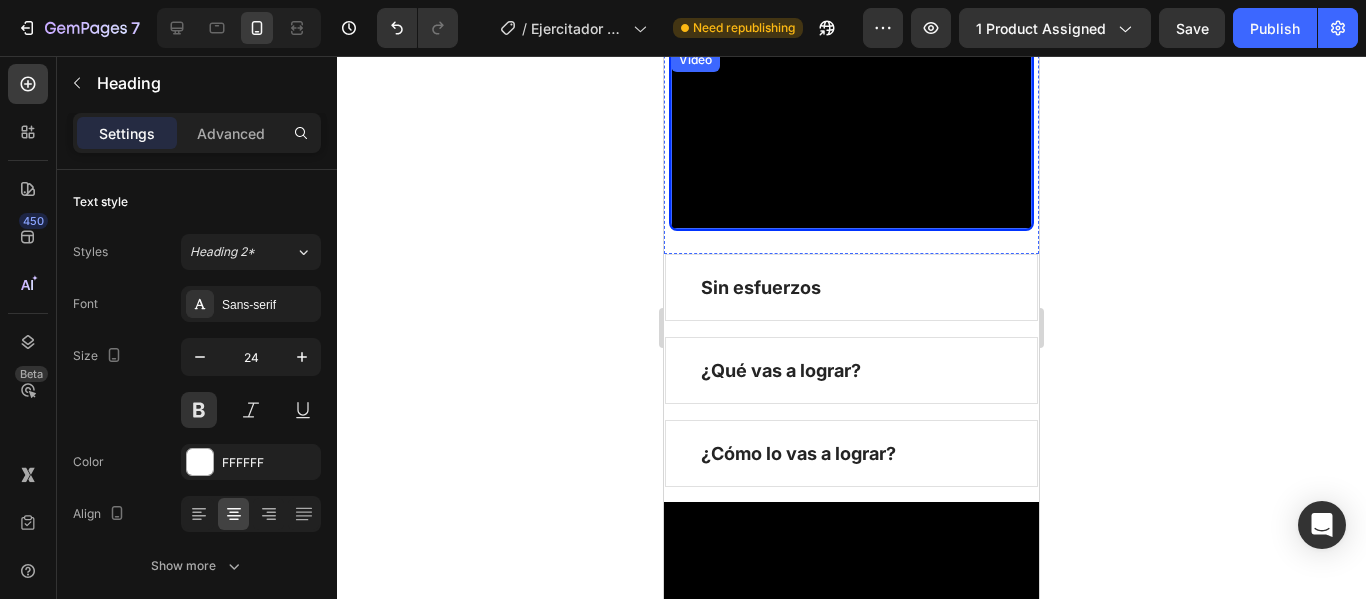 scroll, scrollTop: 1853, scrollLeft: 0, axis: vertical 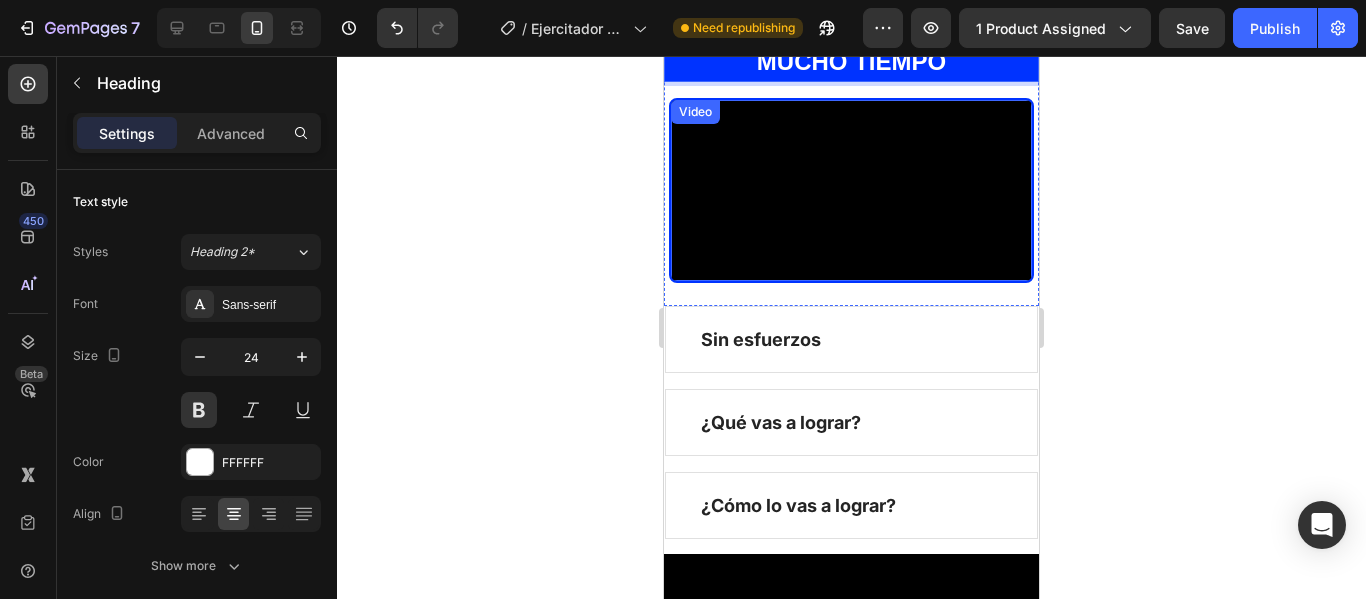 click at bounding box center (851, 190) 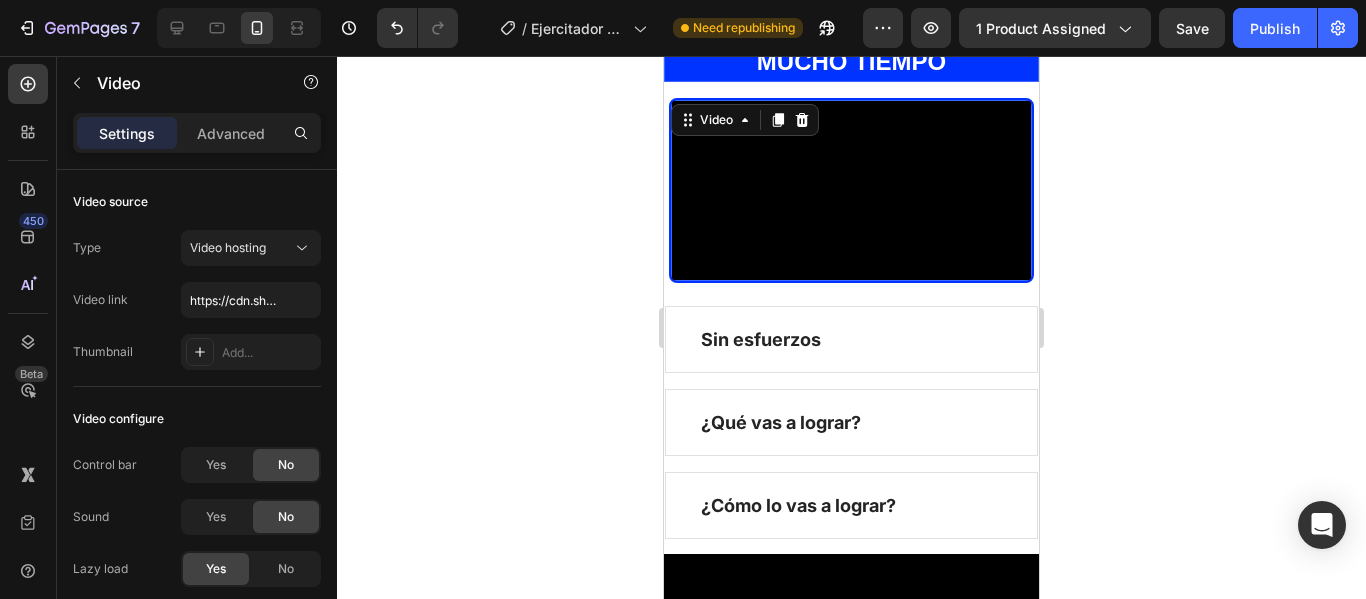 click on "⁠⁠⁠⁠⁠⁠⁠ CANSADO DE LOS ENTRENAMIENTOS AGOTADORES QUE TE QUITAN MUCHO TIEMPO" at bounding box center (851, 14) 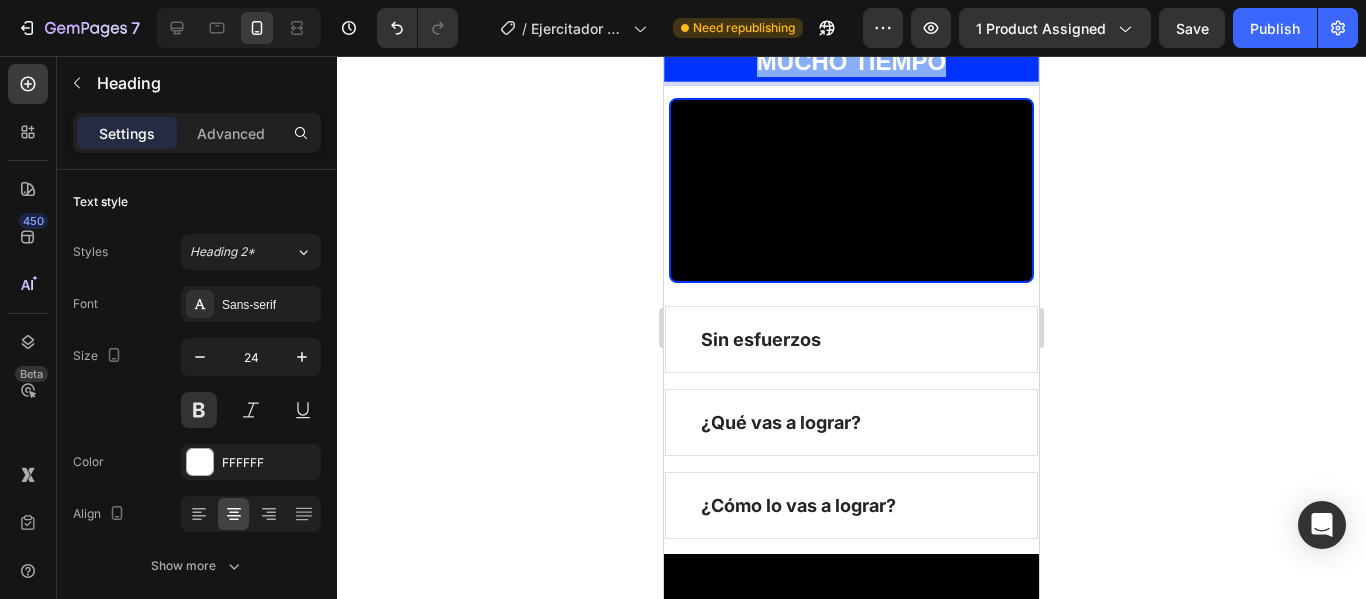 drag, startPoint x: 995, startPoint y: 331, endPoint x: 754, endPoint y: 248, distance: 254.89214 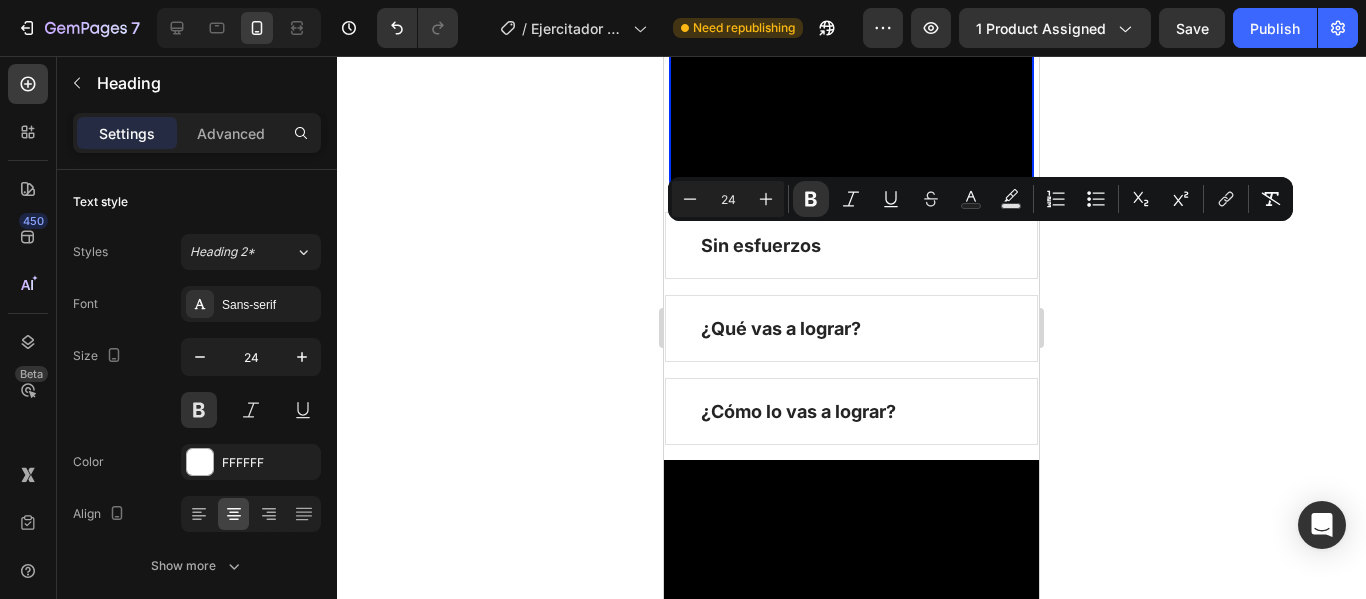 drag, startPoint x: 816, startPoint y: 244, endPoint x: 958, endPoint y: 256, distance: 142.50613 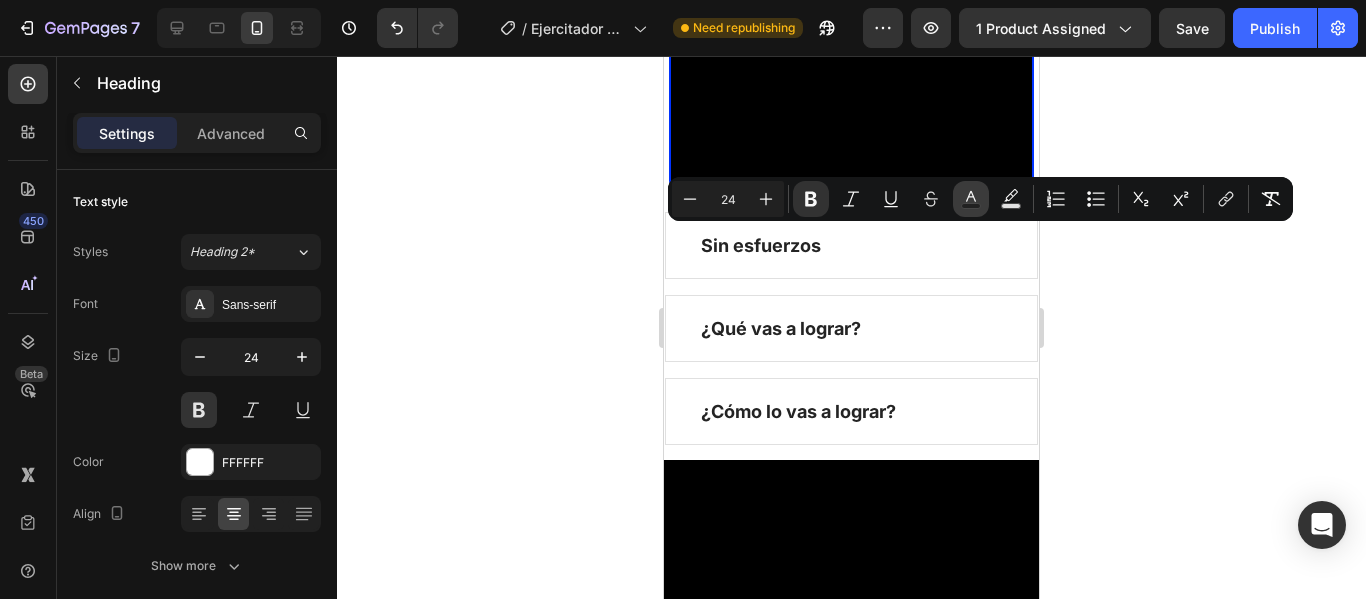 click 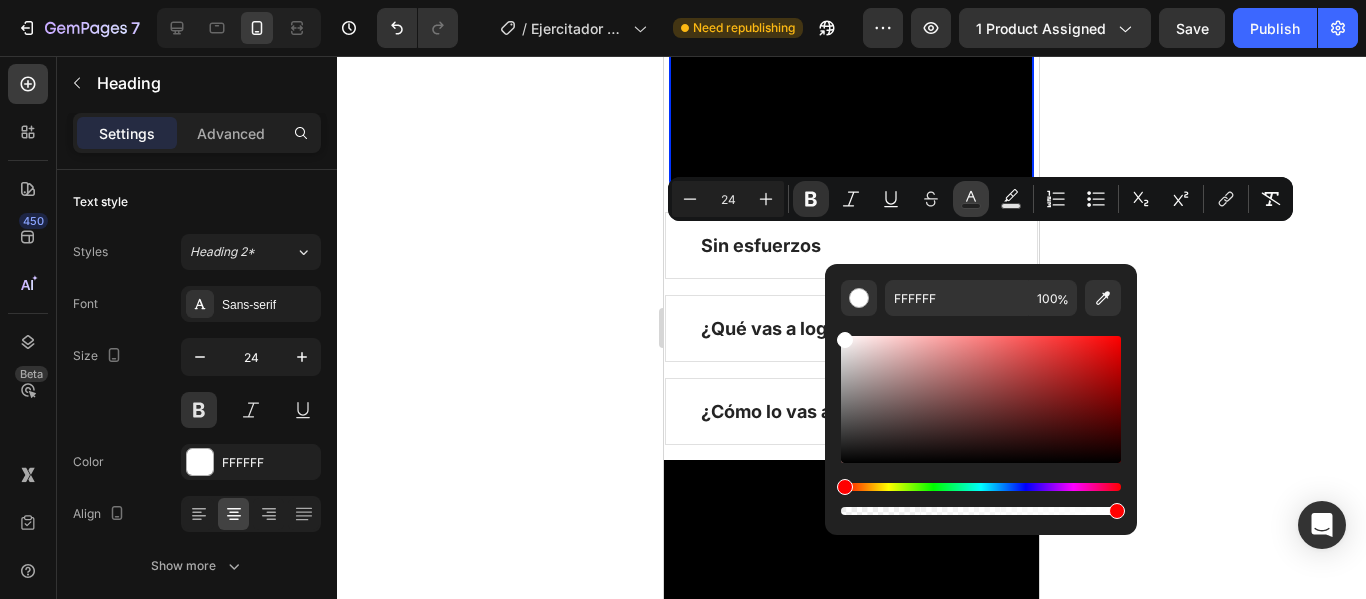 click 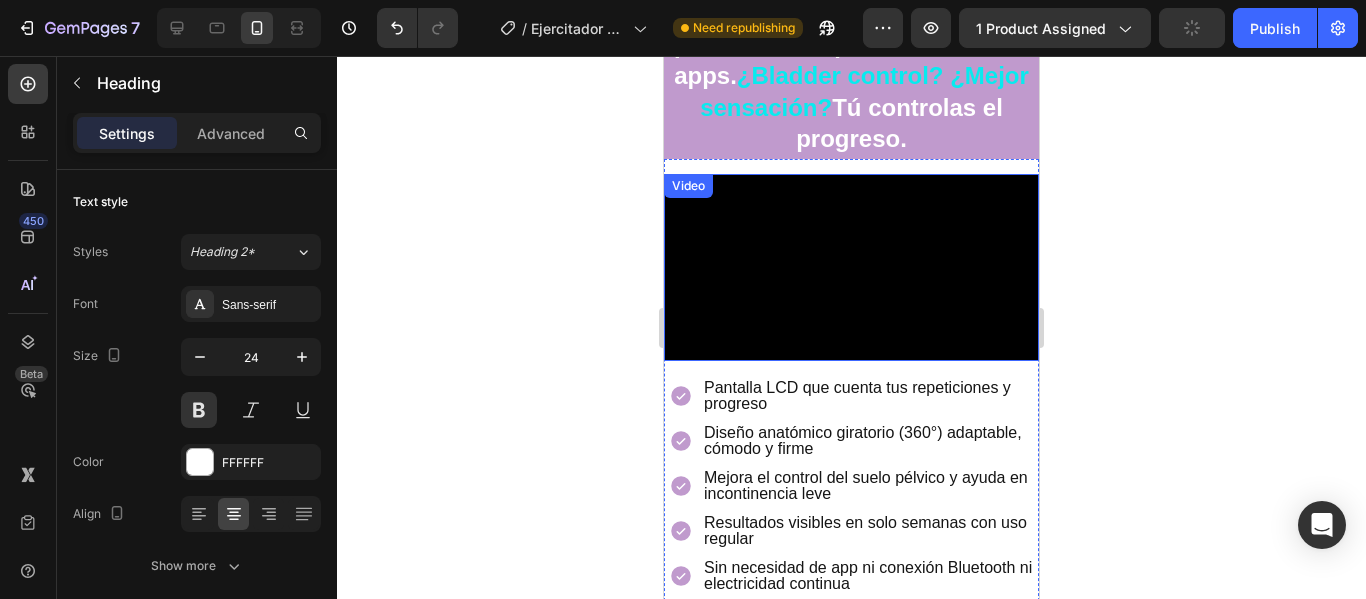 scroll, scrollTop: 1153, scrollLeft: 0, axis: vertical 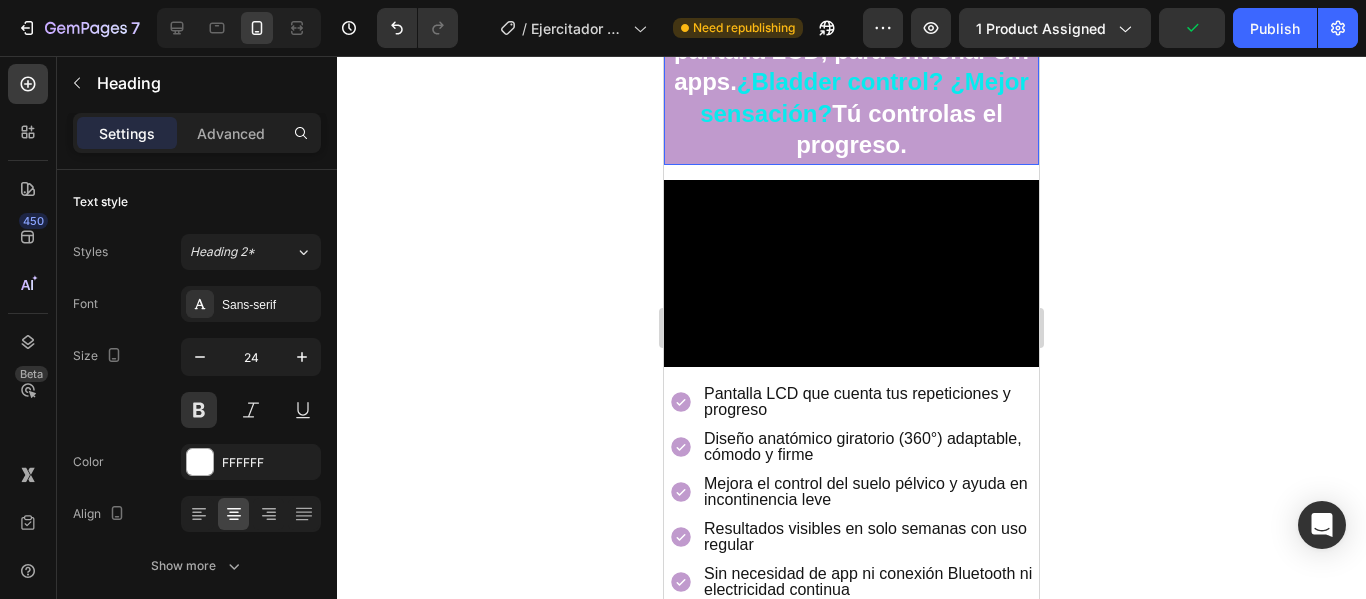 click on "¿Bladder control? ¿Mejor sensación?" at bounding box center [864, 97] 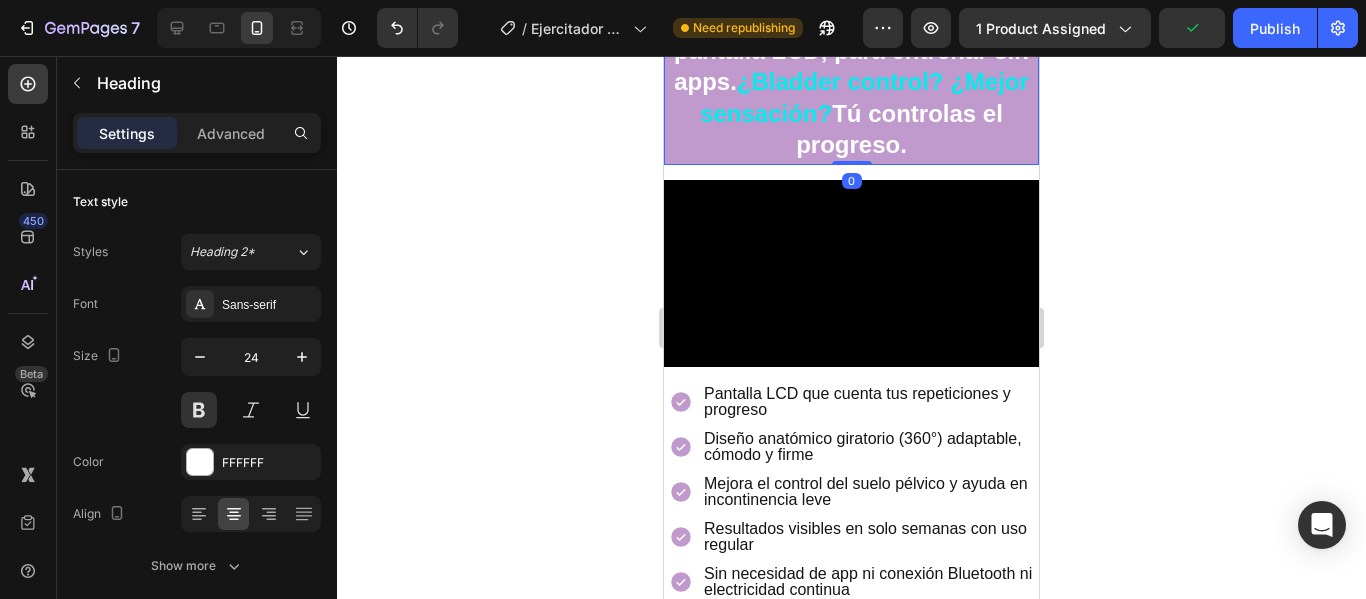 scroll, scrollTop: 600, scrollLeft: 0, axis: vertical 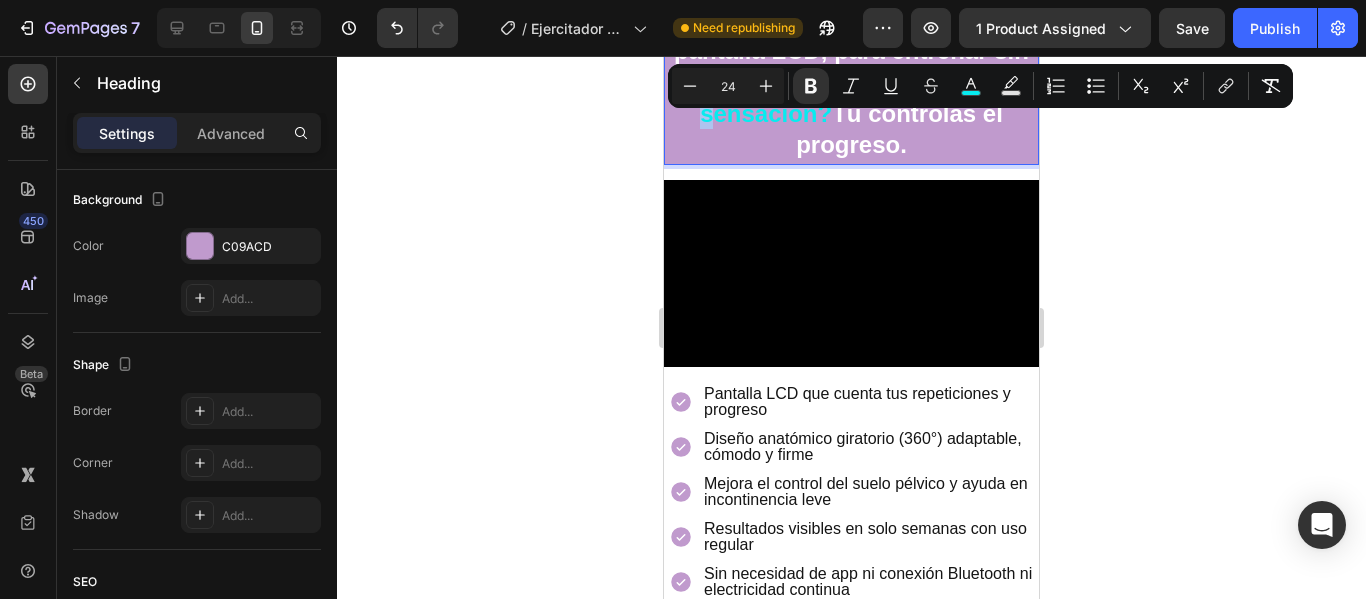 drag, startPoint x: 788, startPoint y: 89, endPoint x: 1483, endPoint y: 147, distance: 697.41595 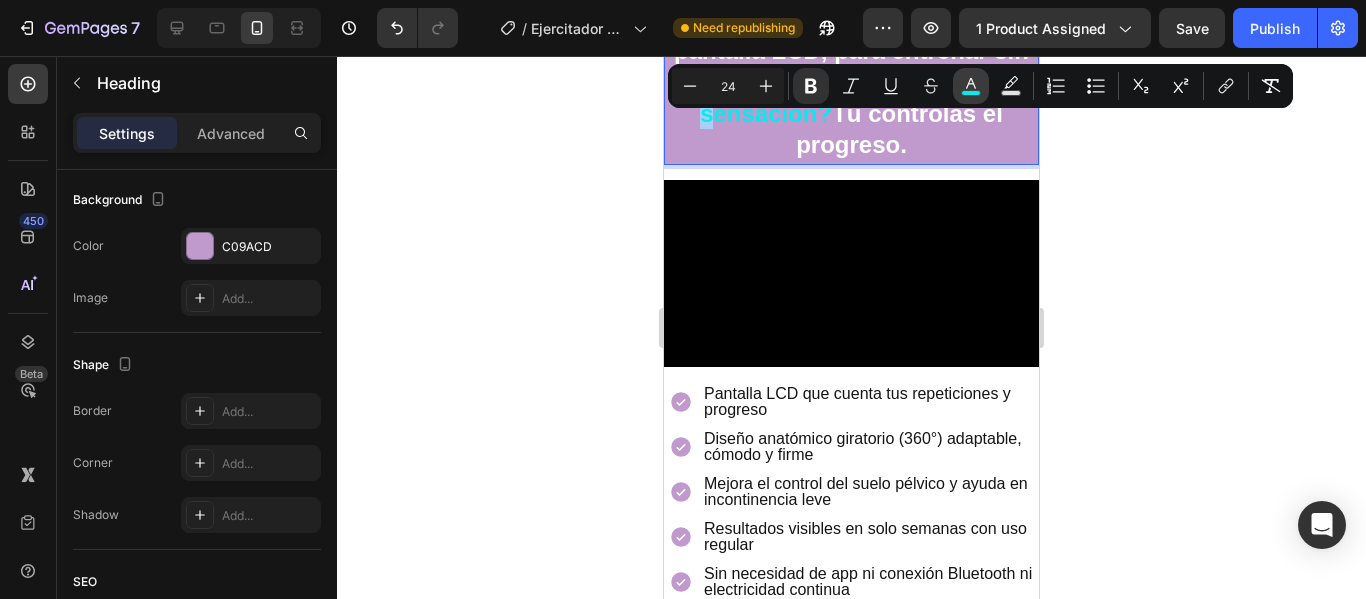 click on "color" at bounding box center (971, 86) 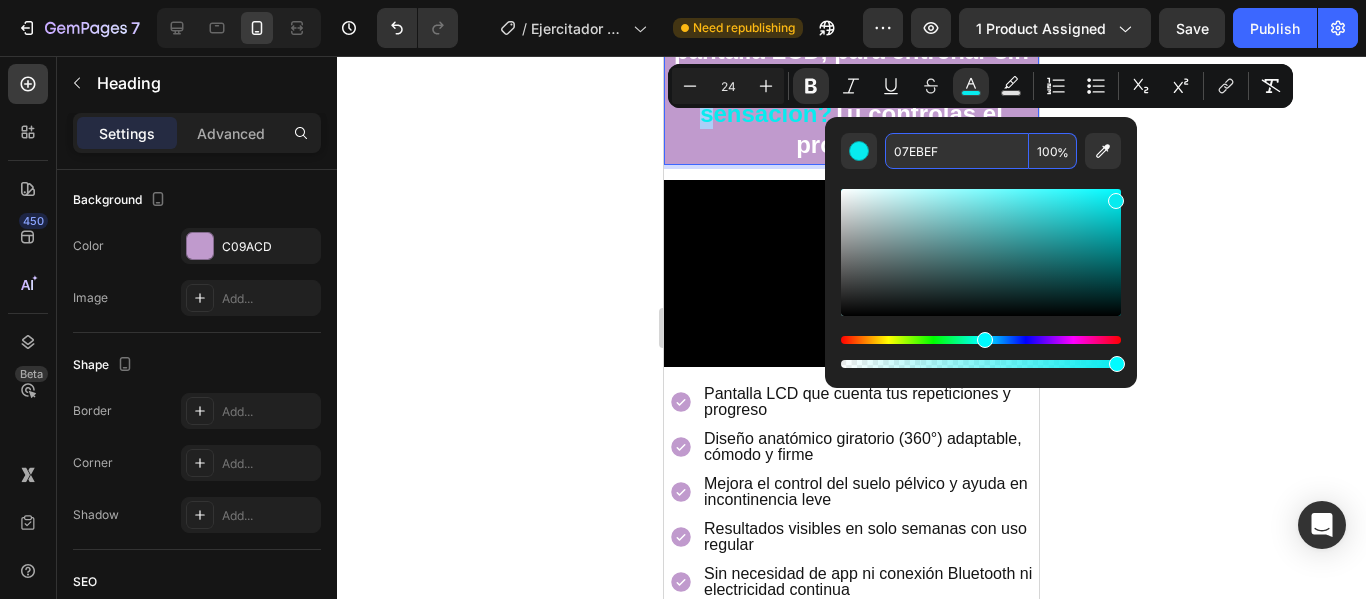 click on "07EBEF" at bounding box center (957, 151) 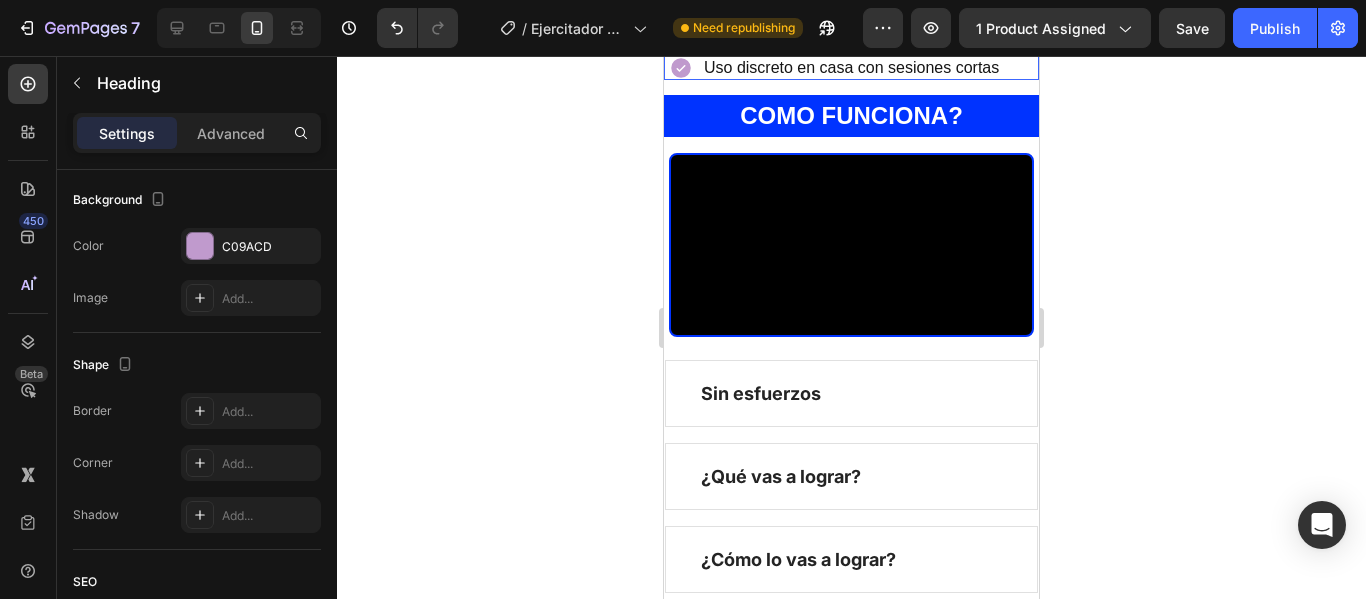 scroll, scrollTop: 1753, scrollLeft: 0, axis: vertical 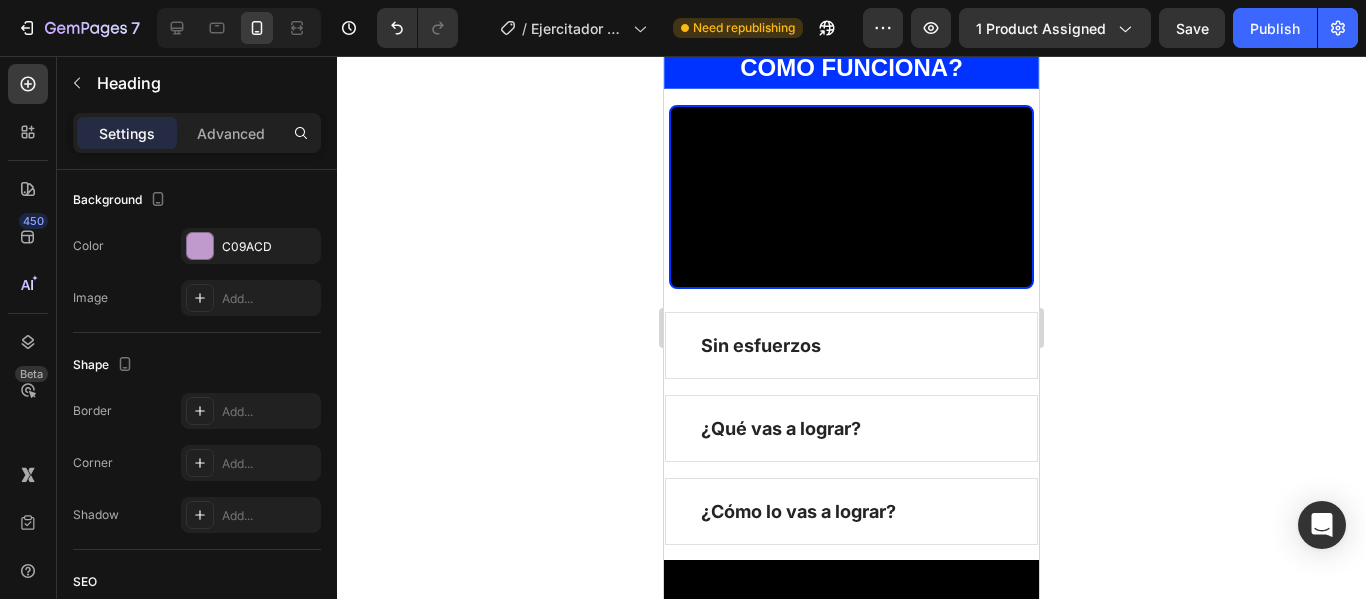 click on "COMO FUNCIONA?" at bounding box center (851, 67) 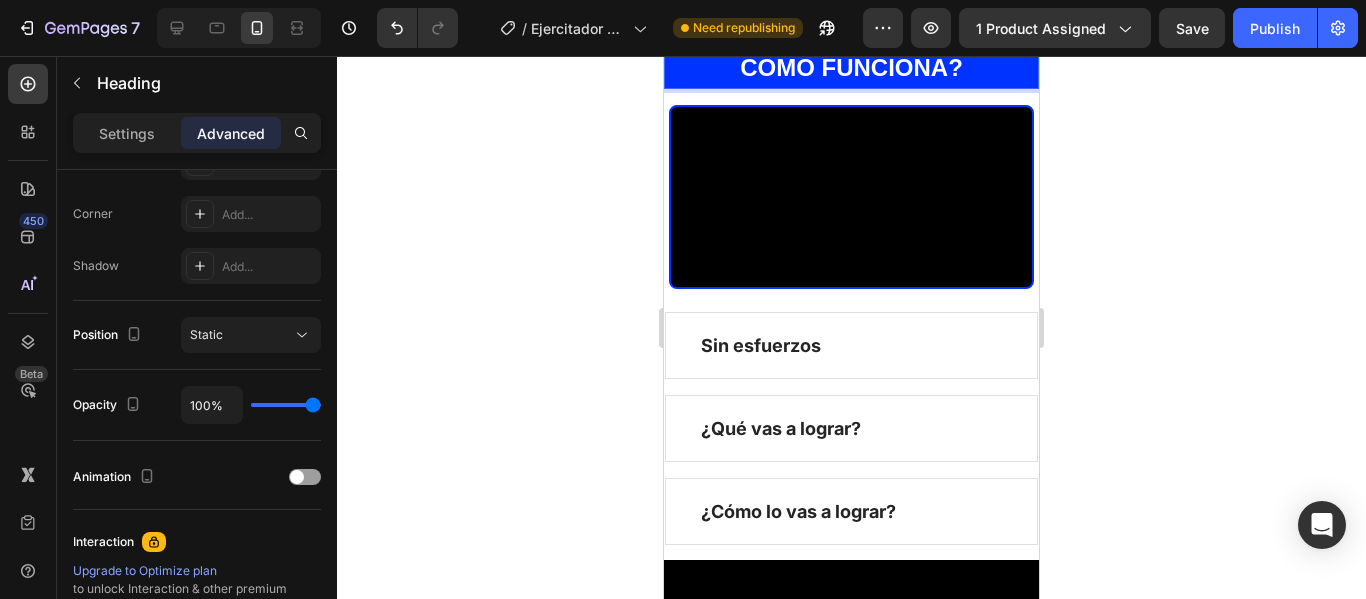 click on "COMO FUNCIONA?" at bounding box center [851, 67] 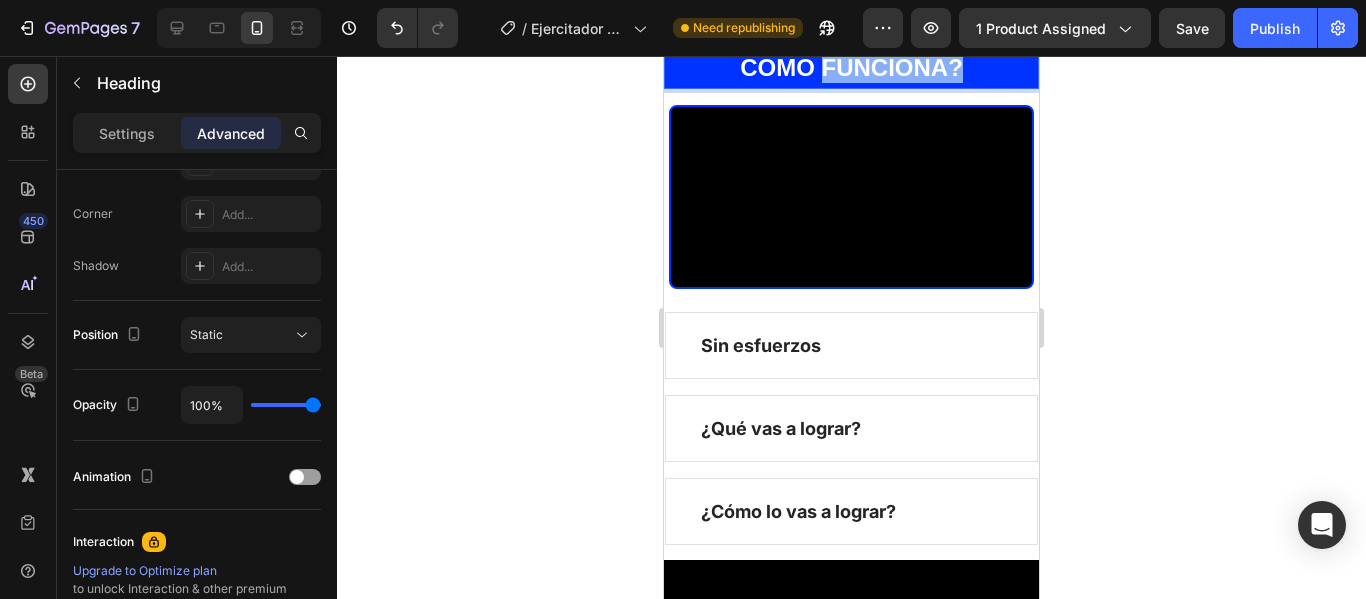 drag, startPoint x: 818, startPoint y: 342, endPoint x: 951, endPoint y: 339, distance: 133.03383 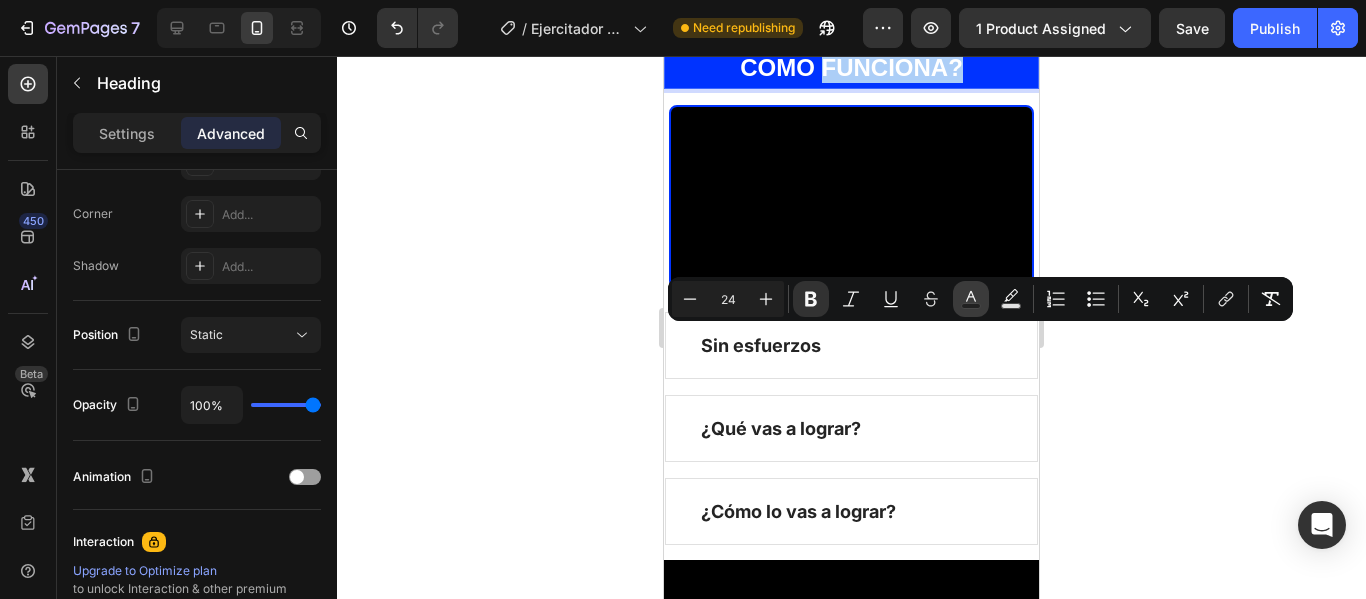 click 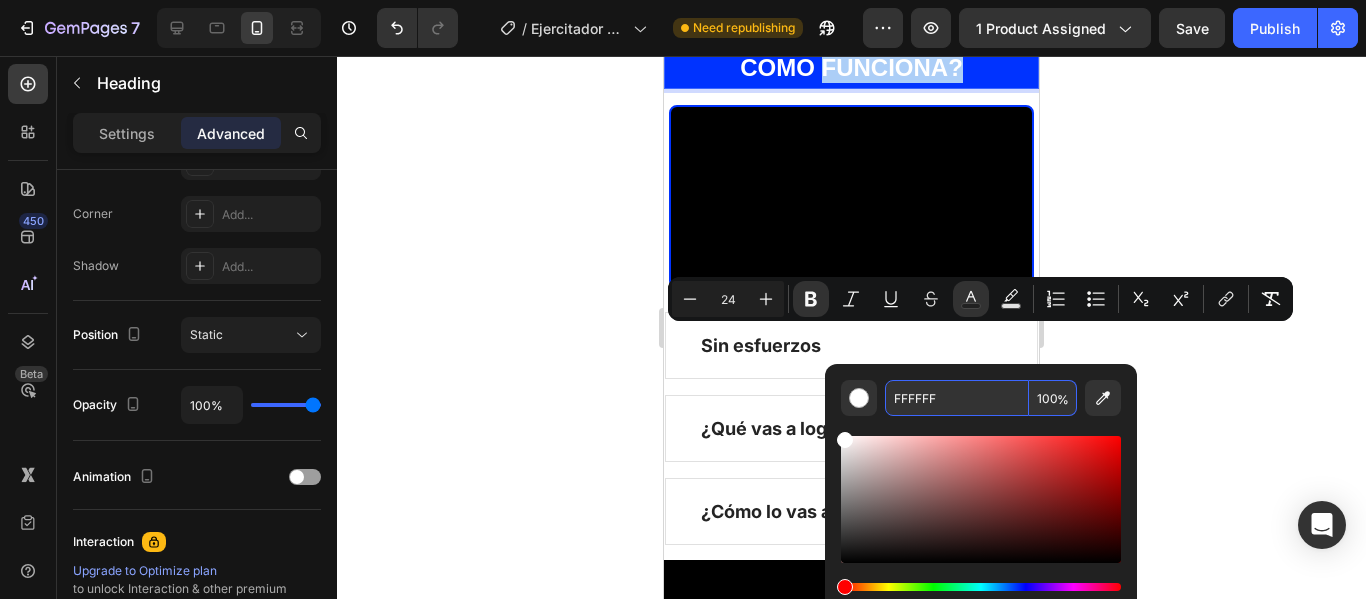 click on "FFFFFF" at bounding box center (957, 398) 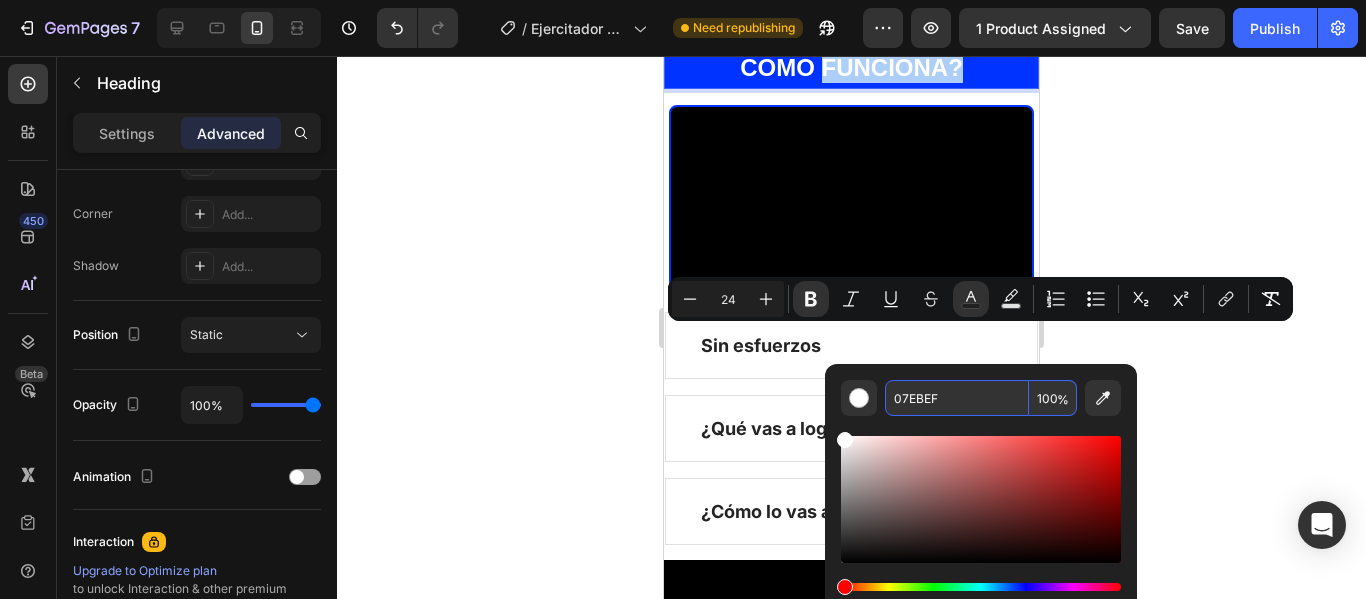 type on "07EBEF" 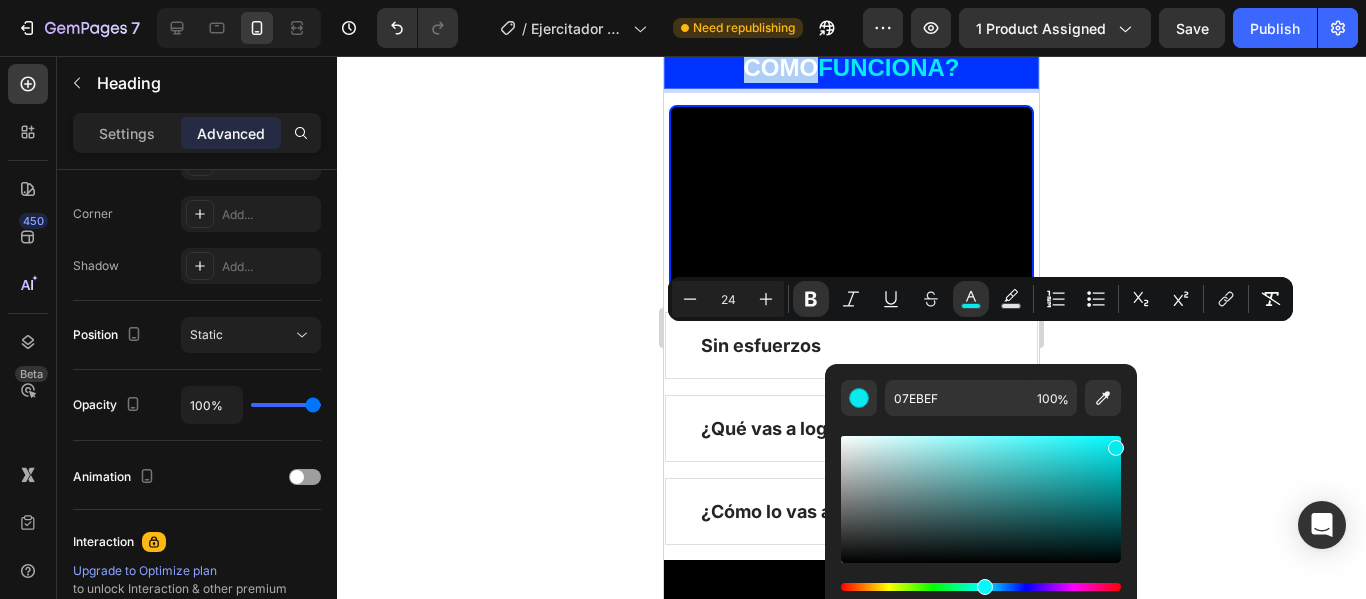 click 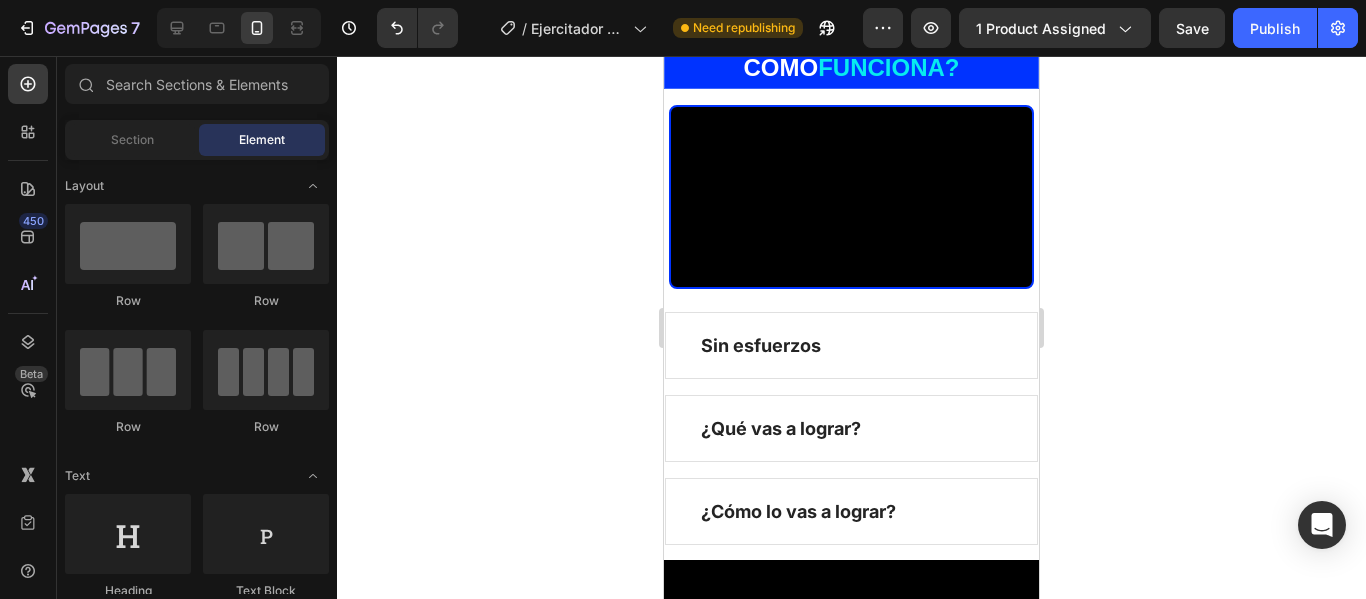 click on "⁠⁠⁠⁠⁠⁠⁠ COMO  FUNCIONA?" at bounding box center (851, 67) 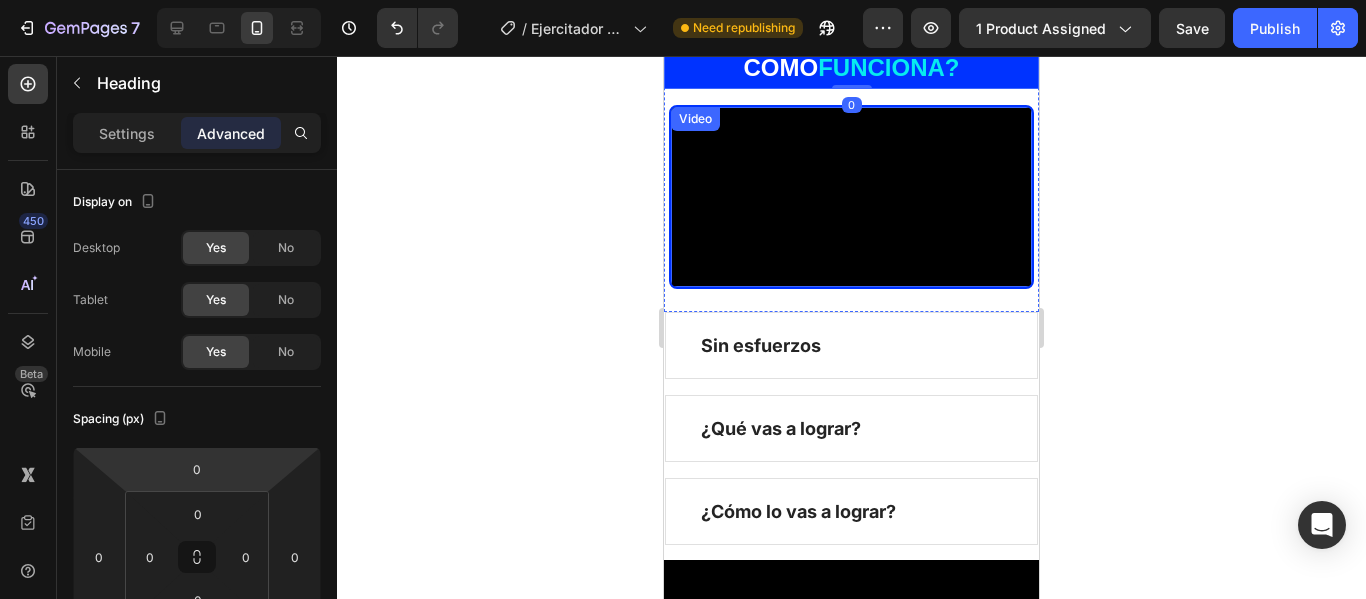 click on "Settings Advanced" at bounding box center [197, 133] 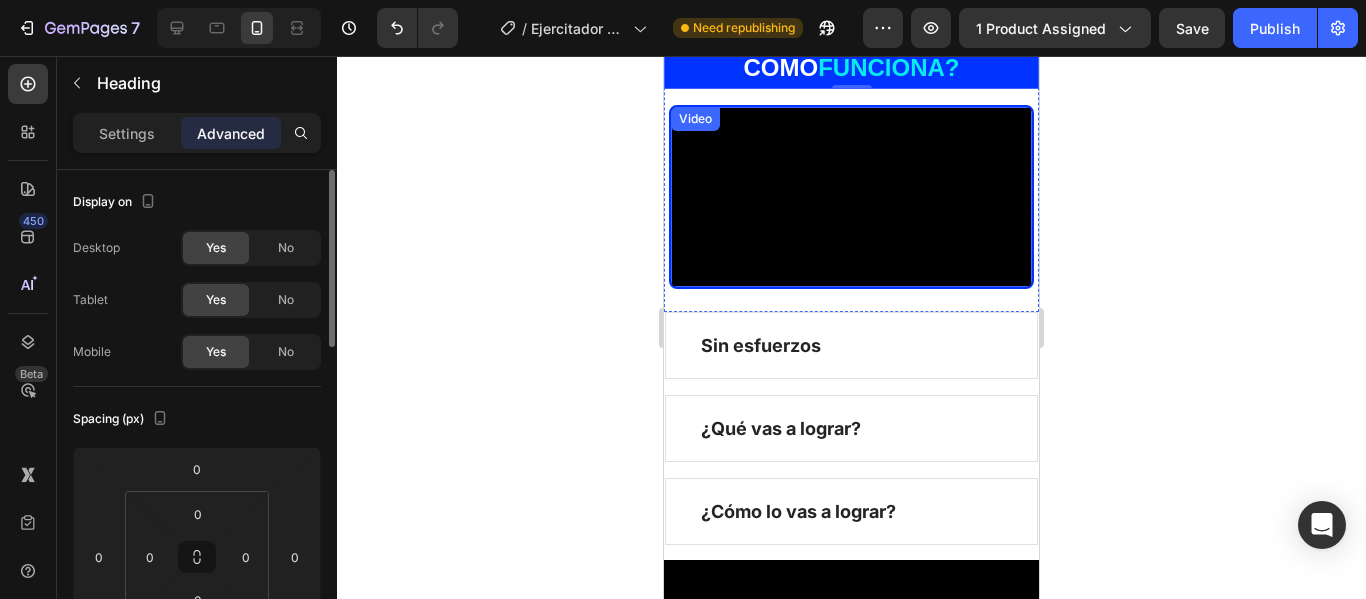 click on "Settings" at bounding box center [127, 133] 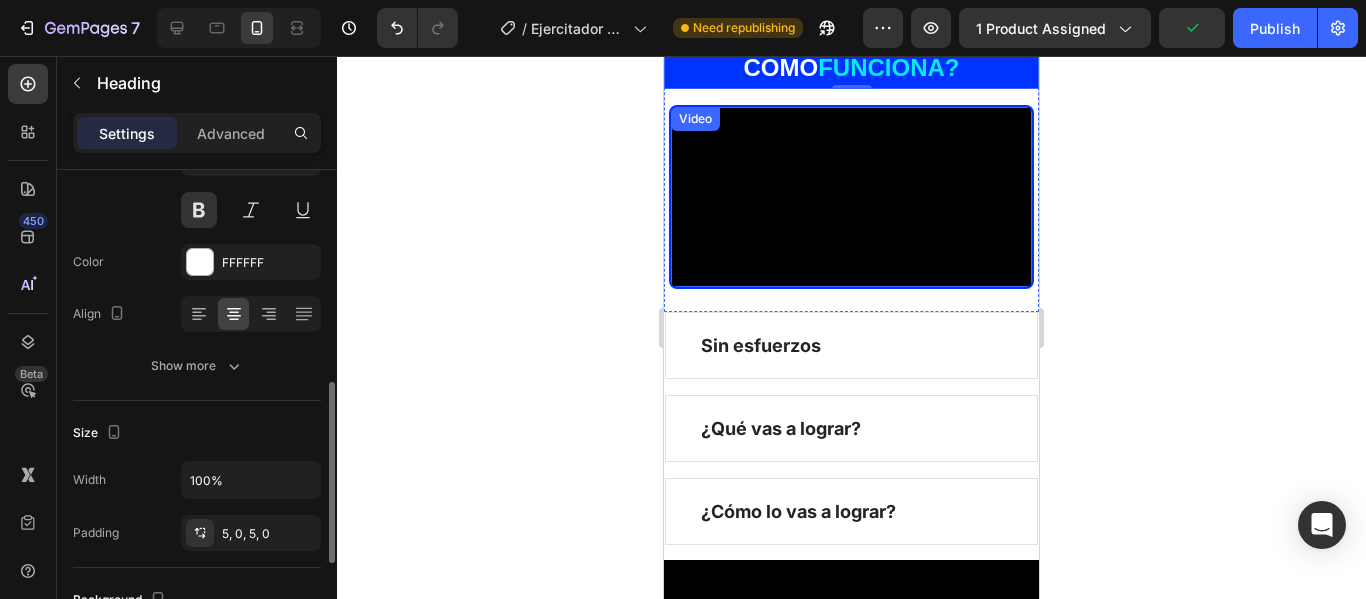 scroll, scrollTop: 500, scrollLeft: 0, axis: vertical 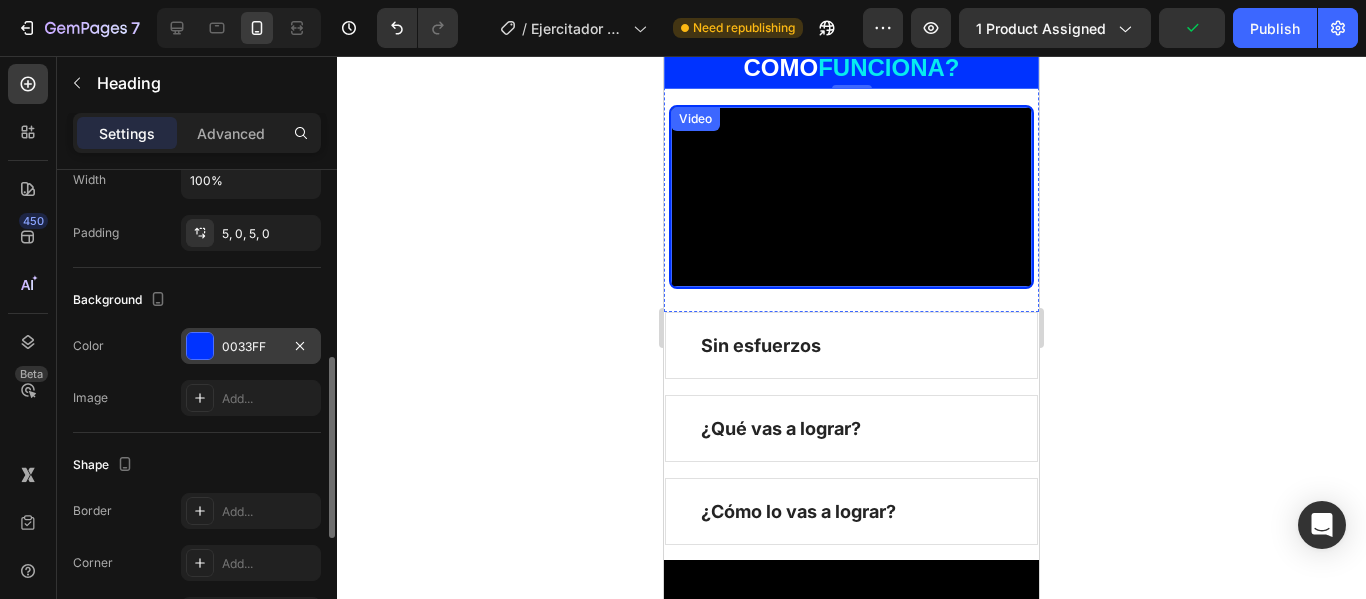 click at bounding box center (200, 346) 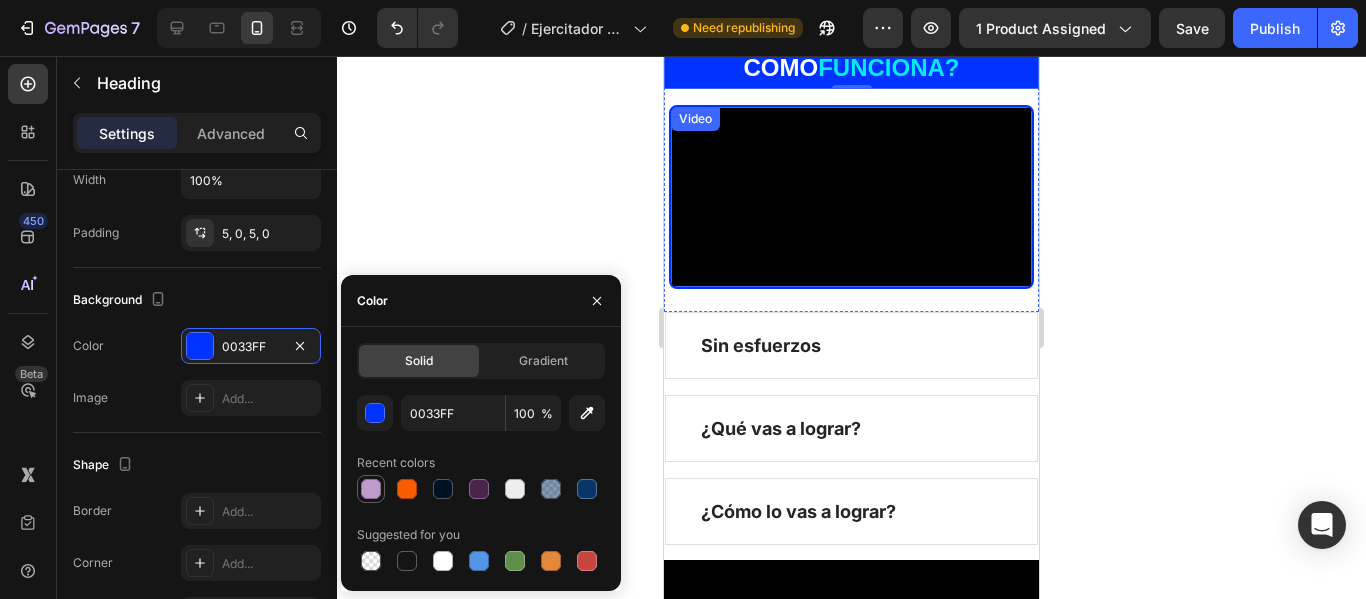 click at bounding box center (371, 489) 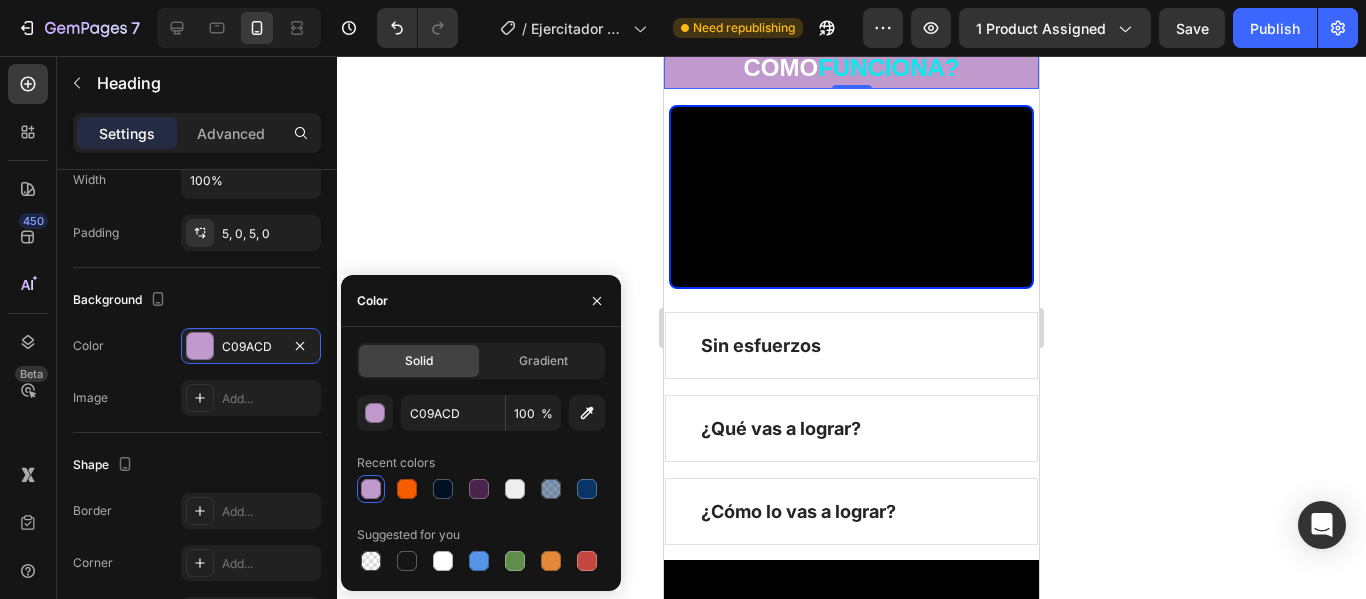 click 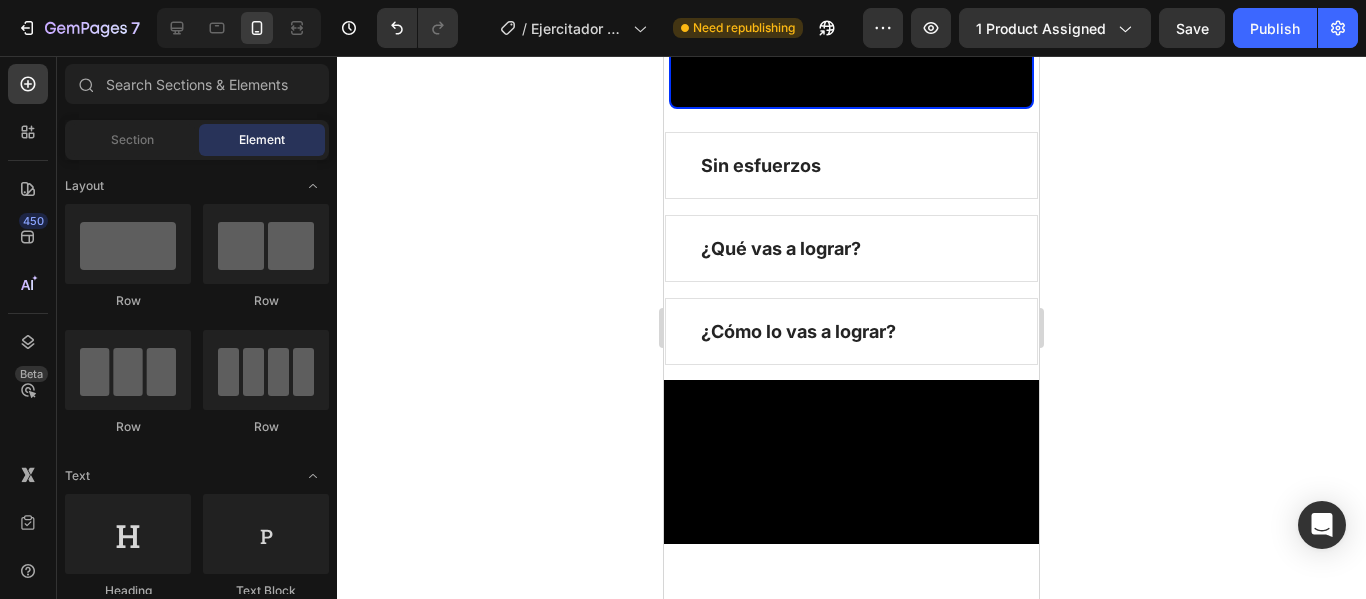 scroll, scrollTop: 1953, scrollLeft: 0, axis: vertical 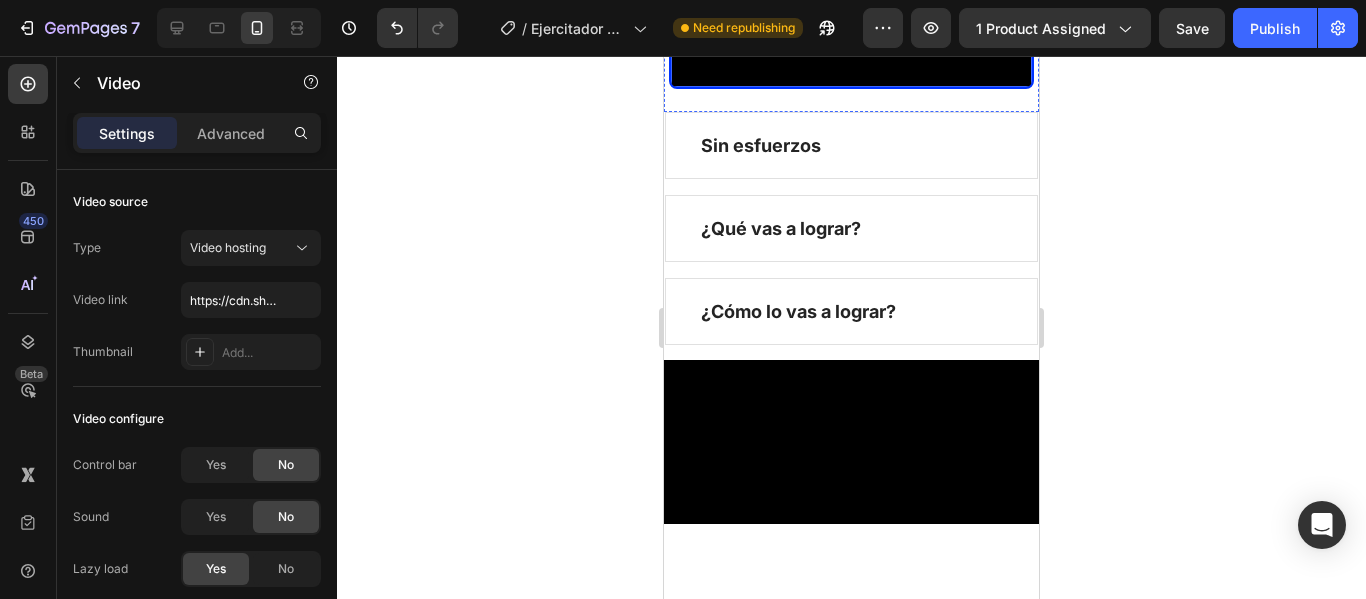 click at bounding box center (851, -3) 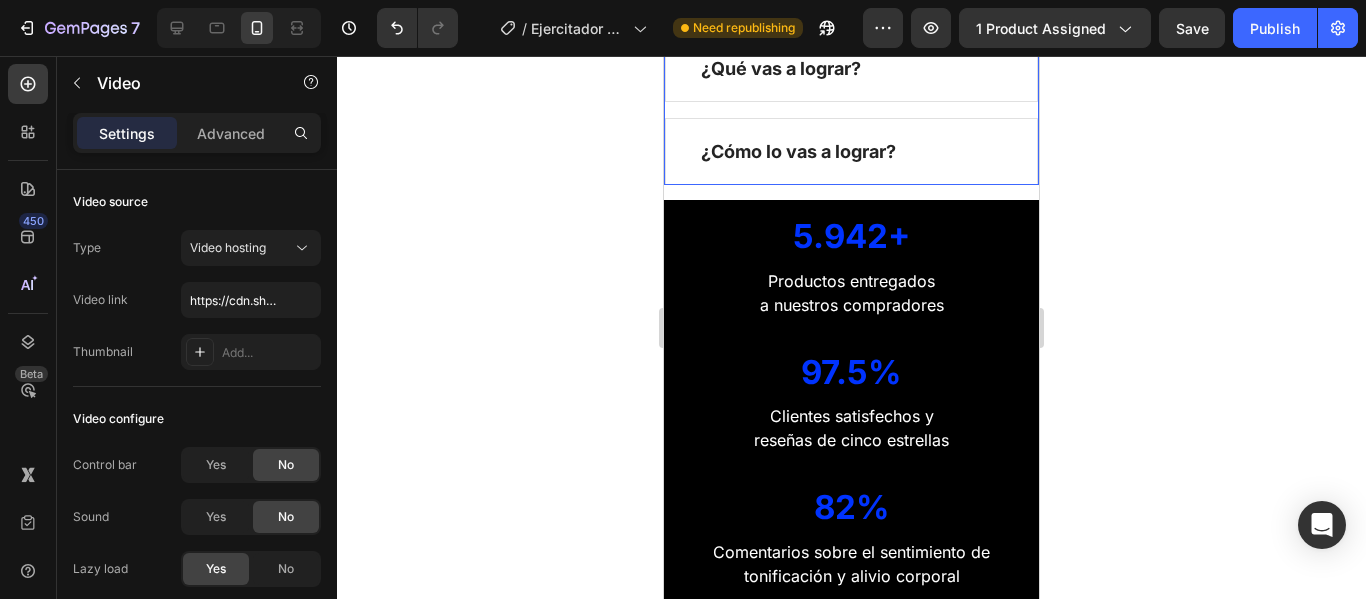 scroll, scrollTop: 2253, scrollLeft: 0, axis: vertical 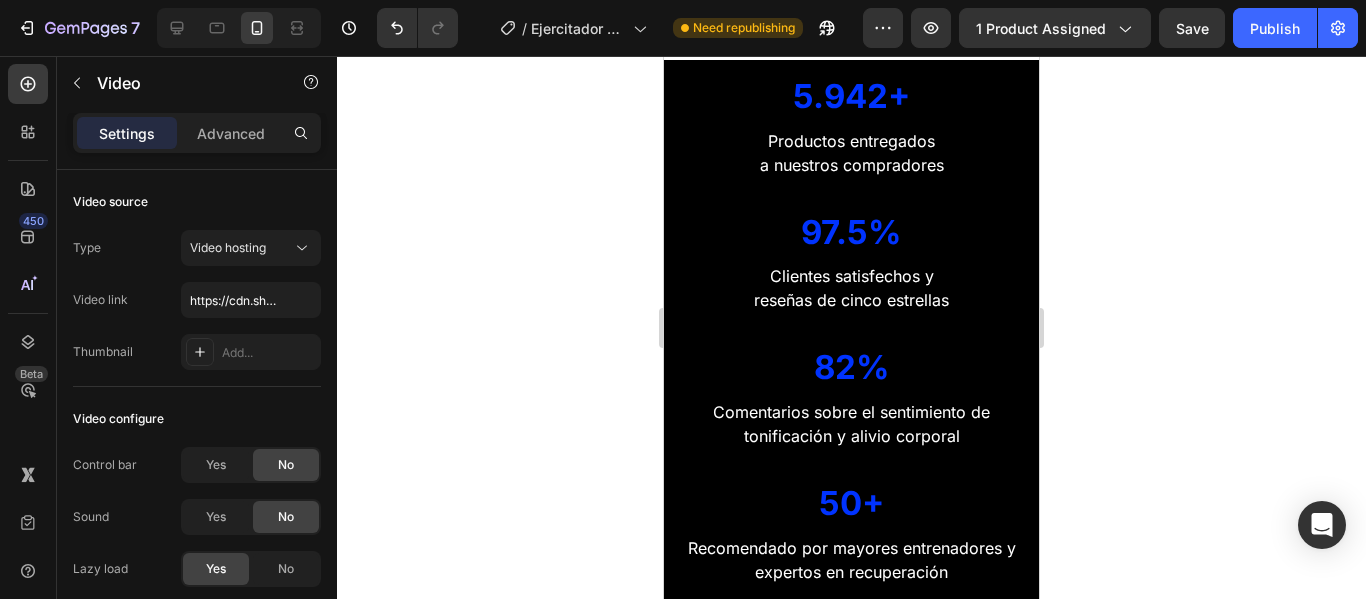 click on "Sin esfuerzos" at bounding box center (851, -155) 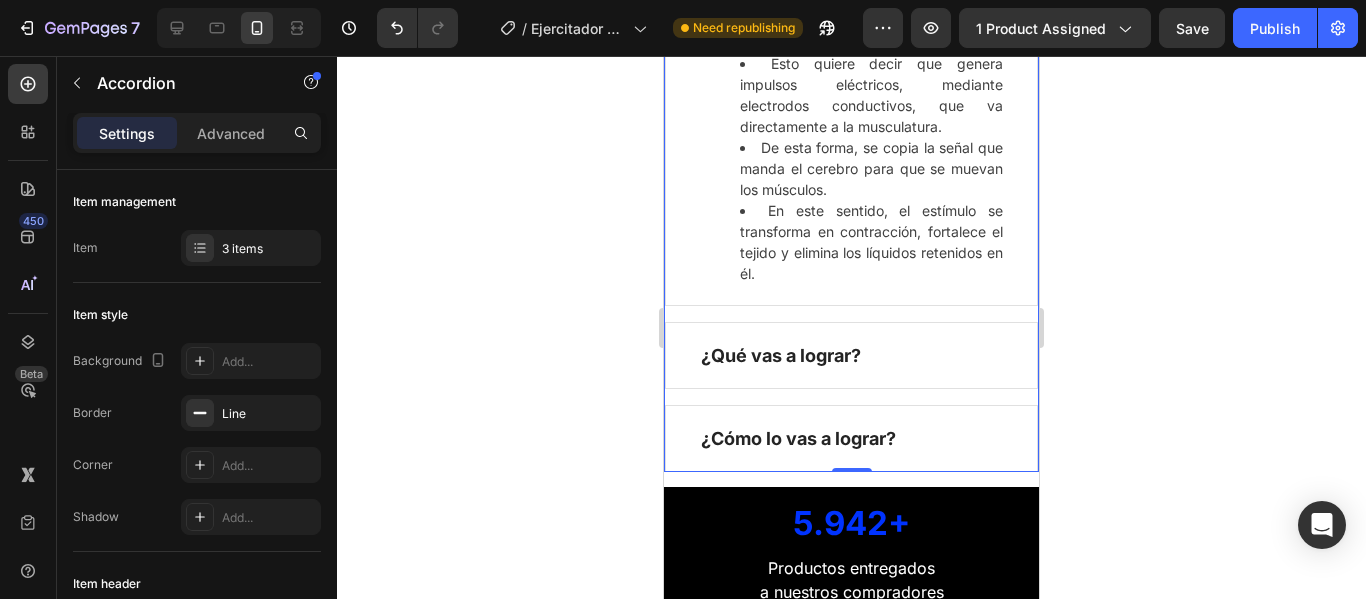 click 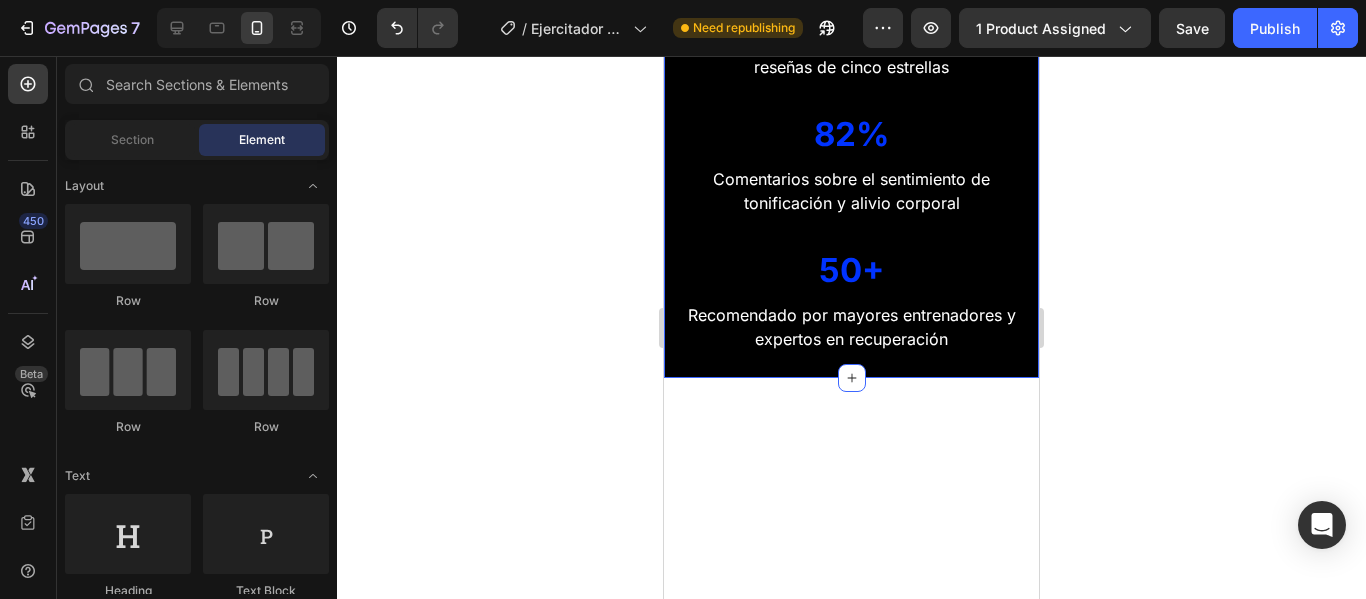 click on "5.942+ Heading Productos entregados a nuestros compradores Text block 97.5% Heading Clientes satisfechos y reseñas de cinco estrellas Text block 82% Heading Comentarios sobre el sentimiento de tonificación y alivio corporal Text block 50+ Heading Recomendado por mayores entrenadores y expertos en recuperación Text block Row Section 3" at bounding box center (851, 102) 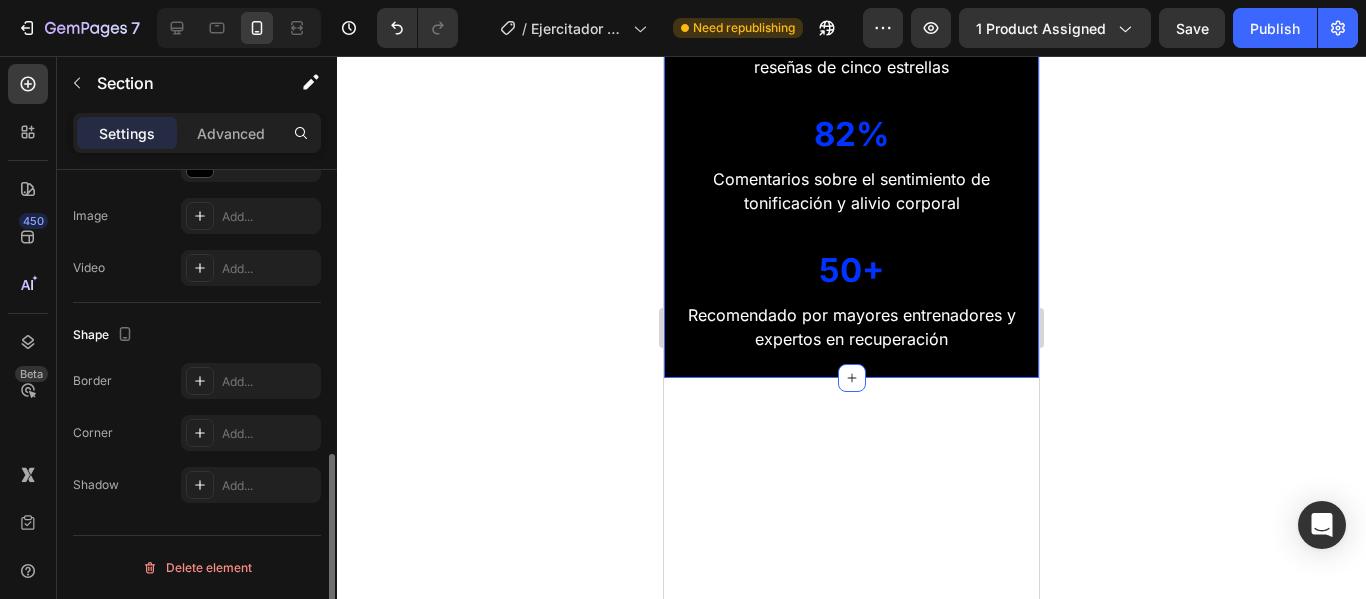 scroll, scrollTop: 482, scrollLeft: 0, axis: vertical 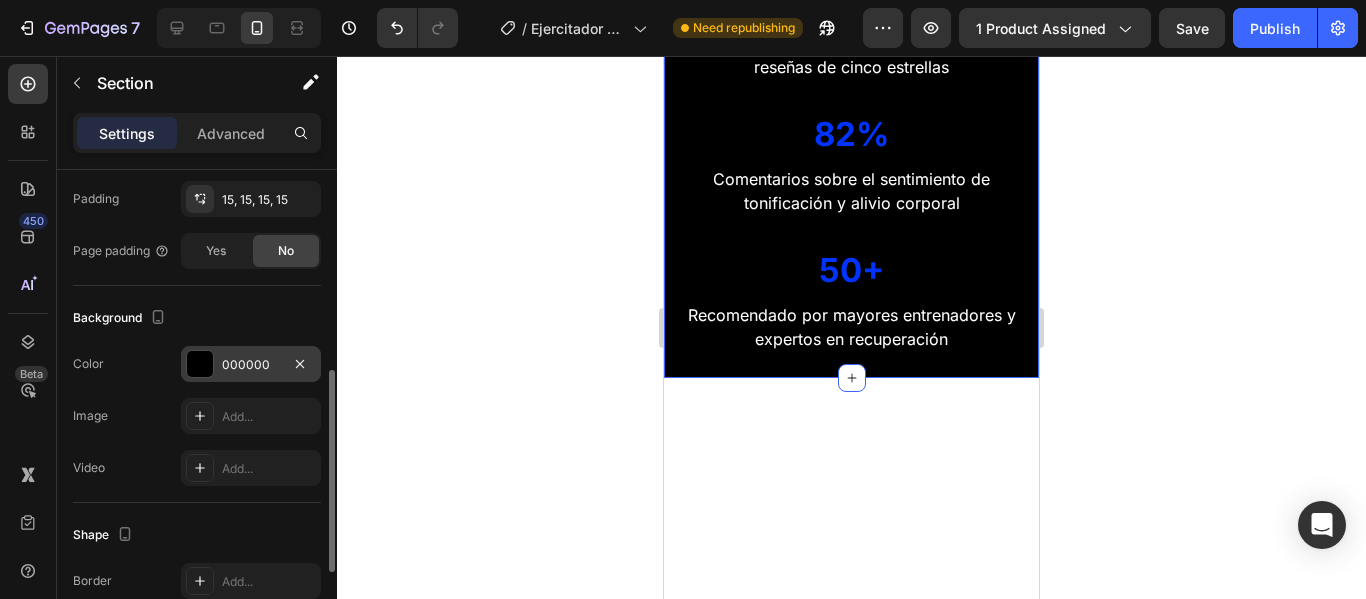click at bounding box center [200, 364] 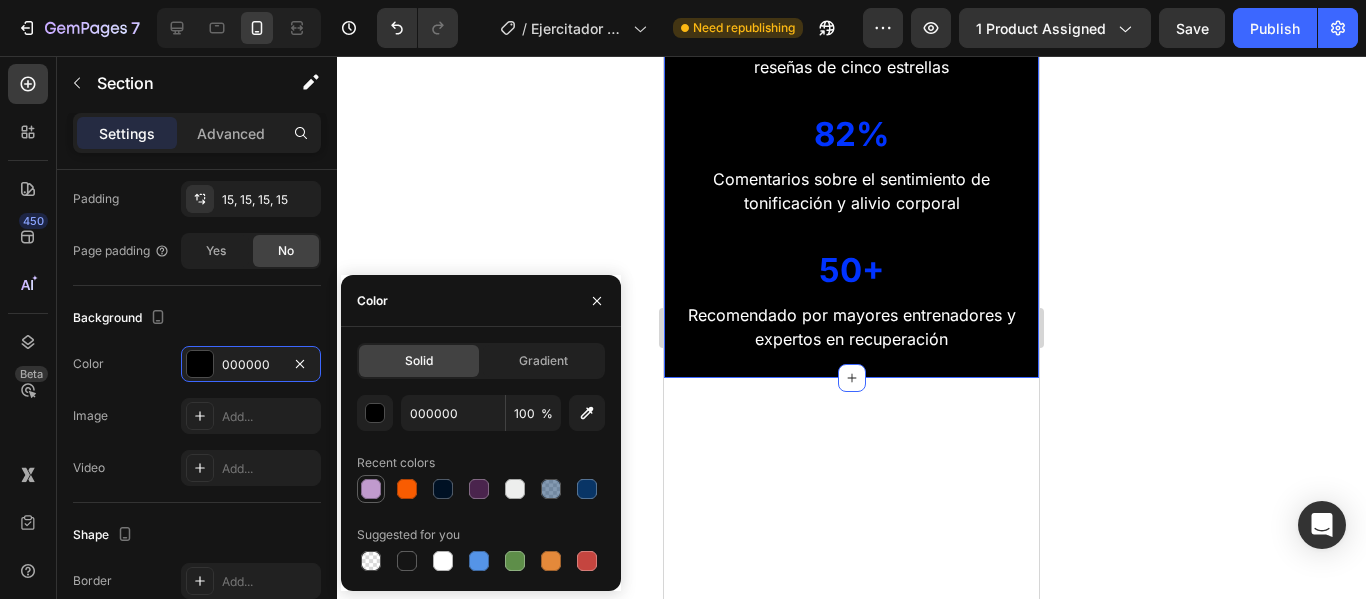 drag, startPoint x: 372, startPoint y: 485, endPoint x: 196, endPoint y: 310, distance: 248.19548 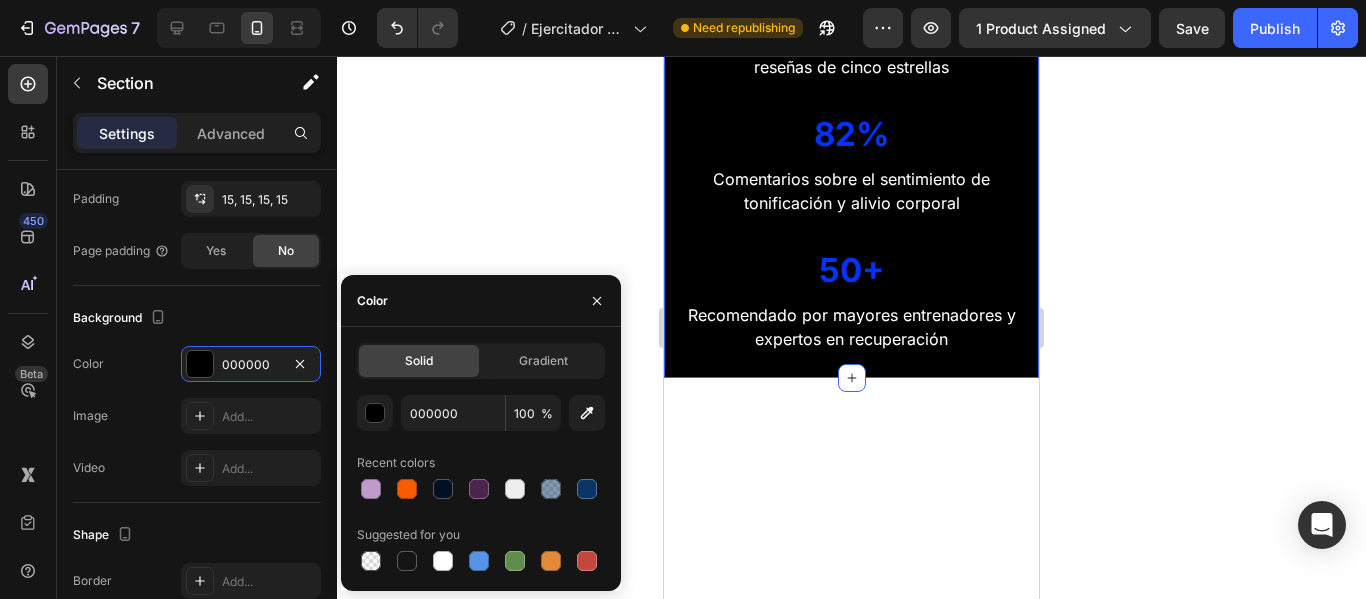 type on "C09ACD" 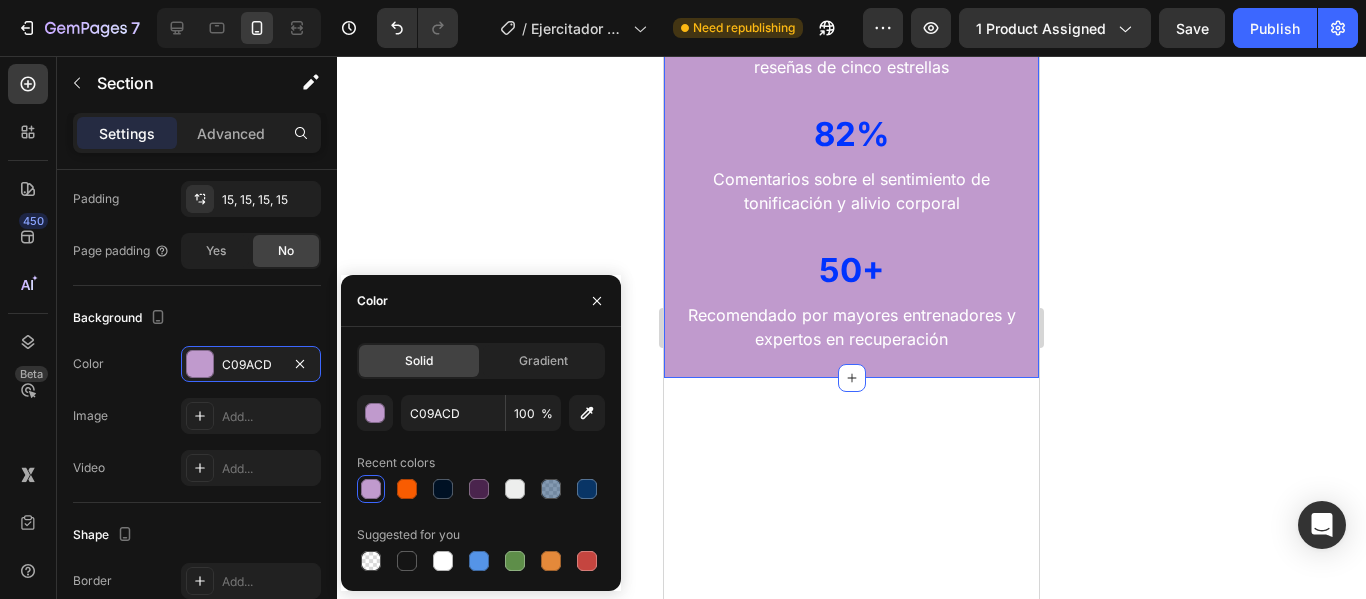 click 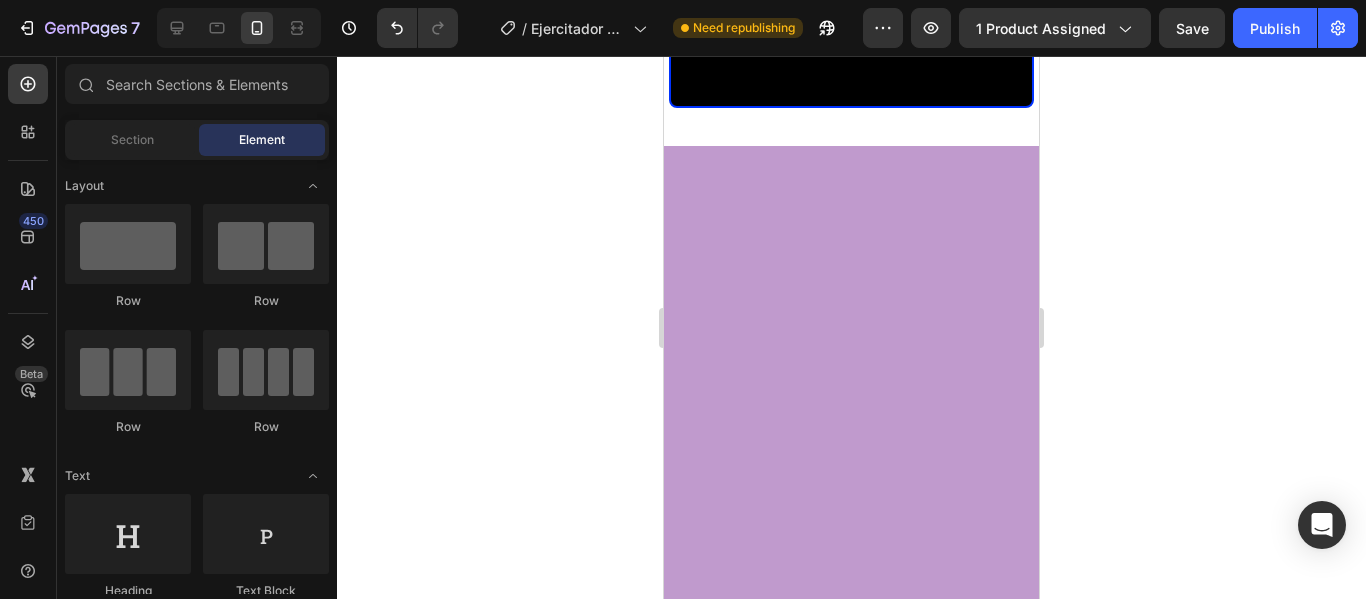 scroll, scrollTop: 1953, scrollLeft: 0, axis: vertical 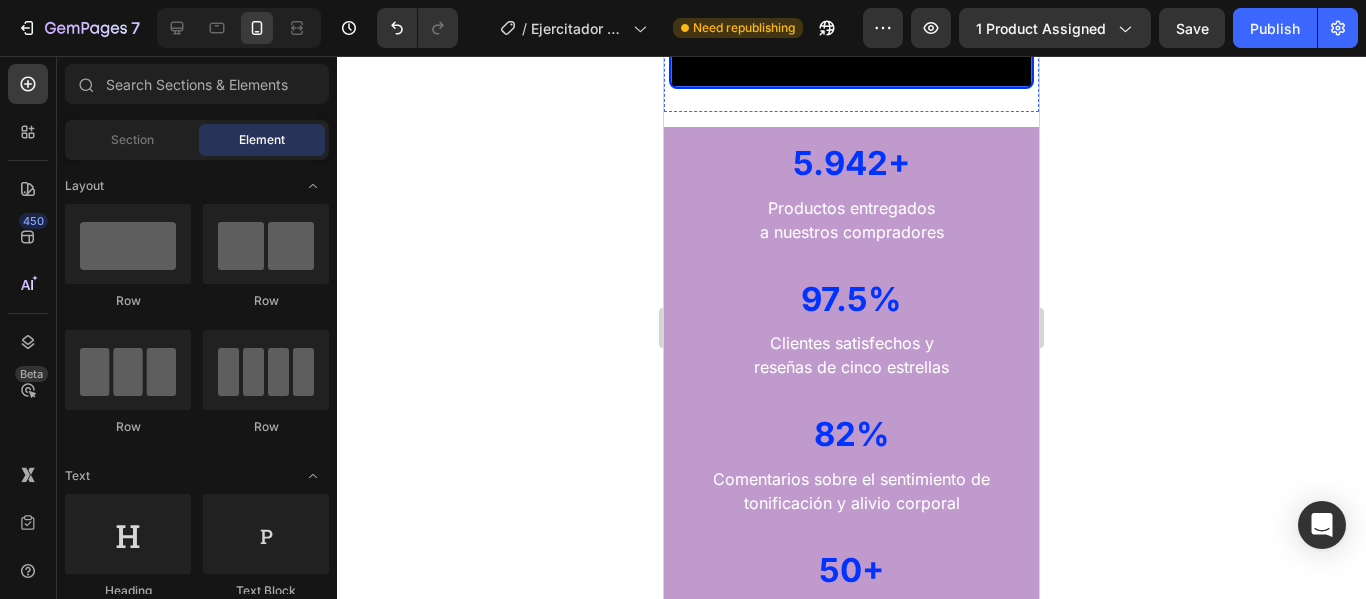 click at bounding box center (851, -3) 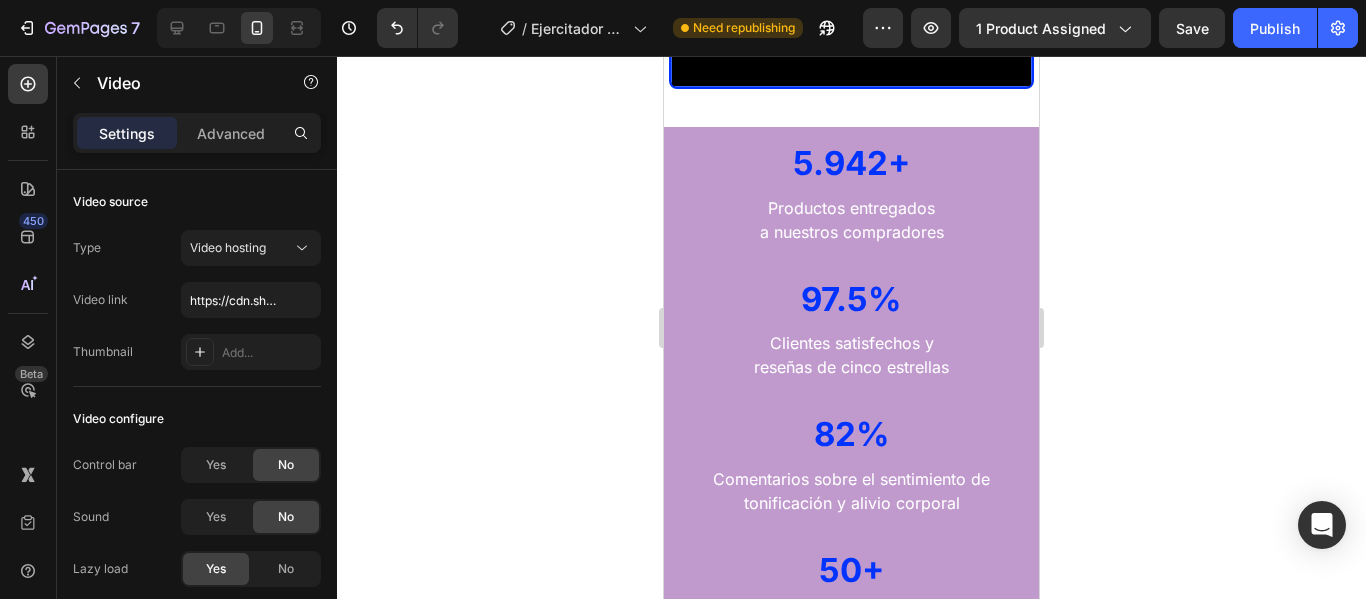 click 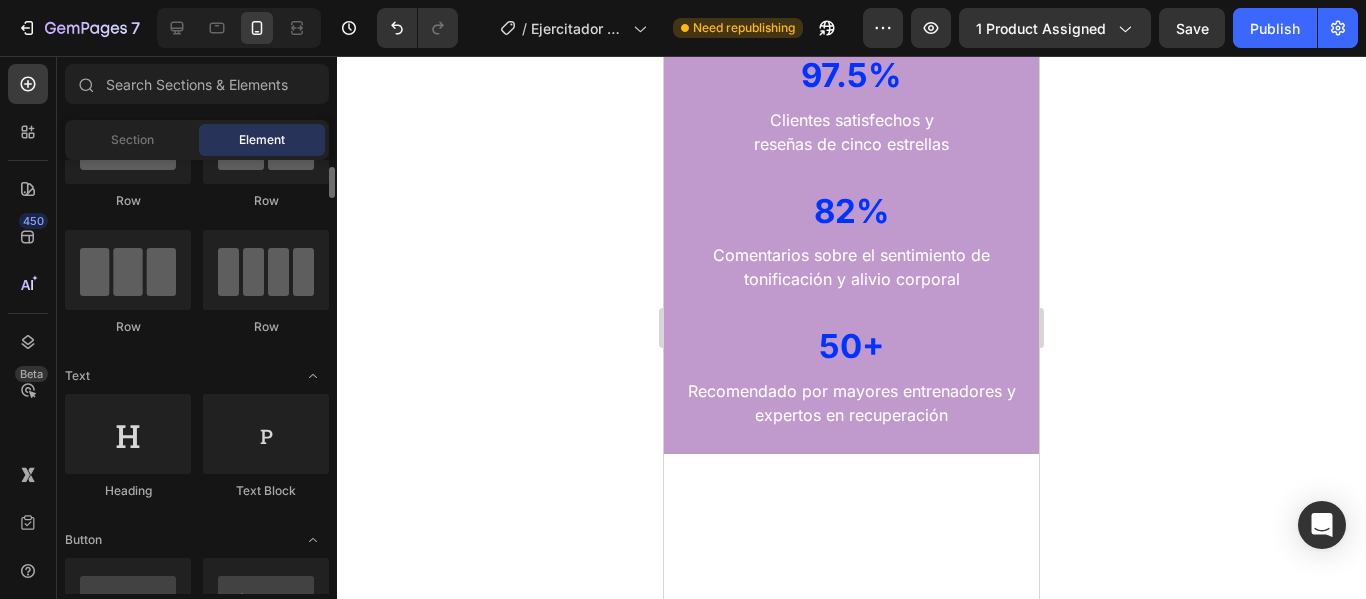 scroll, scrollTop: 0, scrollLeft: 0, axis: both 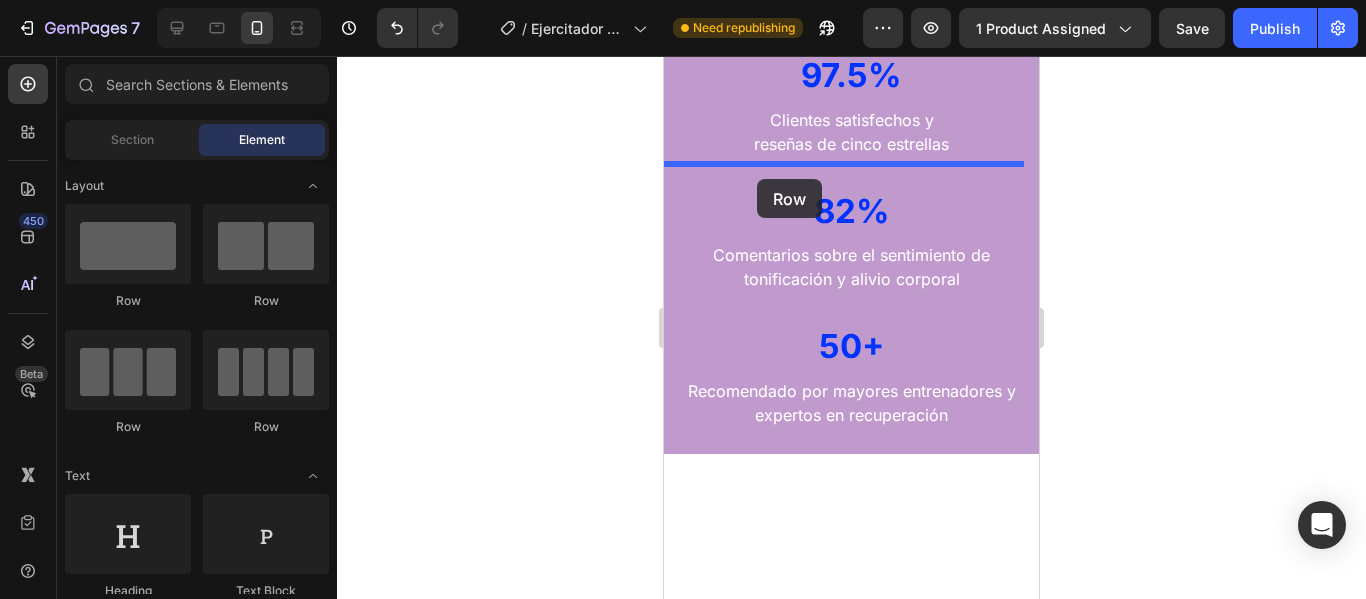 drag, startPoint x: 833, startPoint y: 308, endPoint x: 757, endPoint y: 179, distance: 149.72308 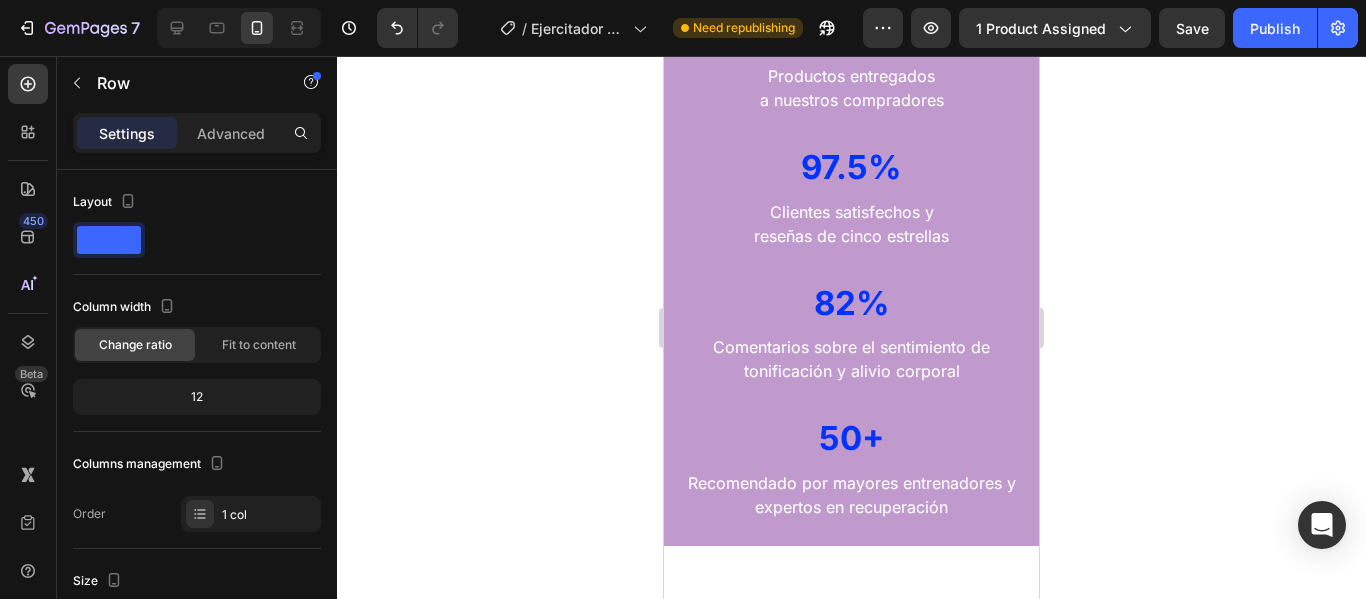 click on "Drop element here" at bounding box center (852, -65) 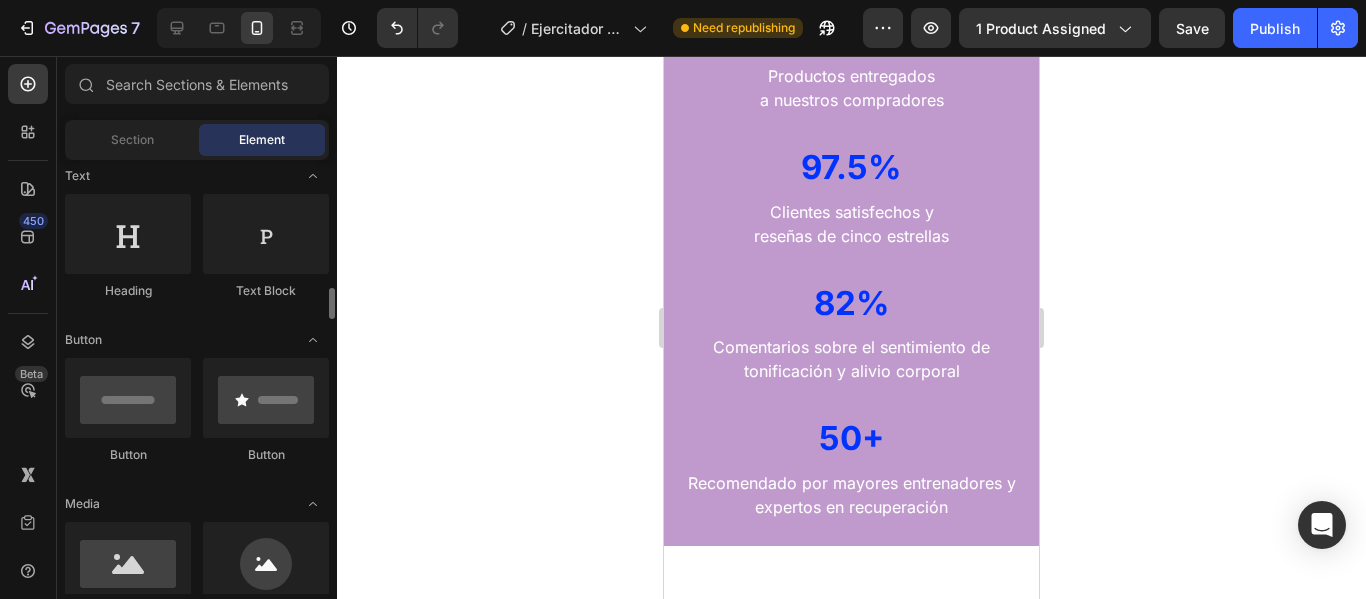 scroll, scrollTop: 400, scrollLeft: 0, axis: vertical 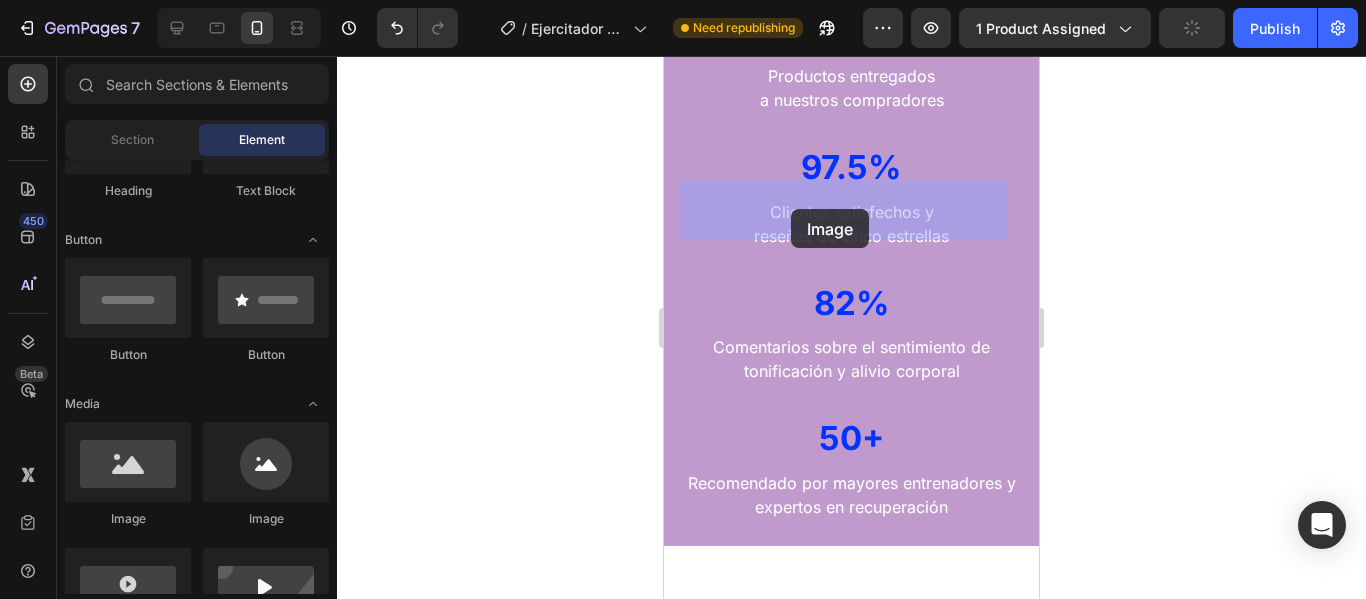drag, startPoint x: 797, startPoint y: 545, endPoint x: 812, endPoint y: 206, distance: 339.3317 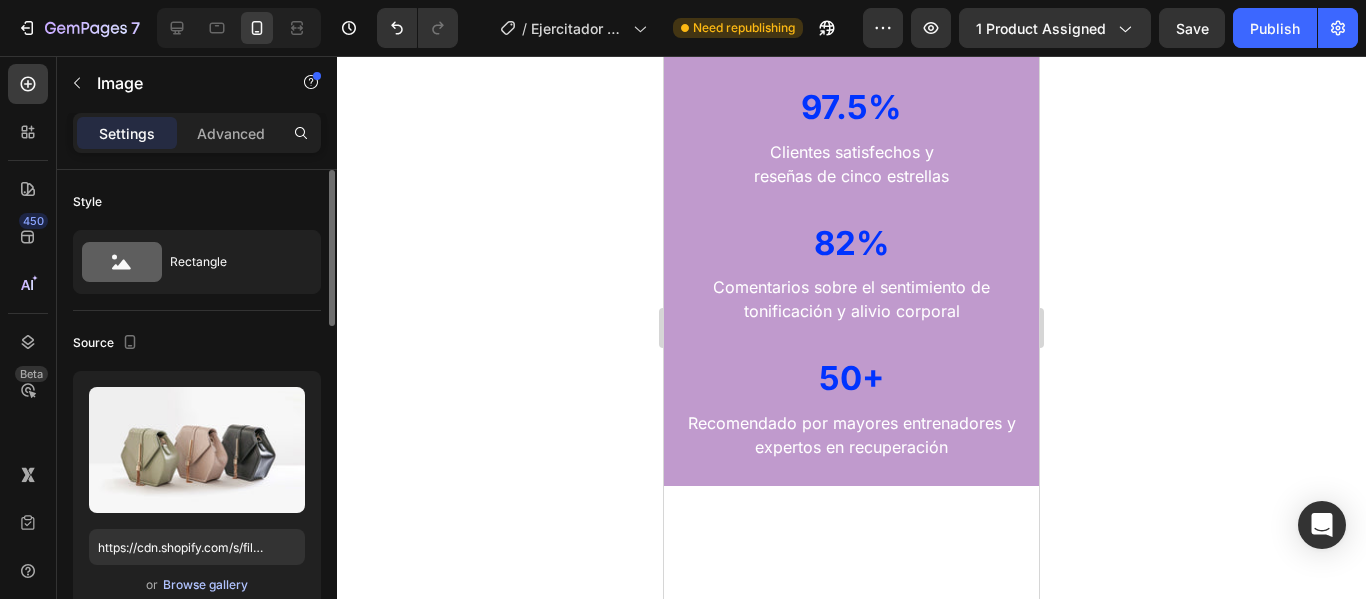 click on "Browse gallery" at bounding box center [205, 585] 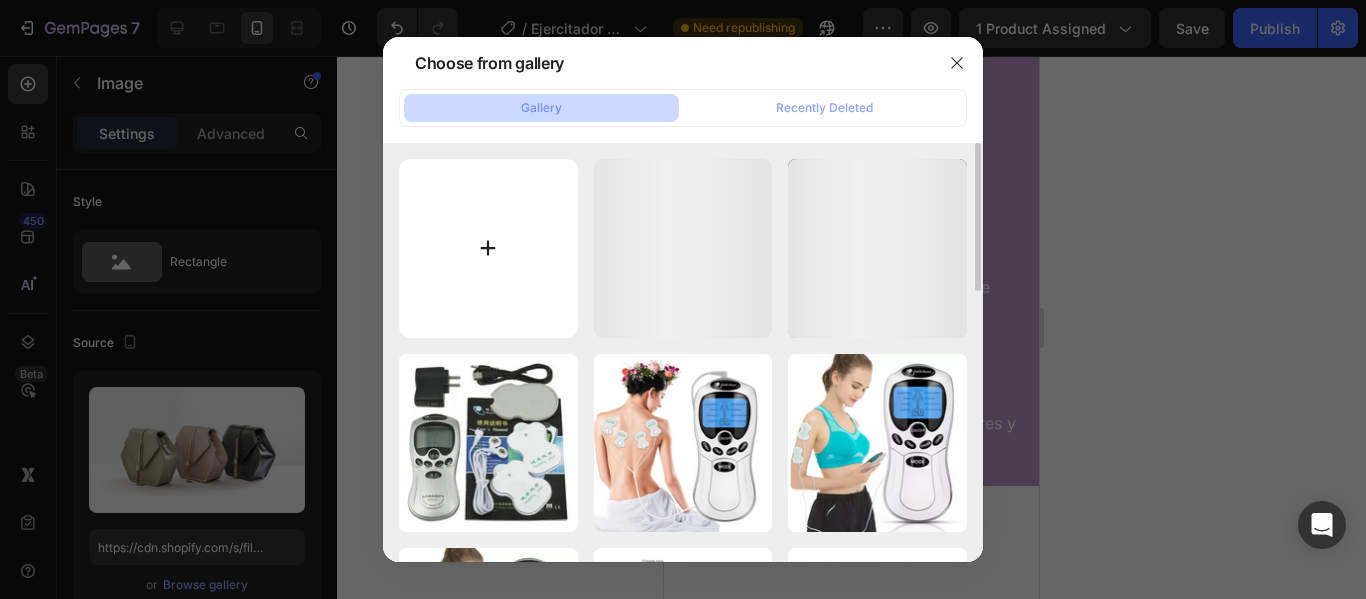 click at bounding box center [488, 248] 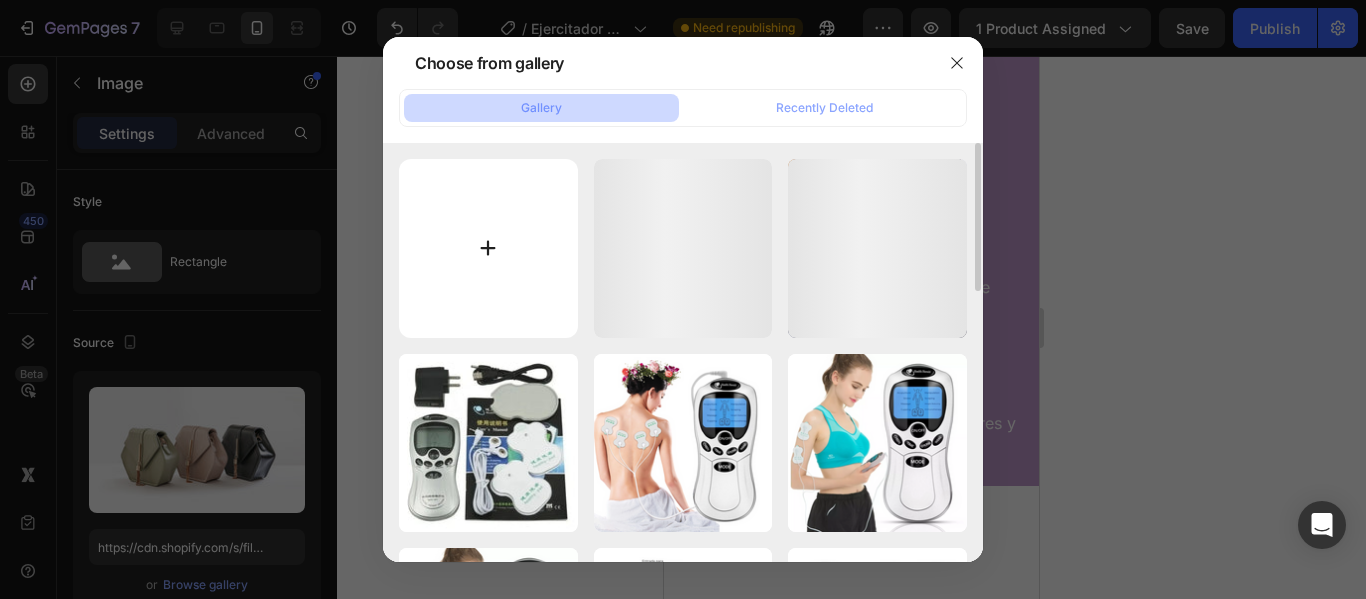 type on "C:\fakepath\[FILENAME].jpeg" 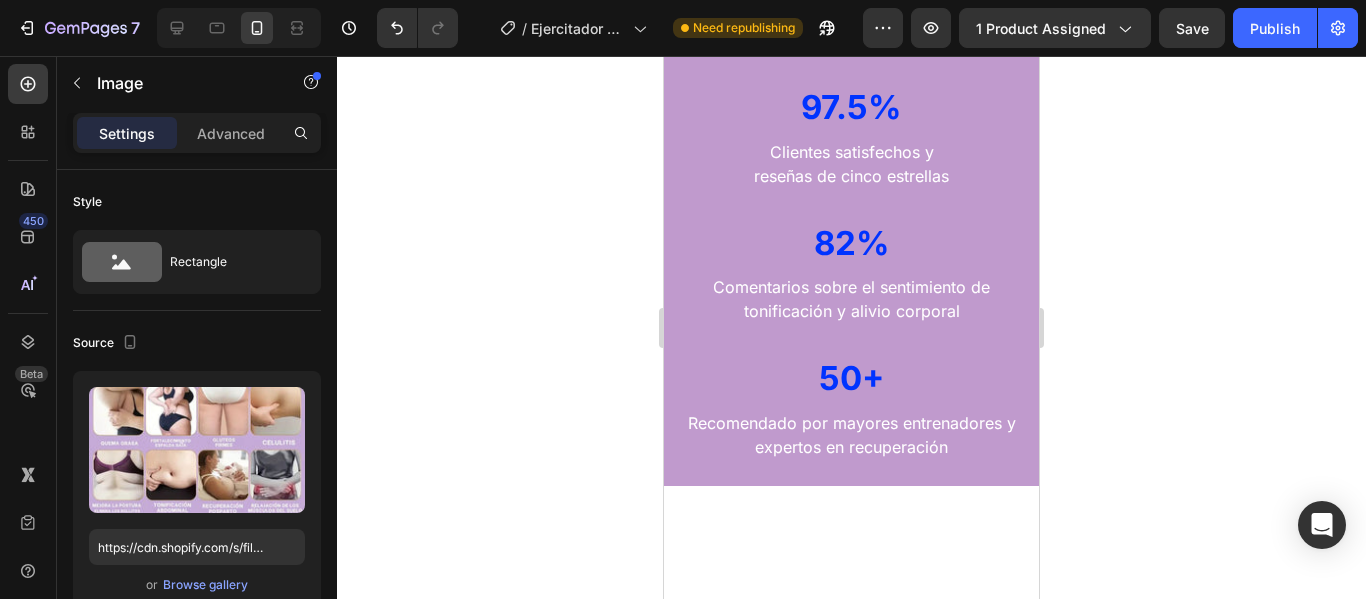 type on "https://cdn.shopify.com/s/files/1/0740/7409/5838/files/gempages_561436166964905045-59d79270-935c-4638-a819-52799f9856d9.jpg" 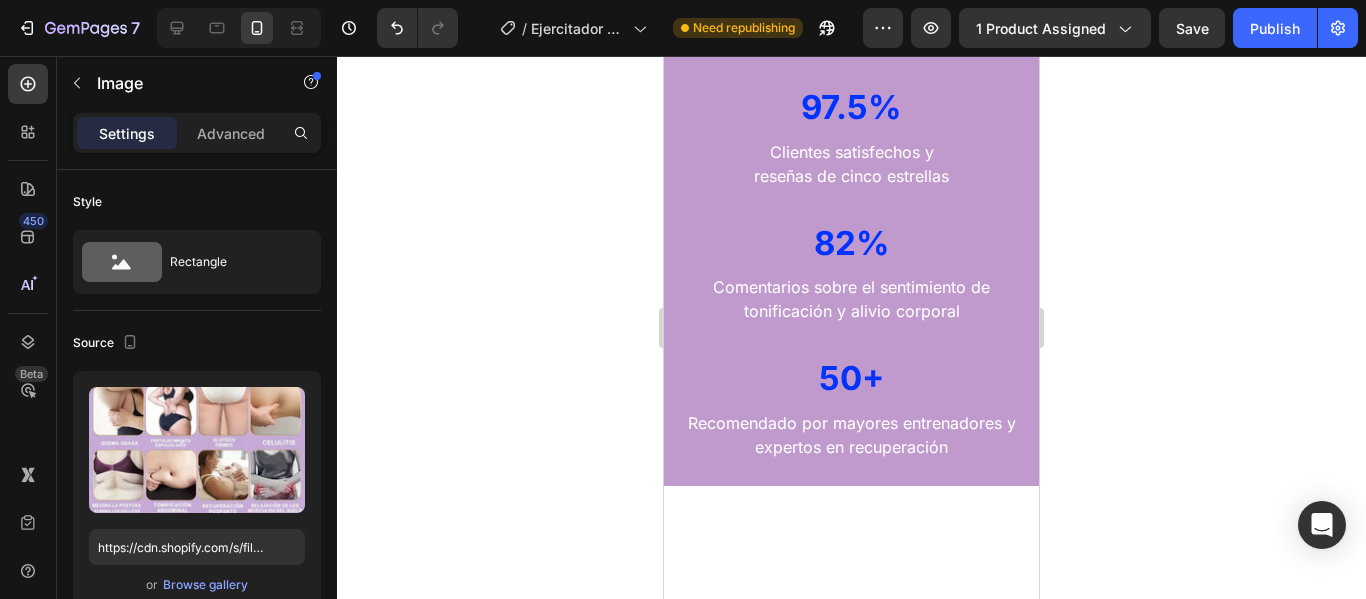 click 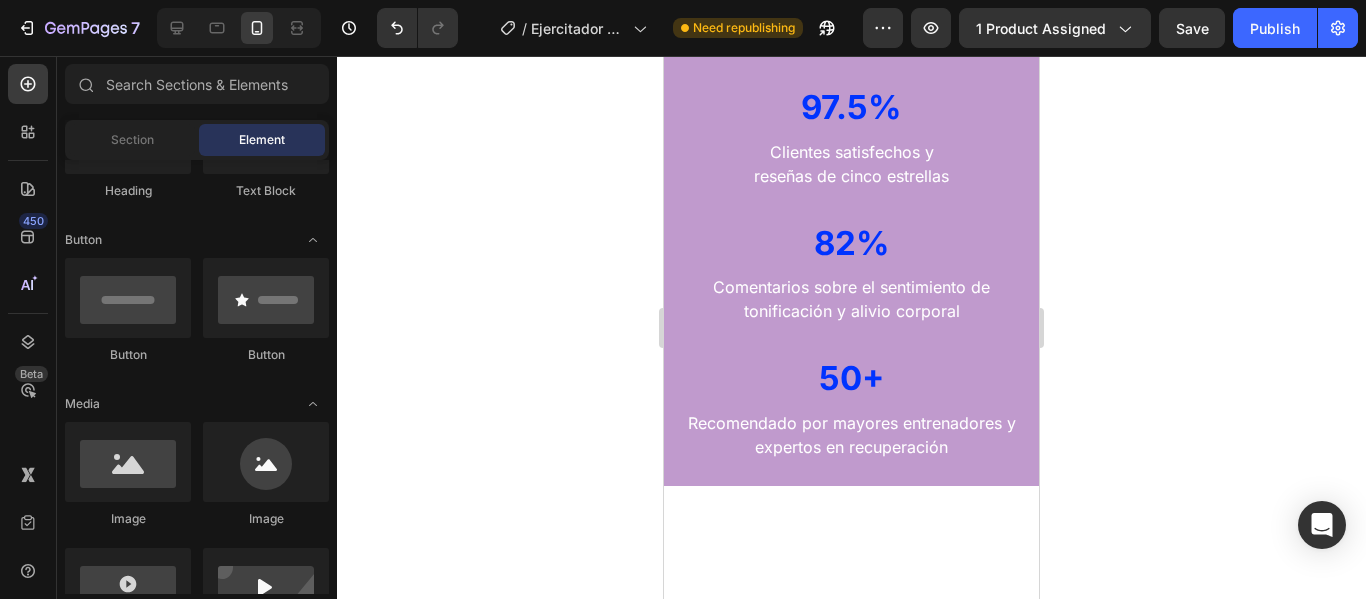 click on "Image Row" at bounding box center (851, -95) 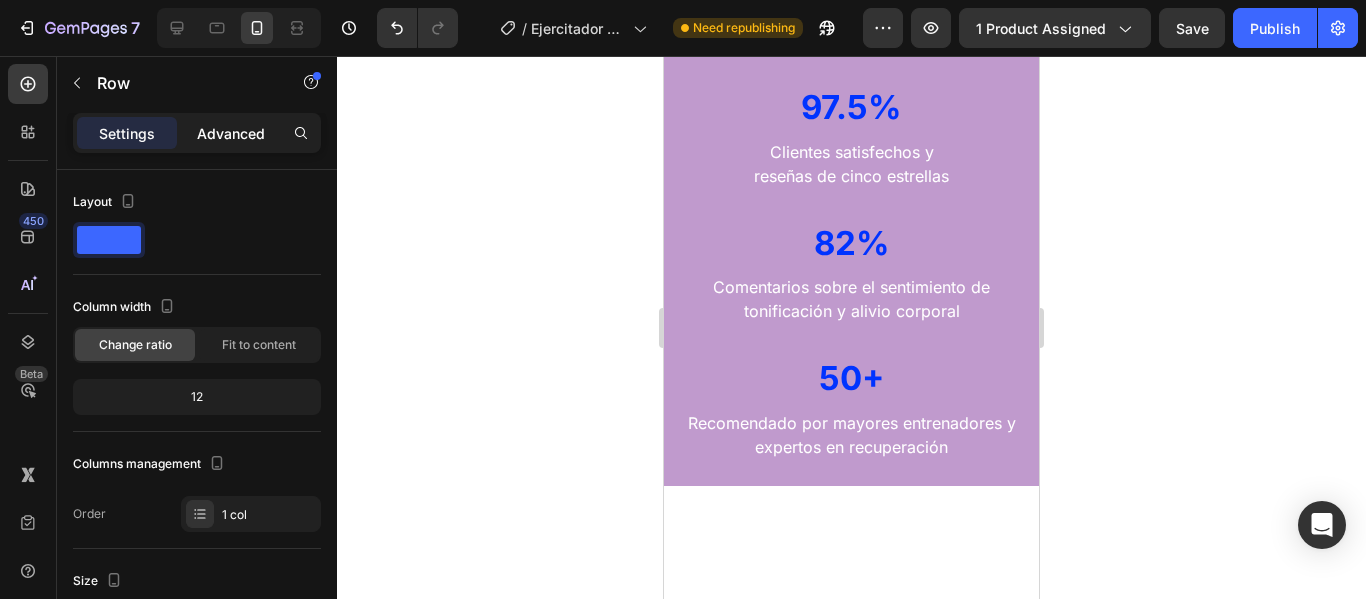 click on "Advanced" at bounding box center [231, 133] 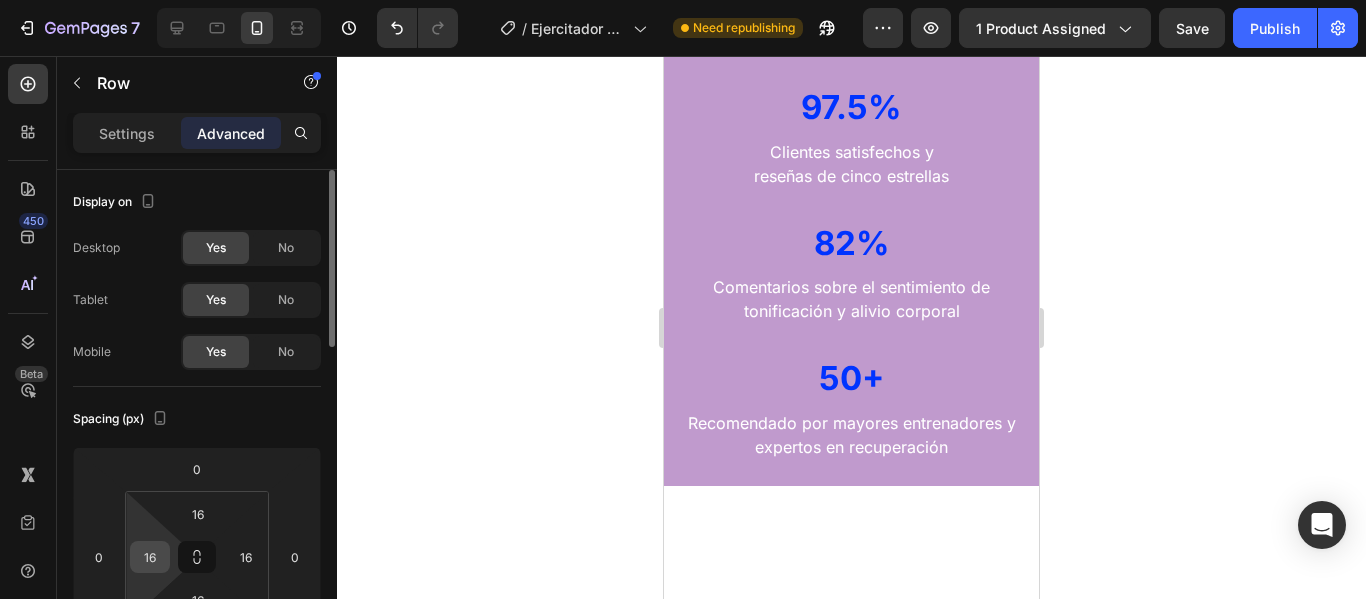 click on "16" at bounding box center (150, 557) 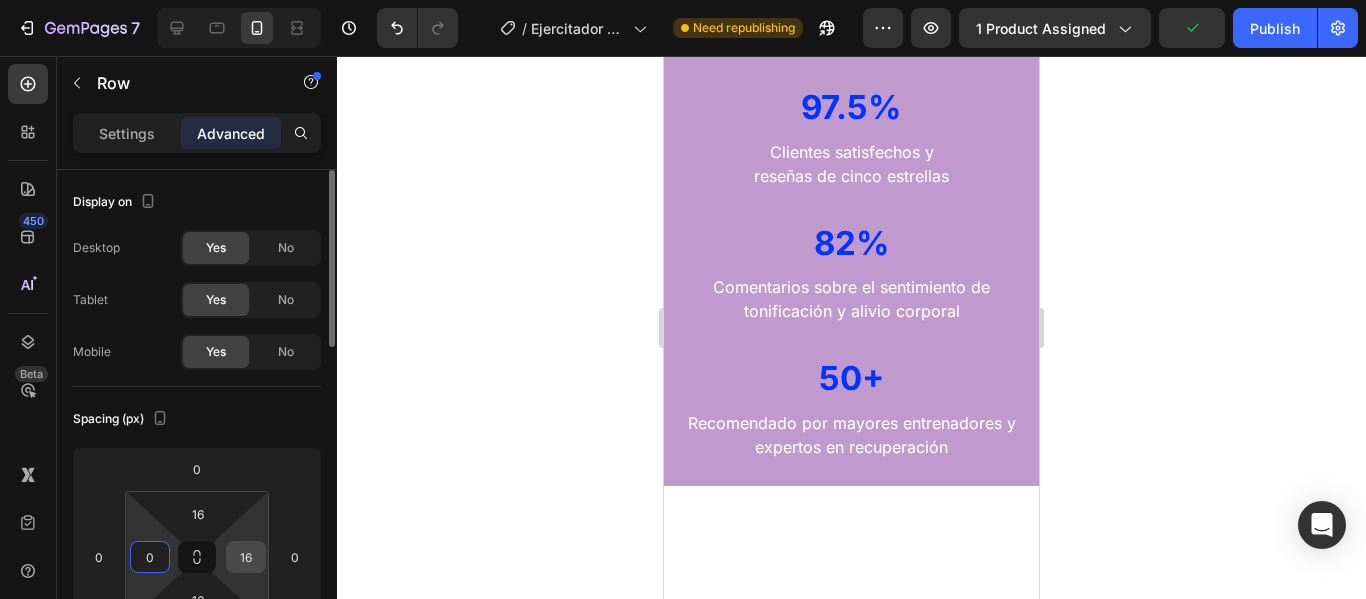 type on "0" 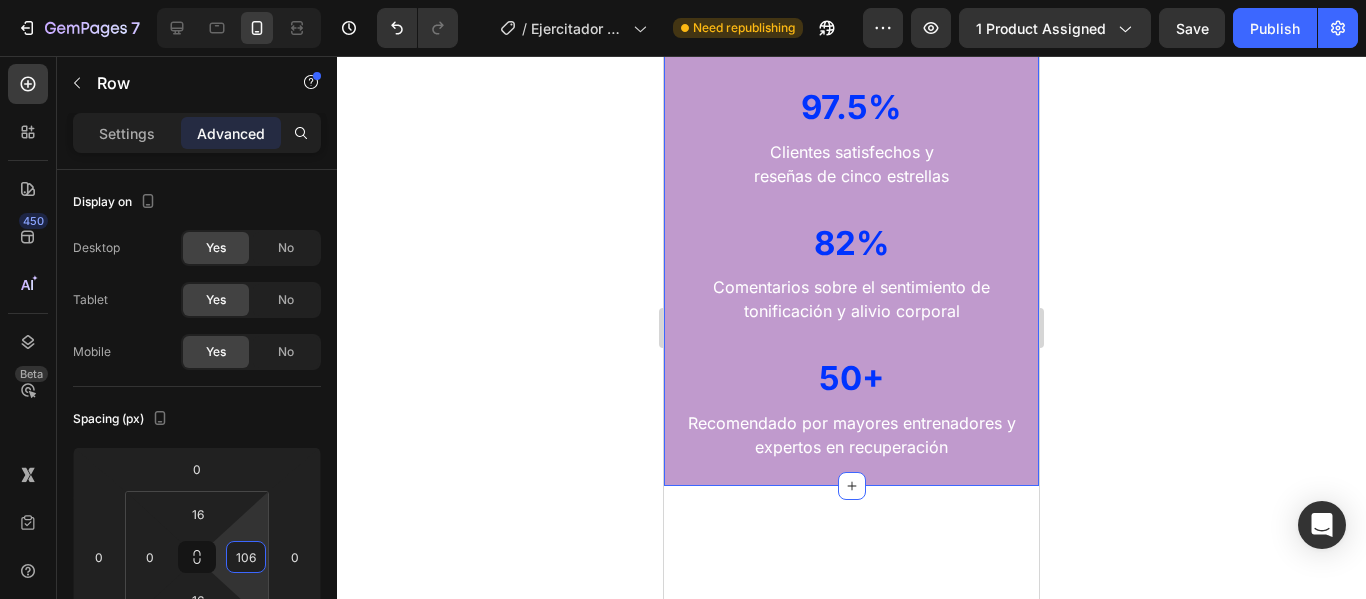 type on "0" 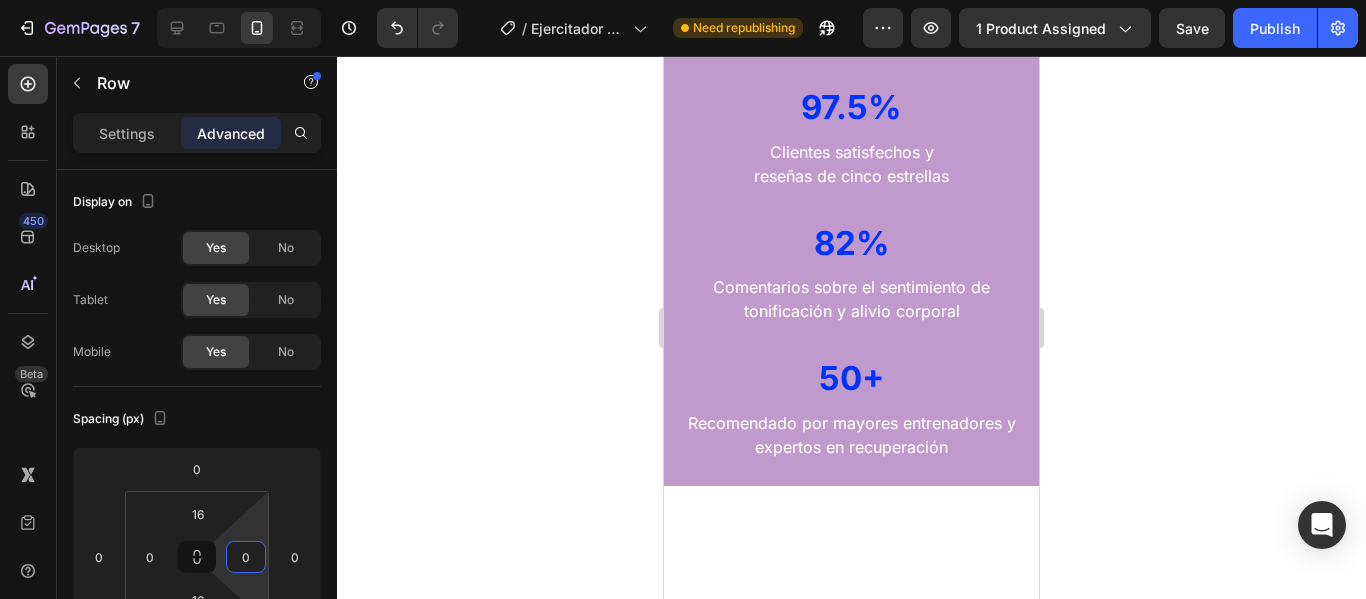 click 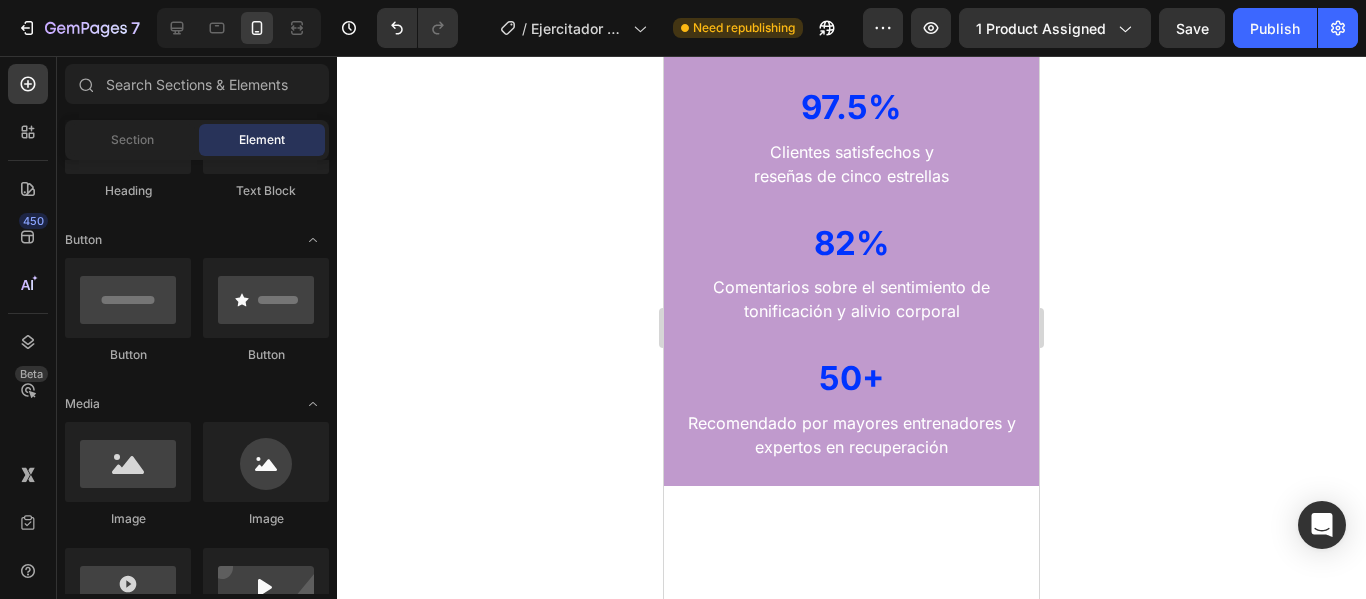 click 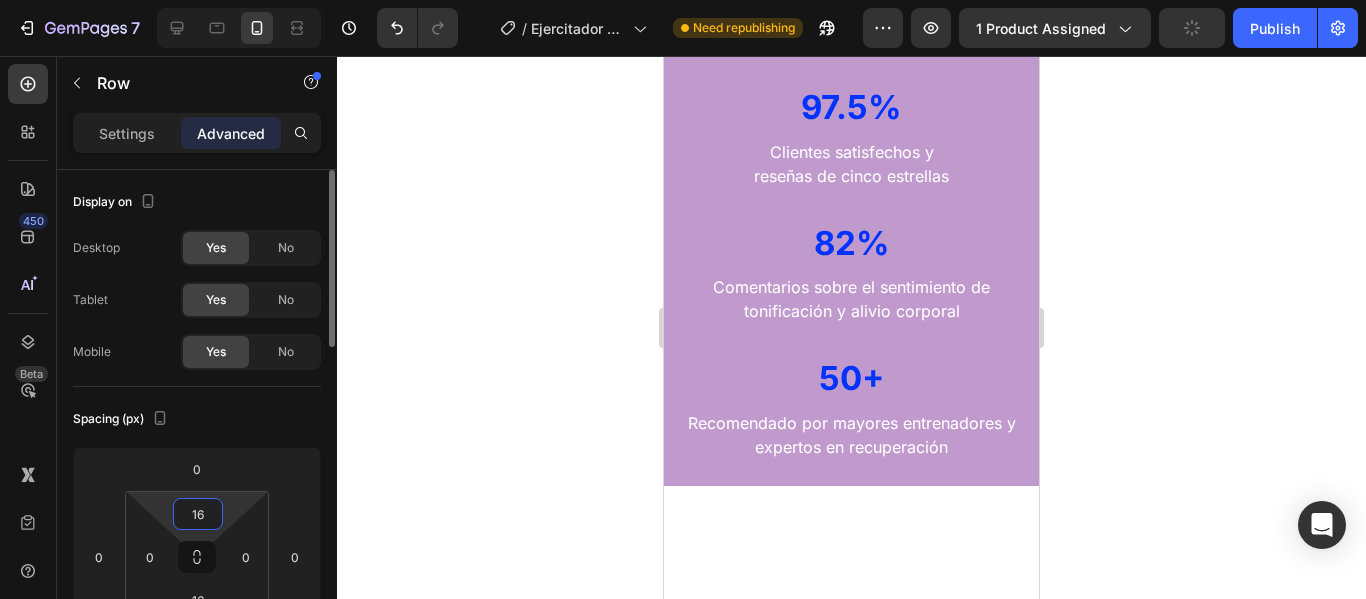 click on "16" at bounding box center [198, 514] 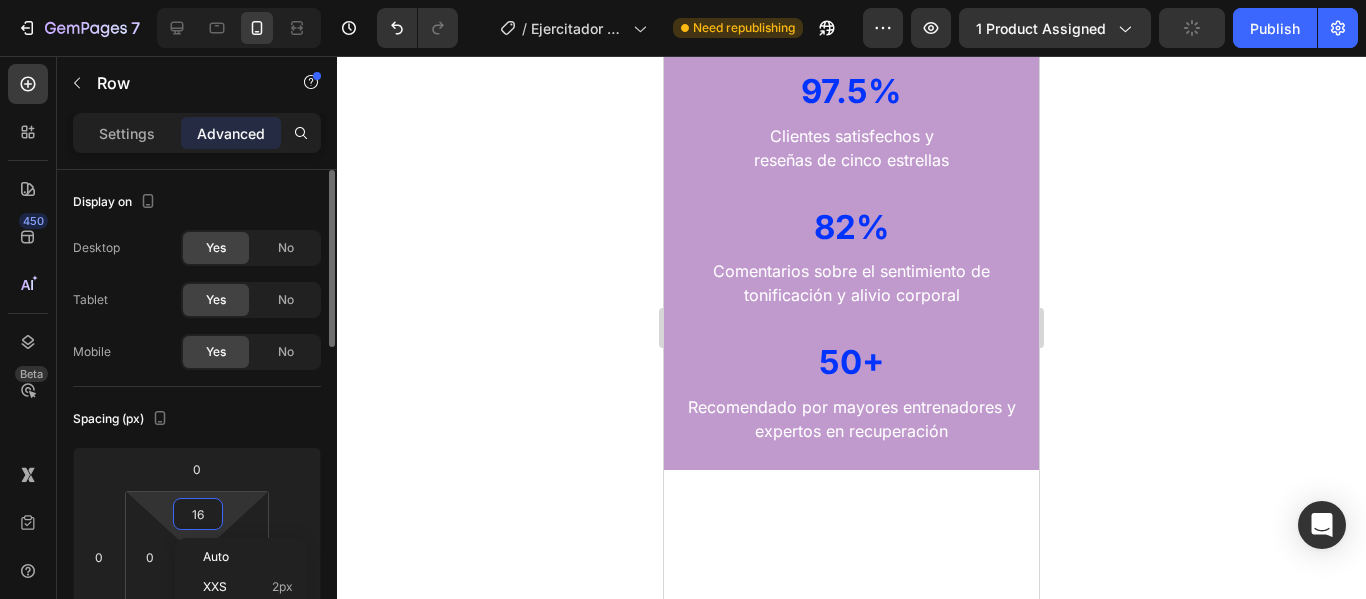 type on "0" 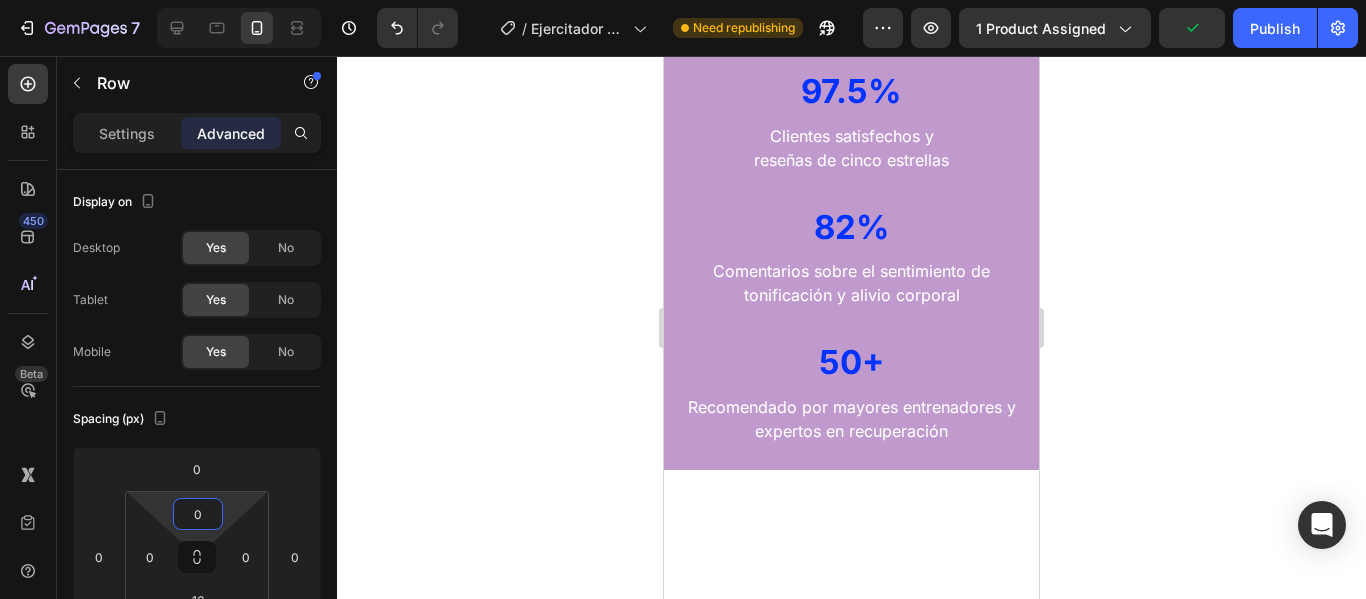 click 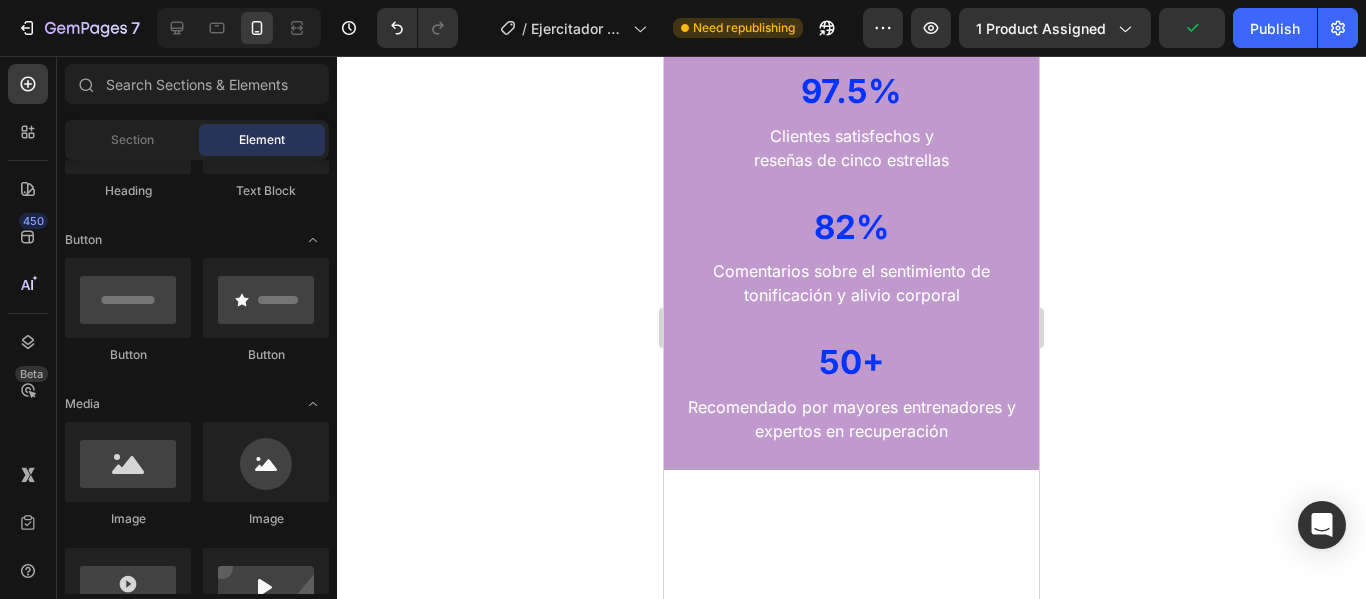 click 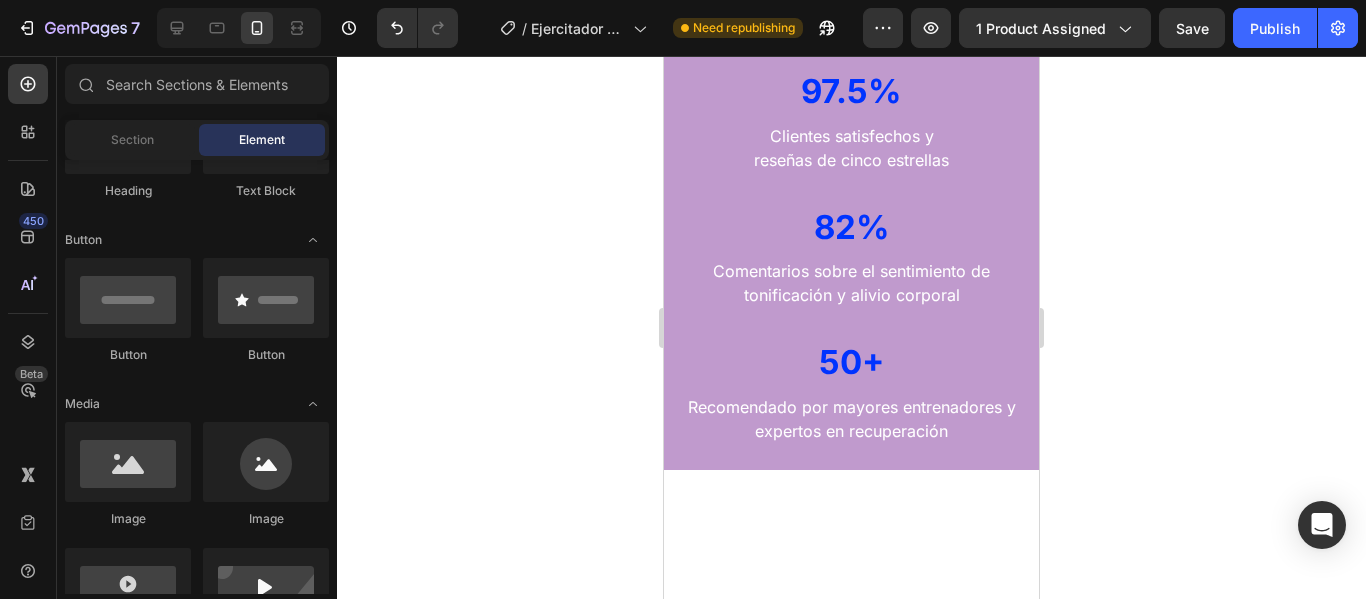 click 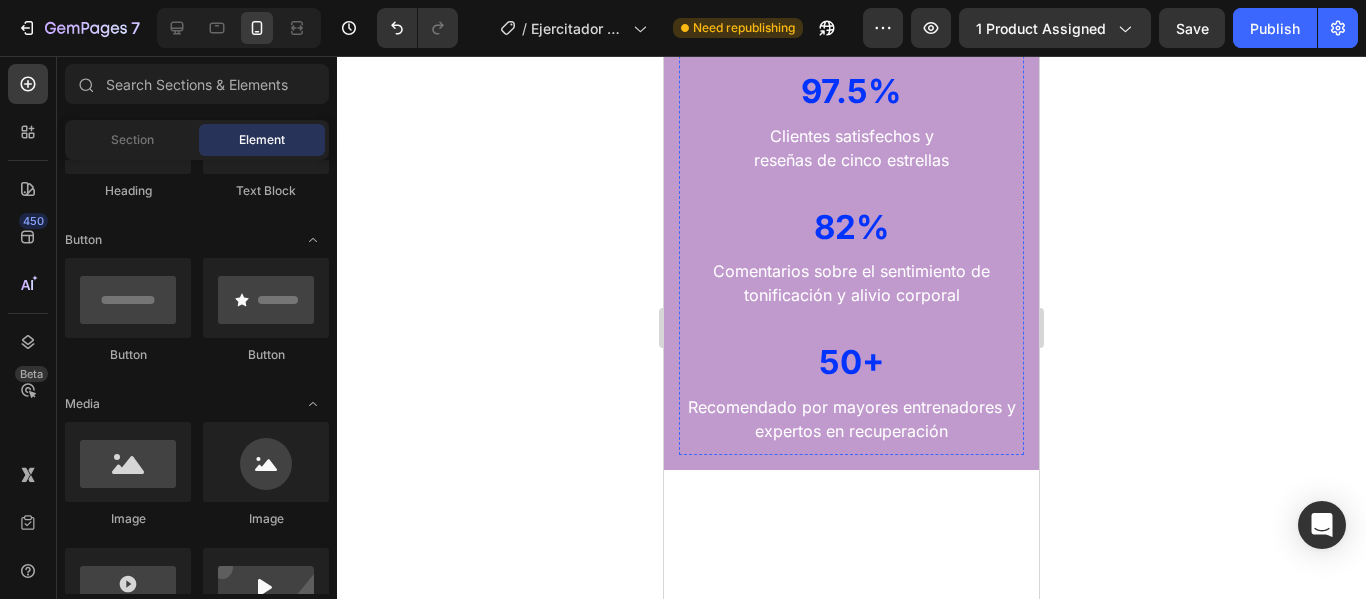 click on "Productos entregados" at bounding box center [851, 0] 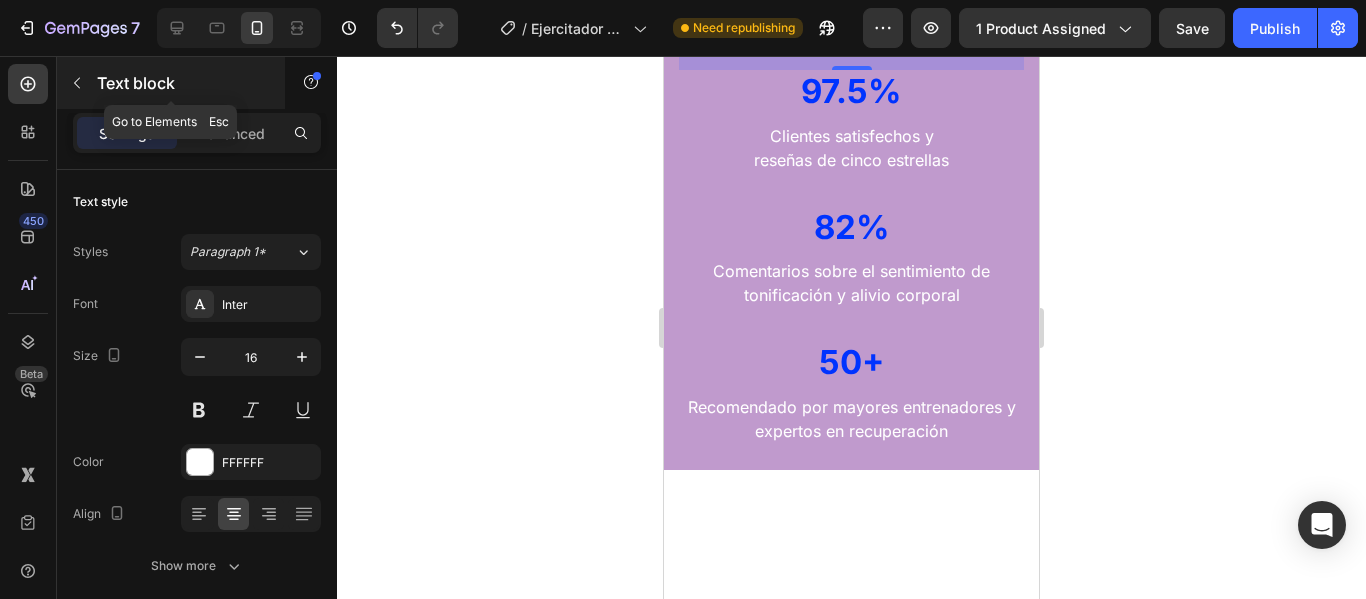 click 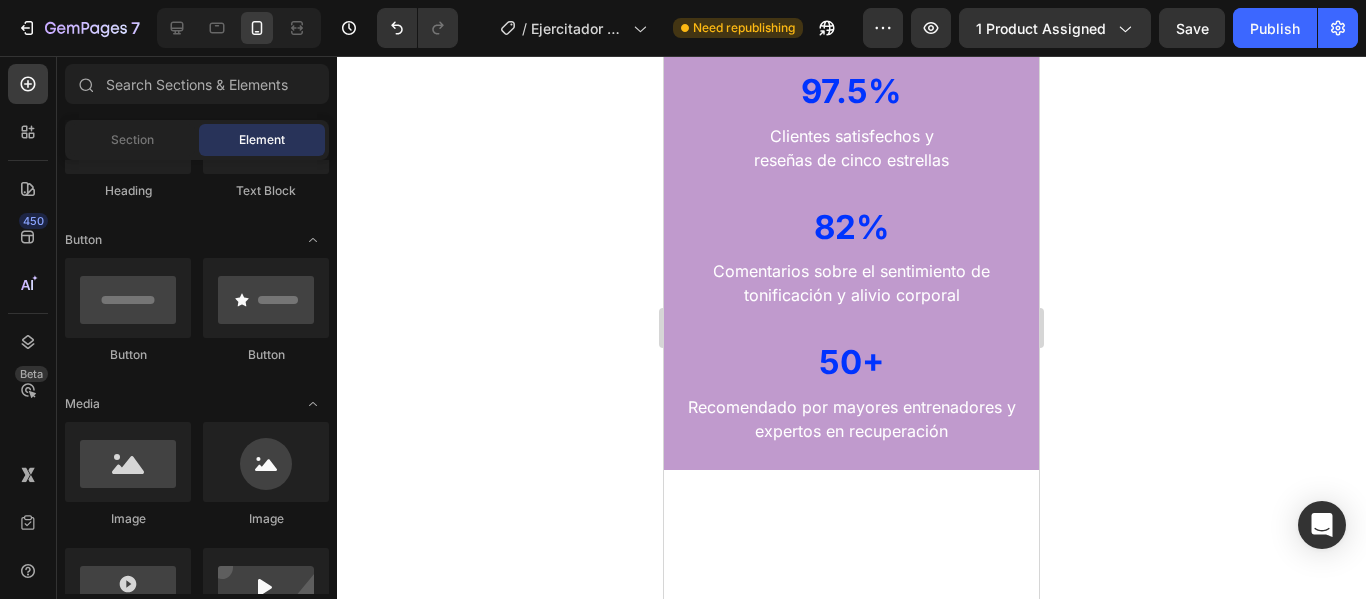 scroll, scrollTop: 0, scrollLeft: 0, axis: both 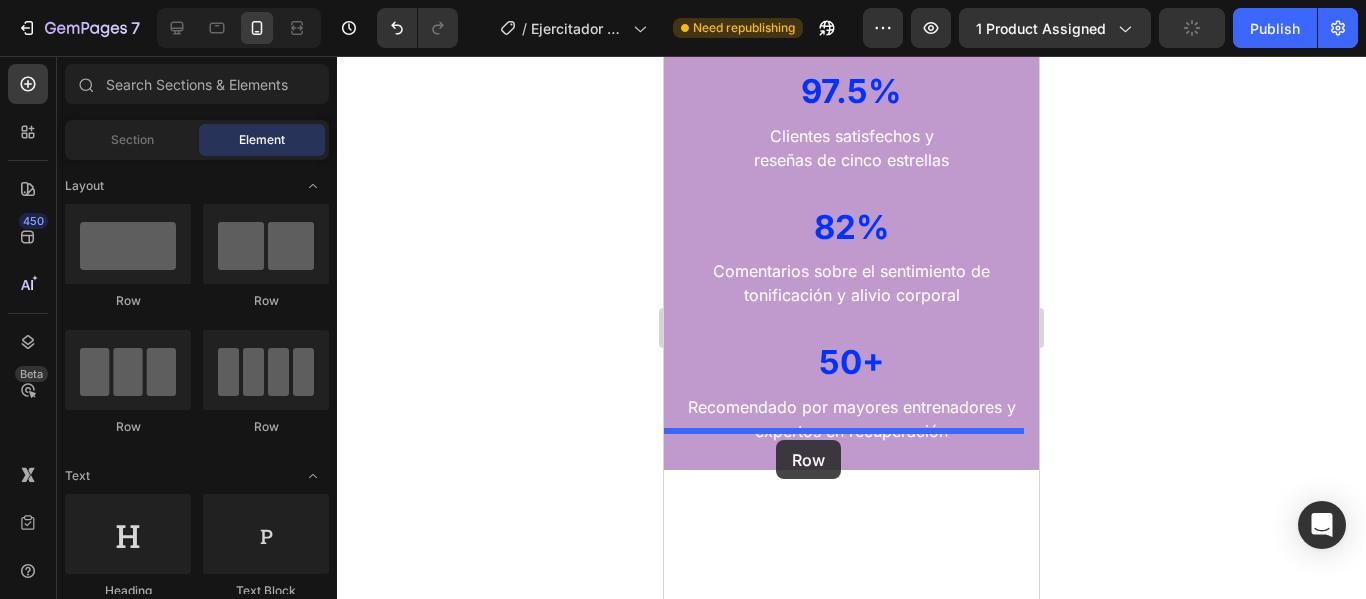 drag, startPoint x: 1068, startPoint y: 387, endPoint x: 776, endPoint y: 440, distance: 296.77097 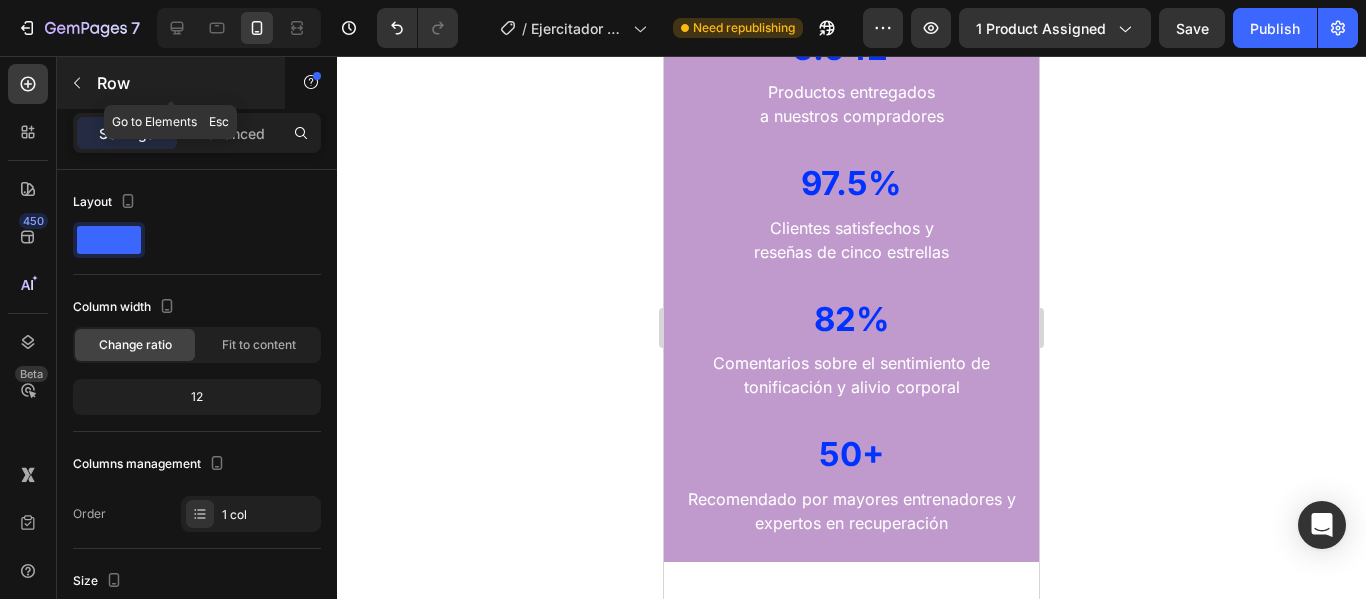 click 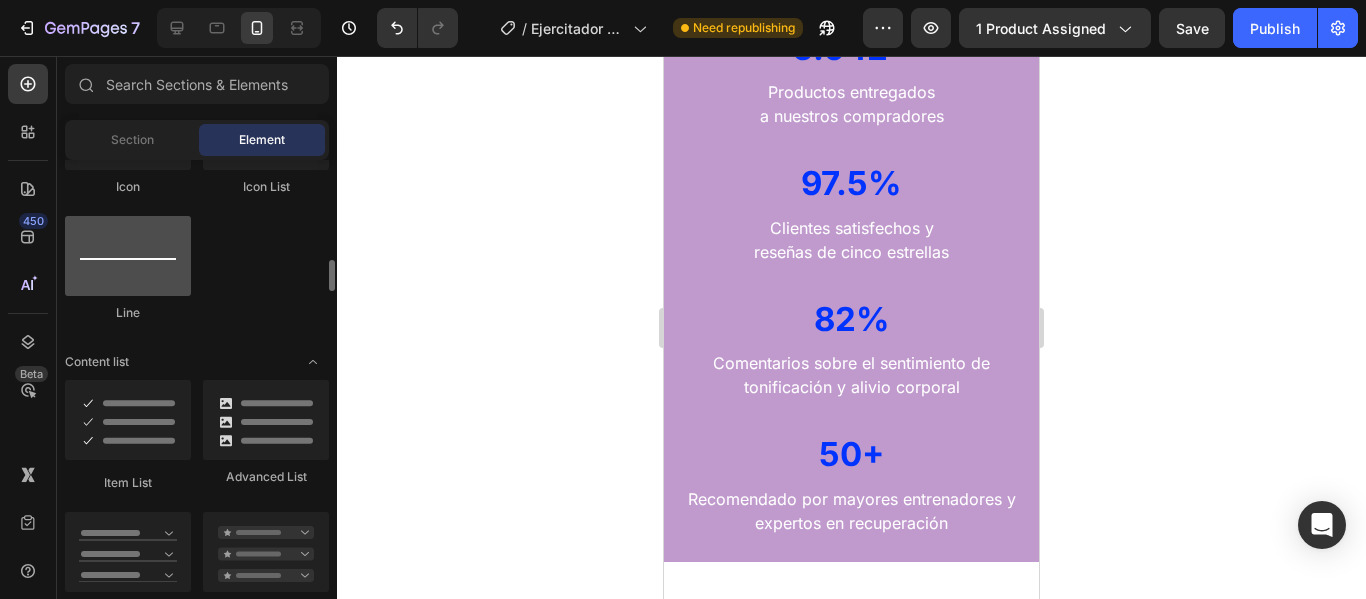 scroll, scrollTop: 1500, scrollLeft: 0, axis: vertical 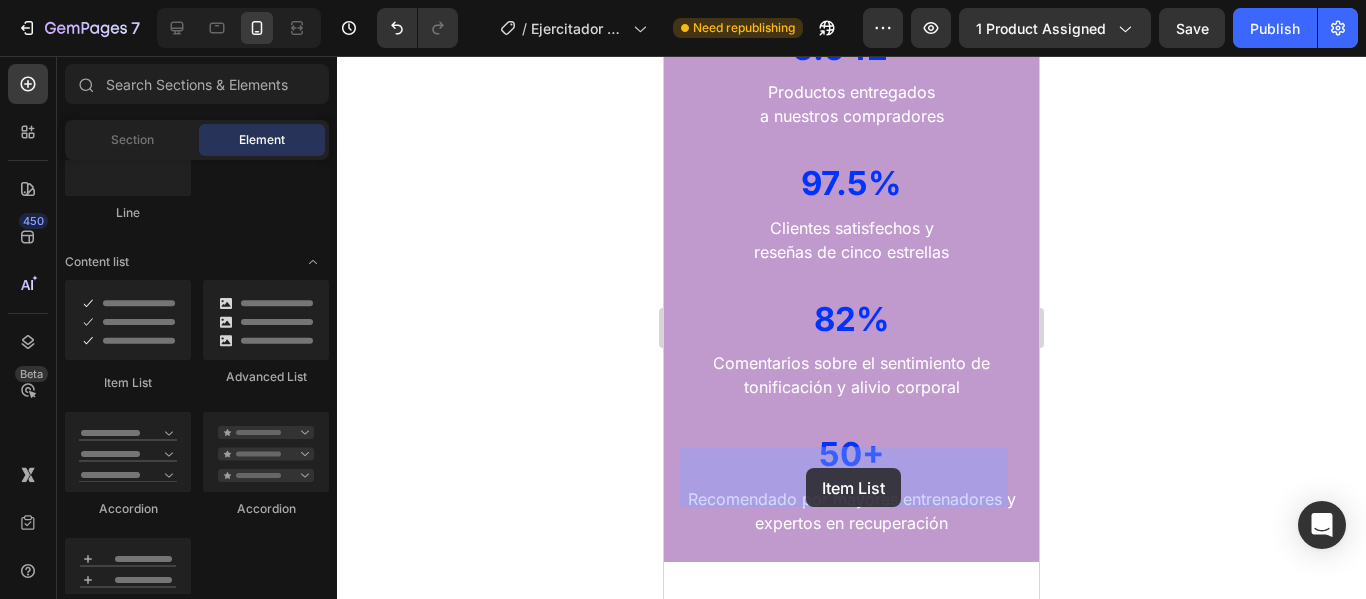 drag, startPoint x: 818, startPoint y: 378, endPoint x: 806, endPoint y: 468, distance: 90.79648 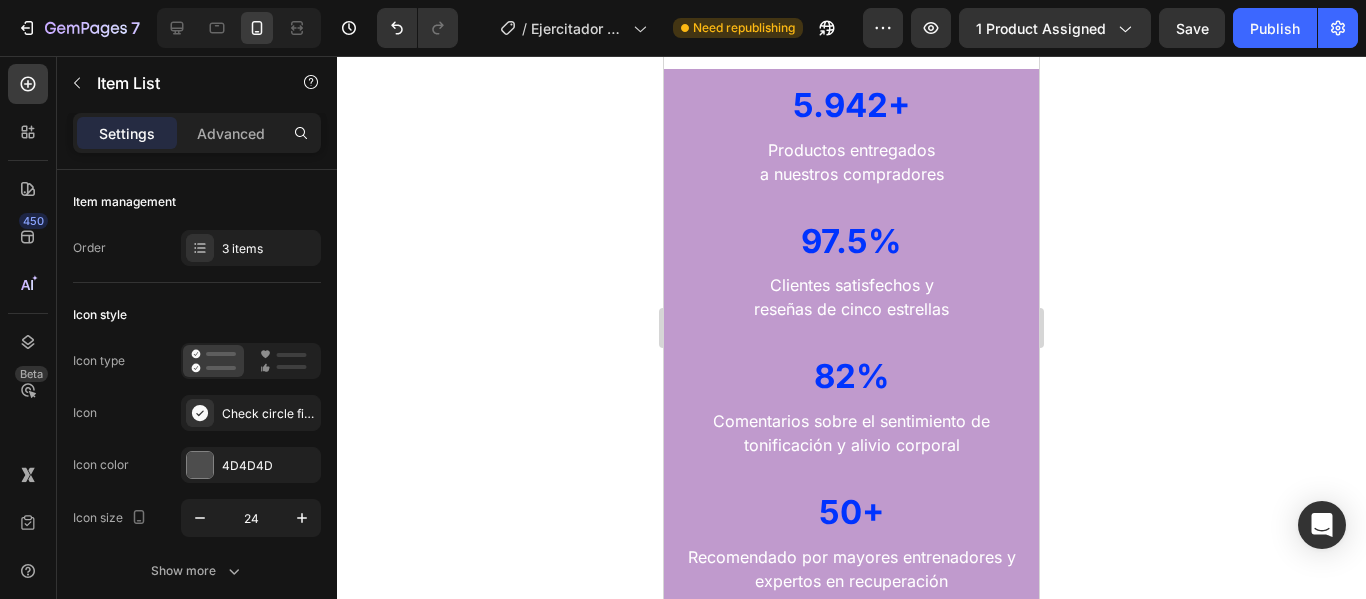 click 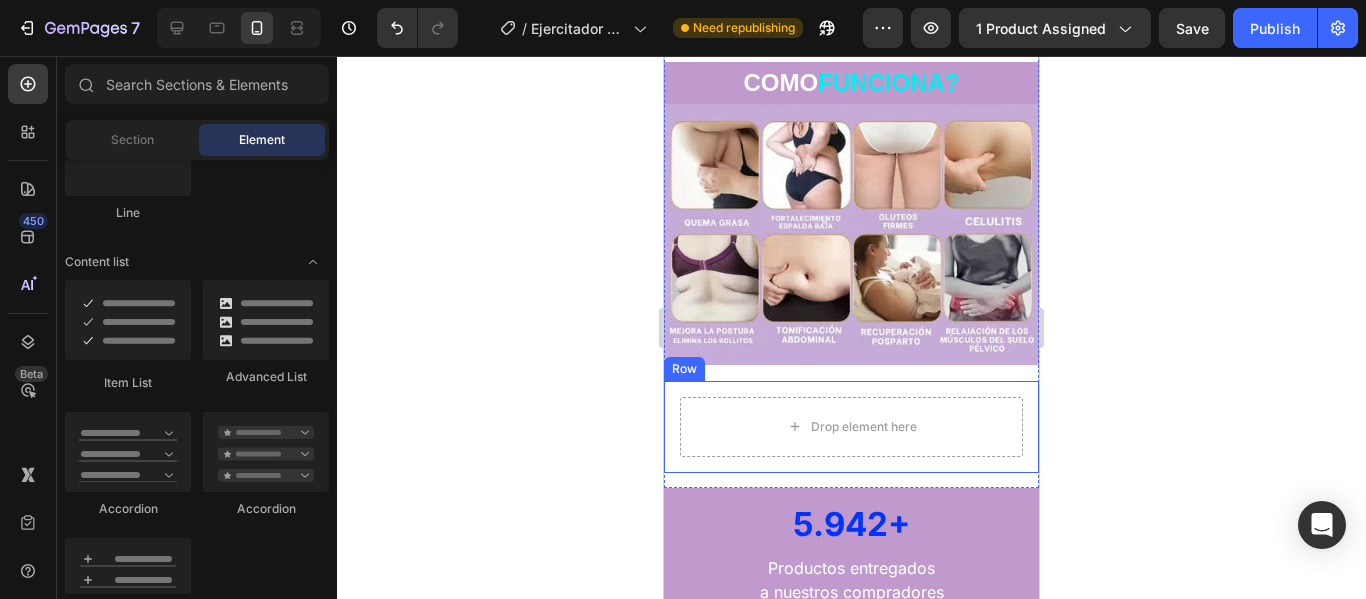scroll, scrollTop: 1653, scrollLeft: 0, axis: vertical 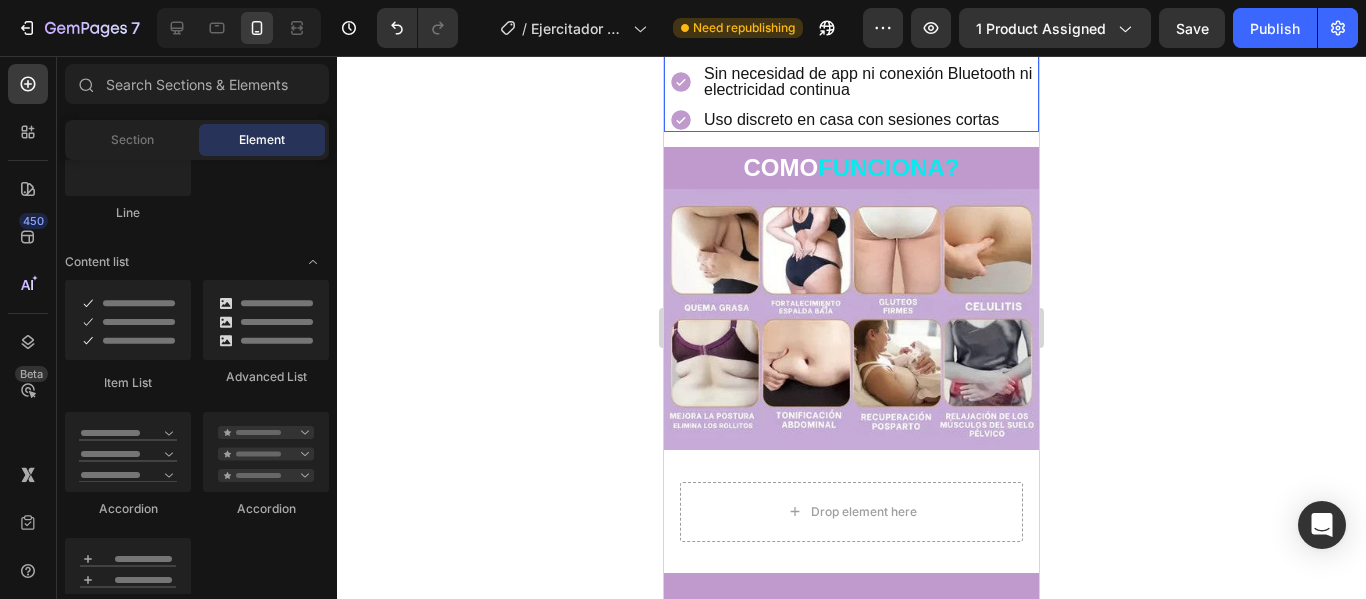 click on "Pantalla LCD que cuenta tus repeticiones y progreso" at bounding box center [854, -98] 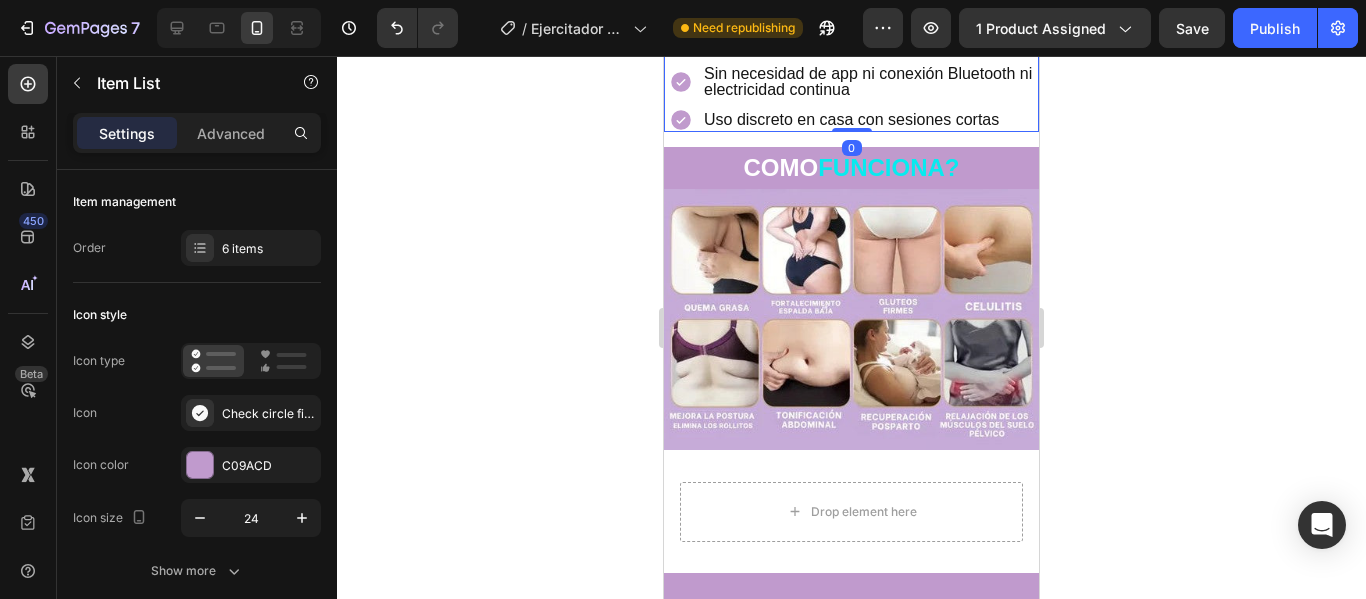 click 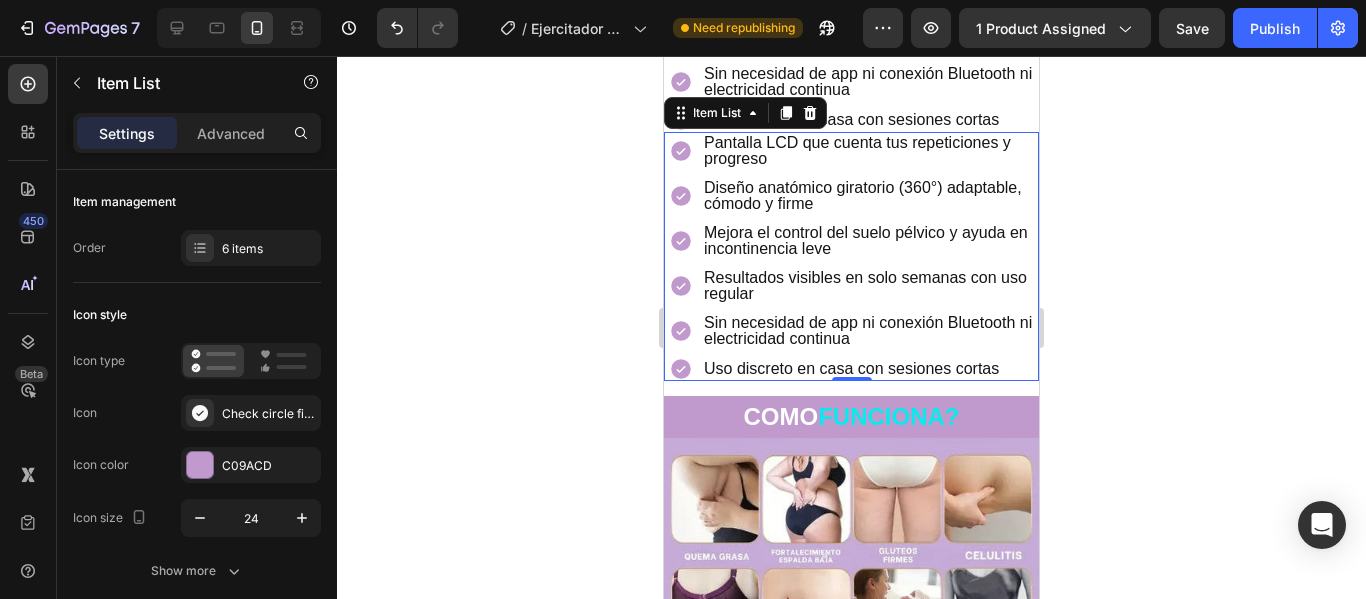 scroll, scrollTop: 482, scrollLeft: 0, axis: vertical 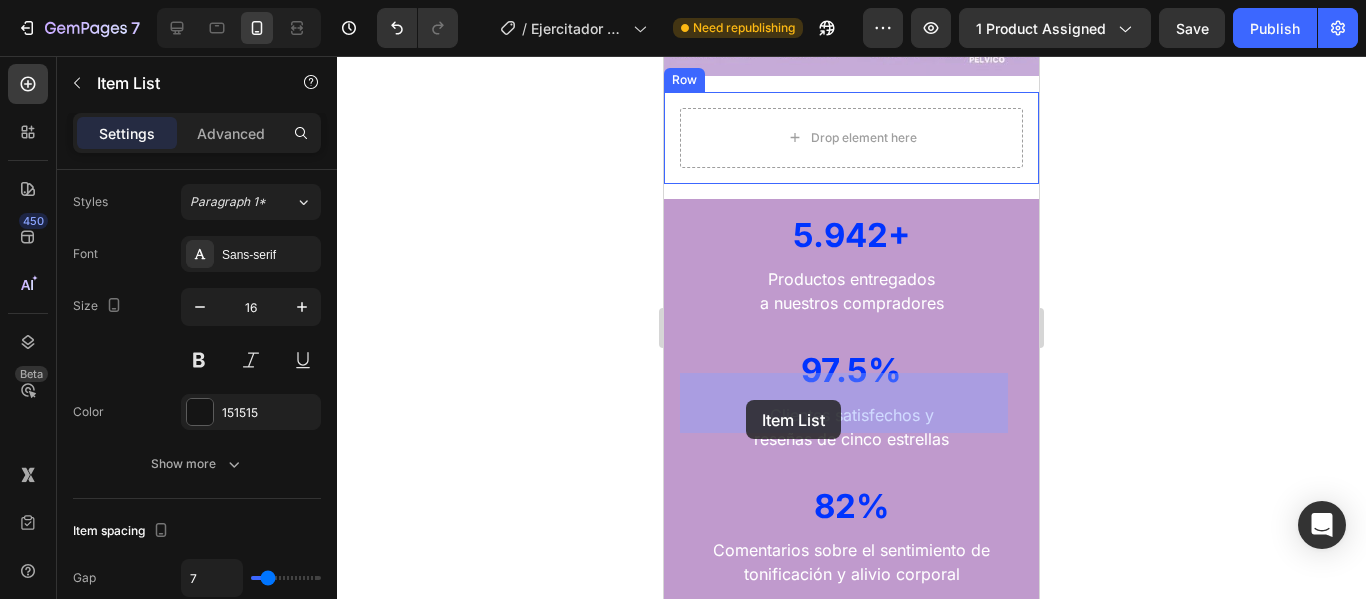 drag, startPoint x: 687, startPoint y: 150, endPoint x: 746, endPoint y: 401, distance: 257.84103 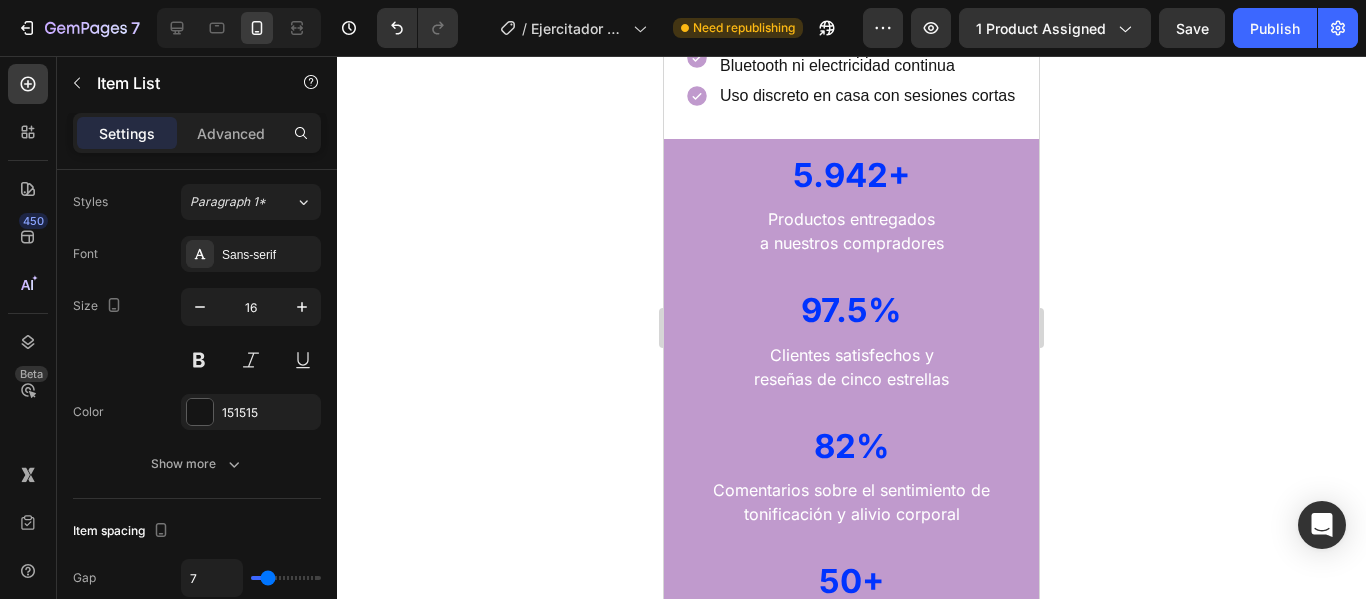 click 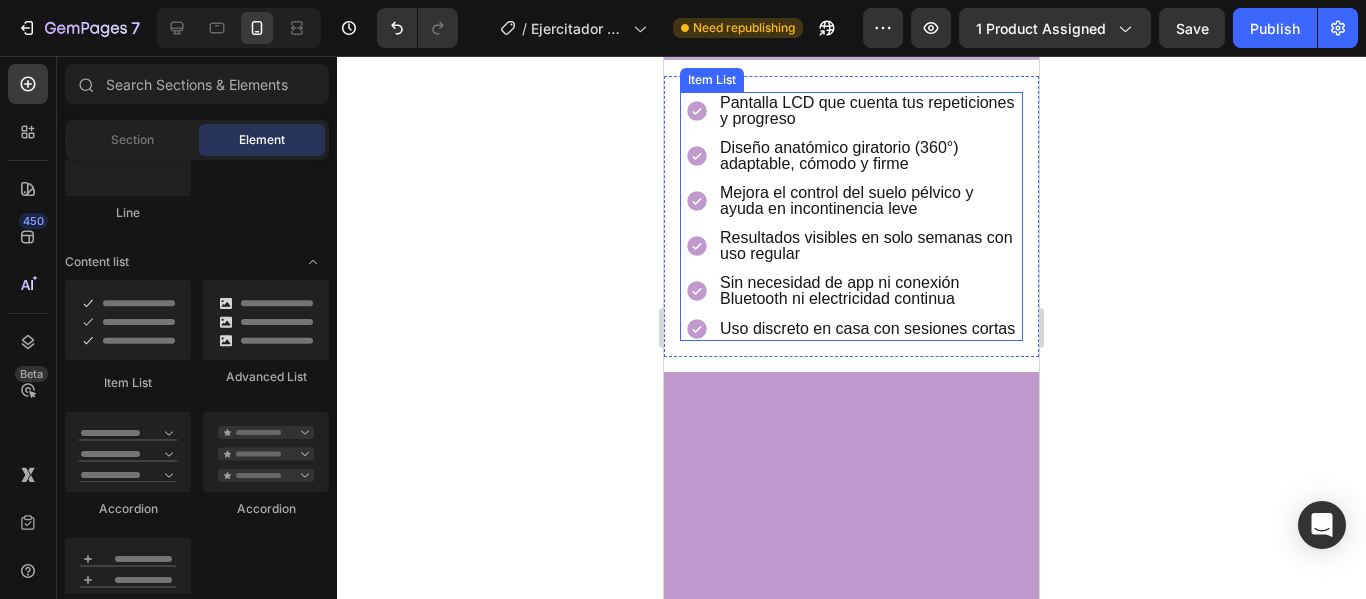 scroll, scrollTop: 1976, scrollLeft: 0, axis: vertical 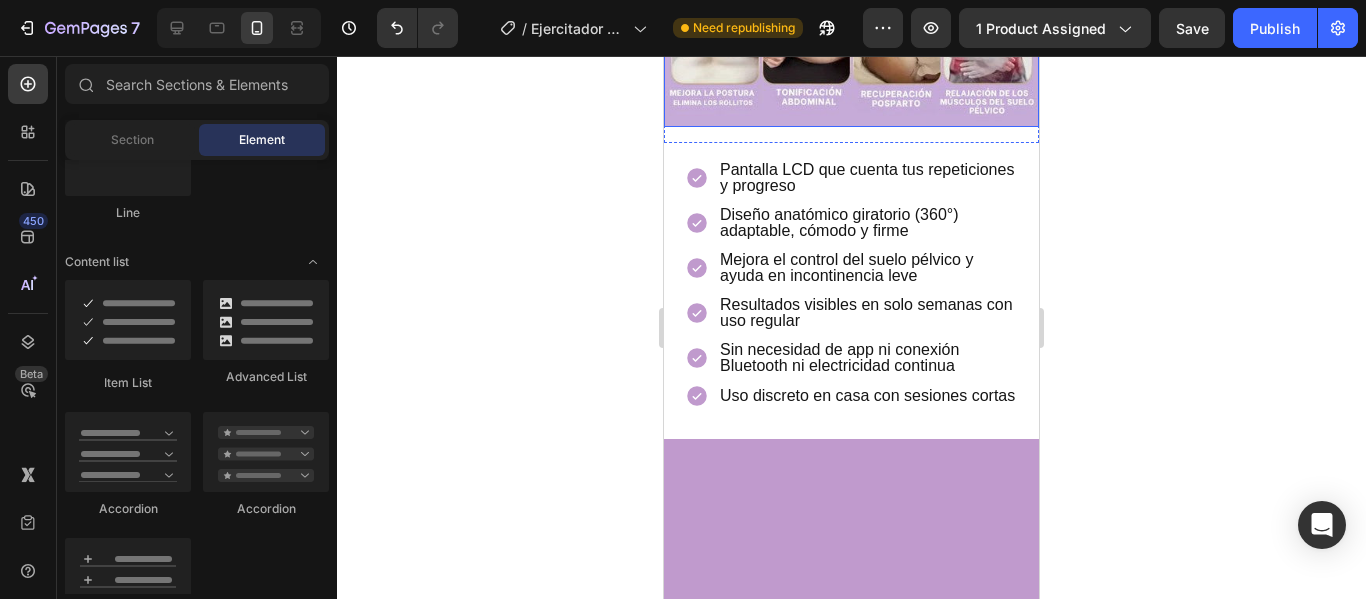click 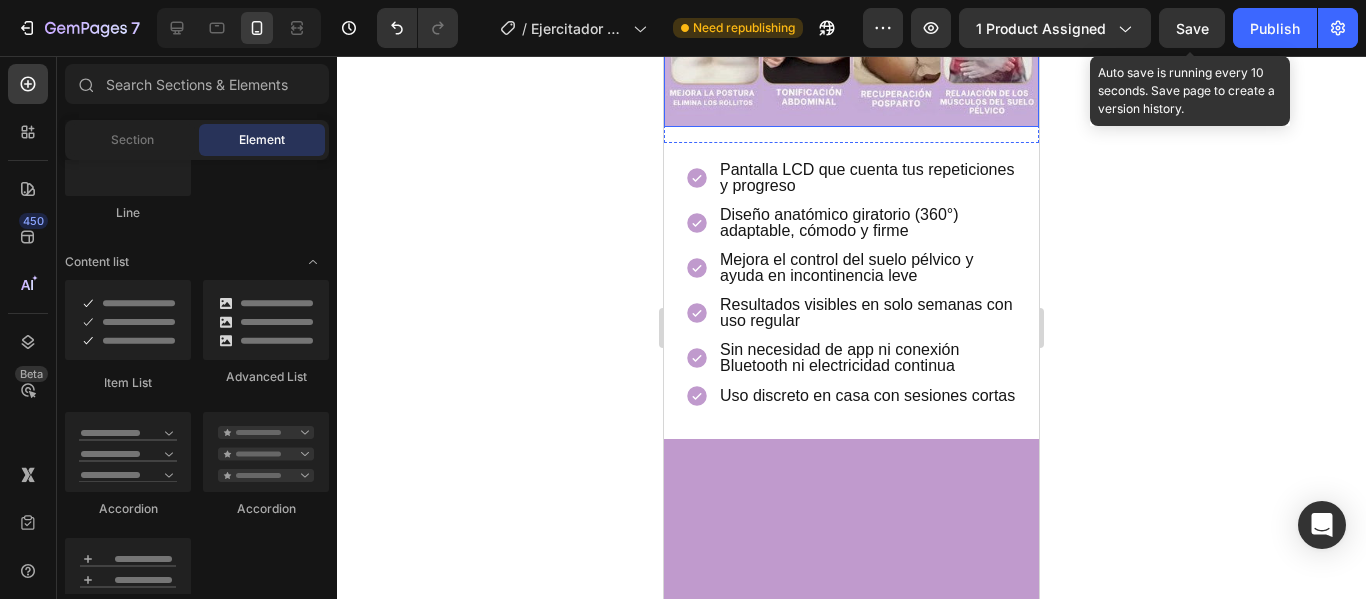 click on "Save" at bounding box center (1192, 28) 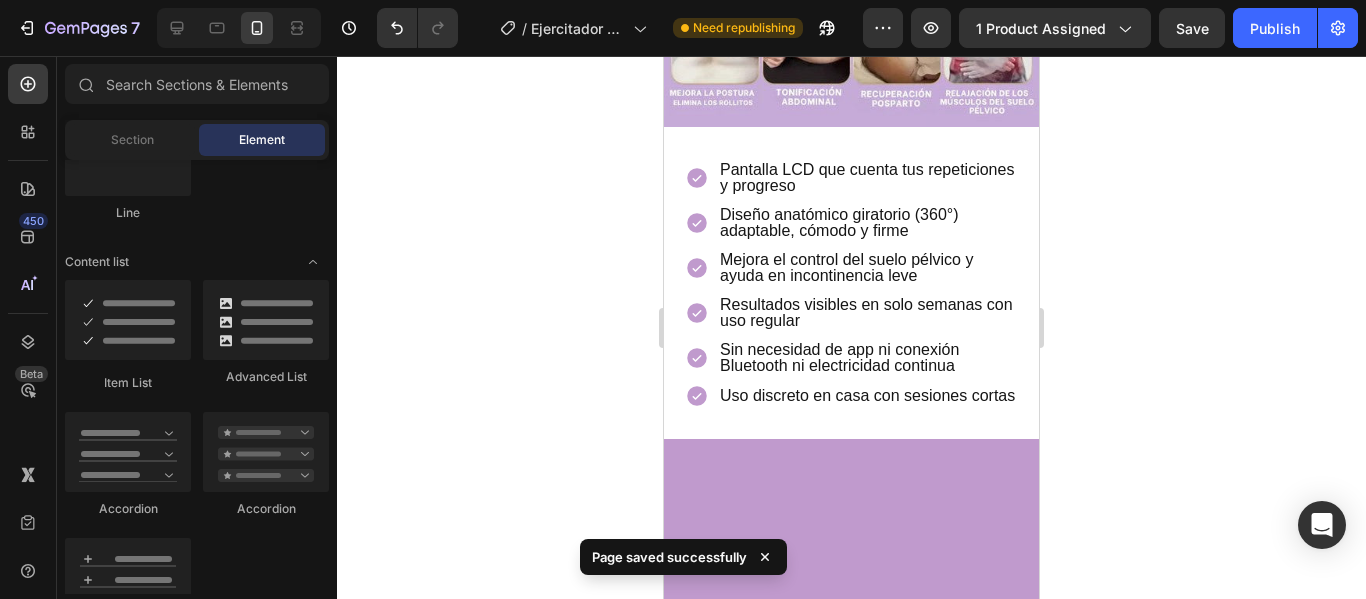 click on "COMO  FUNCIONA?" at bounding box center (851, -156) 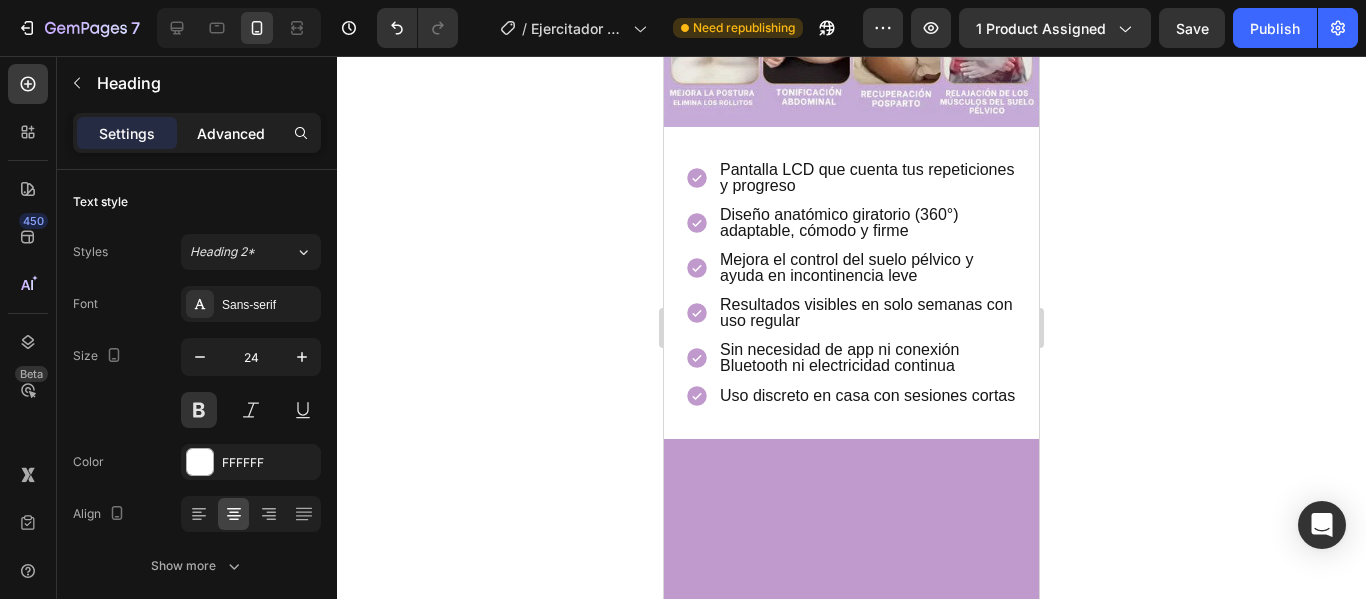 click on "Advanced" at bounding box center [231, 133] 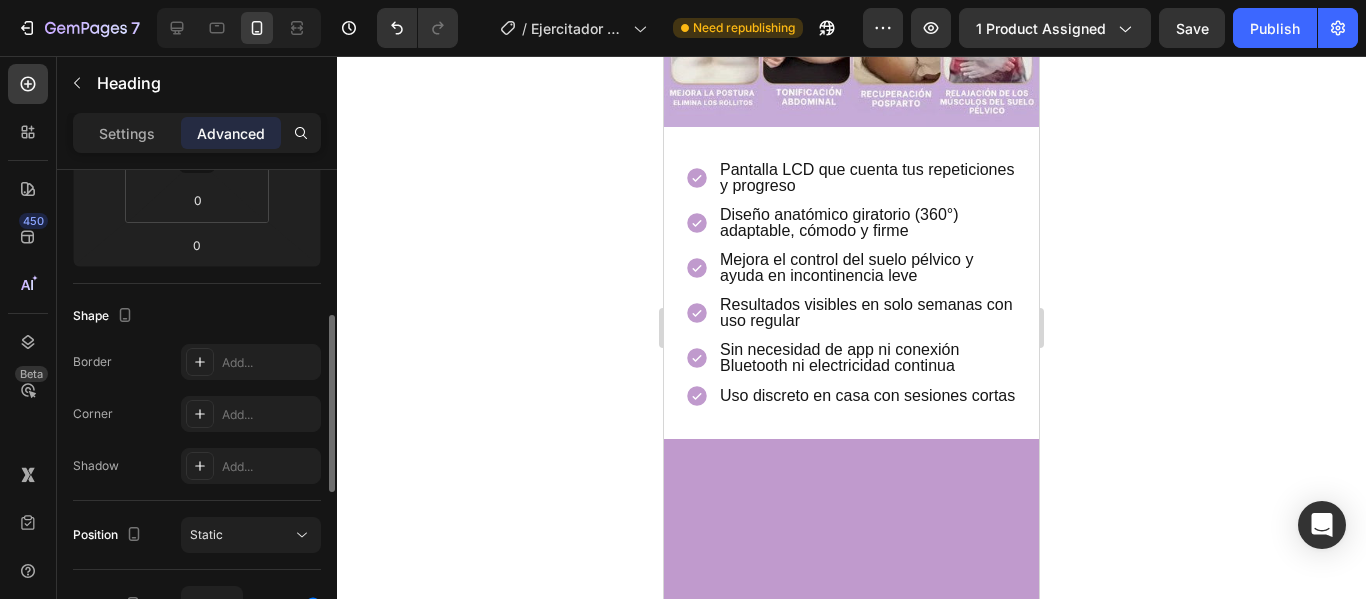 scroll, scrollTop: 700, scrollLeft: 0, axis: vertical 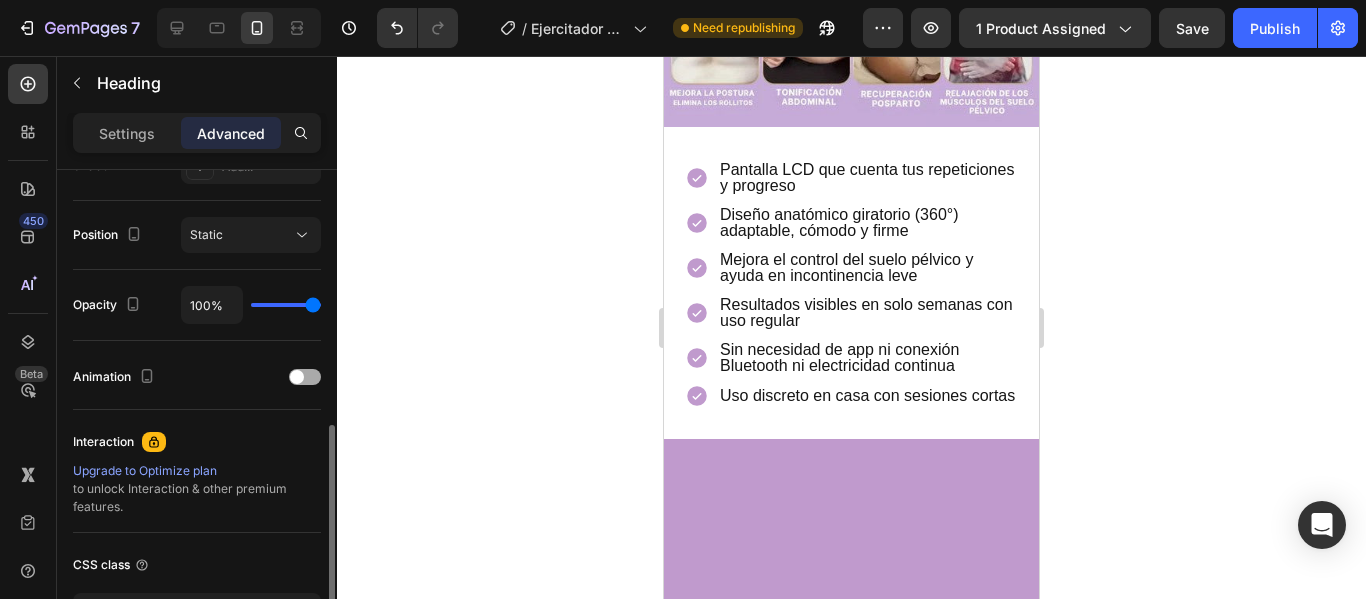 click at bounding box center [305, 377] 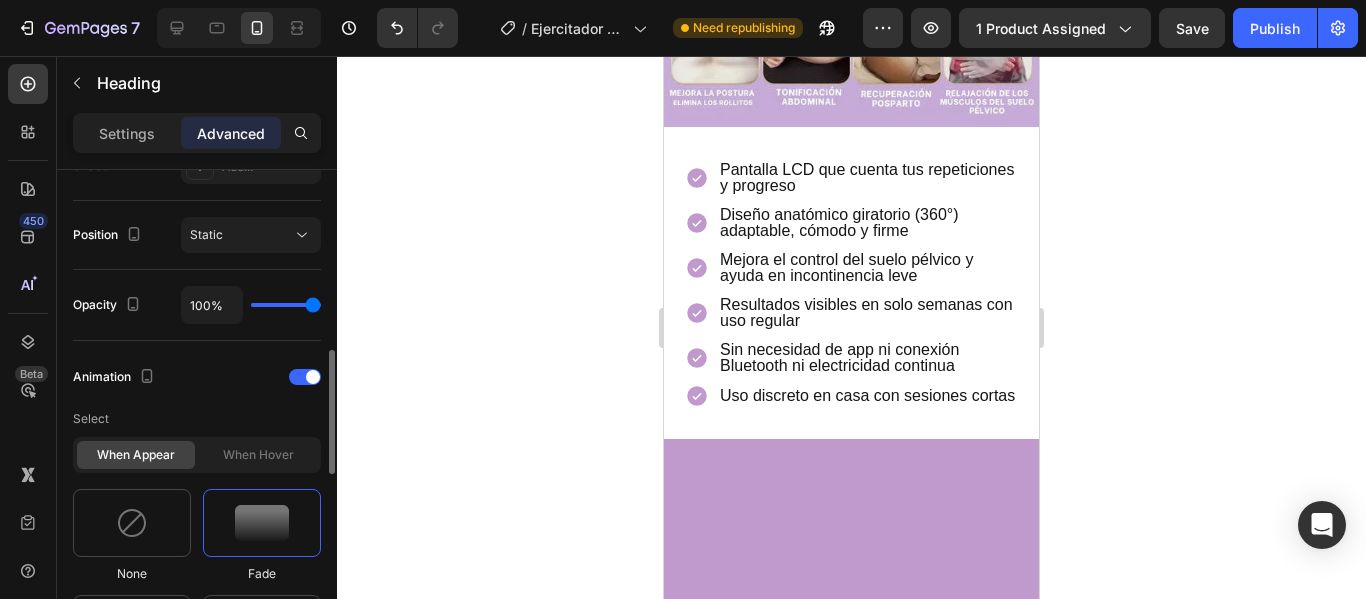 scroll, scrollTop: 900, scrollLeft: 0, axis: vertical 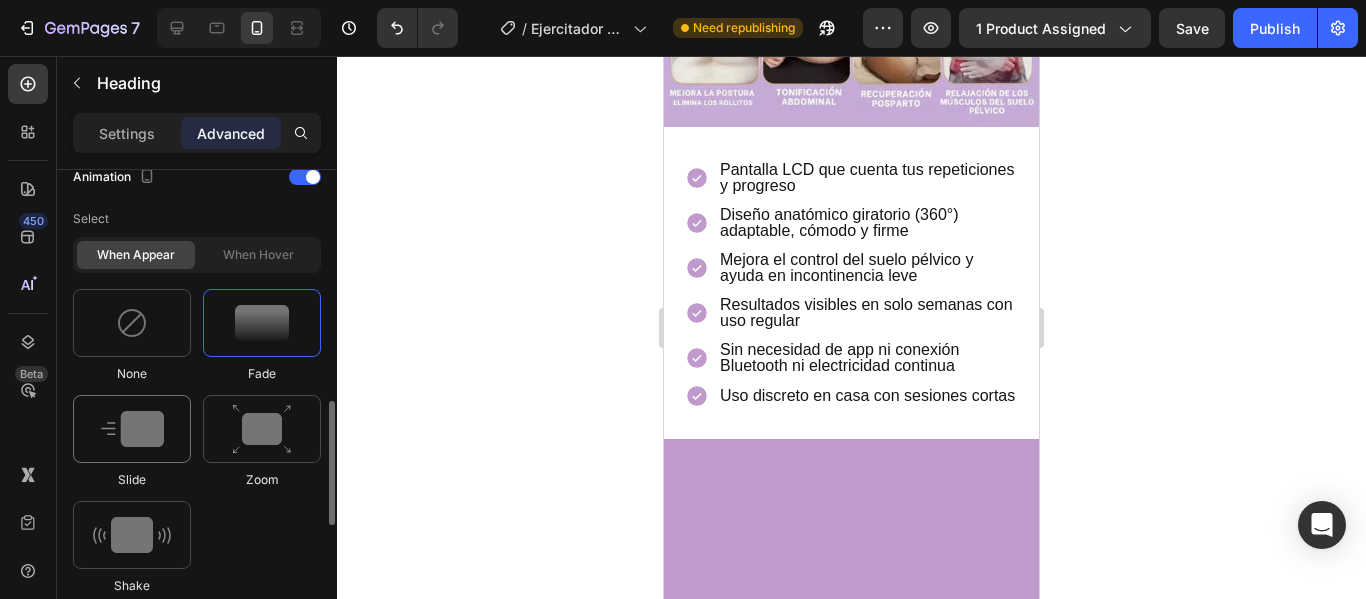 click at bounding box center (132, 429) 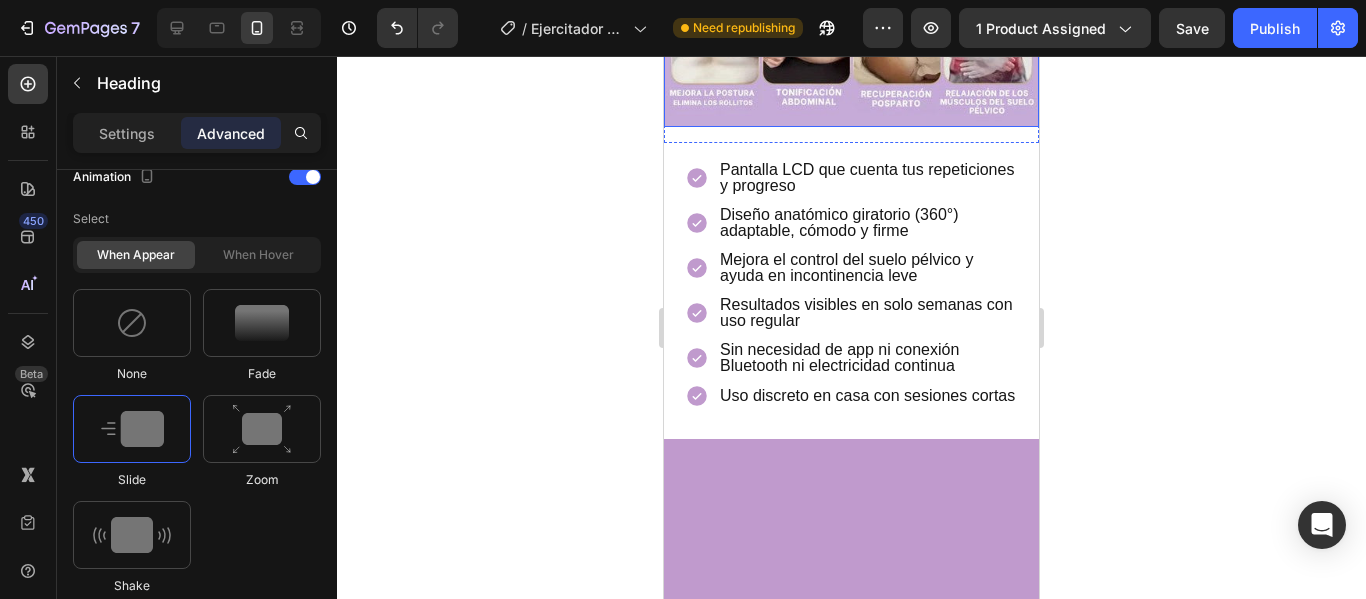 click at bounding box center [851, -4] 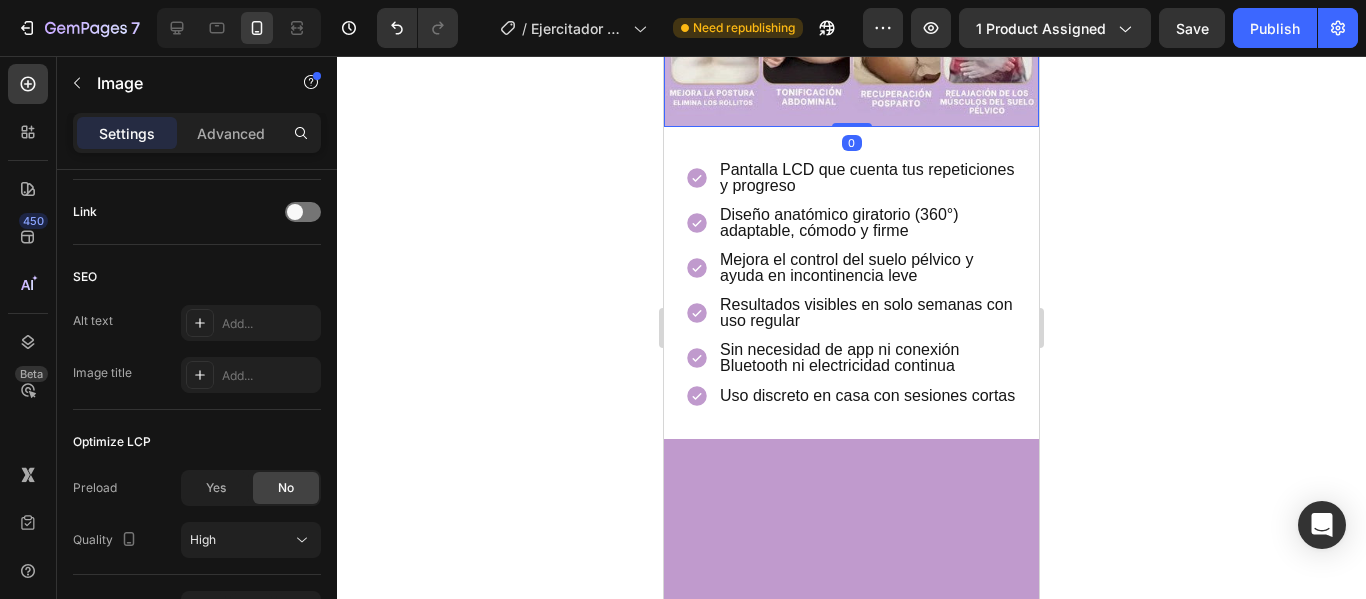 scroll, scrollTop: 0, scrollLeft: 0, axis: both 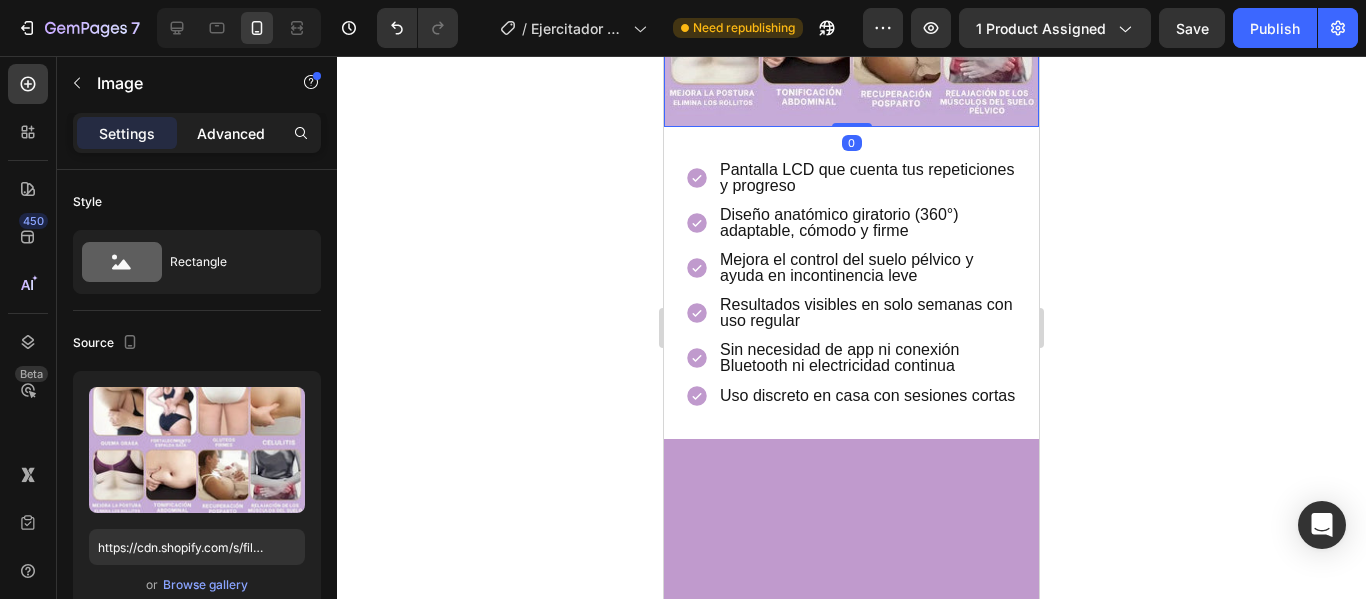 click on "Advanced" at bounding box center (231, 133) 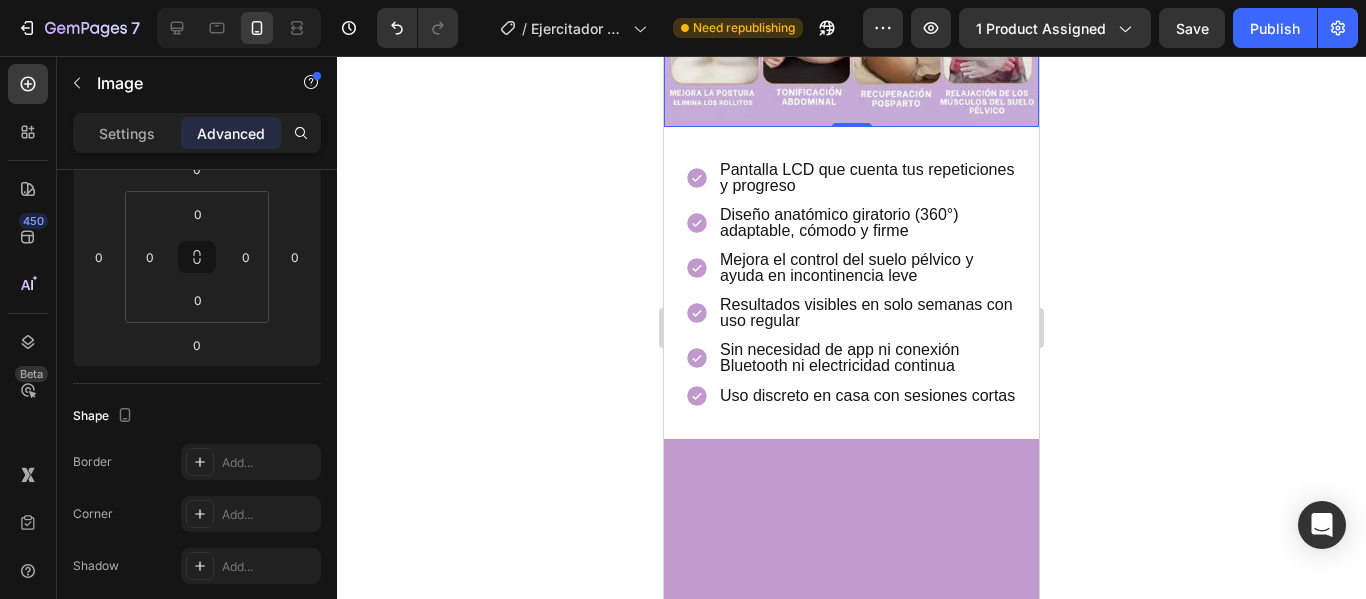 scroll, scrollTop: 600, scrollLeft: 0, axis: vertical 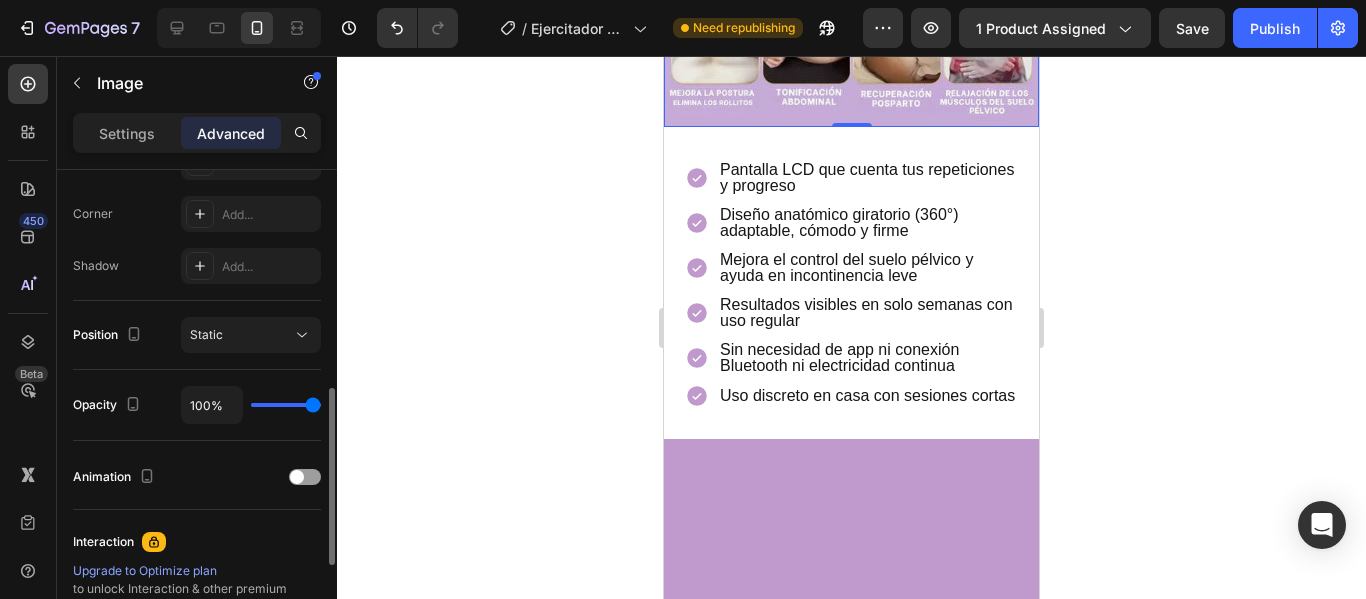click at bounding box center (305, 477) 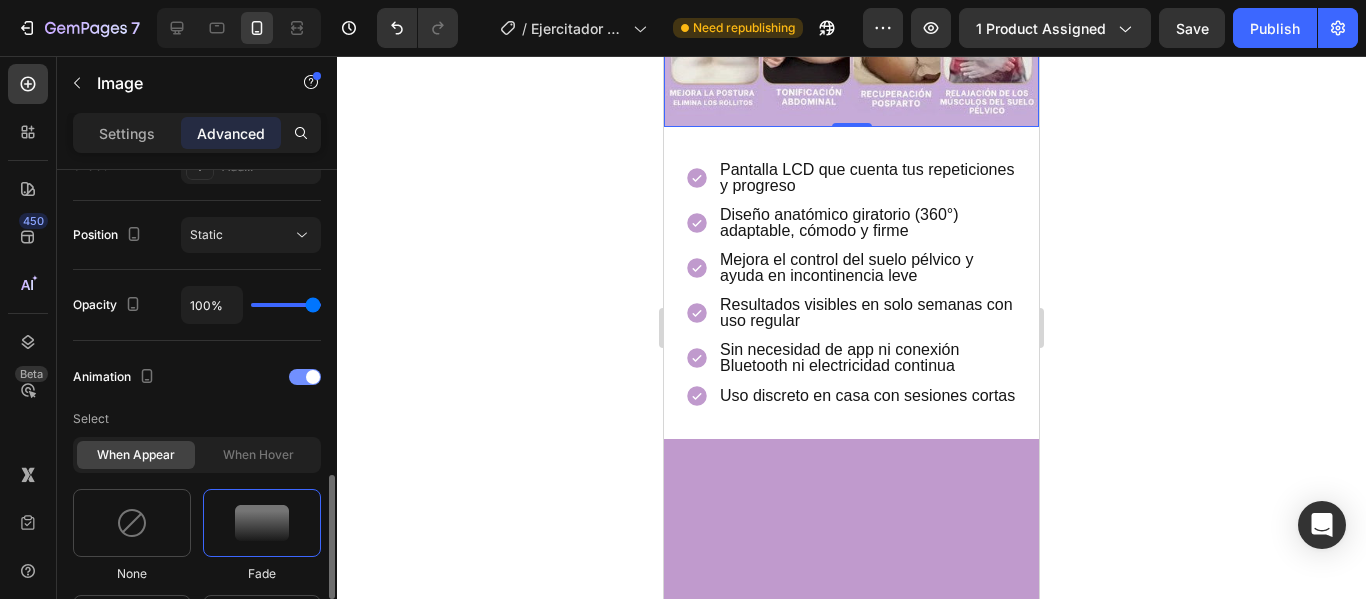 scroll, scrollTop: 900, scrollLeft: 0, axis: vertical 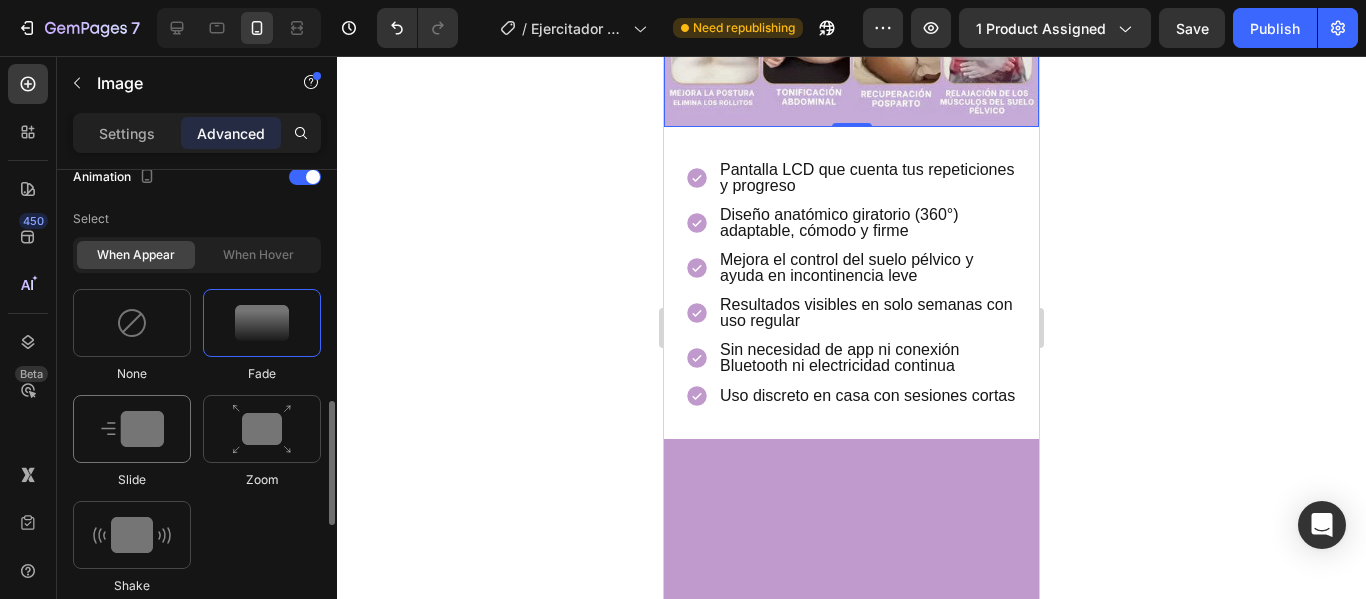 click at bounding box center (132, 429) 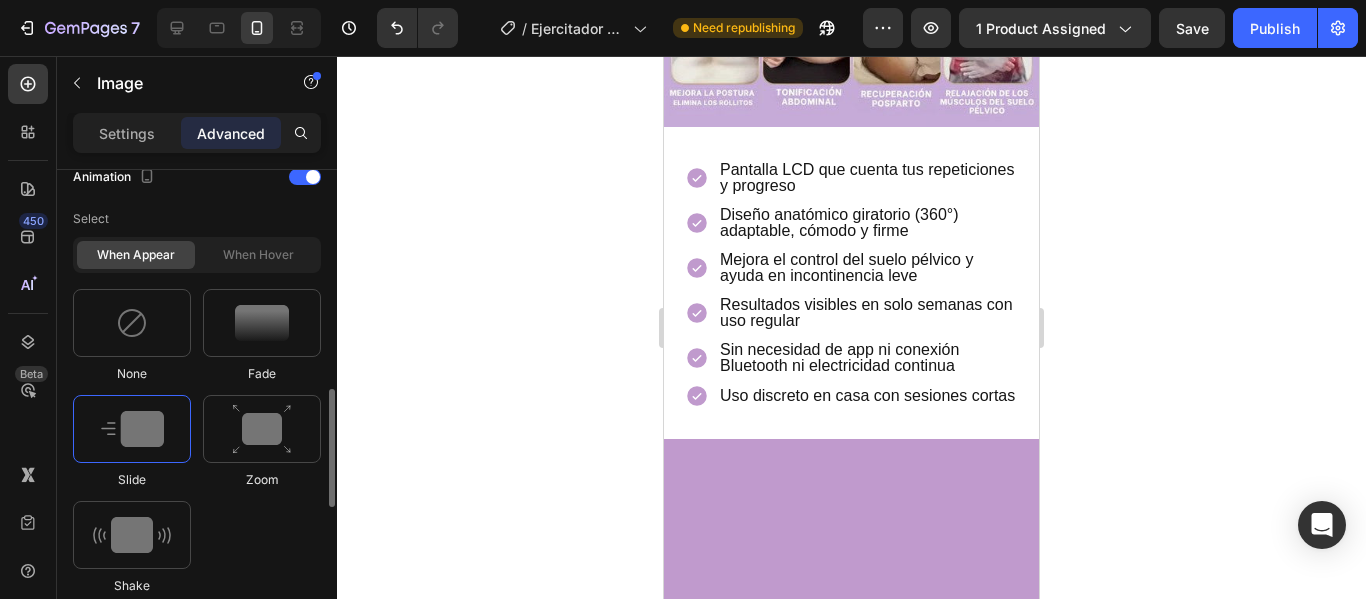 scroll, scrollTop: 1100, scrollLeft: 0, axis: vertical 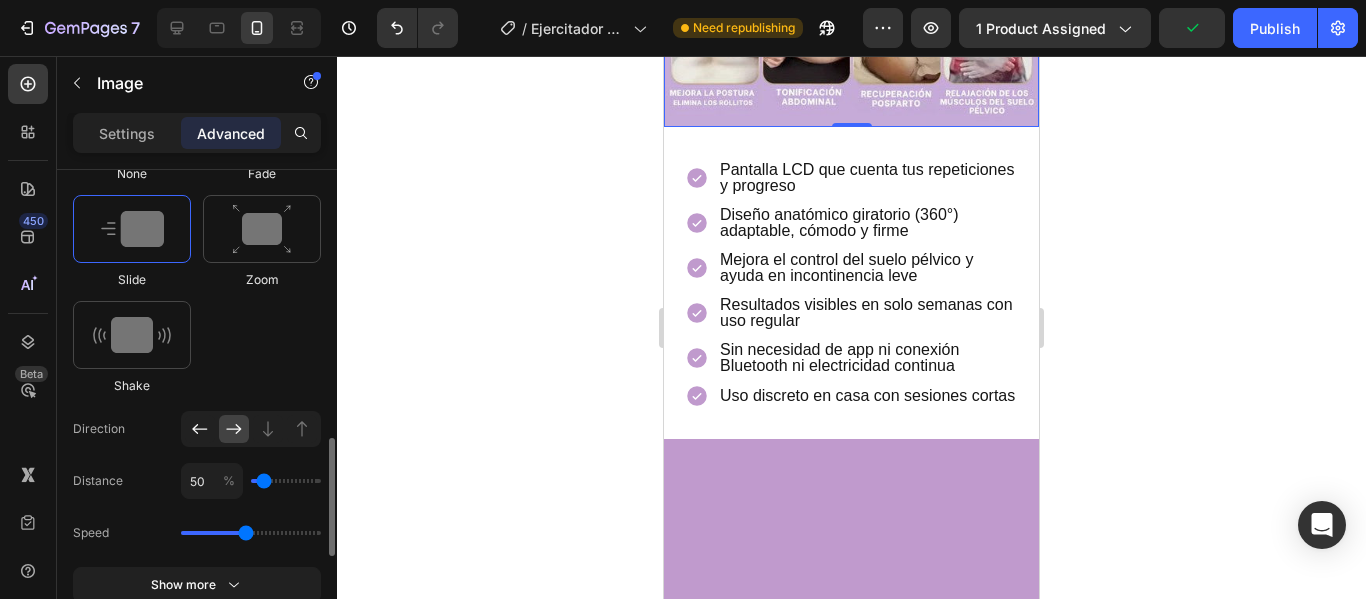 click 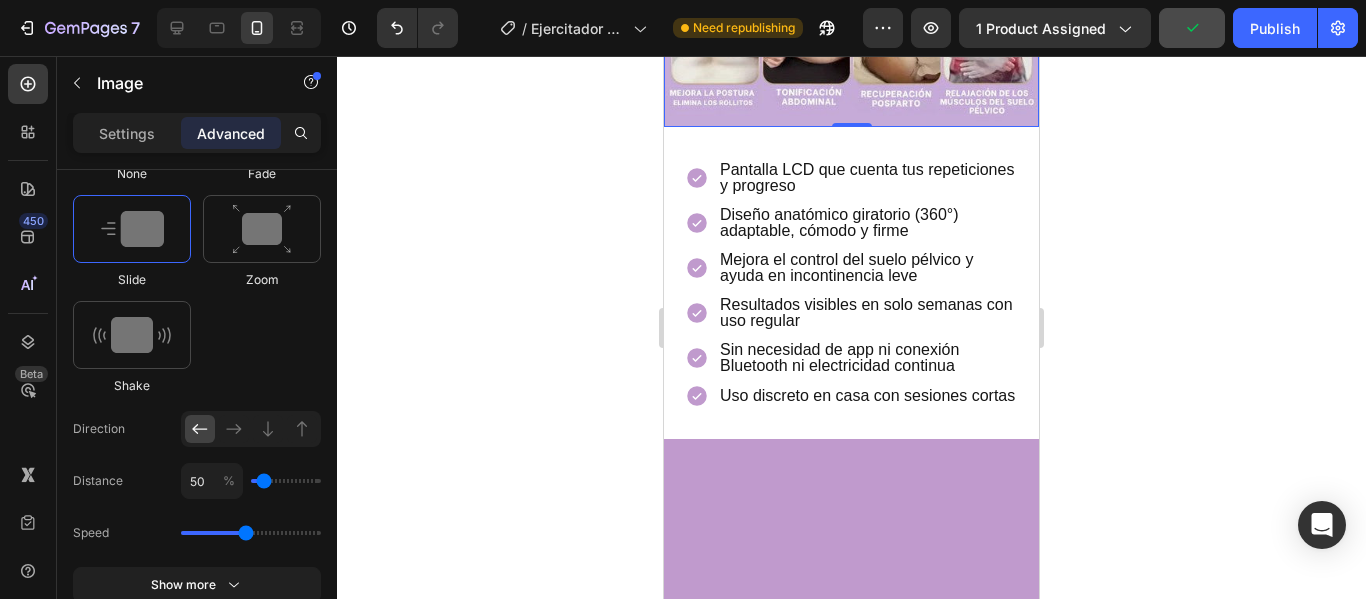 click 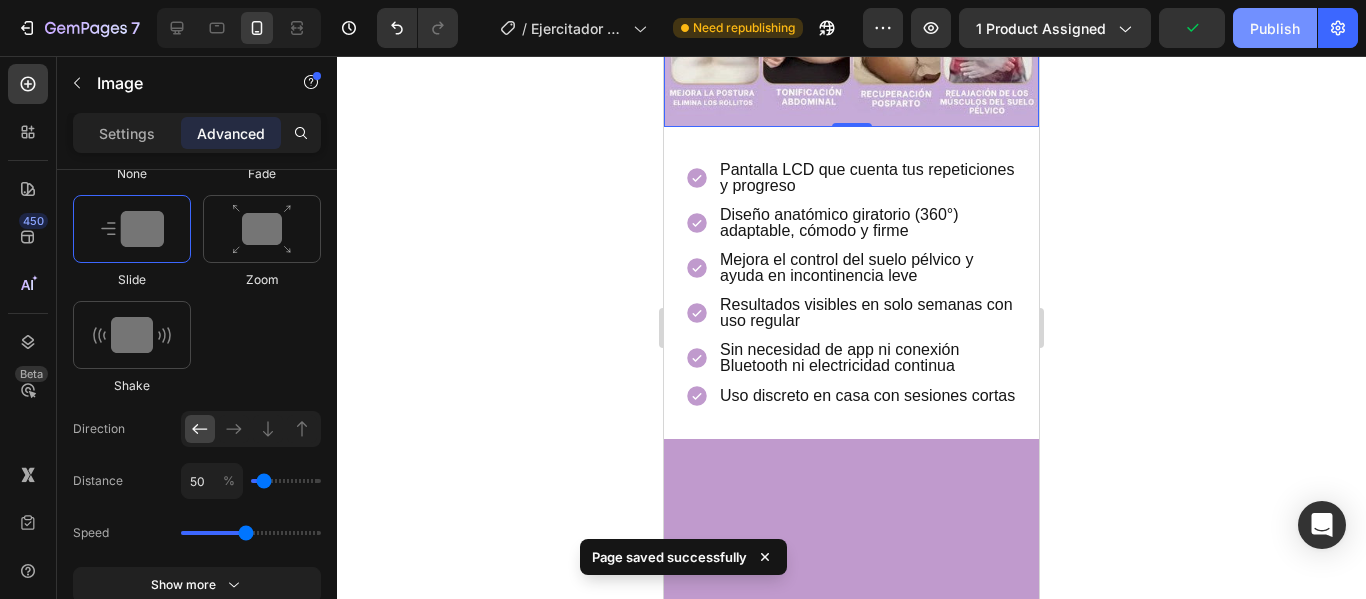 click on "Publish" at bounding box center (1275, 28) 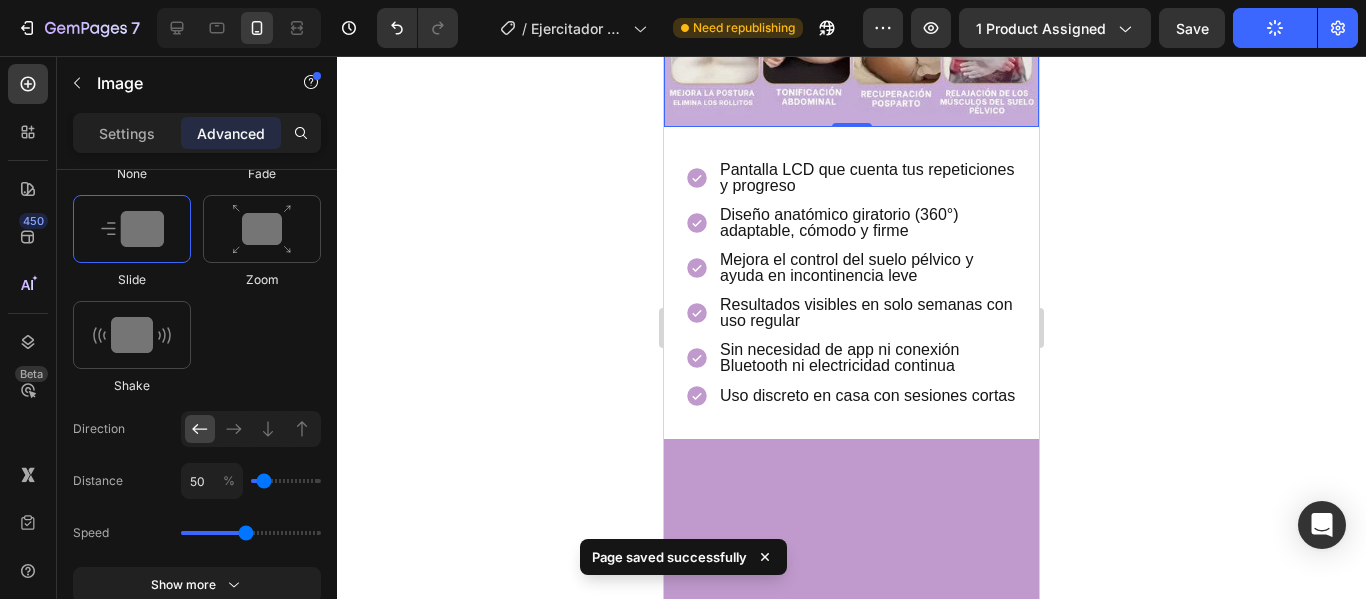 click 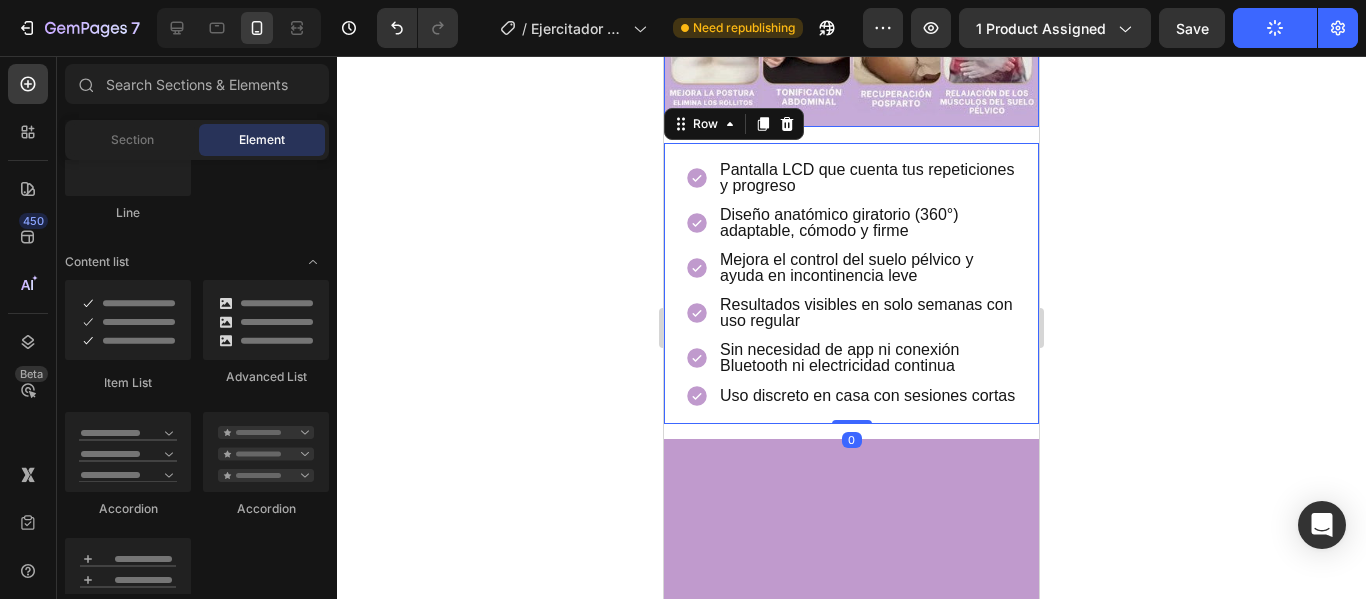 click on "Pantalla LCD que cuenta tus repeticiones y progreso Diseño anatómico giratorio (360°) adaptable, cómodo y firme Mejora el control del suelo pélvico y ayuda en incontinencia leve Resultados visibles en solo semanas con uso regular Sin necesidad de app ni conexión Bluetooth ni electricidad continua Uso discreto en casa con sesiones cortas Item List Row   0" at bounding box center (851, 283) 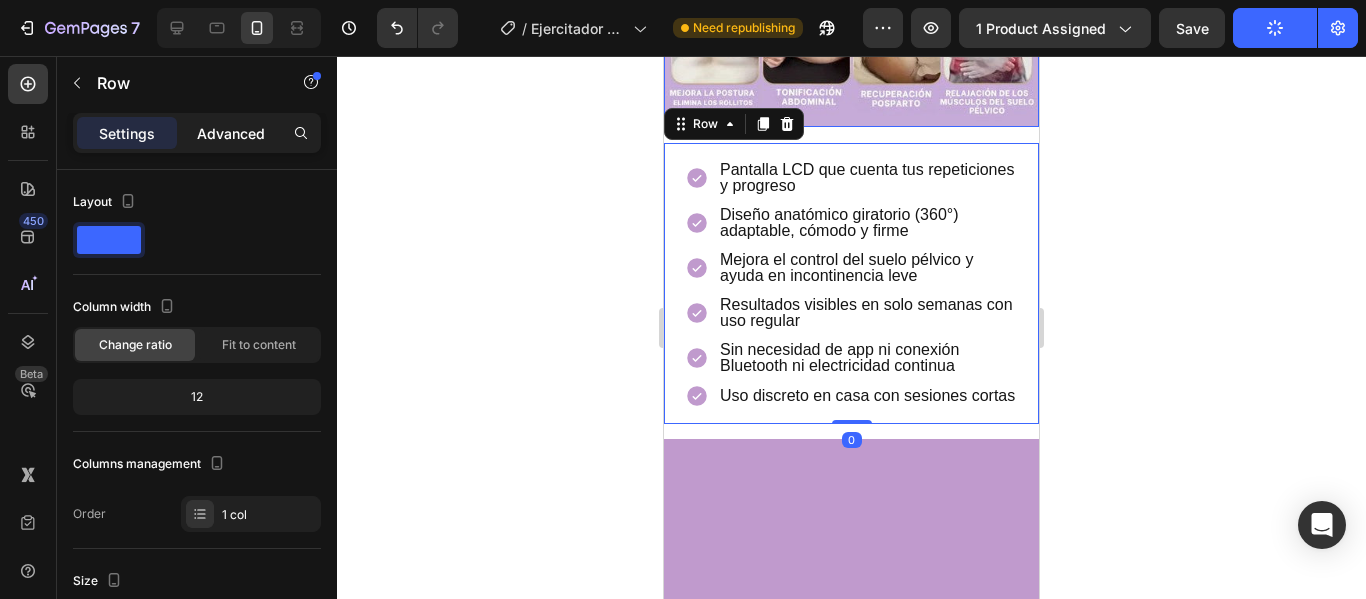 click on "Advanced" 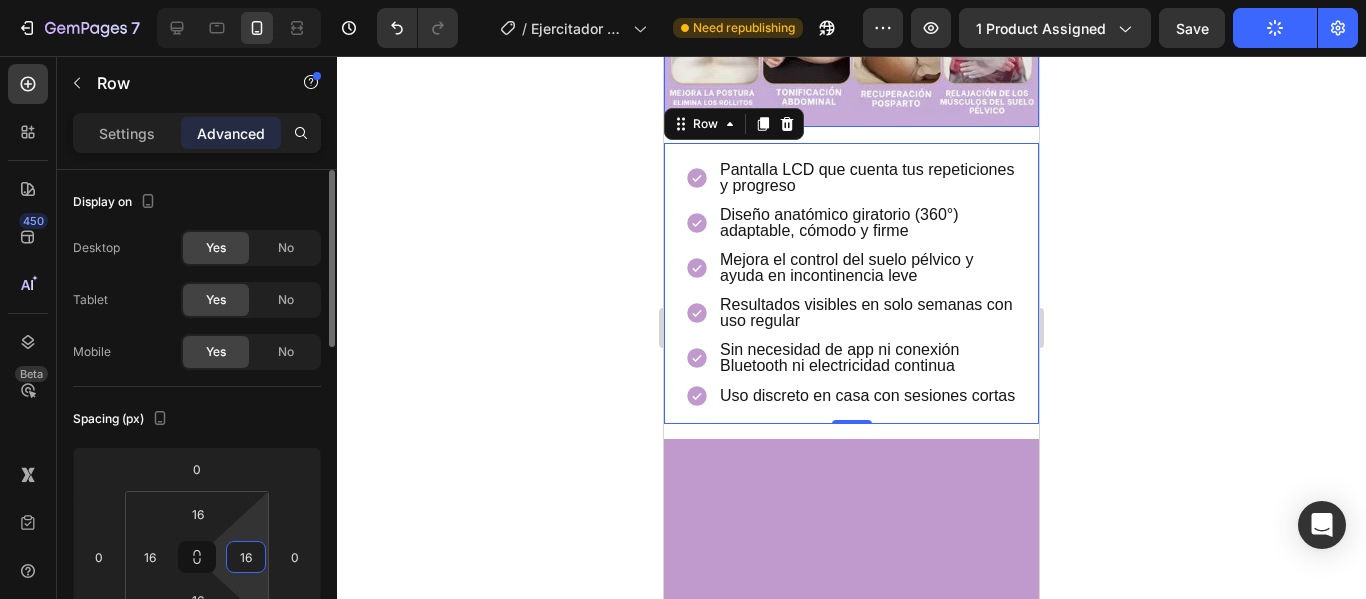 click on "16" at bounding box center (246, 557) 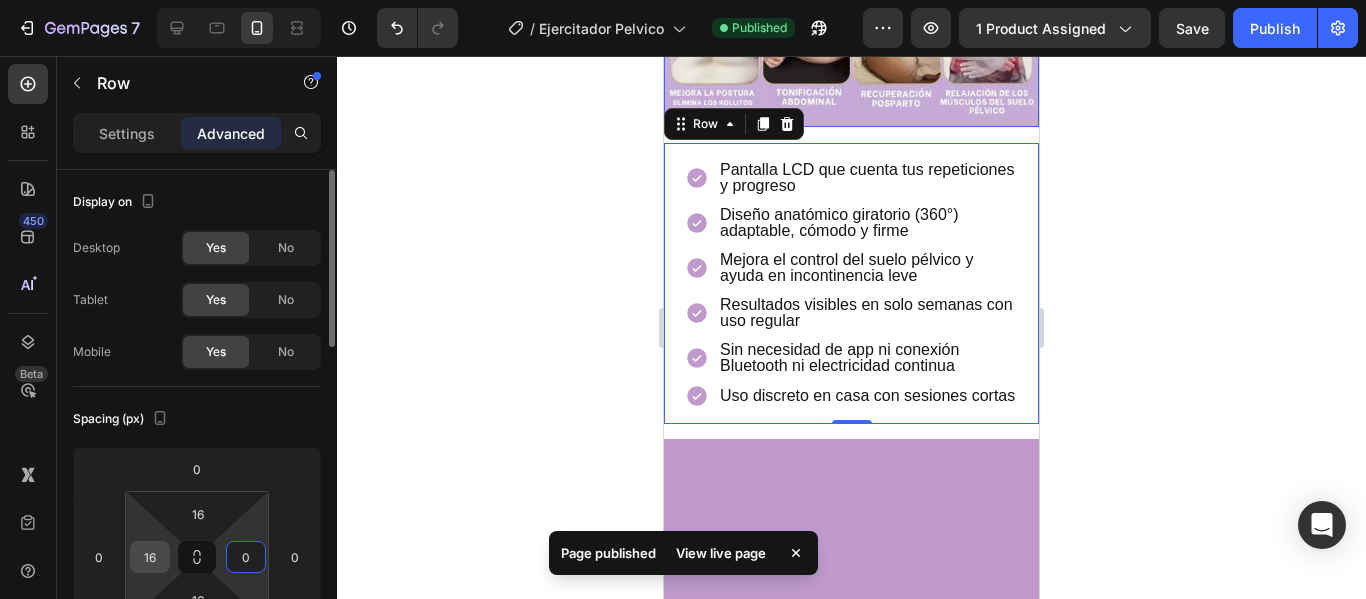 type on "0" 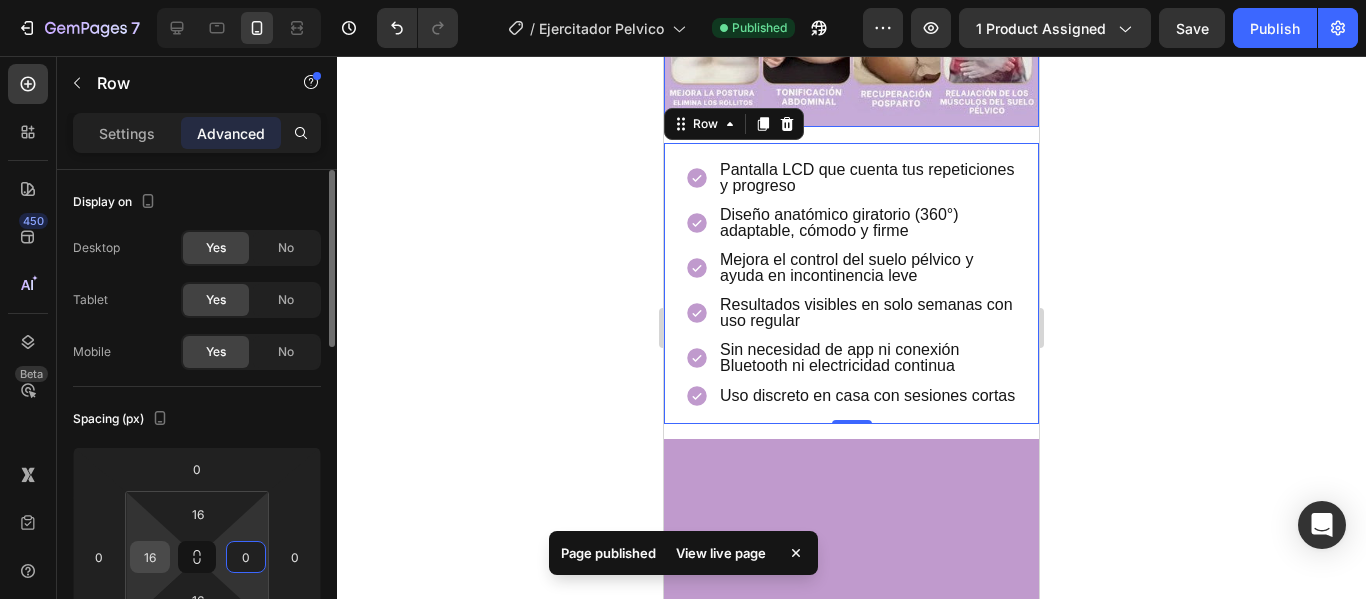 click on "16" at bounding box center (150, 557) 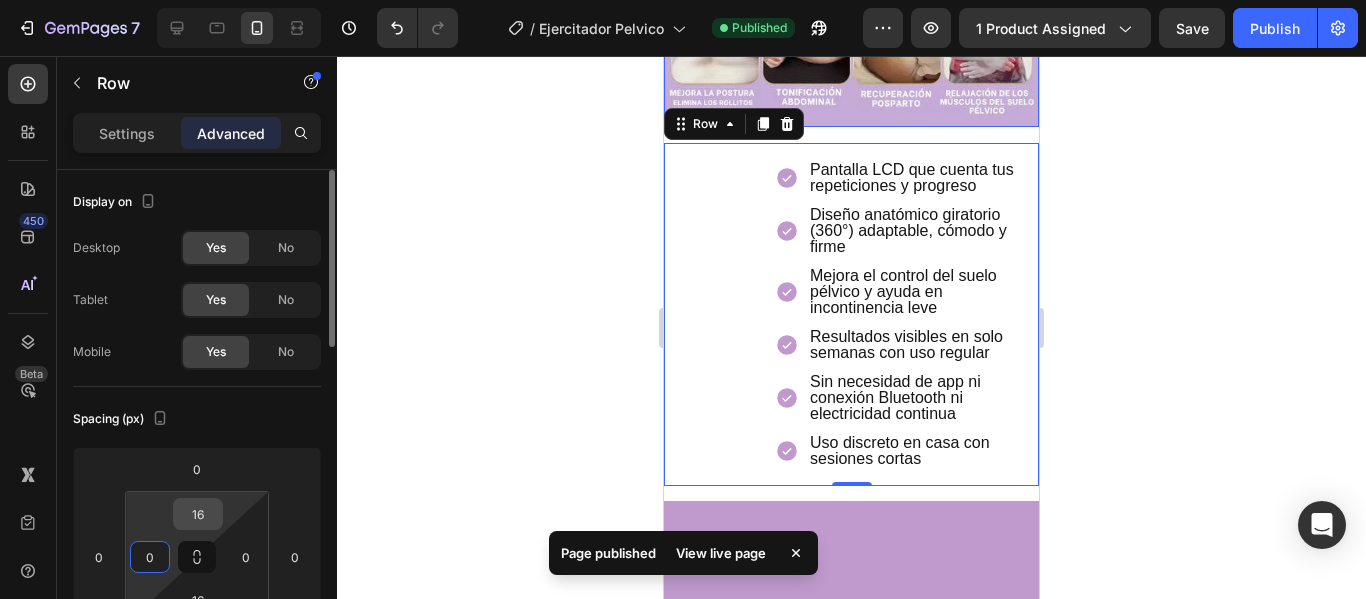 type on "0" 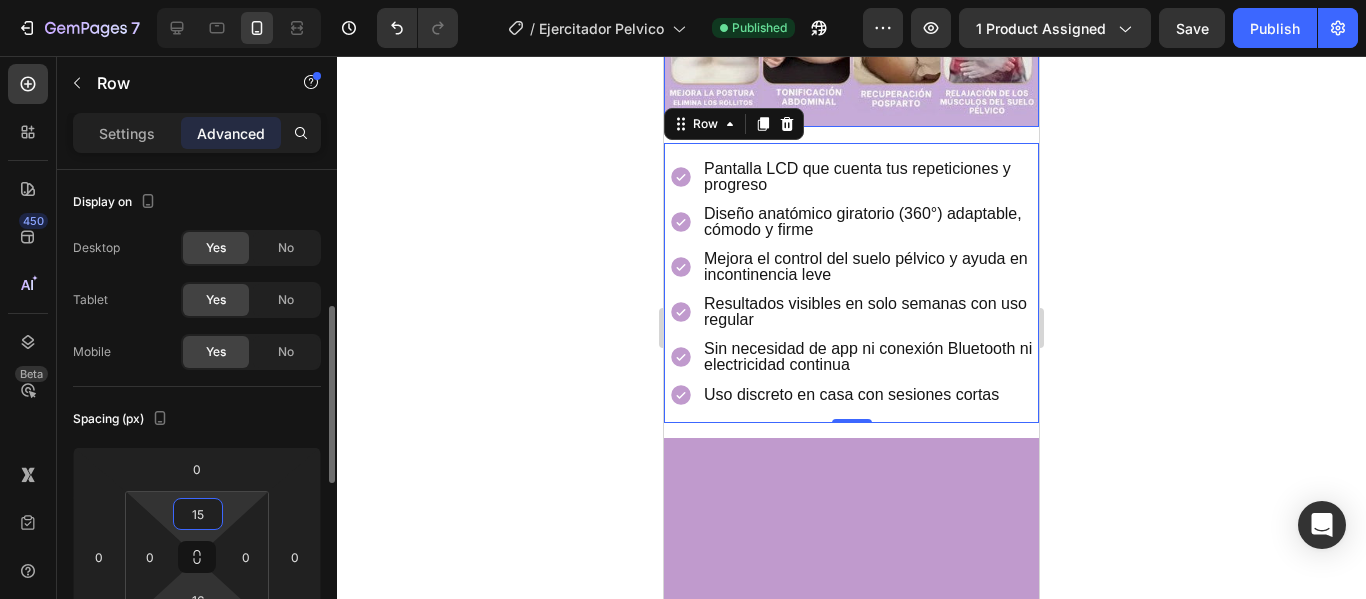 scroll, scrollTop: 100, scrollLeft: 0, axis: vertical 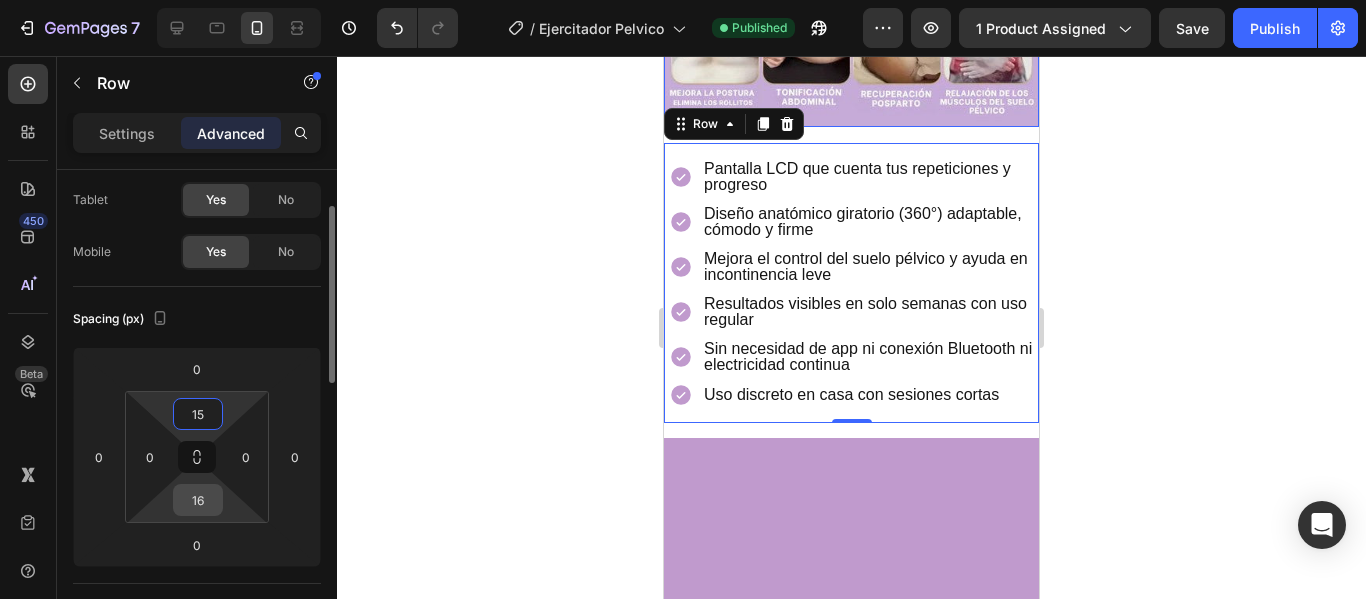 type on "15" 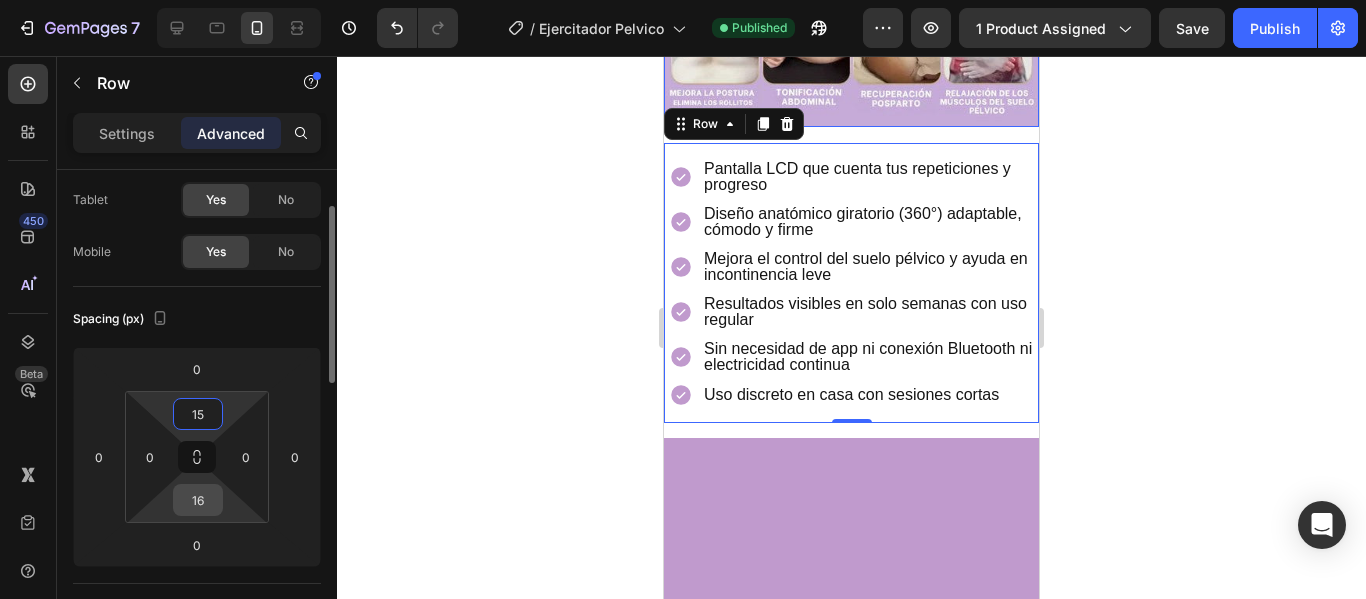 click on "16" at bounding box center [198, 500] 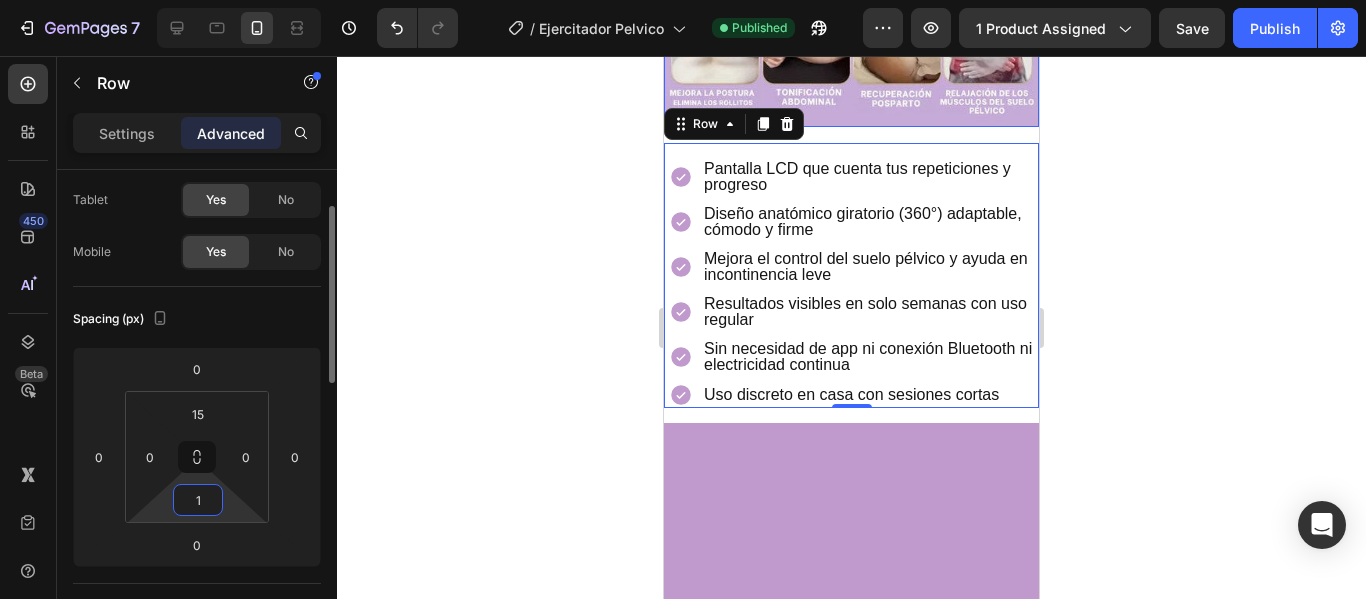 type on "15" 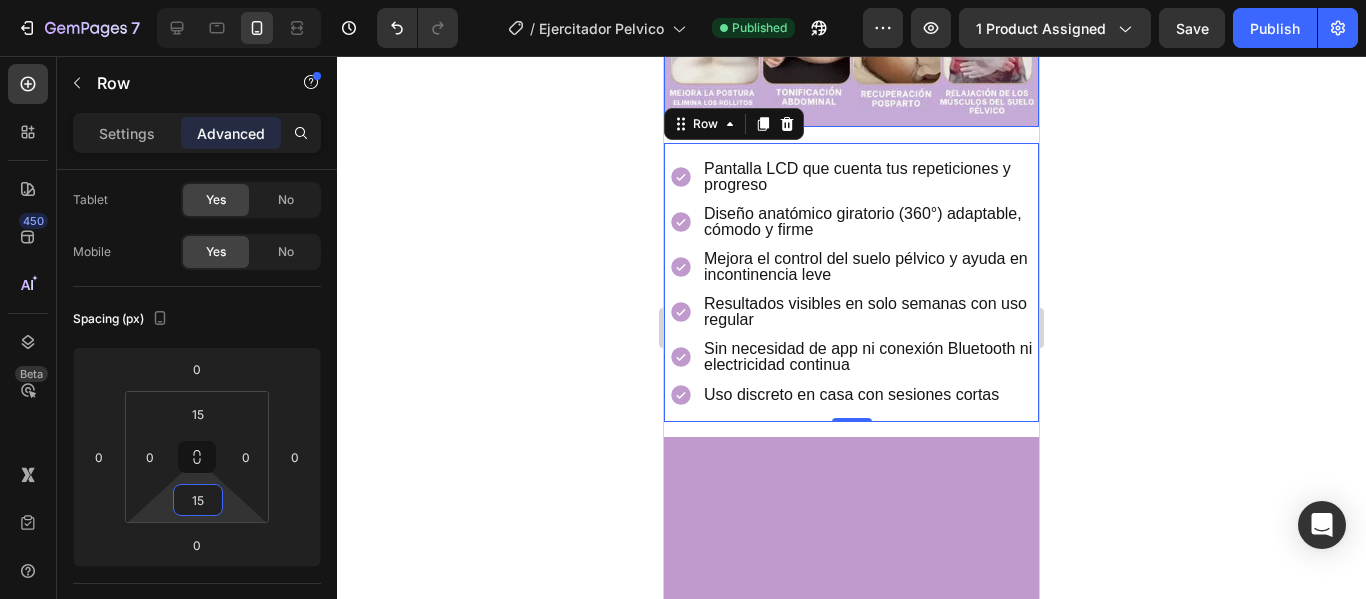 click 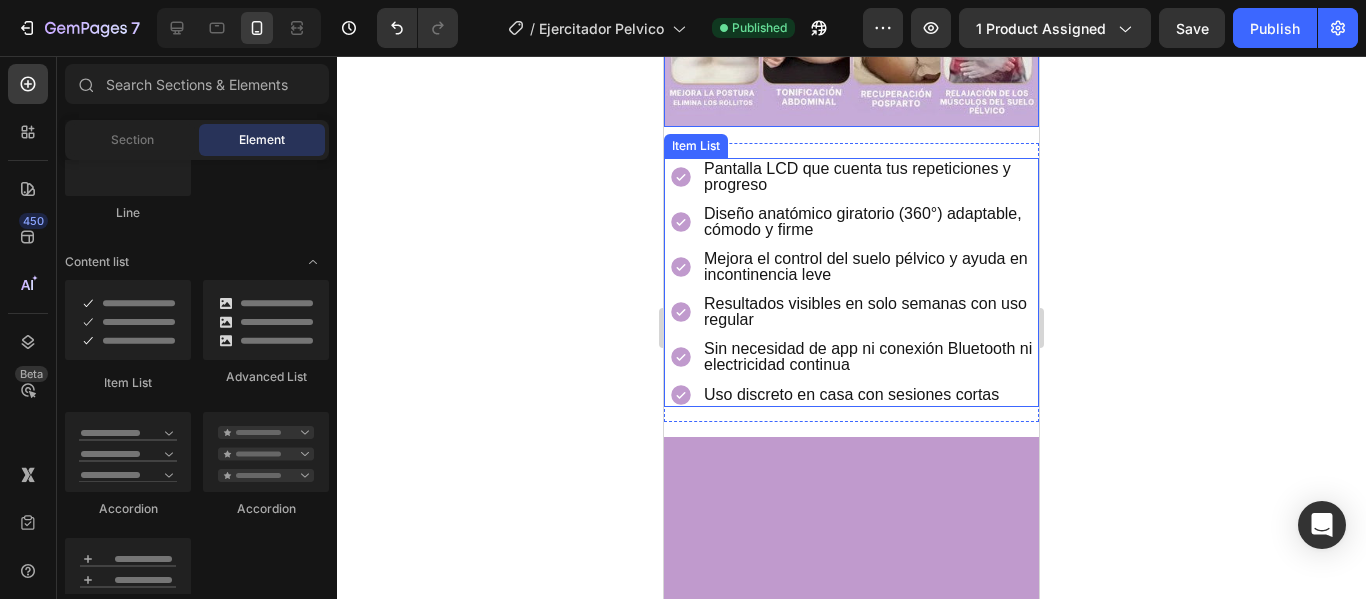click on "Pantalla LCD que cuenta tus repeticiones y progreso" at bounding box center (854, 177) 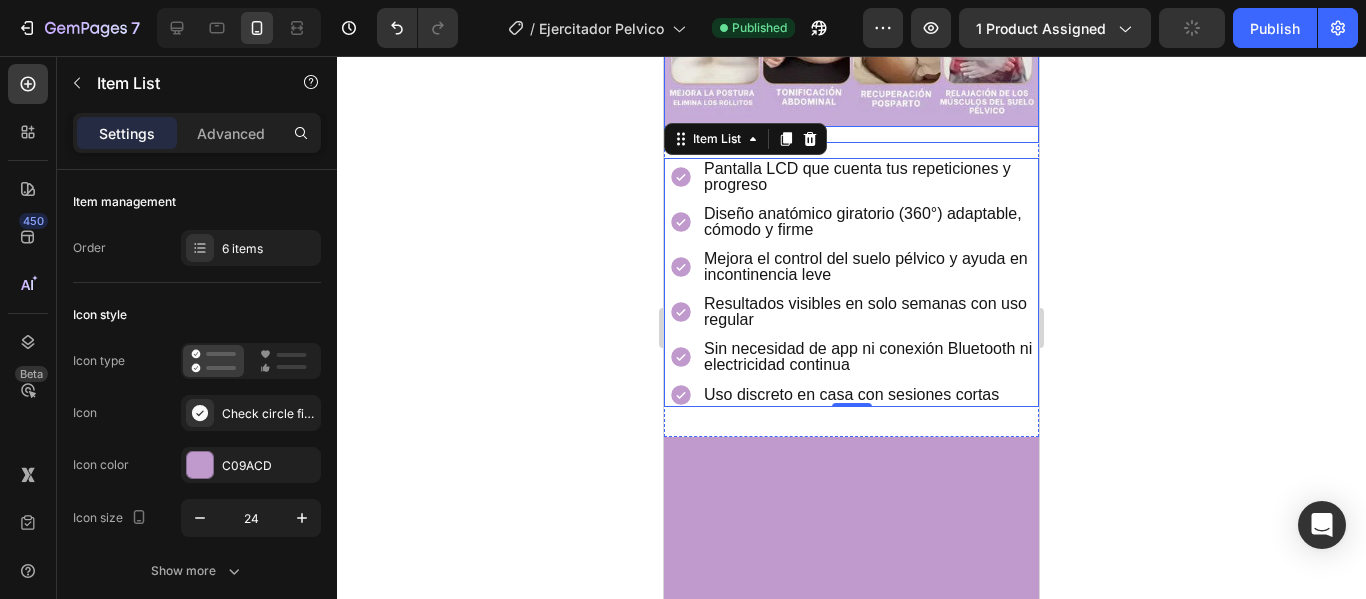 click on "Image Row" at bounding box center [851, 4] 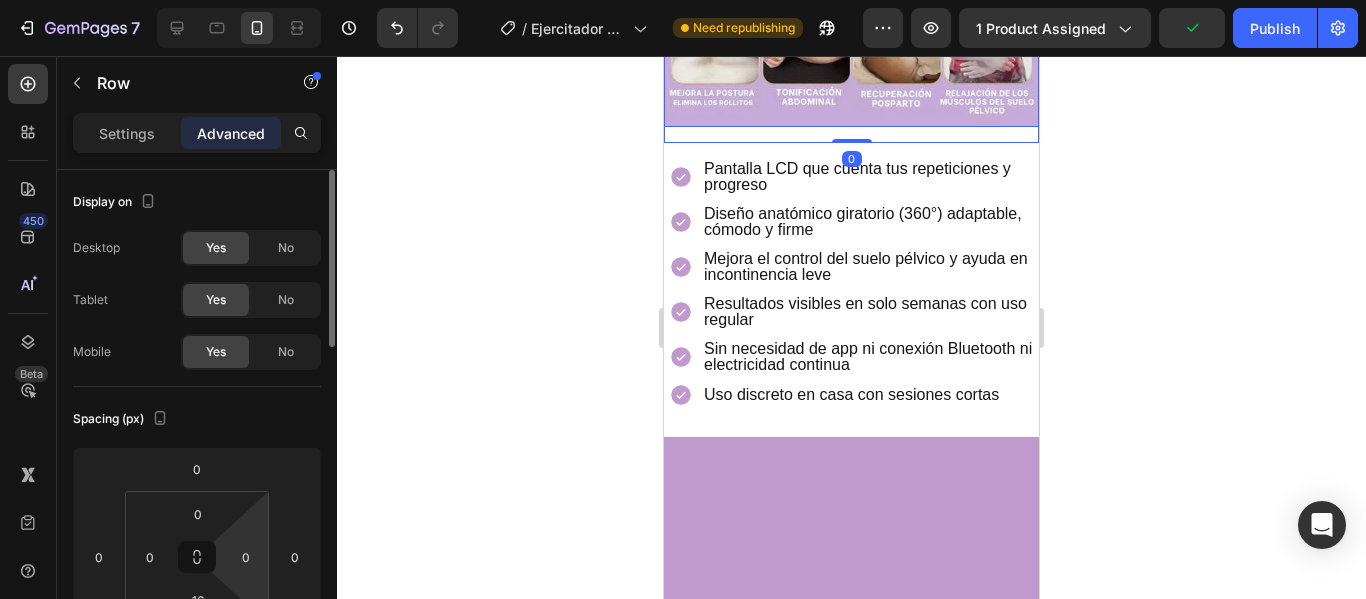 scroll, scrollTop: 200, scrollLeft: 0, axis: vertical 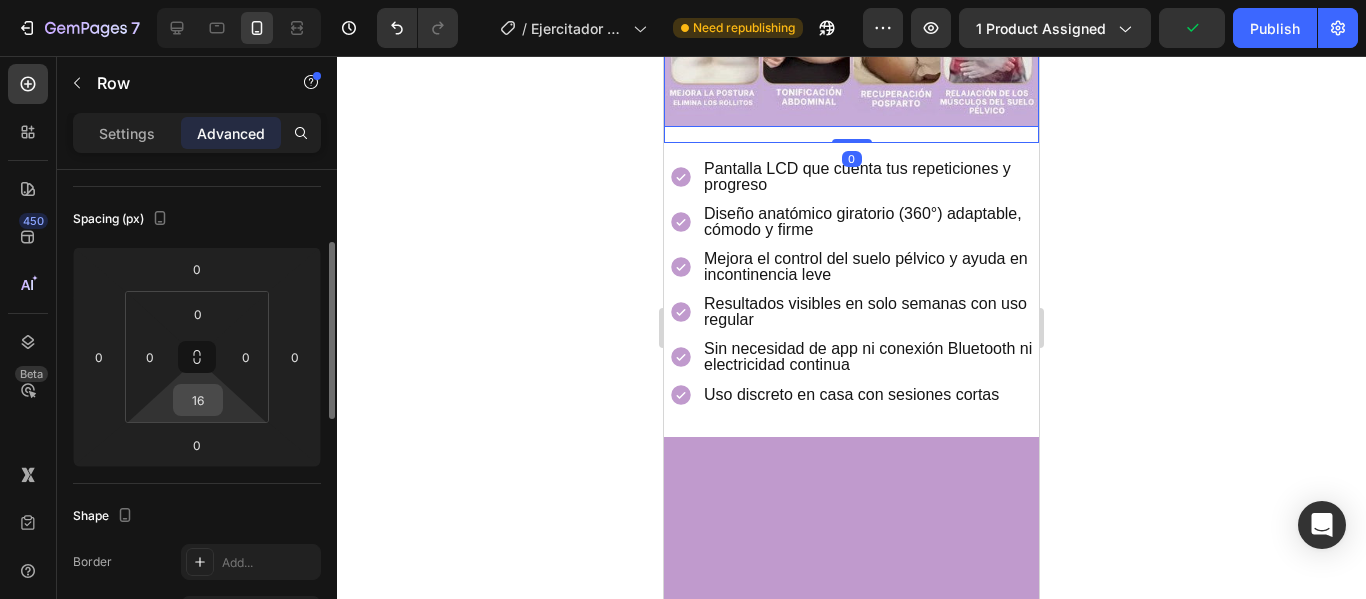 click on "16" at bounding box center (198, 400) 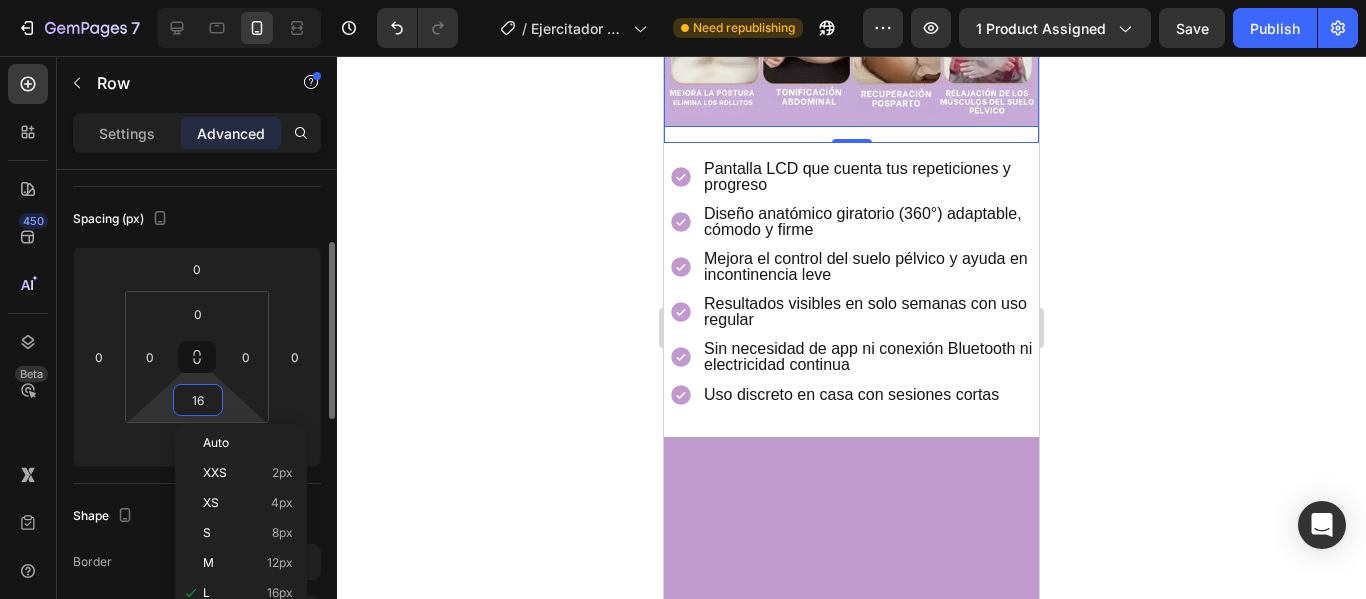 type on "0" 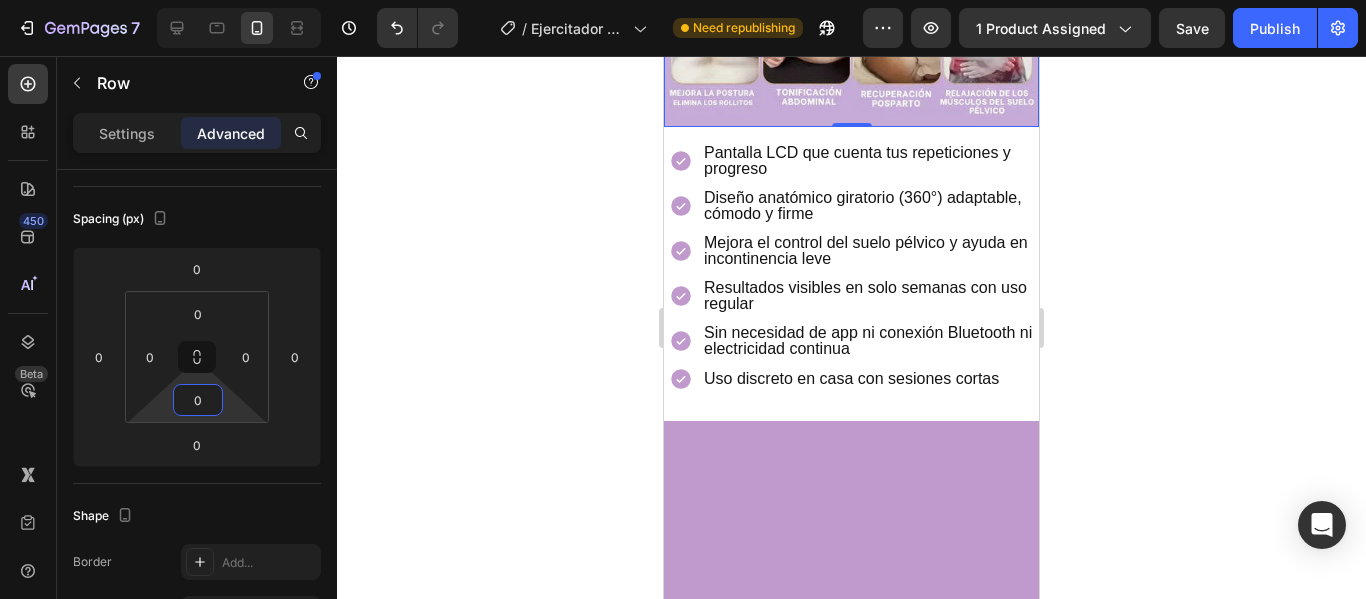 click 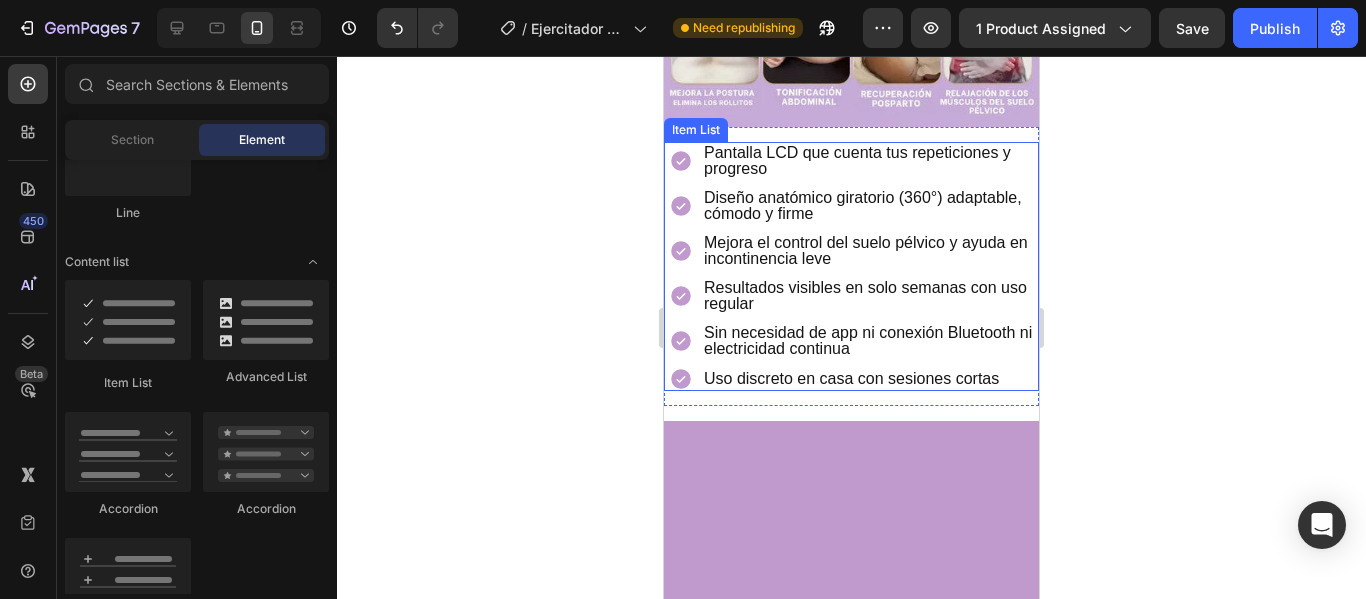 click 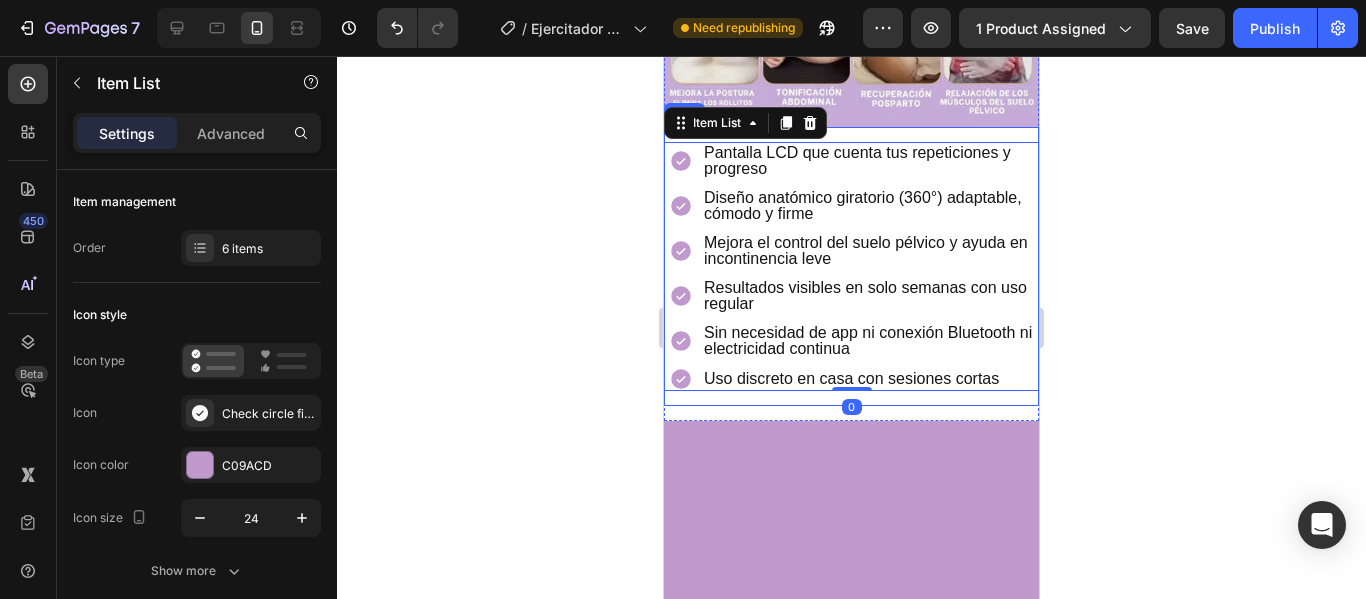 click on "Pantalla LCD que cuenta tus repeticiones y progreso Diseño anatómico giratorio (360°) adaptable, cómodo y firme Mejora el control del suelo pélvico y ayuda en incontinencia leve Resultados visibles en solo semanas con uso regular Sin necesidad de app ni conexión Bluetooth ni electricidad continua Uso discreto en casa con sesiones cortas Item List   0 Row" at bounding box center (851, 266) 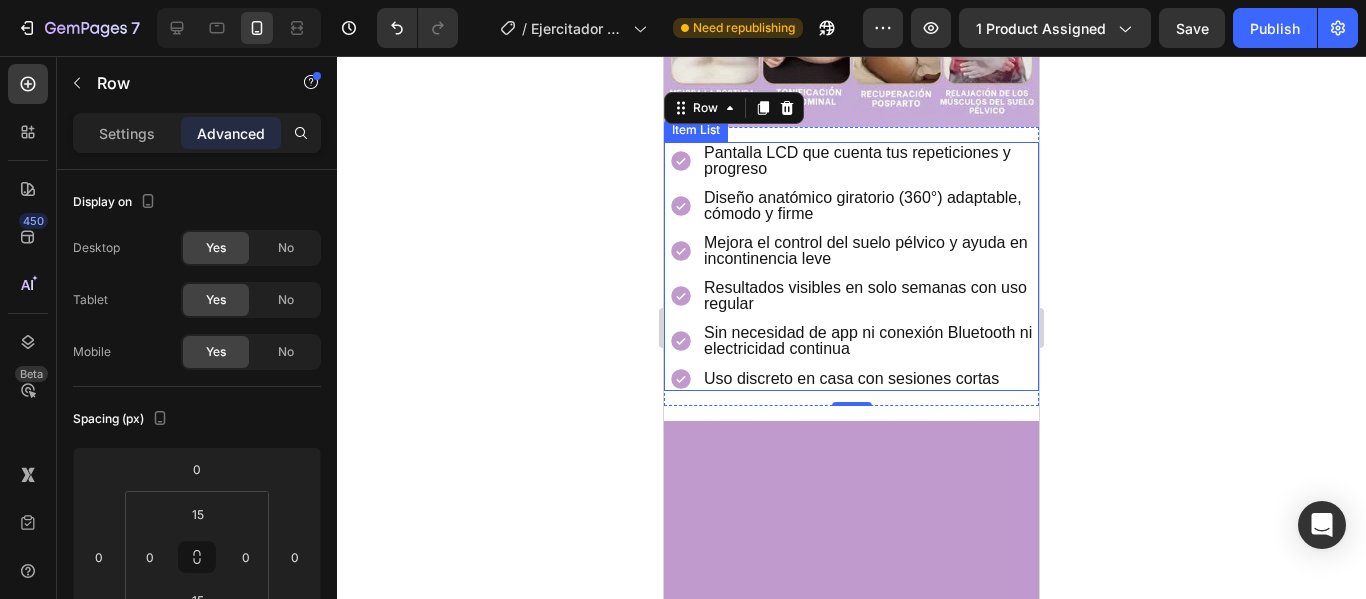 click on "Pantalla LCD que cuenta tus repeticiones y progreso Diseño anatómico giratorio (360°) adaptable, cómodo y firme Mejora el control del suelo pélvico y ayuda en incontinencia leve Resultados visibles en solo semanas con uso regular Sin necesidad de app ni conexión Bluetooth ni electricidad continua Uso discreto en casa con sesiones cortas" at bounding box center (854, 266) 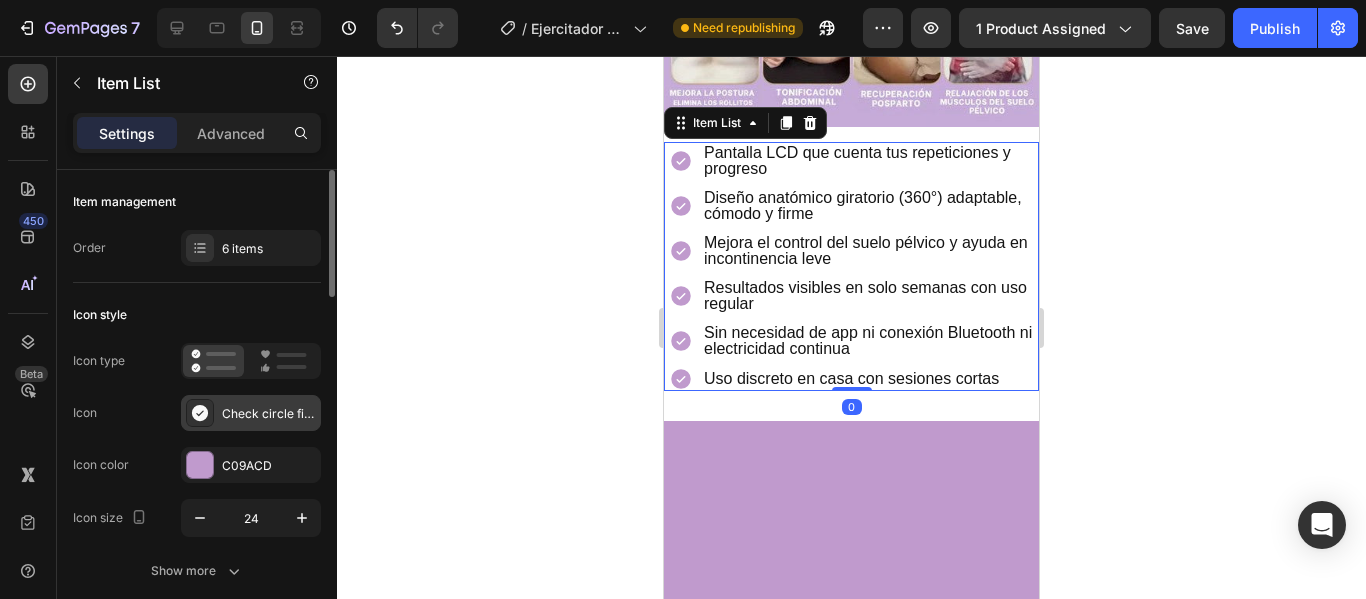 click on "Check circle filled" at bounding box center [269, 414] 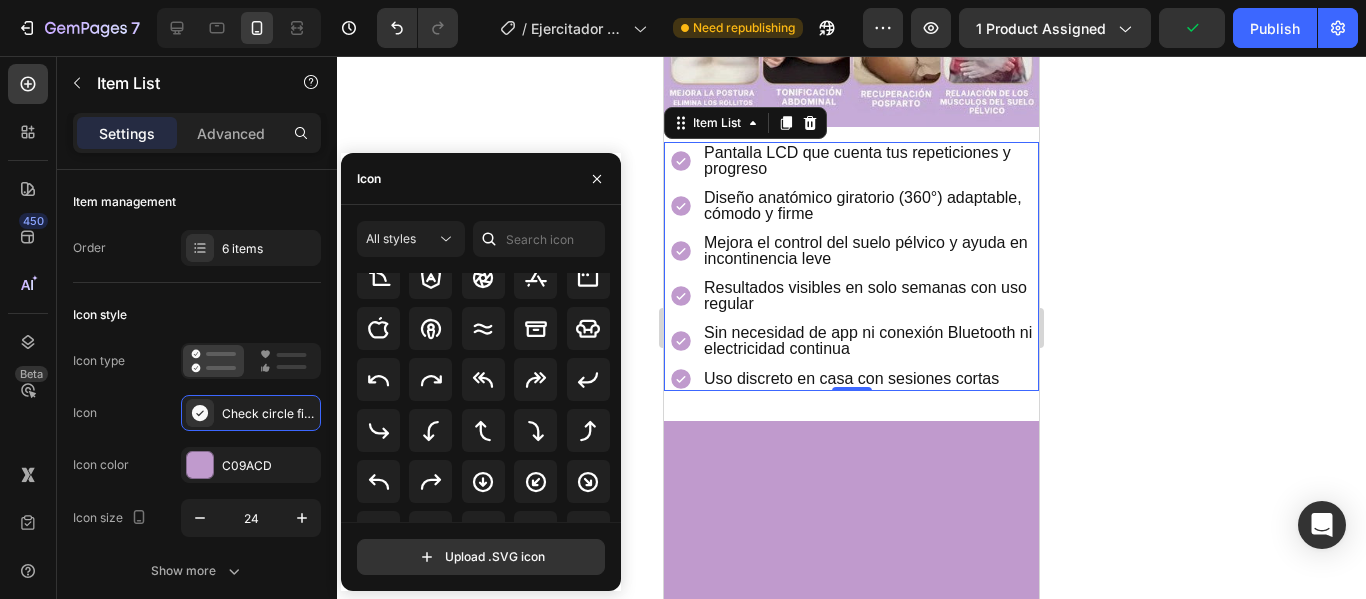 scroll, scrollTop: 363, scrollLeft: 0, axis: vertical 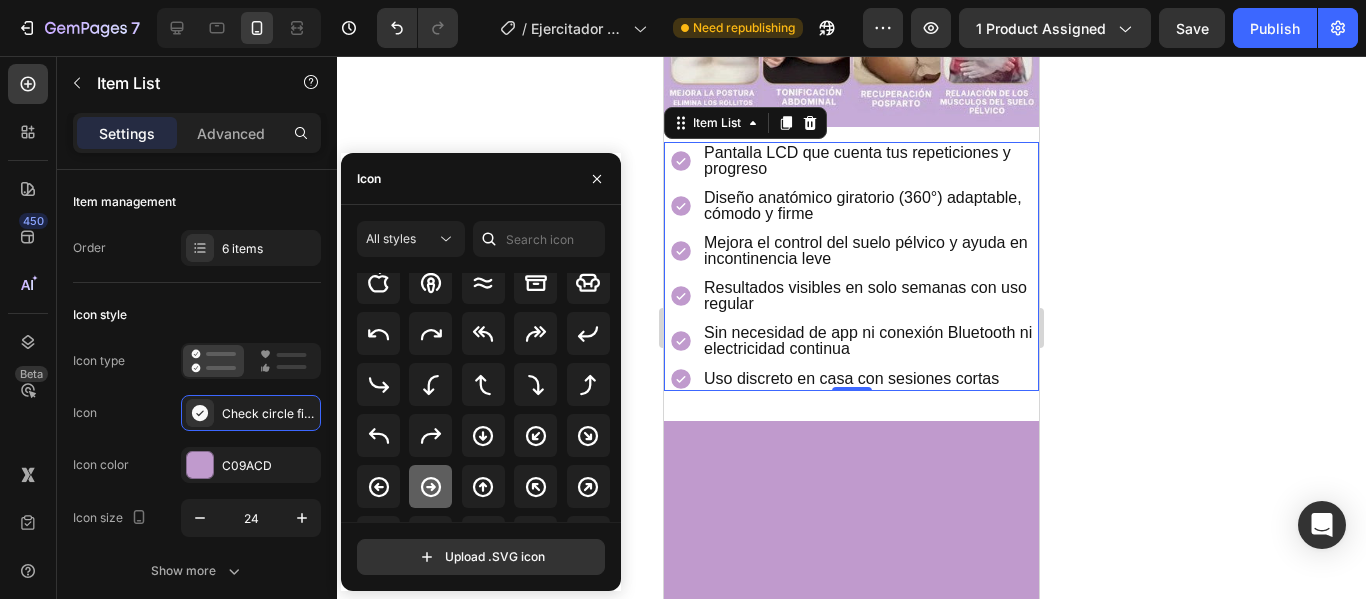 click 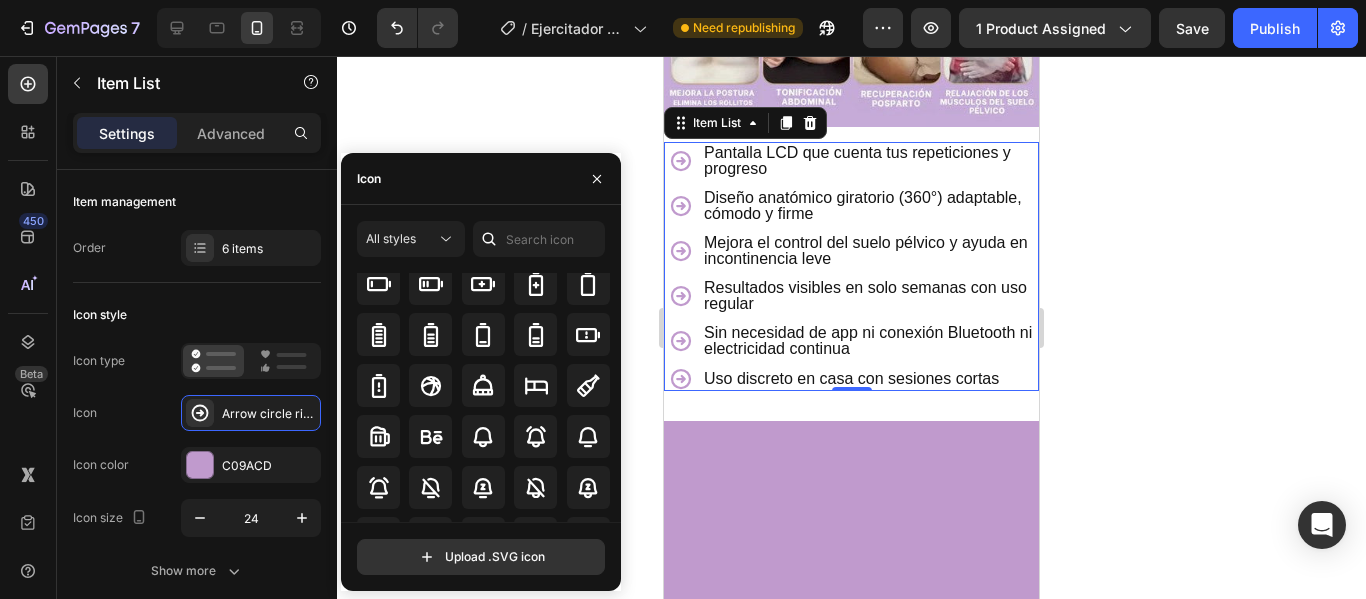 scroll, scrollTop: 1553, scrollLeft: 0, axis: vertical 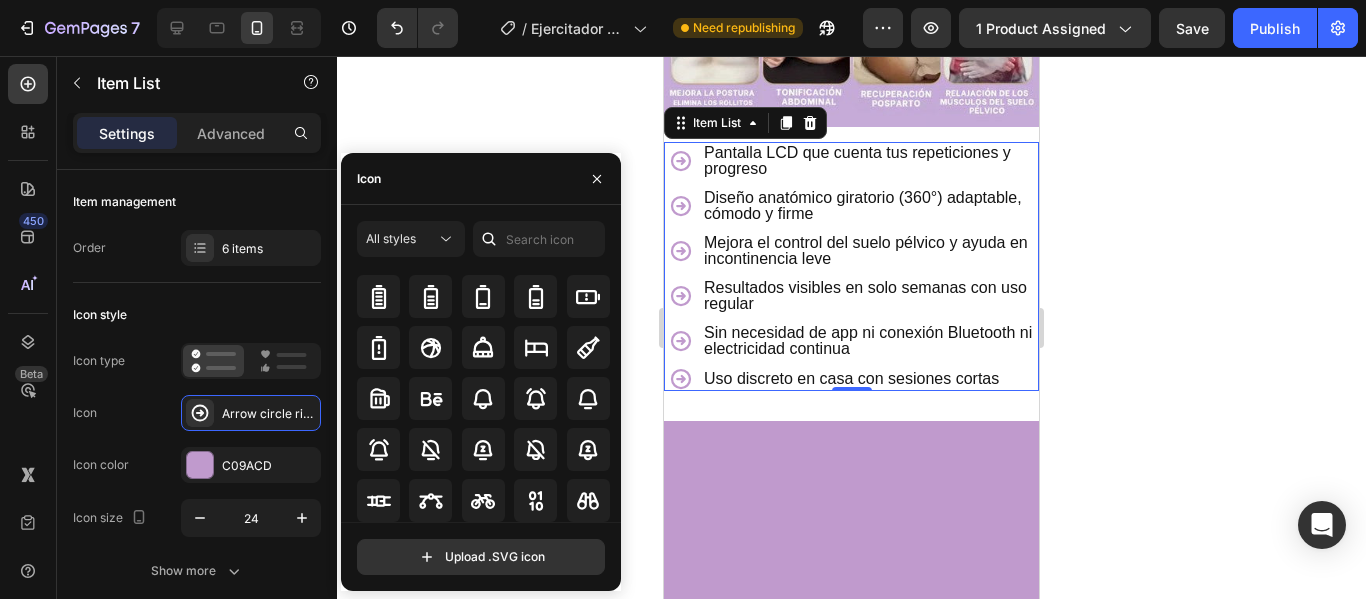 click 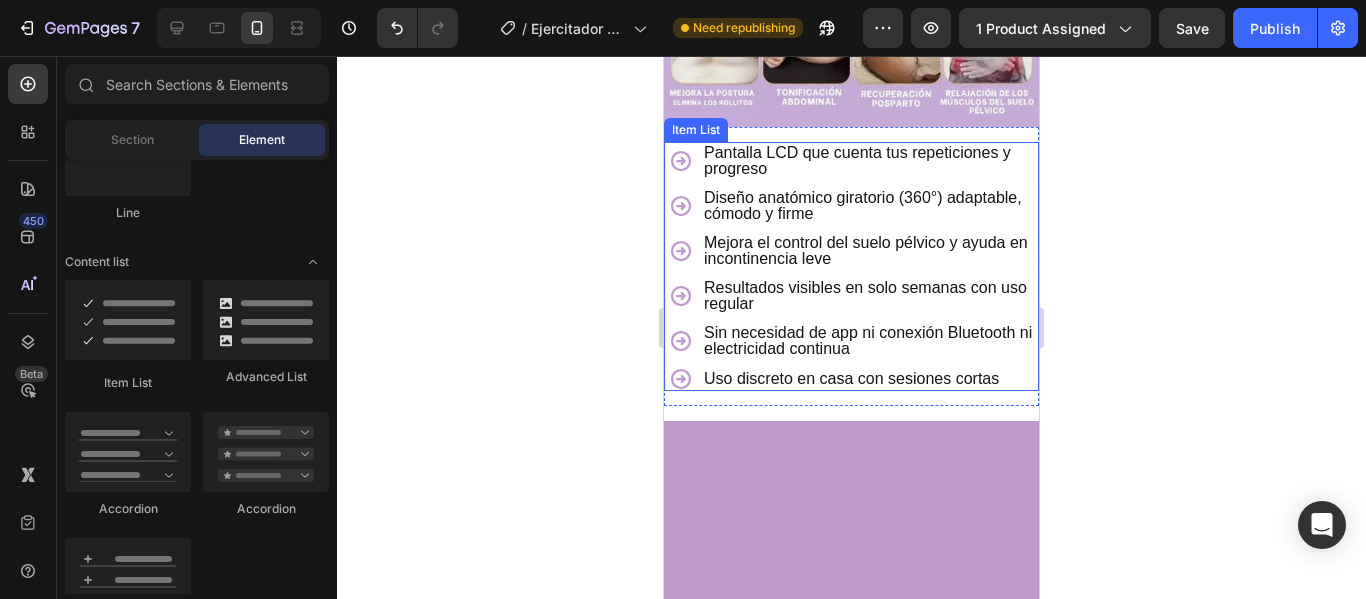 click on "Pantalla LCD que cuenta tus repeticiones y progreso" at bounding box center (870, 161) 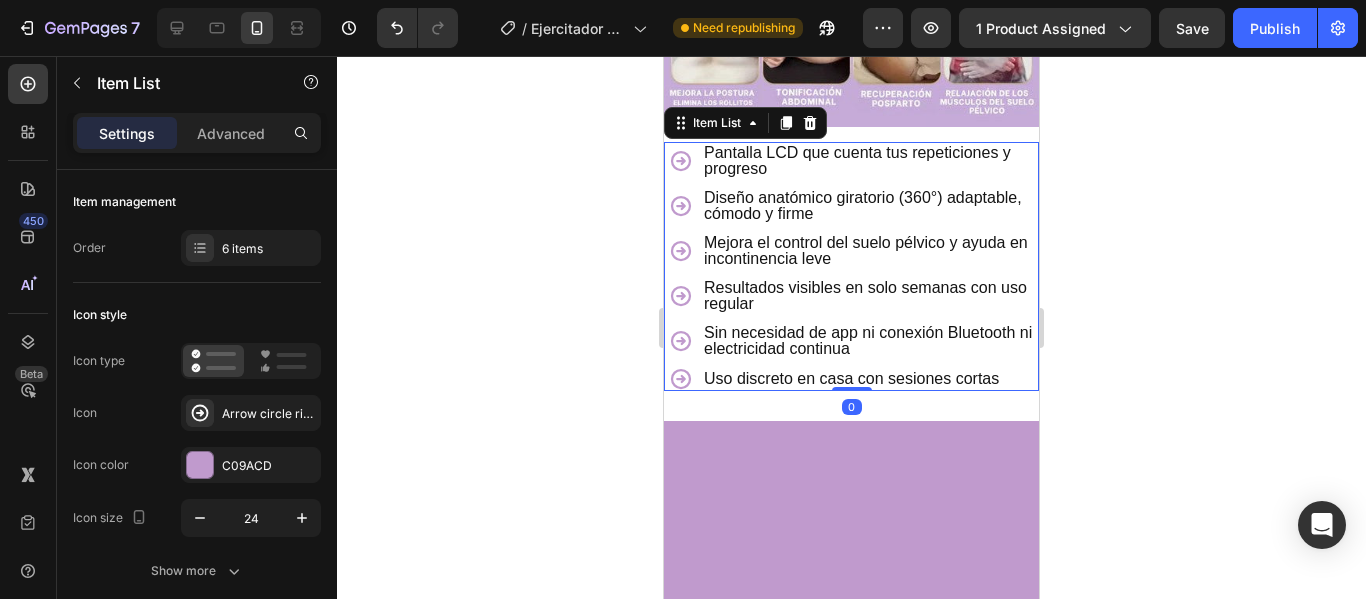 click on "Pantalla LCD que cuenta tus repeticiones y progreso" at bounding box center [870, 161] 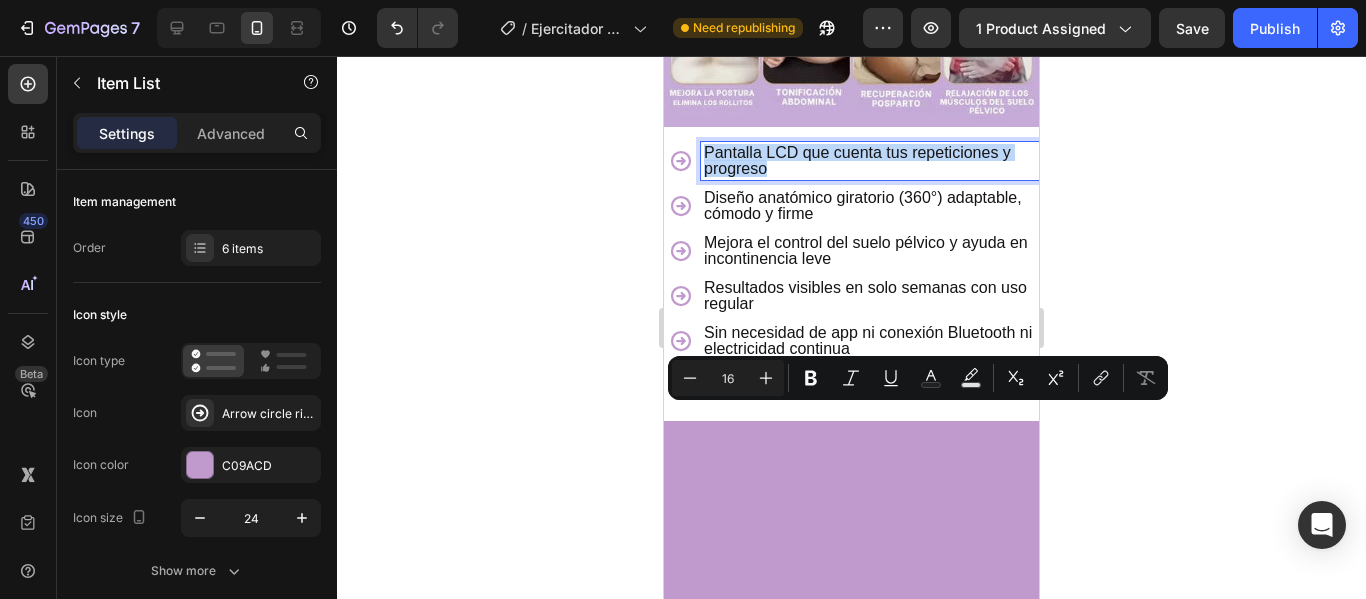 drag, startPoint x: 791, startPoint y: 436, endPoint x: 709, endPoint y: 414, distance: 84.89994 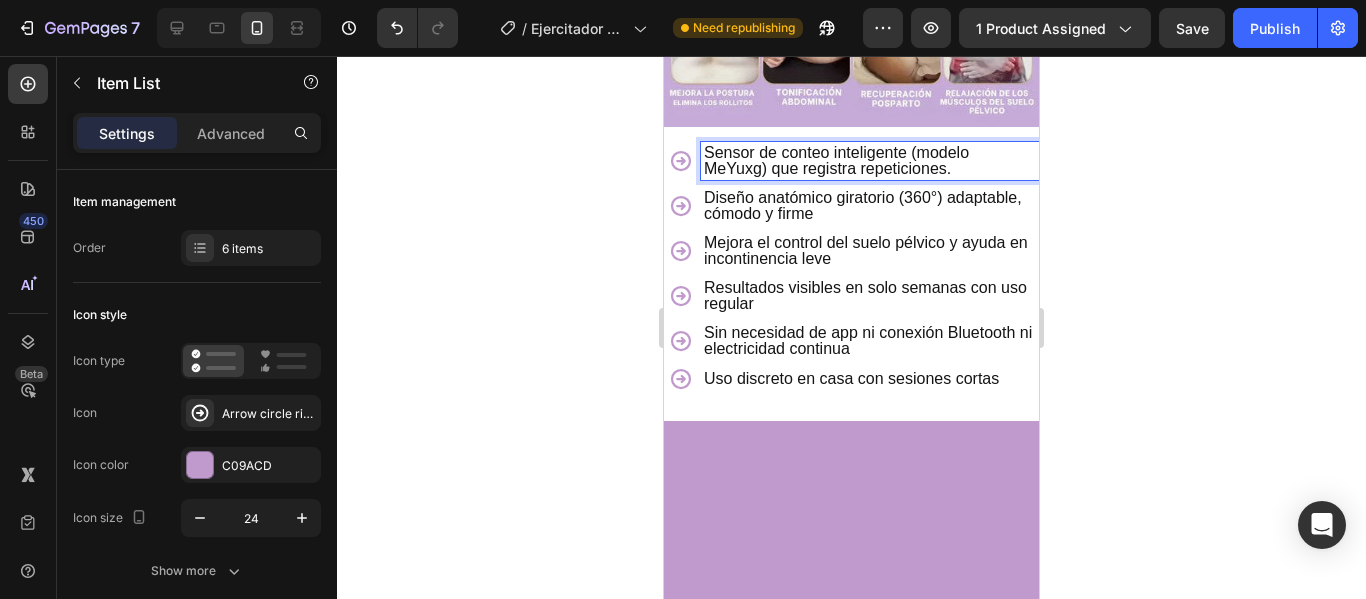 click on "Sensor de conteo inteligente (modelo MeYuxg) que registra repeticiones." at bounding box center [870, 161] 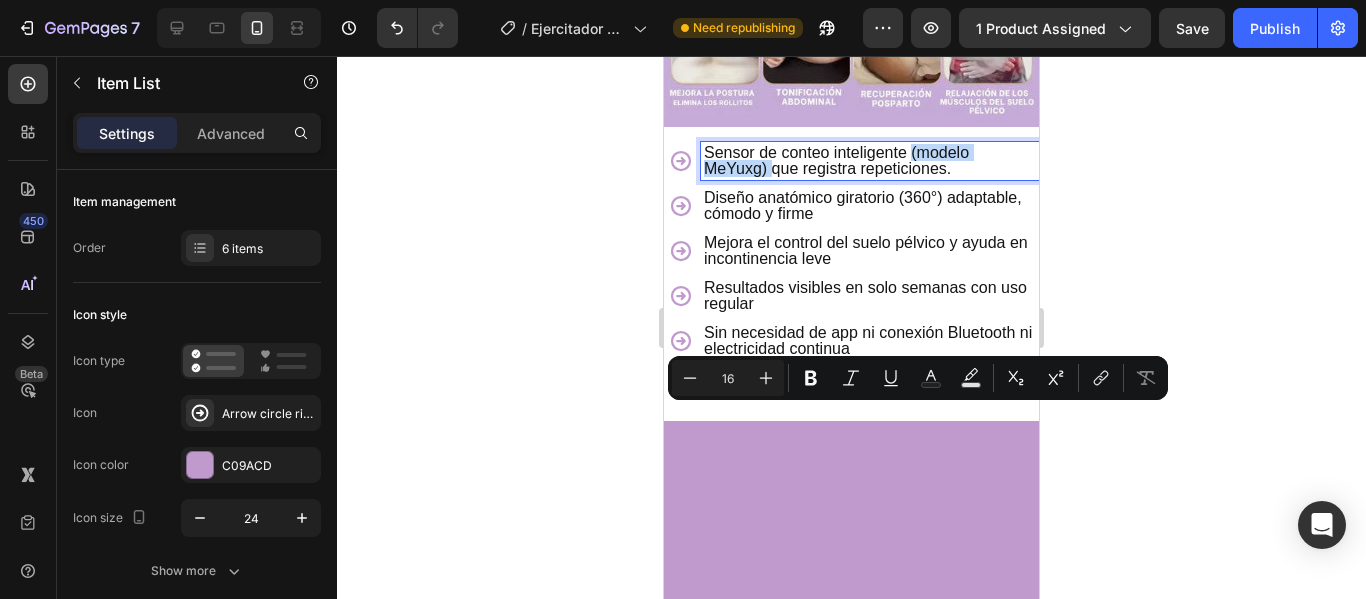 drag, startPoint x: 772, startPoint y: 432, endPoint x: 912, endPoint y: 420, distance: 140.51335 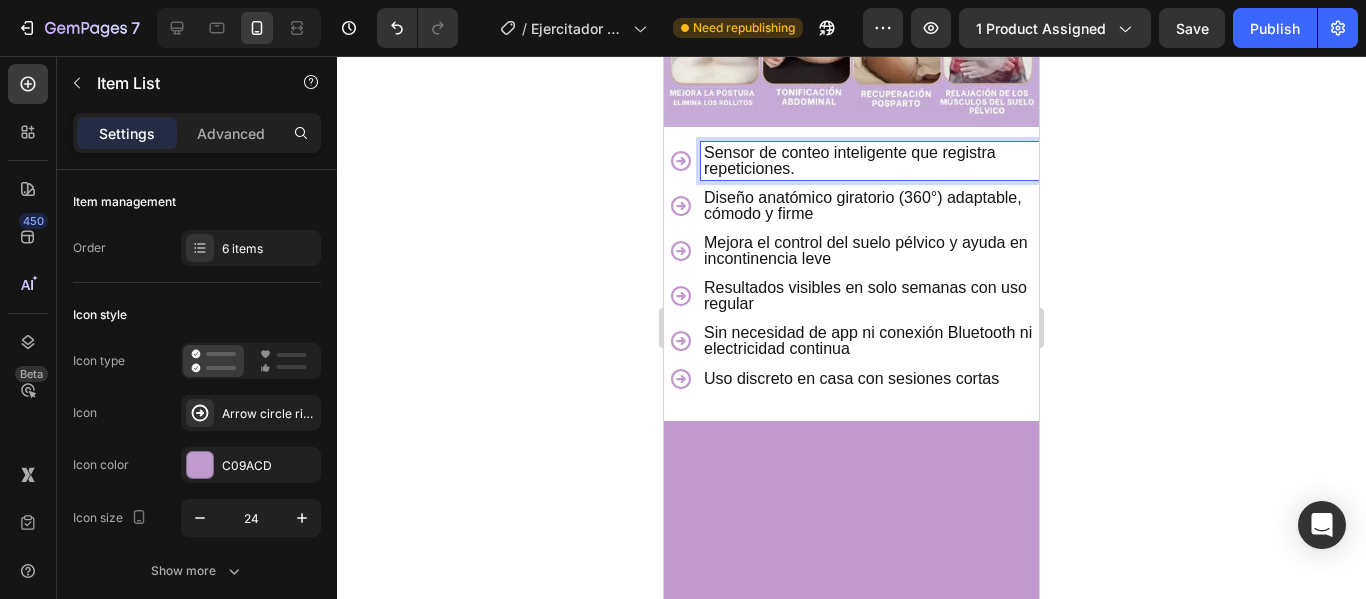 click 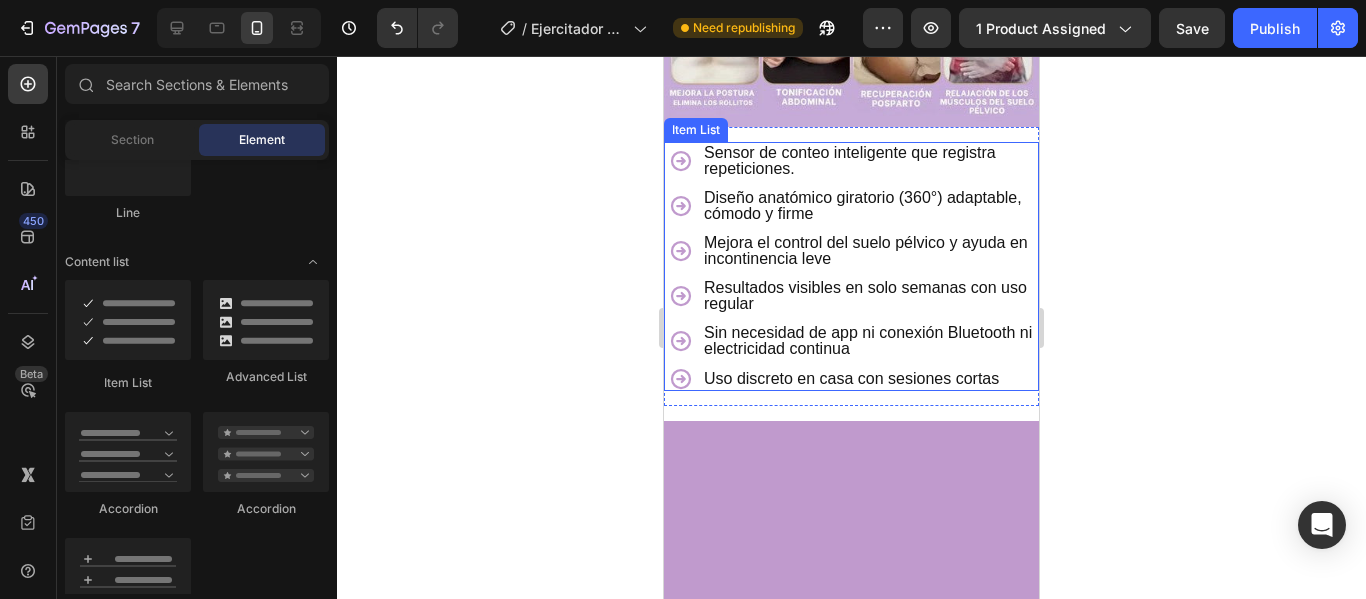 click on "Diseño anatómico giratorio (360°) adaptable, cómodo y firme" at bounding box center [870, 206] 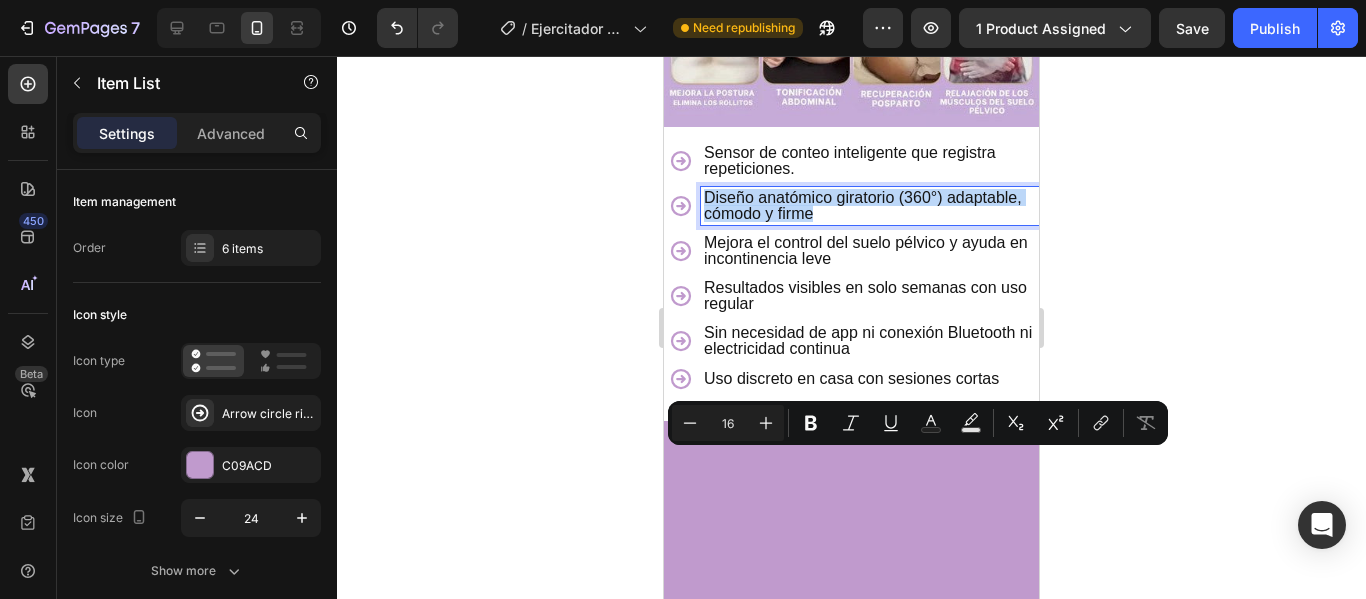 drag, startPoint x: 908, startPoint y: 478, endPoint x: 704, endPoint y: 464, distance: 204.47983 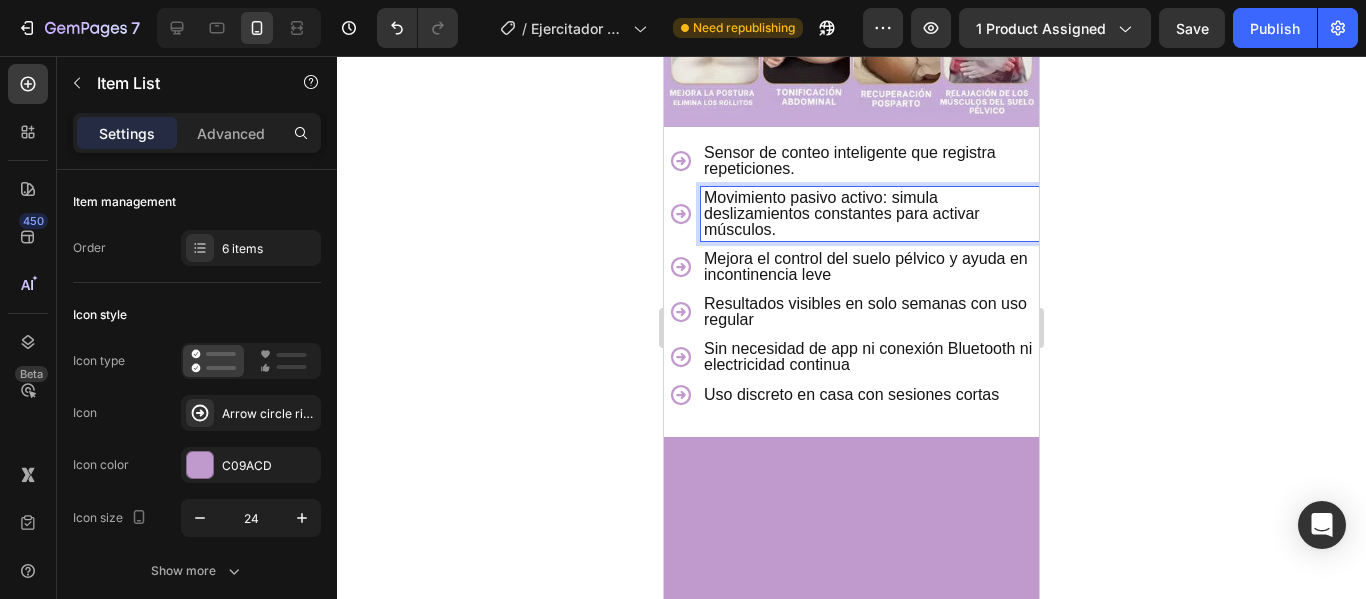 click 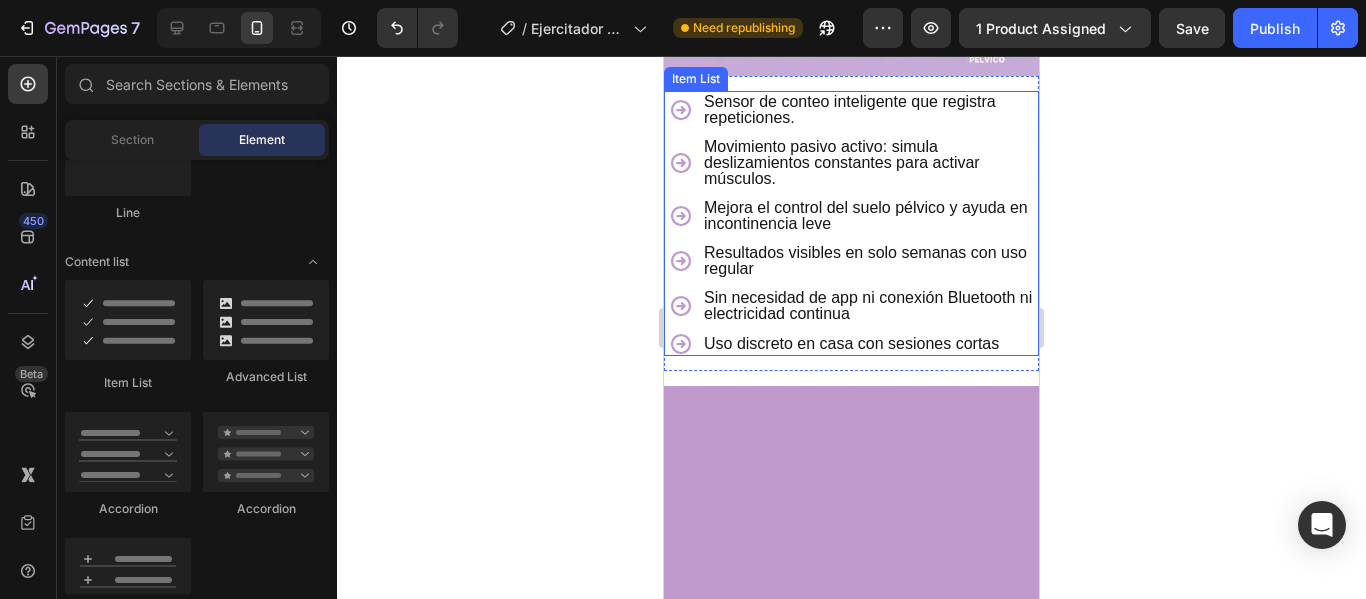 scroll, scrollTop: 2076, scrollLeft: 0, axis: vertical 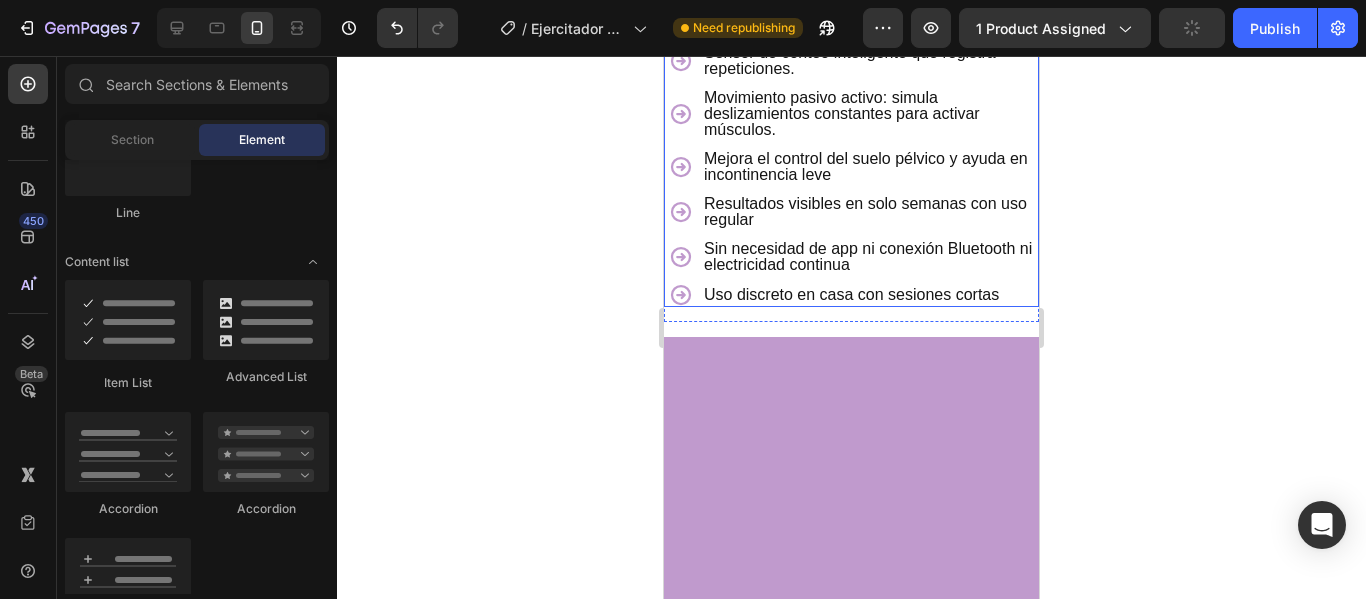 click on "Mejora el control del suelo pélvico y ayuda en incontinencia leve" at bounding box center (870, 167) 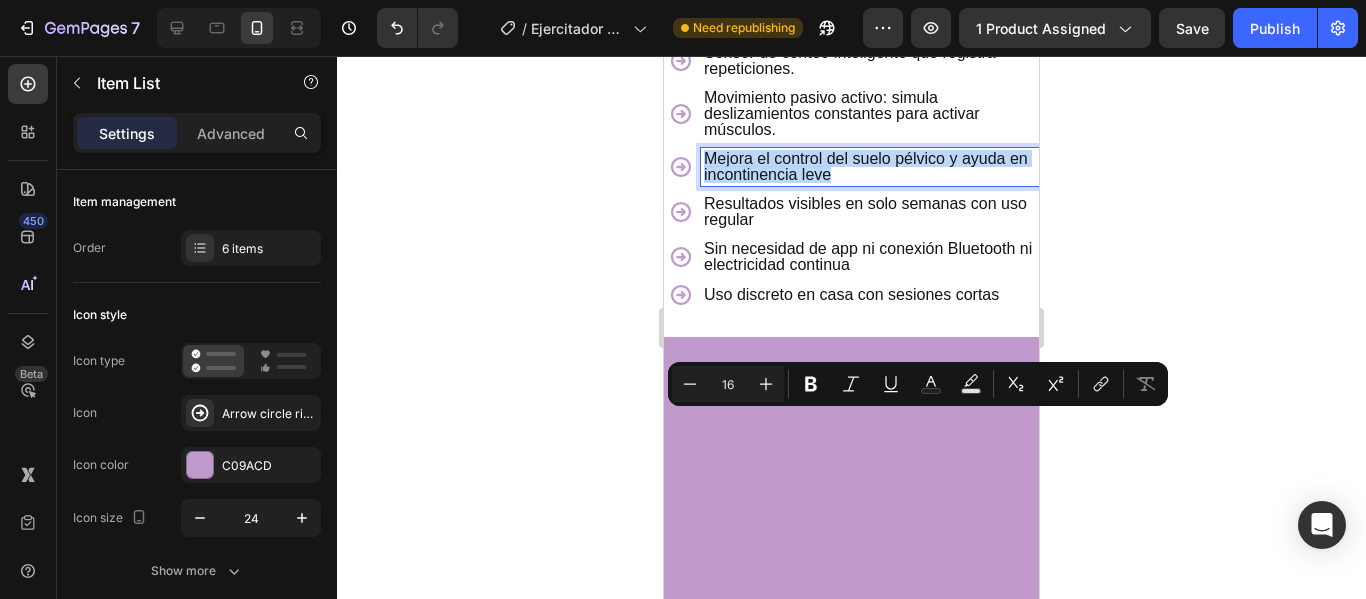drag, startPoint x: 875, startPoint y: 434, endPoint x: 708, endPoint y: 424, distance: 167.29913 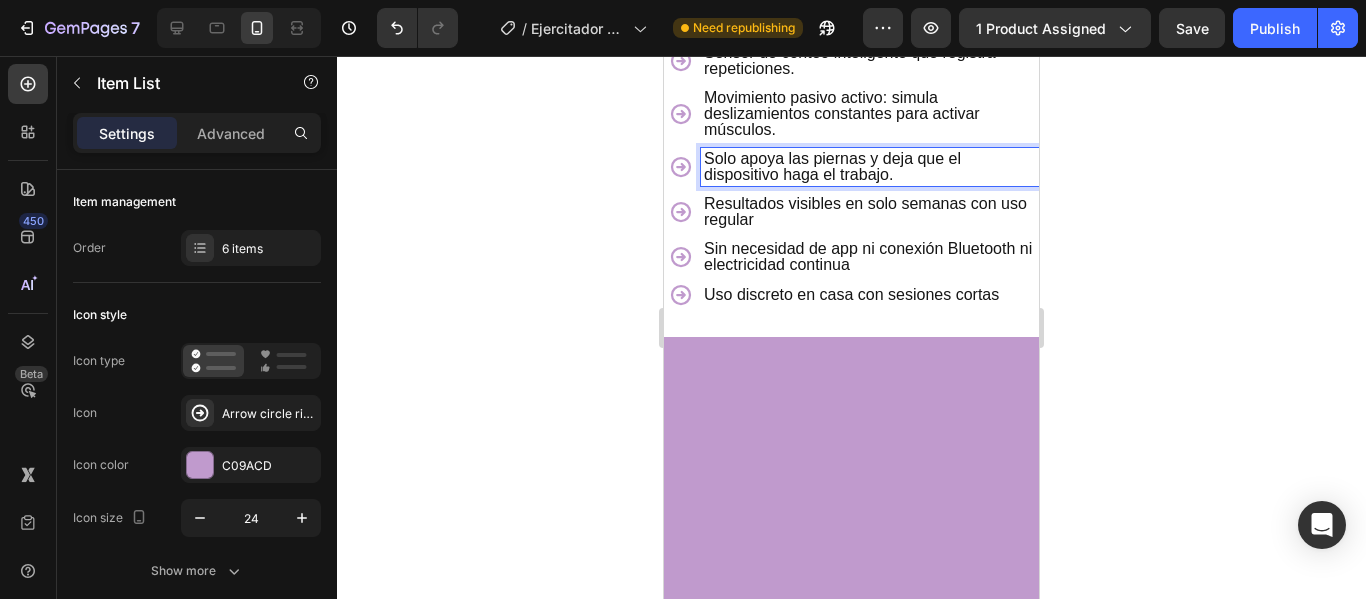 click 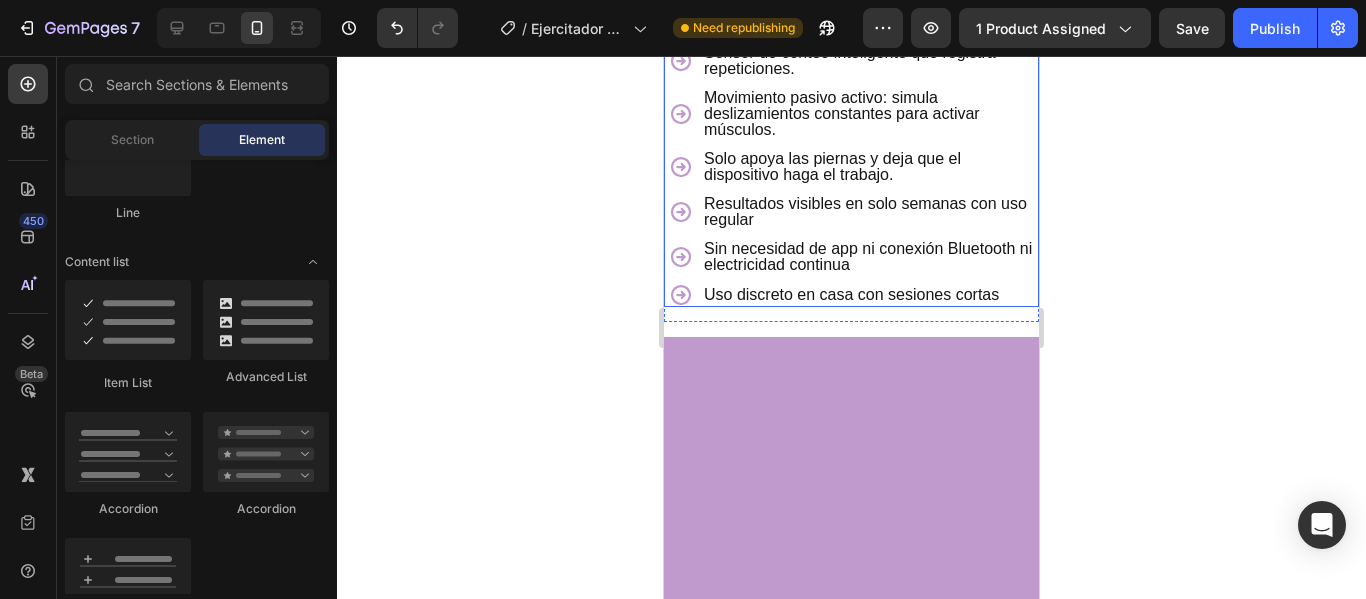 click on "Sensor de conteo inteligente que registra repeticiones.
Movimiento pasivo activo: simula deslizamientos constantes para activar músculos.
Solo apoya las piernas y deja que el dispositivo haga el trabajo.
Resultados visibles en solo semanas con uso regular
Sin necesidad de app ni conexión Bluetooth ni electricidad continua
Uso discreto en casa con sesiones cortas" at bounding box center [854, 174] 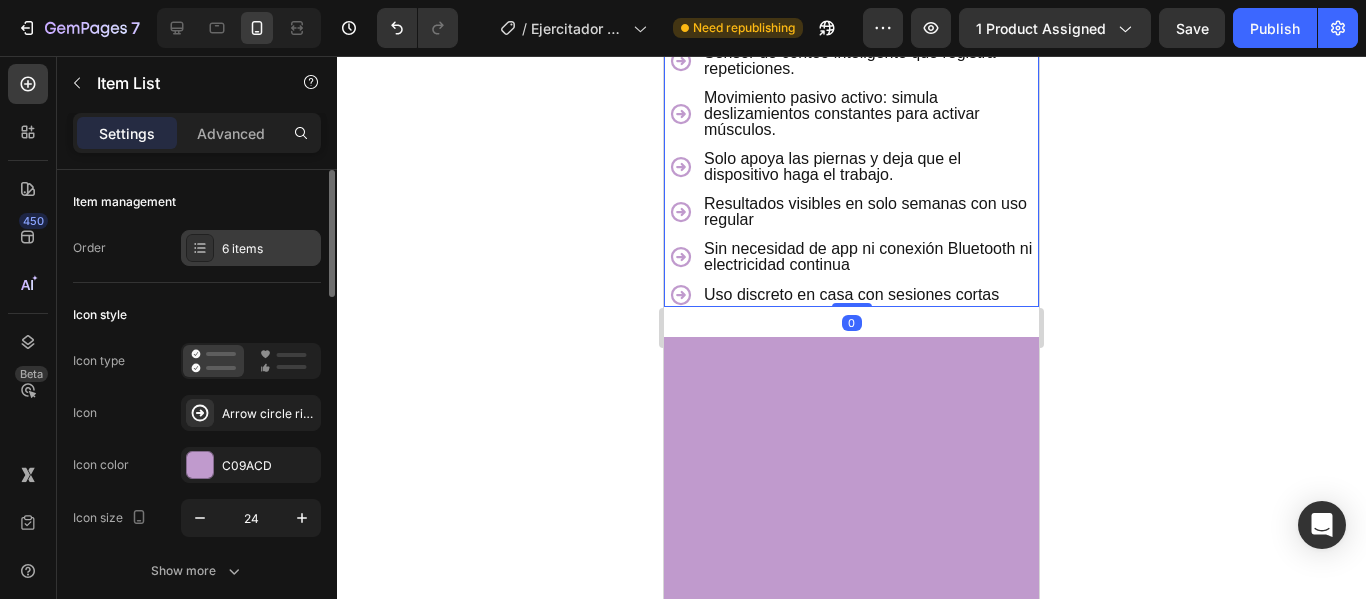 click on "6 items" at bounding box center (269, 249) 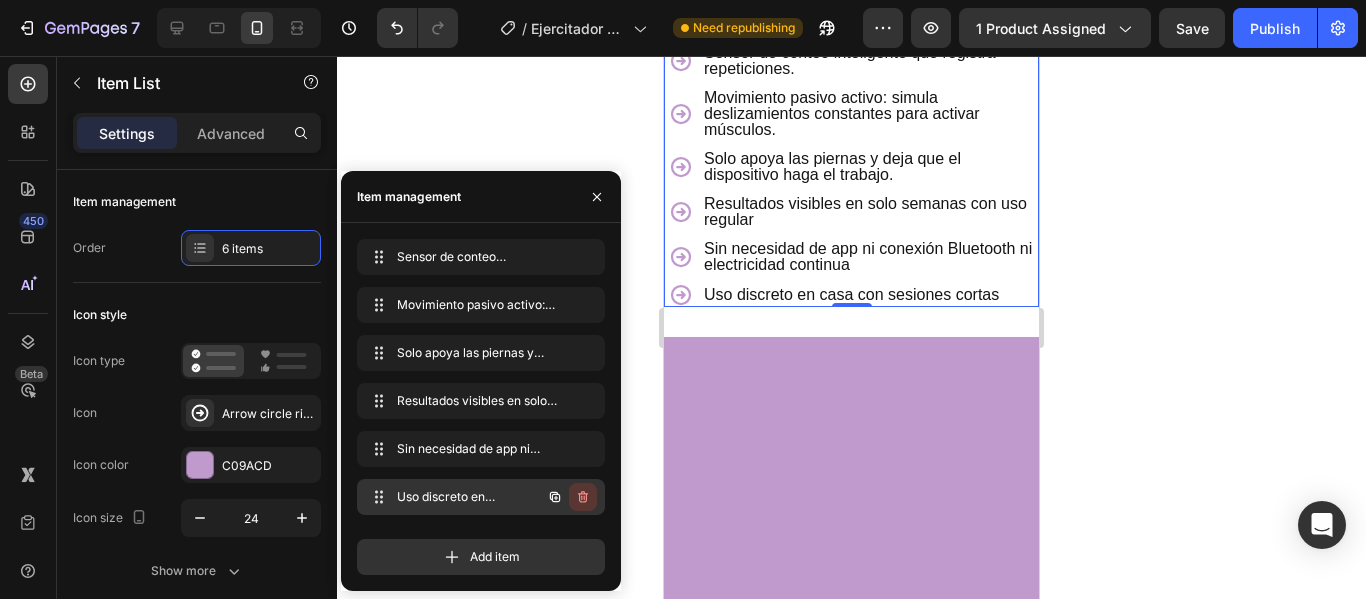 click 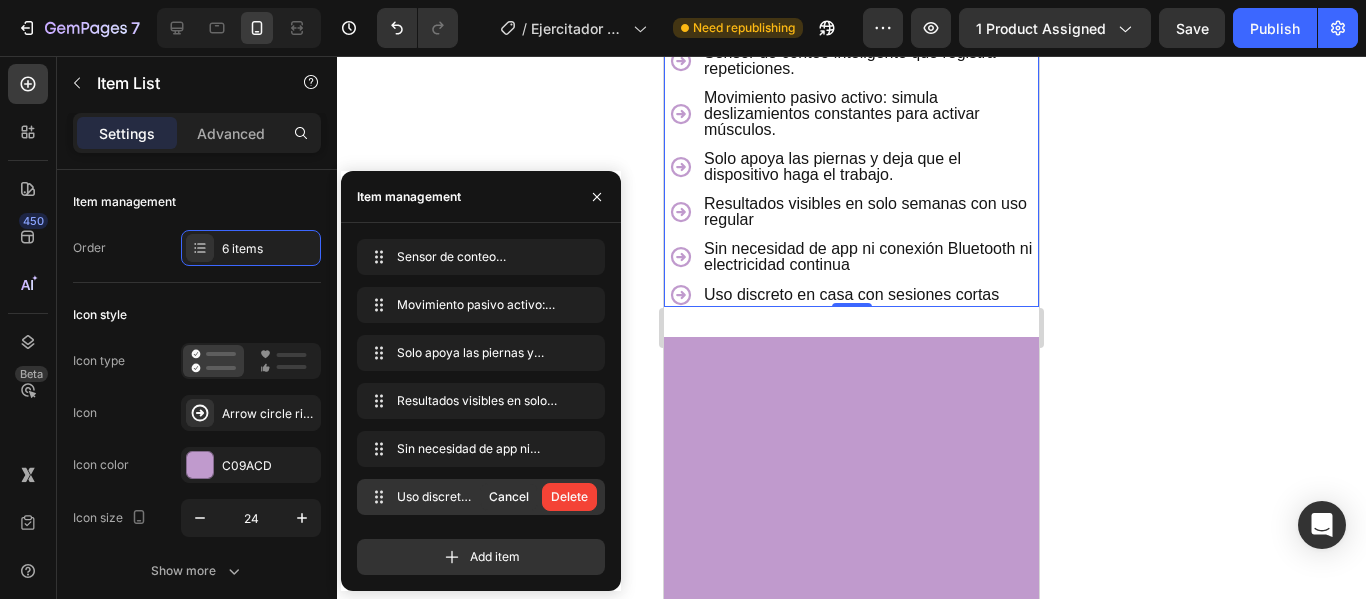 click on "Delete" at bounding box center (569, 497) 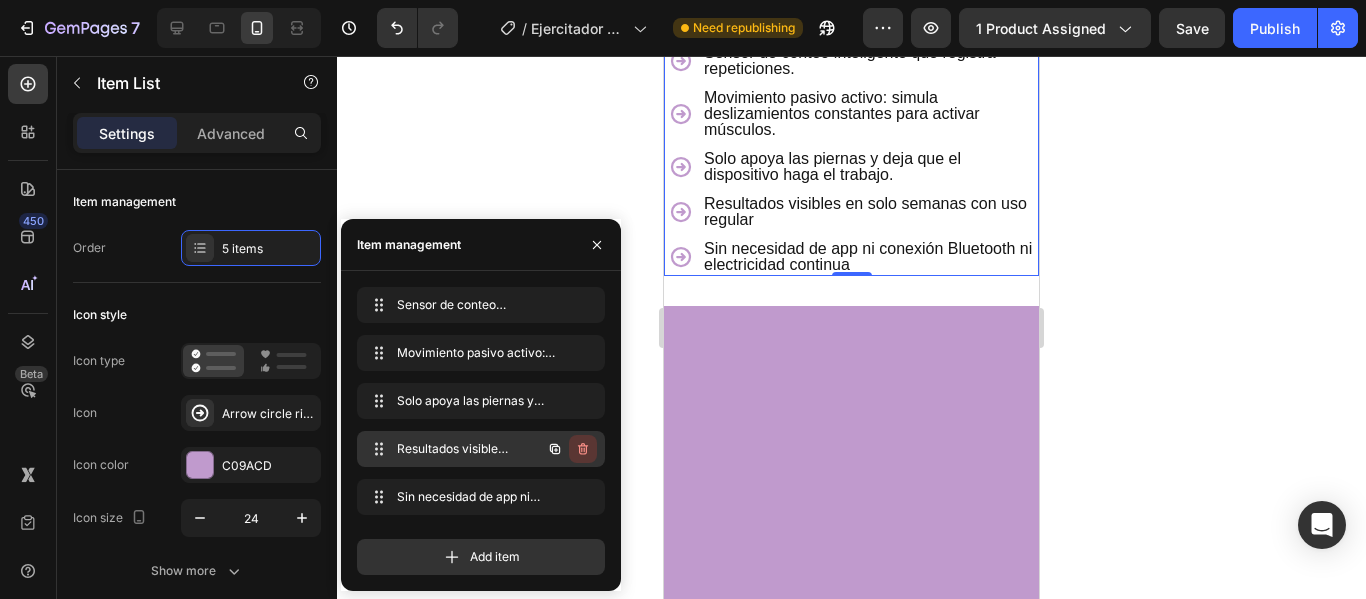 click 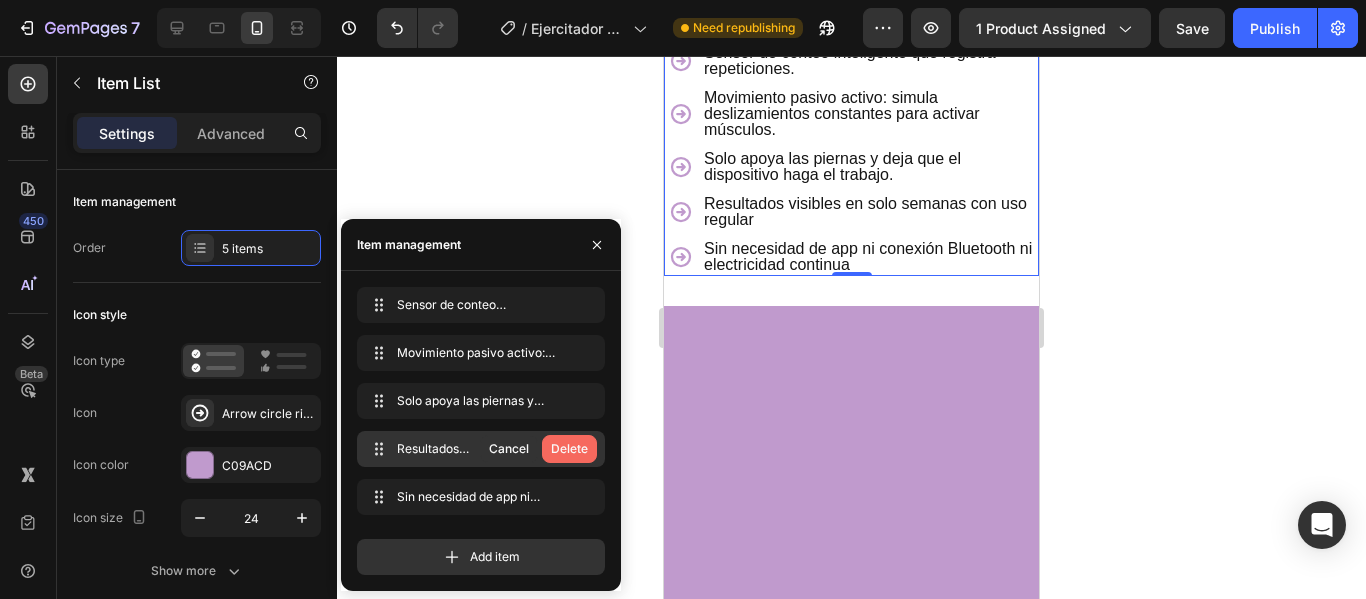 click on "Delete" at bounding box center (569, 449) 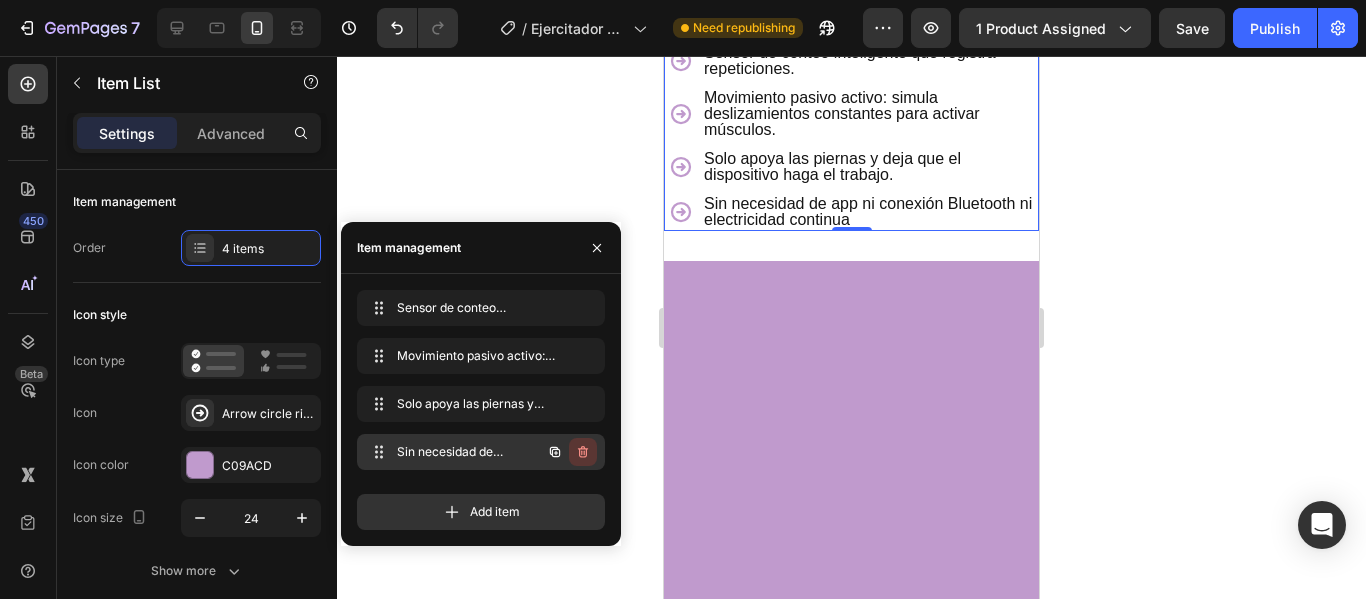 click 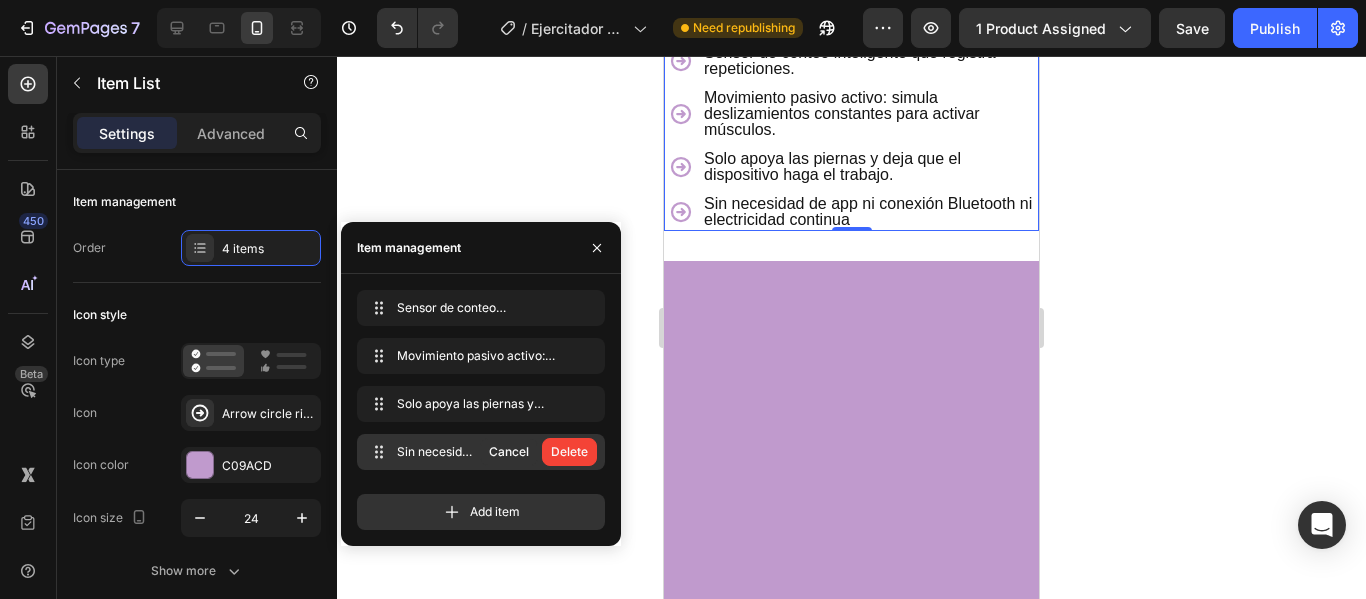 click on "Cancel   Delete" 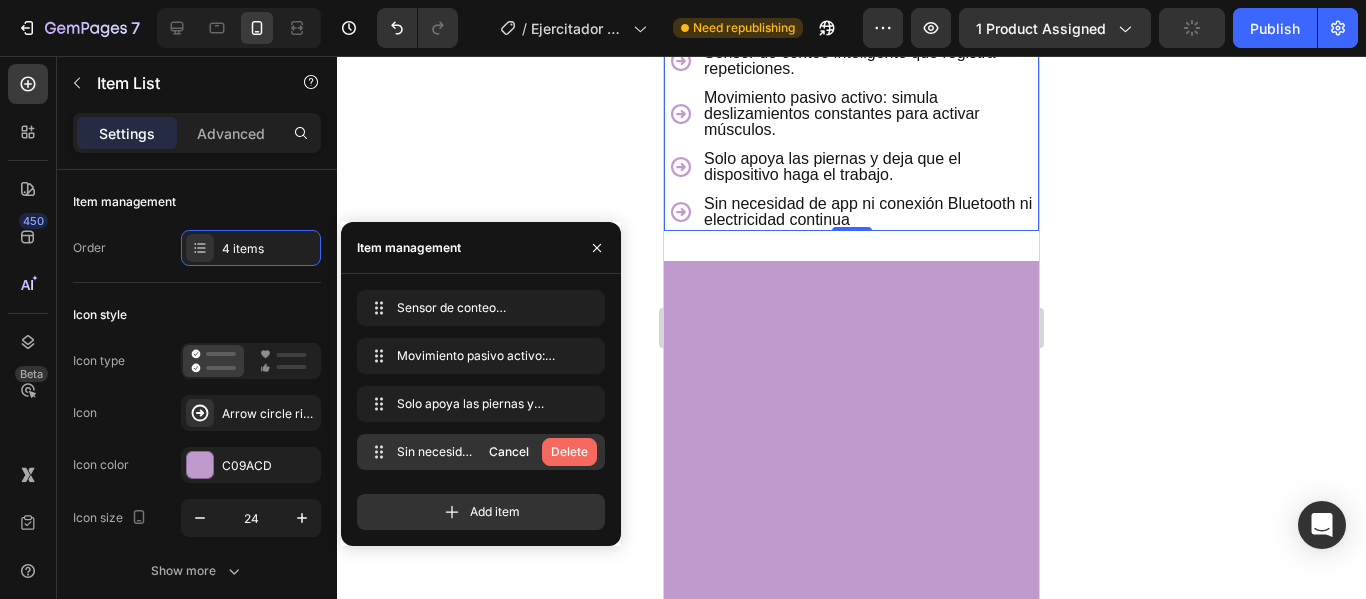 click on "Delete" at bounding box center (569, 452) 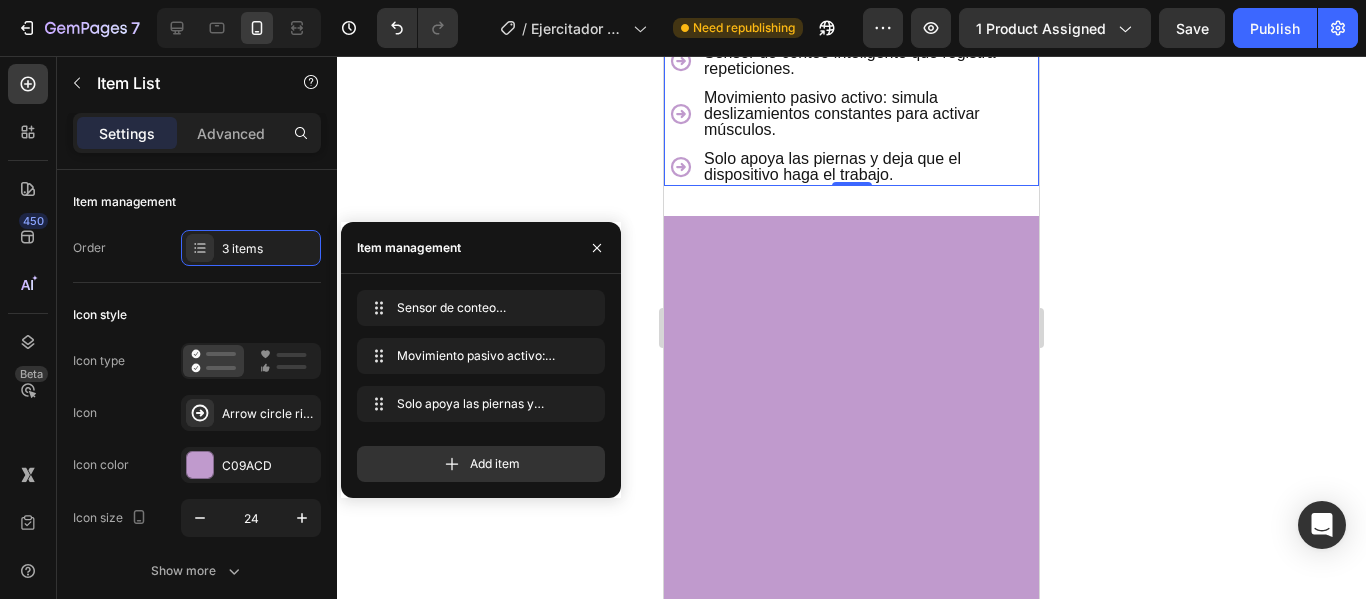 click 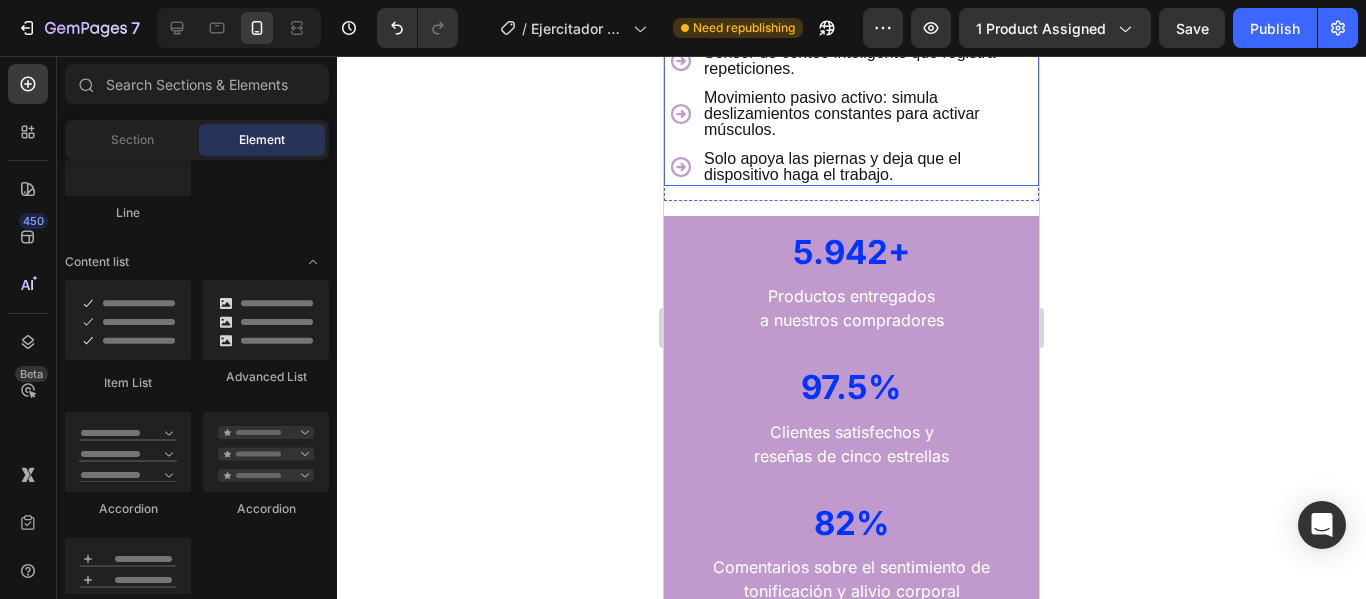 scroll, scrollTop: 2276, scrollLeft: 0, axis: vertical 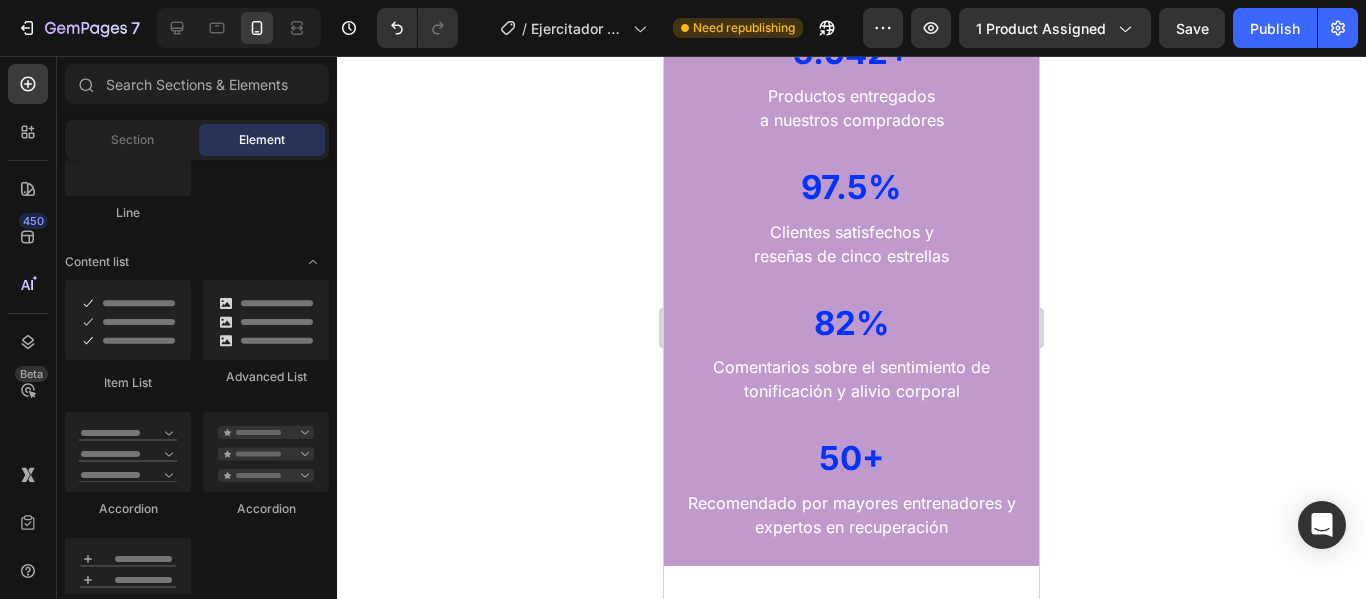 click on "Product Images KegelSmart LCD™ Ejercitador Pelvico (P) Title                Icon                Icon                Icon                Icon                Icon Icon List Hoz (224 Valoraciones) Text block Row                Title Line $[PRICE] (P) Price (P) Price $[PRICE] (P) Price (P) Price Row
ATENCIÓN!
SOLAMENTE  81  DISPONIBLES Stock Counter Row Ahorre 16% Solo por este mes (P) Tag
Publish the page to see the content.
Custom Code Row Image Dispositivo ergonómico con pantalla LCD, para entrenar sin apps.  ¿Bladder control? ¿Mejor sensación?  Tú controlas el progreso. Heading Row Video Pantalla LCD que cuenta tus repeticiones y progreso Diseño anatómico giratorio (360°) adaptable, cómodo y firme Mejora el control del suelo pélvico y ayuda en incontinencia leve Resultados visibles en solo semanas con uso regular Uso discreto en casa con sesiones cortas Item List Row Row Row" at bounding box center (851, -1035) 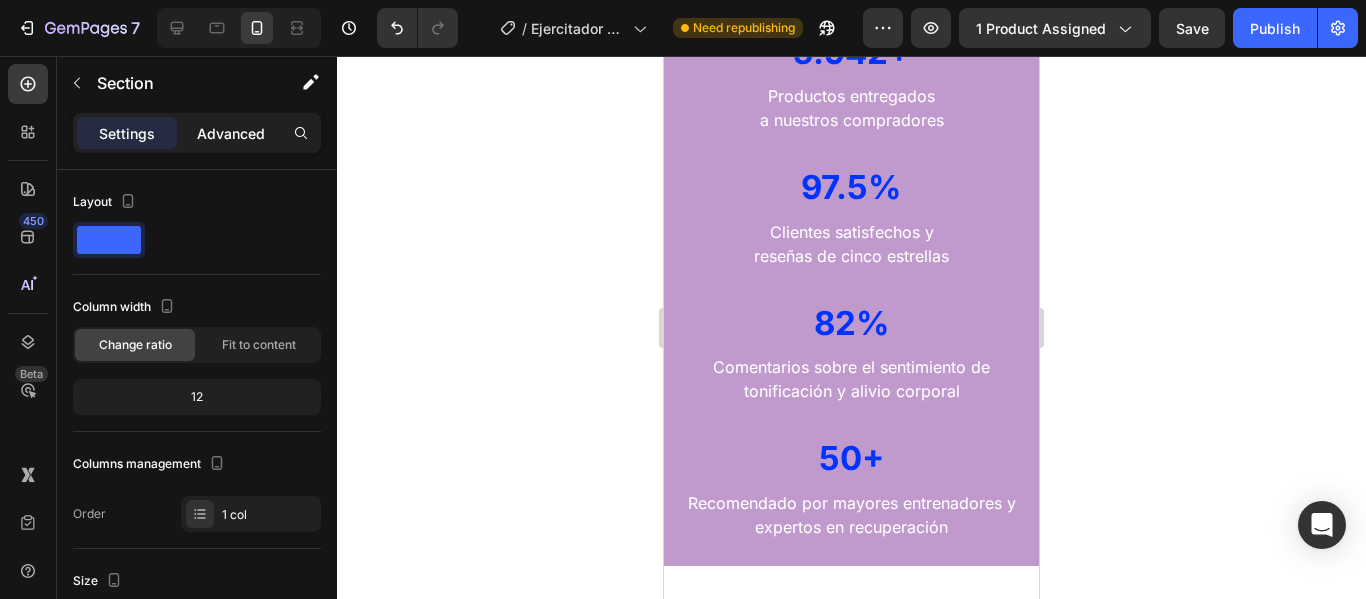 click on "Advanced" at bounding box center (231, 133) 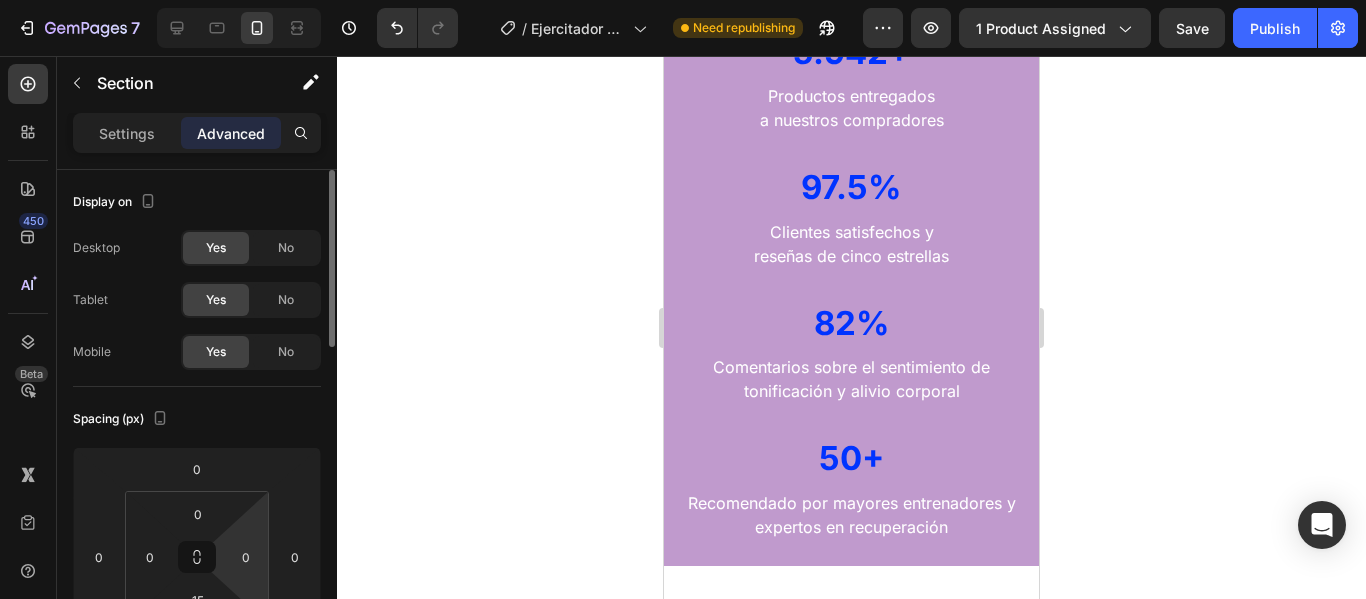 scroll, scrollTop: 100, scrollLeft: 0, axis: vertical 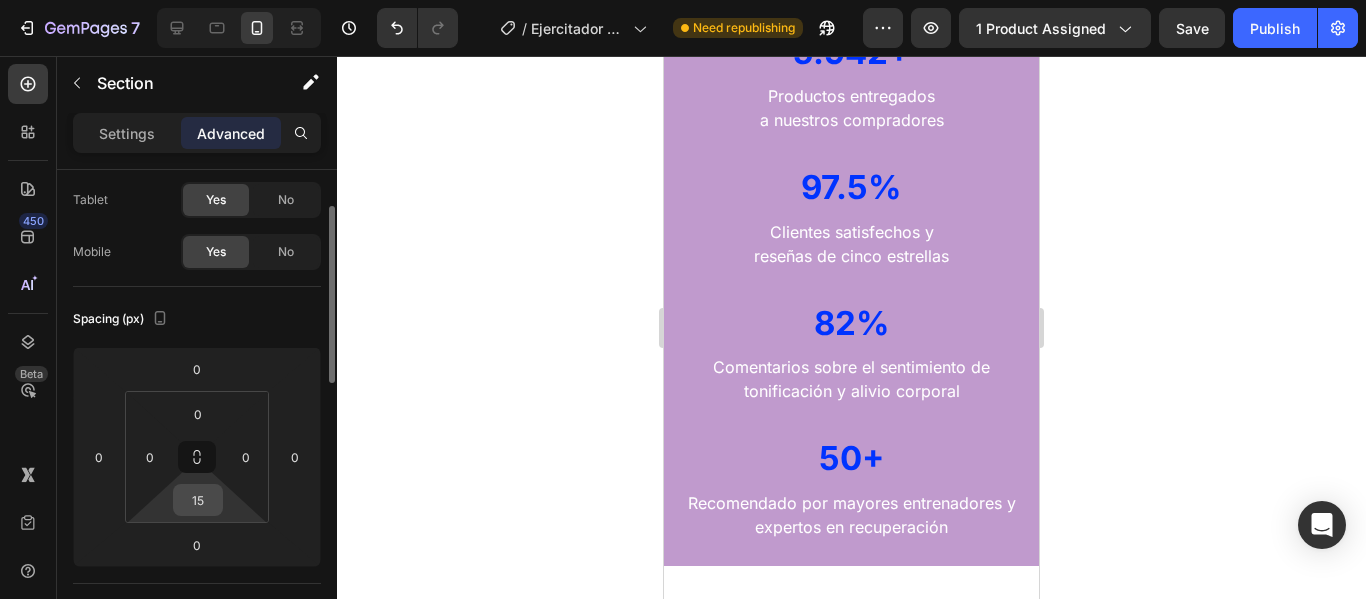 click on "15" at bounding box center (198, 500) 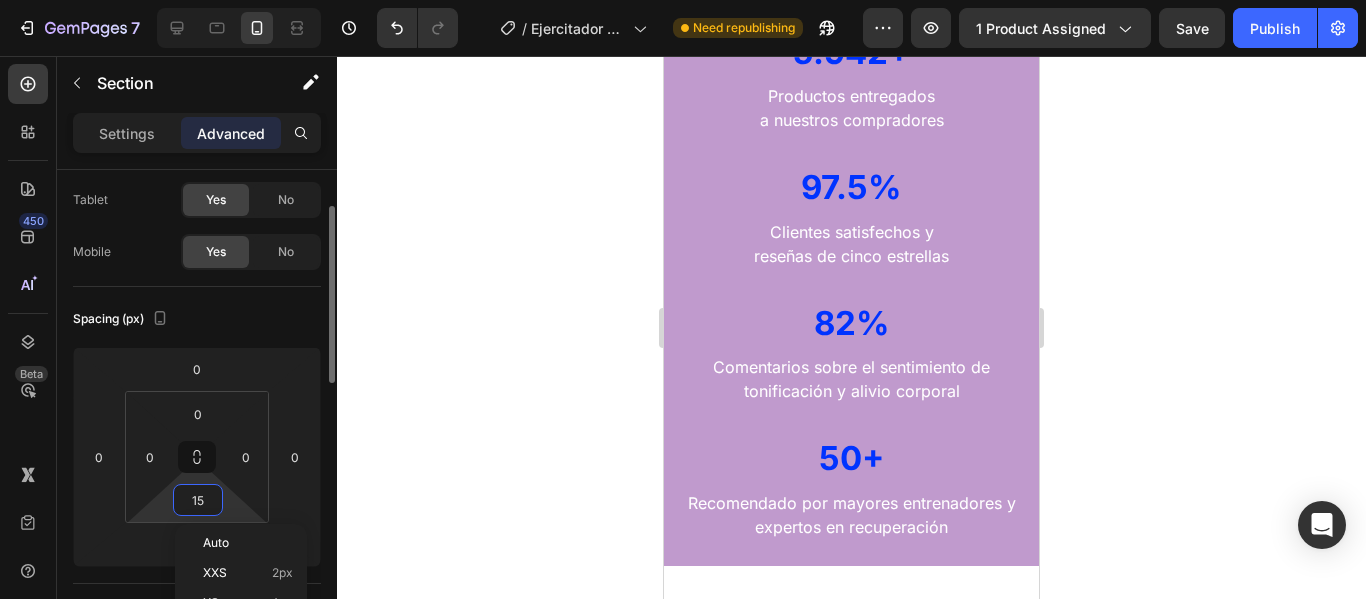 type on "0" 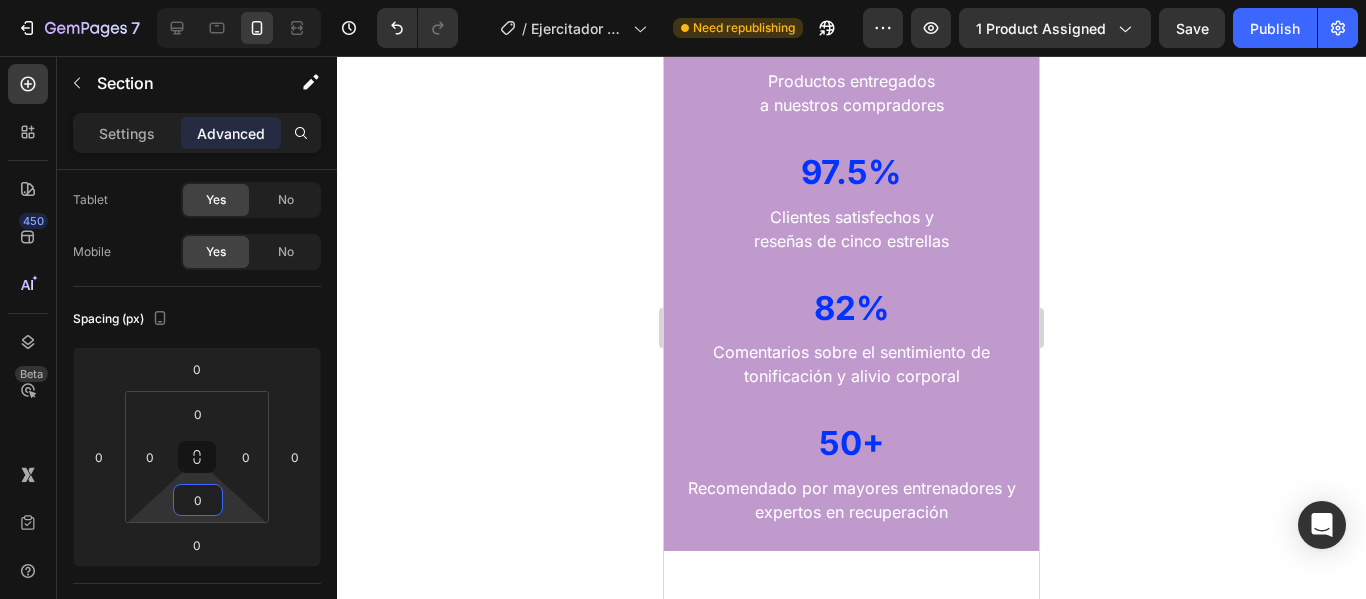 click 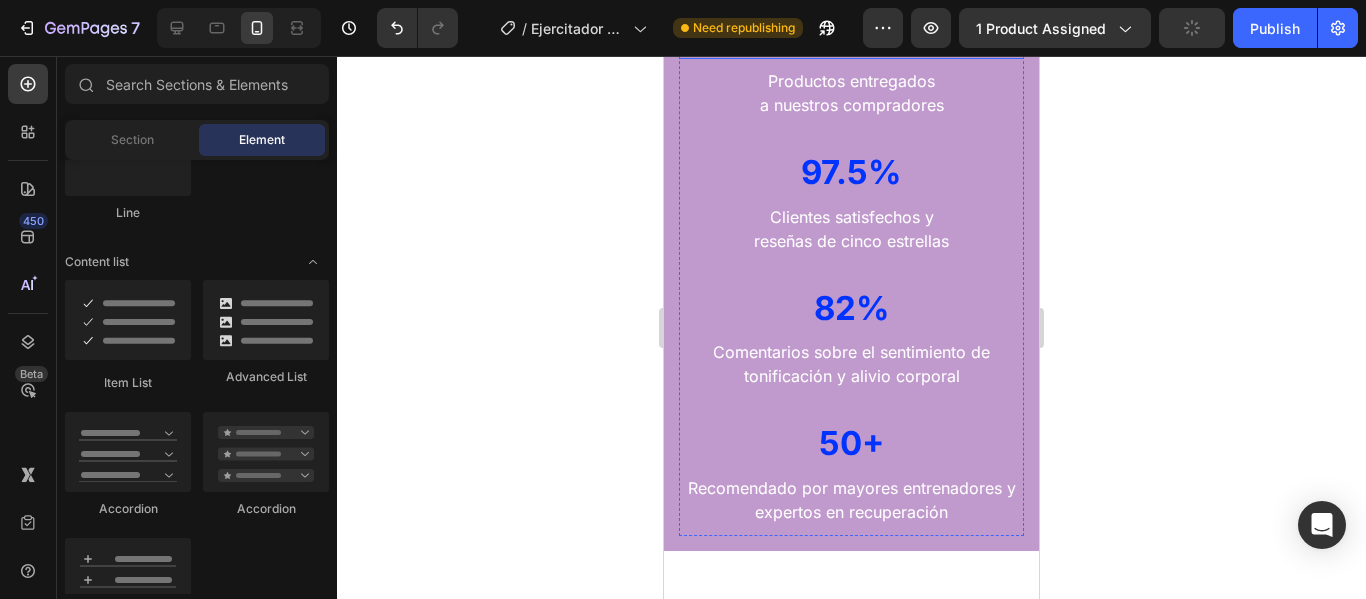 click on "5.942+" at bounding box center [851, 38] 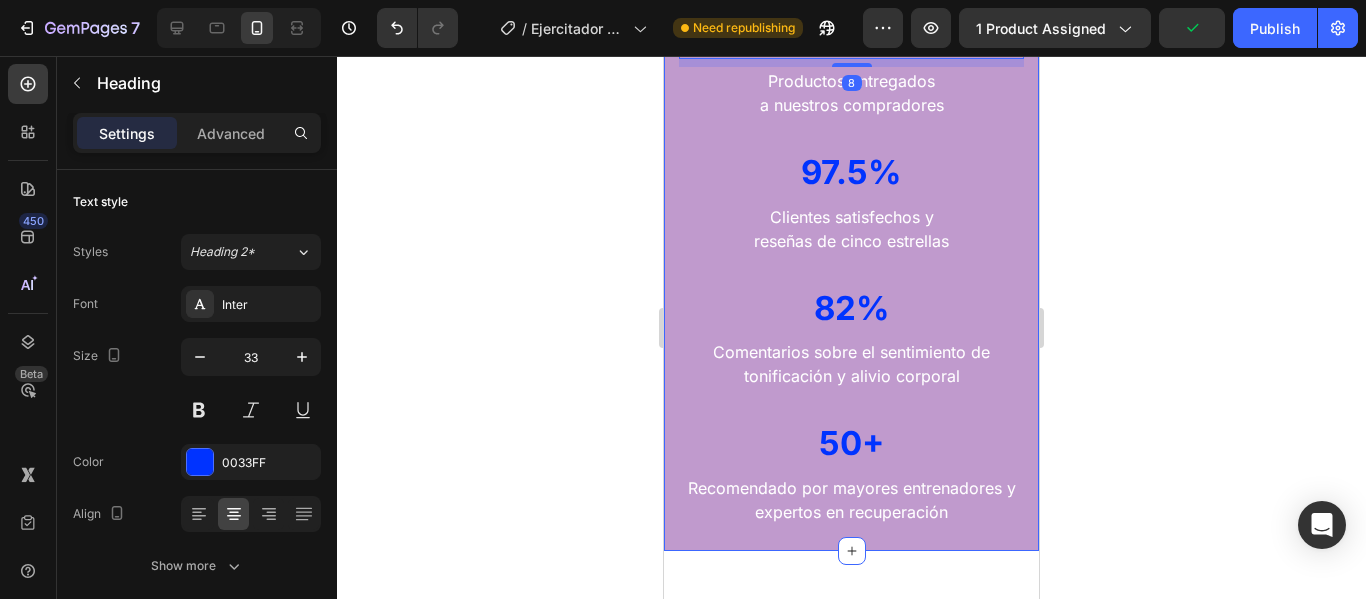 click on "5.942+ Heading   8 Productos entregados a nuestros compradores Text block 97.5% Heading Clientes satisfechos y reseñas de cinco estrellas Text block 82% Heading Comentarios sobre el sentimiento de tonificación y alivio corporal Text block 50+ Heading Recomendado por mayores entrenadores y expertos en recuperación Text block Row Section 3" at bounding box center [851, 276] 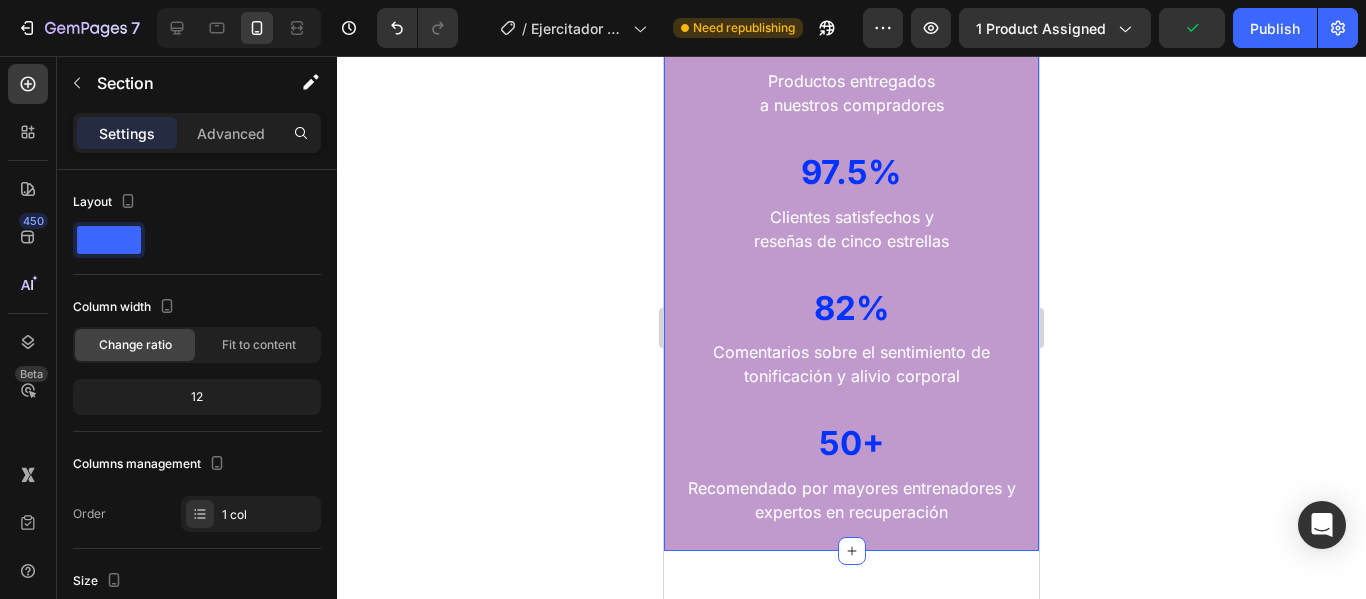 click 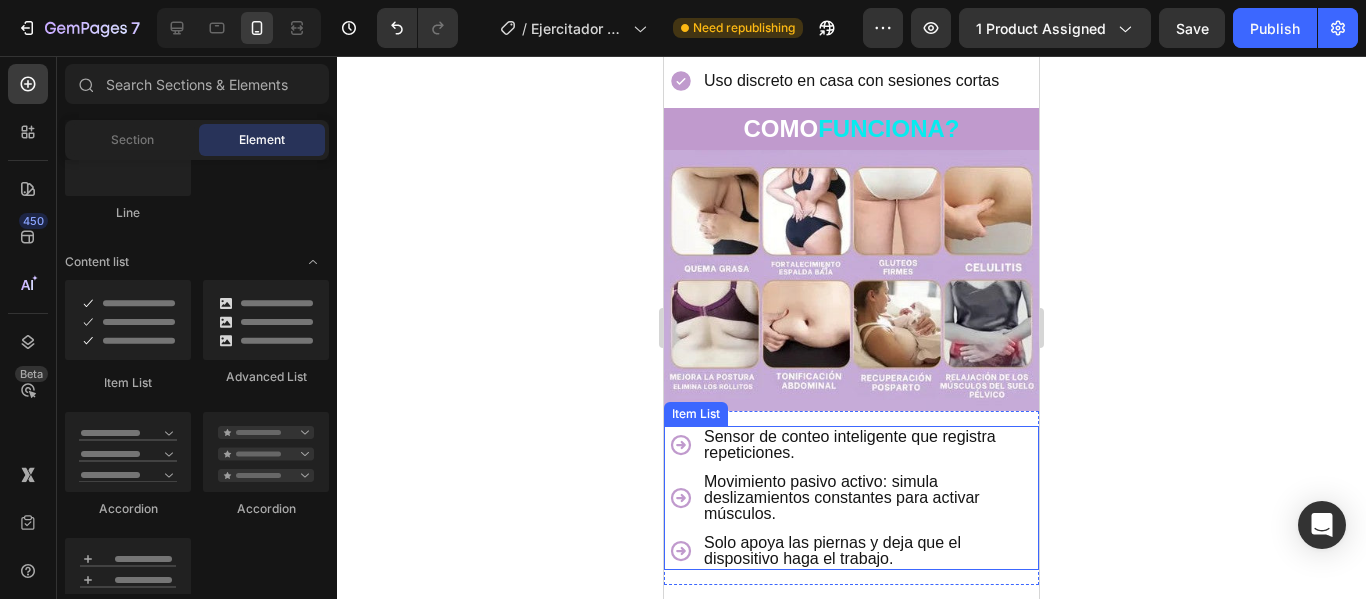 scroll, scrollTop: 2076, scrollLeft: 0, axis: vertical 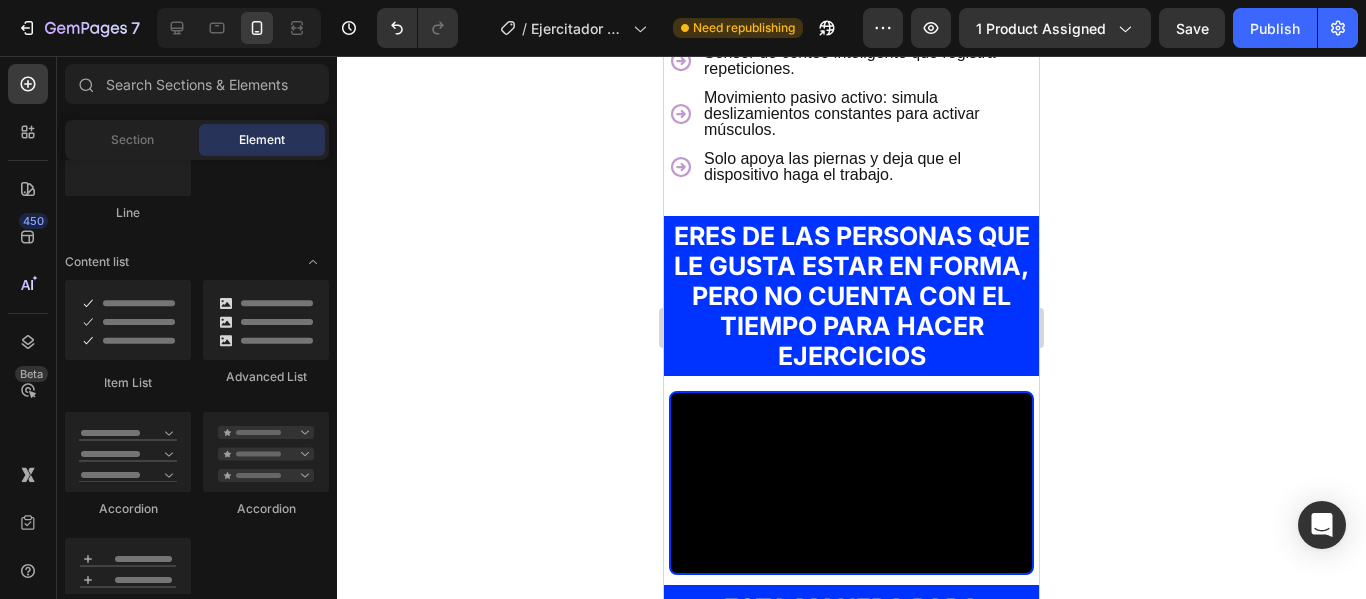 click 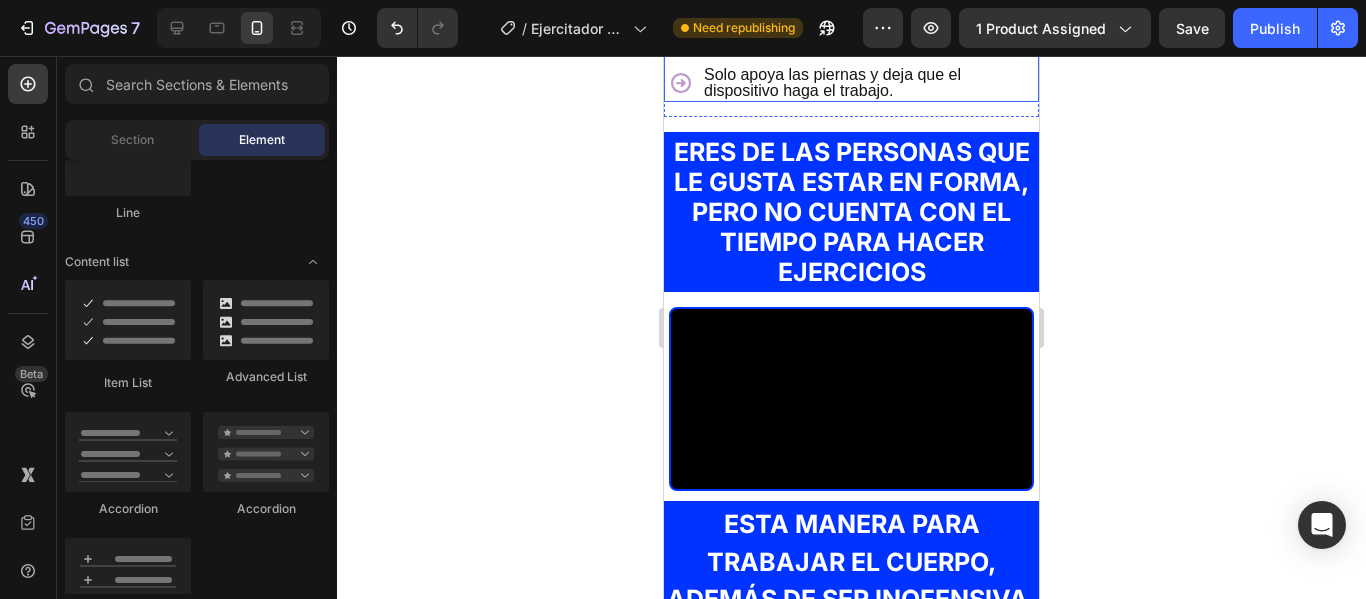 scroll, scrollTop: 2276, scrollLeft: 0, axis: vertical 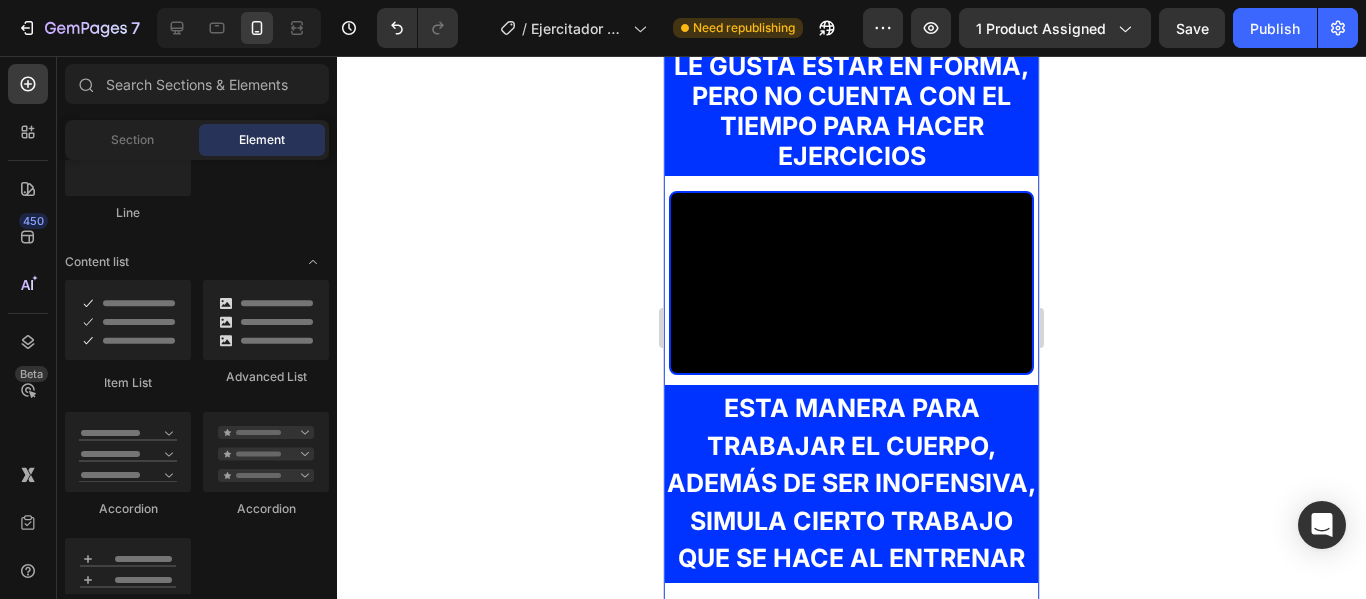 click on "ERES DE LAS PERSONAS QUE LE GUSTA ESTAR EN FORMA, PERO NO CUENTA CON EL TIEMPO PARA HACER EJERCICIOS Heading Row Video ESTA MANERA PARA TRABAJAR EL CUERPO, ADEMÁS DE SER INOFENSIVA, SIMULA CIERTO TRABAJO QUE SE HACE AL ENTRENAR Text block Quema la grasa y combate la flacidez Dar forma a sus músculos a través de micro descargas Tonificador muscular Uso en cualquier espacio 6 Modos de uso Item List Row Row Row TECNOLOGÍA EMS Text block EMS  esta tecnología revolucionaria que permite dar forma a sus músculos a través de micro descargas de alta precisión, que eliminan la grasa localizada estimulando y ejercitando los músculos directamente.   Esta técnica se aplica a través de electrodos y no produce molestias. Por esta razón, cada día hay más personas que lo integran a su rutina de entrenamiento para estimular sus músculos. Text block Row Video Row Section 3" at bounding box center (851, 651) 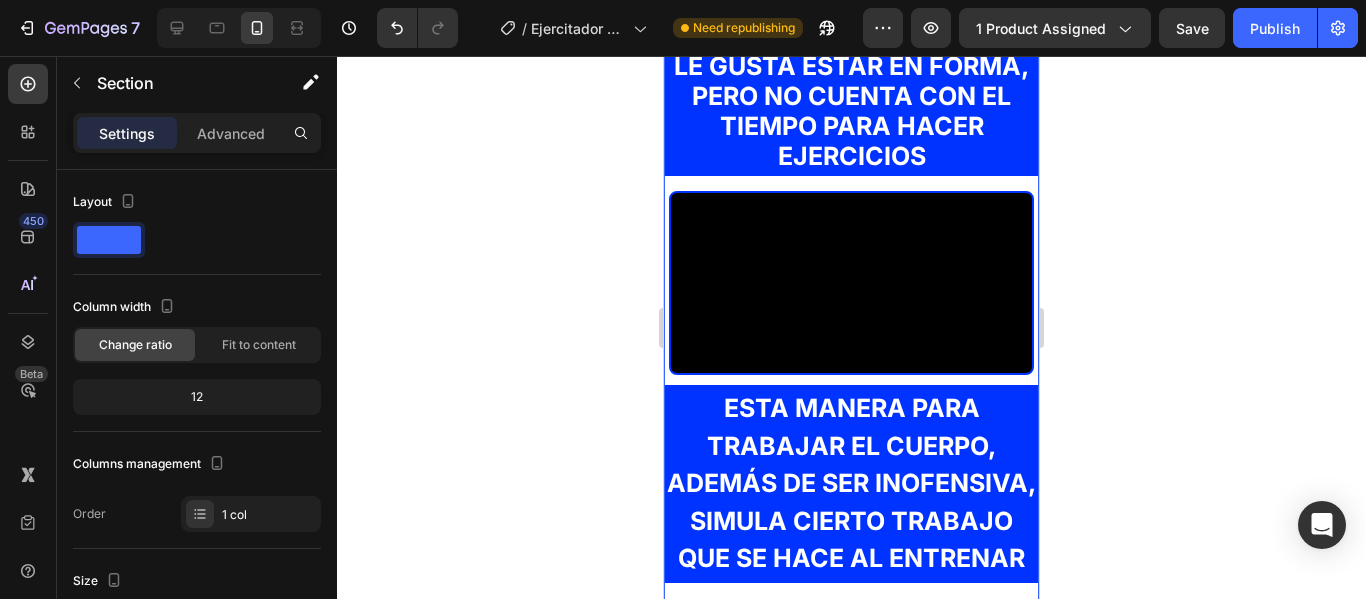 click 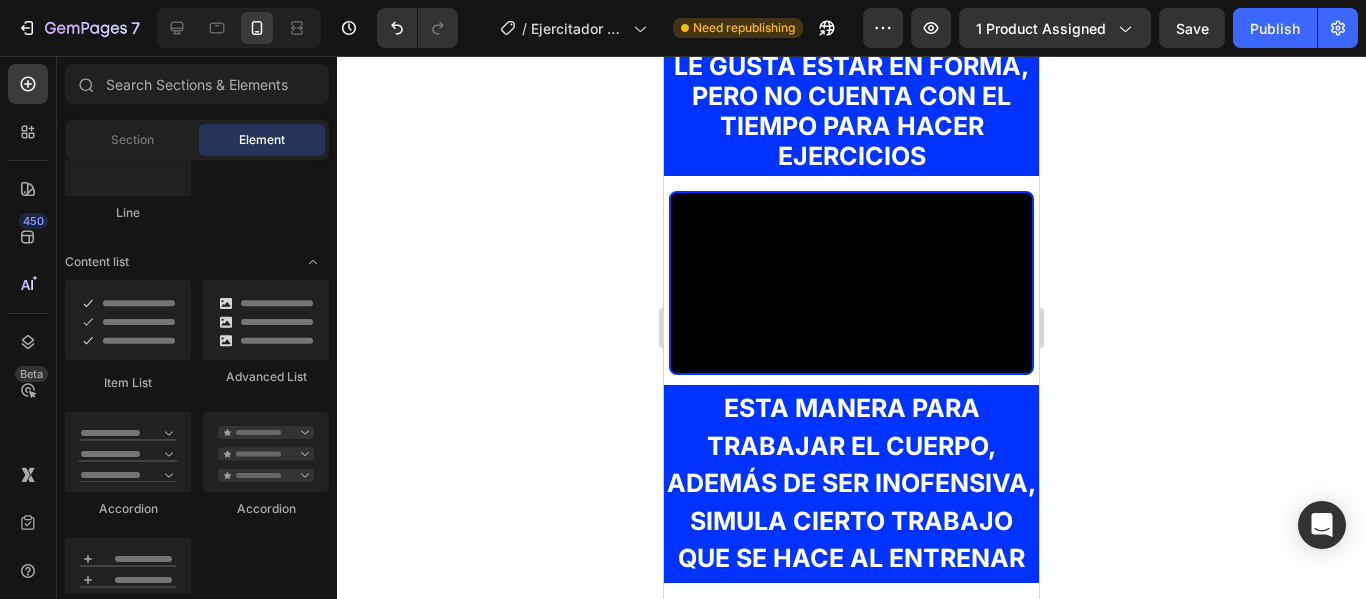 click on "Sensor de conteo inteligente que registra repeticiones.
Movimiento pasivo activo: simula deslizamientos constantes para activar músculos.
Solo apoya las piernas y deja que el dispositivo haga el trabajo. Item List Row" at bounding box center [851, -86] 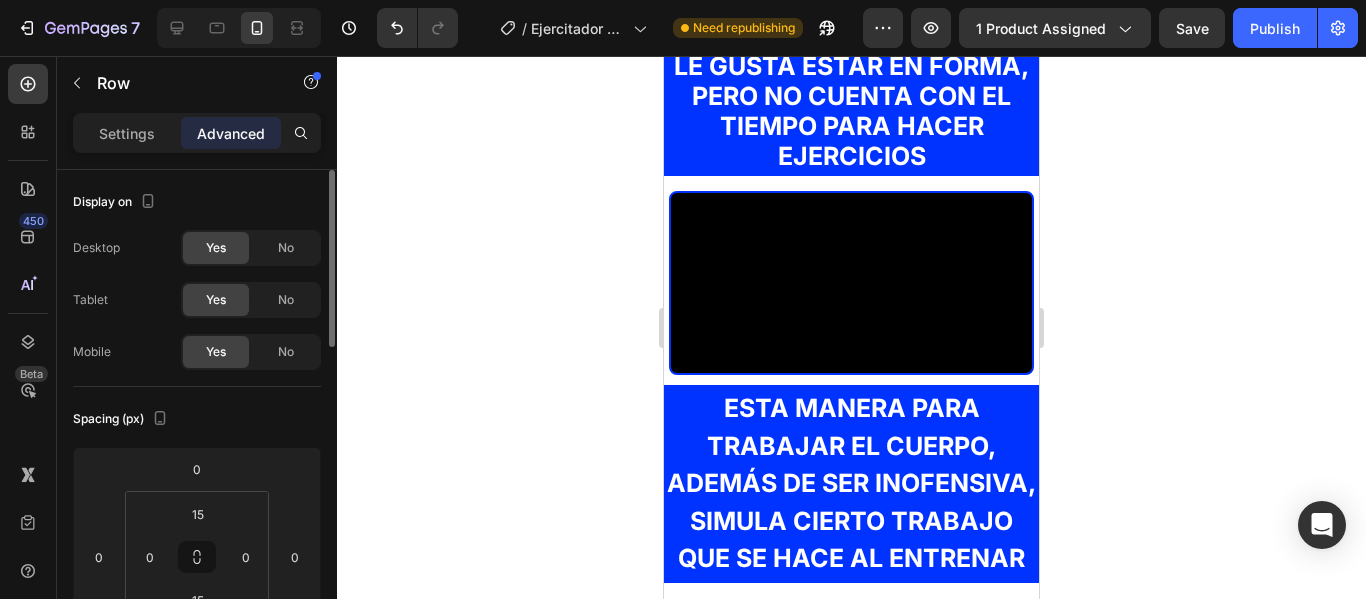 scroll, scrollTop: 100, scrollLeft: 0, axis: vertical 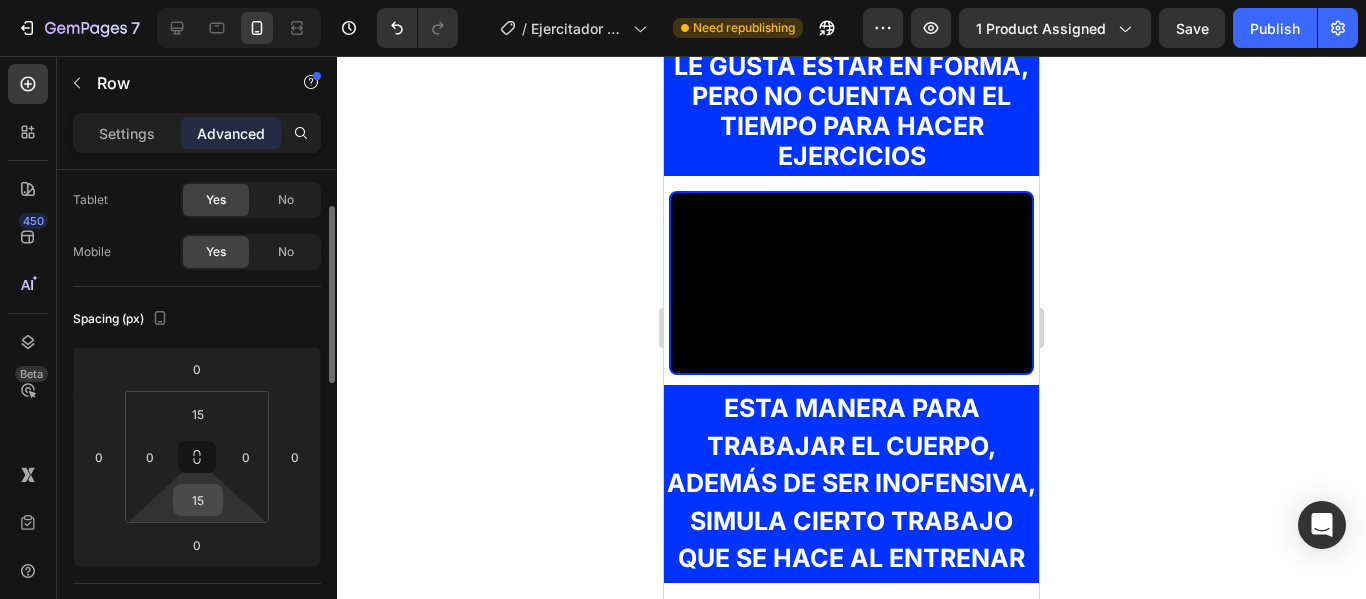 click on "15" at bounding box center (198, 500) 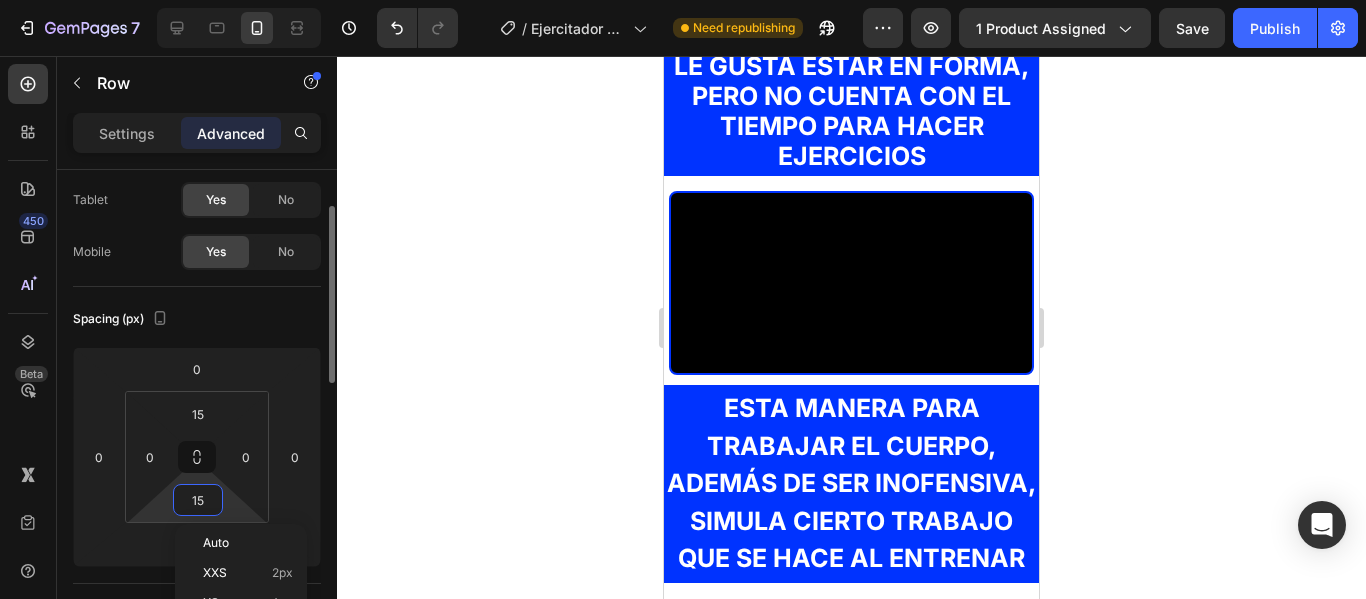 type on "0" 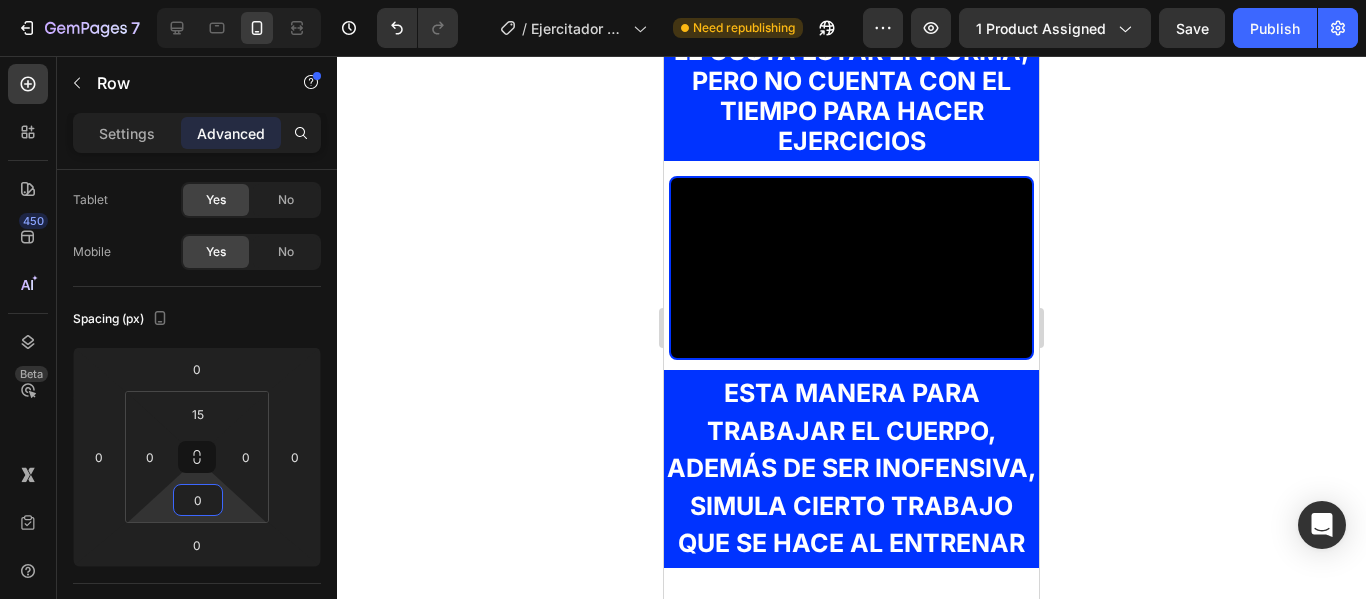 click 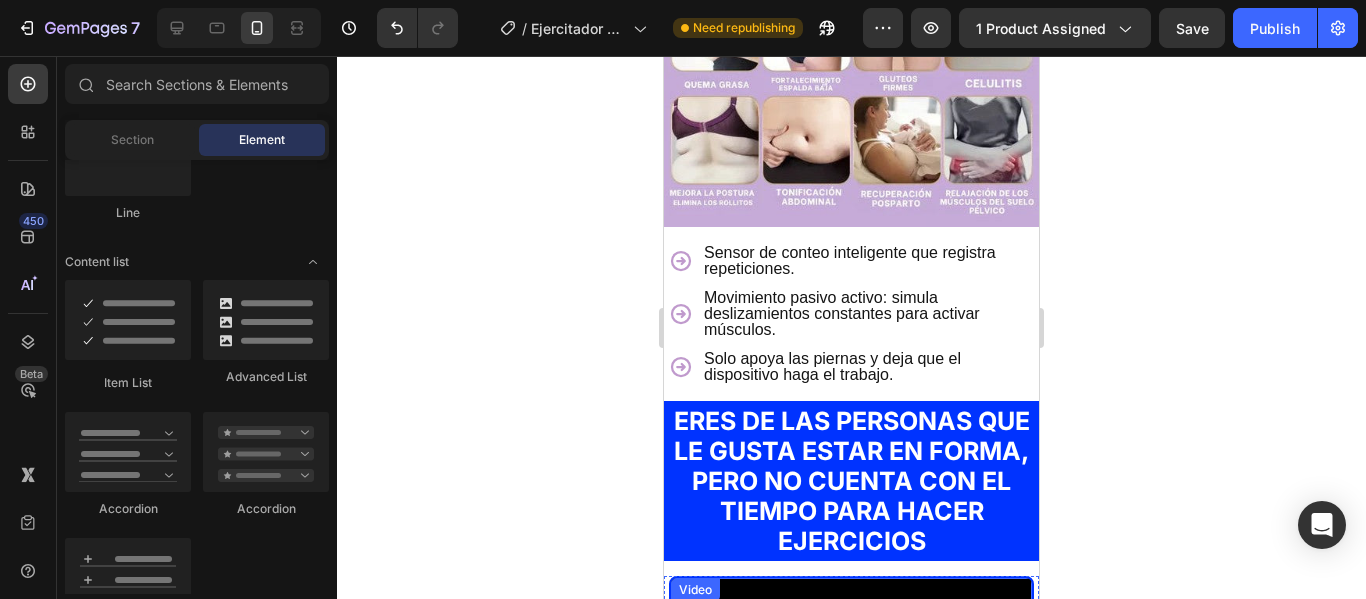 scroll, scrollTop: 2076, scrollLeft: 0, axis: vertical 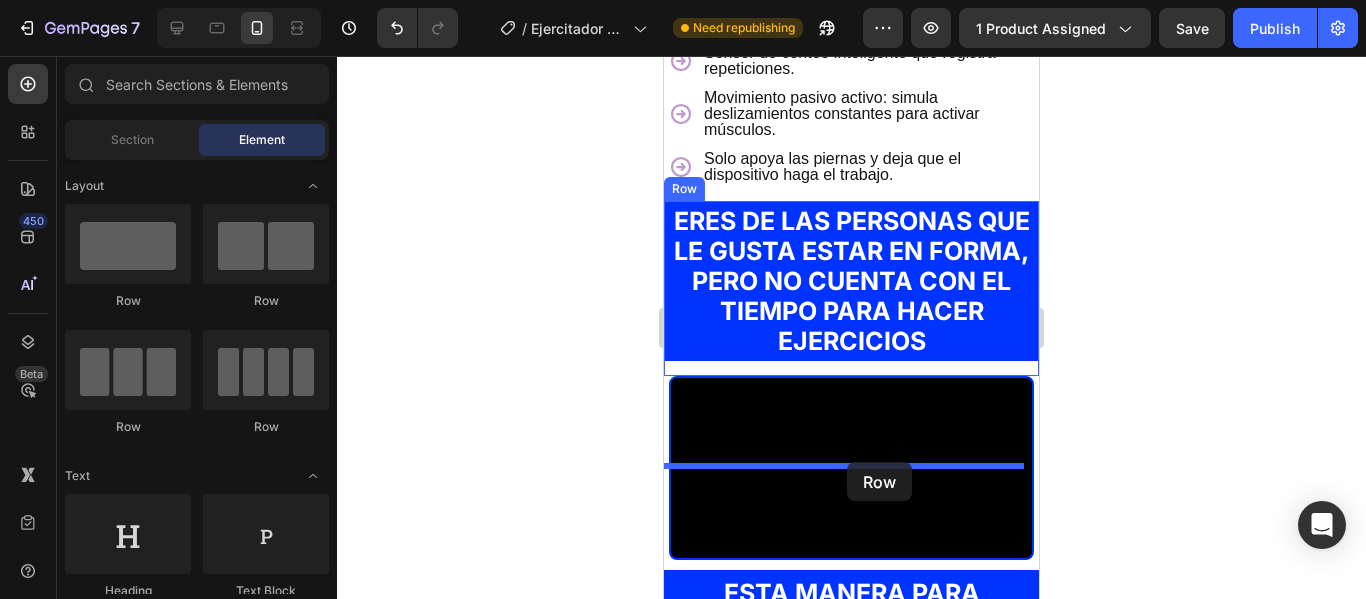 drag, startPoint x: 1122, startPoint y: 385, endPoint x: 847, endPoint y: 458, distance: 284.52417 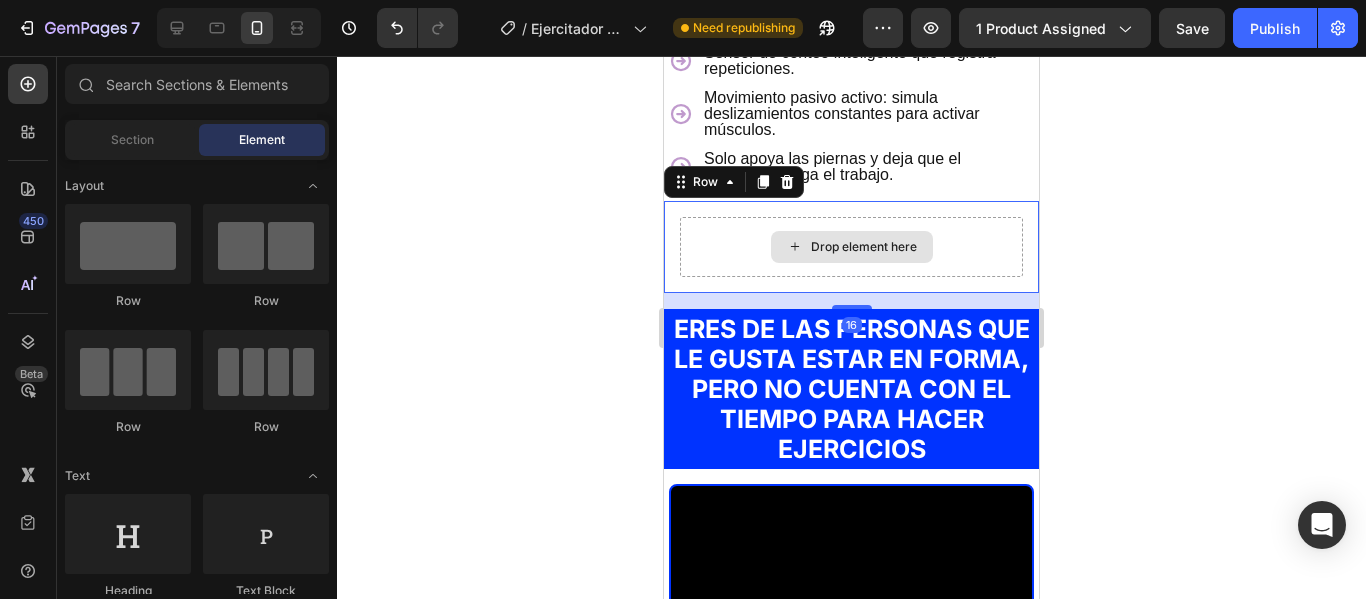 click on "Drop element here" at bounding box center (864, 247) 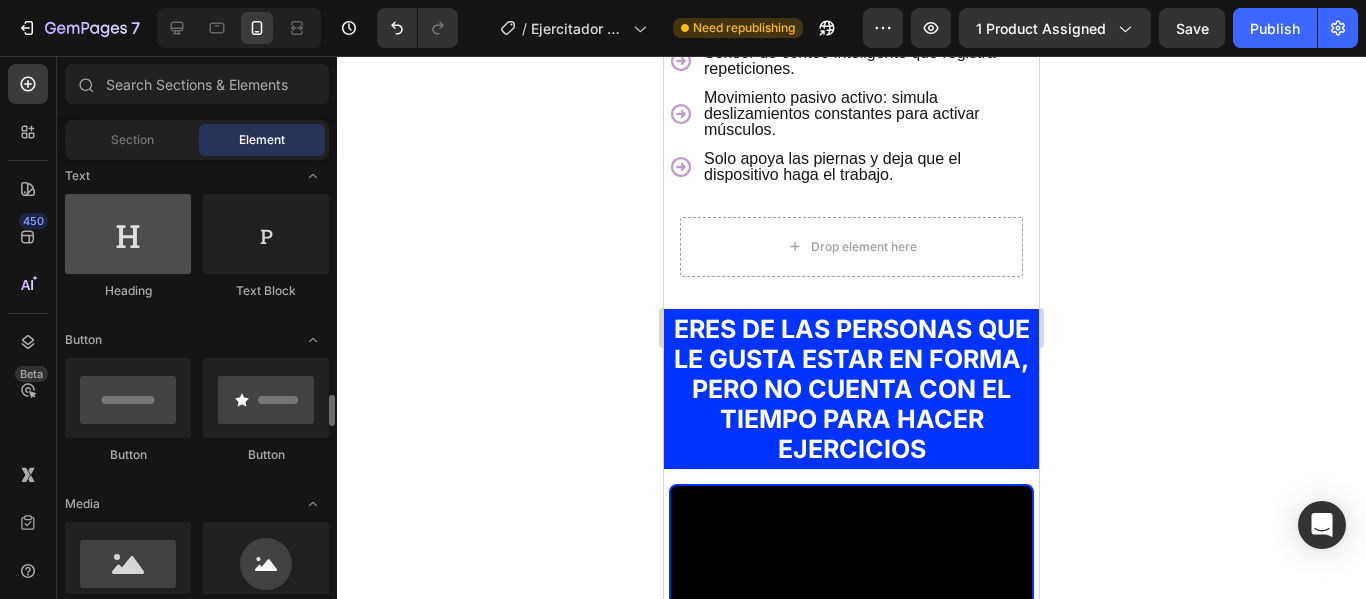 scroll, scrollTop: 500, scrollLeft: 0, axis: vertical 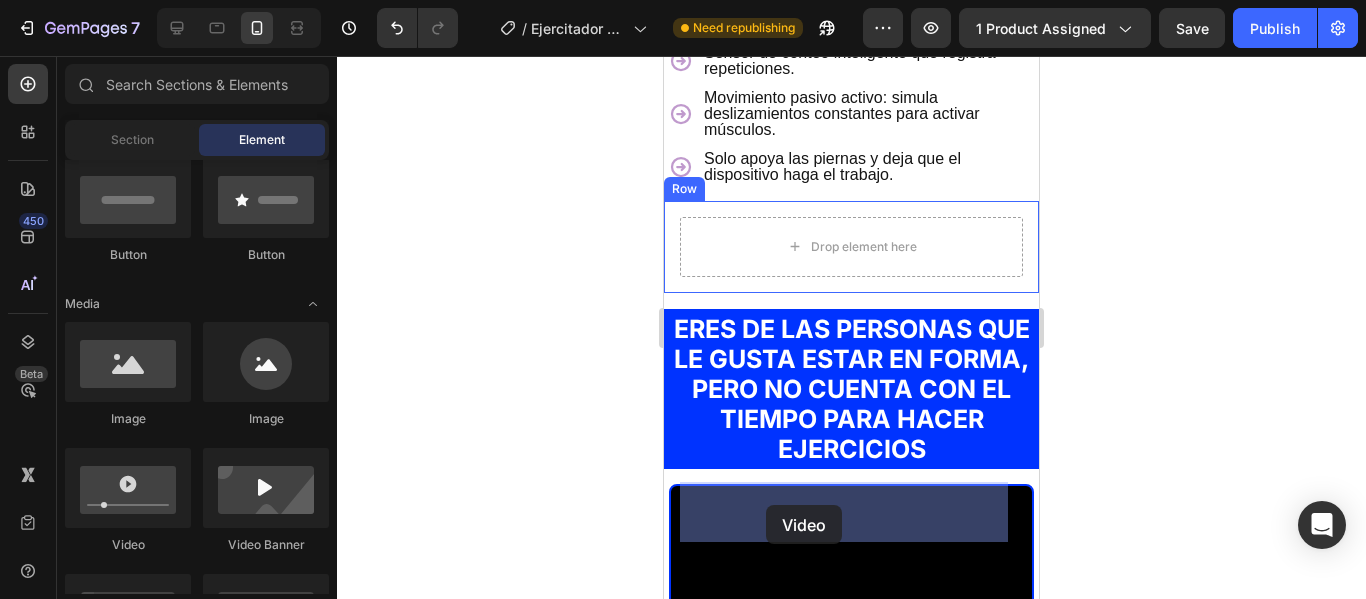 drag, startPoint x: 1193, startPoint y: 520, endPoint x: 765, endPoint y: 505, distance: 428.26276 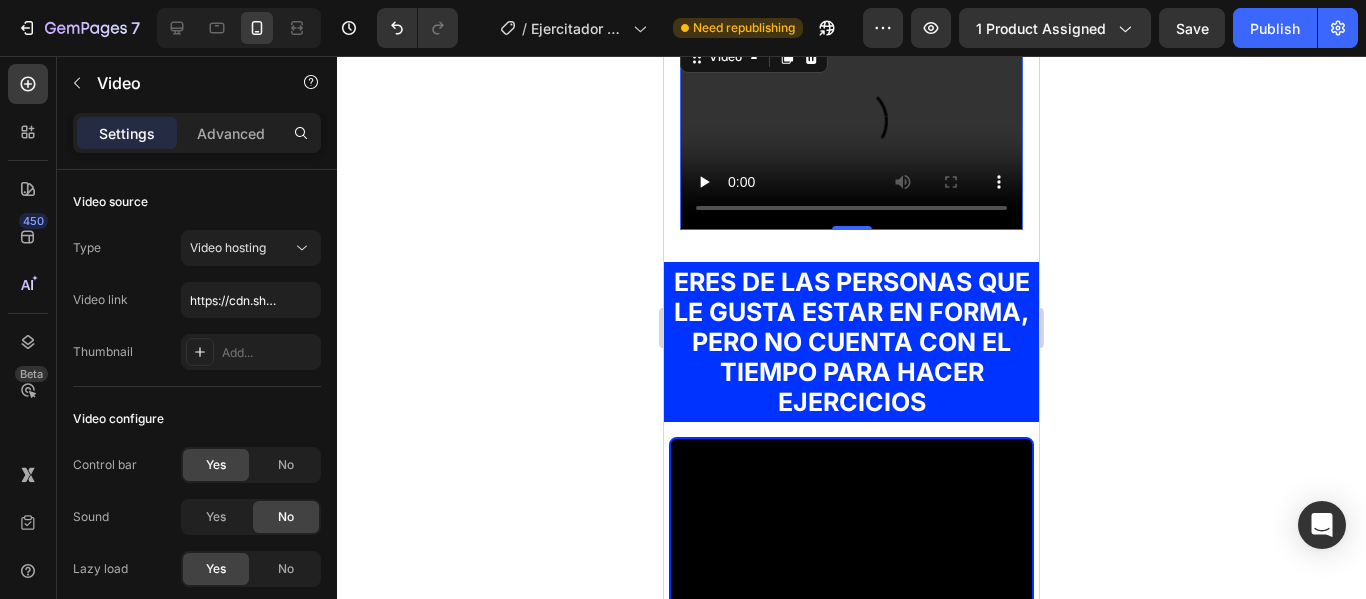 scroll, scrollTop: 2276, scrollLeft: 0, axis: vertical 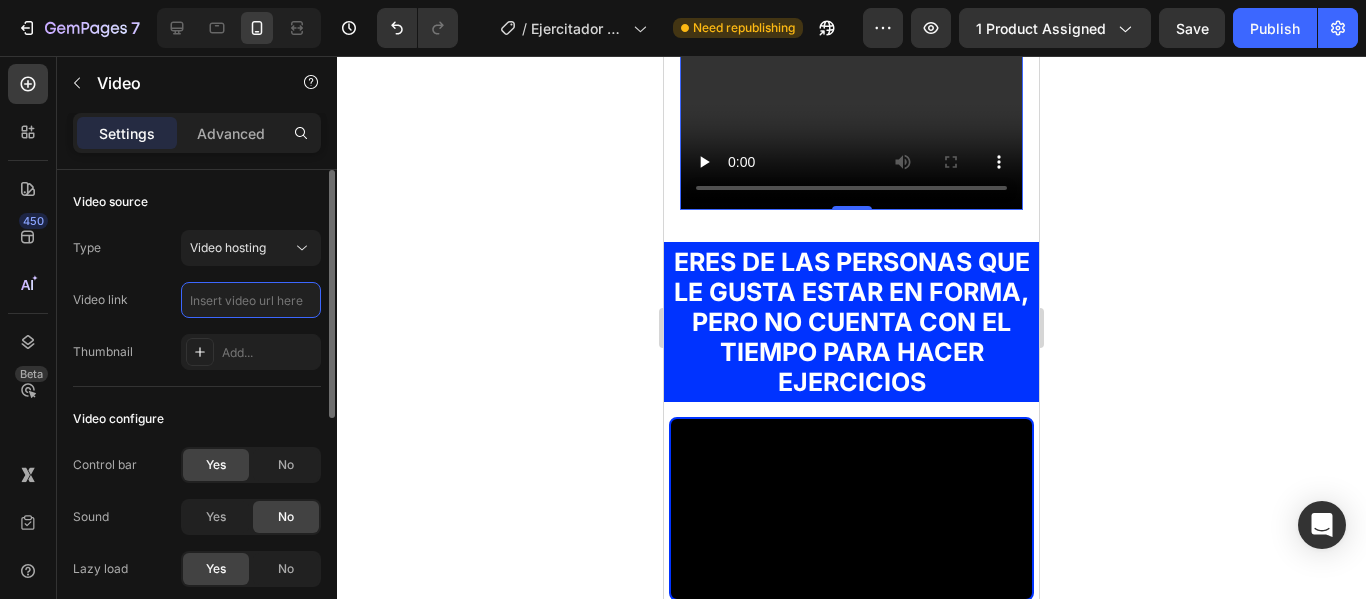 paste on "https://cdn.shopify.com/s/files/1/0740/7409/5838/files/10003.m4v?v=1754312077" 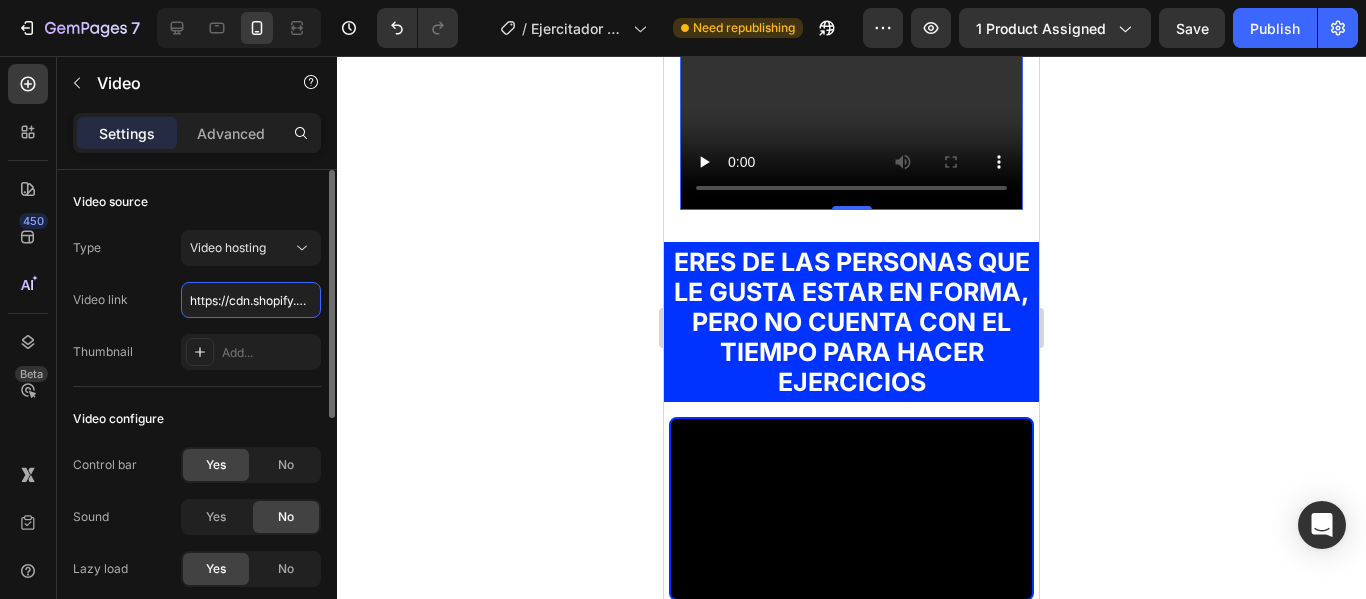 scroll, scrollTop: 0, scrollLeft: 375, axis: horizontal 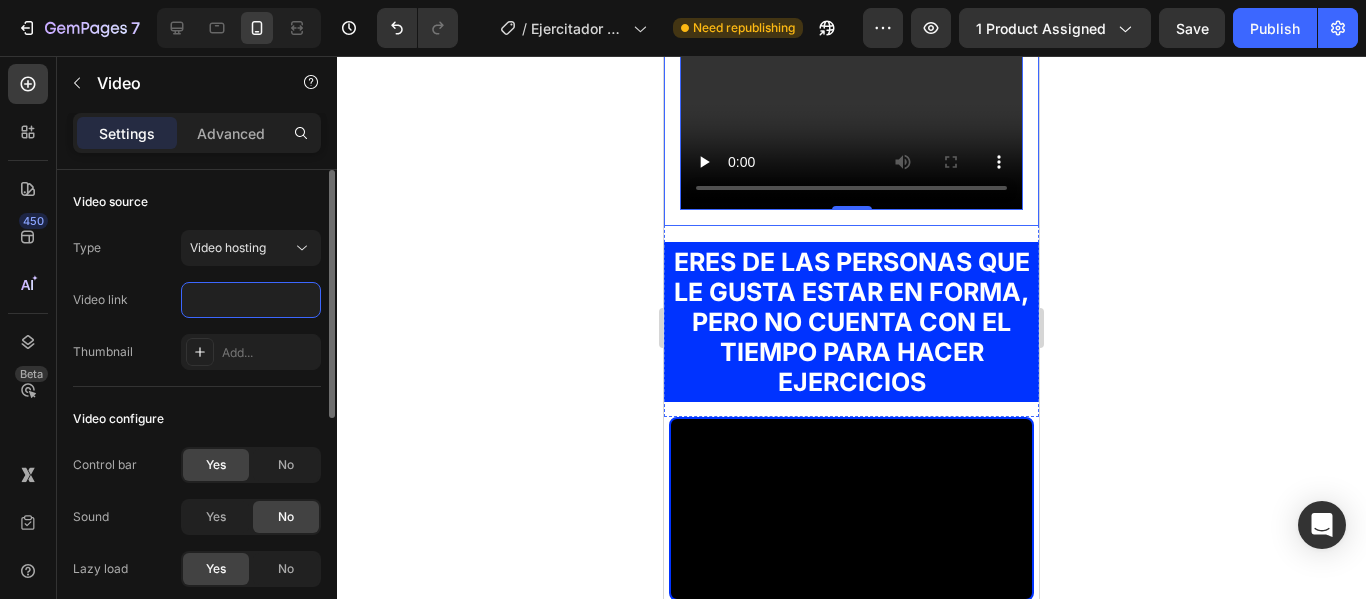 type on "https://cdn.shopify.com/s/files/1/0740/7409/5838/files/10003.m4v?v=1754312077" 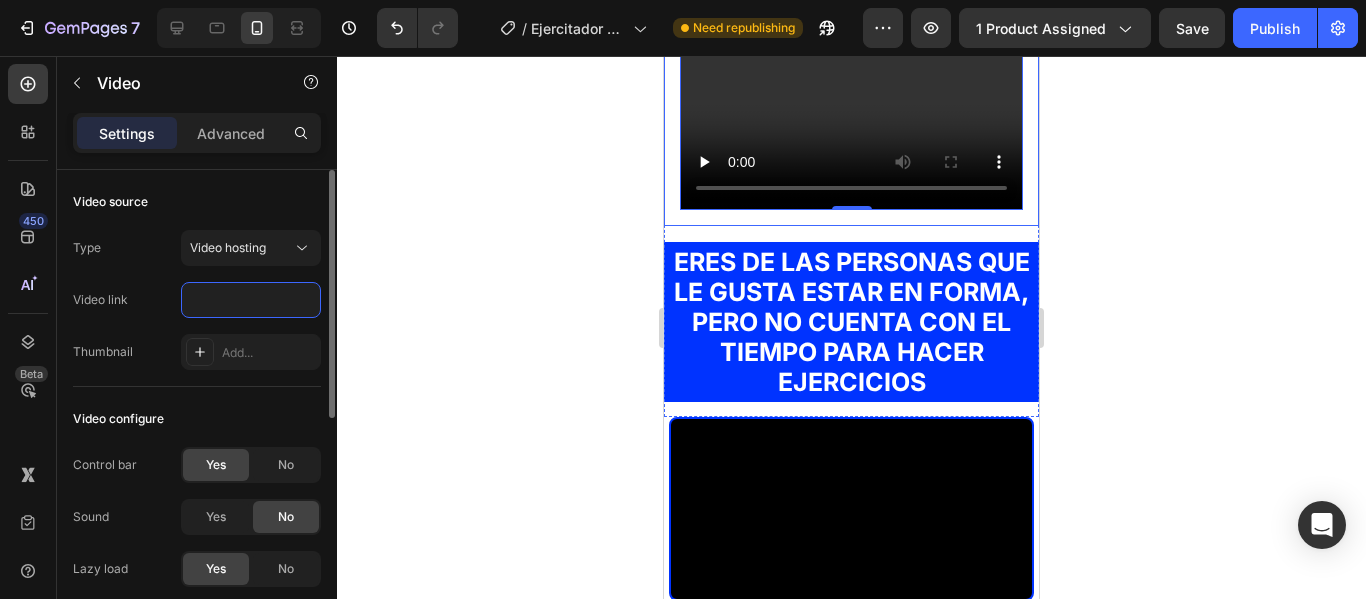 scroll, scrollTop: 0, scrollLeft: 0, axis: both 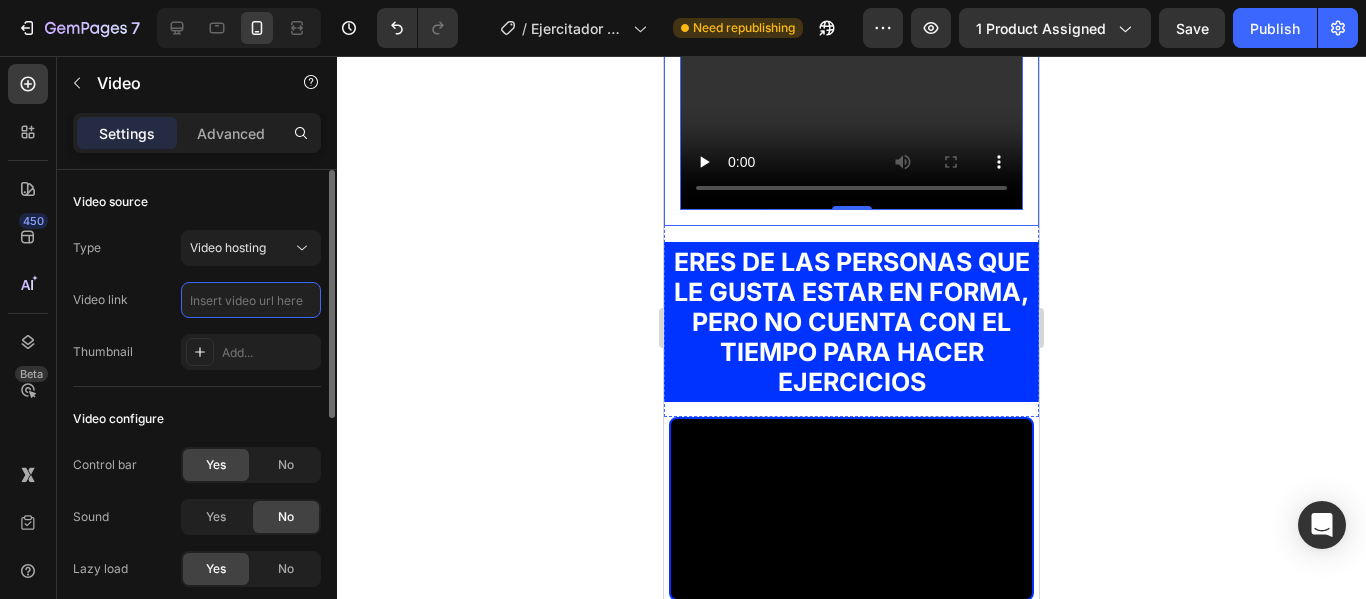 paste on "https://cdn.shopify.com/s/files/1/0740/7409/5838/files/10003.m4v?v=1754312129" 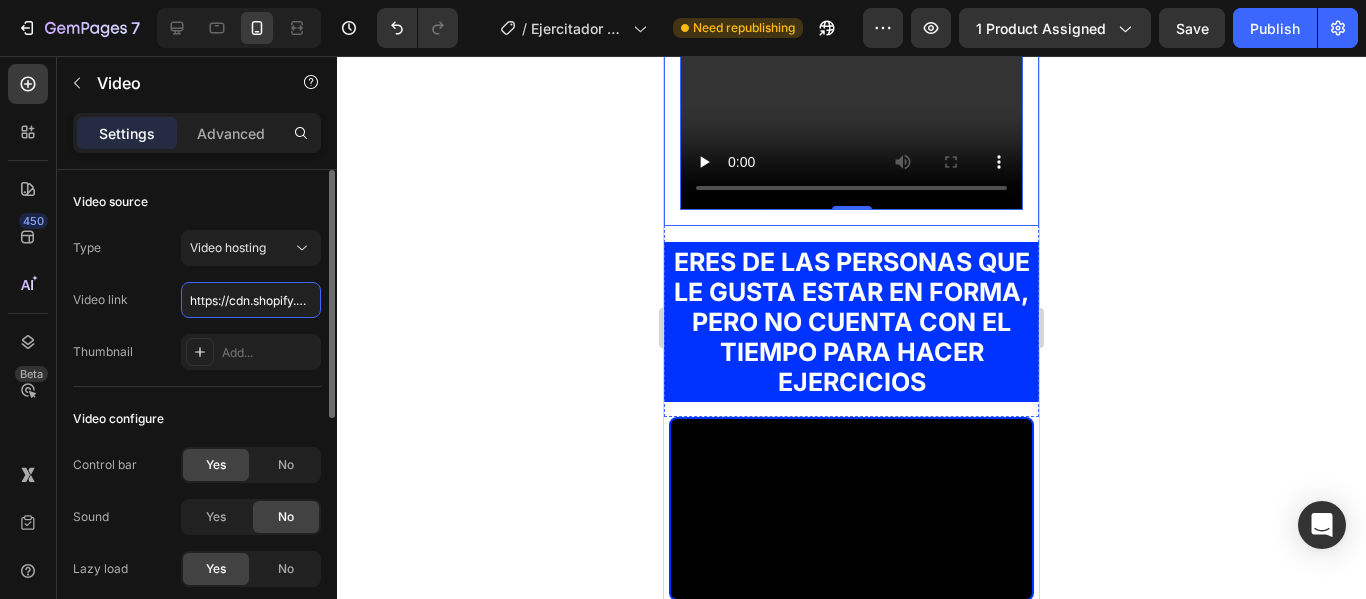 scroll, scrollTop: 0, scrollLeft: 374, axis: horizontal 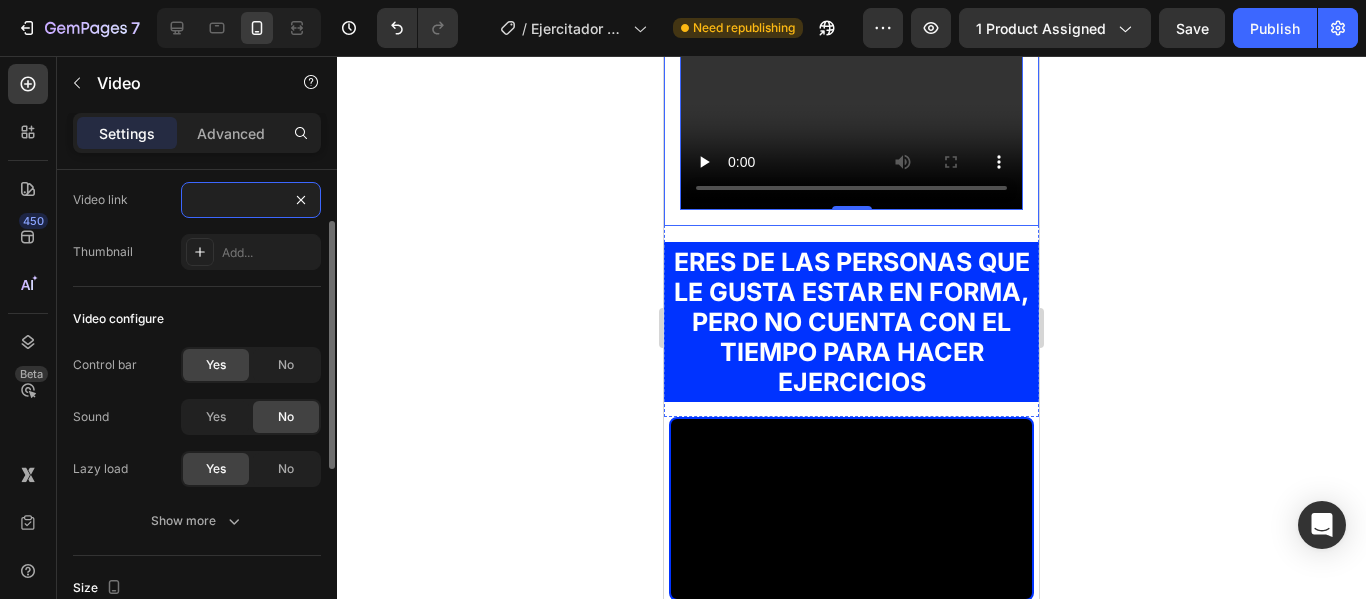 type on "https://cdn.shopify.com/s/files/1/0740/7409/5838/files/10003.m4v?v=1754312129" 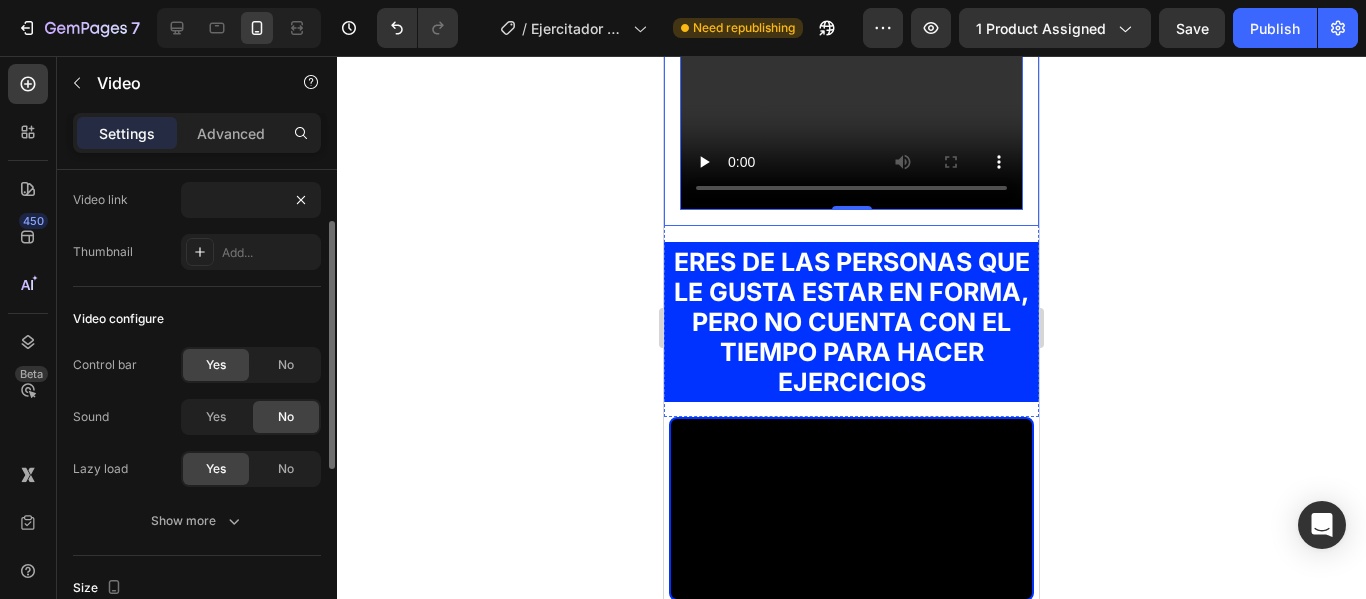 click on "Yes No" at bounding box center (251, 365) 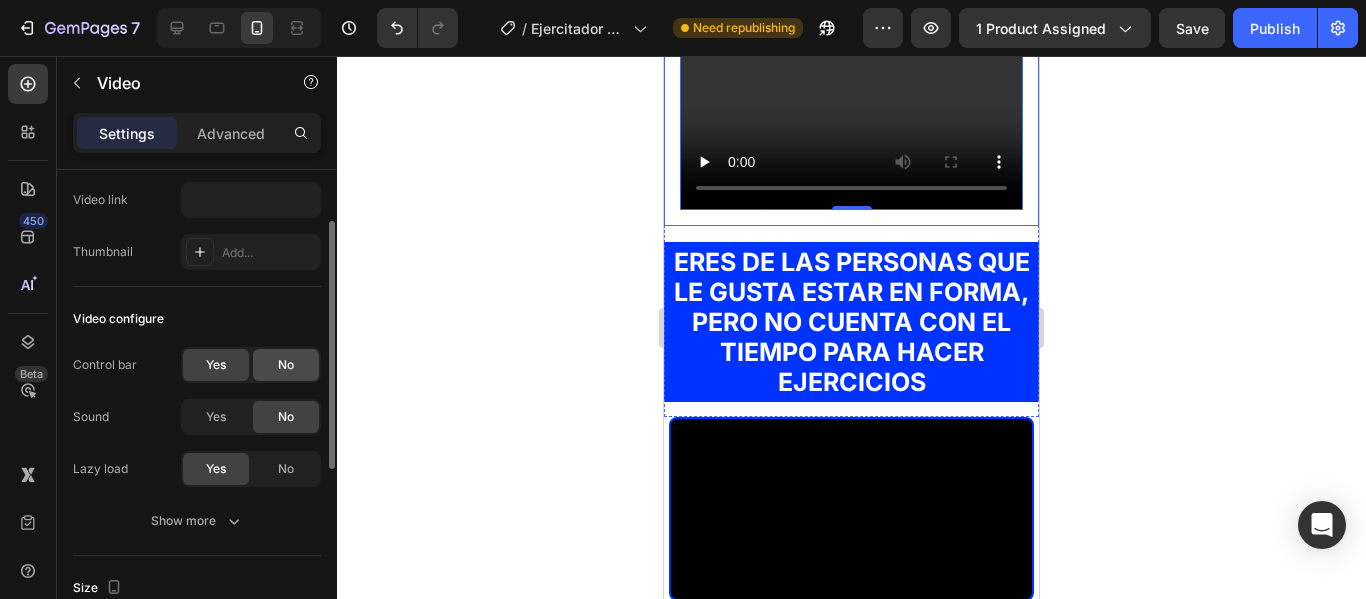 scroll, scrollTop: 0, scrollLeft: 0, axis: both 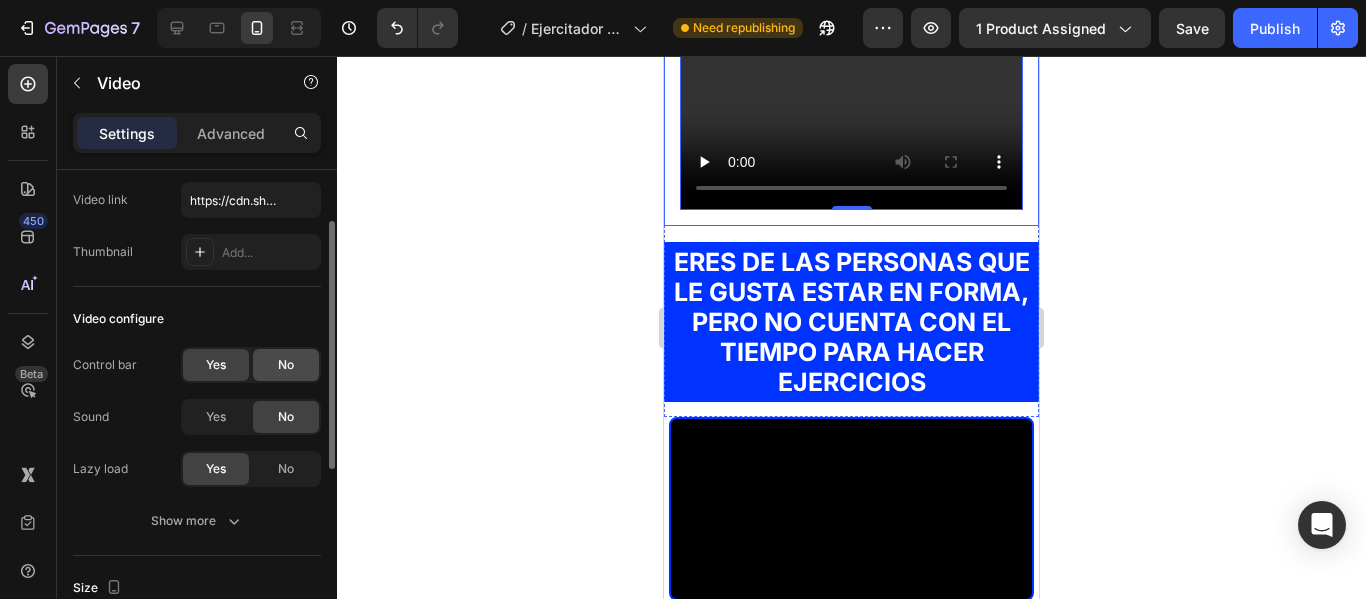 click on "No" 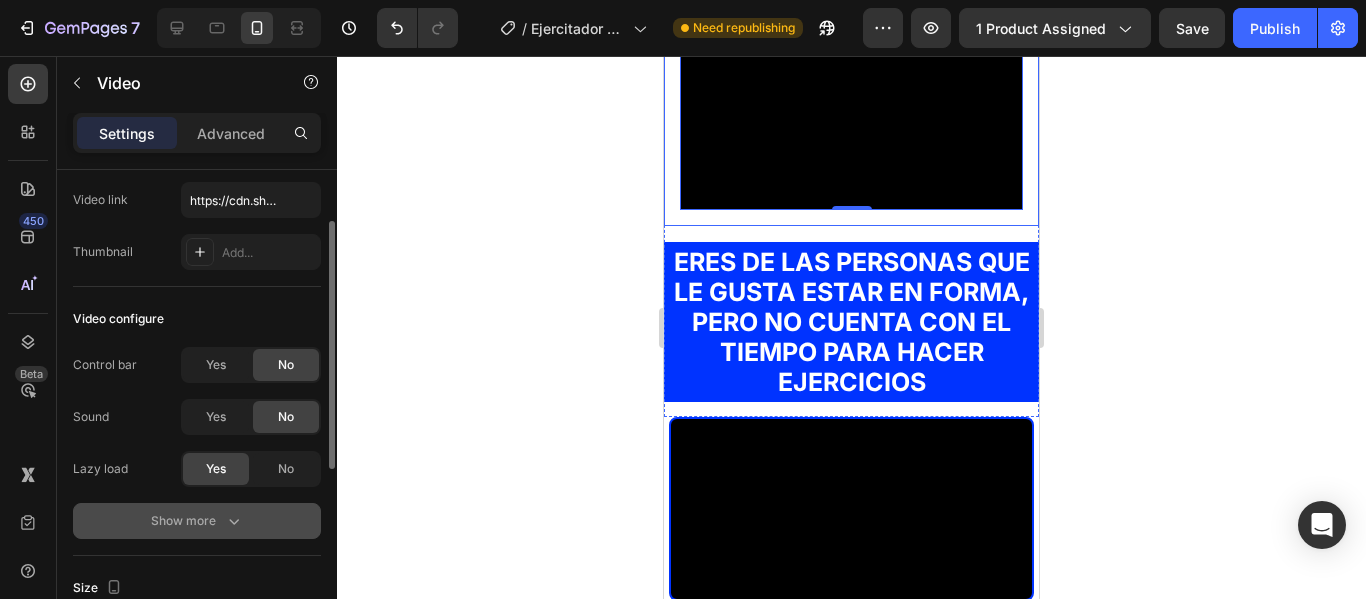 click on "Show more" at bounding box center (197, 521) 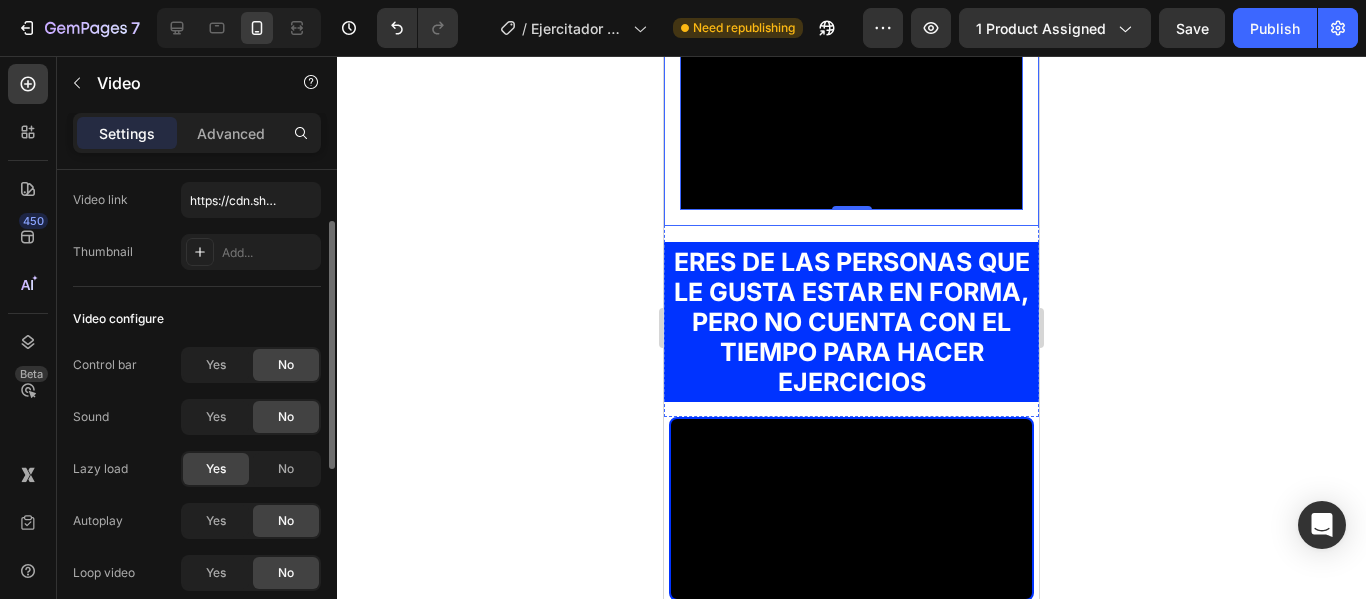 scroll, scrollTop: 200, scrollLeft: 0, axis: vertical 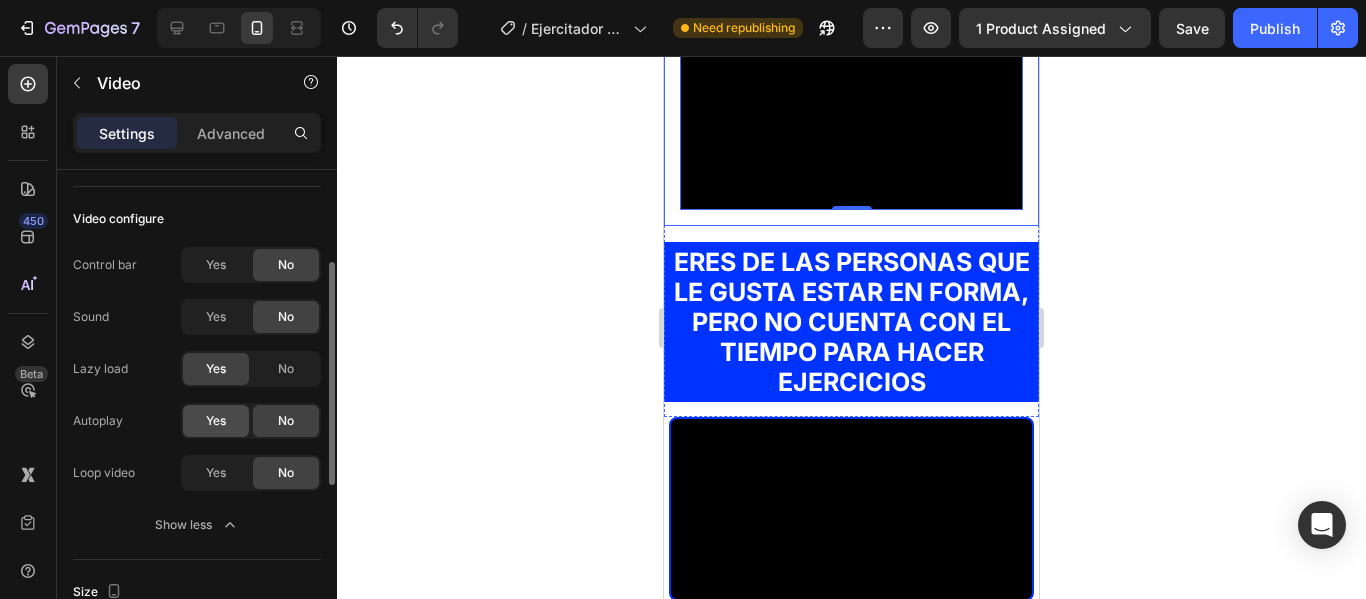 click on "Yes" 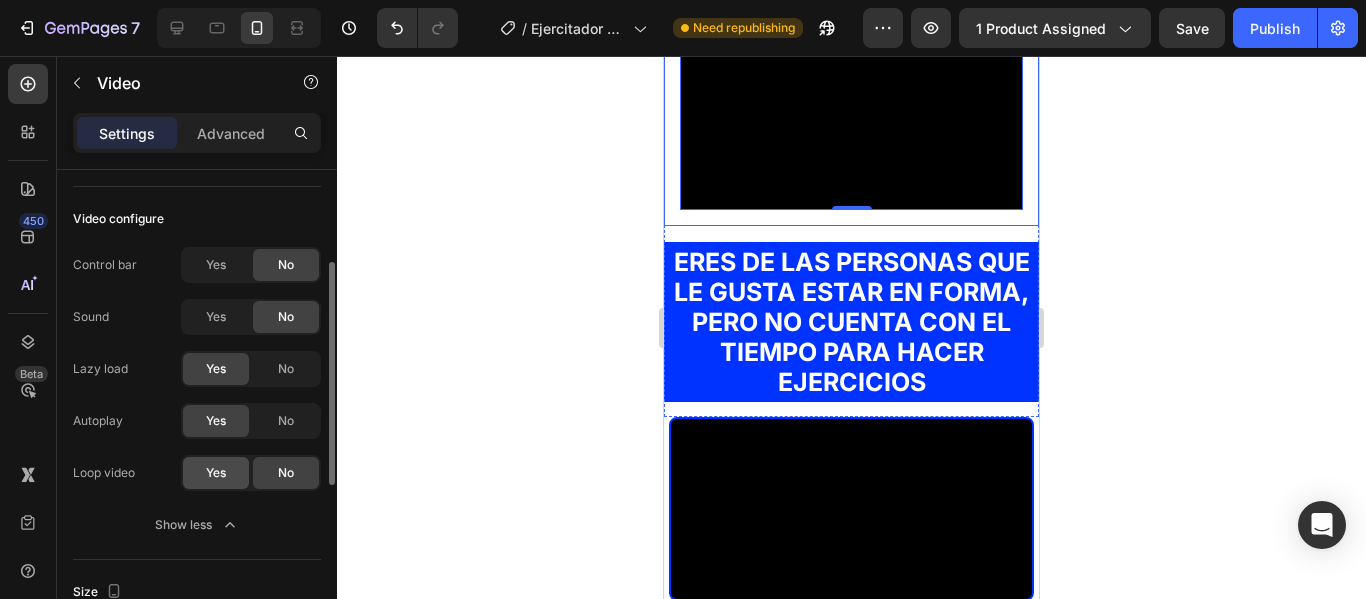 click on "Yes" 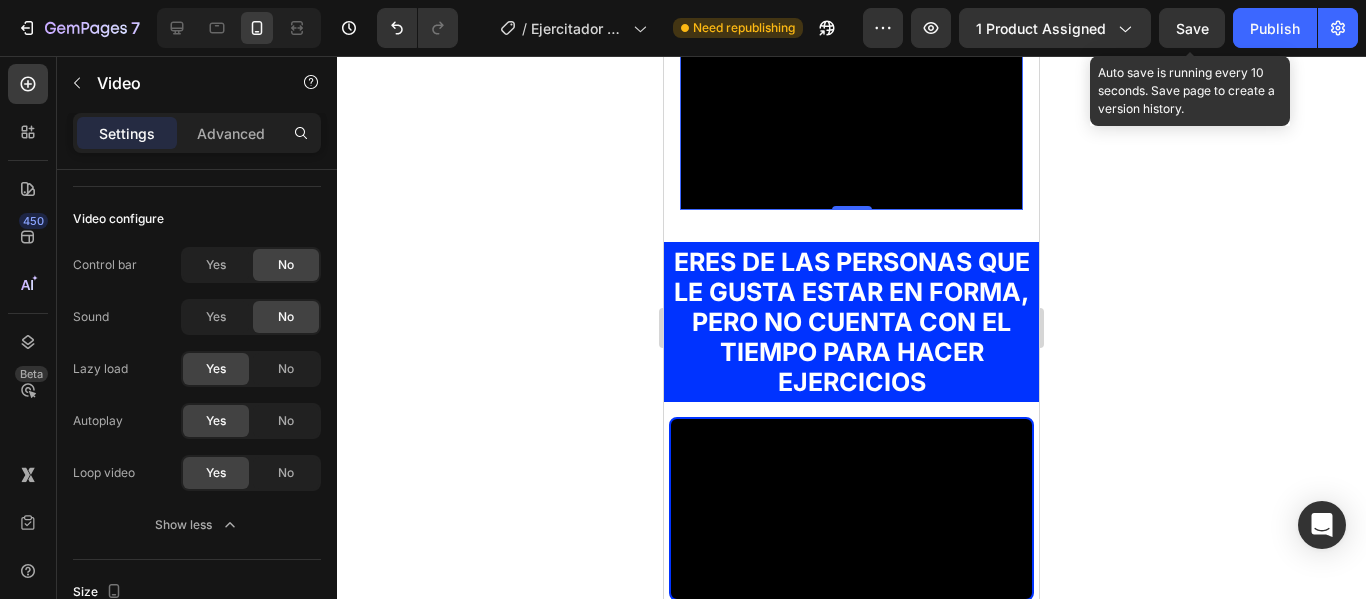 click on "Save" at bounding box center [1192, 28] 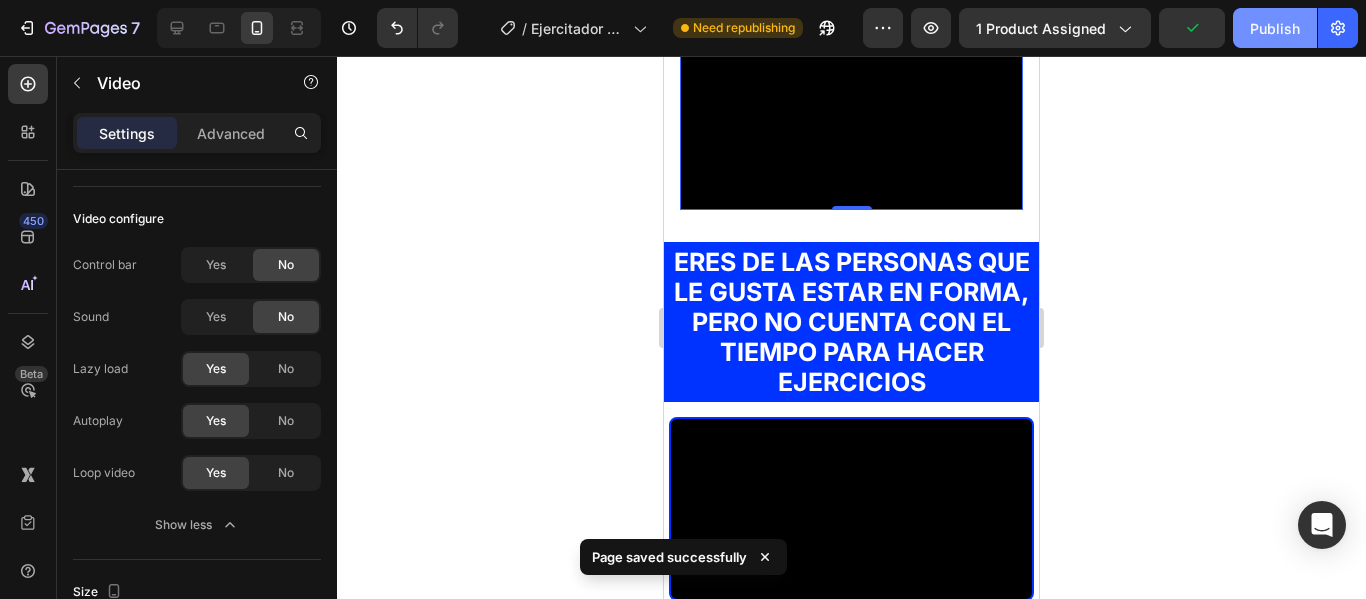 click on "Publish" at bounding box center (1275, 28) 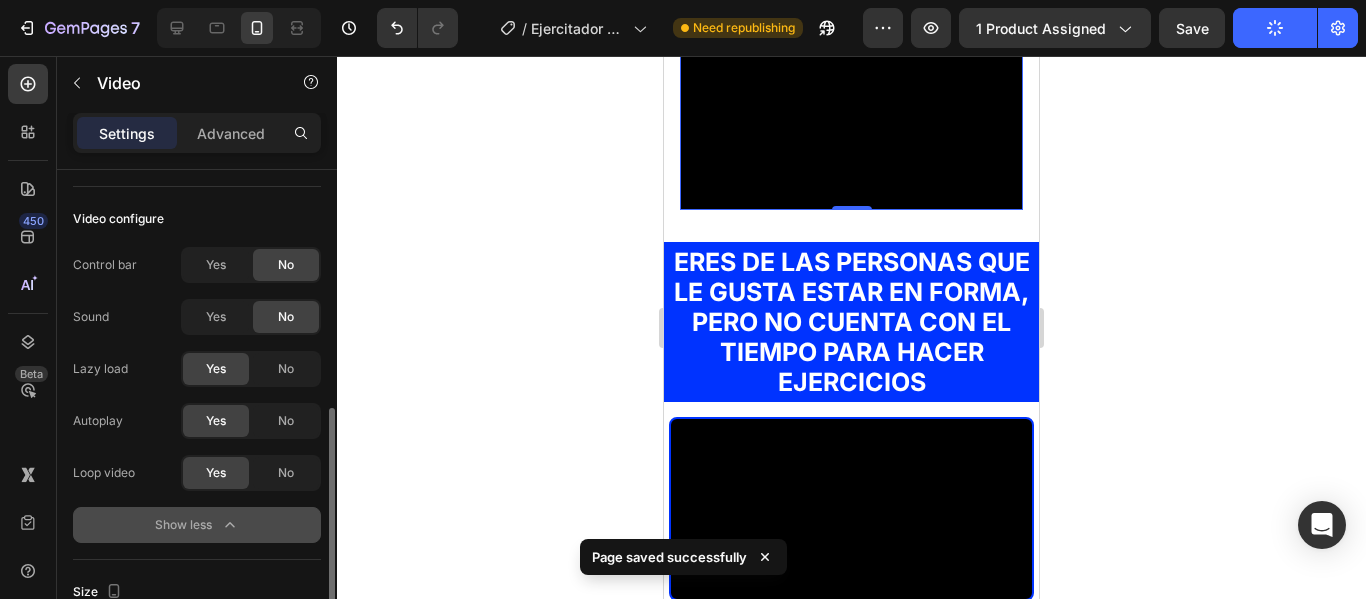 scroll, scrollTop: 400, scrollLeft: 0, axis: vertical 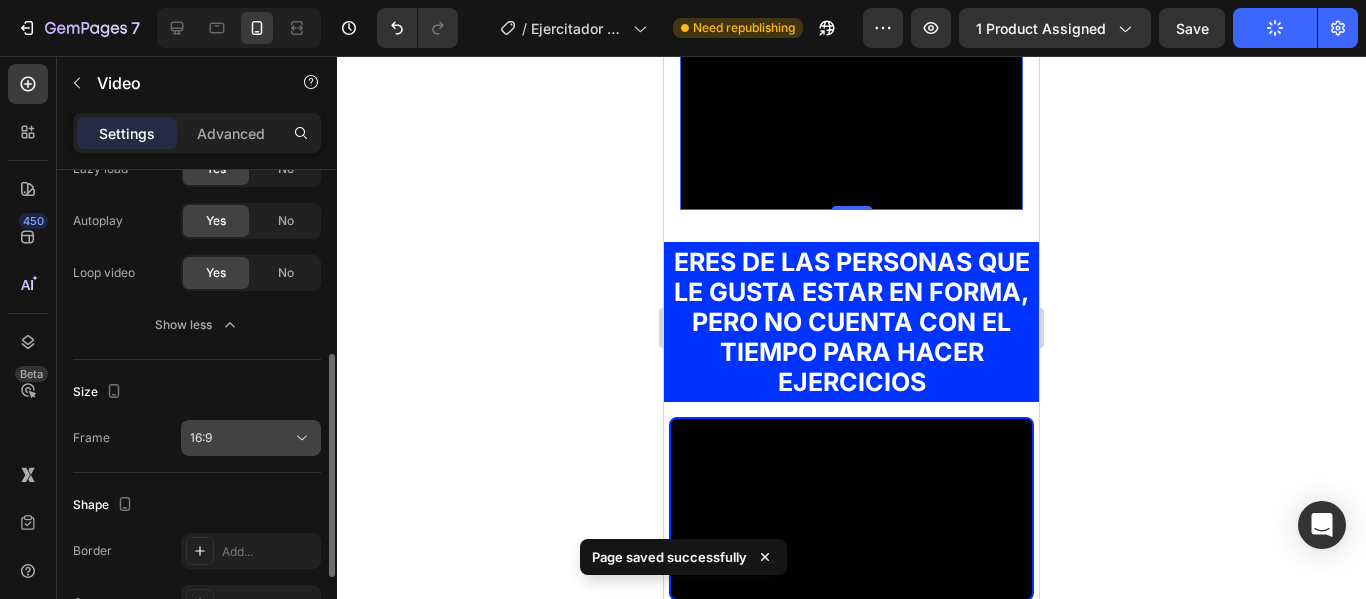 click on "16:9" at bounding box center (241, 438) 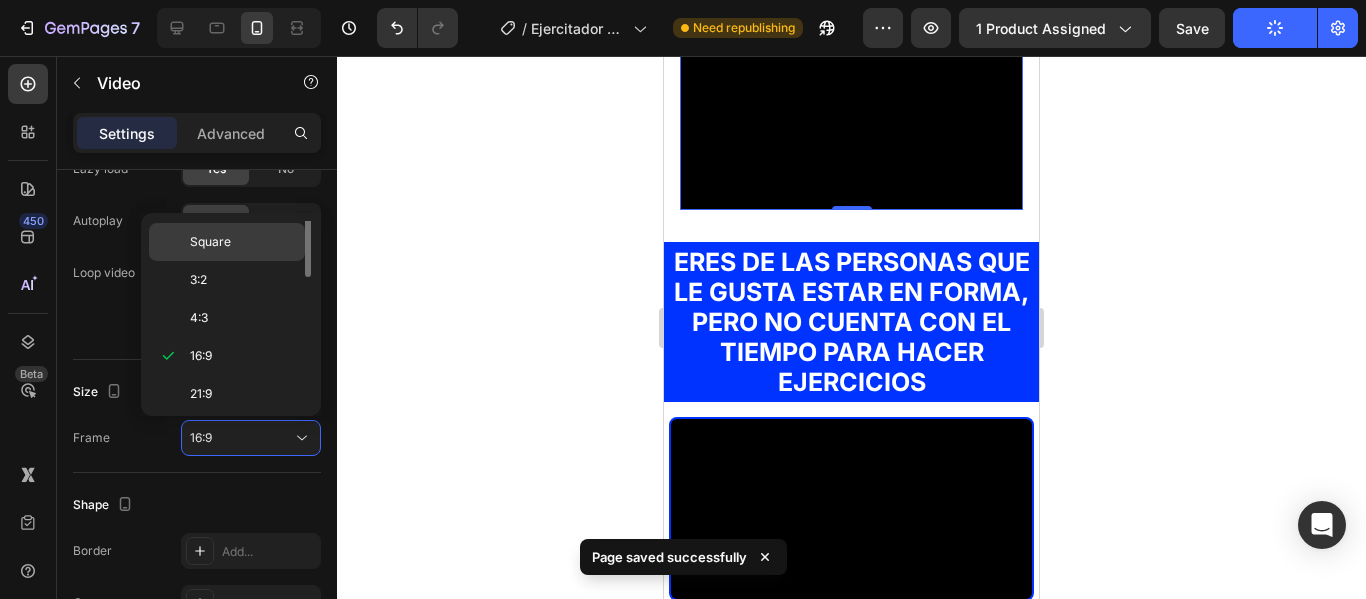 scroll, scrollTop: 0, scrollLeft: 0, axis: both 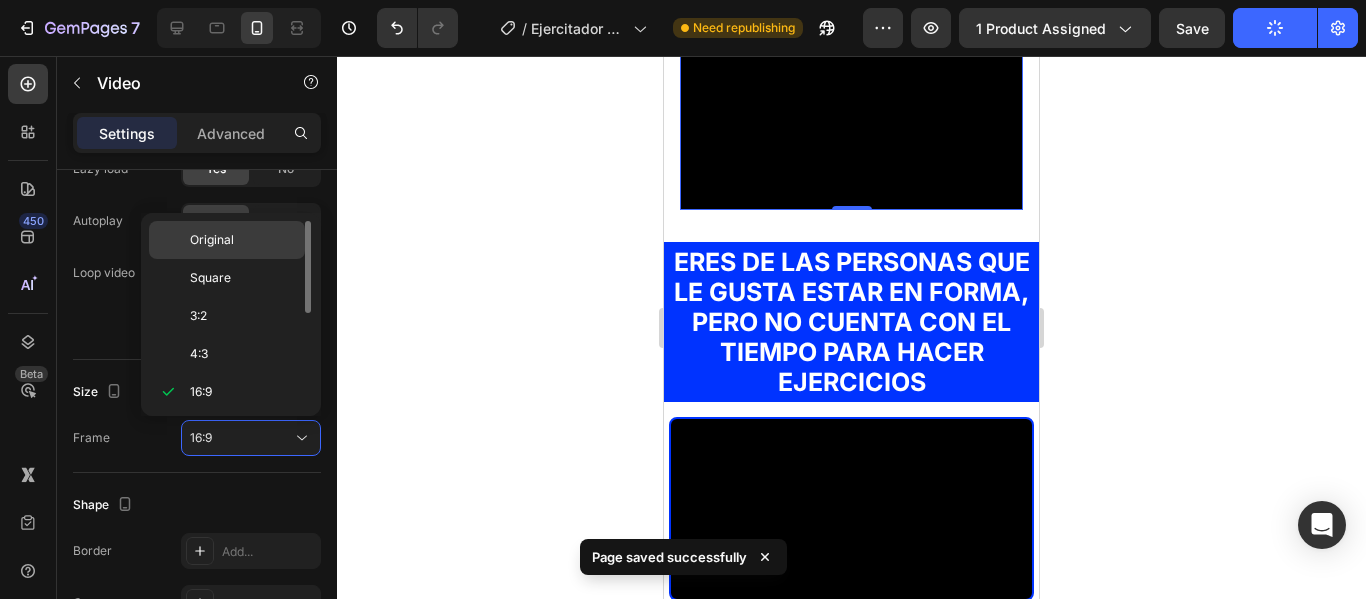 click on "Original" 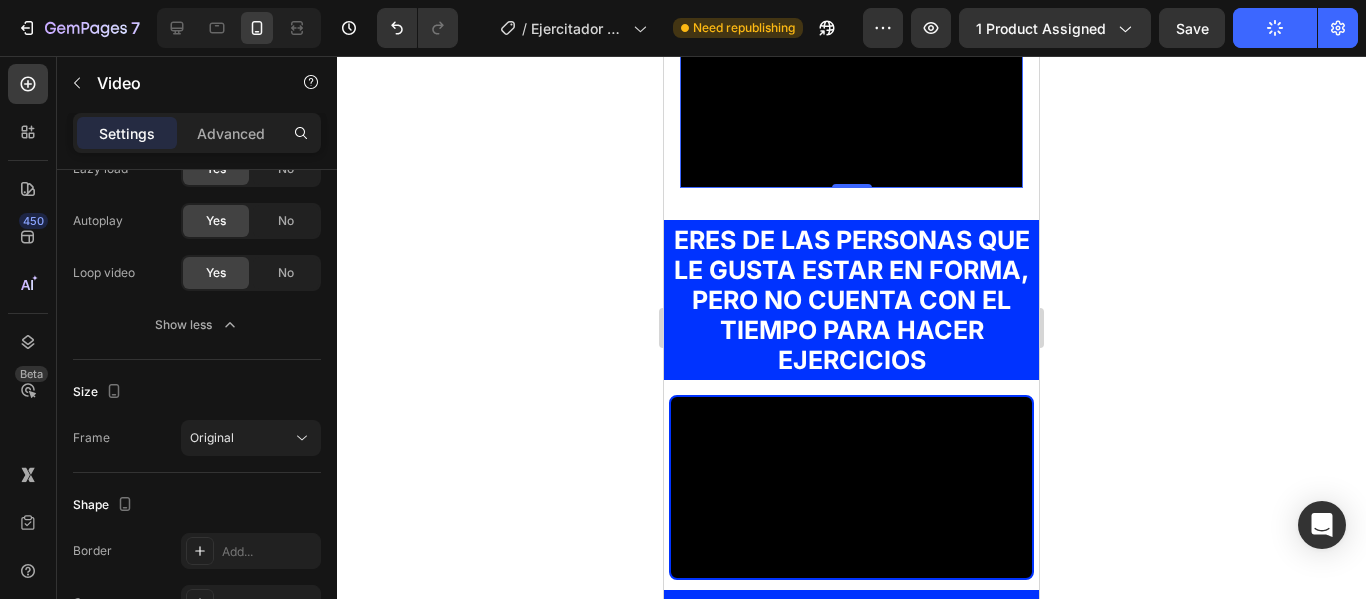 click 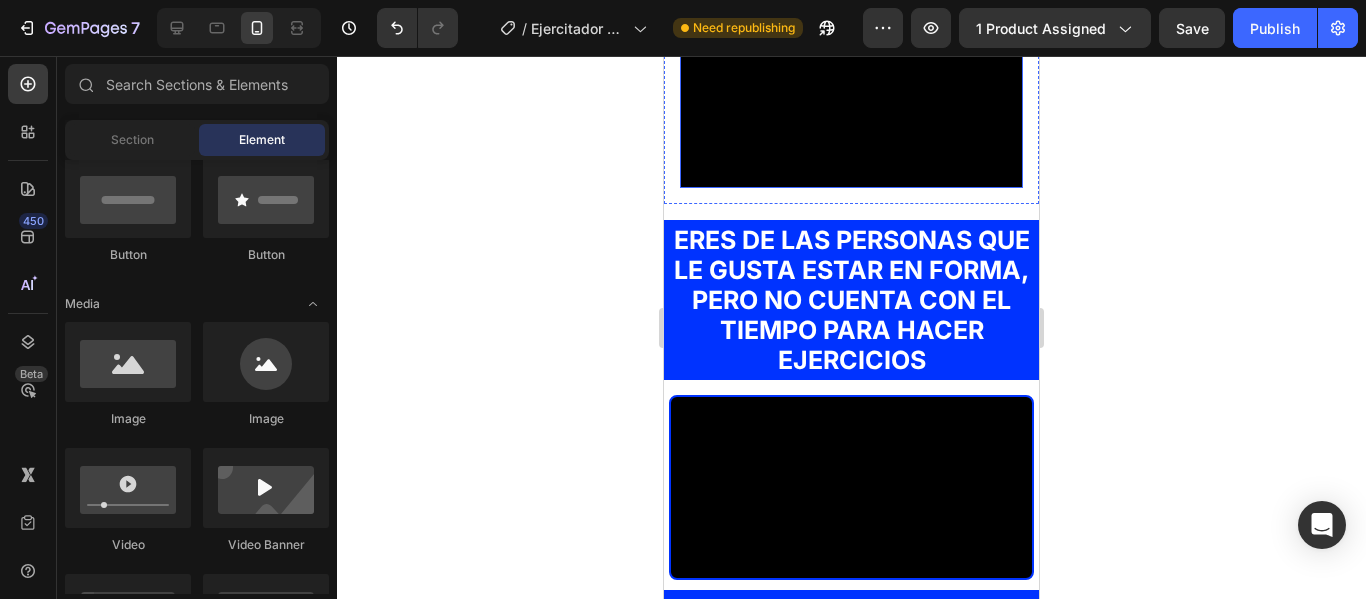 click at bounding box center [851, 103] 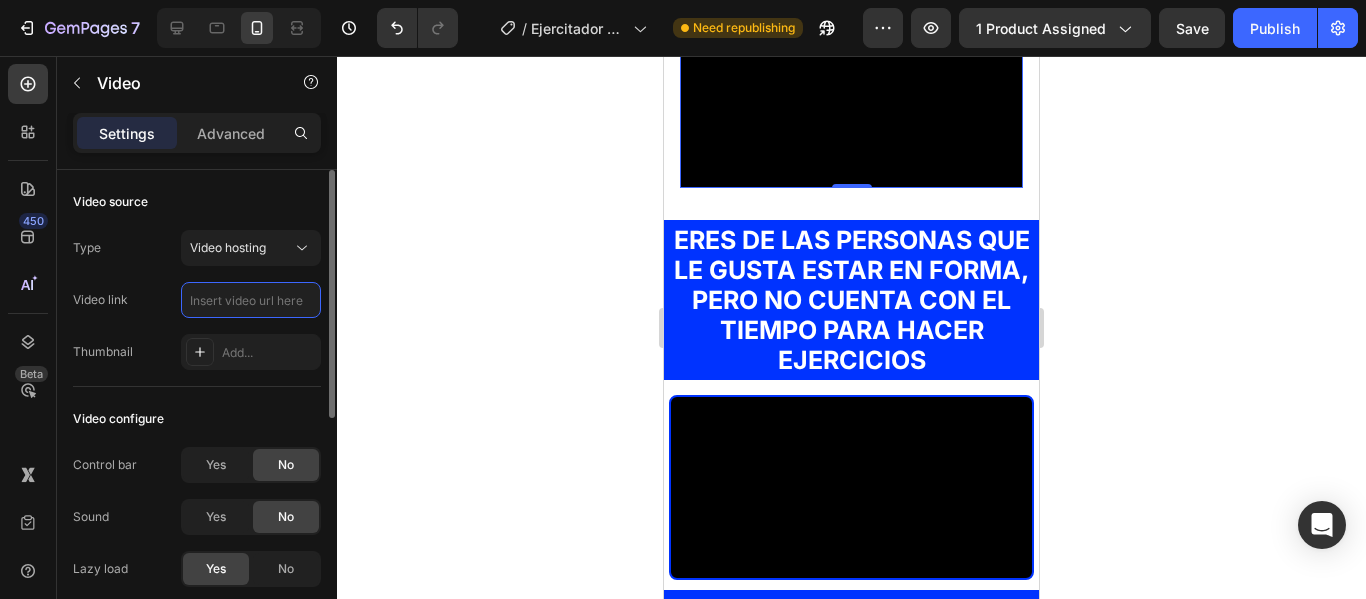 scroll, scrollTop: 0, scrollLeft: 0, axis: both 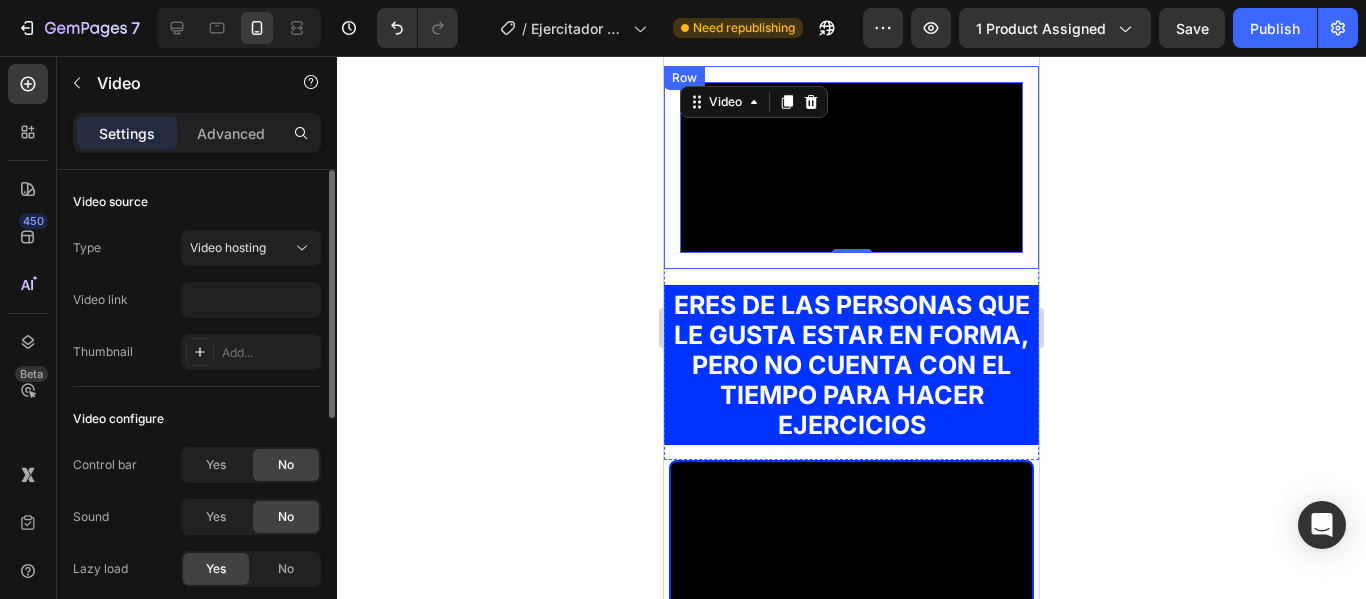 click on "Video   0 Row" at bounding box center [851, 168] 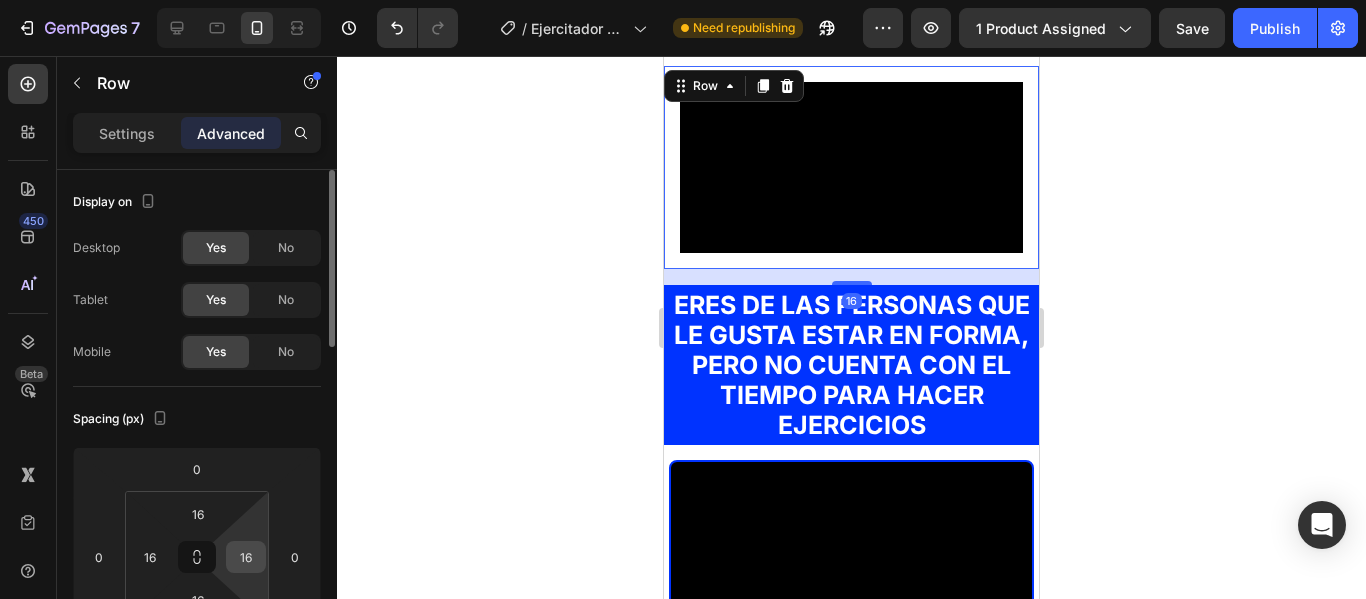 click on "16" at bounding box center (246, 557) 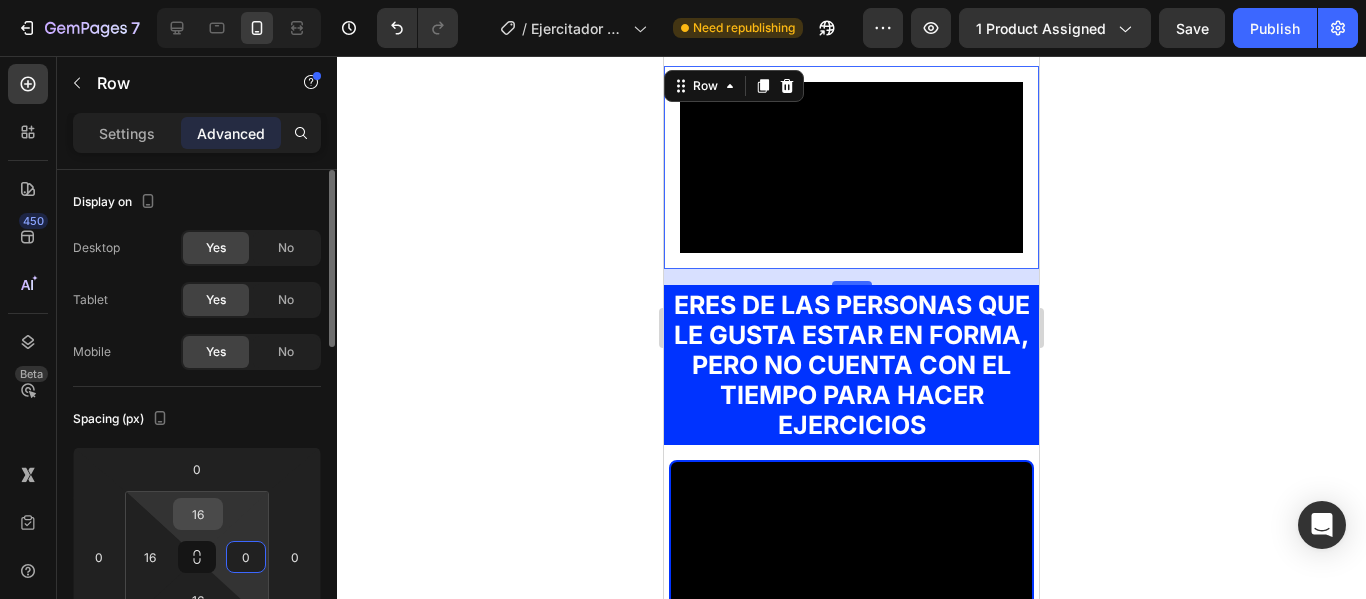 type on "0" 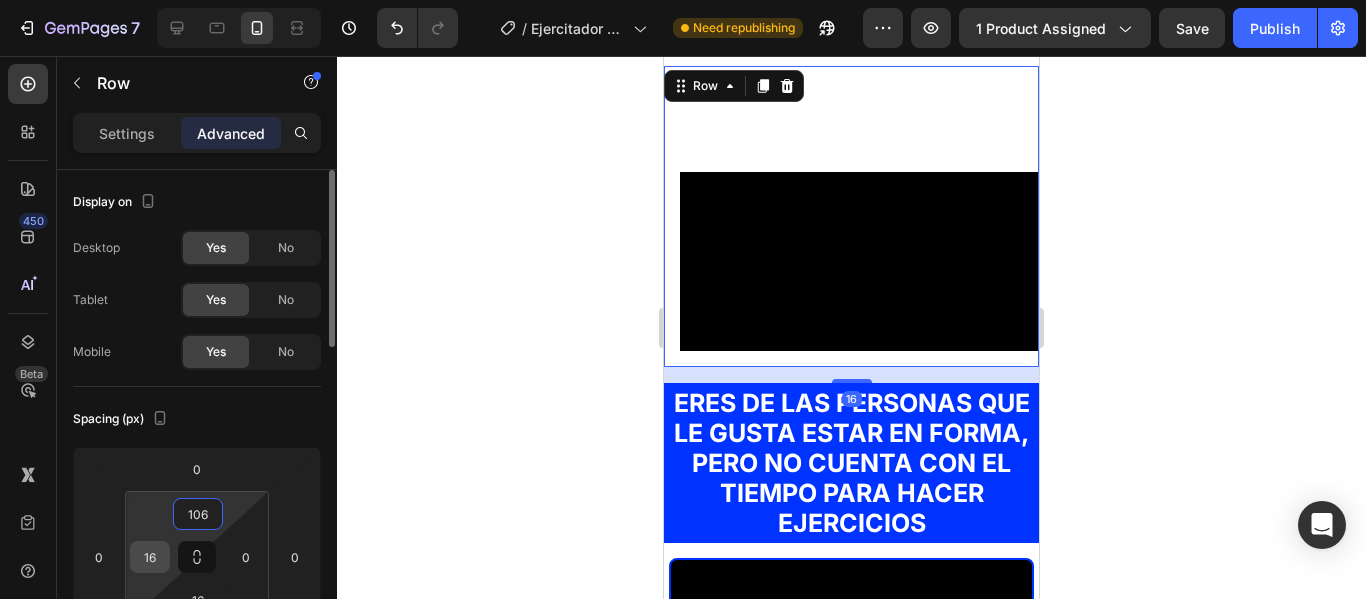 type on "106" 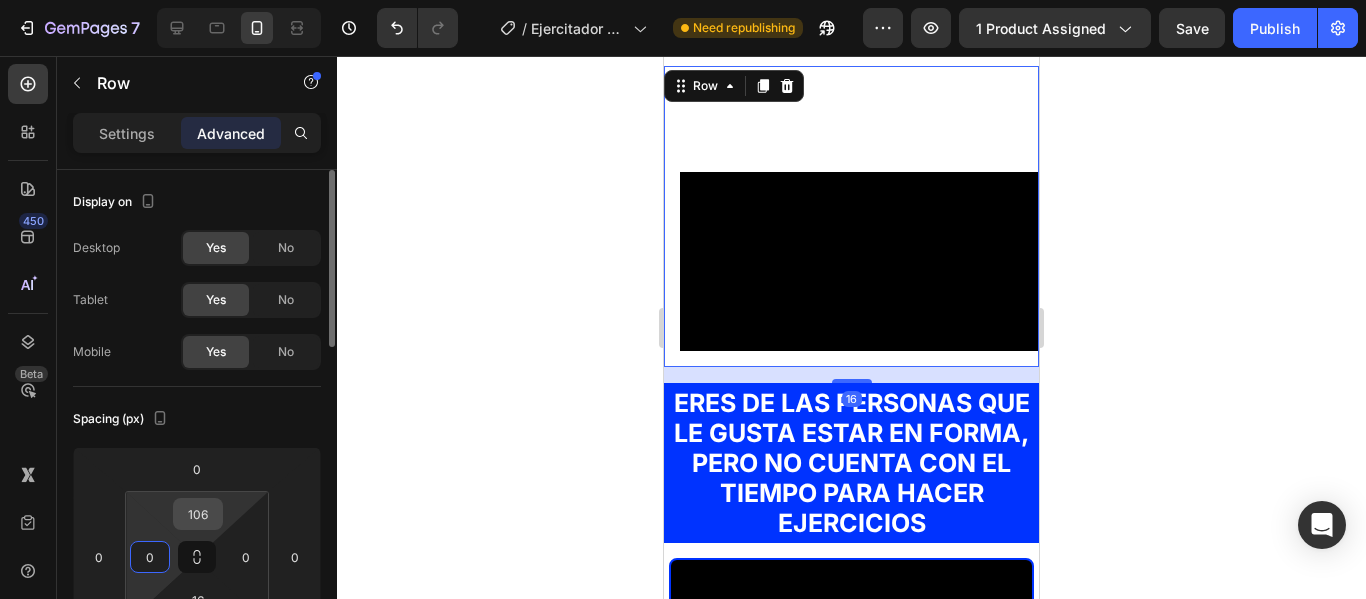 type on "0" 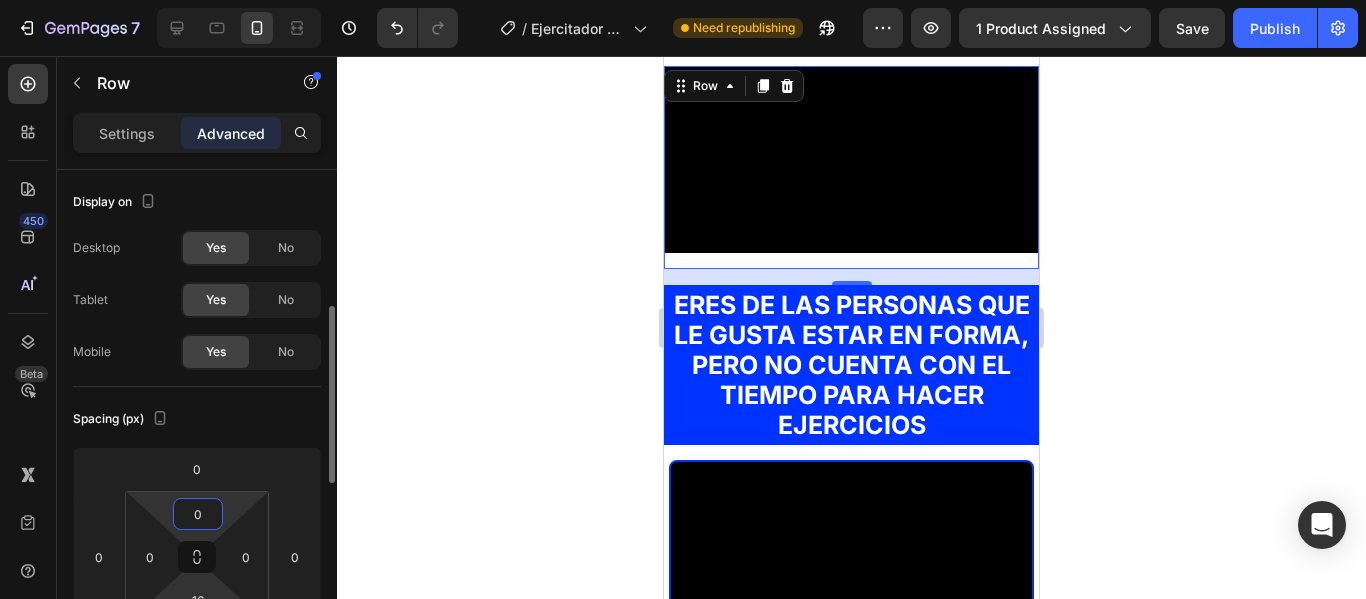 scroll, scrollTop: 100, scrollLeft: 0, axis: vertical 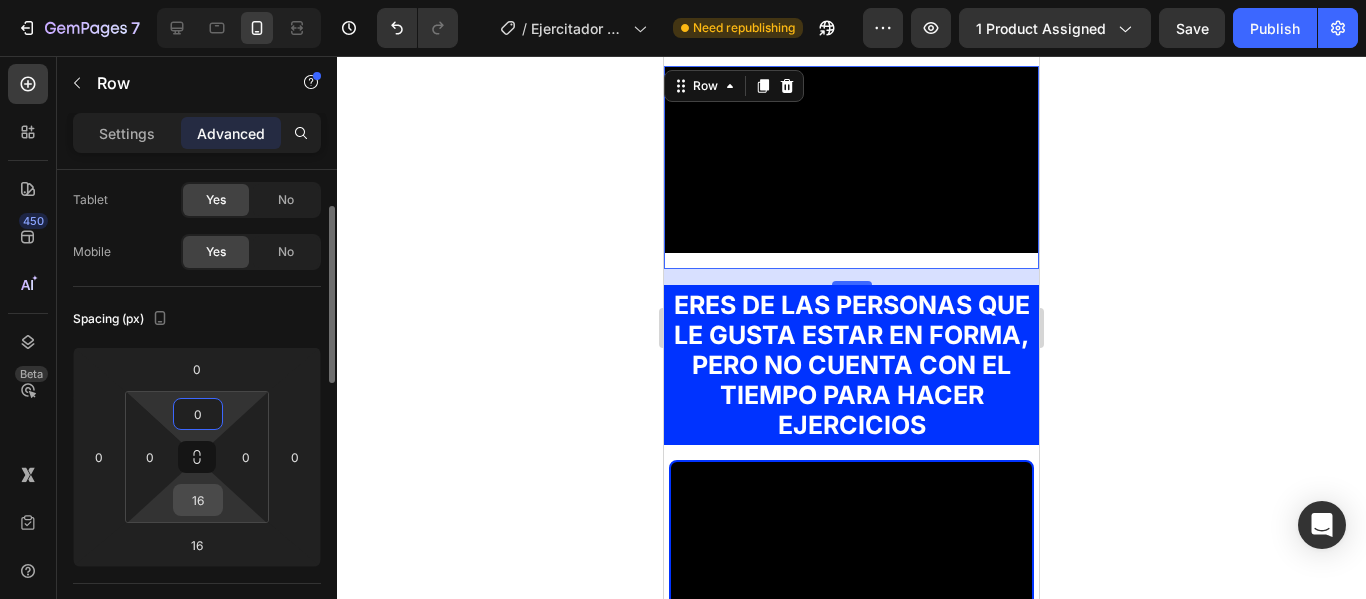 type on "0" 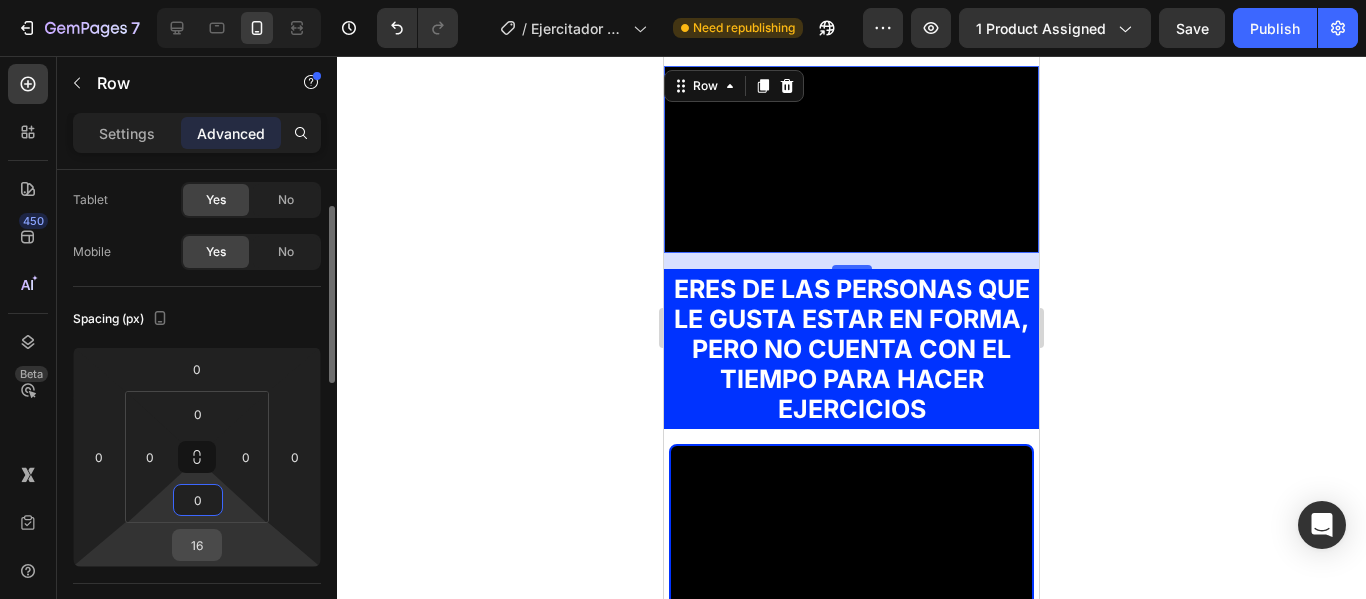type on "0" 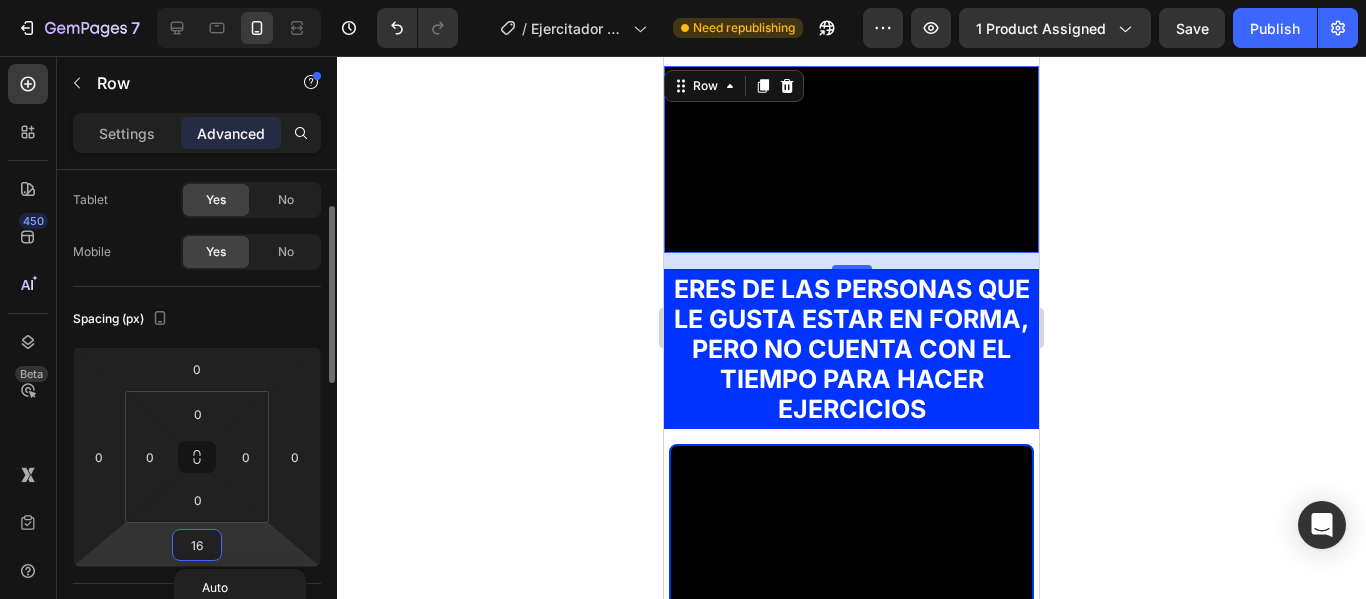 type on "0" 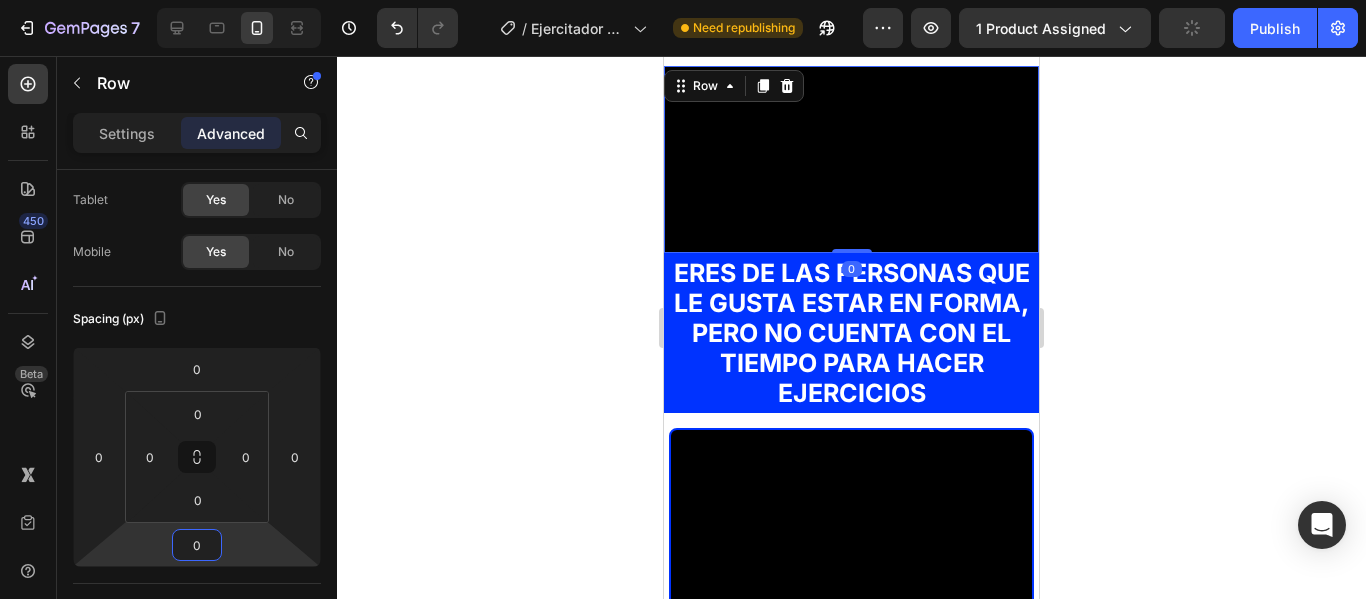 click 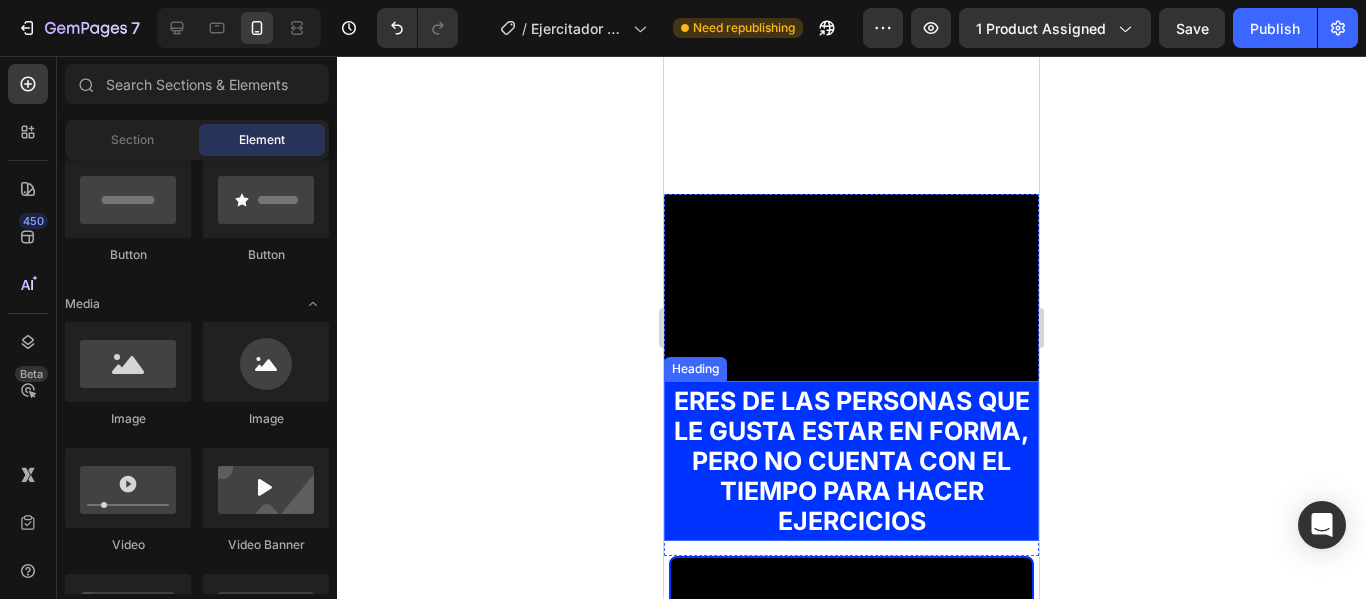scroll, scrollTop: 2576, scrollLeft: 0, axis: vertical 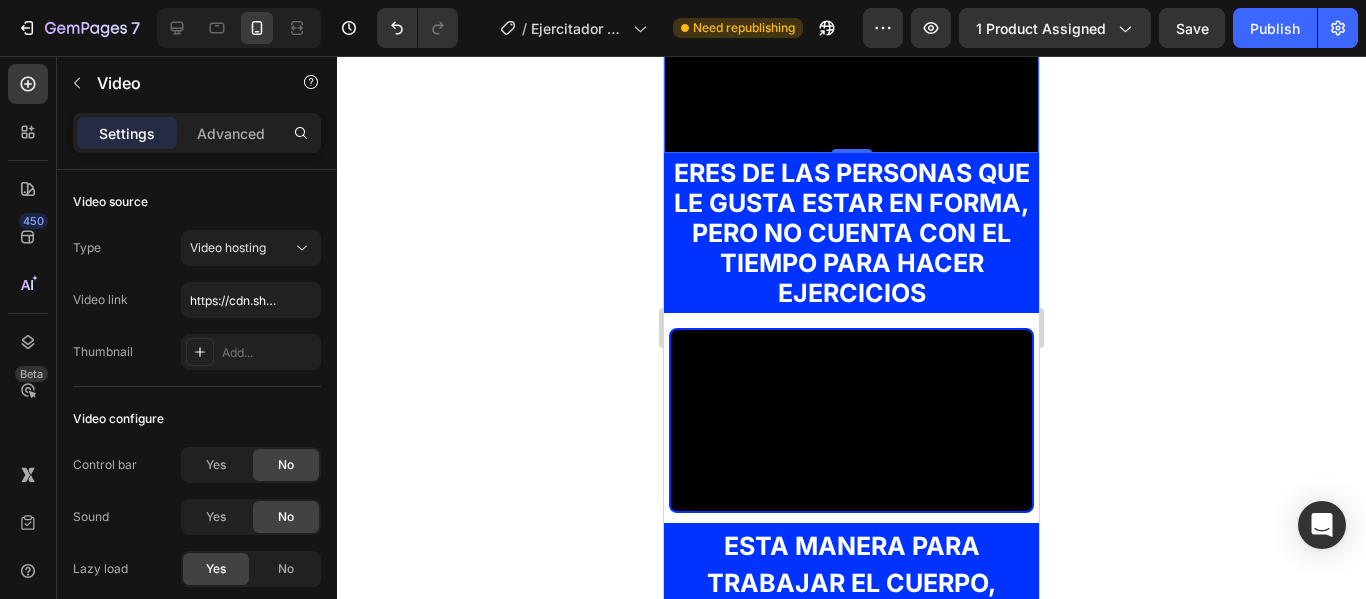 click at bounding box center [851, 60] 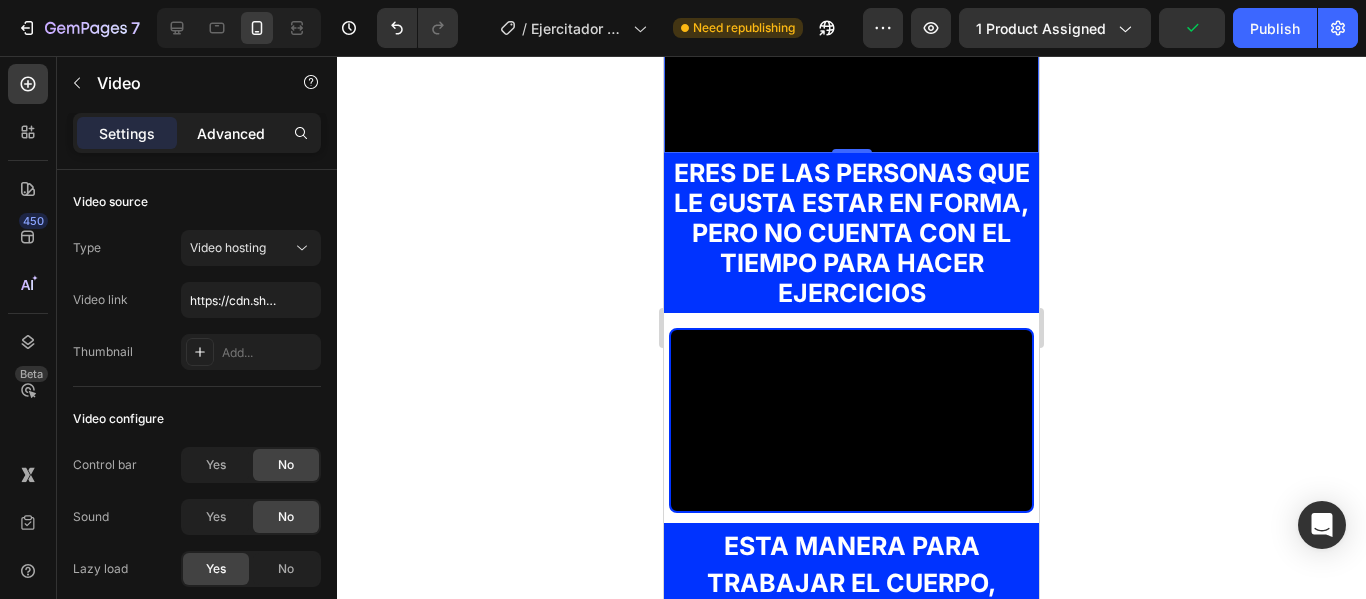 click on "Advanced" at bounding box center (231, 133) 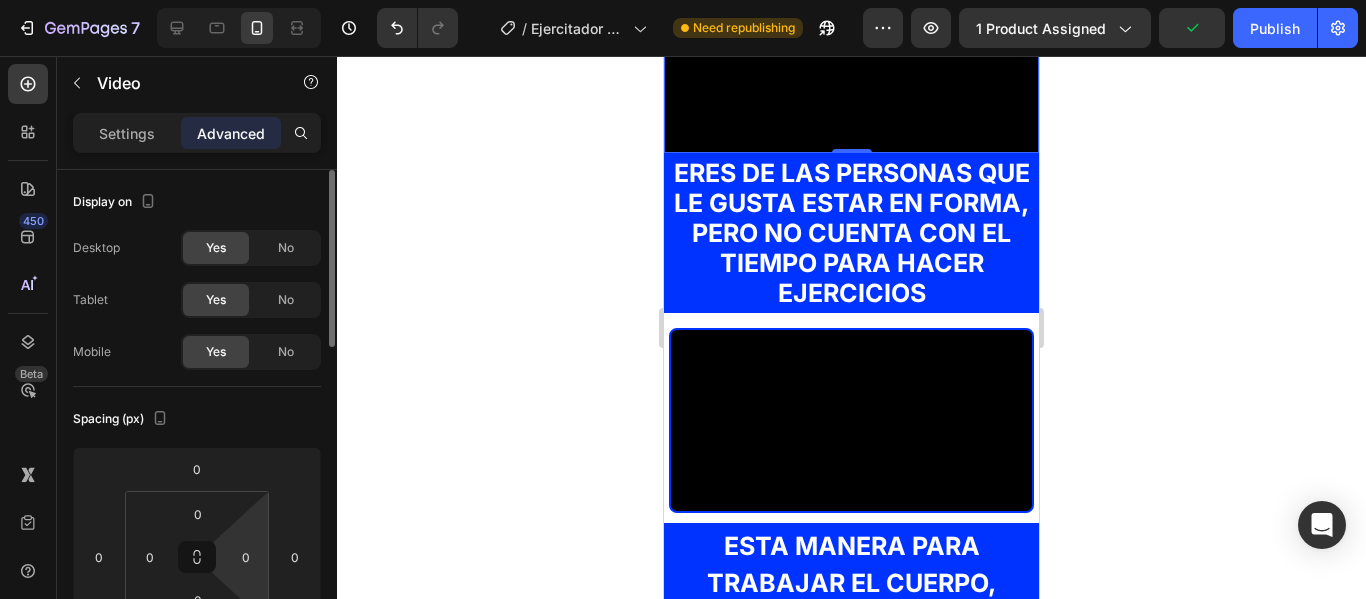 scroll, scrollTop: 100, scrollLeft: 0, axis: vertical 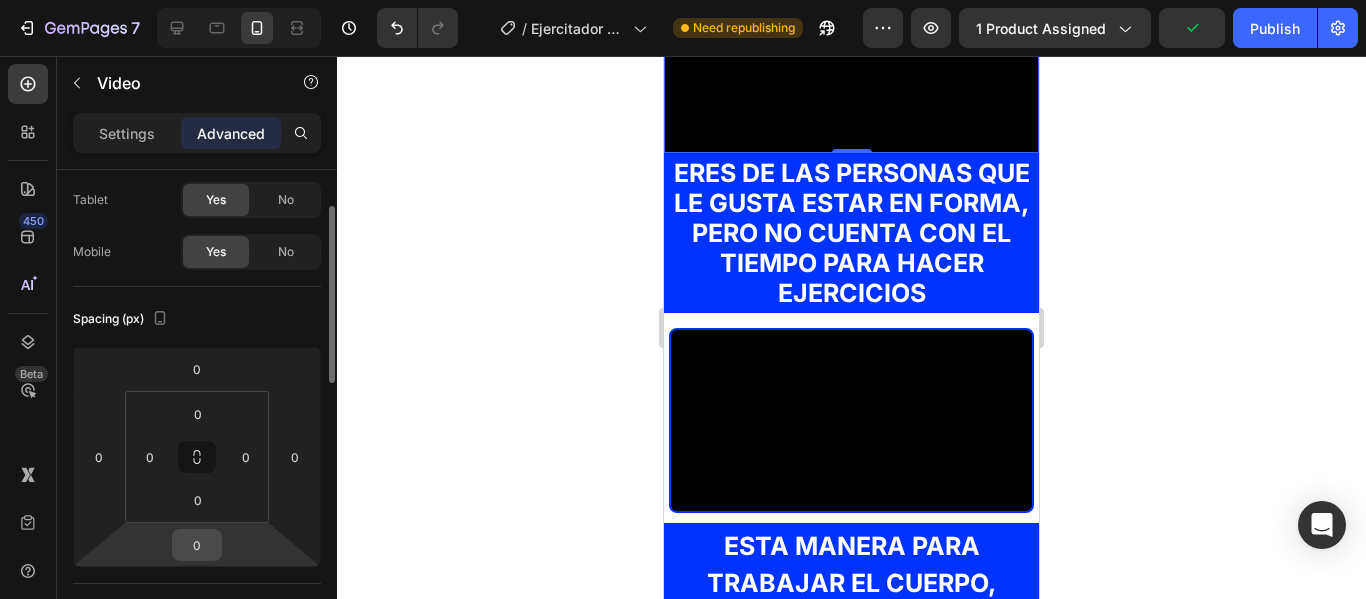 click on "0" at bounding box center [197, 545] 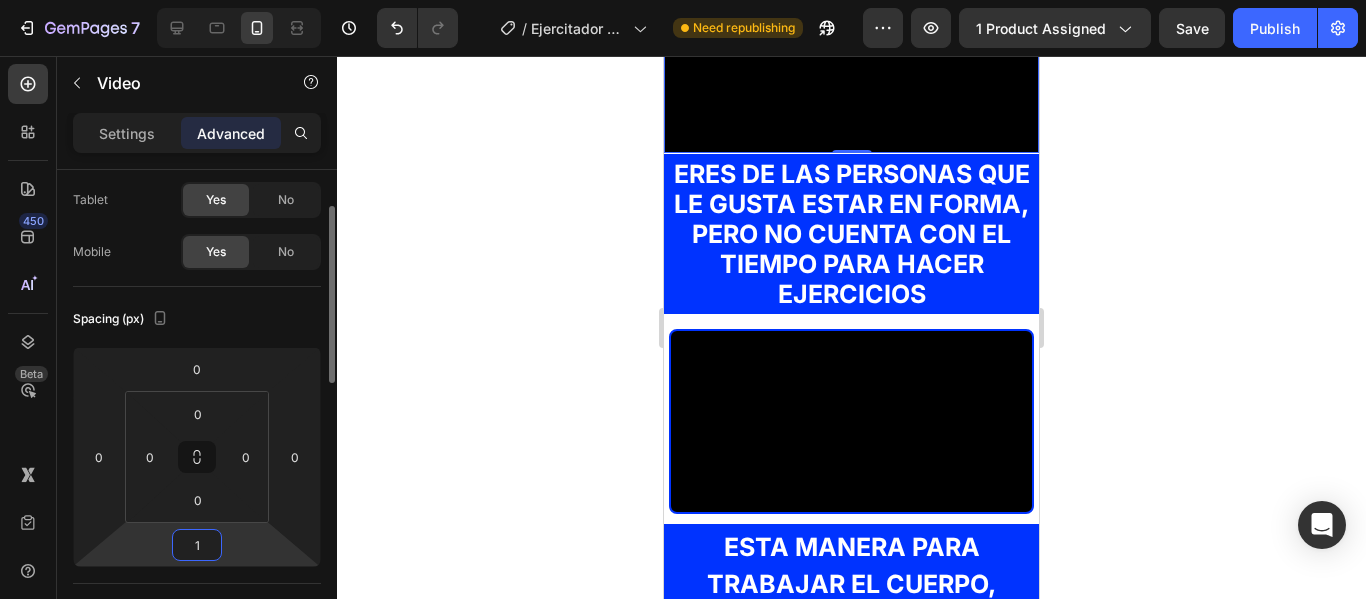 type on "15" 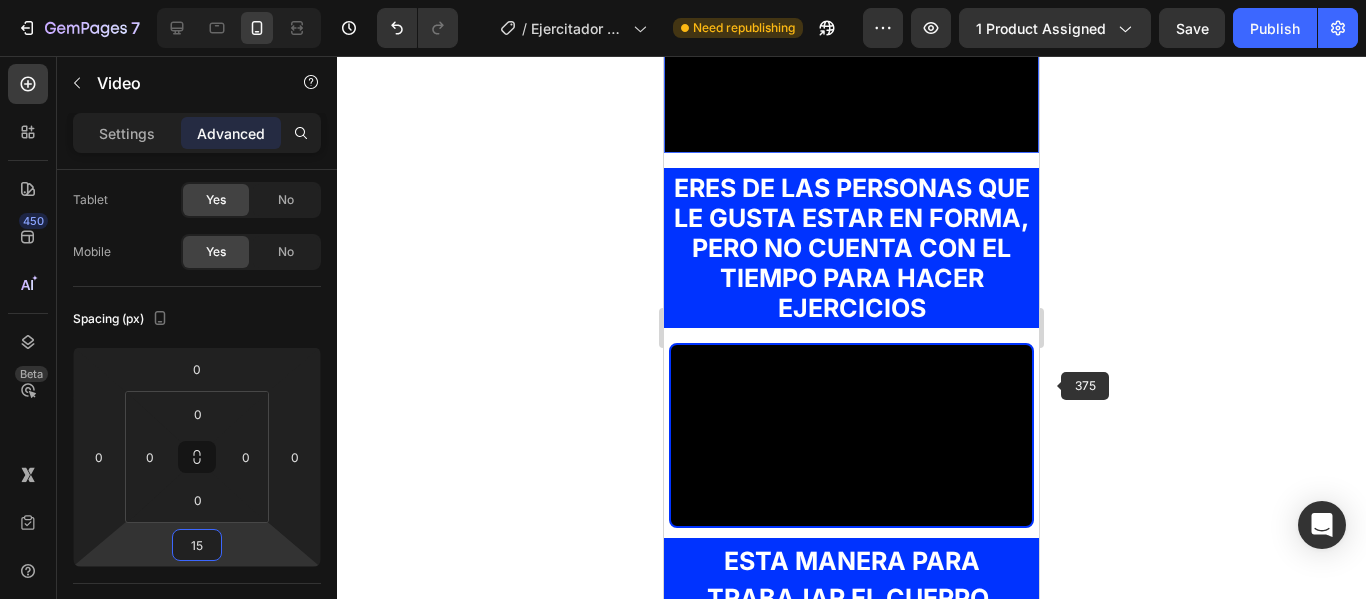 click 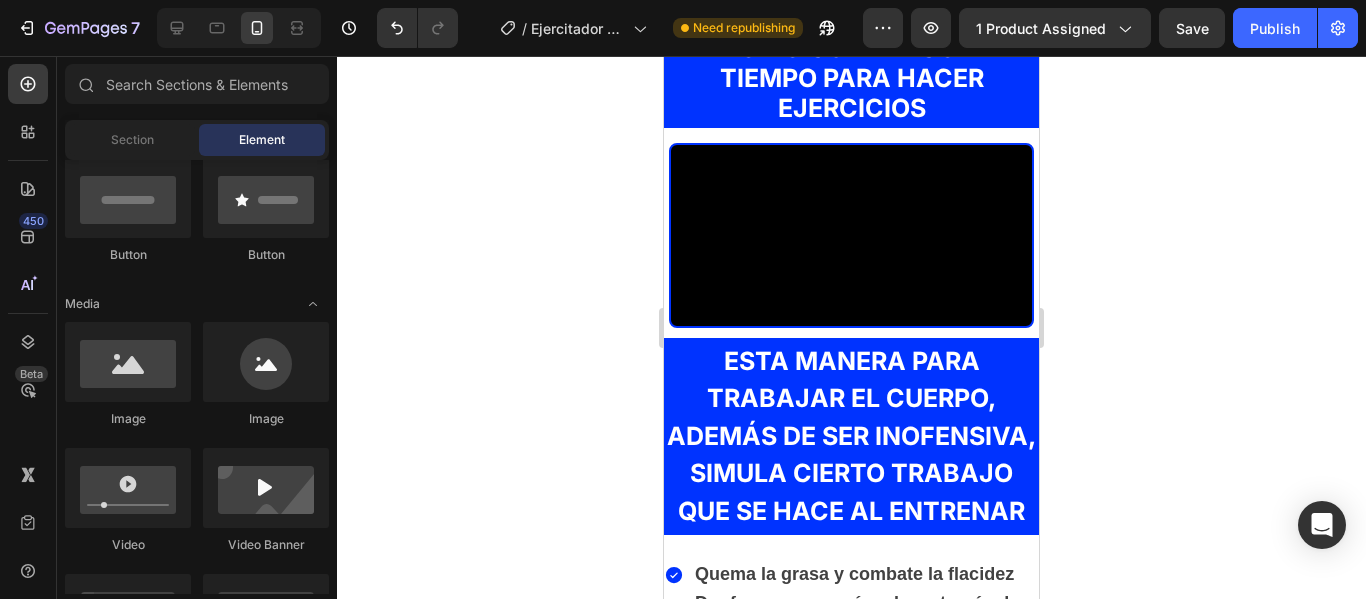 scroll, scrollTop: 2676, scrollLeft: 0, axis: vertical 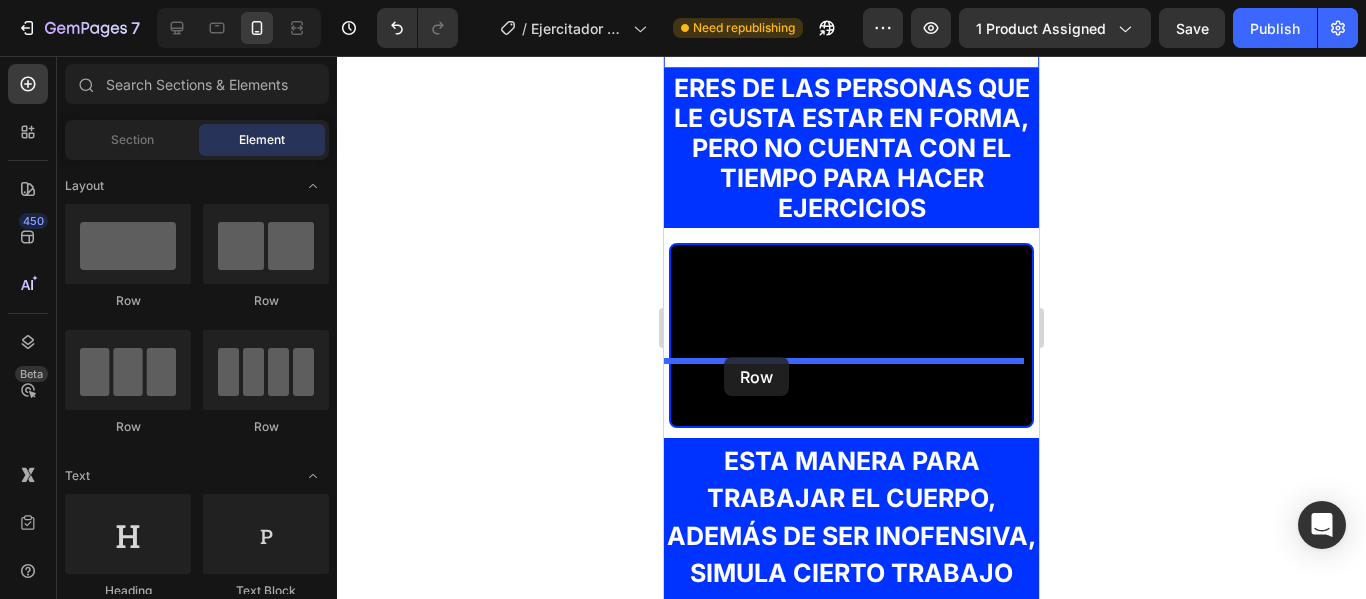 drag, startPoint x: 841, startPoint y: 316, endPoint x: 724, endPoint y: 357, distance: 123.97581 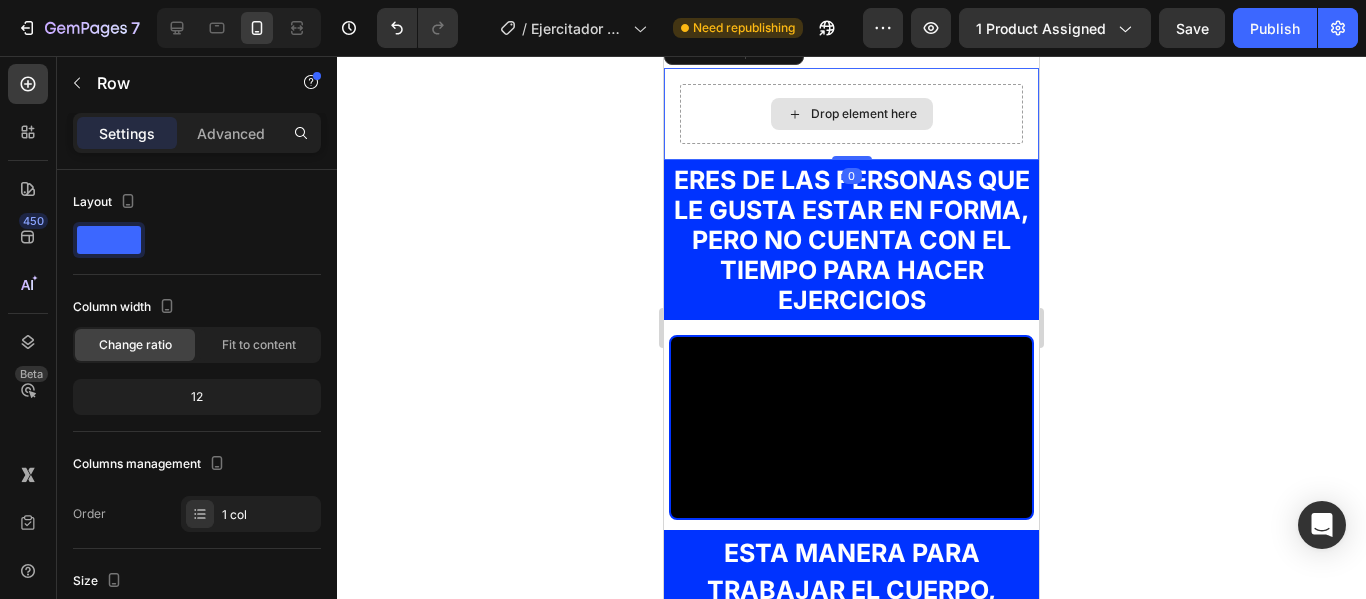 click on "Drop element here" at bounding box center [851, 114] 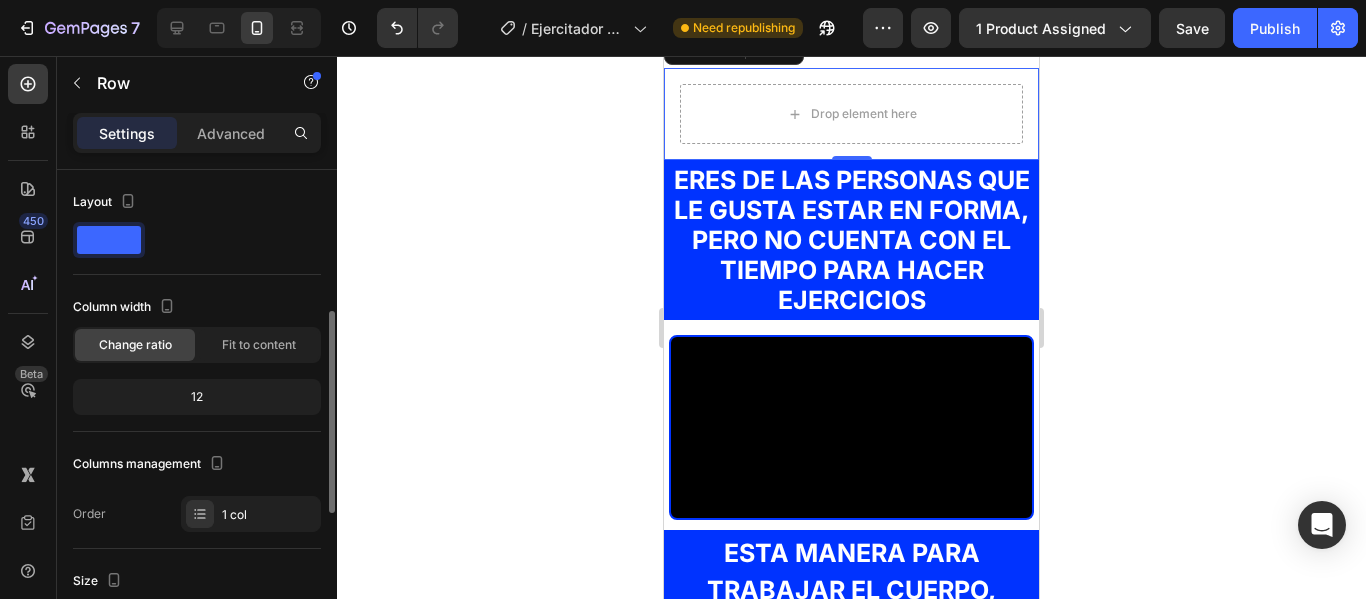 scroll, scrollTop: 300, scrollLeft: 0, axis: vertical 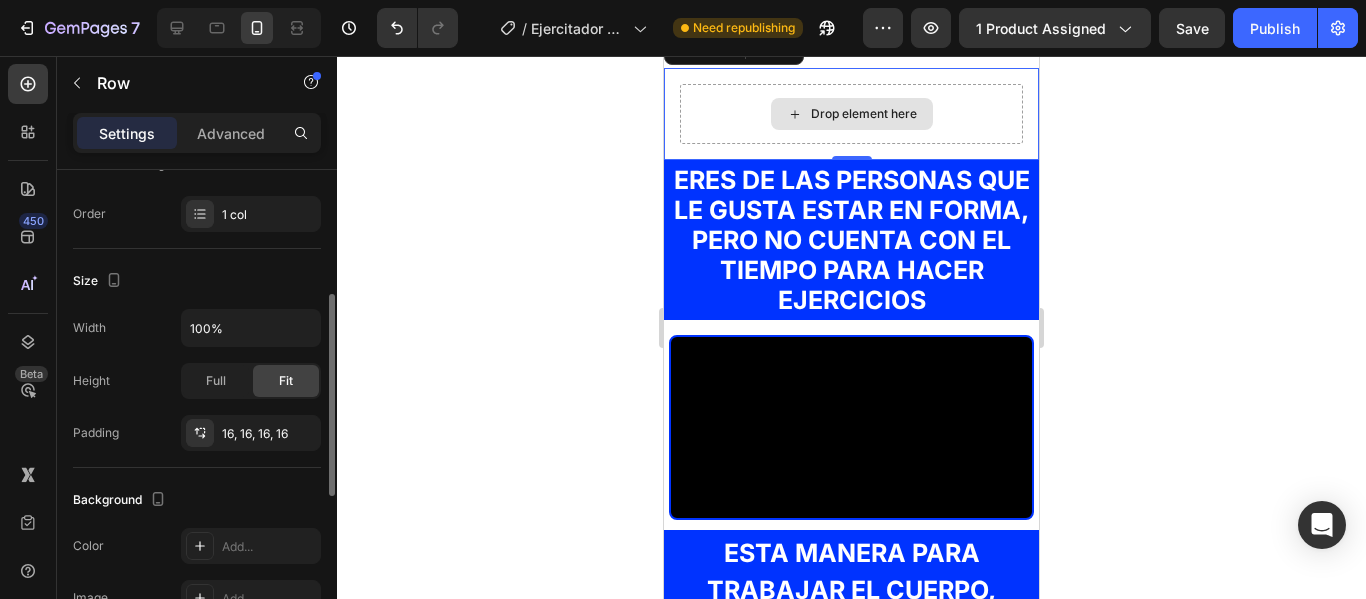 click on "Drop element here" at bounding box center [852, 114] 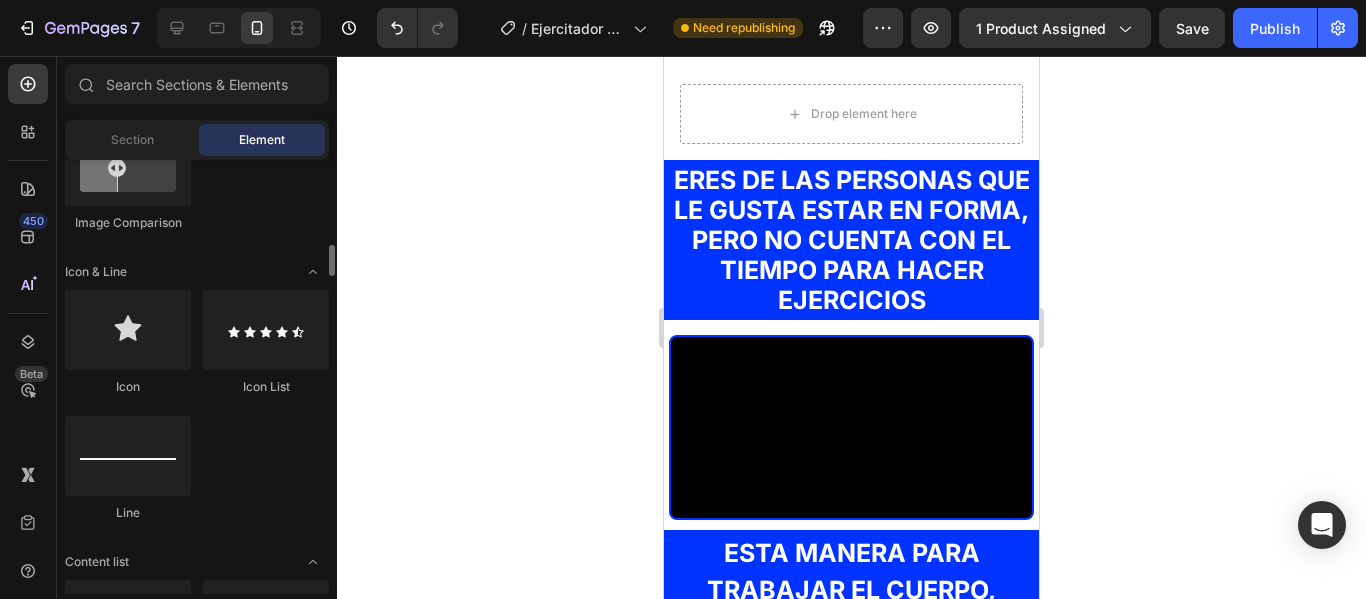 scroll, scrollTop: 1400, scrollLeft: 0, axis: vertical 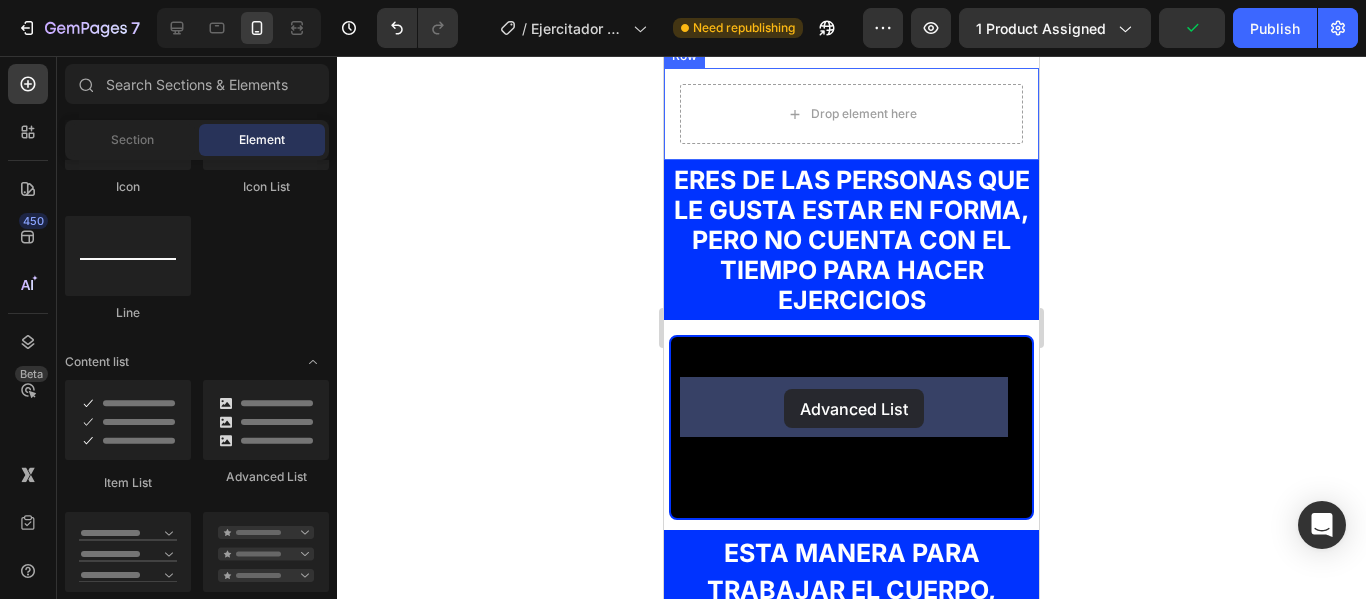 drag, startPoint x: 911, startPoint y: 480, endPoint x: 784, endPoint y: 389, distance: 156.237 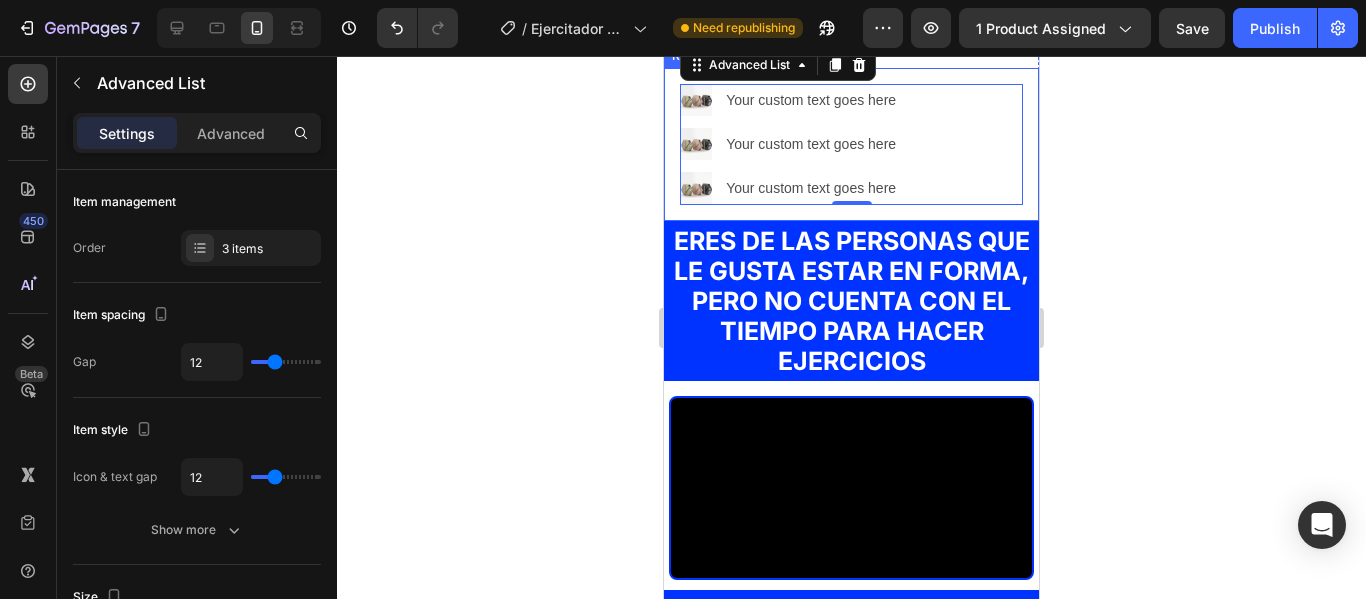 click on "Image Your custom text goes here Text Block Image Your custom text goes here Text Block Image Your custom text goes here Text Block Advanced List   0 Row" at bounding box center (851, 144) 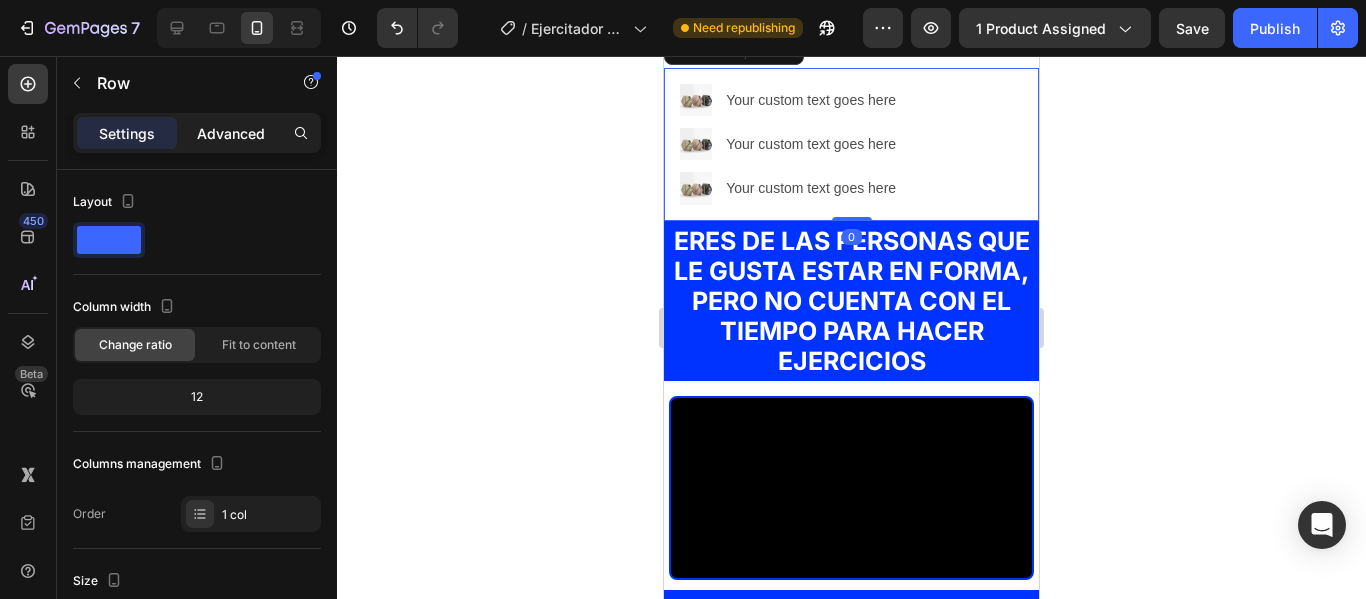 click on "Advanced" at bounding box center (231, 133) 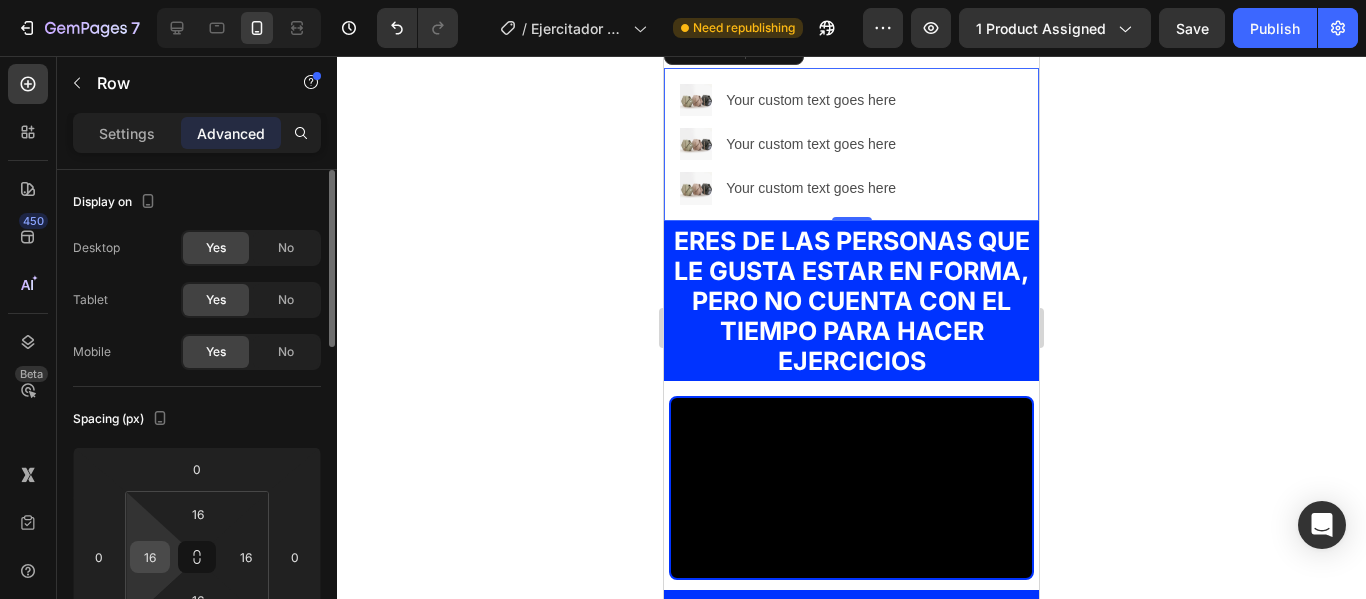 click on "16" at bounding box center [150, 557] 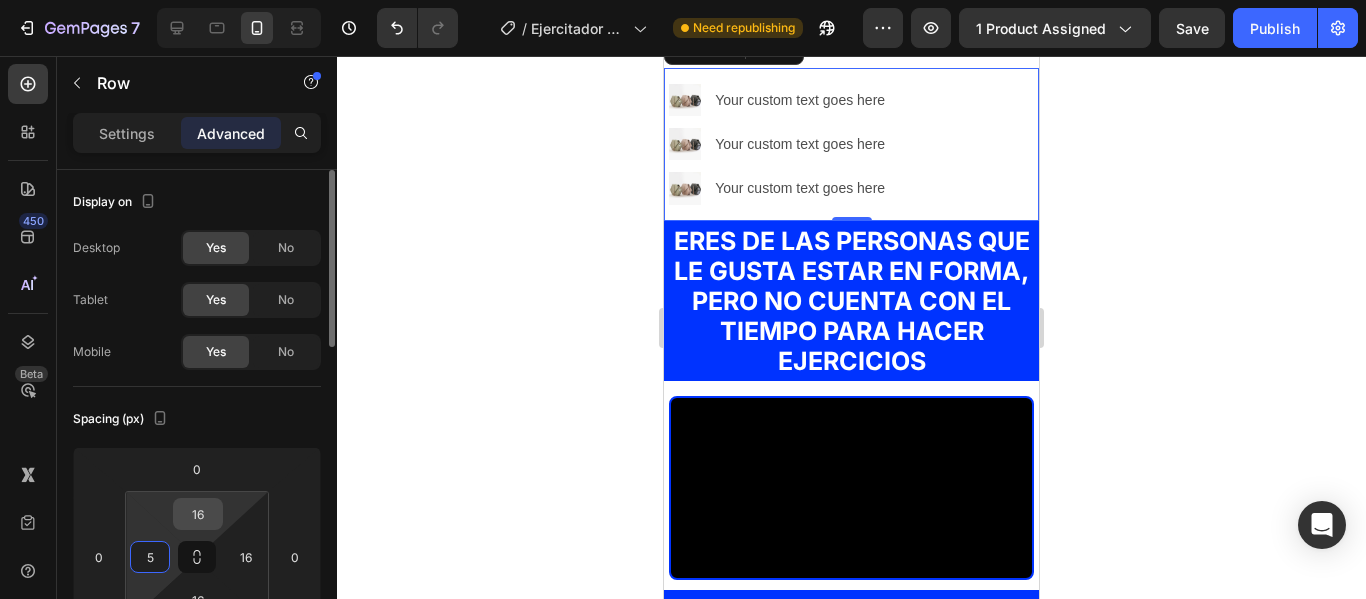 type on "5" 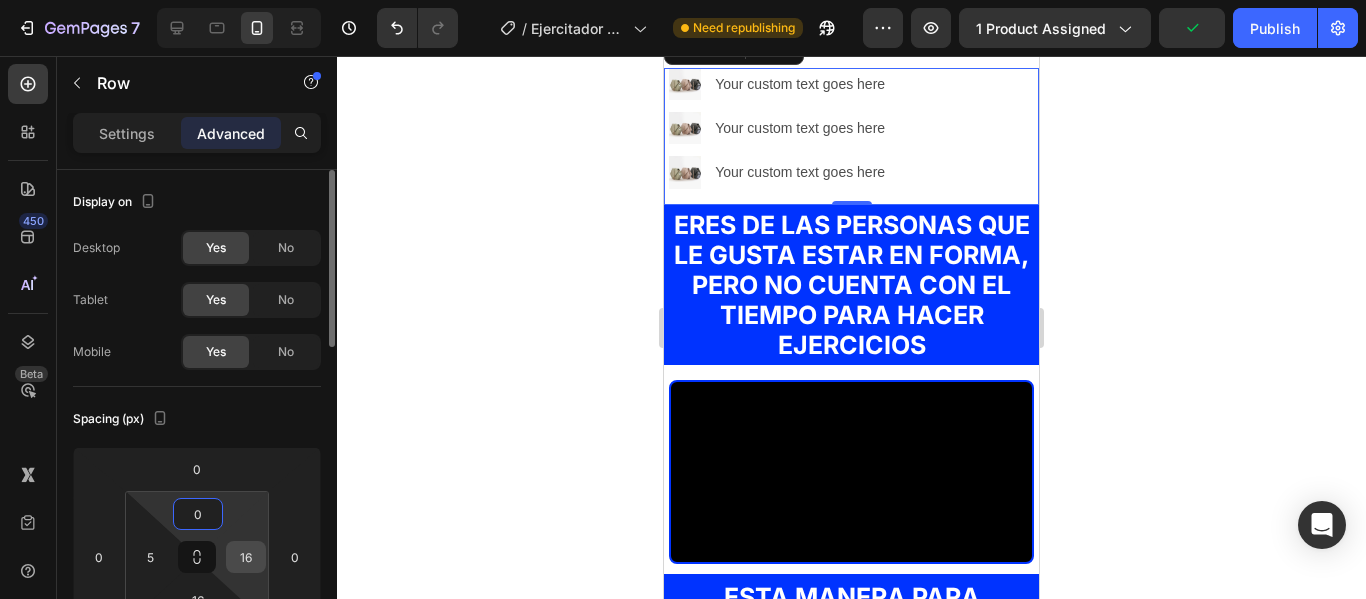 type on "0" 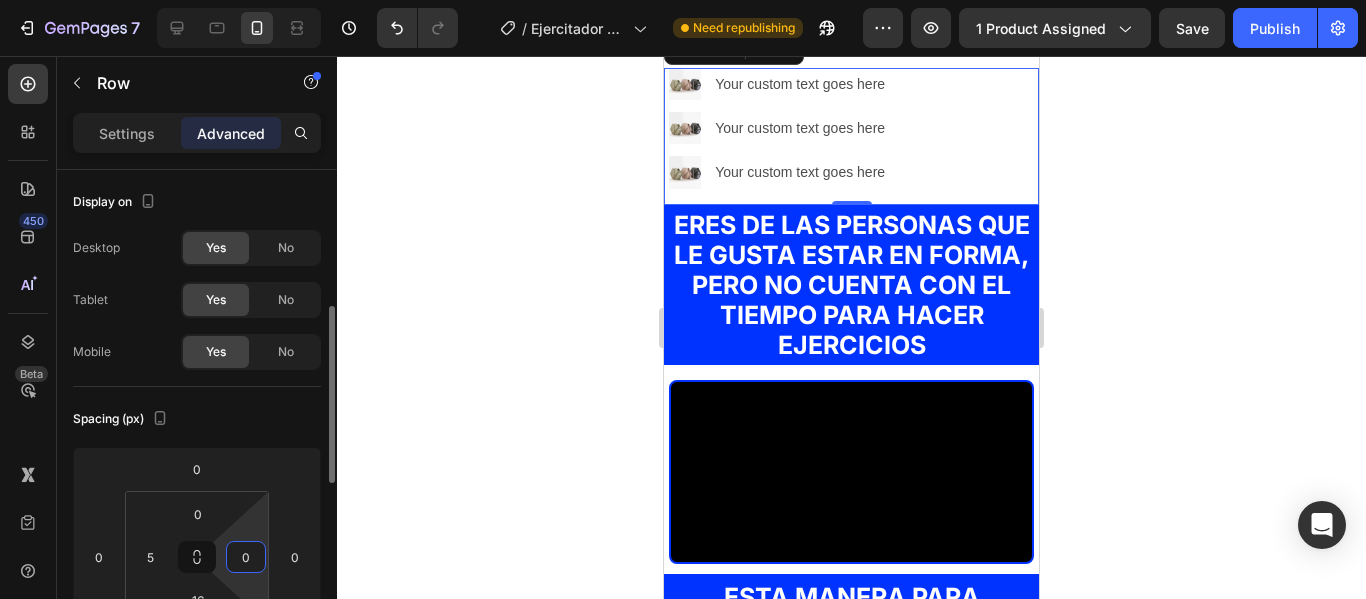 scroll, scrollTop: 100, scrollLeft: 0, axis: vertical 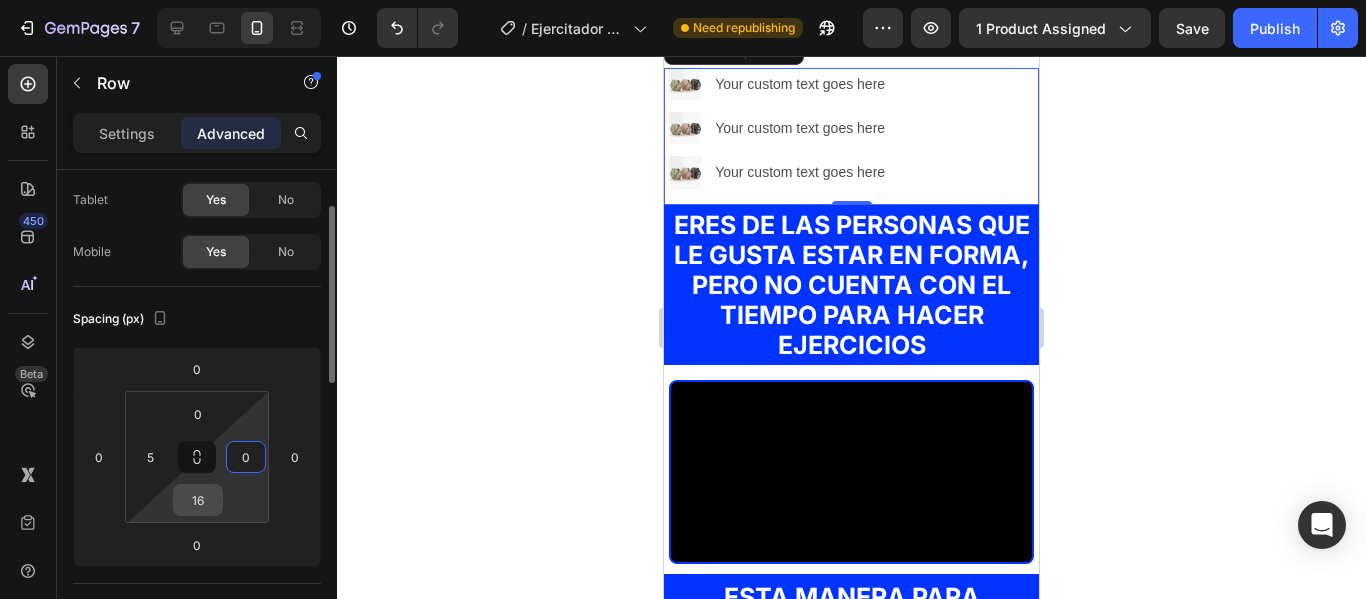 type on "0" 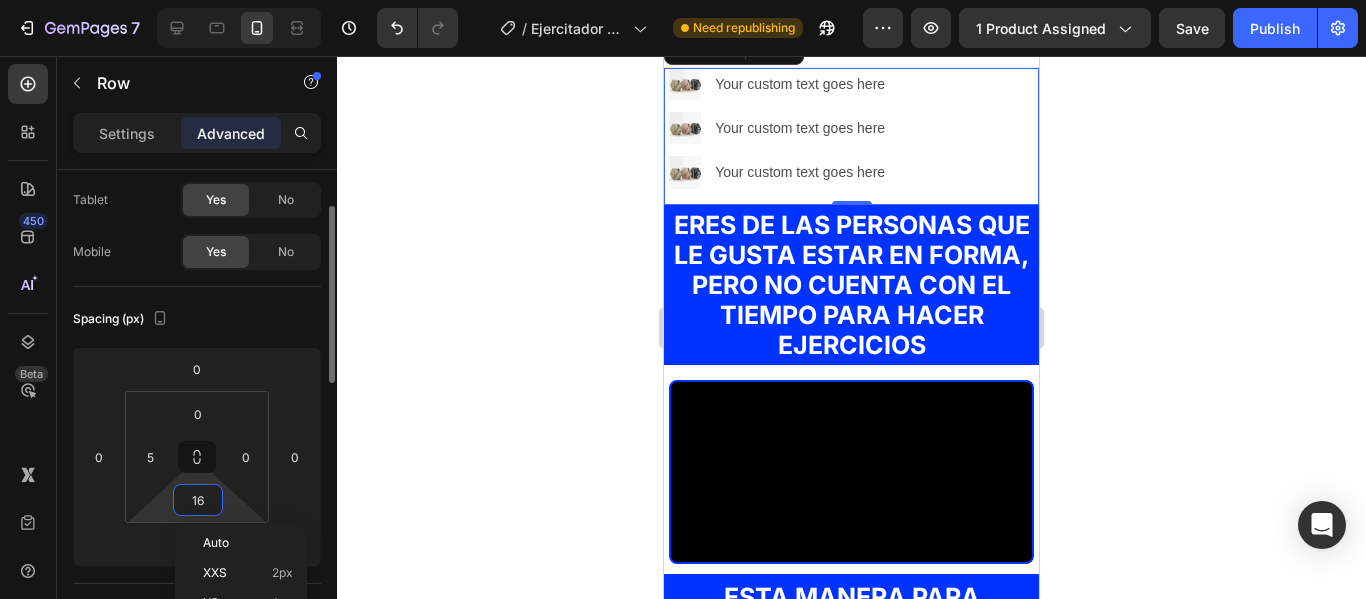 type on "0" 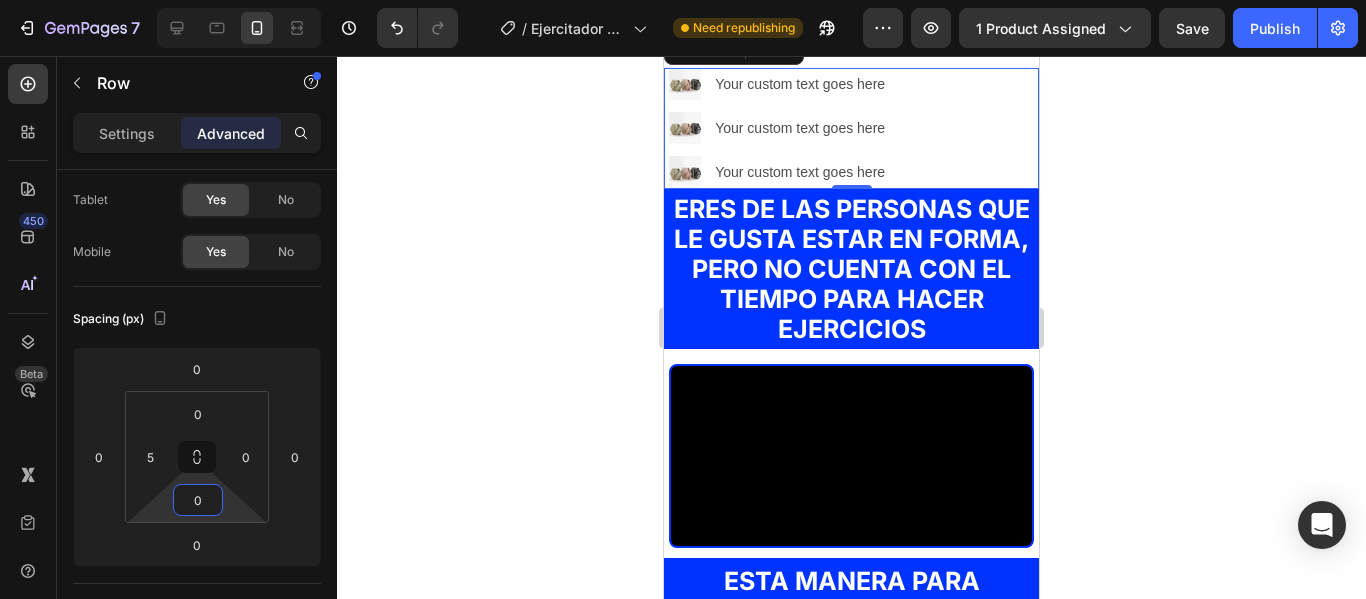 click 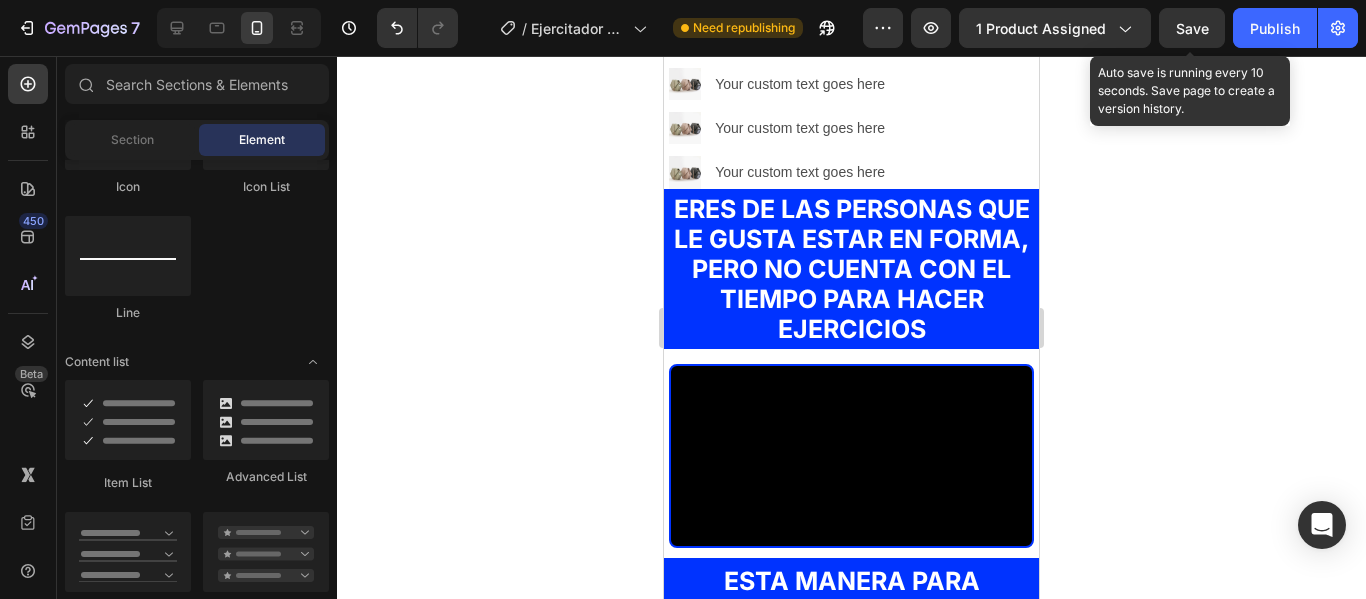 click on "Save" at bounding box center [1192, 28] 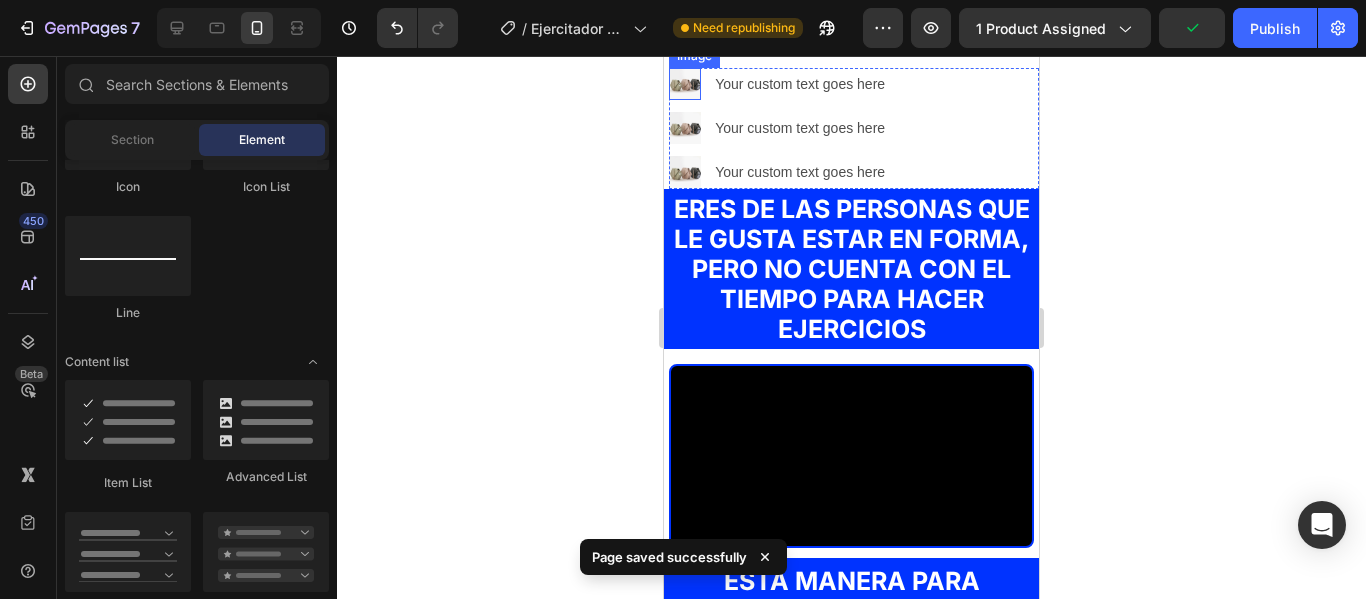 click at bounding box center [685, 84] 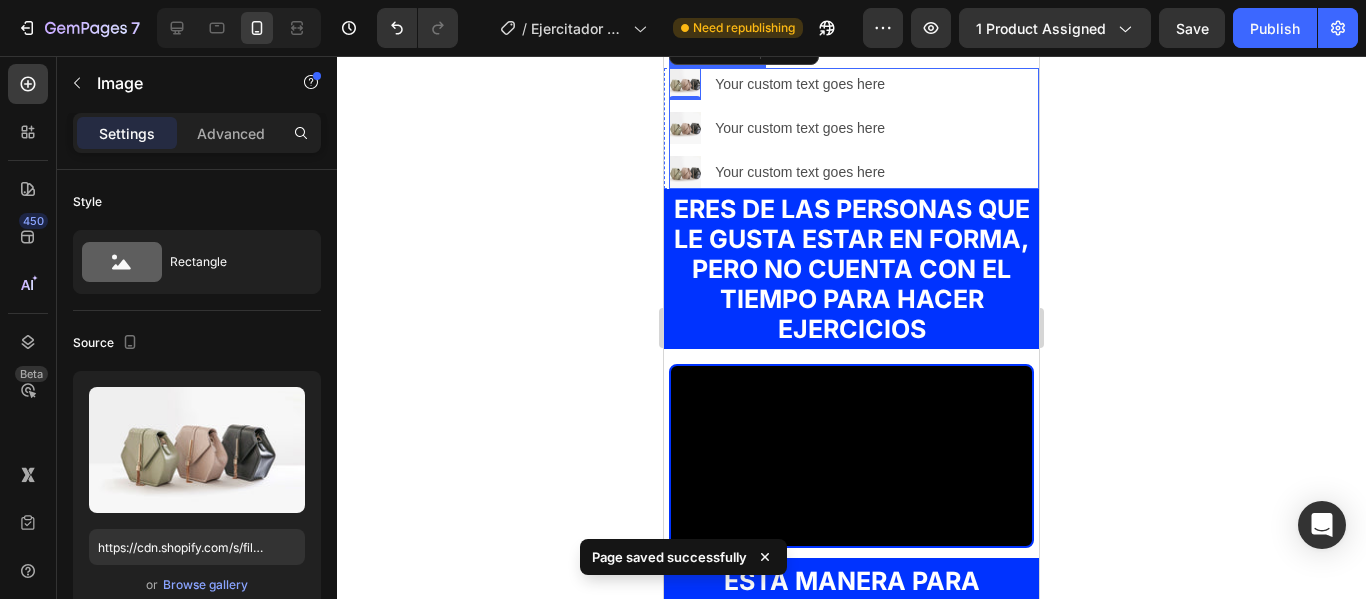 click on "Image   0 Your custom text goes here Text Block Image Your custom text goes here Text Block Image Your custom text goes here Text Block" at bounding box center (854, 128) 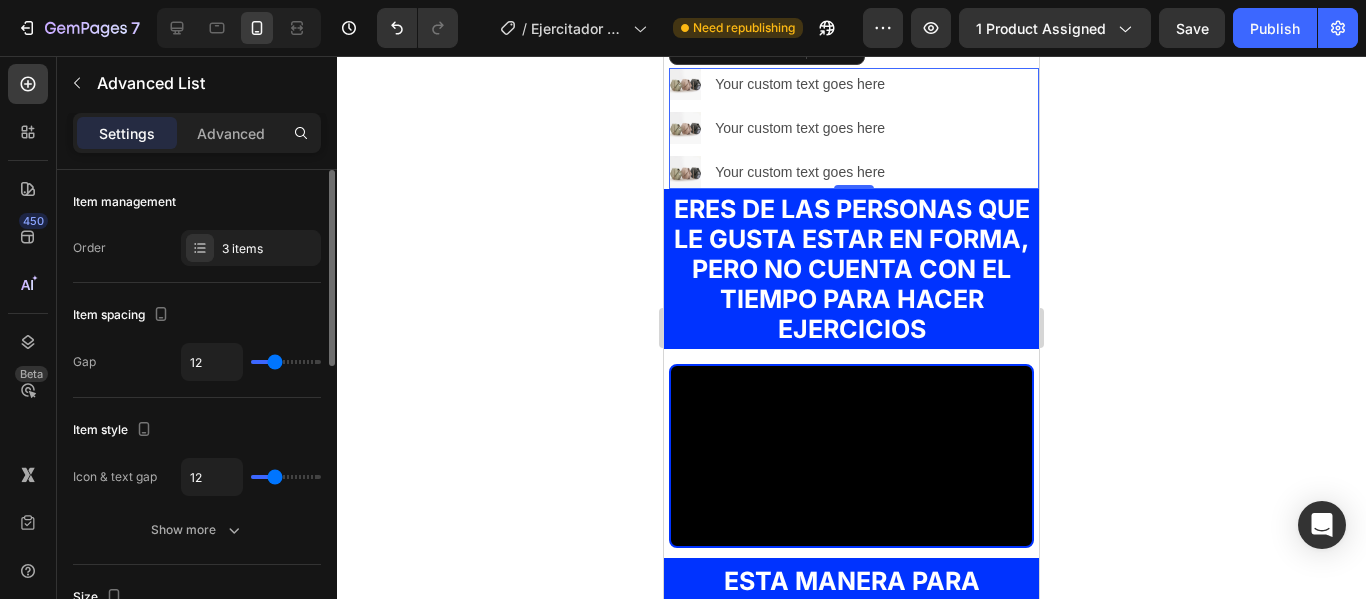 type on "13" 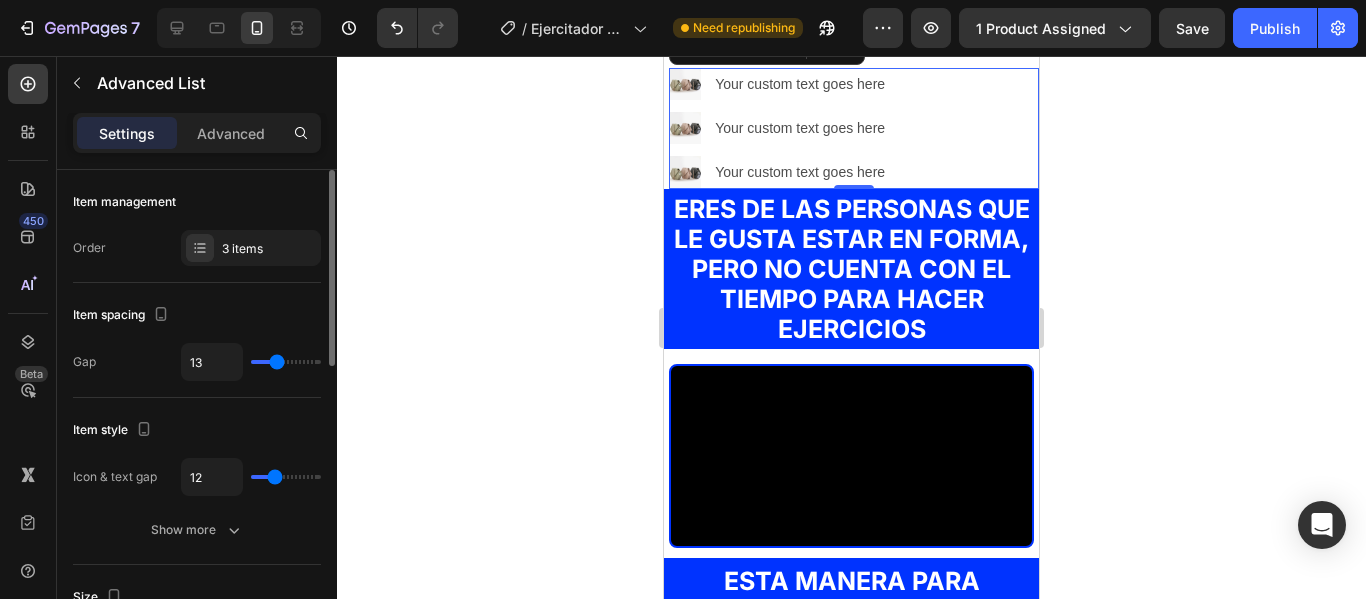 type on "11" 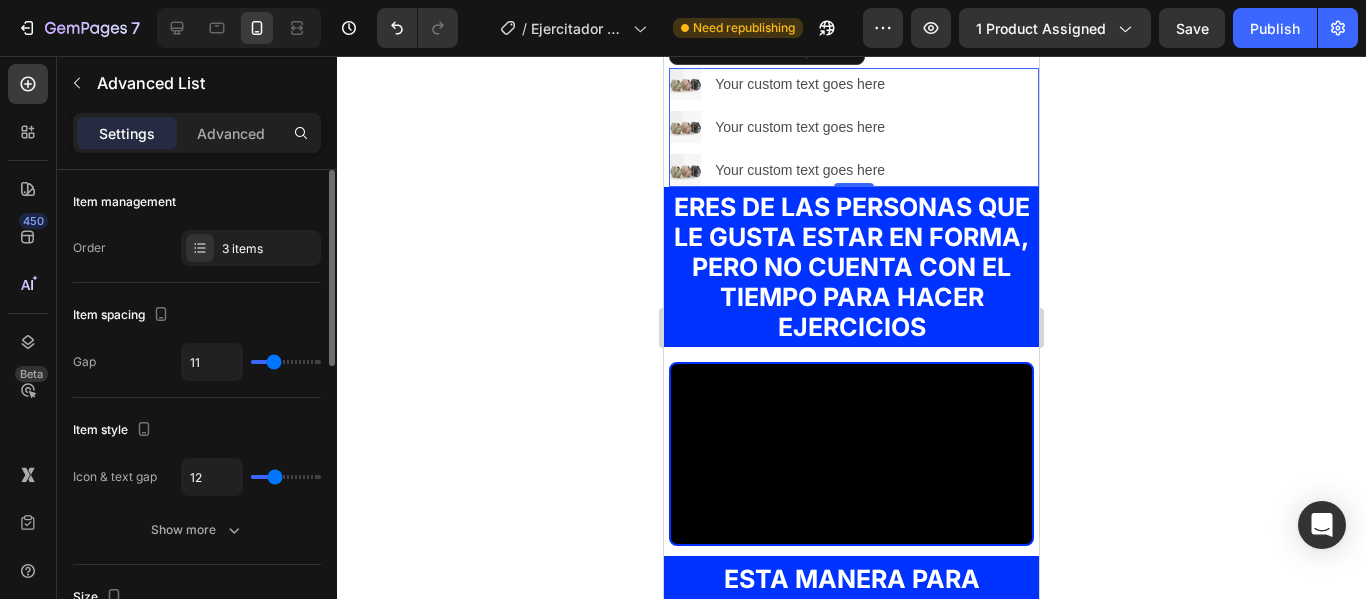 type on "10" 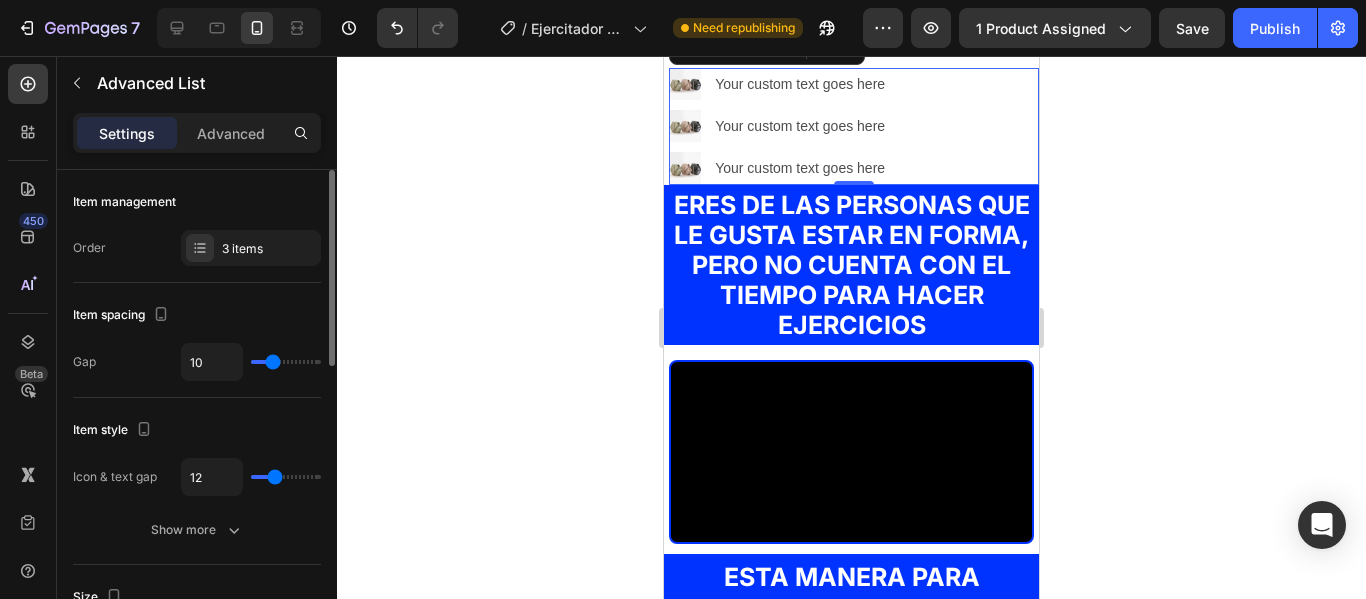 type on "9" 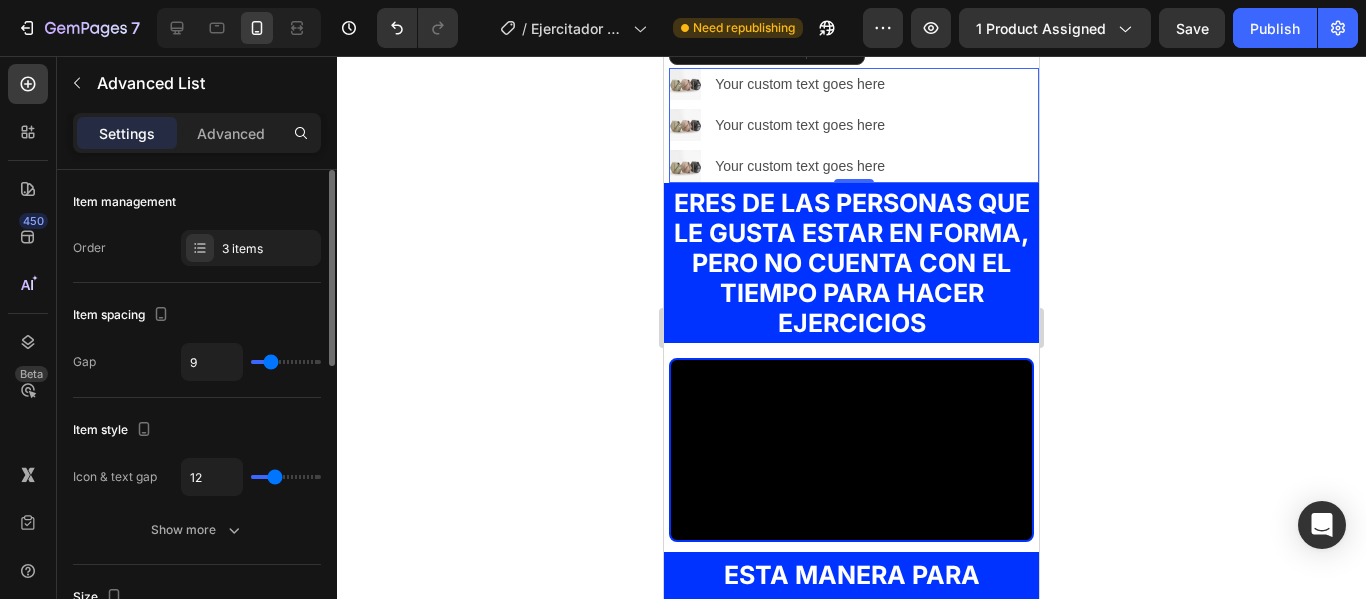 type on "9" 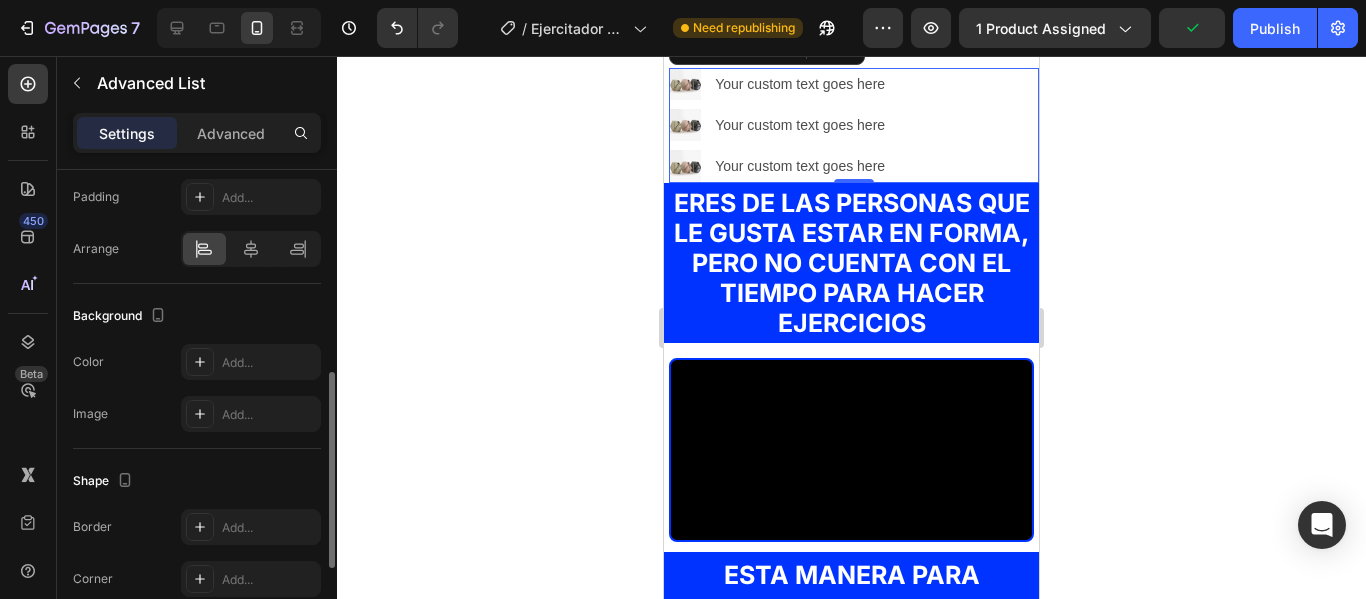 scroll, scrollTop: 700, scrollLeft: 0, axis: vertical 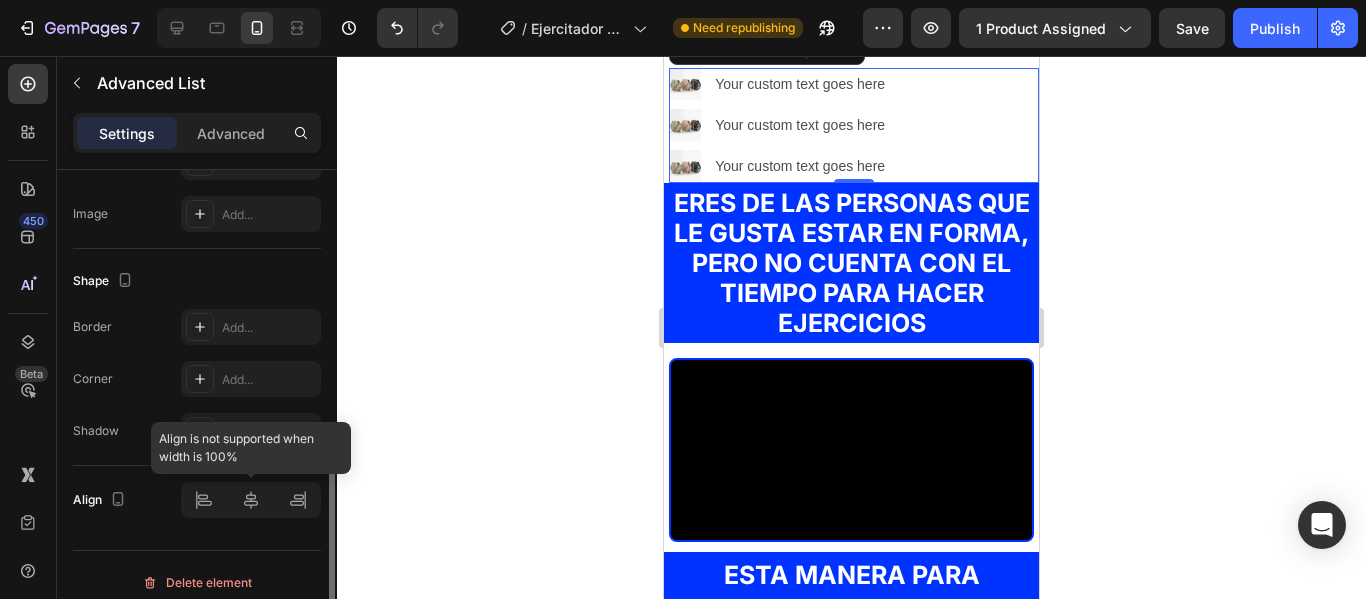 click 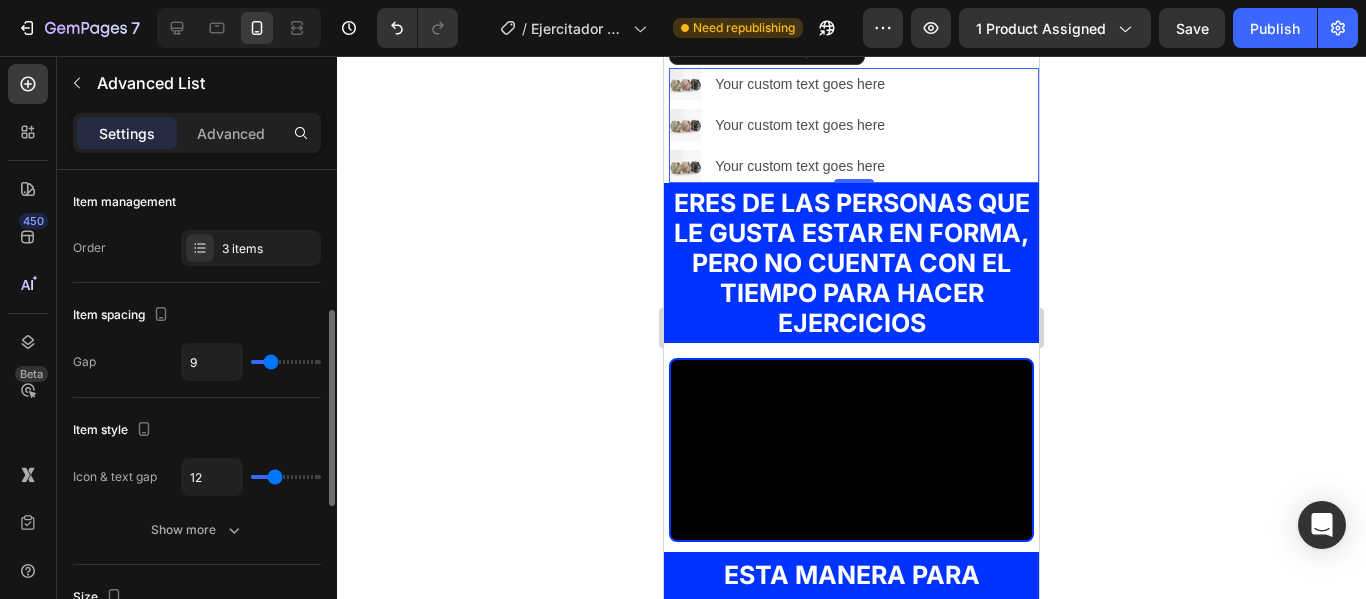 scroll, scrollTop: 100, scrollLeft: 0, axis: vertical 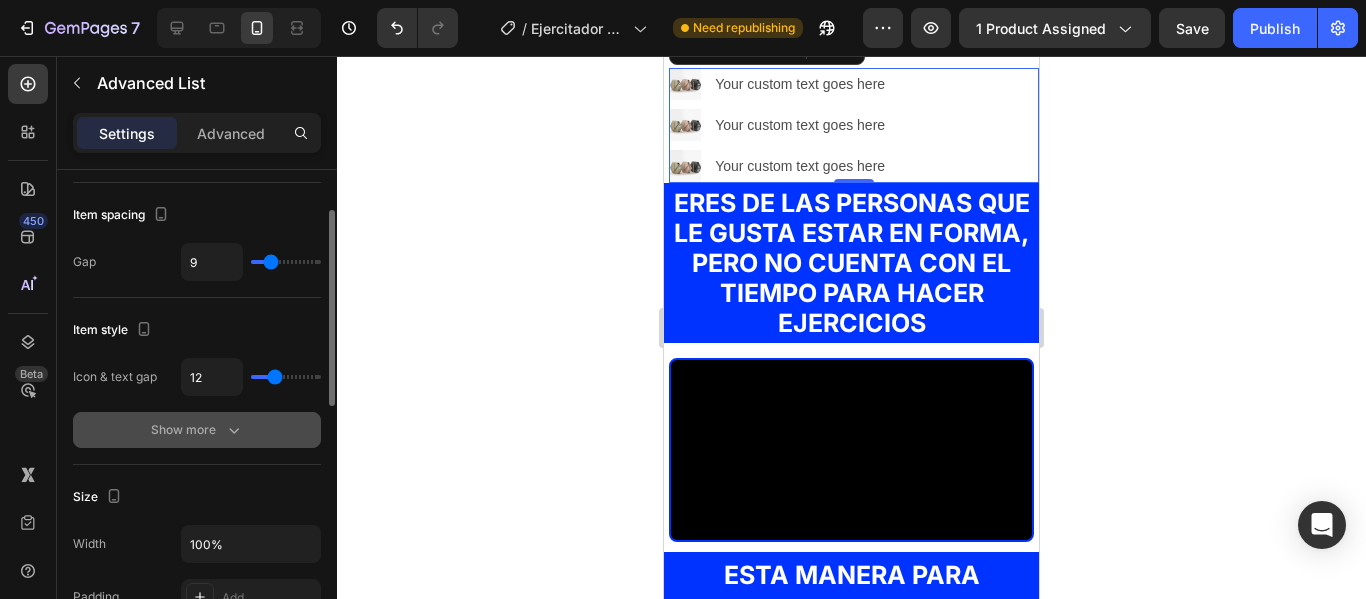 click on "Show more" at bounding box center [197, 430] 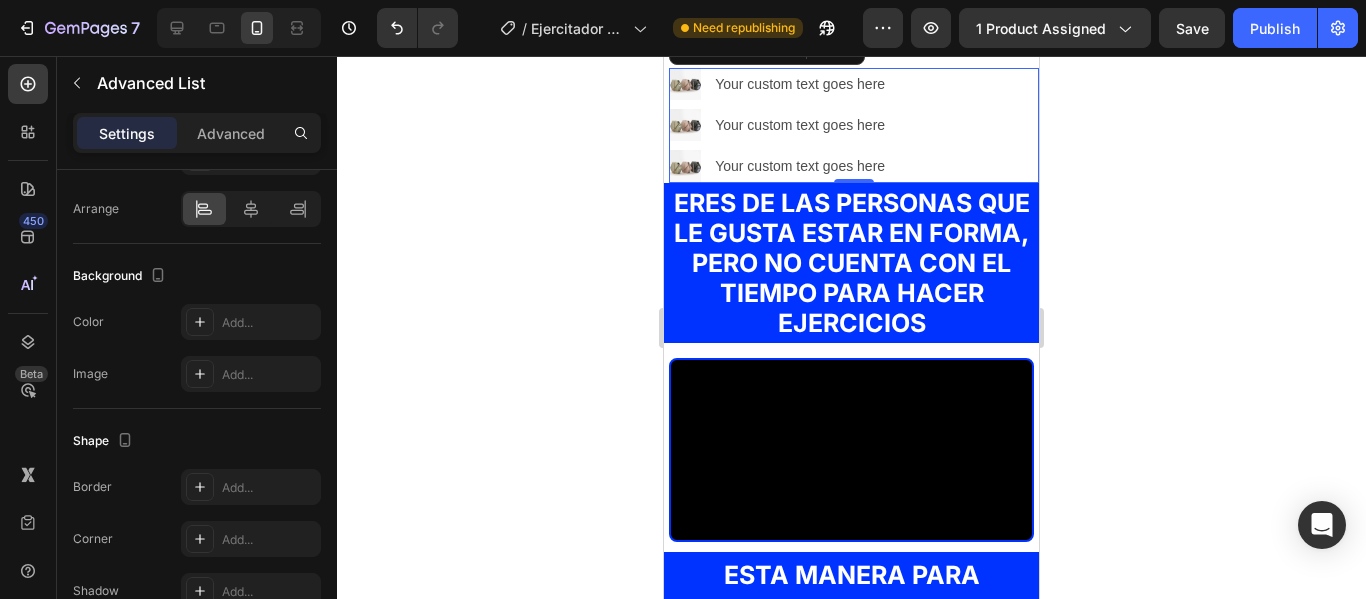 scroll, scrollTop: 975, scrollLeft: 0, axis: vertical 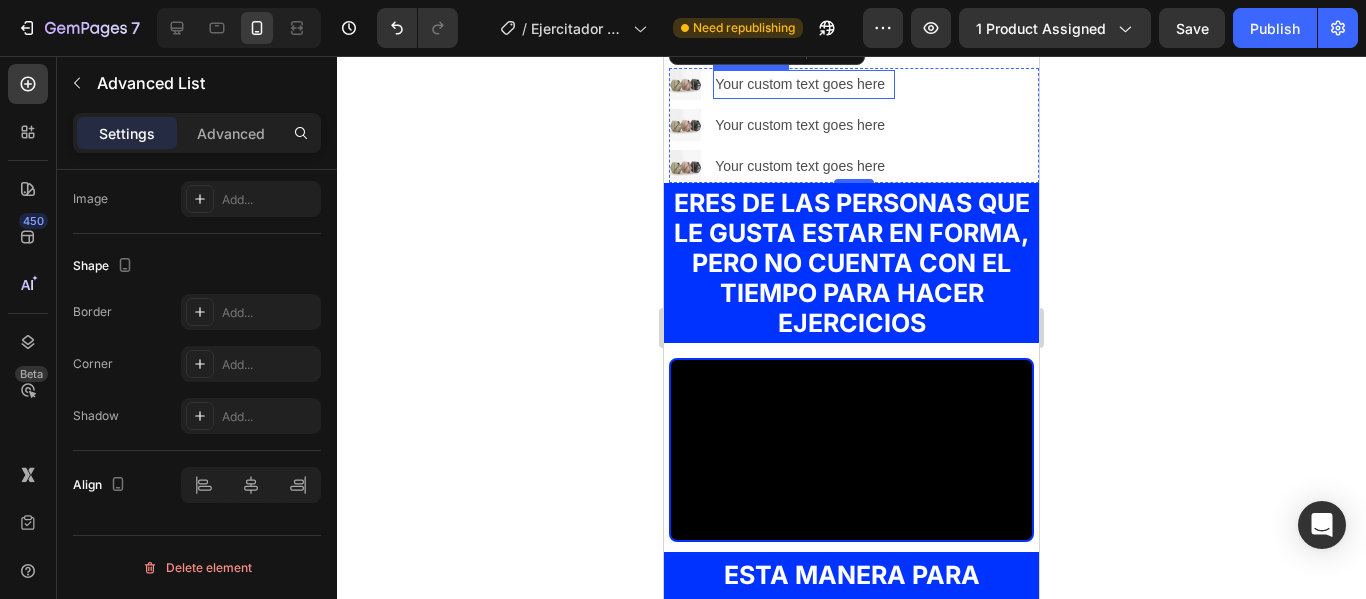 click on "Your custom text goes here" at bounding box center [804, 84] 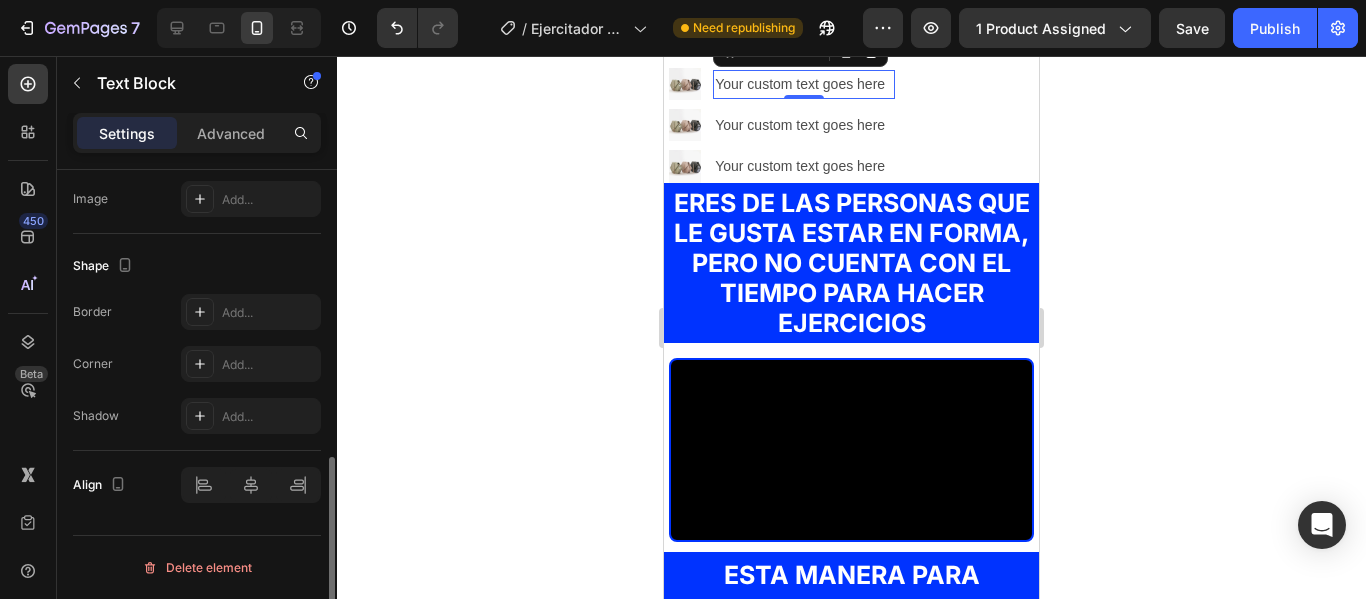 scroll, scrollTop: 0, scrollLeft: 0, axis: both 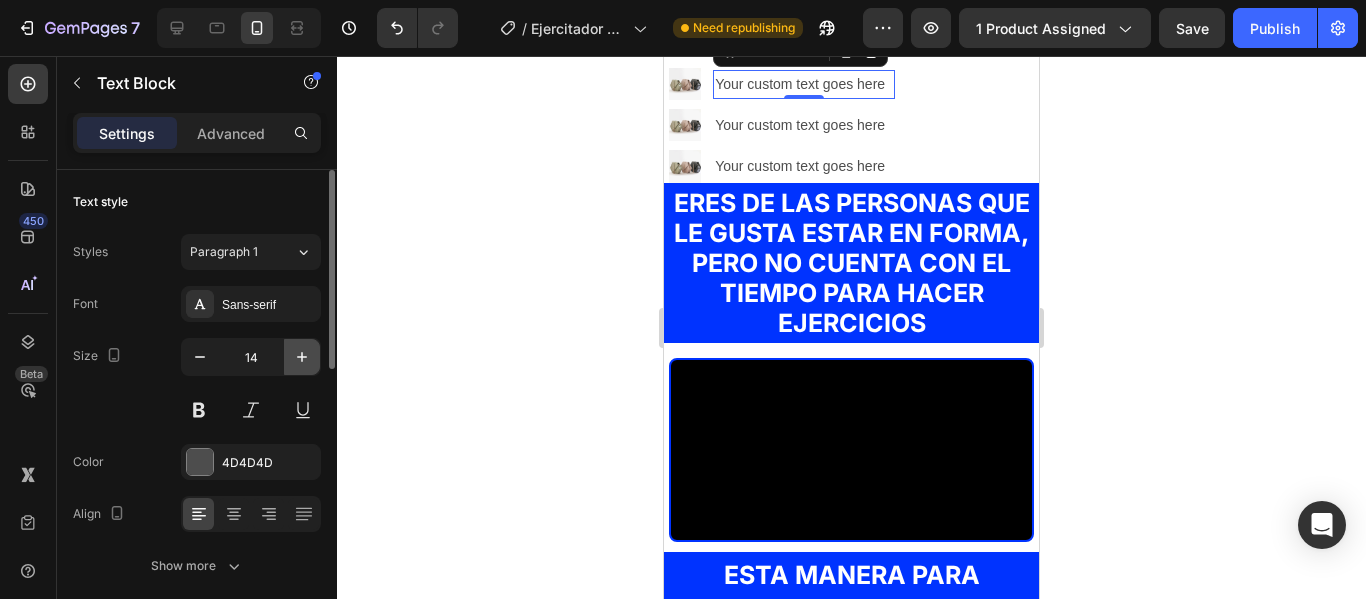 click 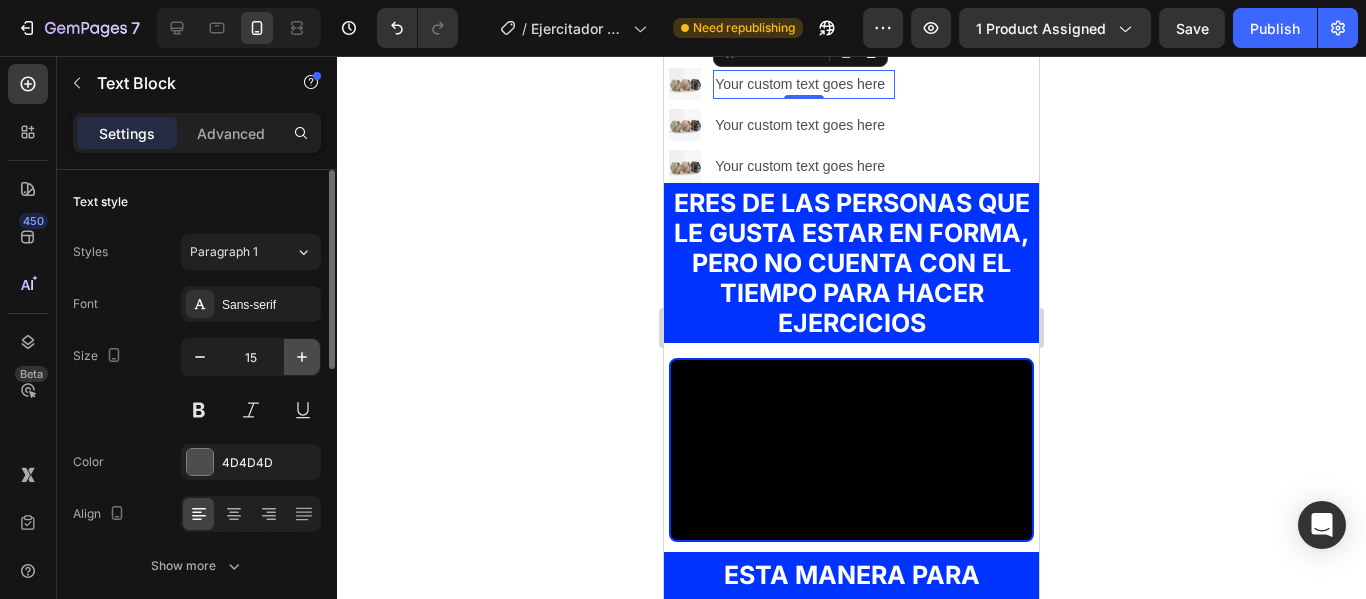 click 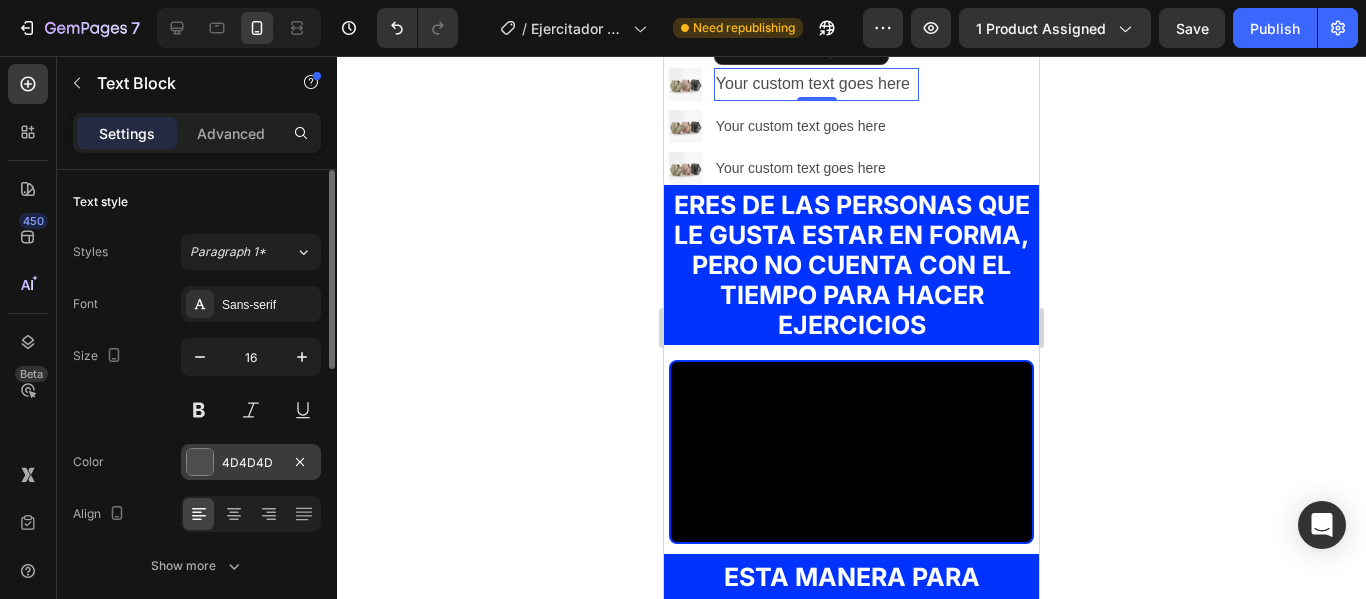 click on "4D4D4D" at bounding box center [251, 463] 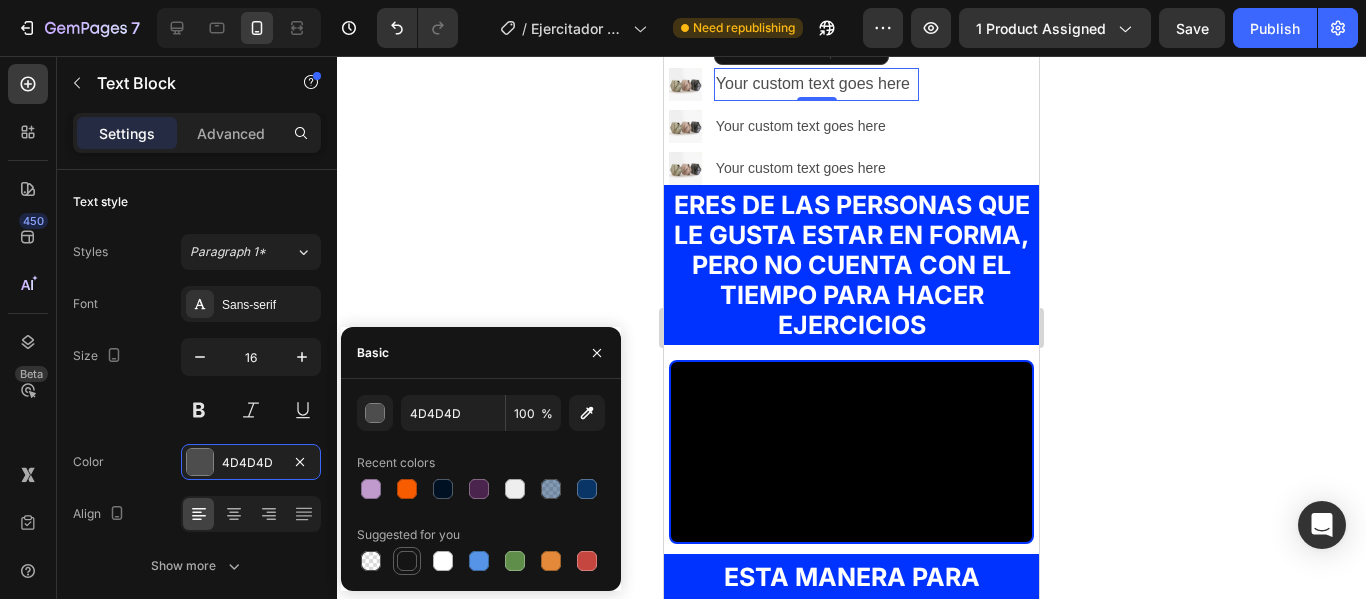 click at bounding box center (407, 561) 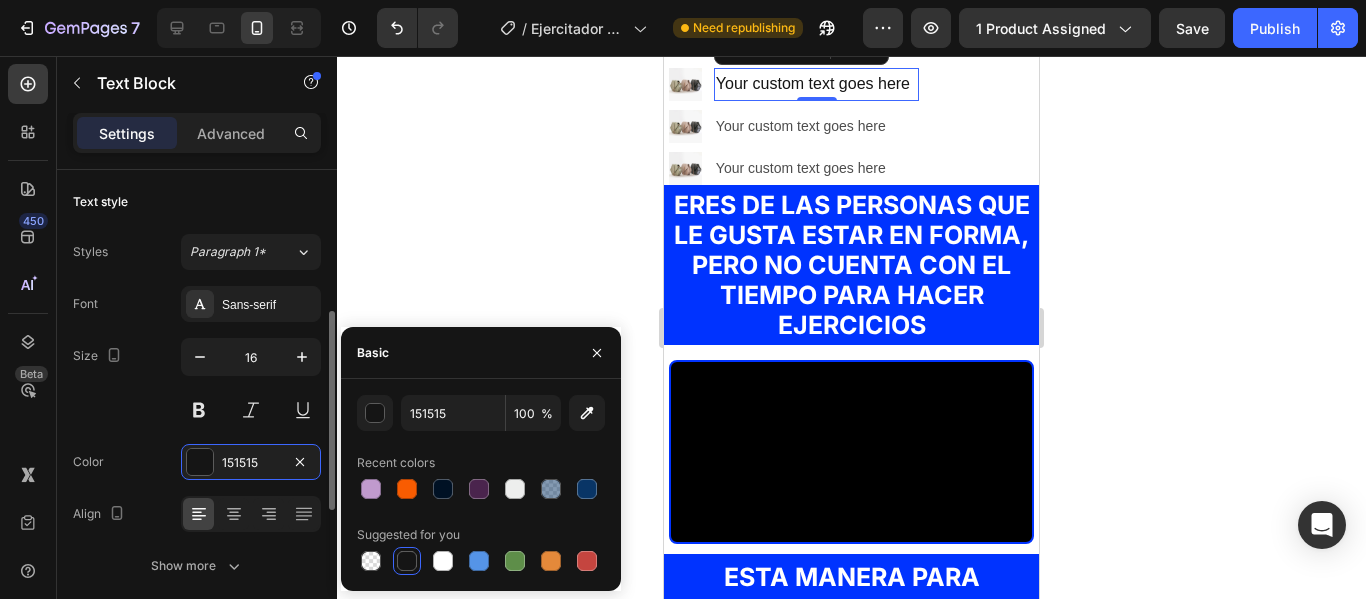 scroll, scrollTop: 100, scrollLeft: 0, axis: vertical 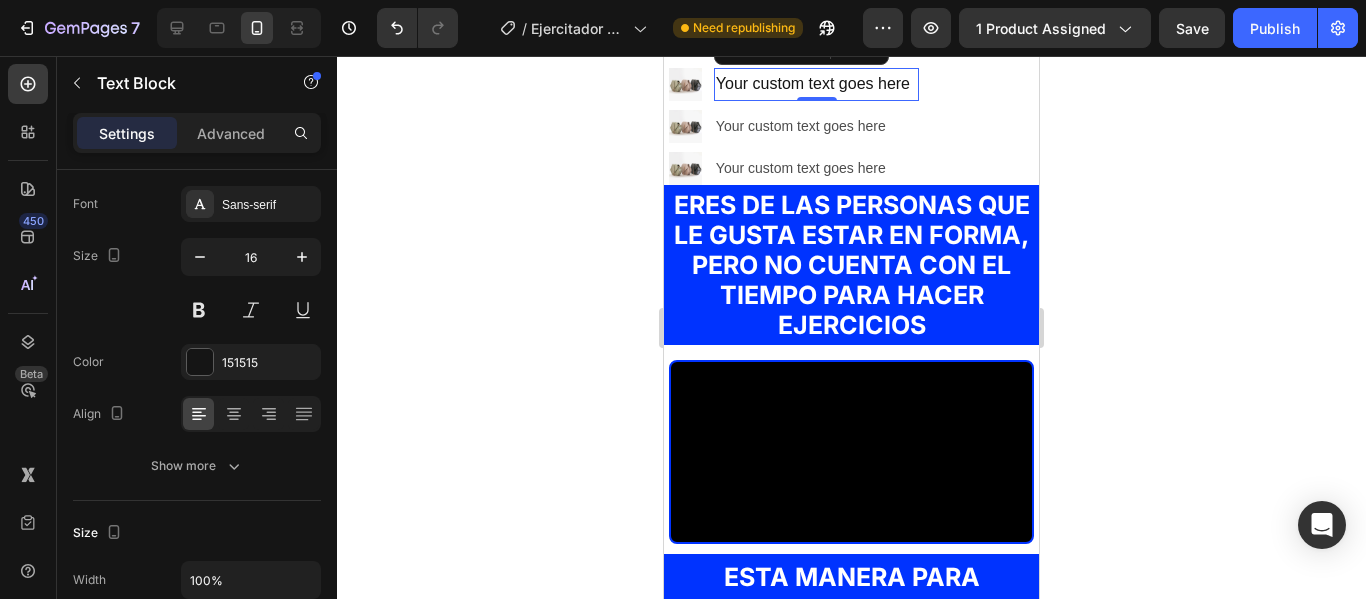 click 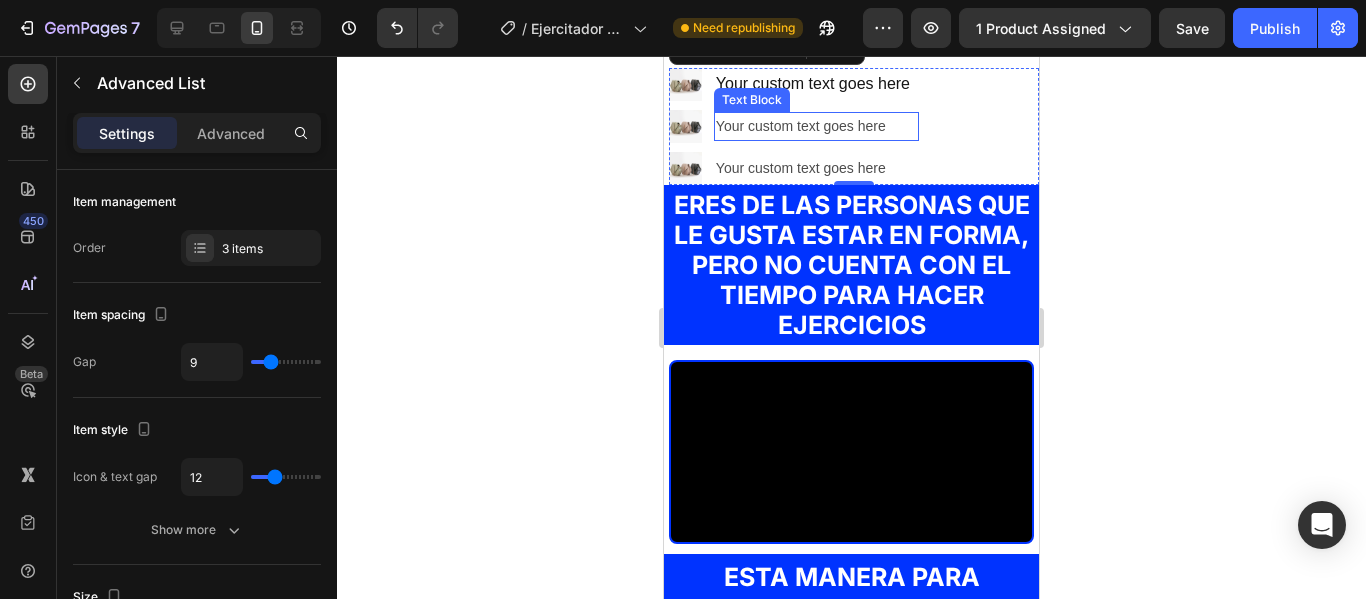 click on "Your custom text goes here" at bounding box center [816, 126] 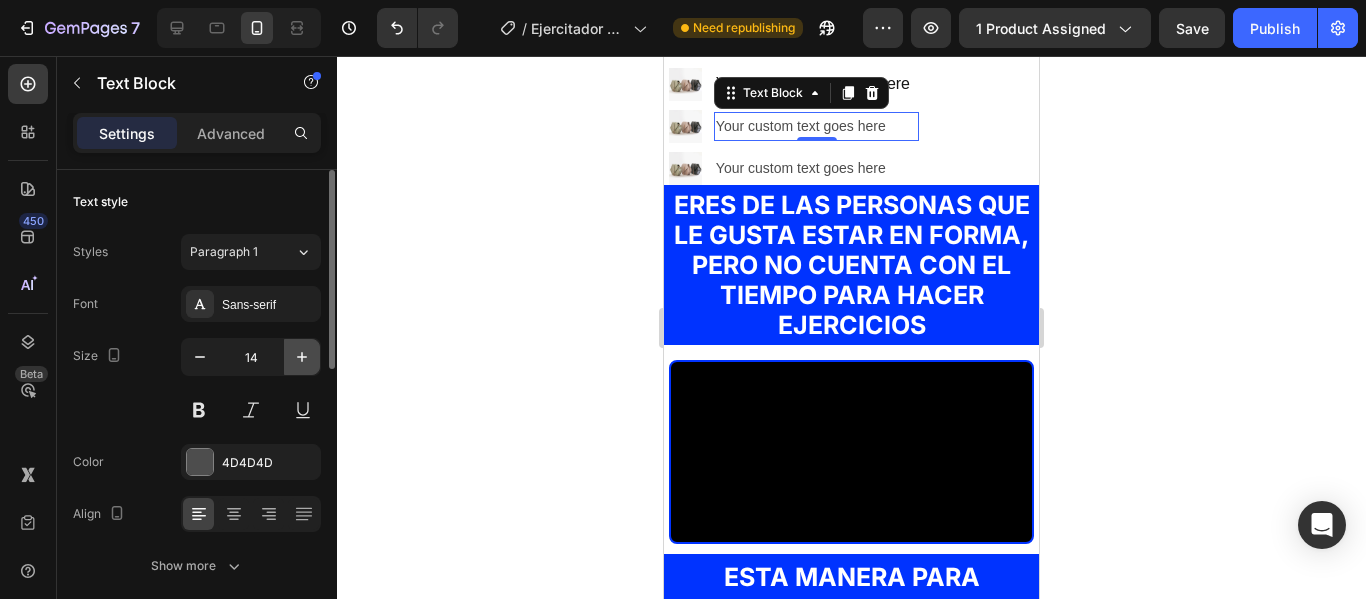 click at bounding box center [302, 357] 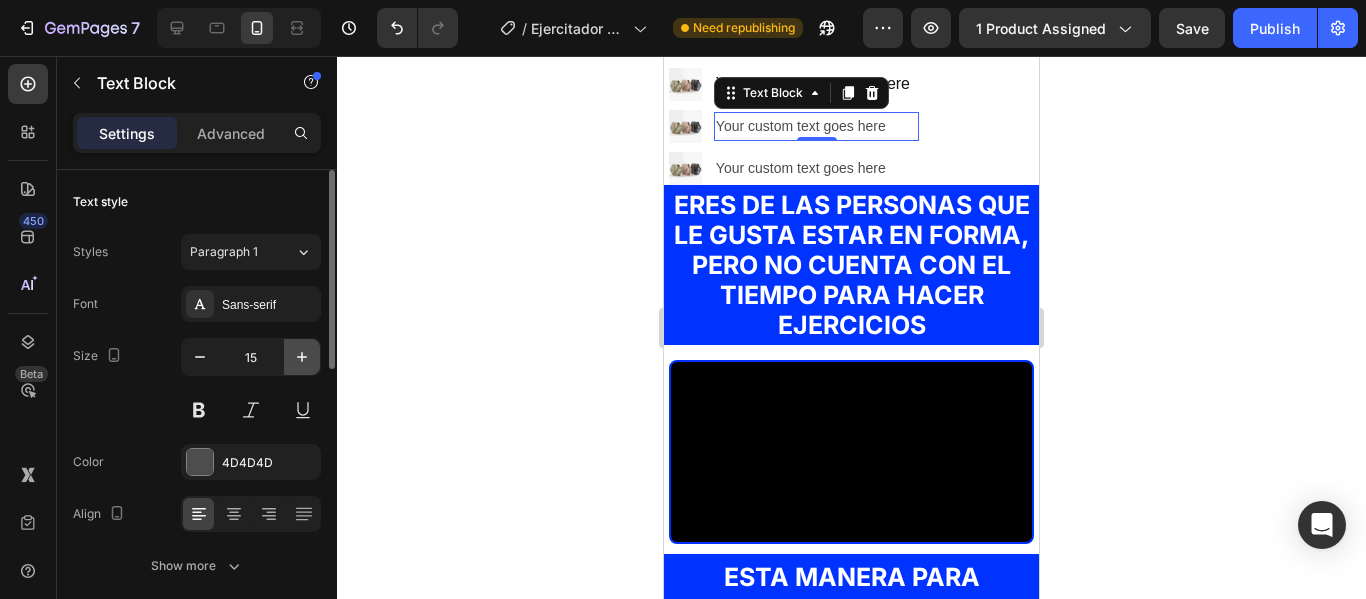 type on "16" 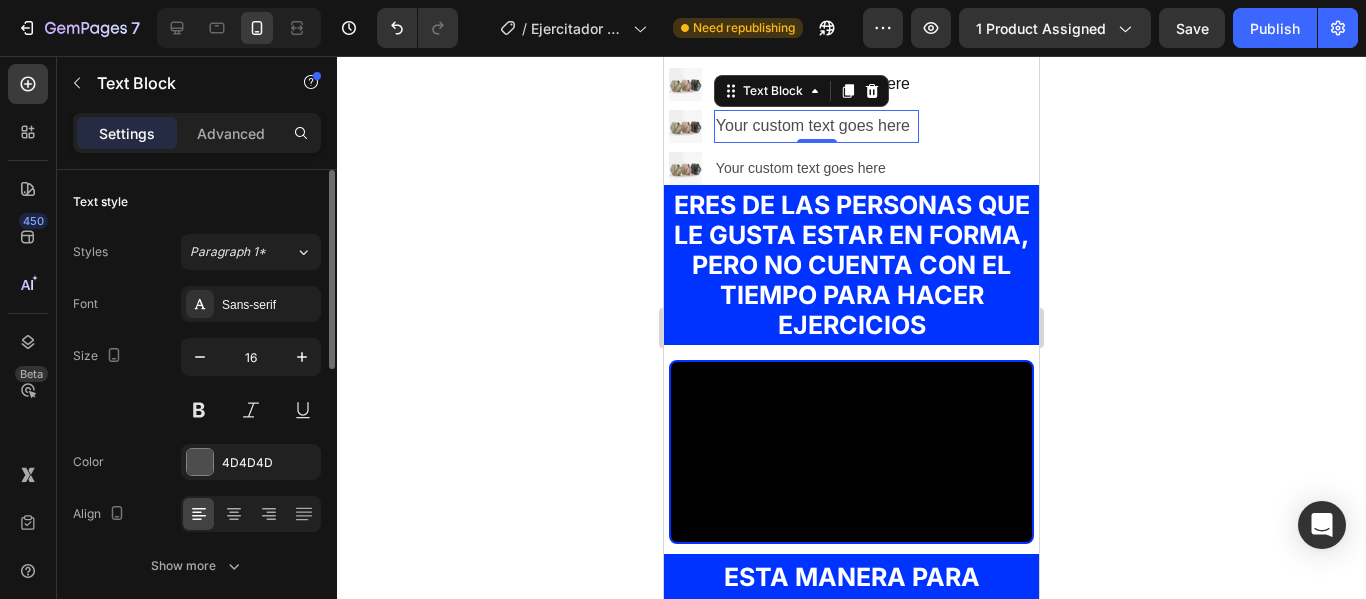 click on "Font Sans-serif Size 16 Color 4D4D4D Align Show more" at bounding box center (197, 435) 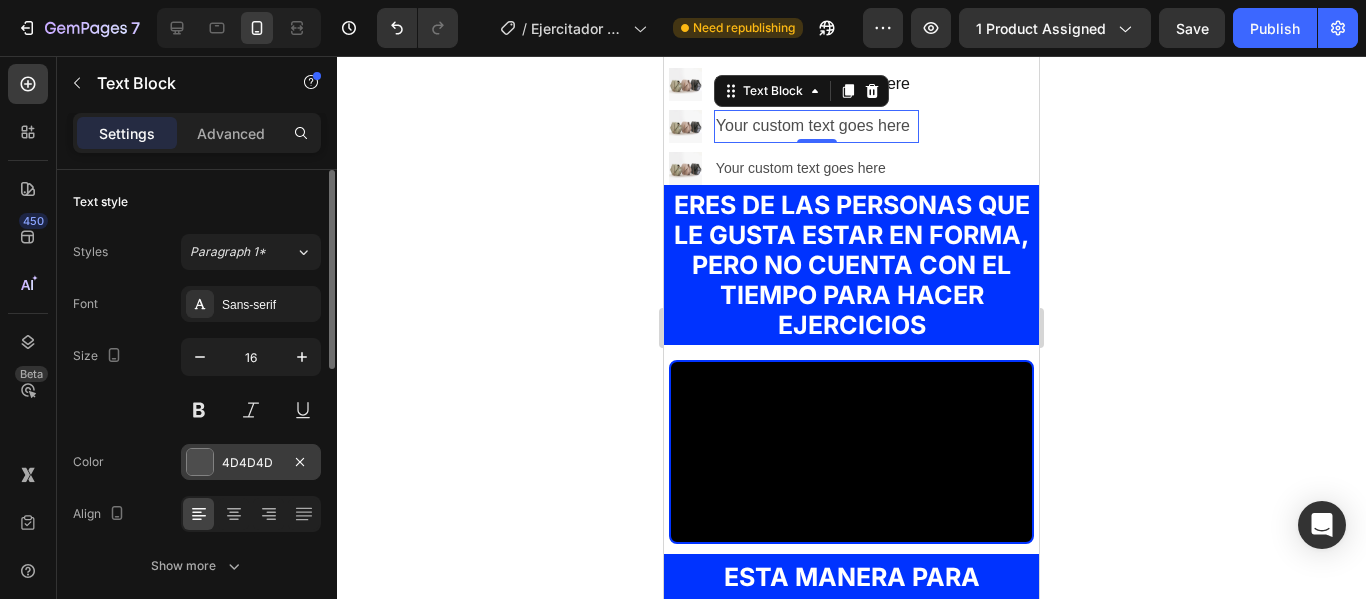 click at bounding box center (200, 462) 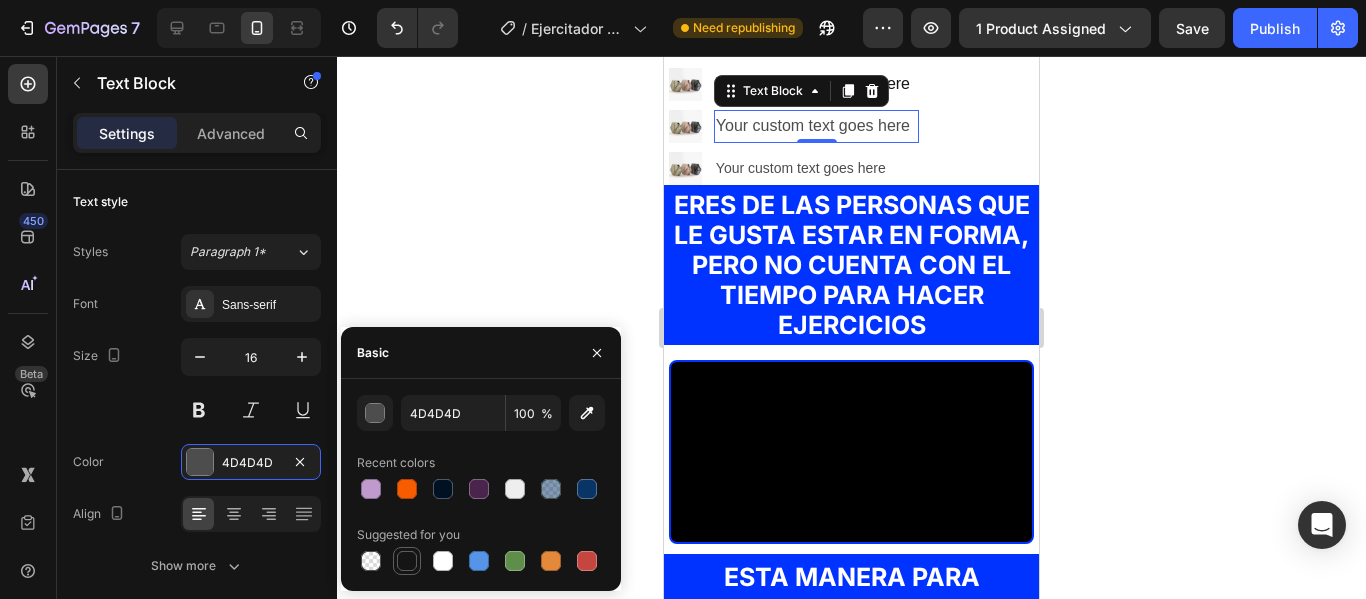 click at bounding box center (407, 561) 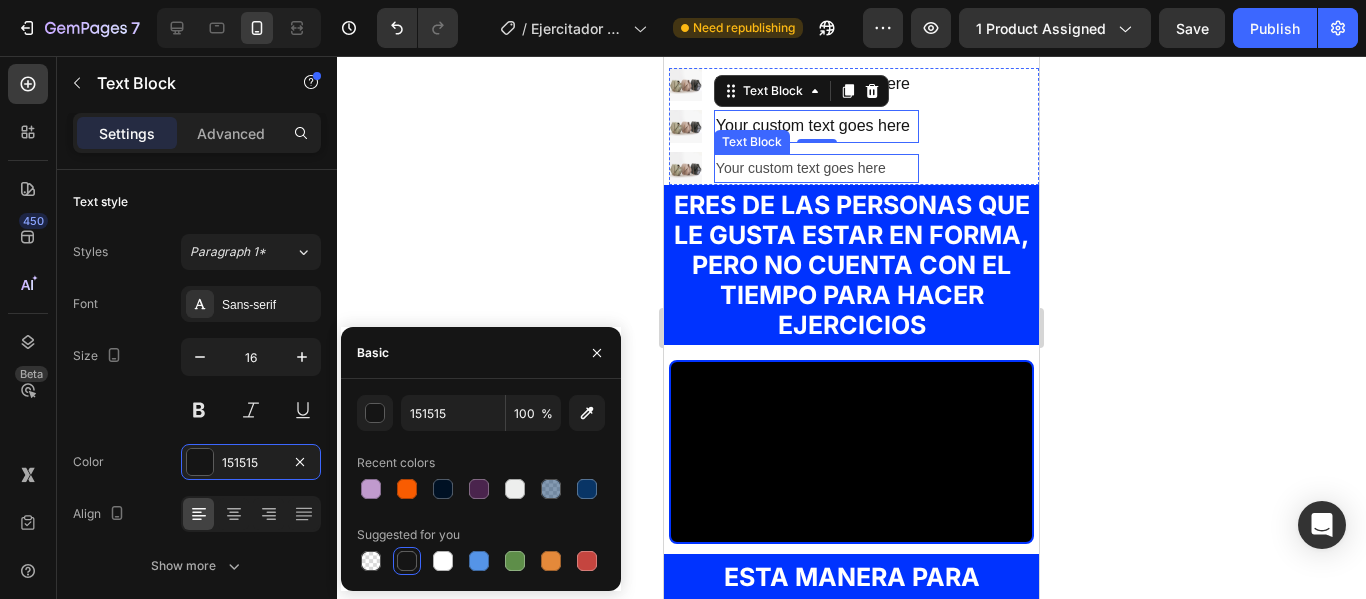 click on "Your custom text goes here" at bounding box center [816, 168] 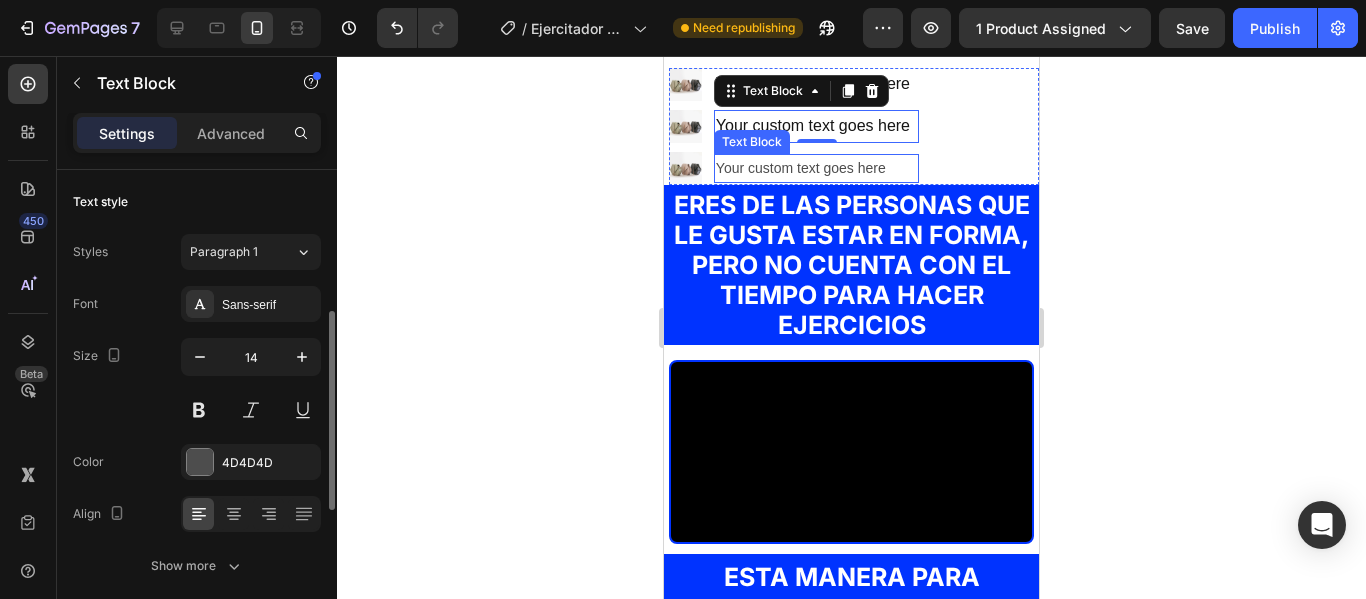 scroll, scrollTop: 100, scrollLeft: 0, axis: vertical 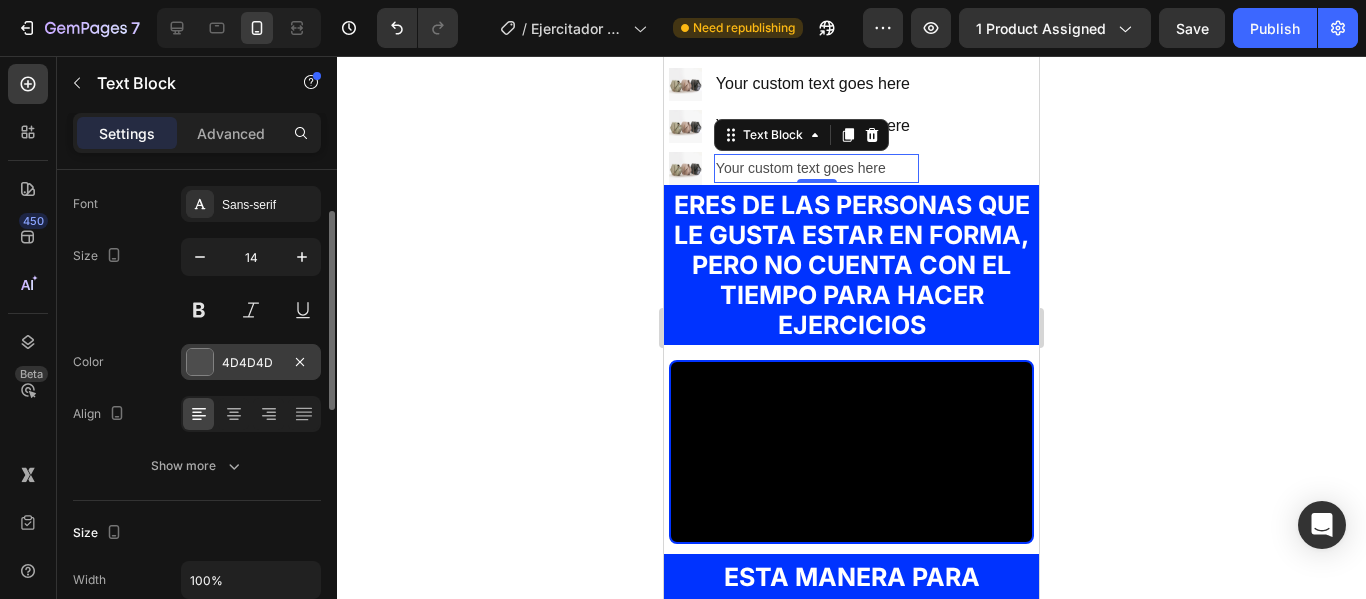 click at bounding box center [200, 362] 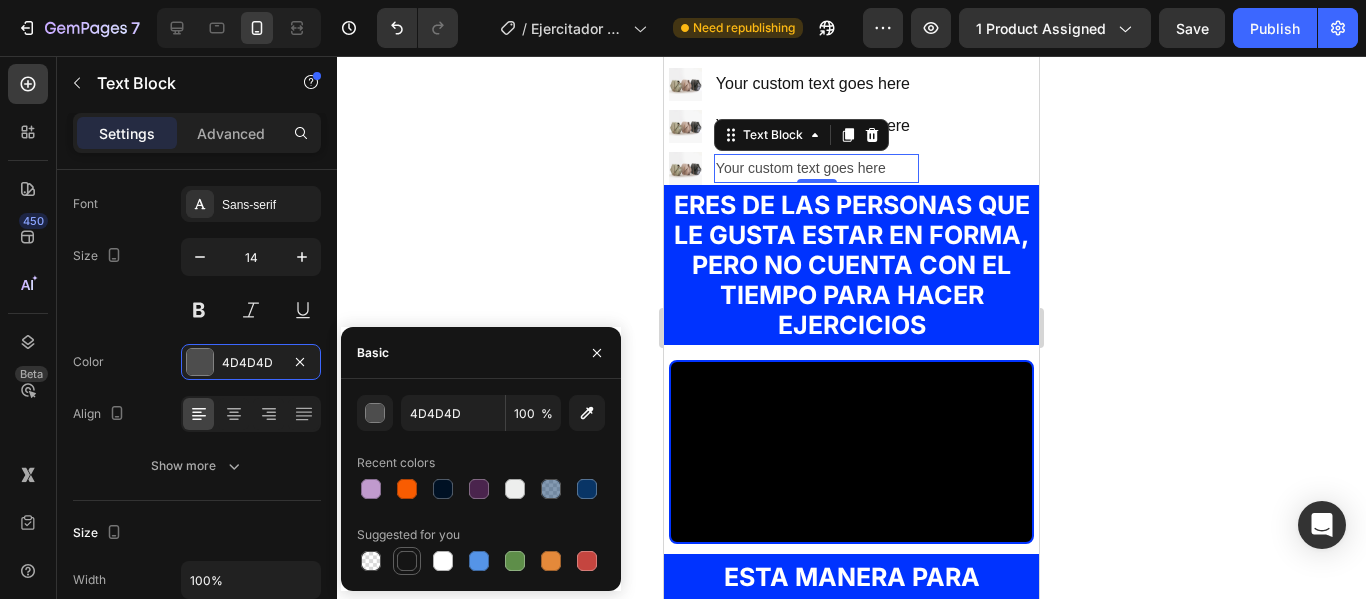 click at bounding box center (407, 561) 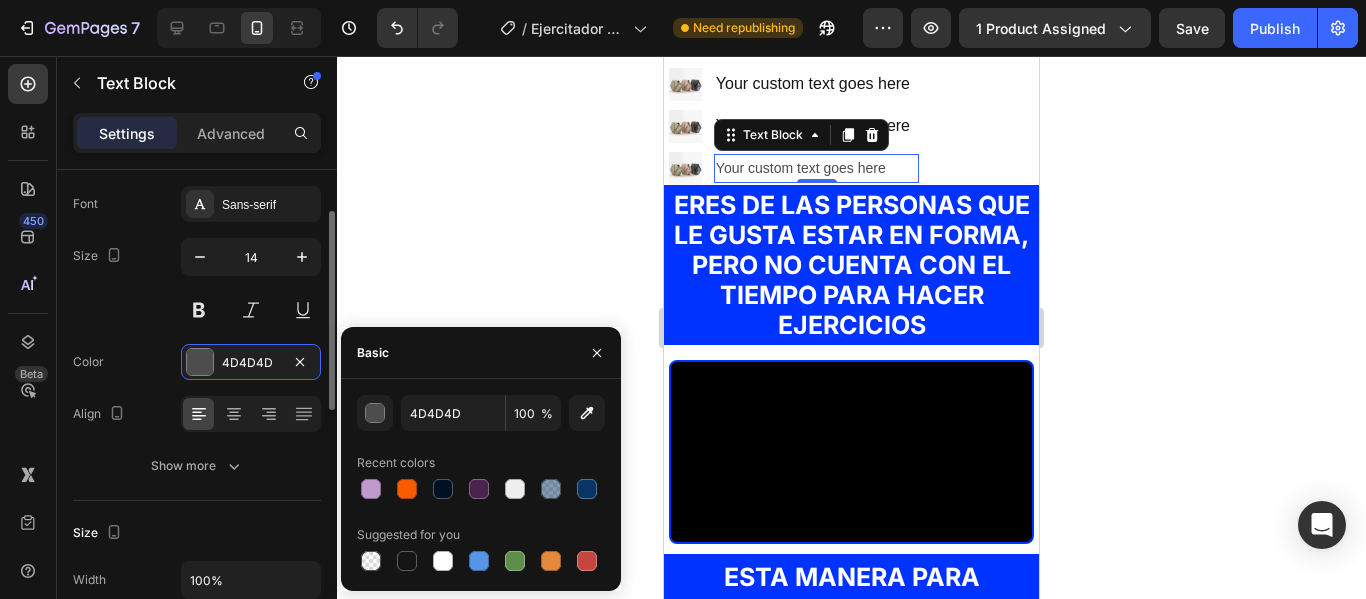 type on "151515" 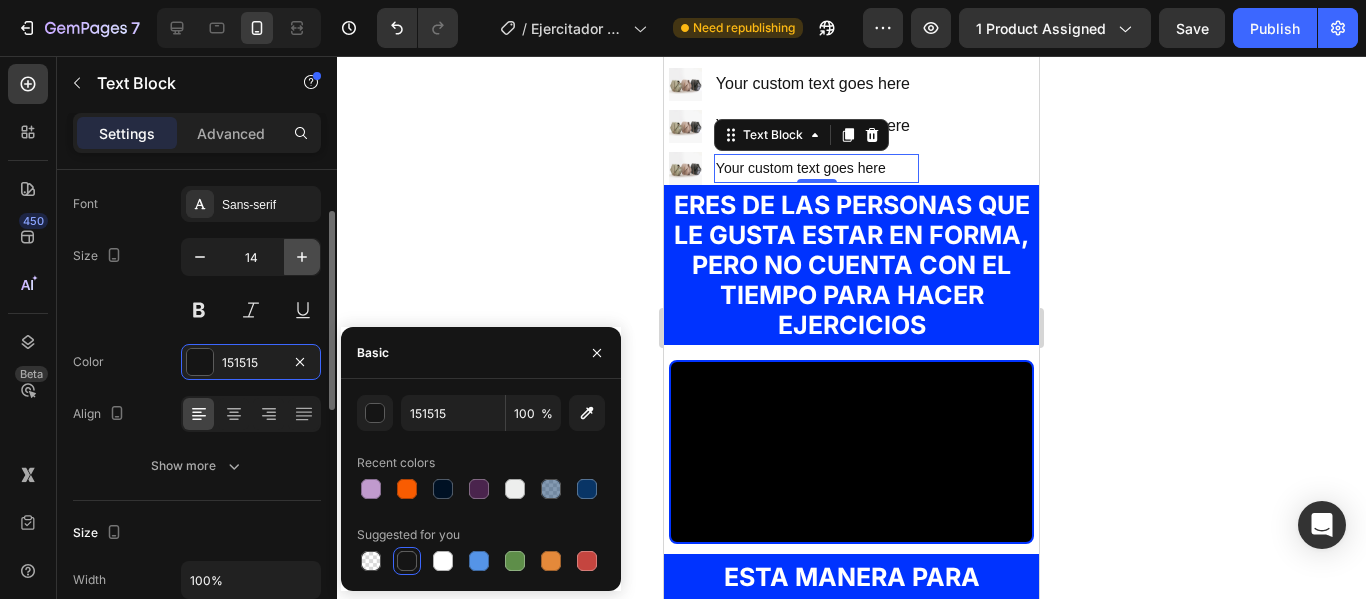 click 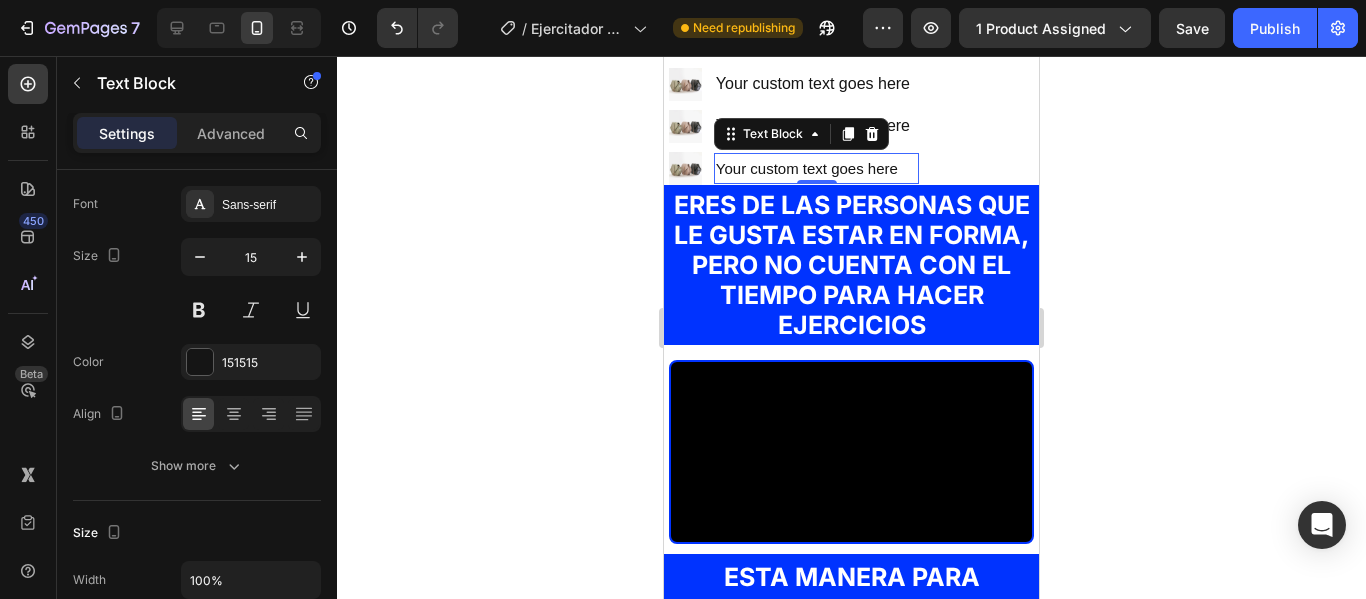 type on "16" 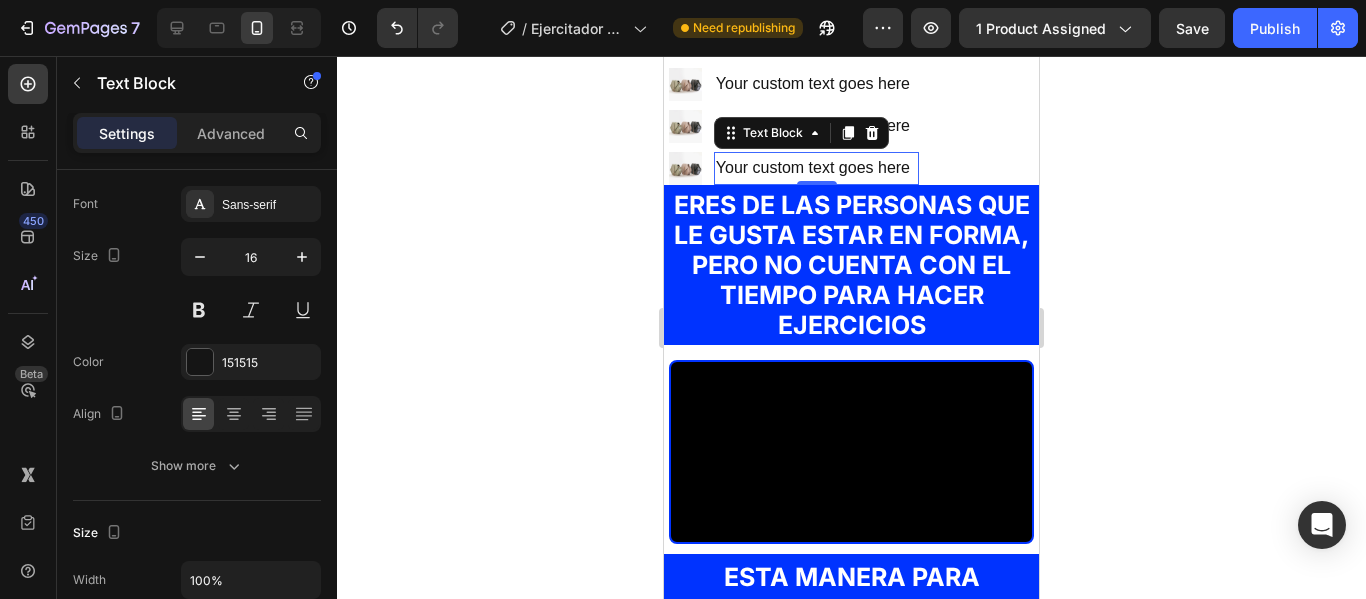 click 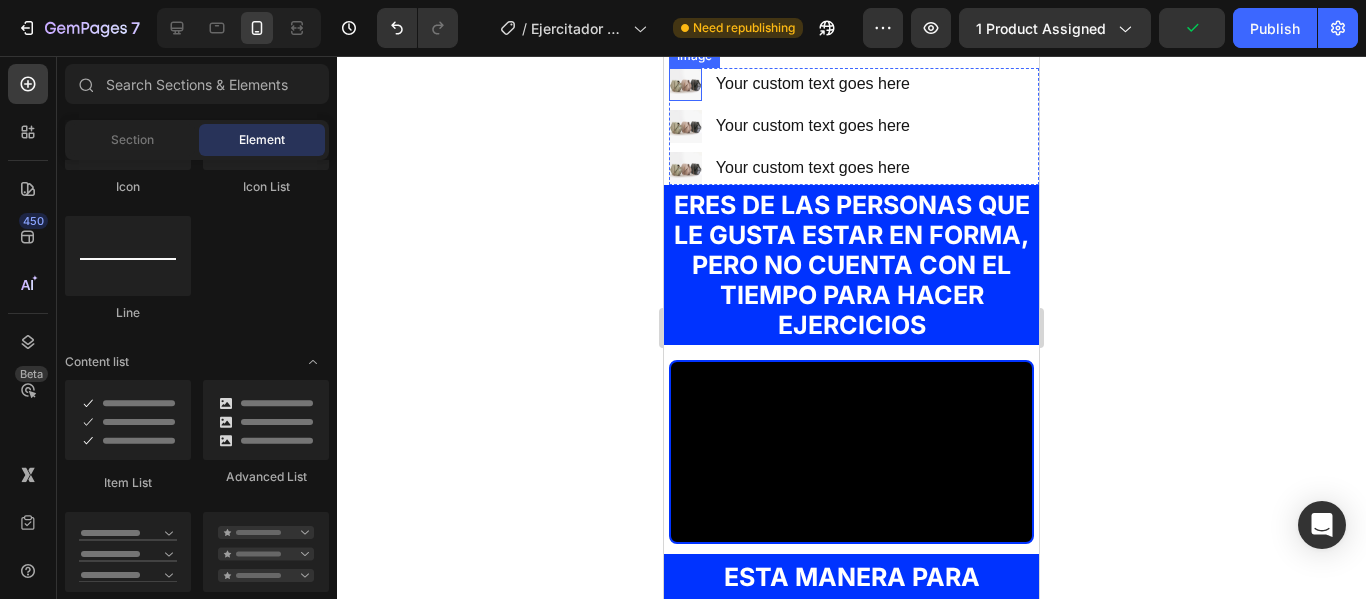 click at bounding box center [685, 84] 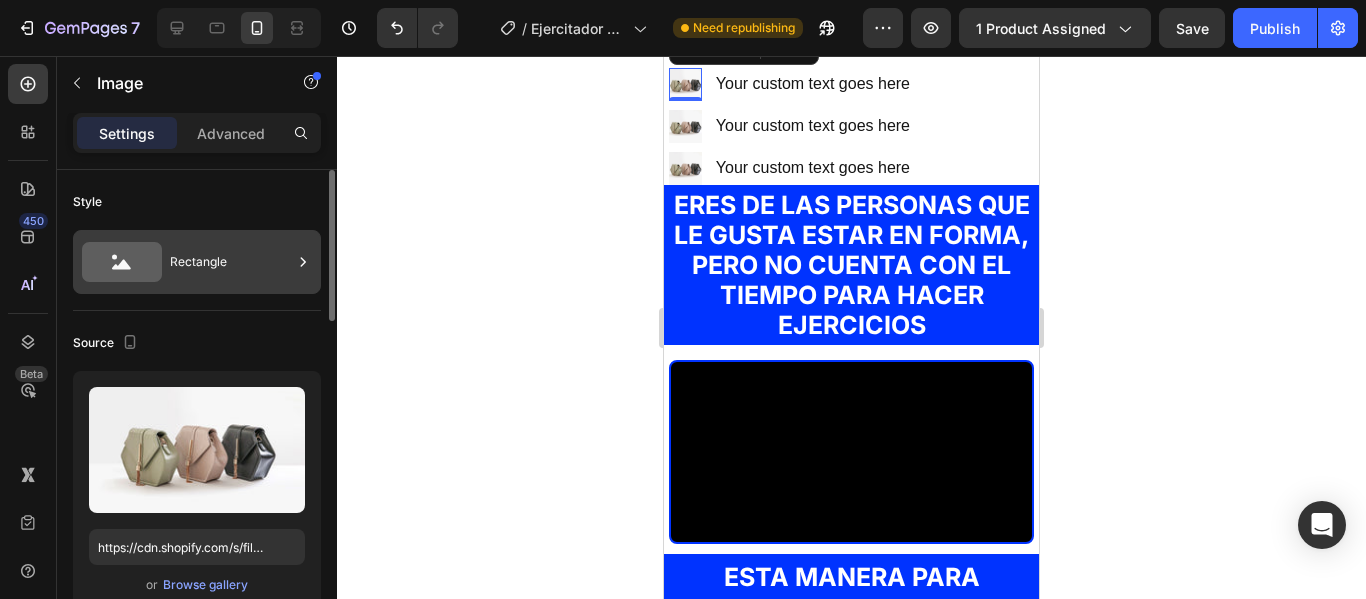 click on "Rectangle" at bounding box center [231, 262] 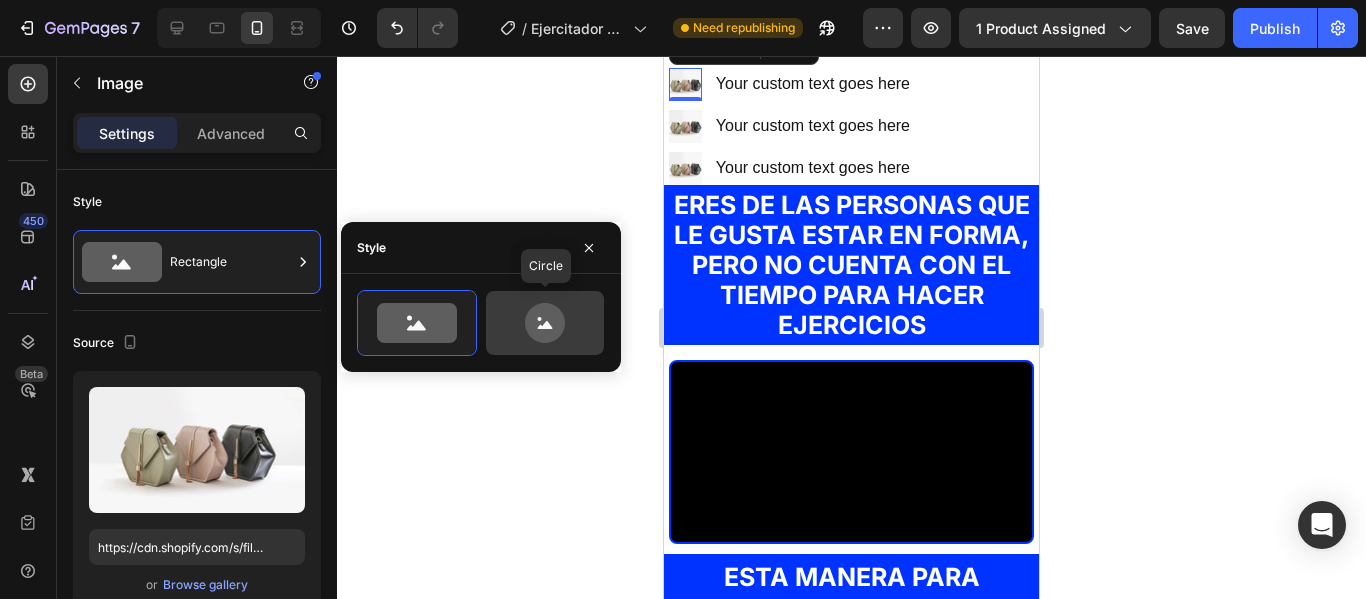 click 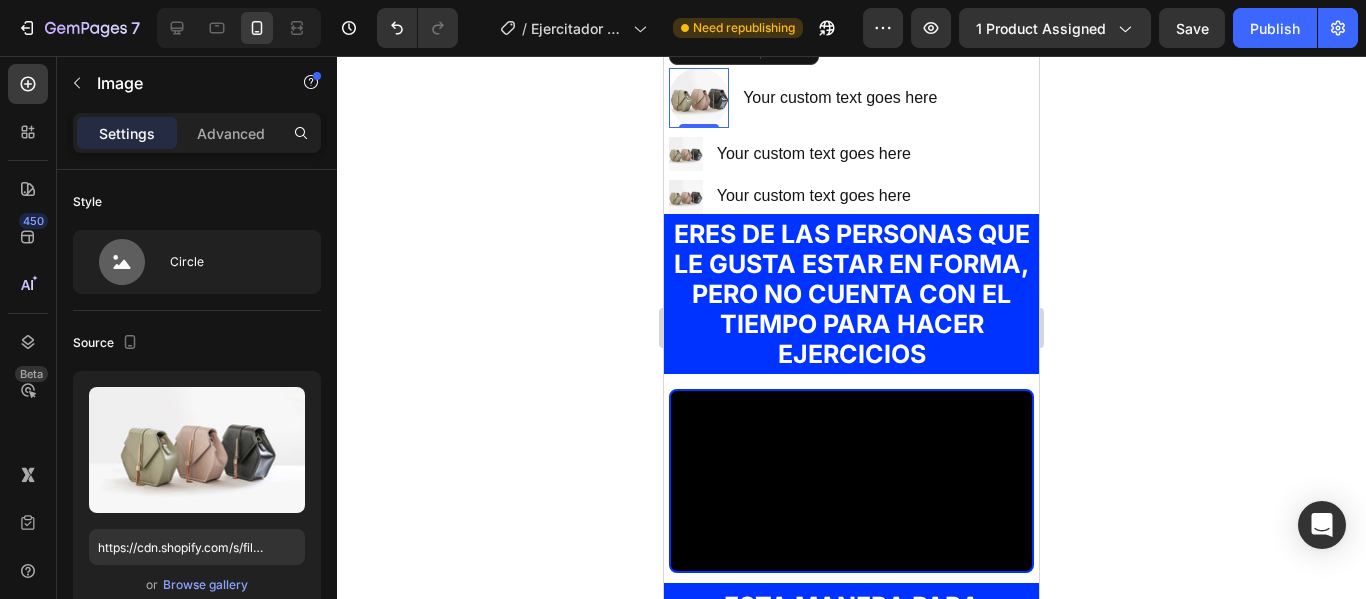 click 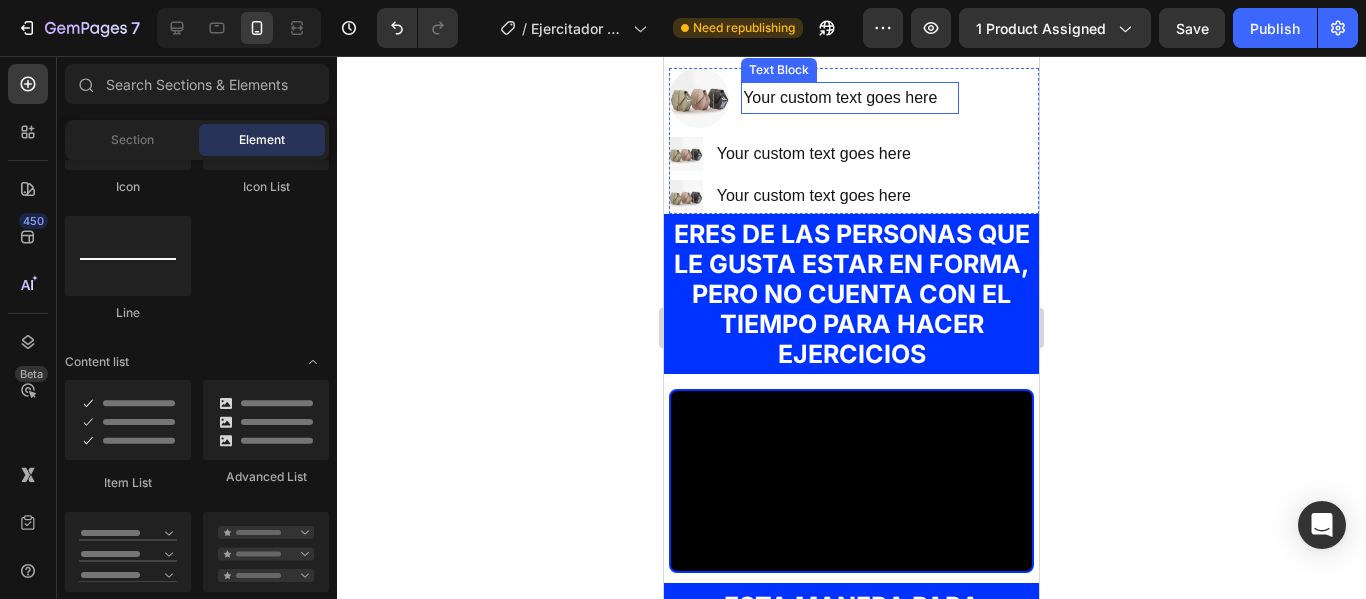click on "Your custom text goes here" at bounding box center [850, 98] 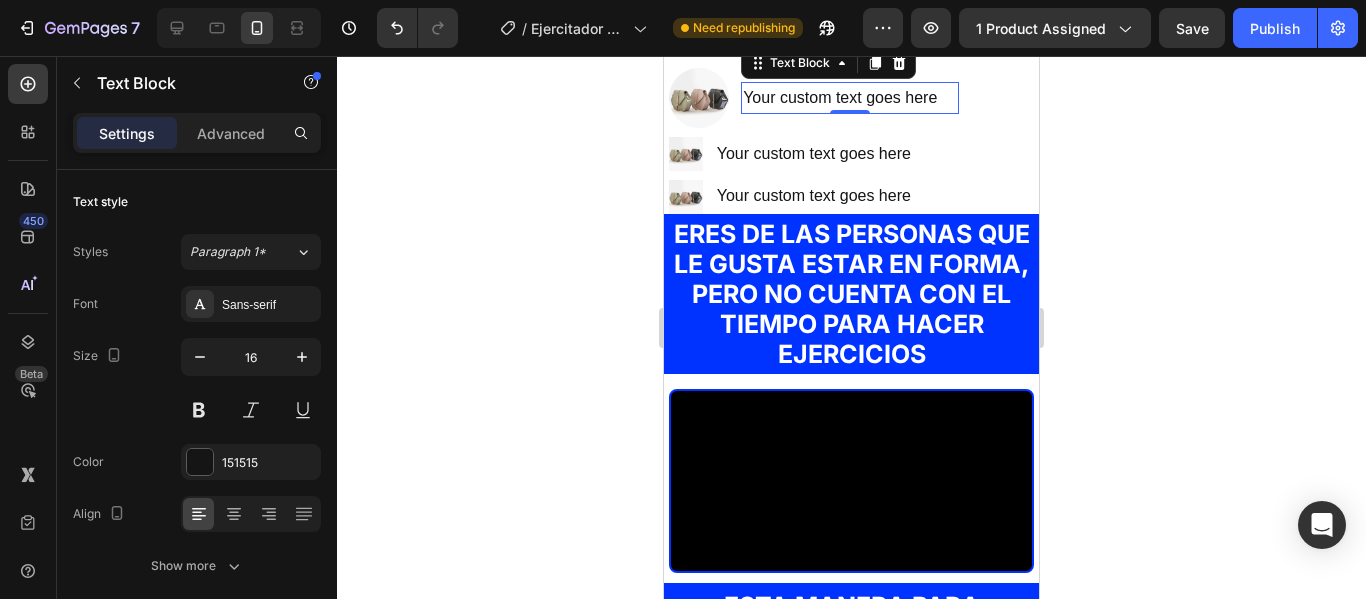 click on "Your custom text goes here" at bounding box center [850, 98] 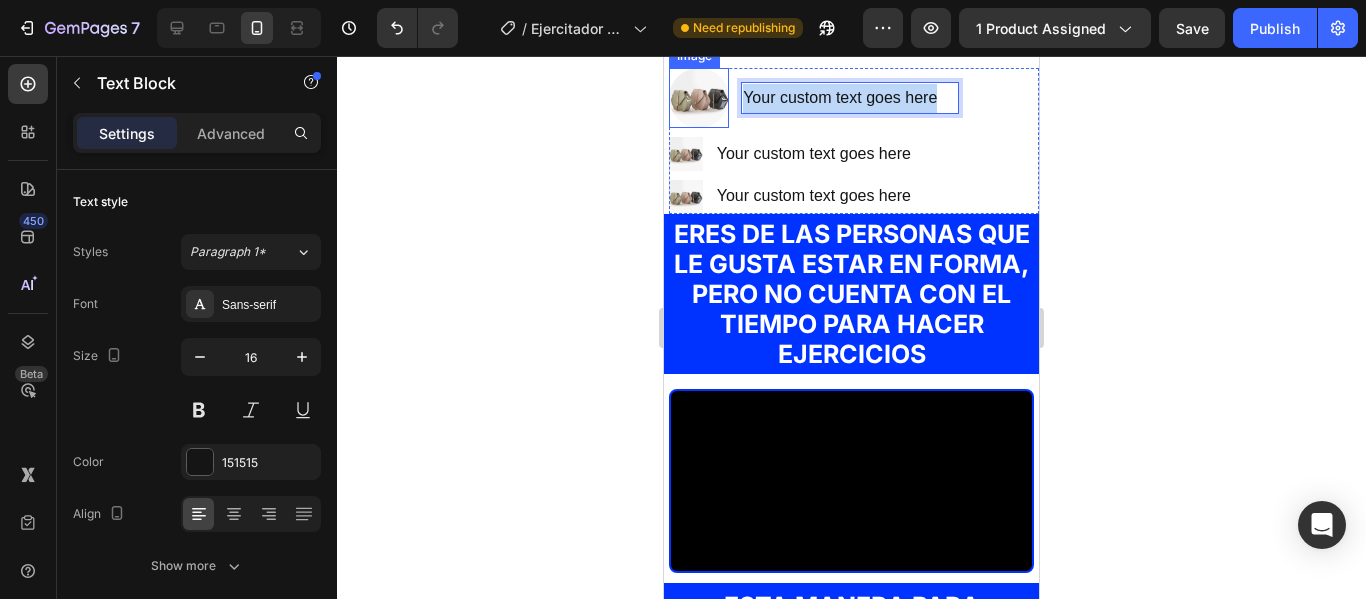 drag, startPoint x: 947, startPoint y: 386, endPoint x: 717, endPoint y: 377, distance: 230.17603 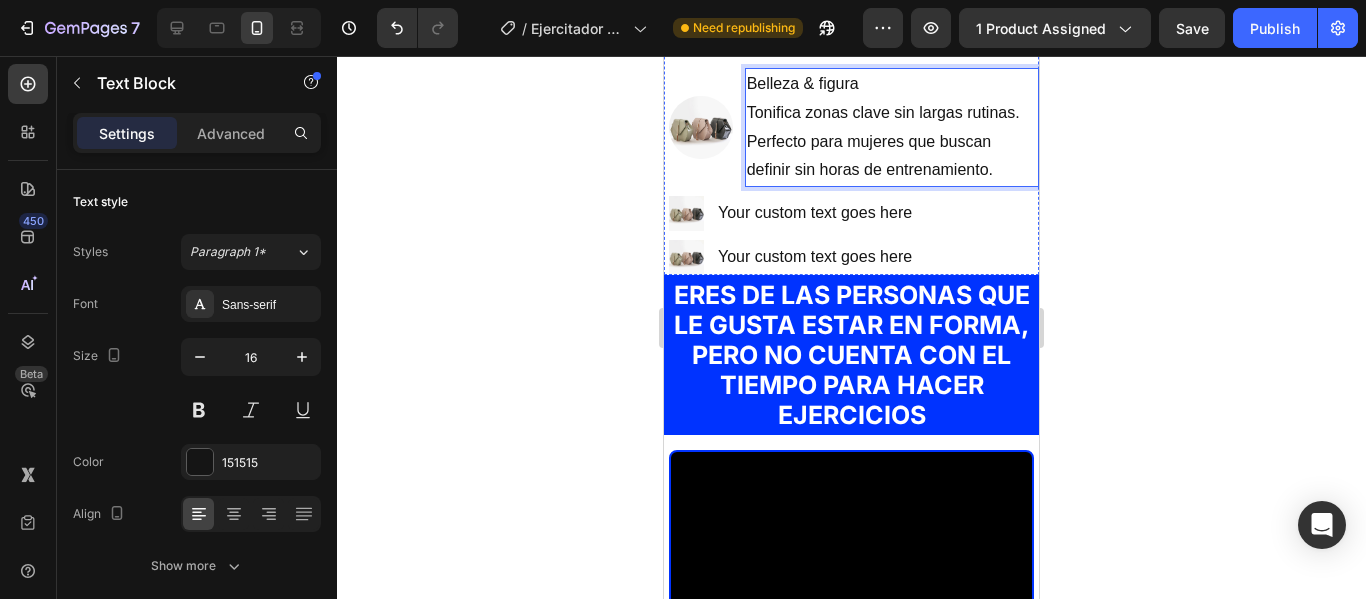 scroll, scrollTop: 2663, scrollLeft: 0, axis: vertical 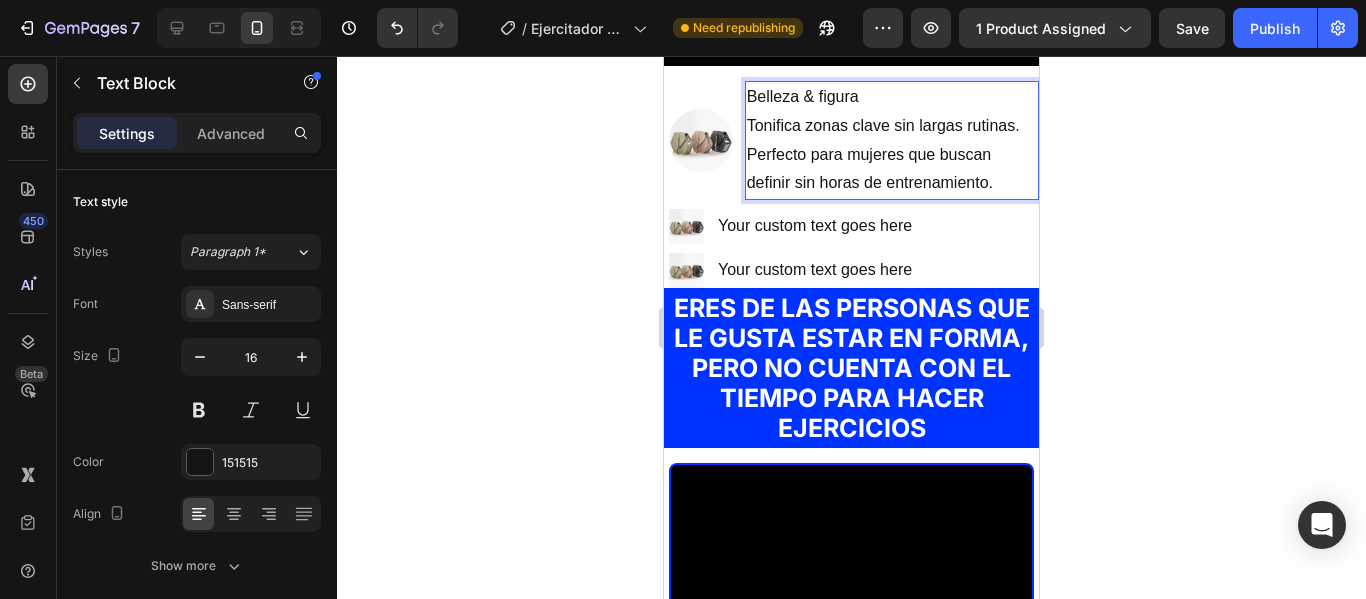 click 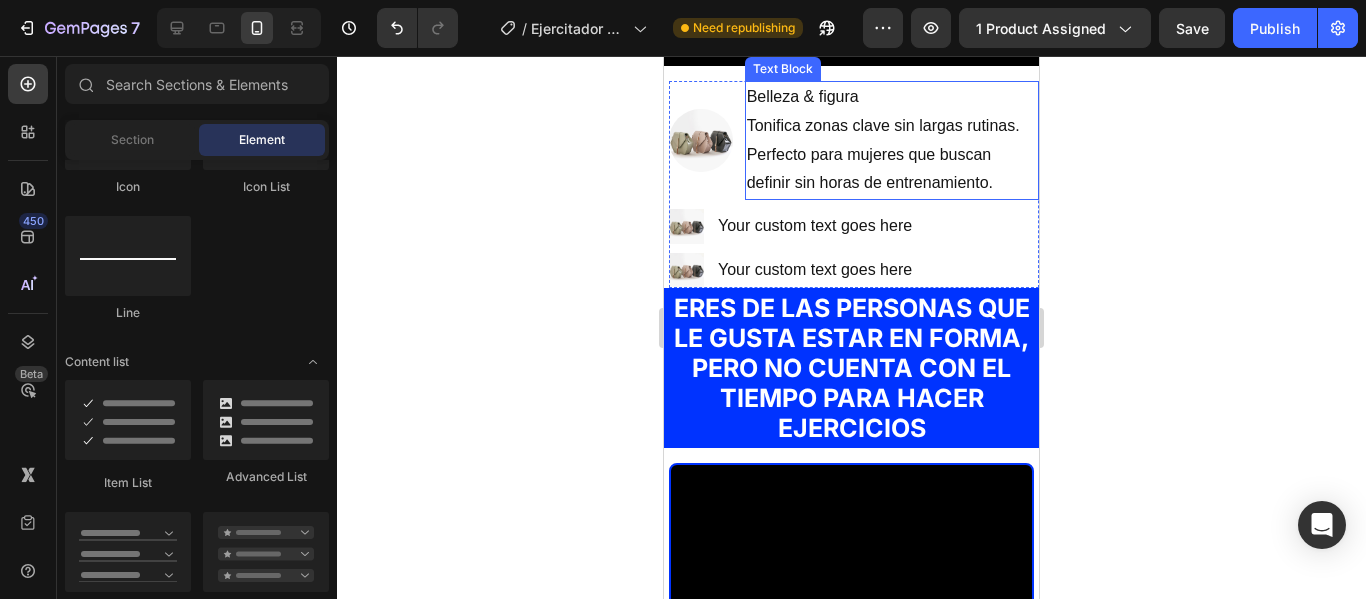 click on "Belleza & figura Tonifica zonas clave sin largas rutinas. Perfecto para mujeres que buscan definir sin horas de entrenamiento." at bounding box center (892, 140) 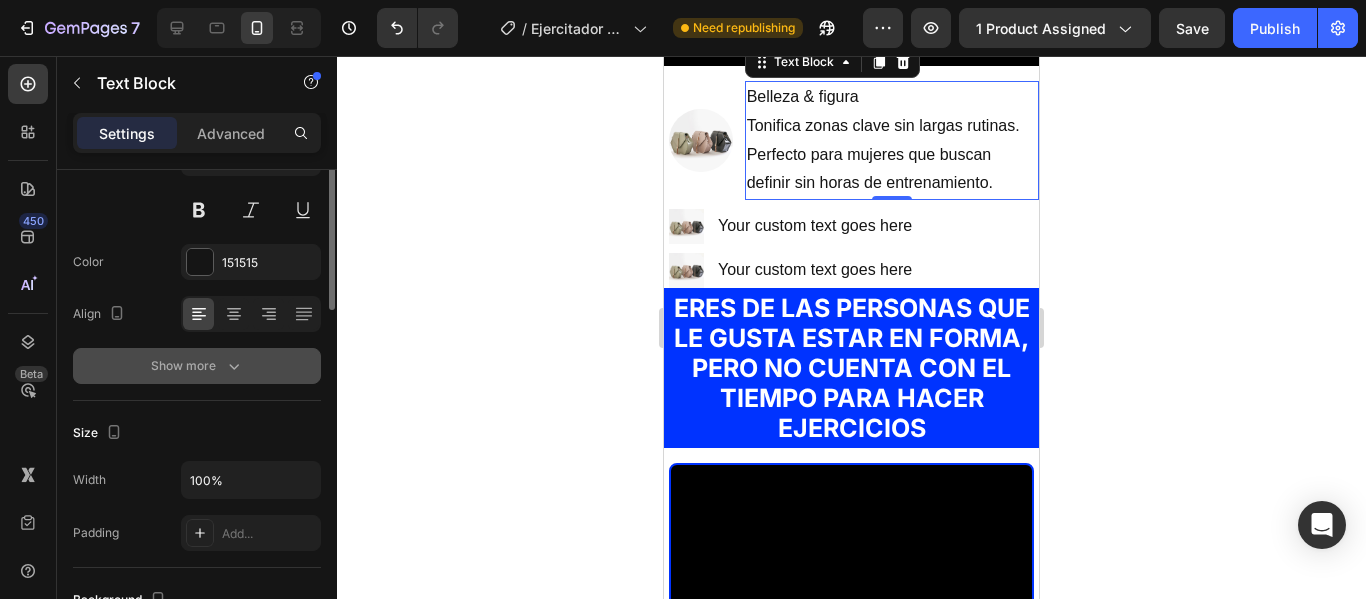 scroll, scrollTop: 100, scrollLeft: 0, axis: vertical 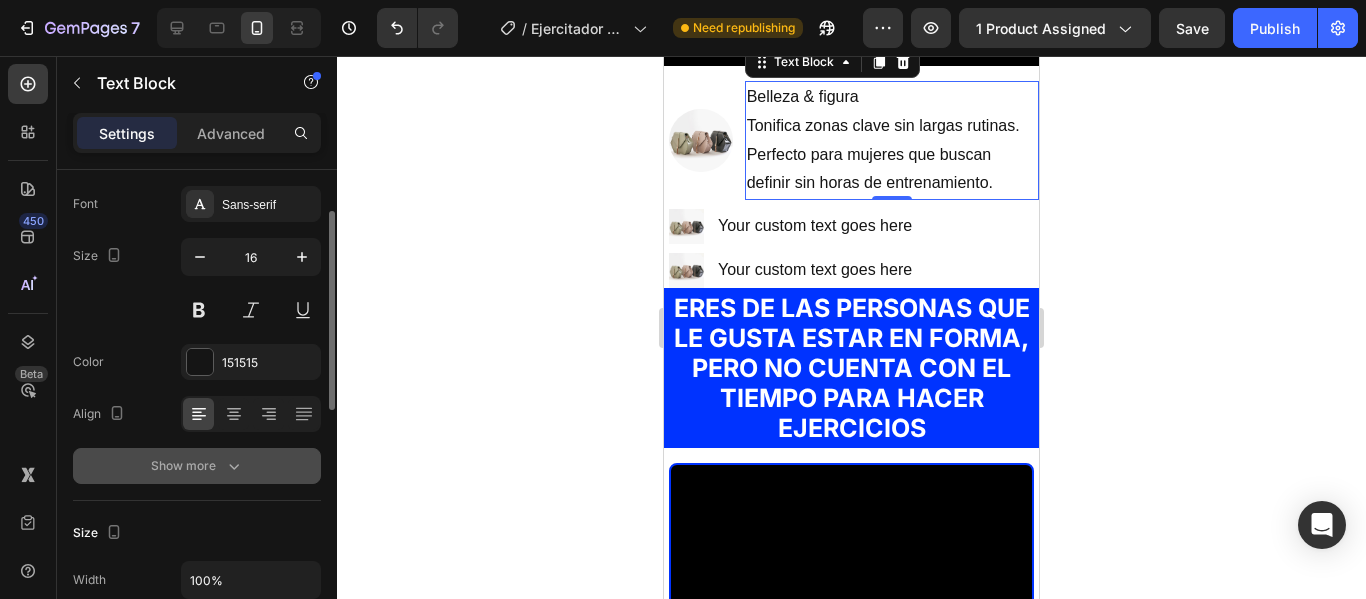 click on "Show more" at bounding box center (197, 466) 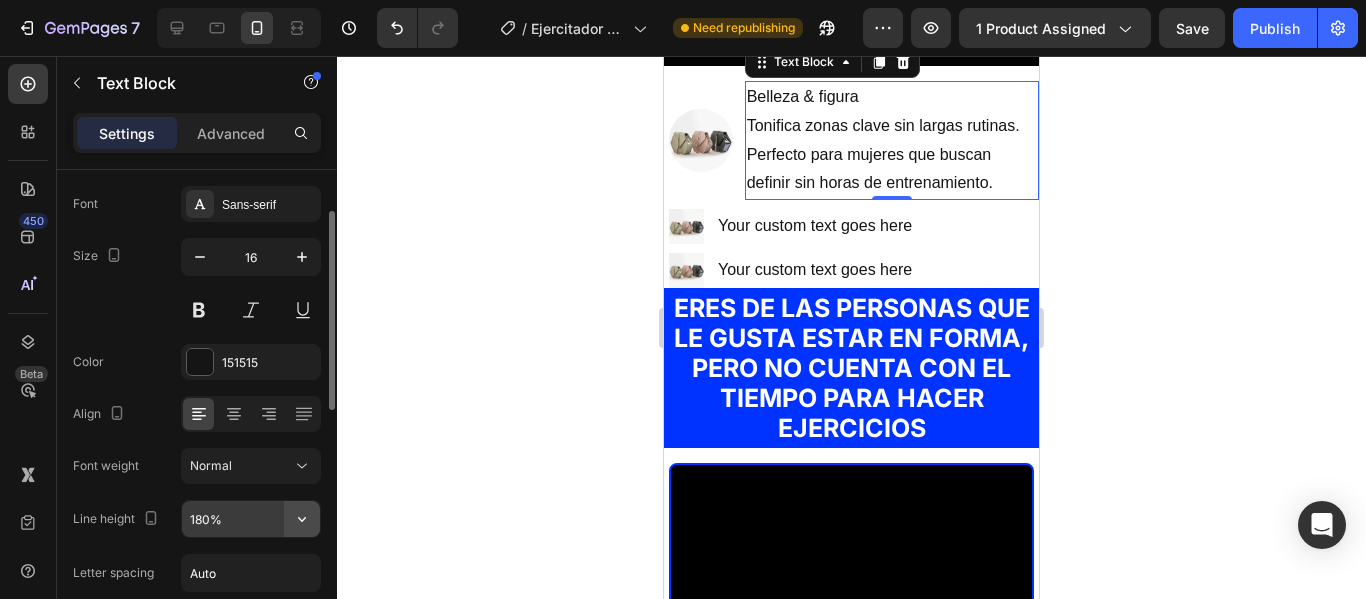 click 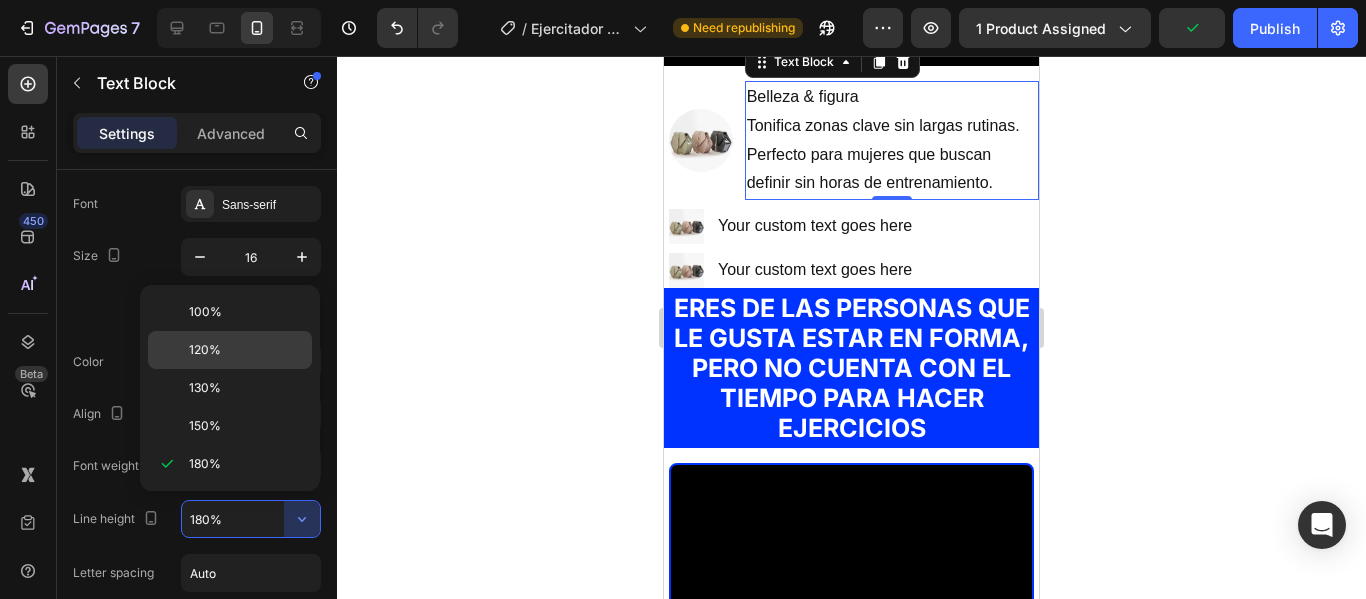 click on "120%" at bounding box center [246, 350] 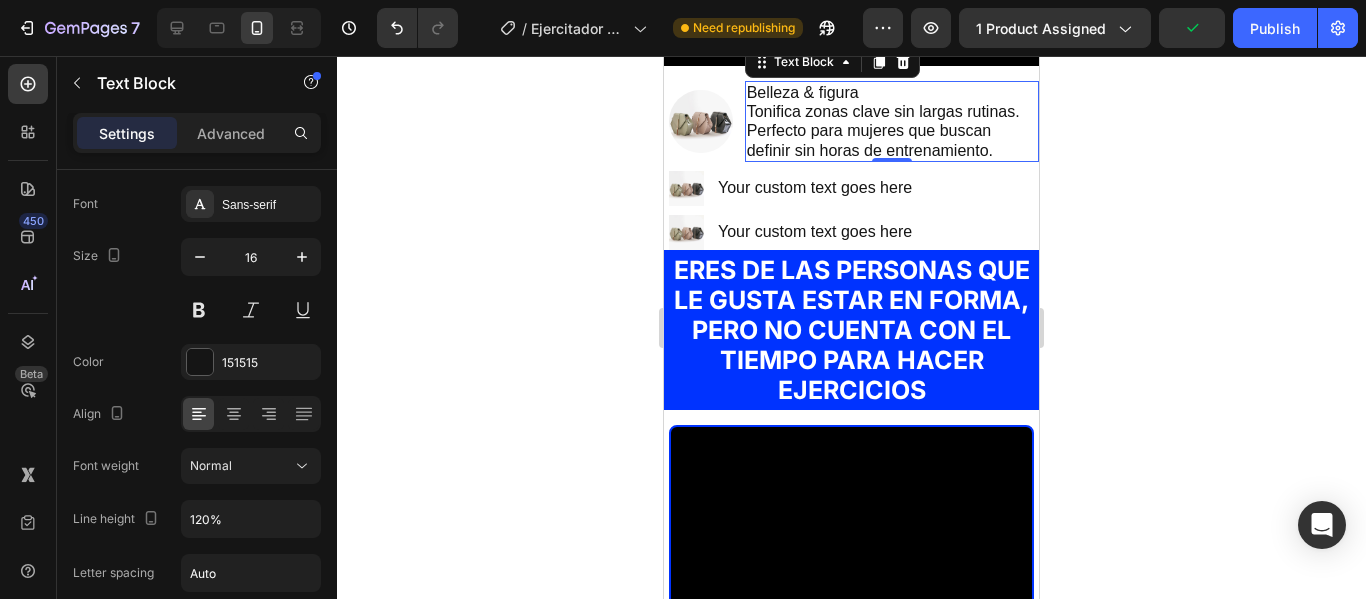 click 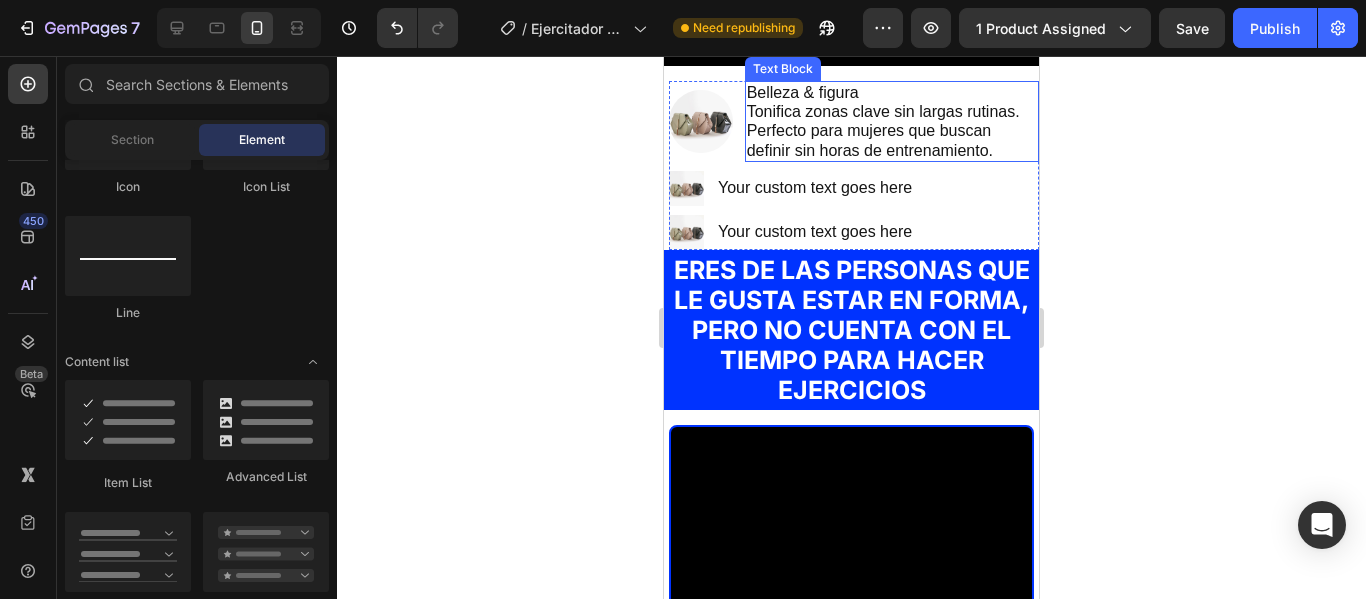 click on "Belleza & figura Tonifica zonas clave sin largas rutinas. Perfecto para mujeres que buscan definir sin horas de entrenamiento." at bounding box center [892, 121] 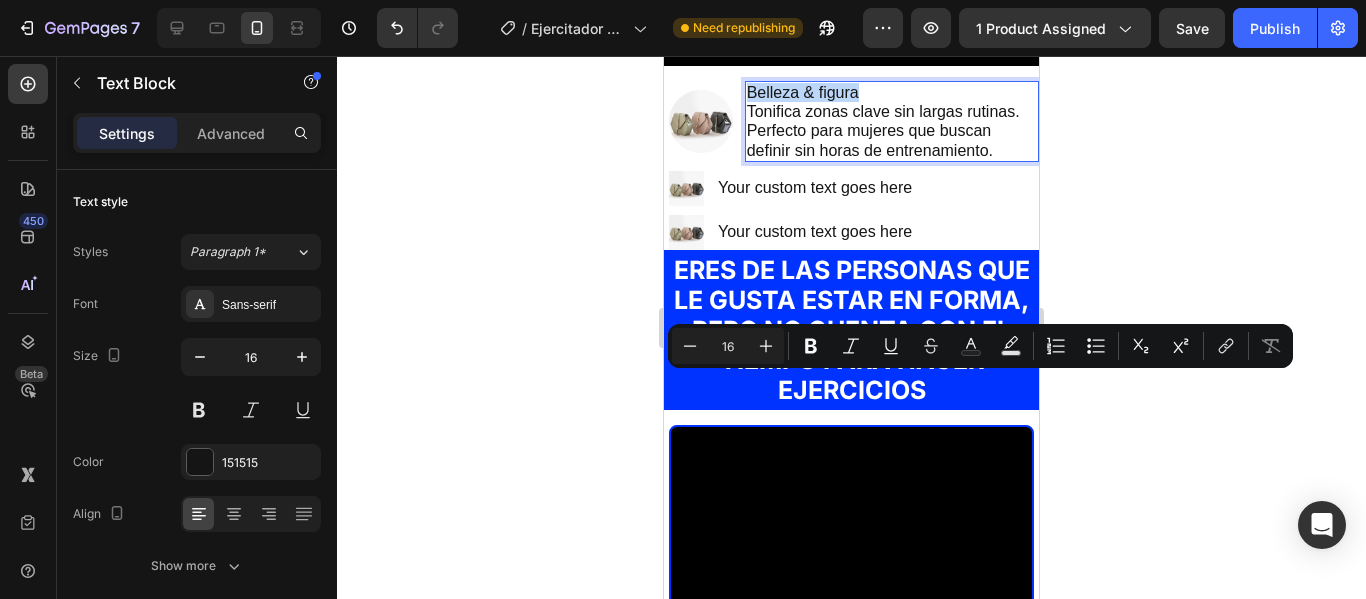 drag, startPoint x: 859, startPoint y: 384, endPoint x: 745, endPoint y: 389, distance: 114.1096 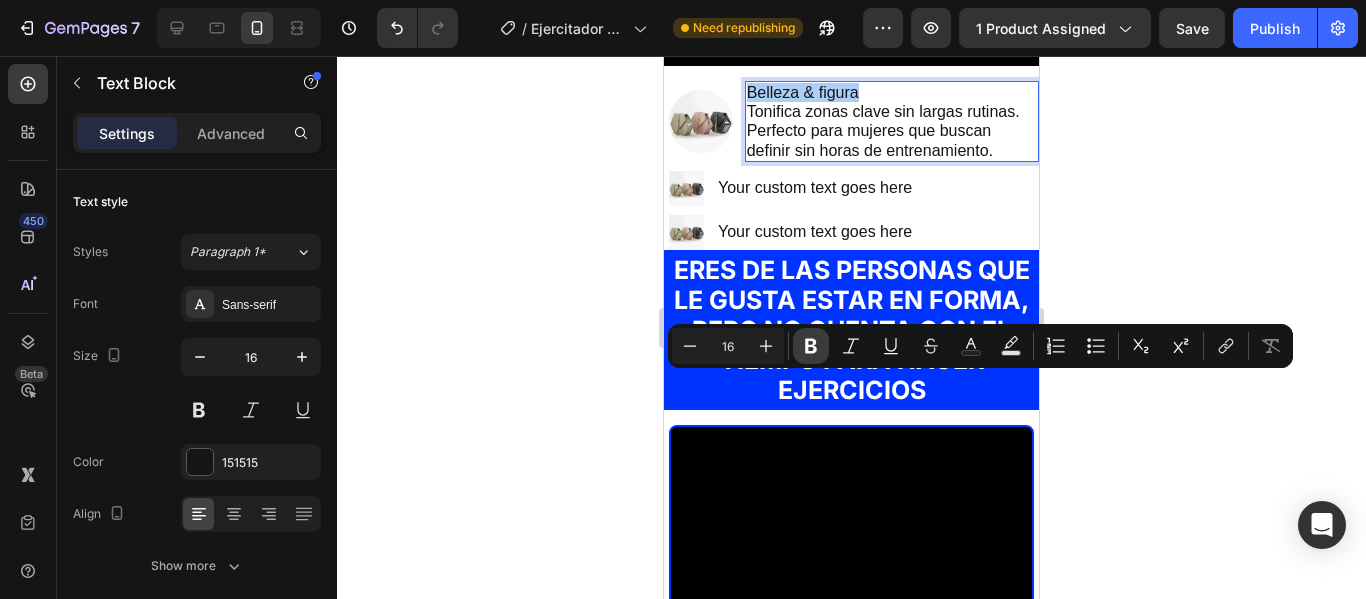 click on "Bold" at bounding box center [811, 346] 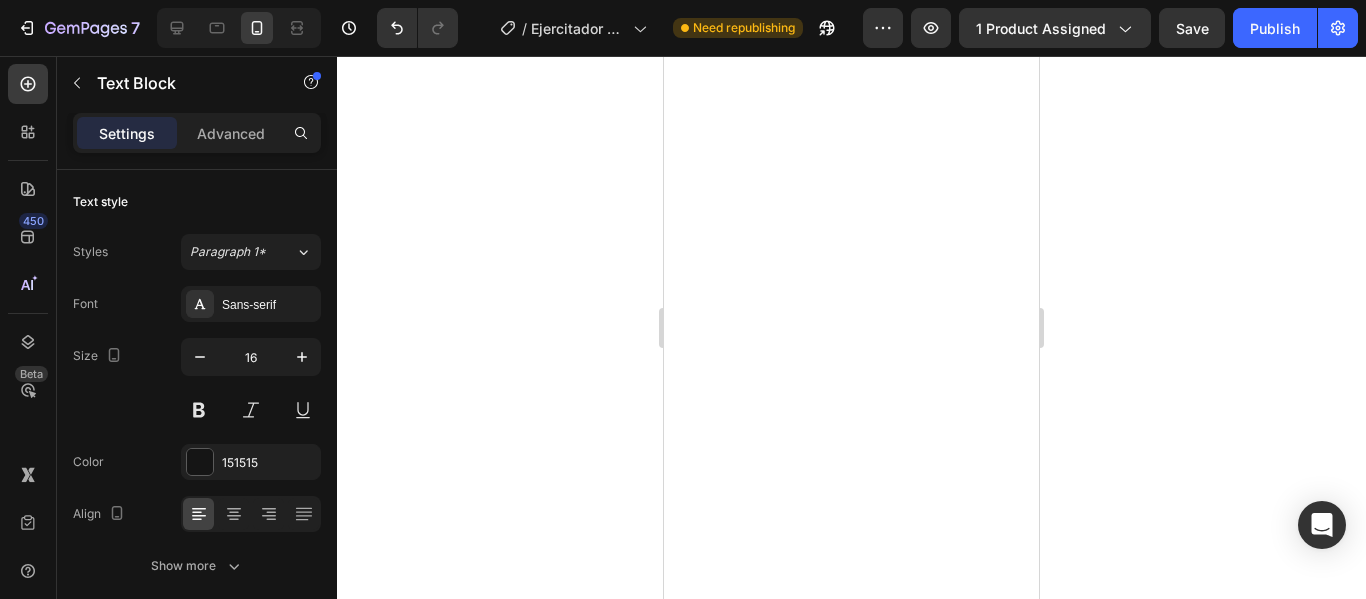 scroll, scrollTop: 1063, scrollLeft: 0, axis: vertical 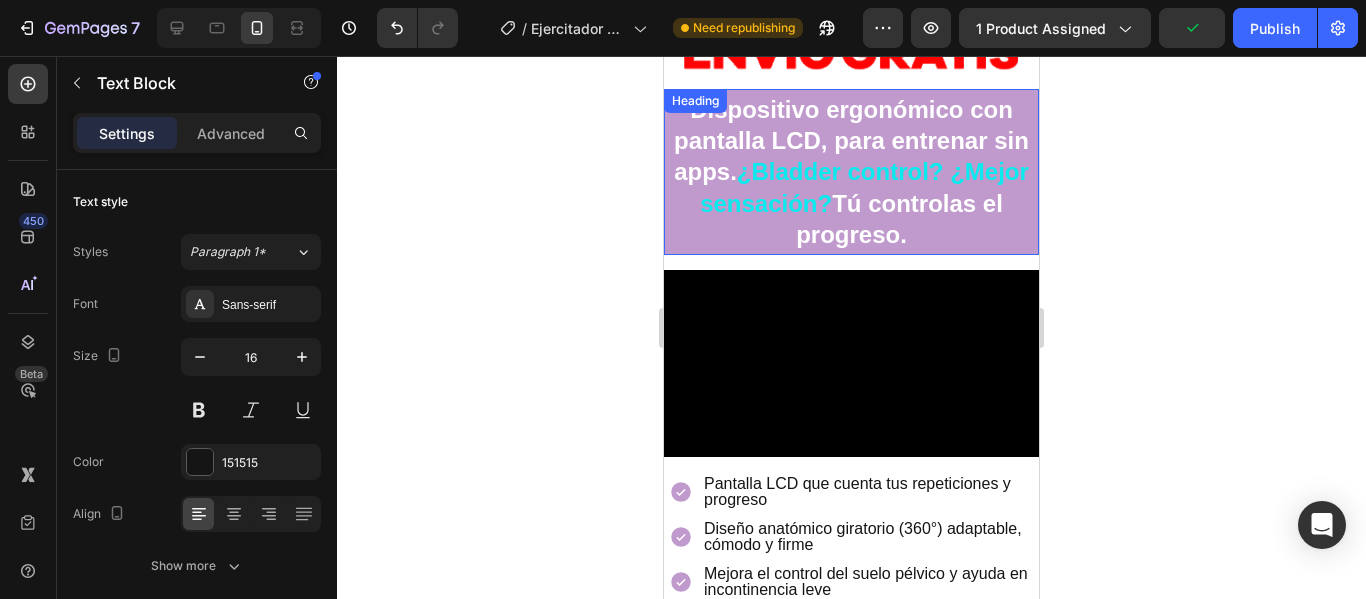 click on "¿Bladder control? ¿Mejor sensación?" at bounding box center (864, 187) 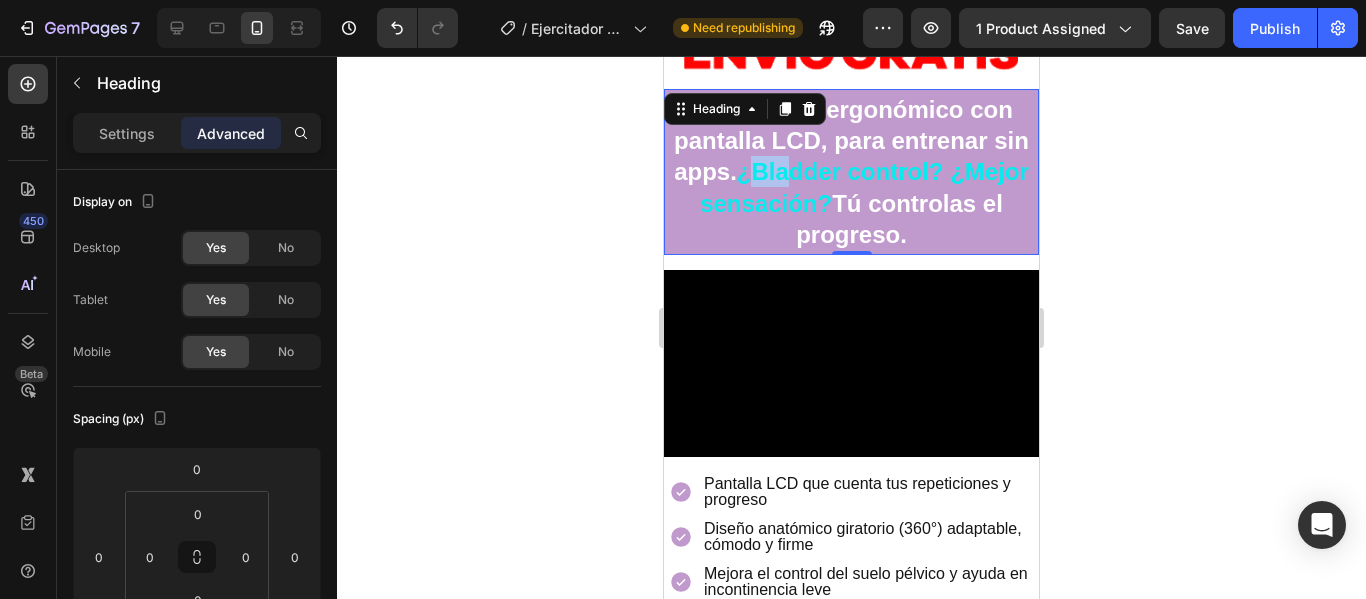 drag, startPoint x: 796, startPoint y: 156, endPoint x: 823, endPoint y: 156, distance: 27 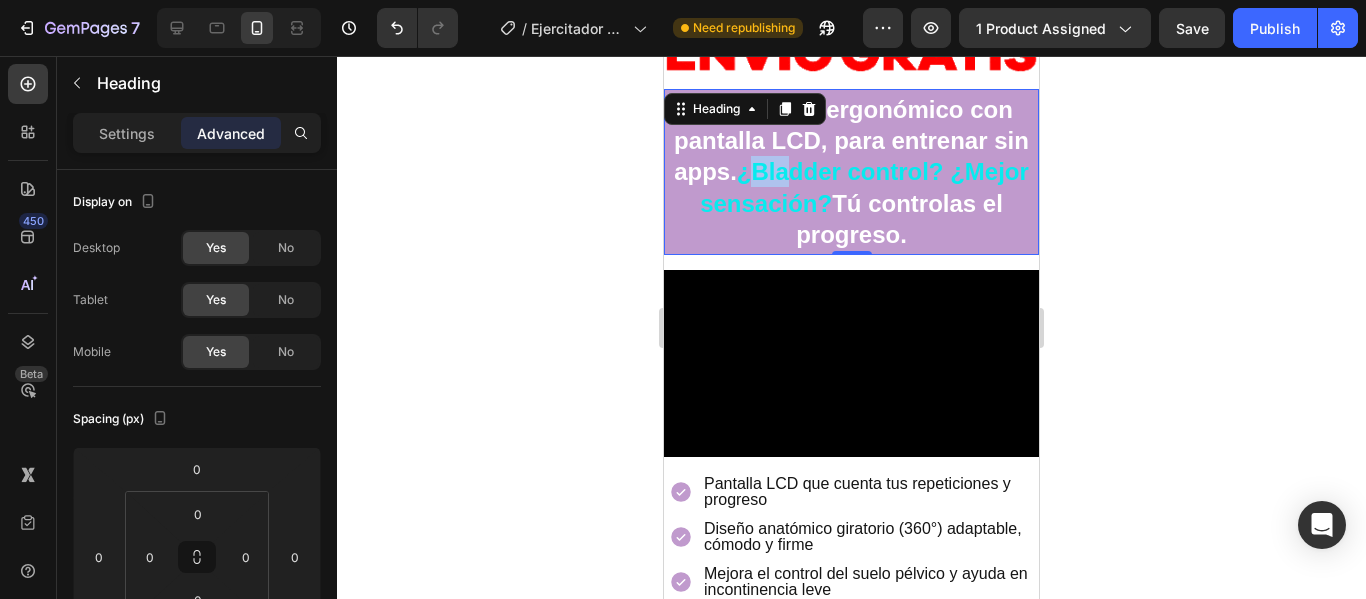click on "¿Bladder control? ¿Mejor sensación?" at bounding box center (864, 187) 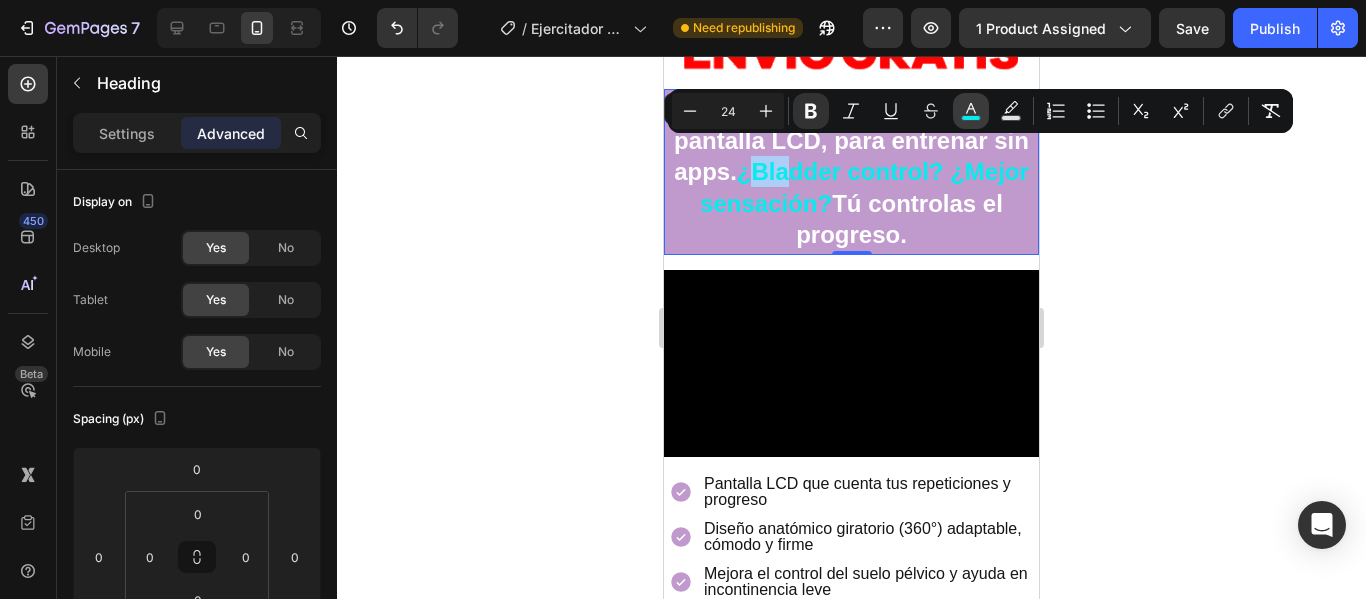 click 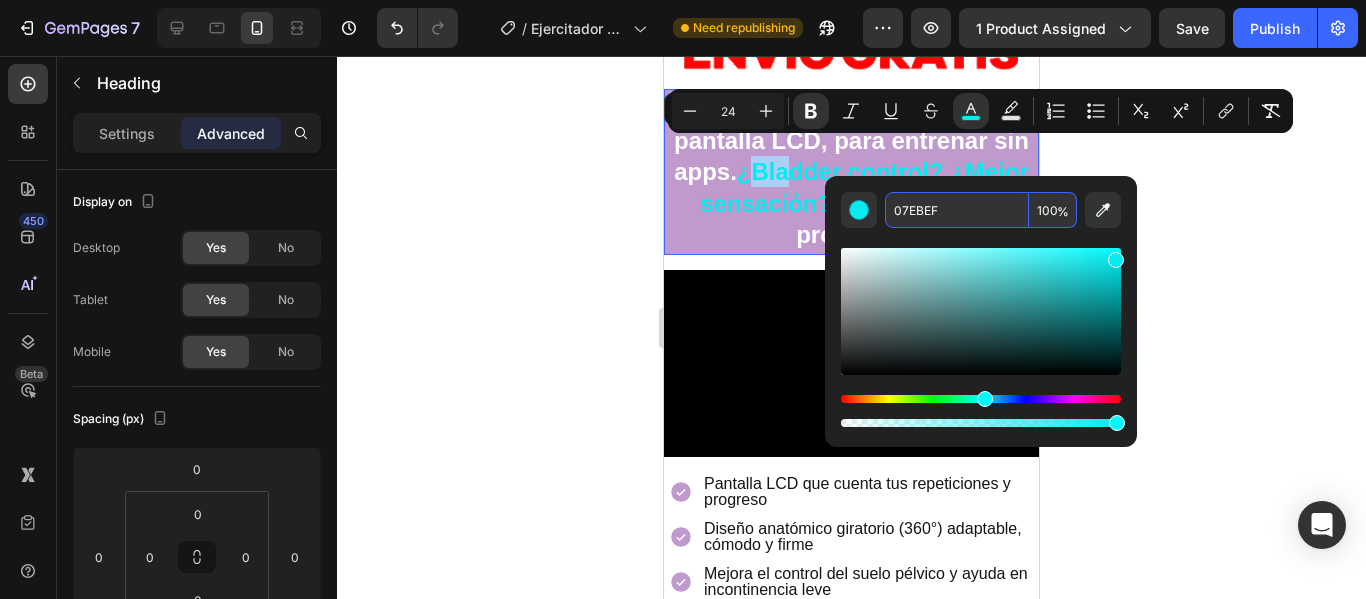 click on "07EBEF" at bounding box center [957, 210] 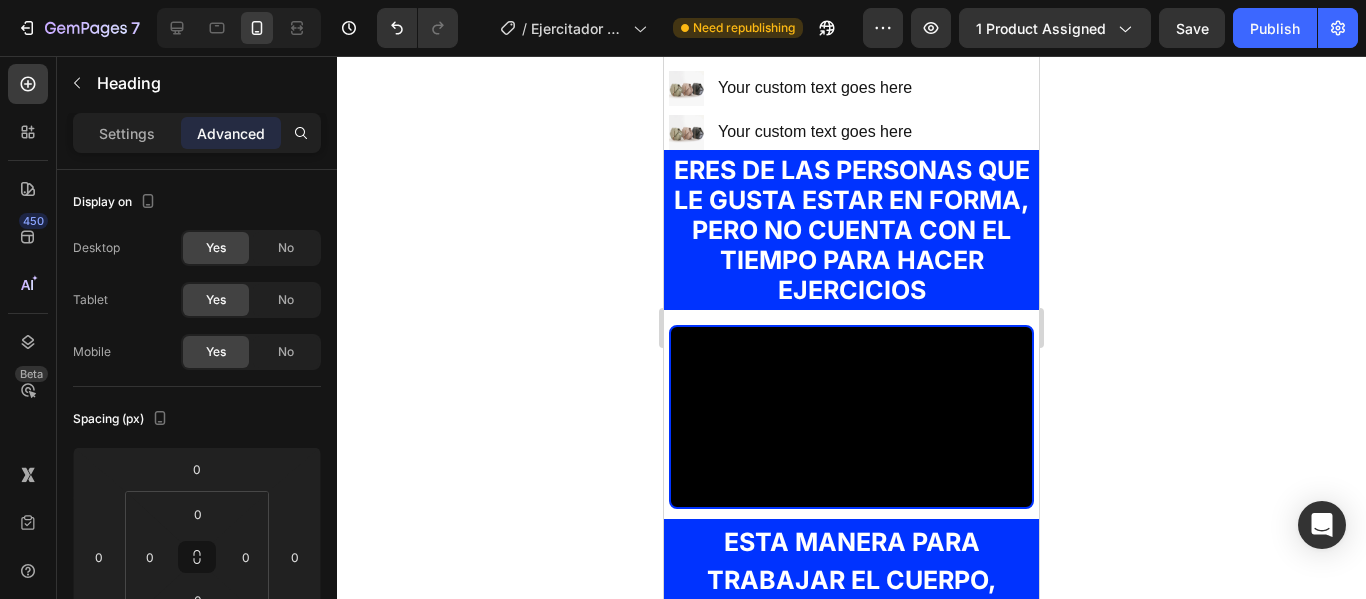 scroll, scrollTop: 2863, scrollLeft: 0, axis: vertical 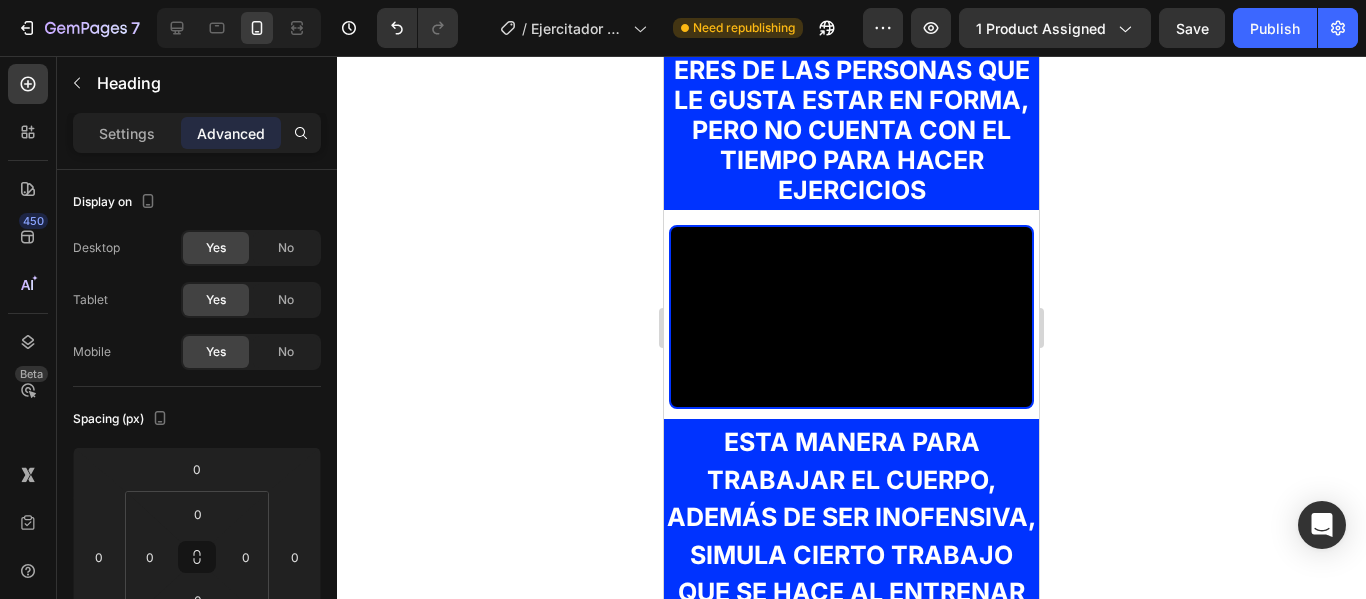 click on "Belleza & figura" at bounding box center (807, -108) 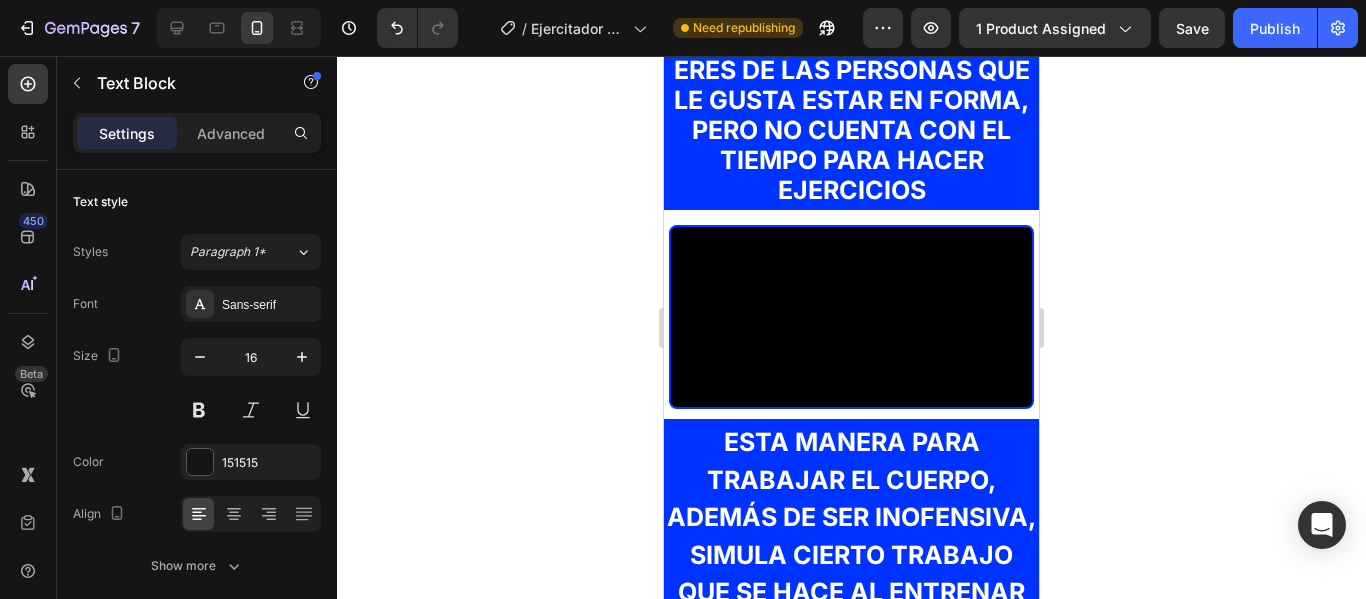 click on "Belleza & figura Tonifica zonas clave sin largas rutinas. Perfecto para mujeres que buscan definir sin horas de entrenamiento." at bounding box center [892, -79] 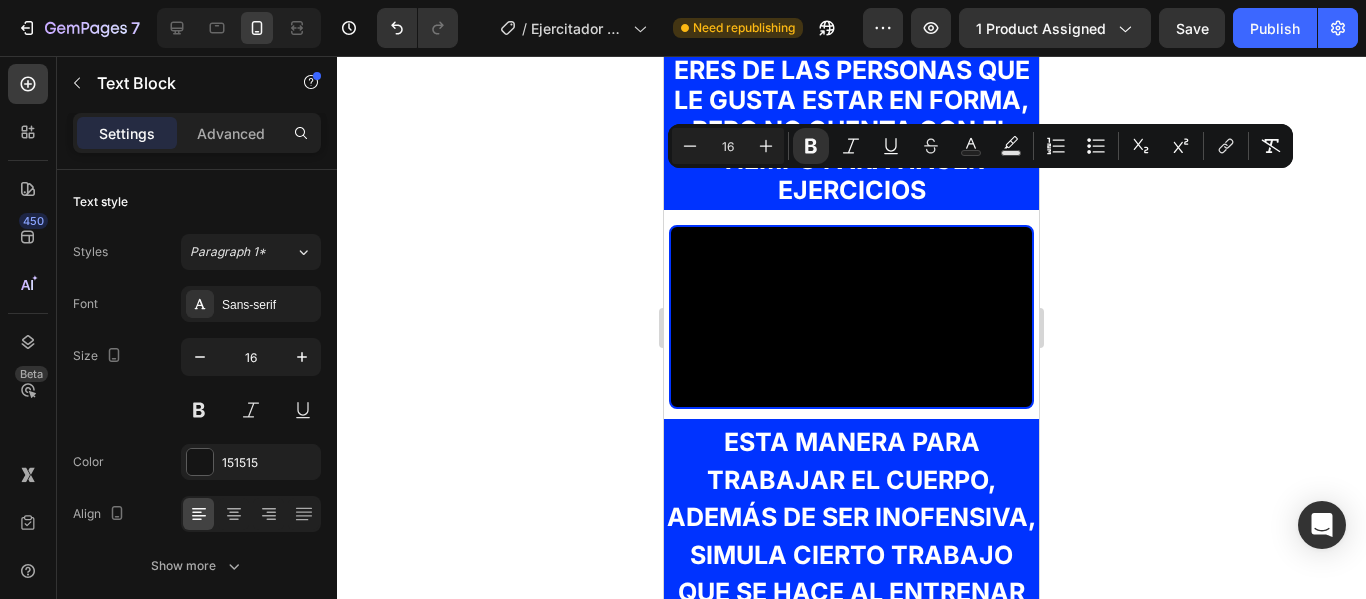 drag, startPoint x: 873, startPoint y: 186, endPoint x: 749, endPoint y: 174, distance: 124.57929 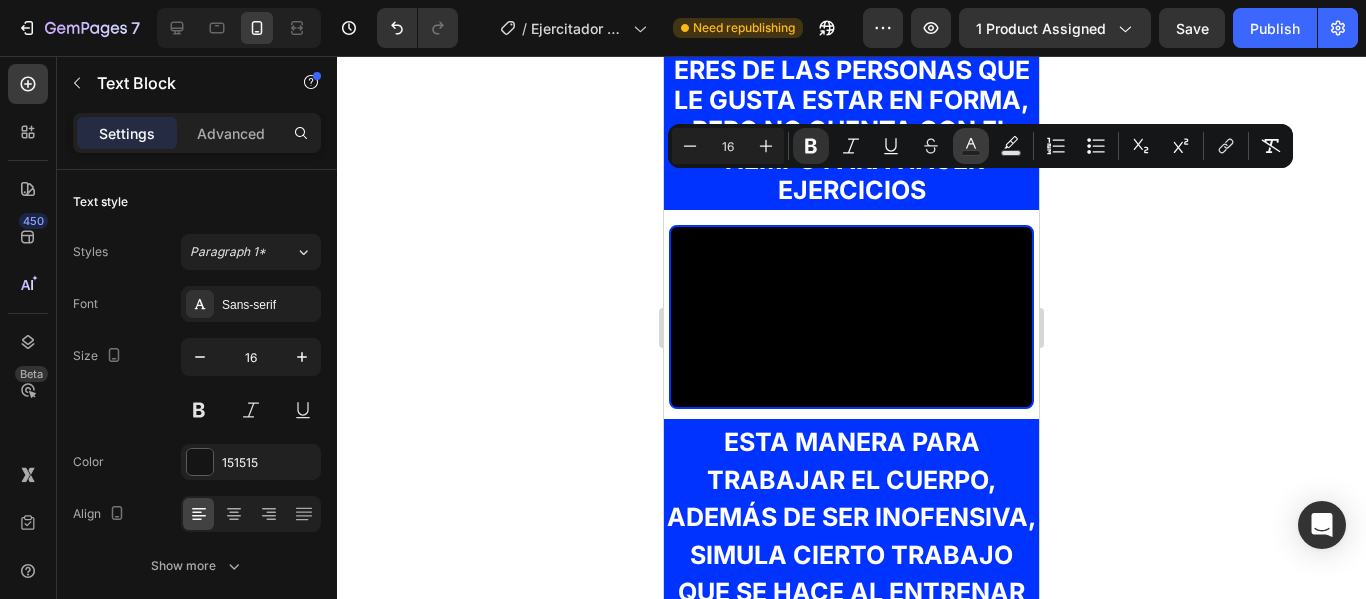 click 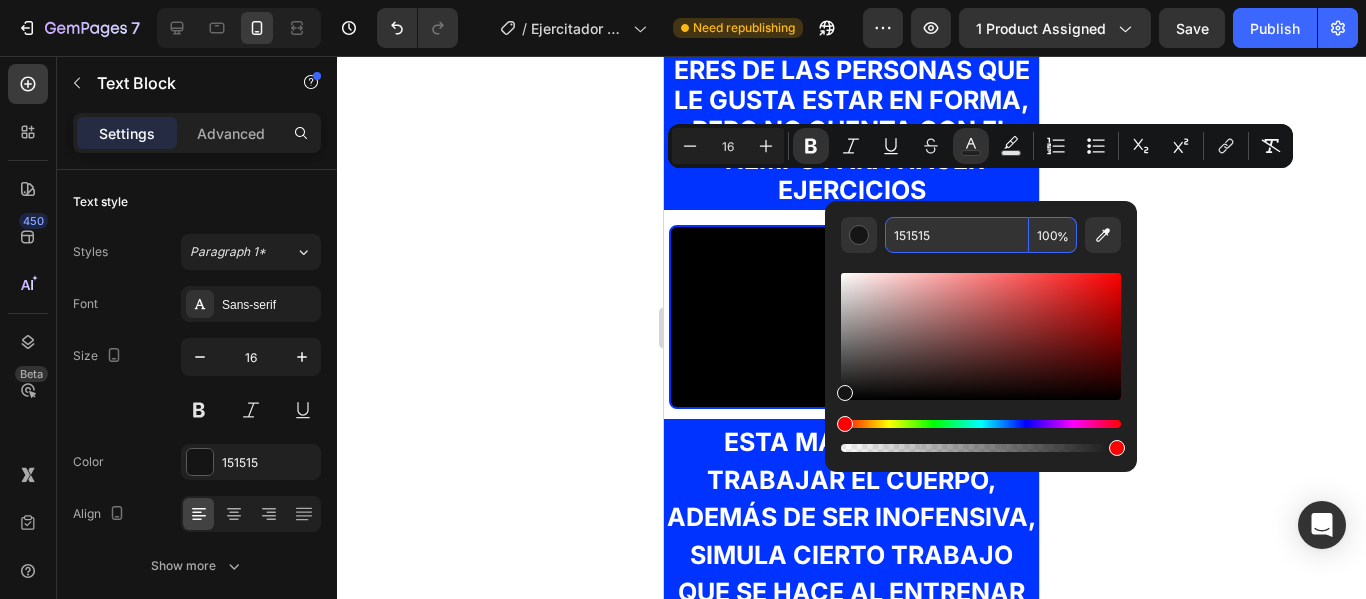 click on "151515" at bounding box center [957, 235] 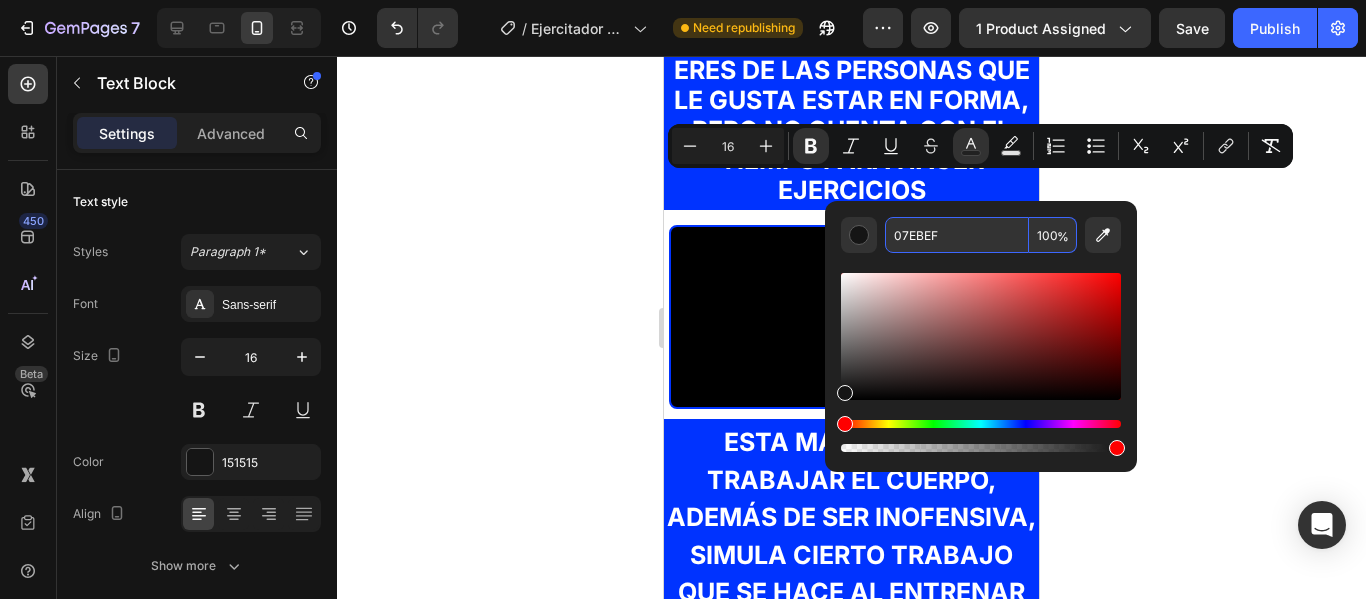 type on "07EBEF" 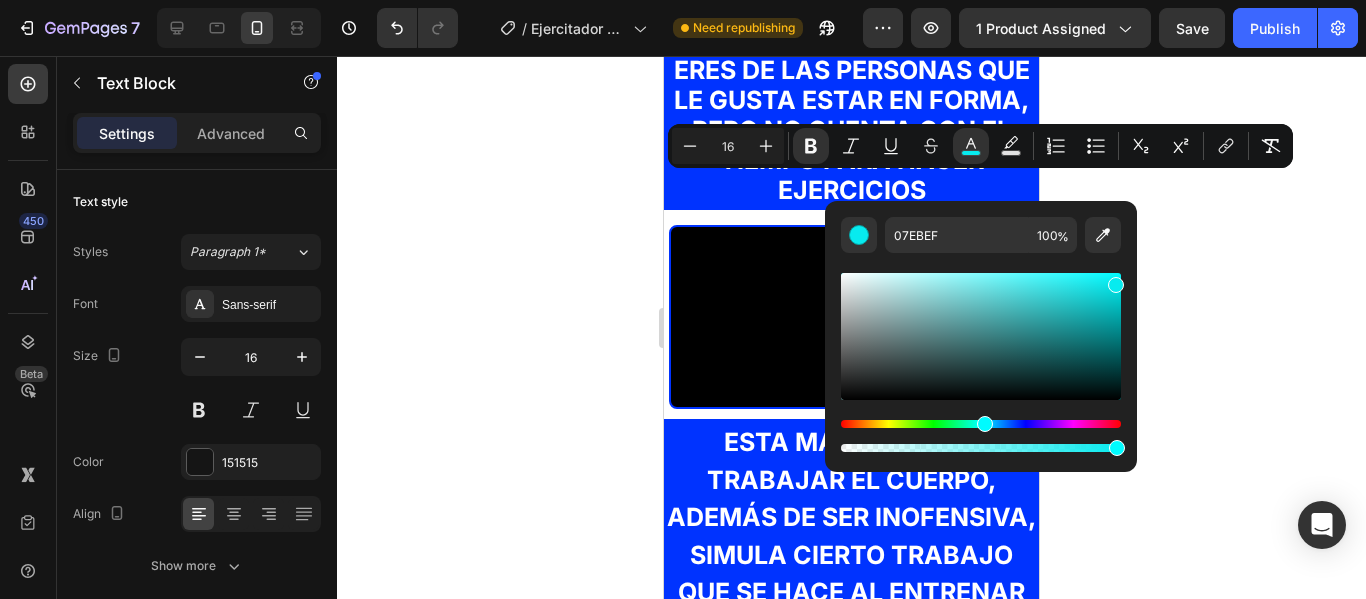 click 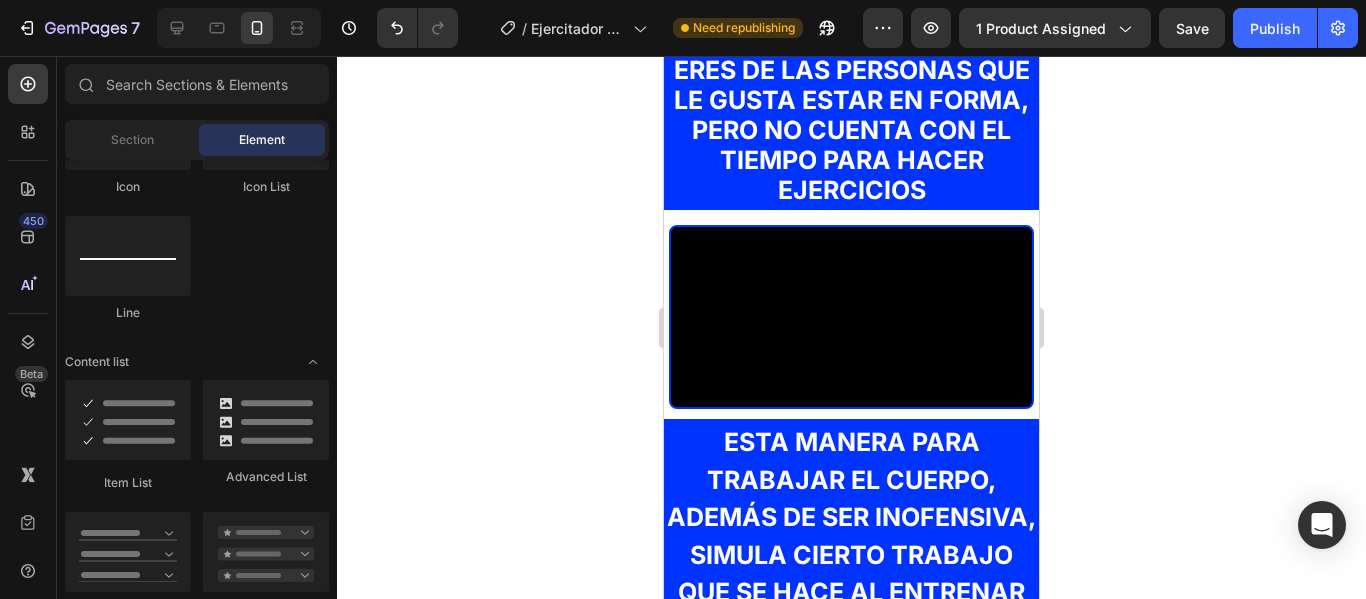 click at bounding box center (701, -78) 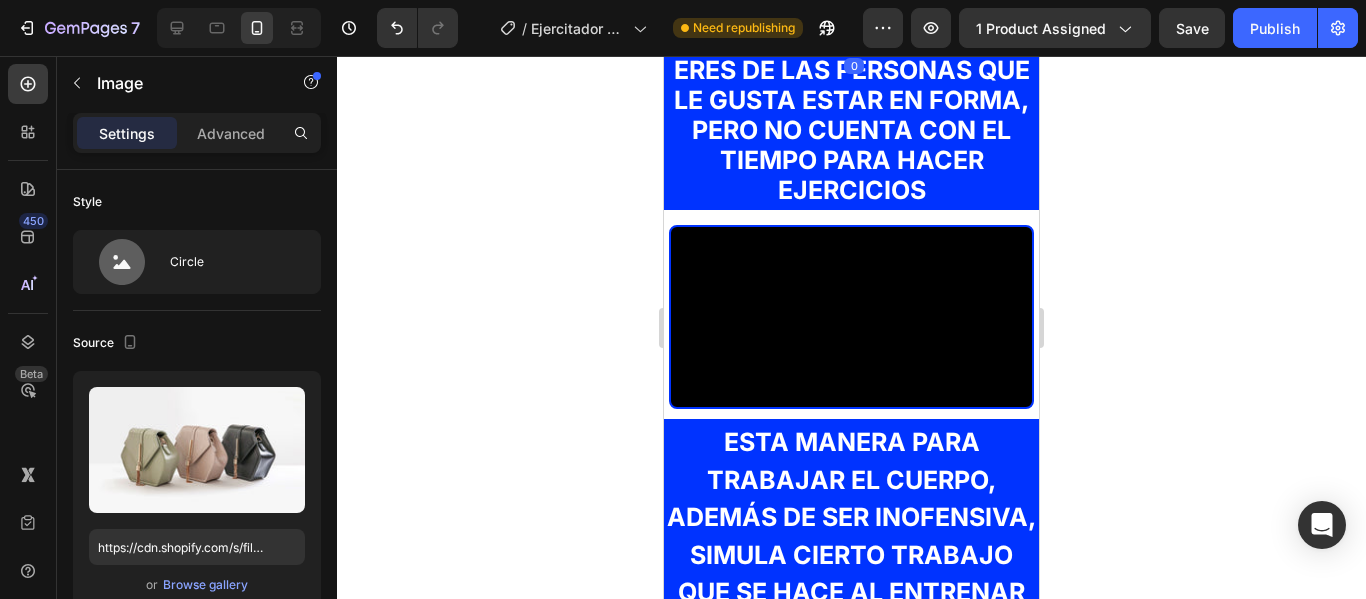 click on "Image Belleza & figura Tonifica zonas clave sin largas rutinas. Perfecto para mujeres que buscan definir sin horas de entrenamiento. Text Block" at bounding box center (854, -79) 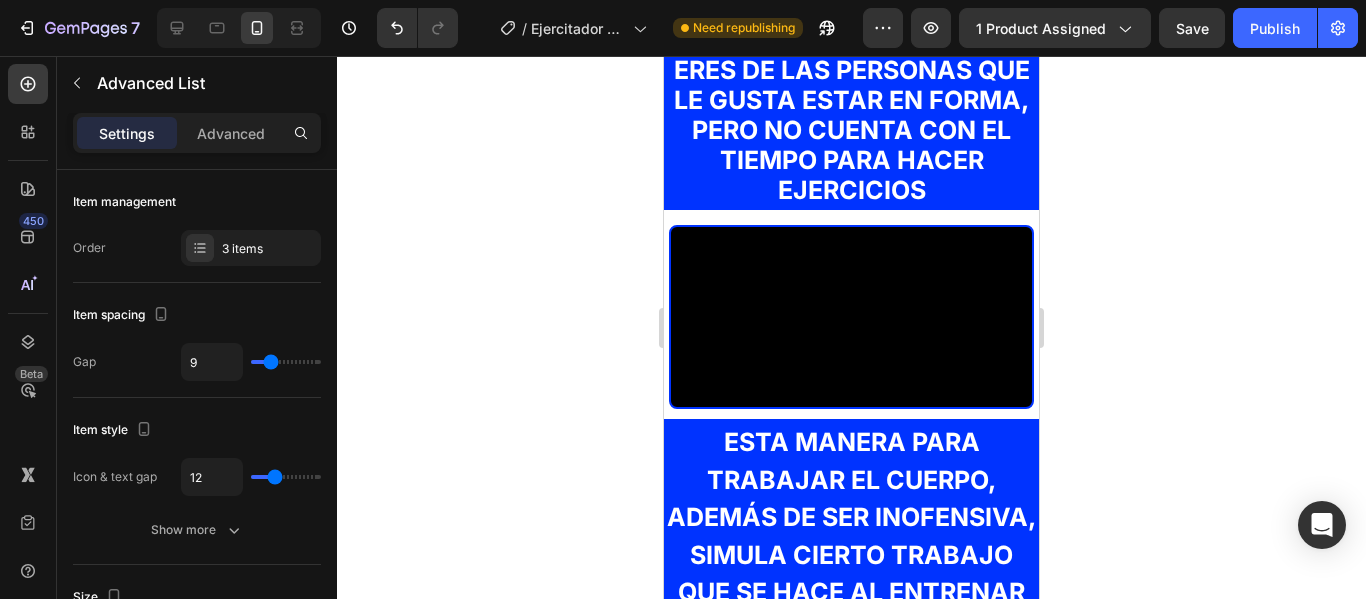 click at bounding box center (686, -12) 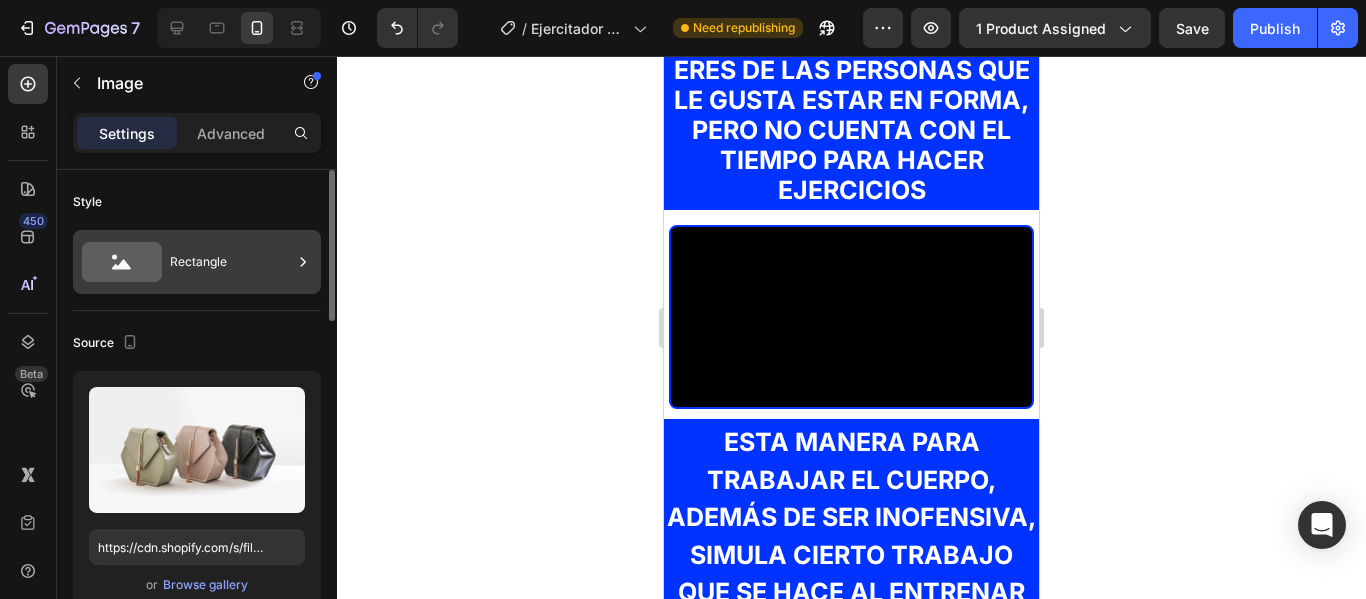 click on "Rectangle" at bounding box center [231, 262] 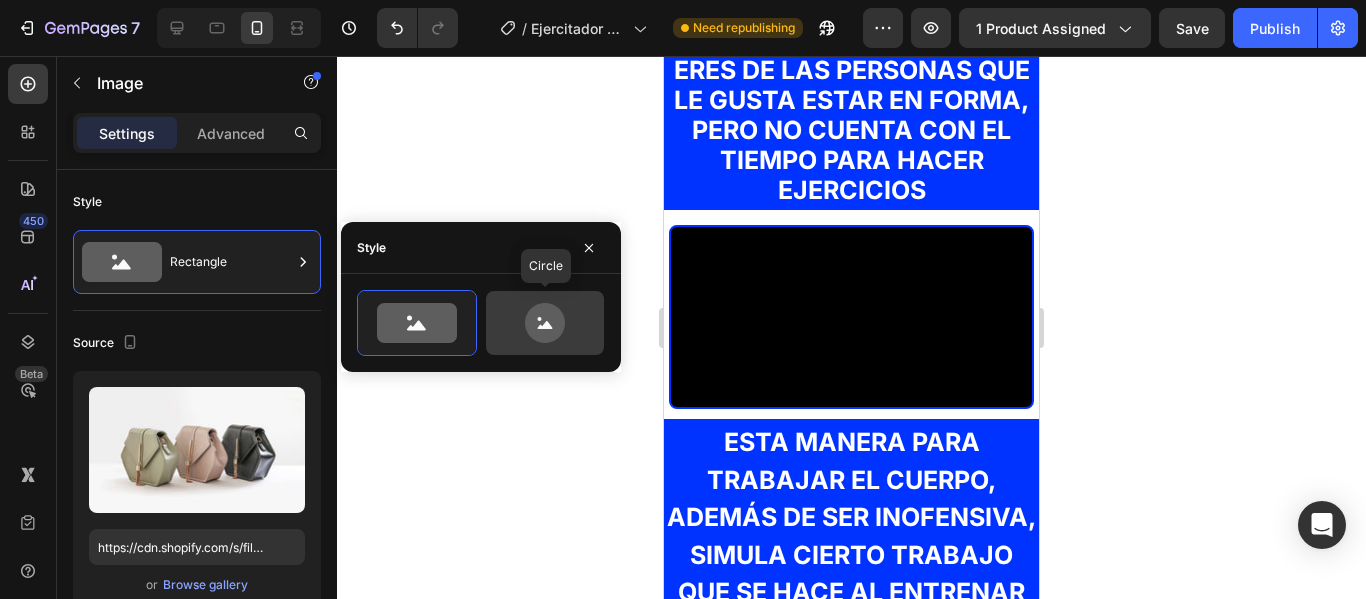 click 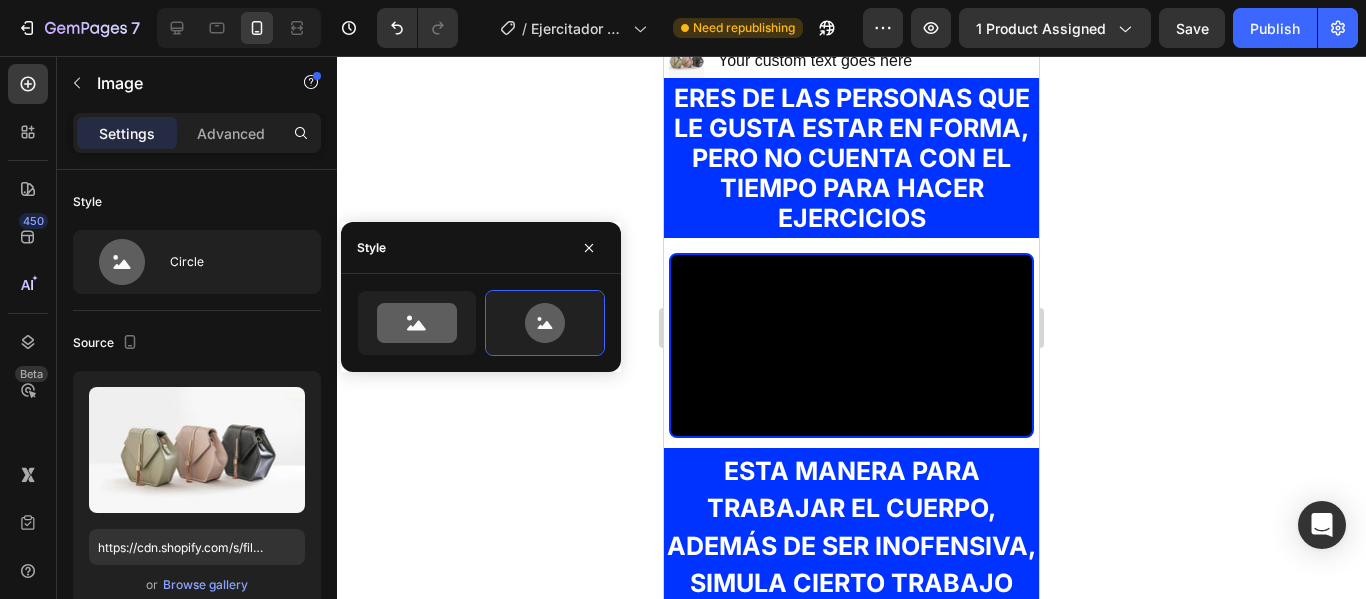 click 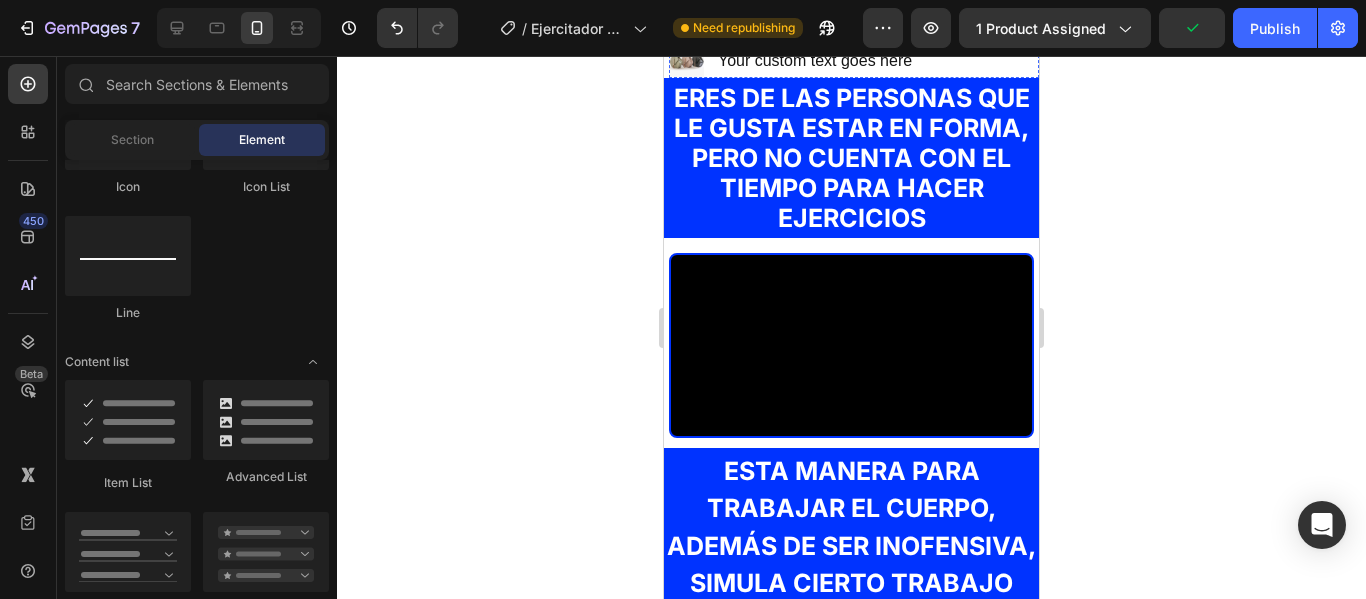 click on "Your custom text goes here" at bounding box center [892, 2] 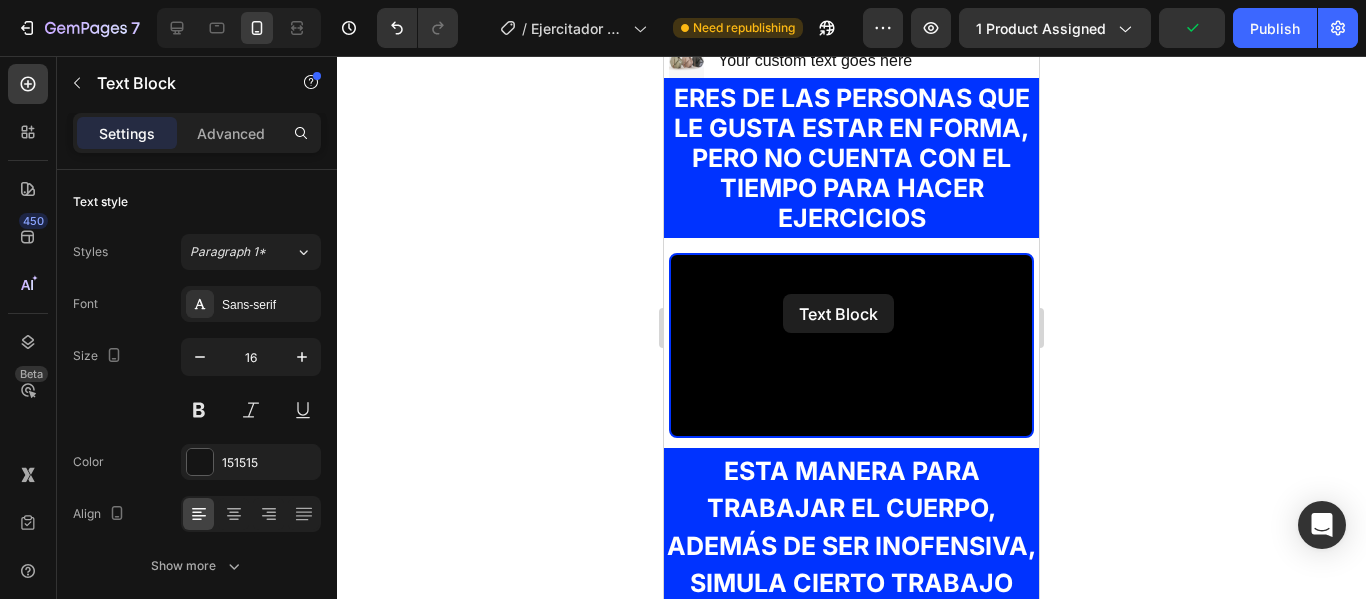 scroll, scrollTop: 2848, scrollLeft: 0, axis: vertical 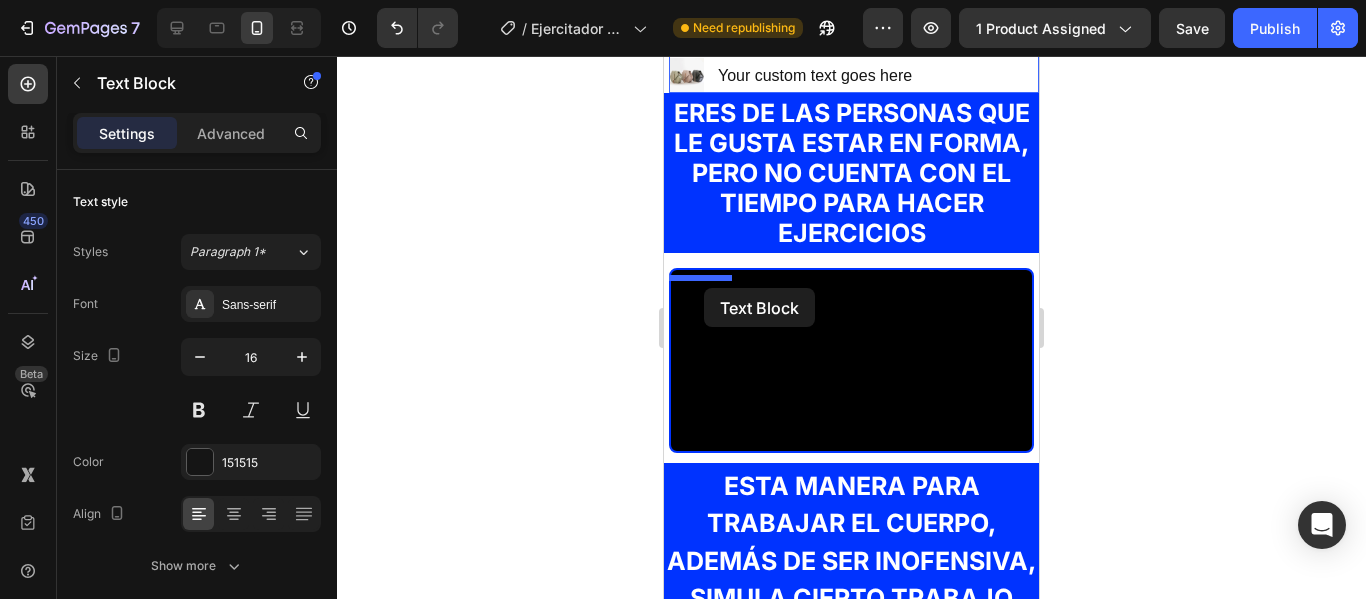 drag, startPoint x: 951, startPoint y: 290, endPoint x: 1764, endPoint y: 304, distance: 813.12054 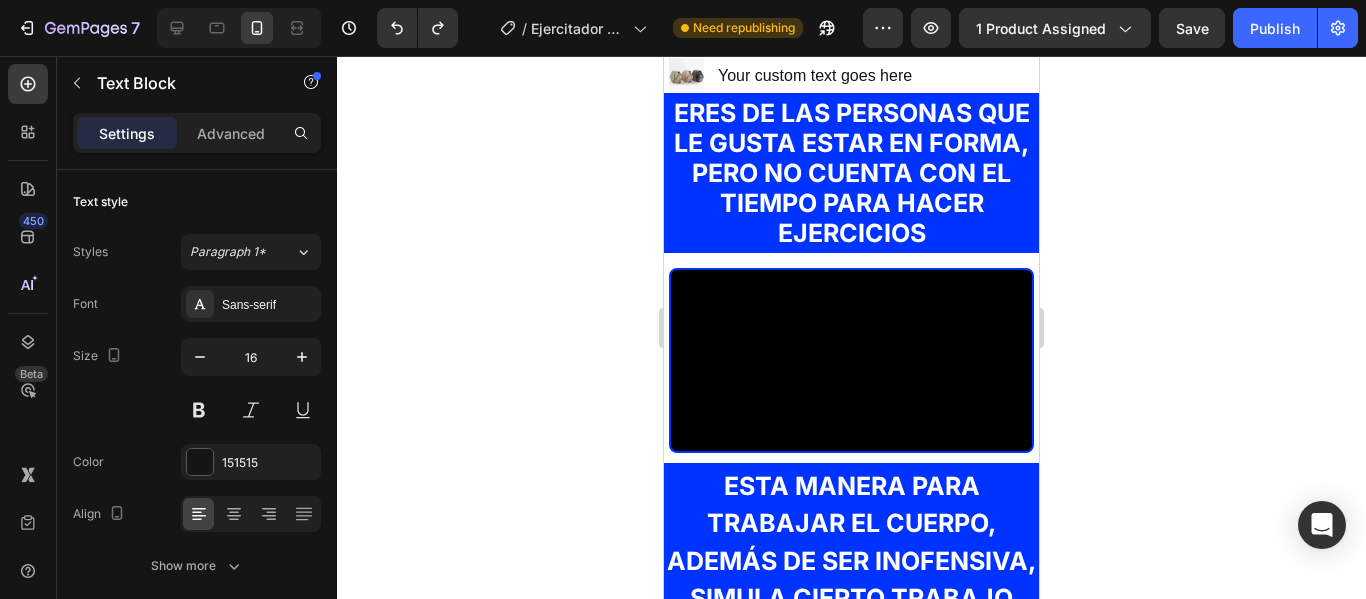 click on "Your custom text goes here" at bounding box center [892, 17] 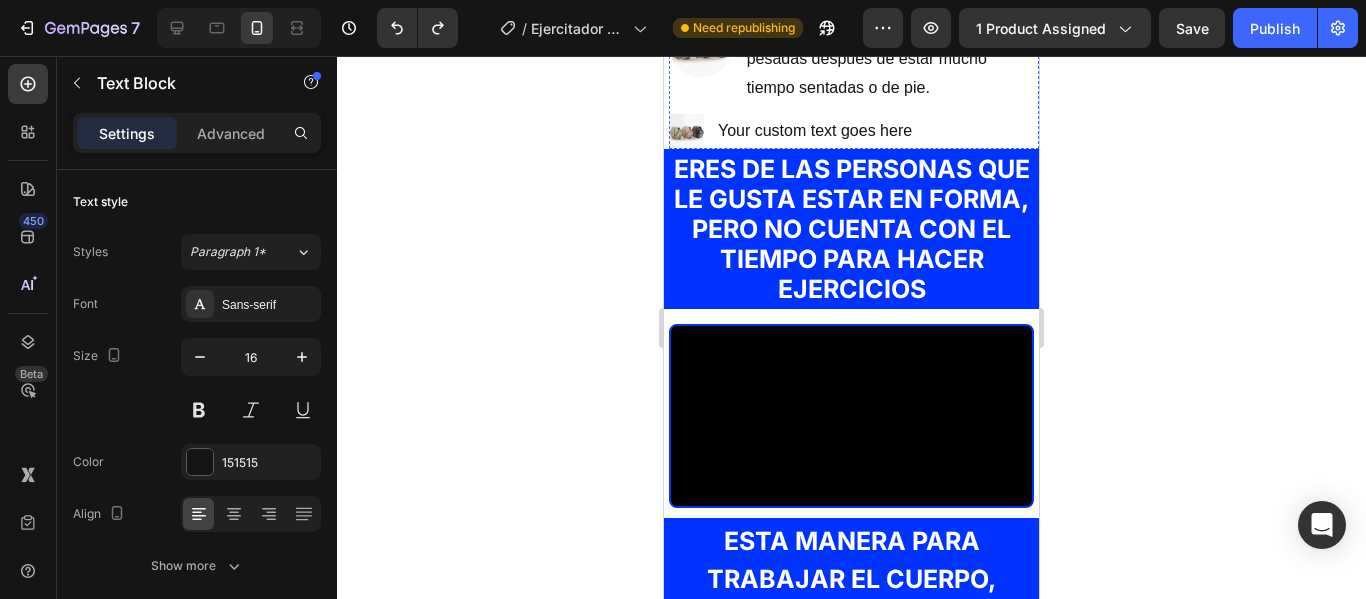scroll, scrollTop: 2833, scrollLeft: 0, axis: vertical 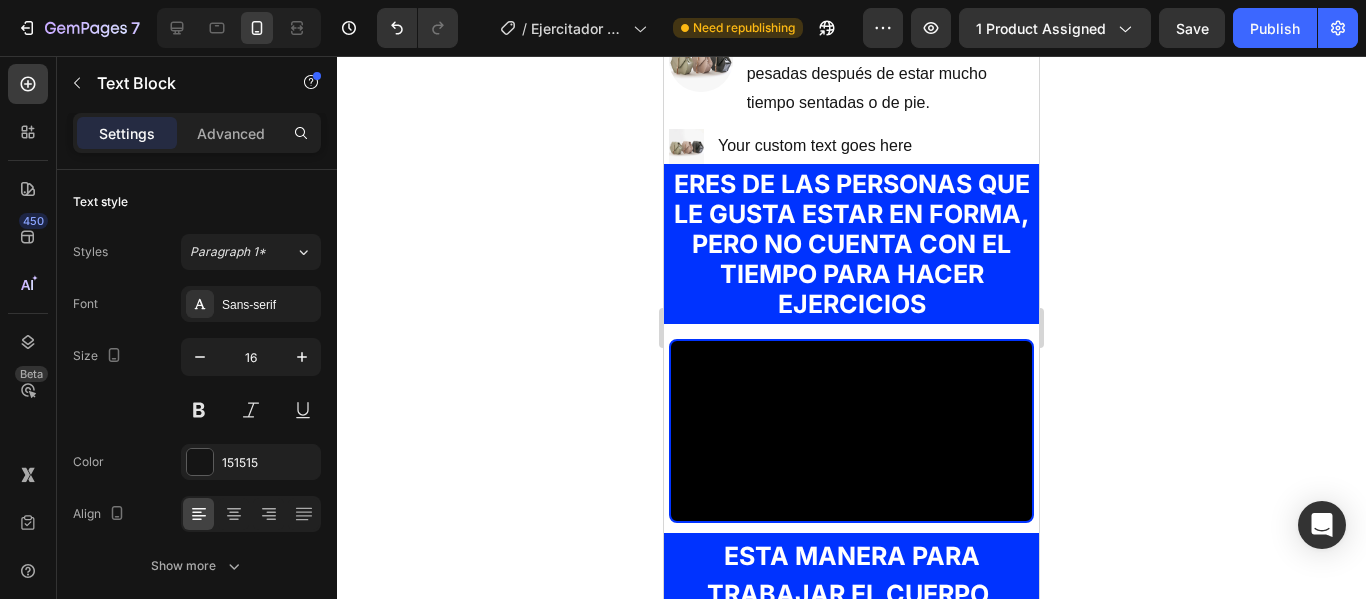 click on "Bienestar diario Reduce la fatiga y sensación de piernas pesadas después de estar mucho tiempo sentadas o de pie." at bounding box center (892, 60) 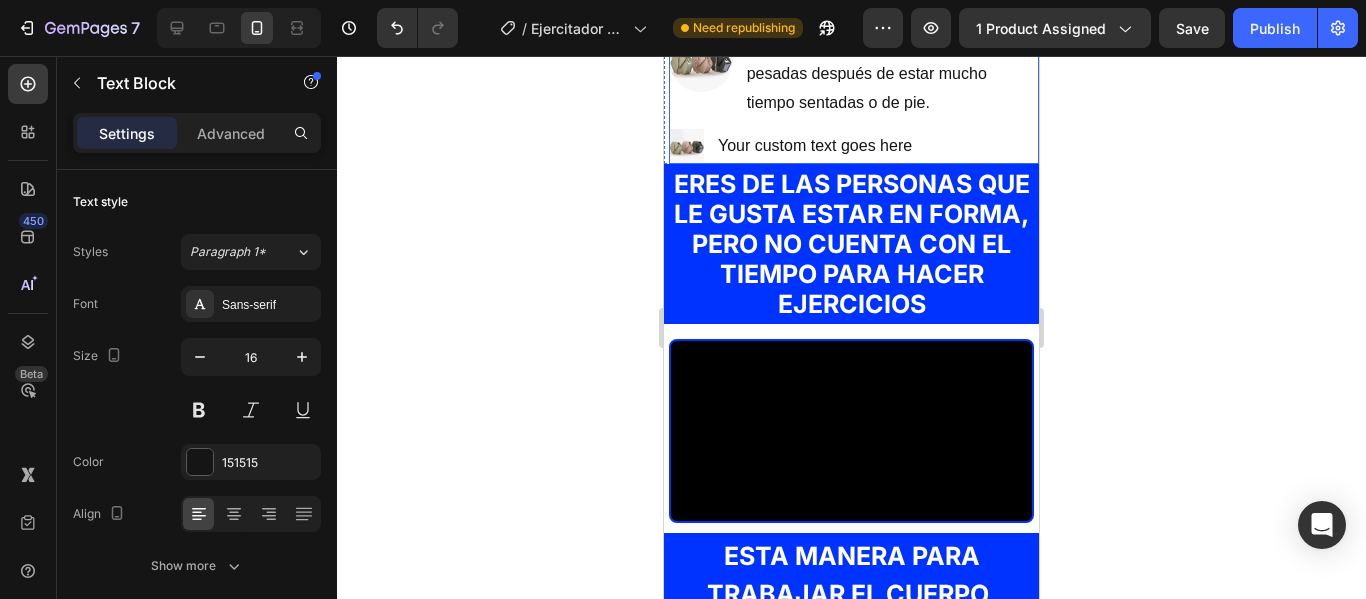click on "Image Bienestar diario Reduce la fatiga y sensación de piernas pesadas después de estar mucho tiempo sentadas o de pie. Text Block" at bounding box center [854, 60] 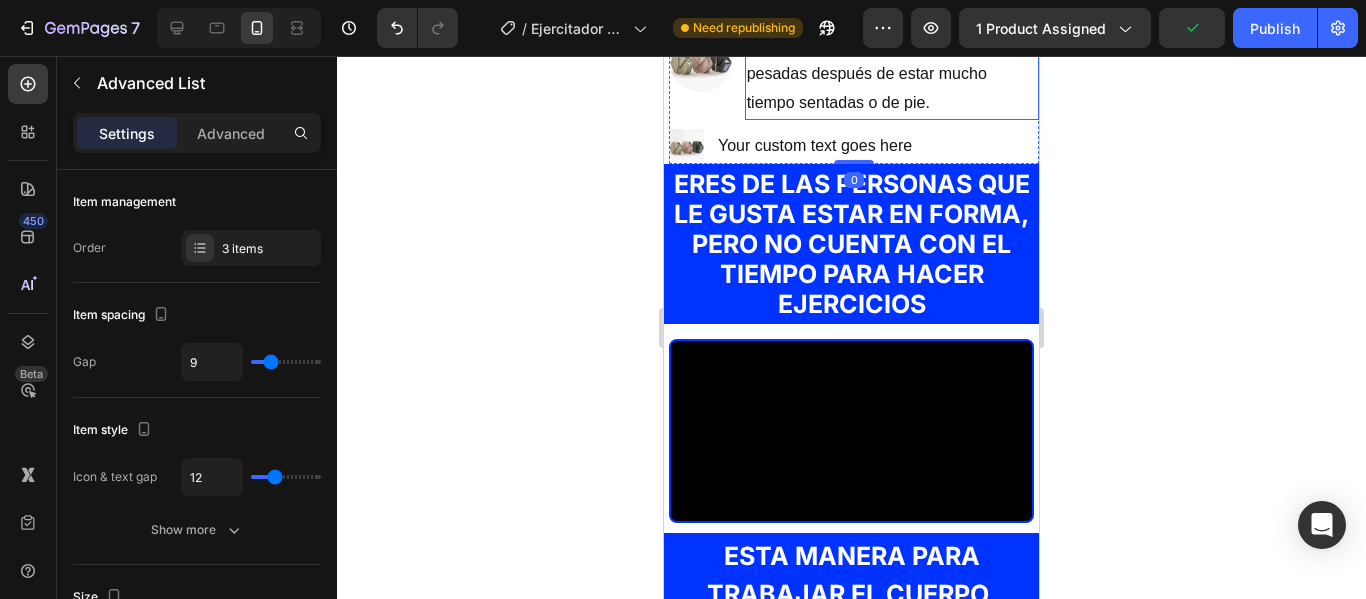 click on "Bienestar diario Reduce la fatiga y sensación de piernas pesadas después de estar mucho tiempo sentadas o de pie." at bounding box center [892, 60] 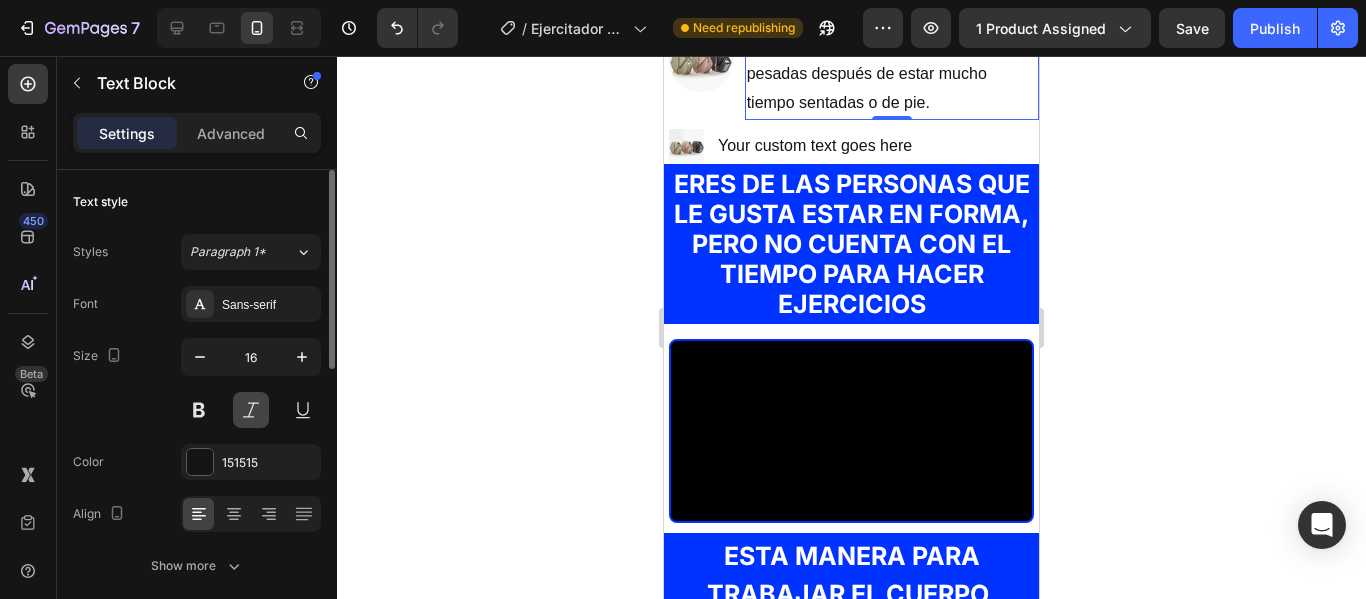 scroll, scrollTop: 100, scrollLeft: 0, axis: vertical 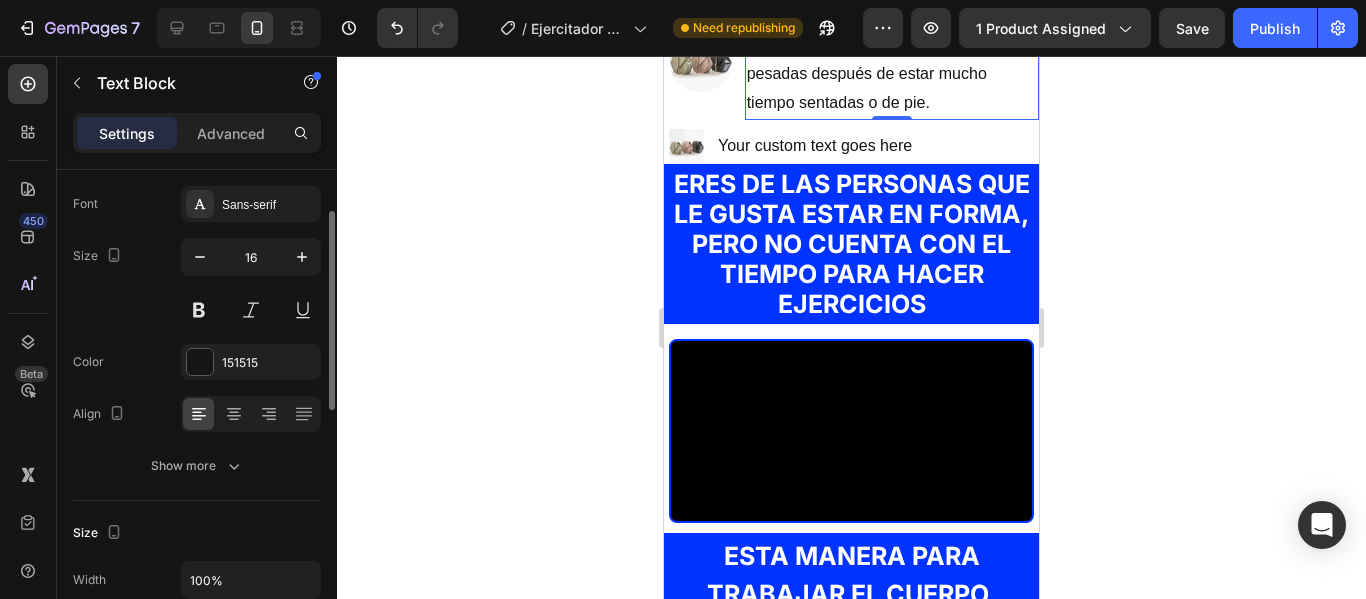 click on "Font Sans-serif Size 16 Color 151515 Align Show more" at bounding box center [197, 335] 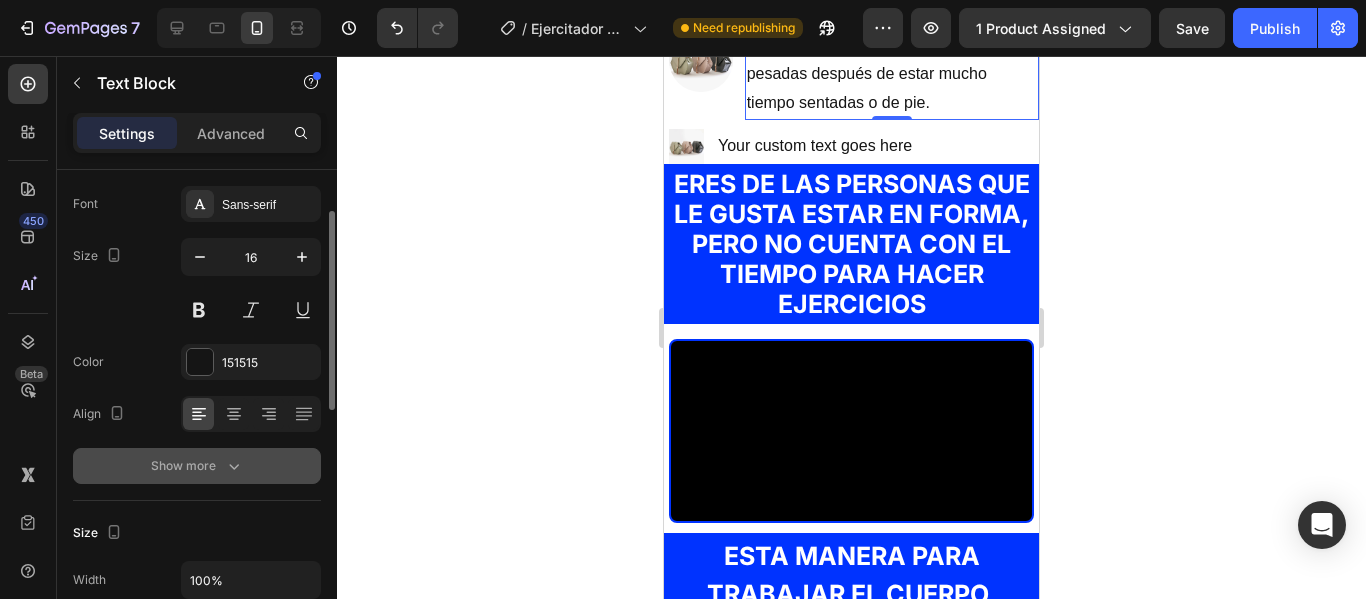 click on "Show more" at bounding box center [197, 466] 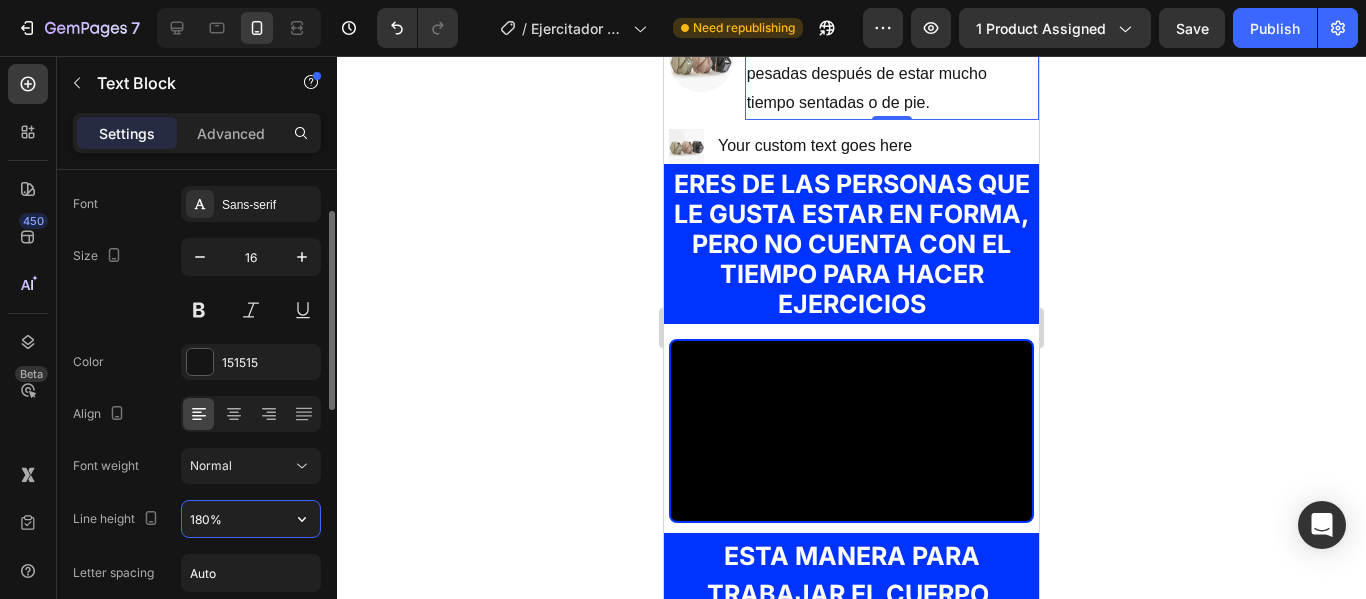 click on "180%" at bounding box center (251, 519) 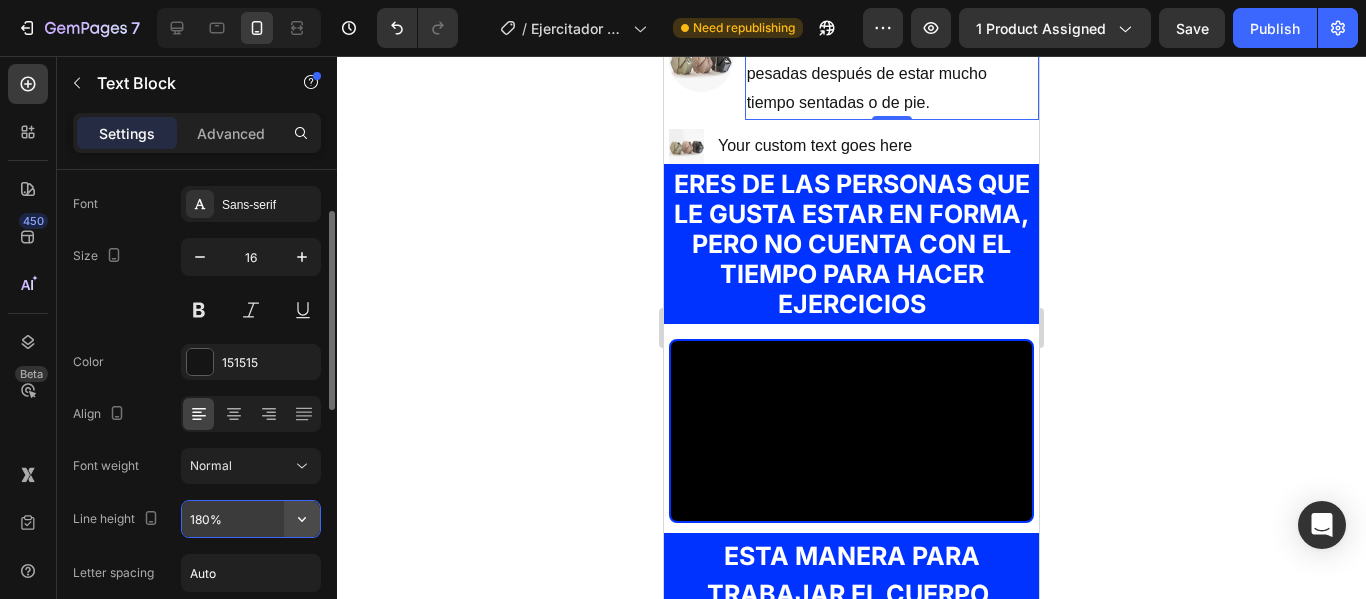click 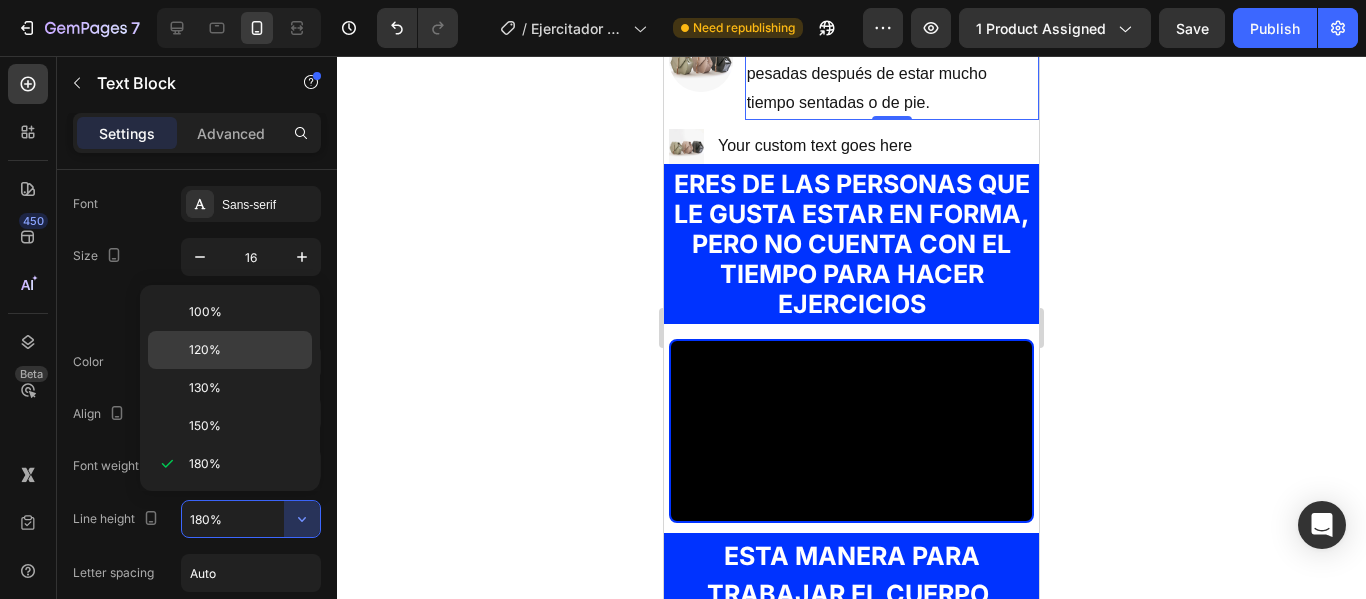 click on "120%" 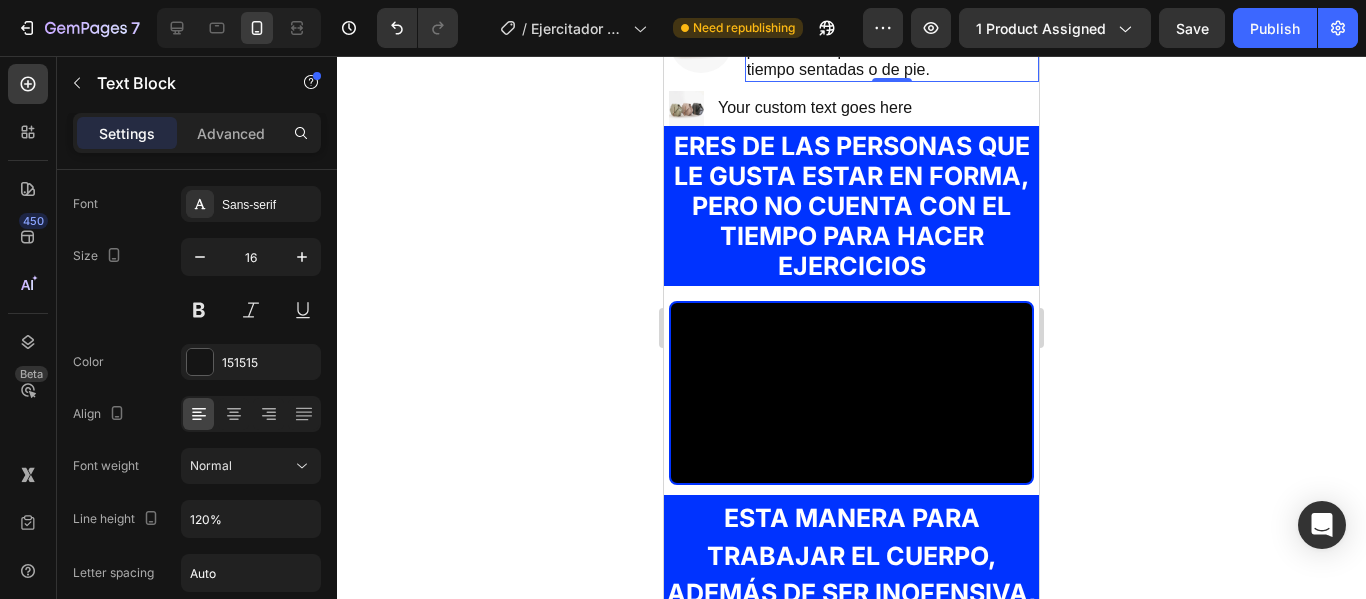 click 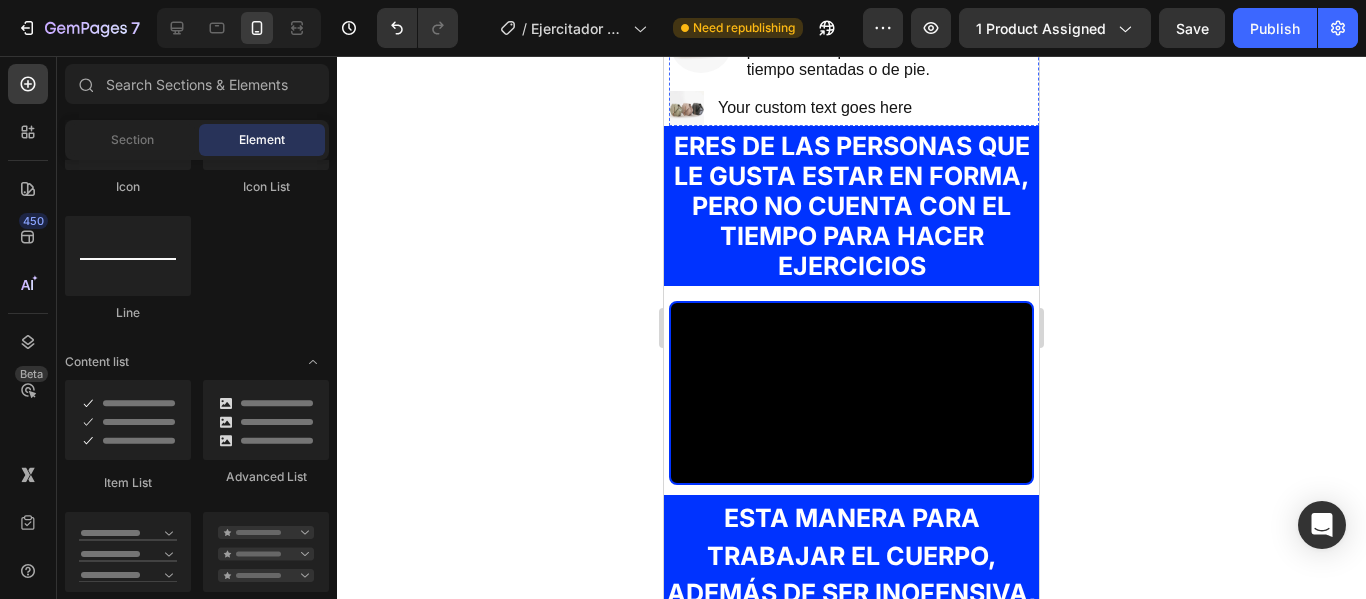 click on "Belleza & figura" at bounding box center (807, -78) 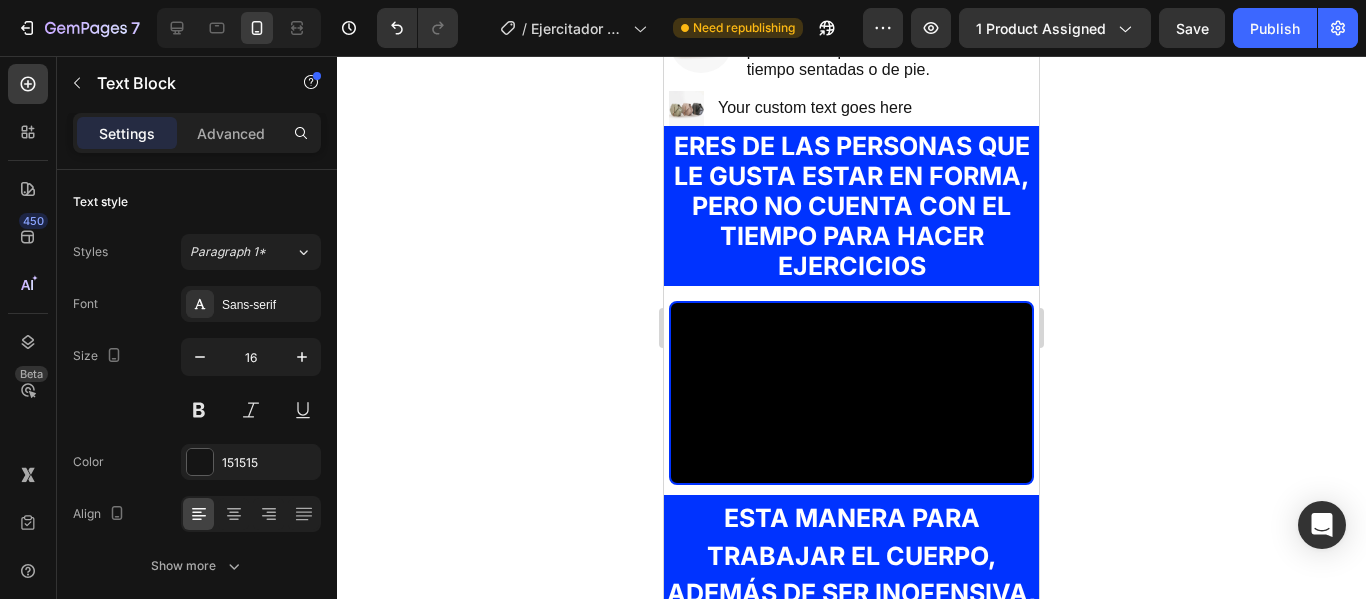 drag, startPoint x: 875, startPoint y: 219, endPoint x: 813, endPoint y: 220, distance: 62.008064 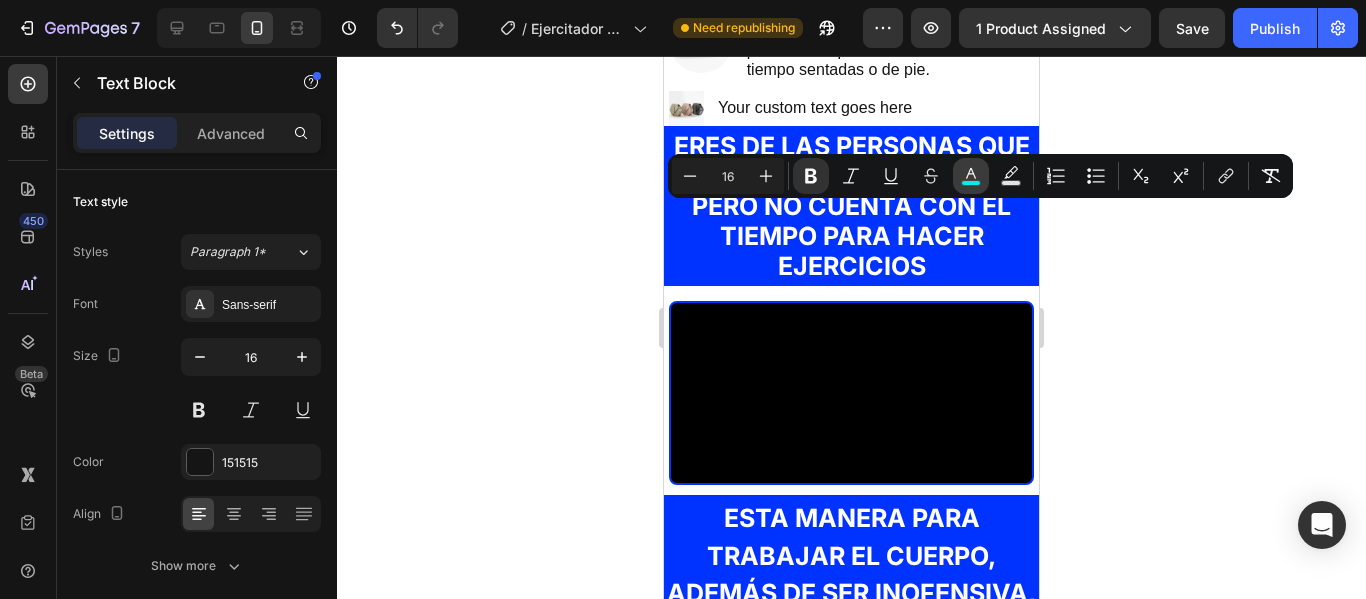 click 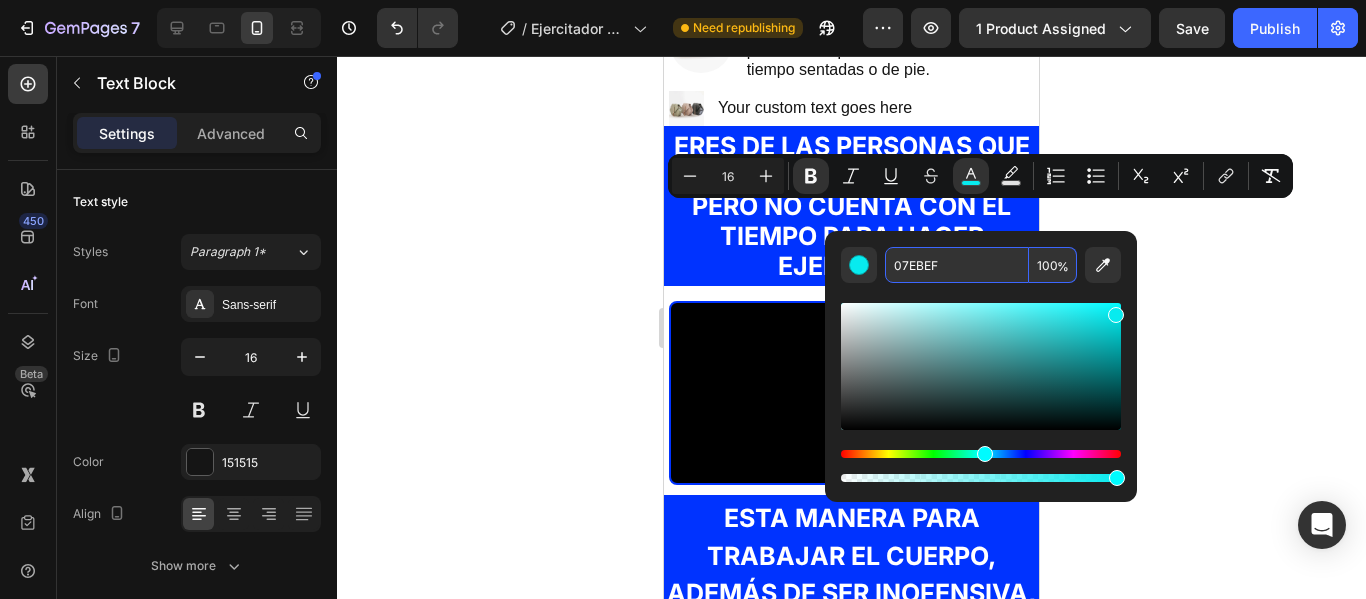 click on "07EBEF" at bounding box center (957, 265) 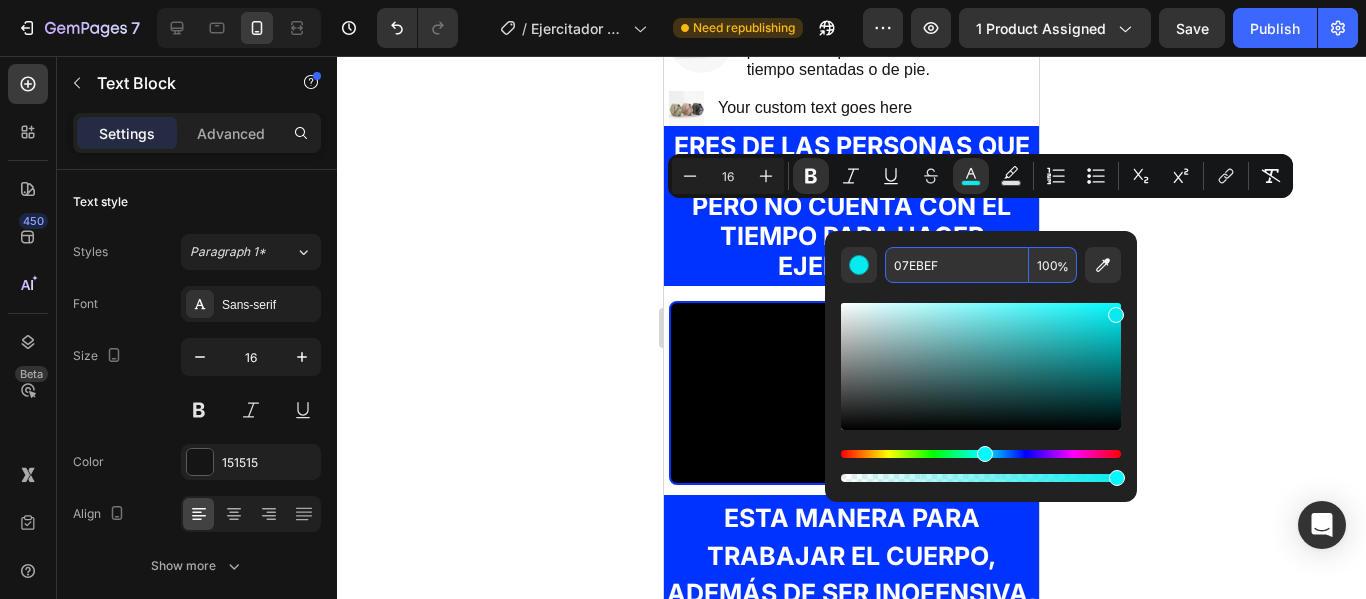 click 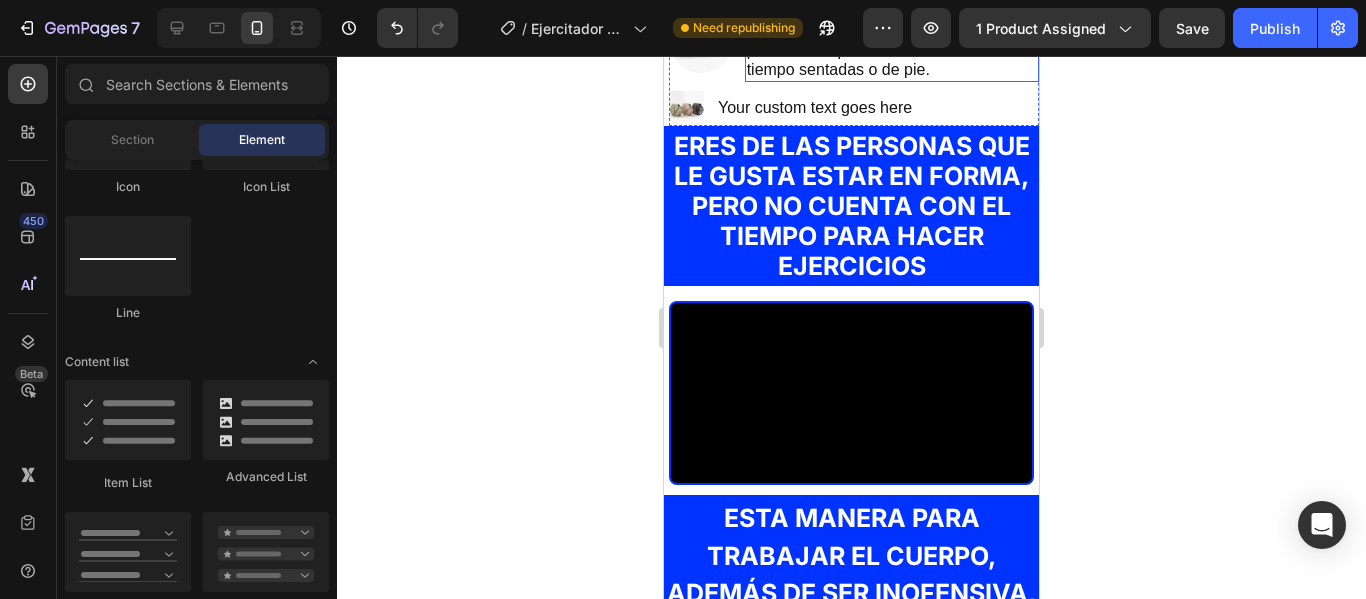 click on "Bienestar diario Reduce la fatiga y sensación de piernas pesadas después de estar mucho tiempo sentadas o de pie." at bounding box center [892, 41] 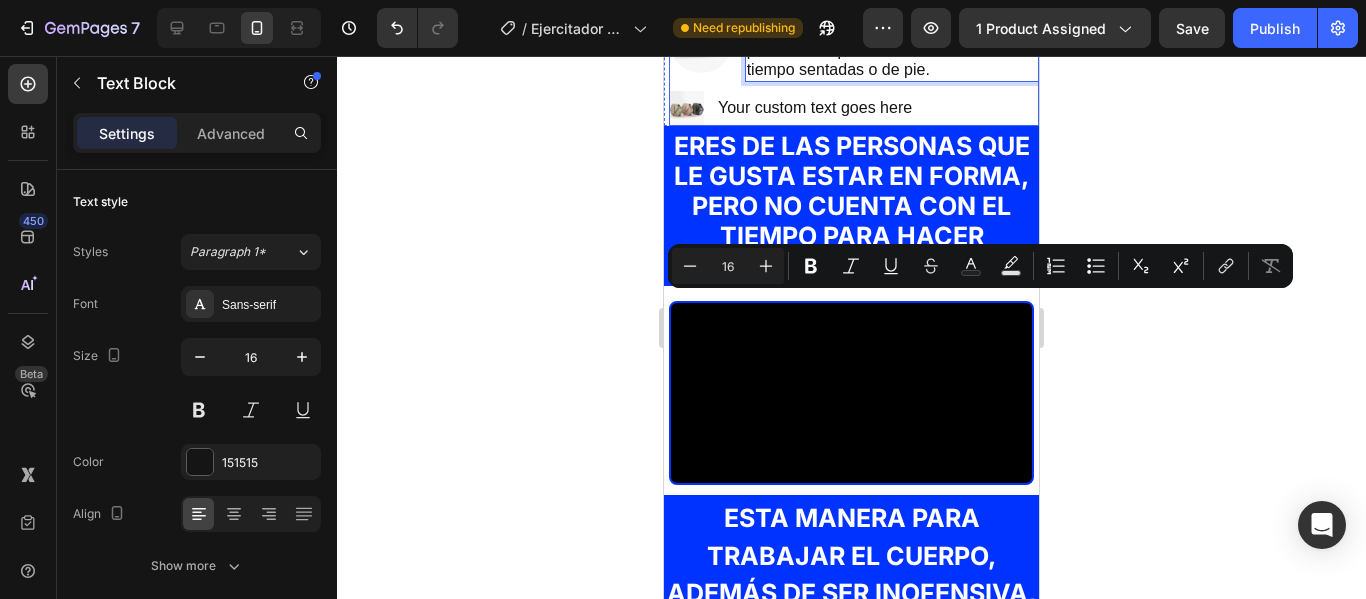 drag, startPoint x: 862, startPoint y: 305, endPoint x: 734, endPoint y: 297, distance: 128.24976 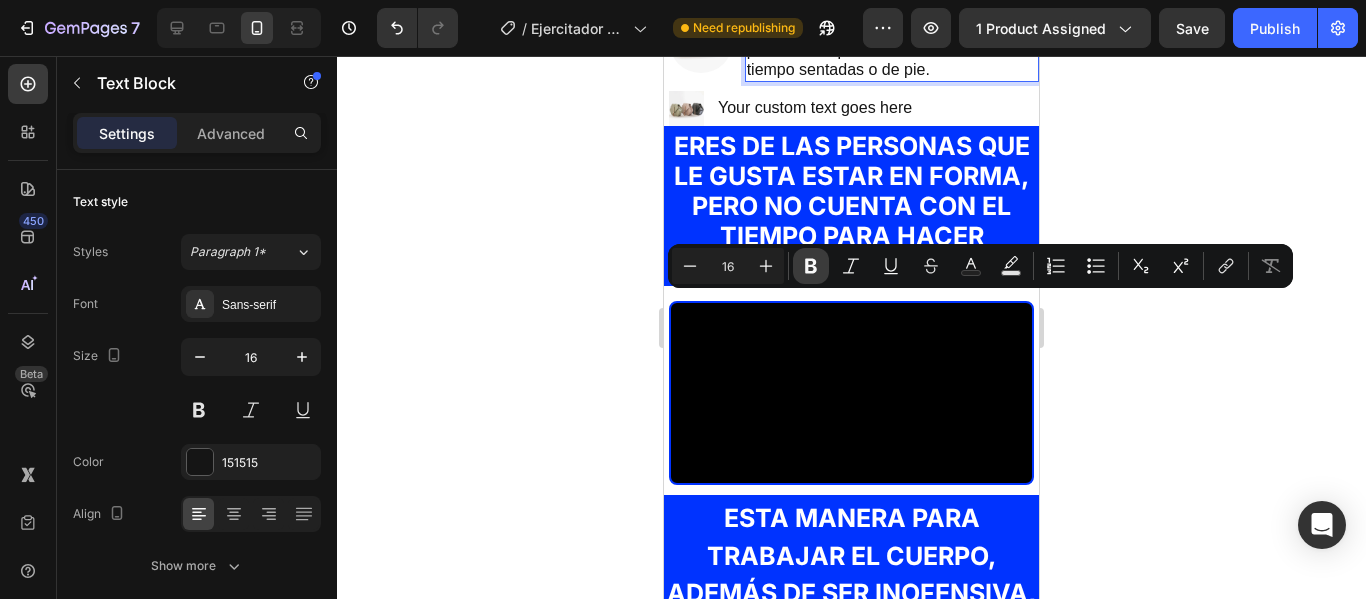 click 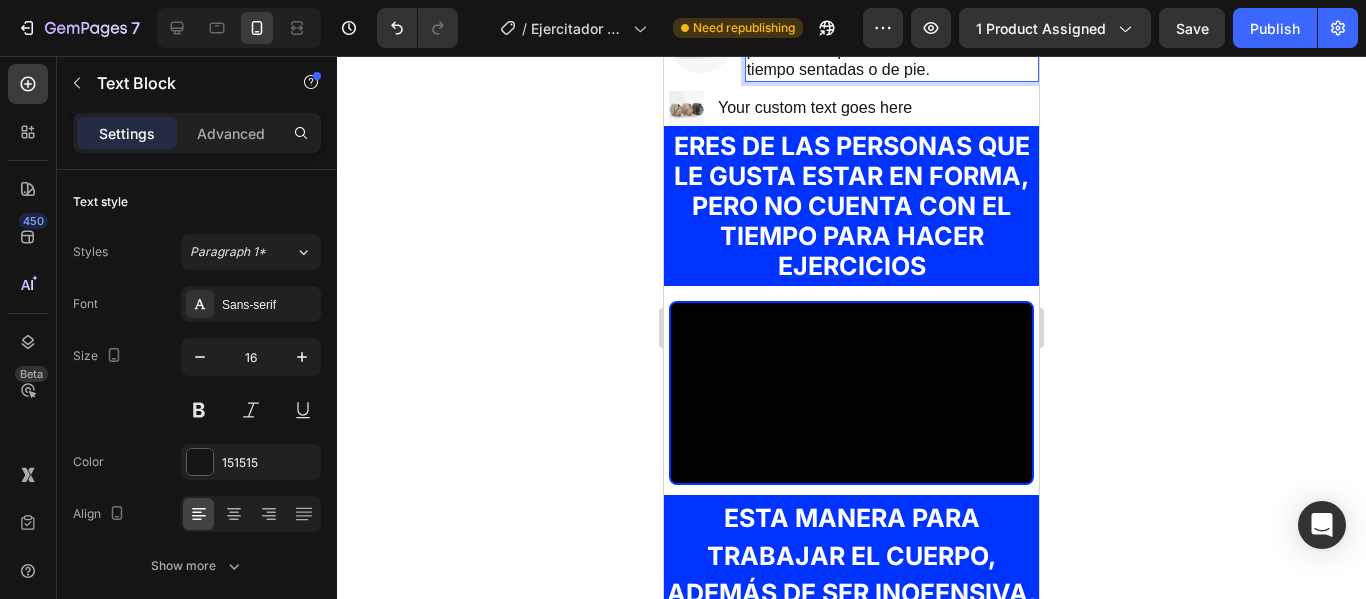 click on "Bienestar diario Reduce la fatiga y sensación de piernas pesadas después de estar mucho tiempo sentadas o de pie." at bounding box center (892, 41) 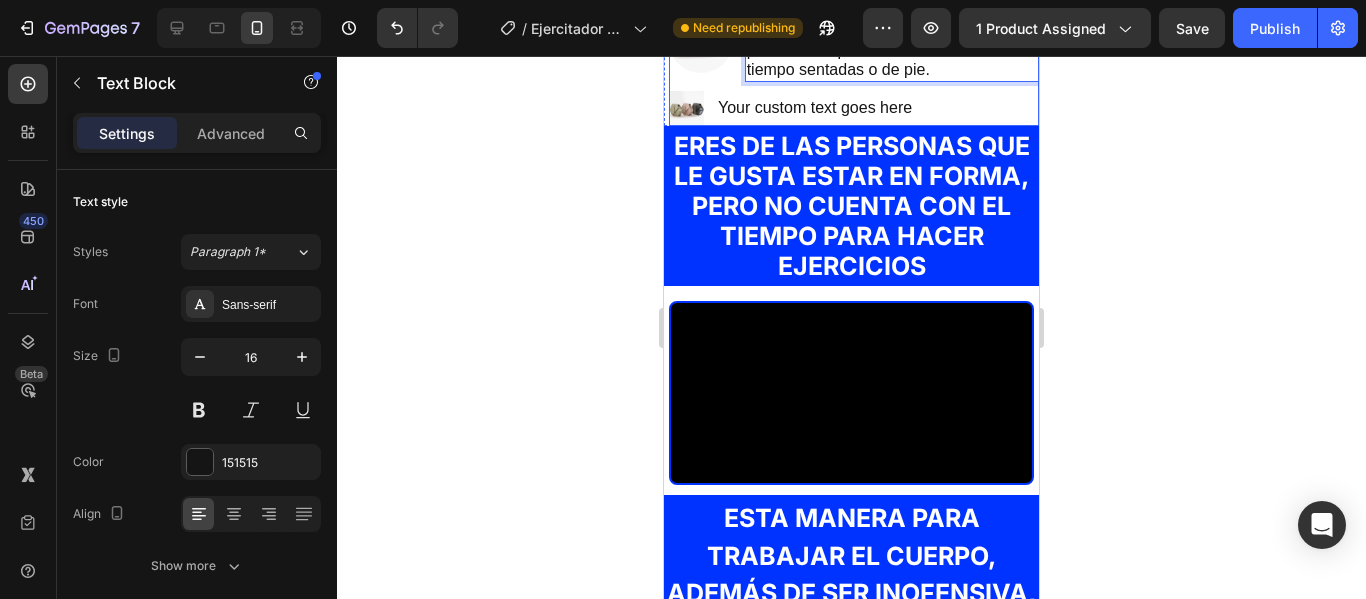 drag, startPoint x: 869, startPoint y: 308, endPoint x: 737, endPoint y: 306, distance: 132.01515 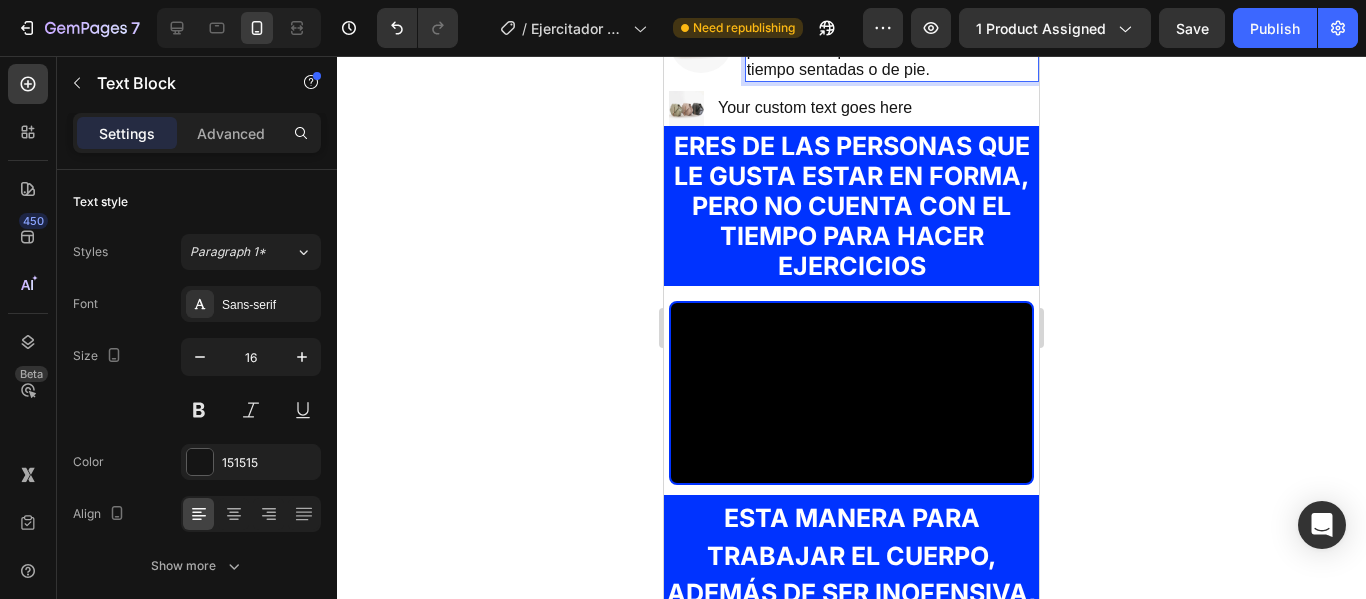 click 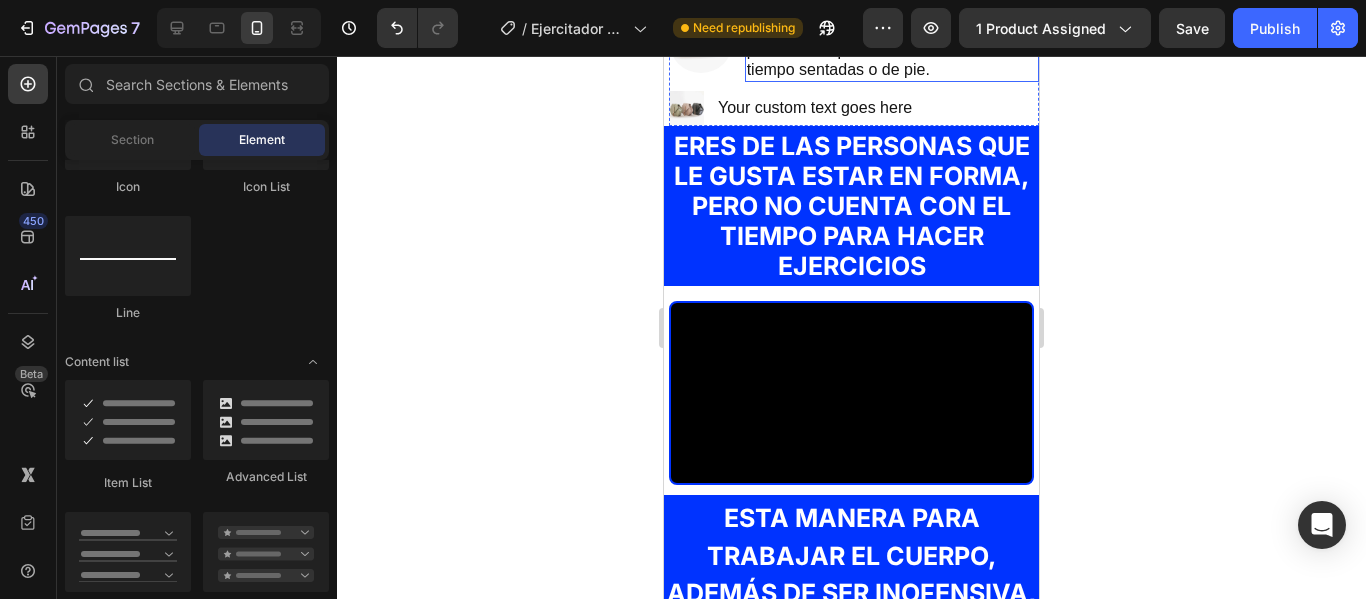 click on "Bienestar diario Reduce la fatiga y sensación de piernas pesadas después de estar mucho tiempo sentadas o de pie." at bounding box center [892, 41] 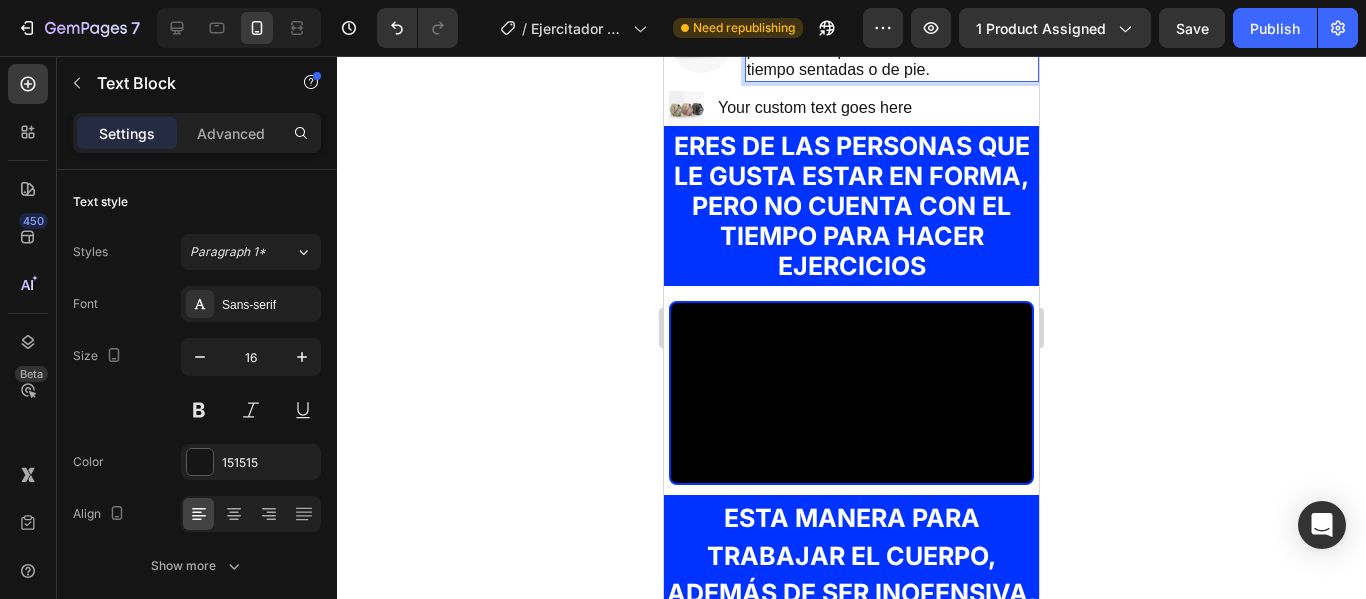 click on "Bienestar diario Reduce la fatiga y sensación de piernas pesadas después de estar mucho tiempo sentadas o de pie." at bounding box center [892, 41] 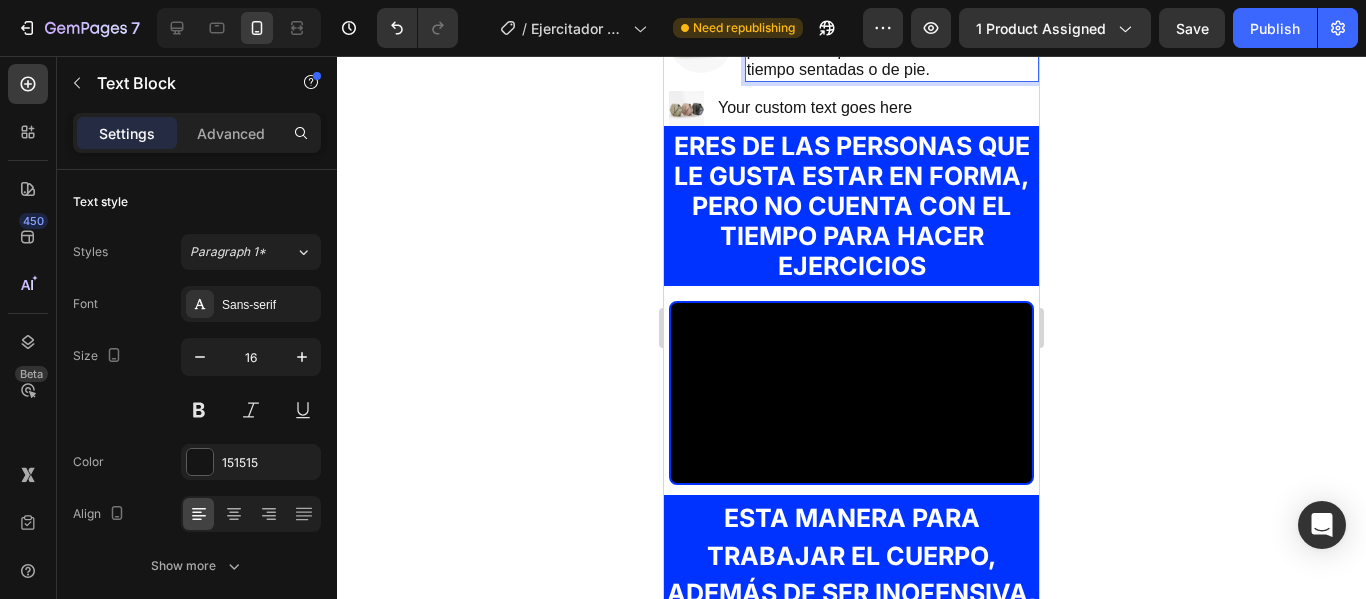 click on "Bienestar diario Reduce la fatiga y sensación de piernas pesadas después de estar mucho tiempo sentadas o de pie." at bounding box center [892, 41] 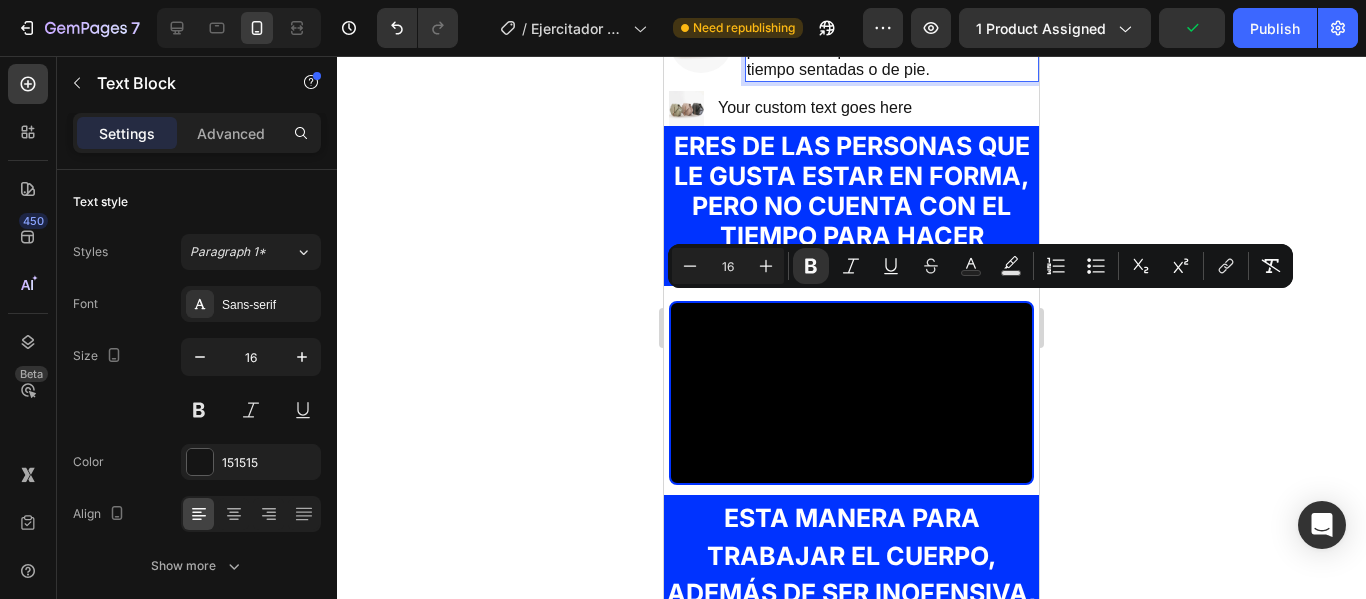 drag, startPoint x: 747, startPoint y: 302, endPoint x: 874, endPoint y: 304, distance: 127.01575 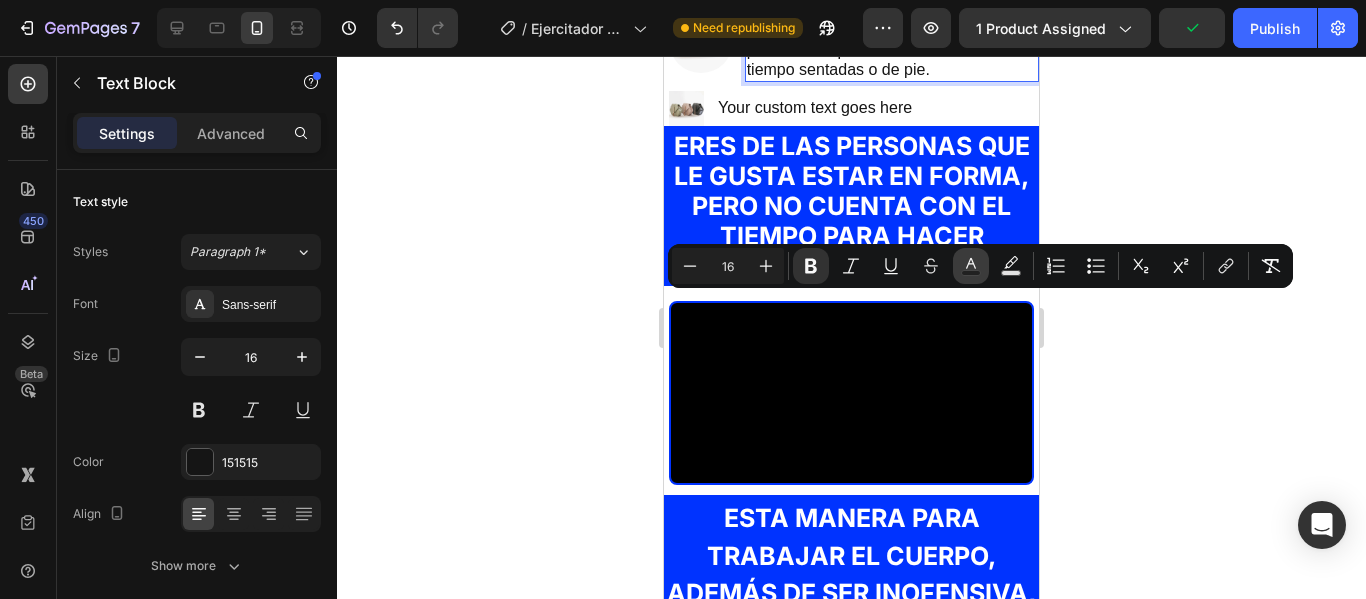 click 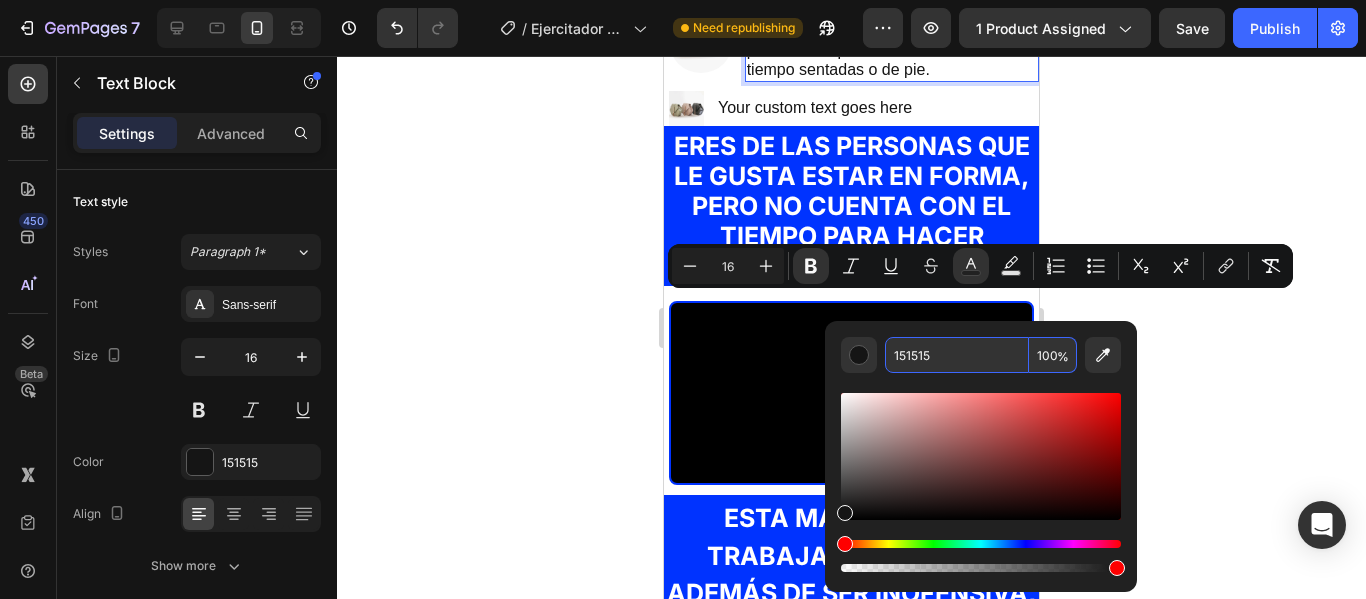 click on "151515" at bounding box center [957, 355] 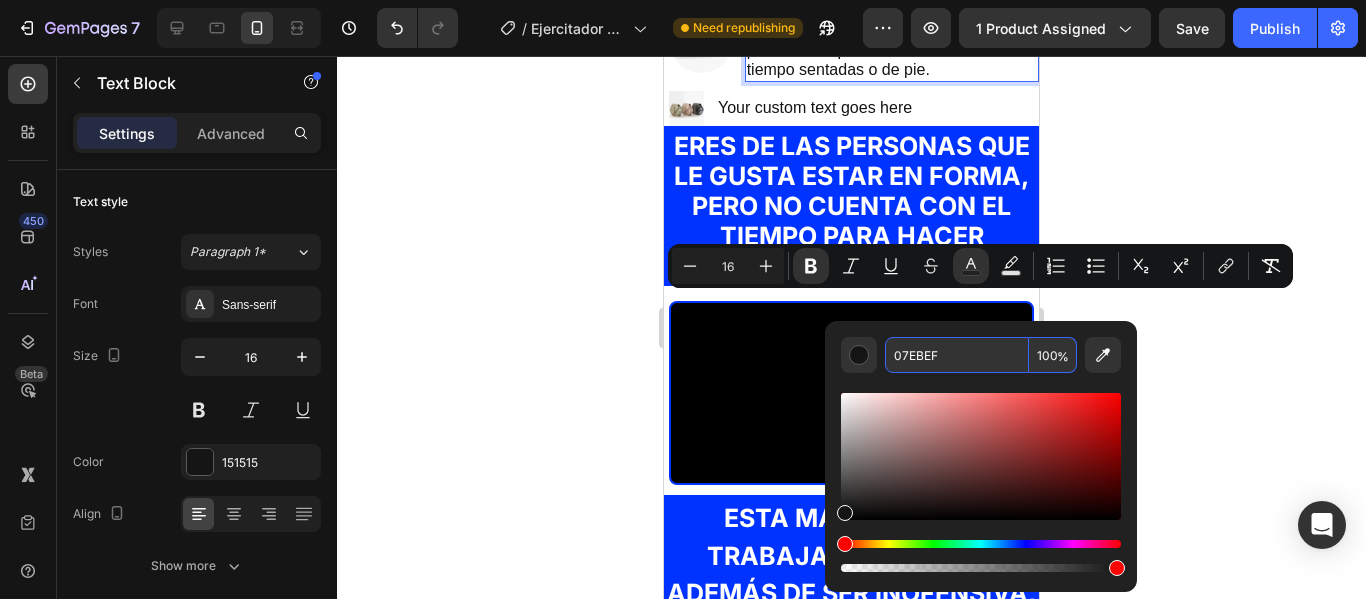 type on "07EBEF" 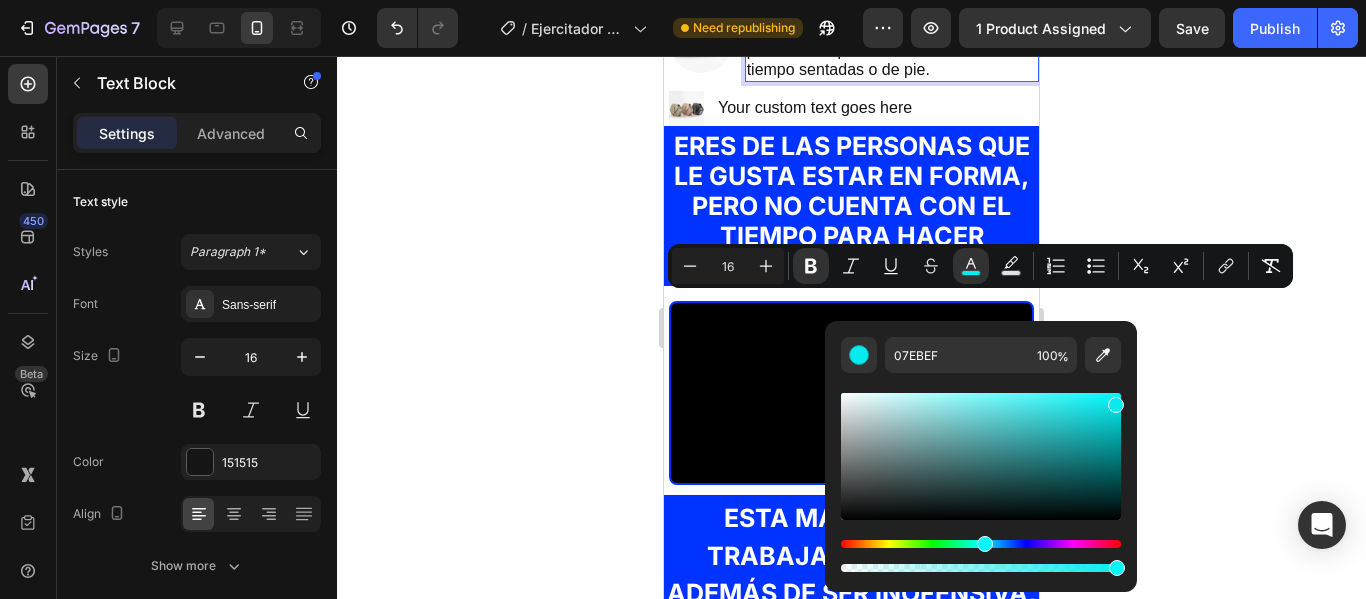 click 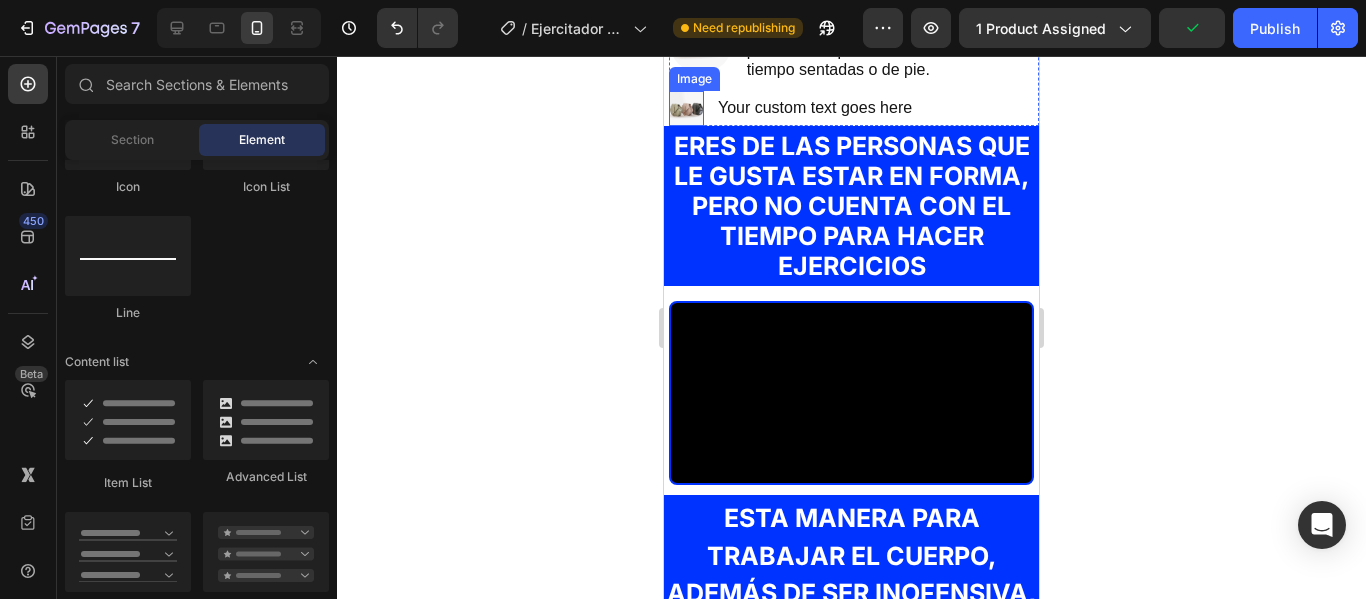 click at bounding box center (686, 108) 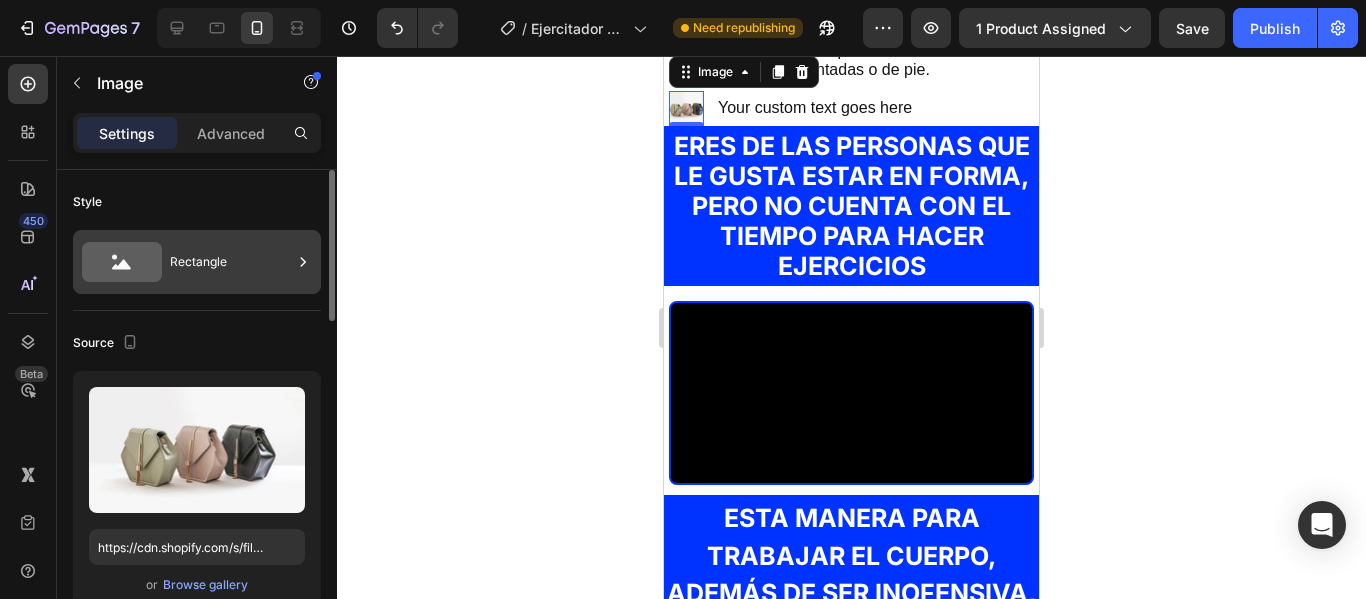click on "Rectangle" at bounding box center (231, 262) 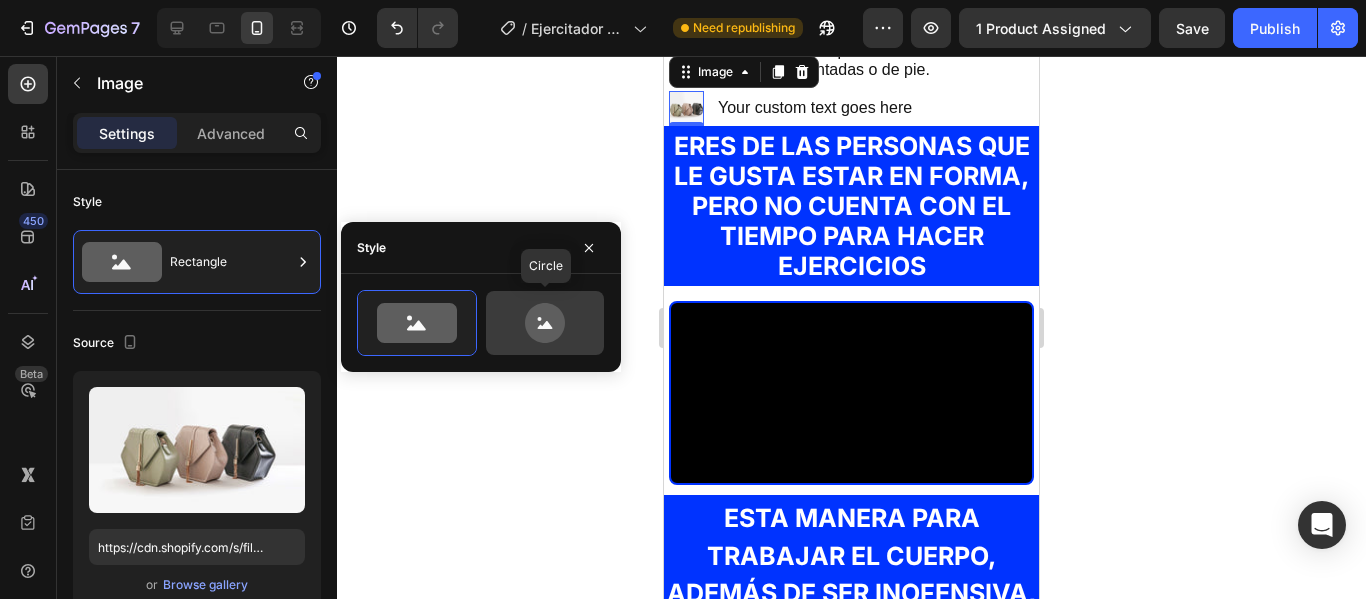 click 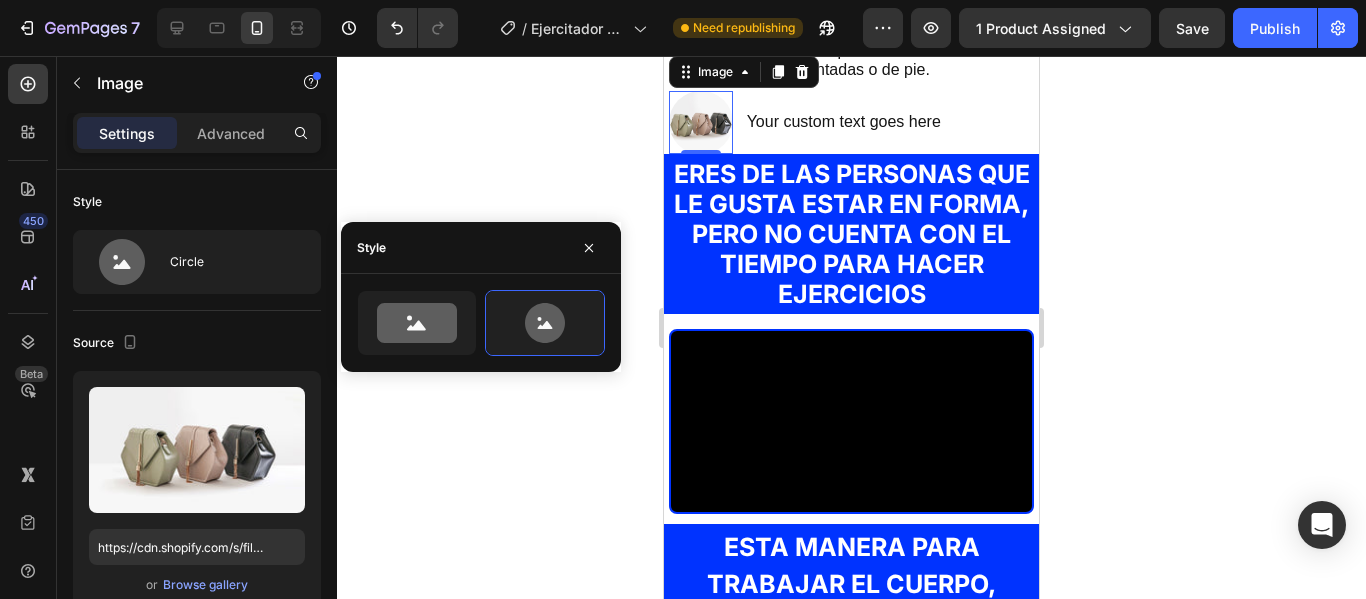 click 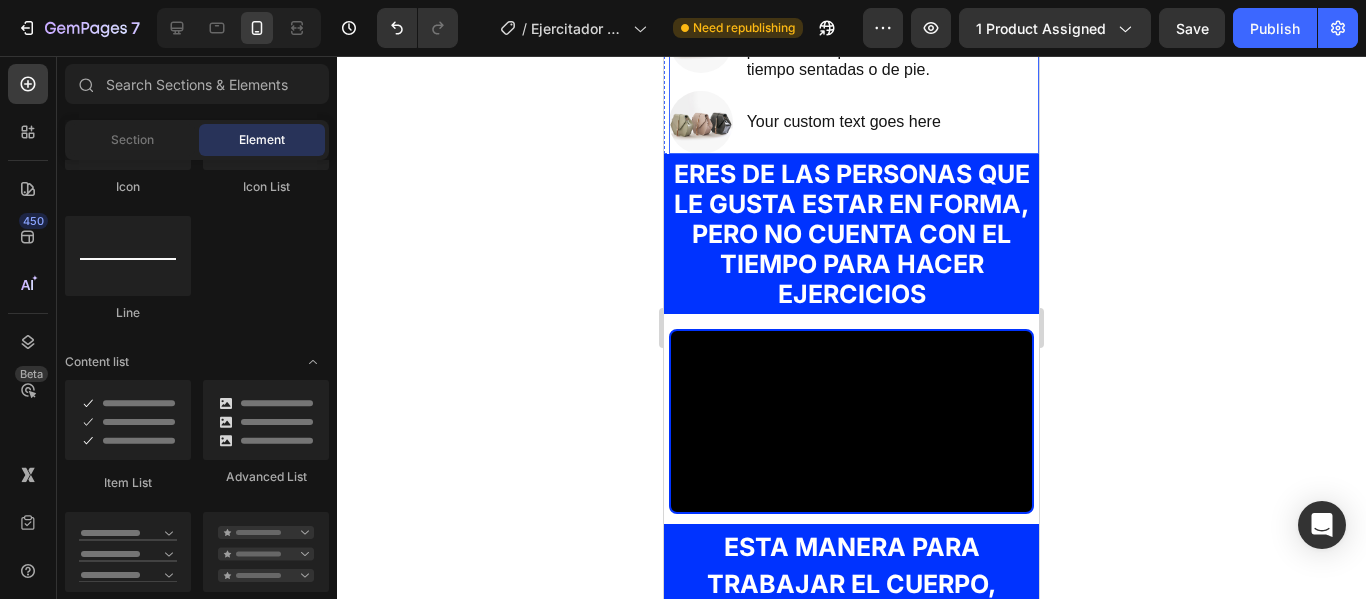 click on "Image Your custom text goes here Text Block" at bounding box center [854, 123] 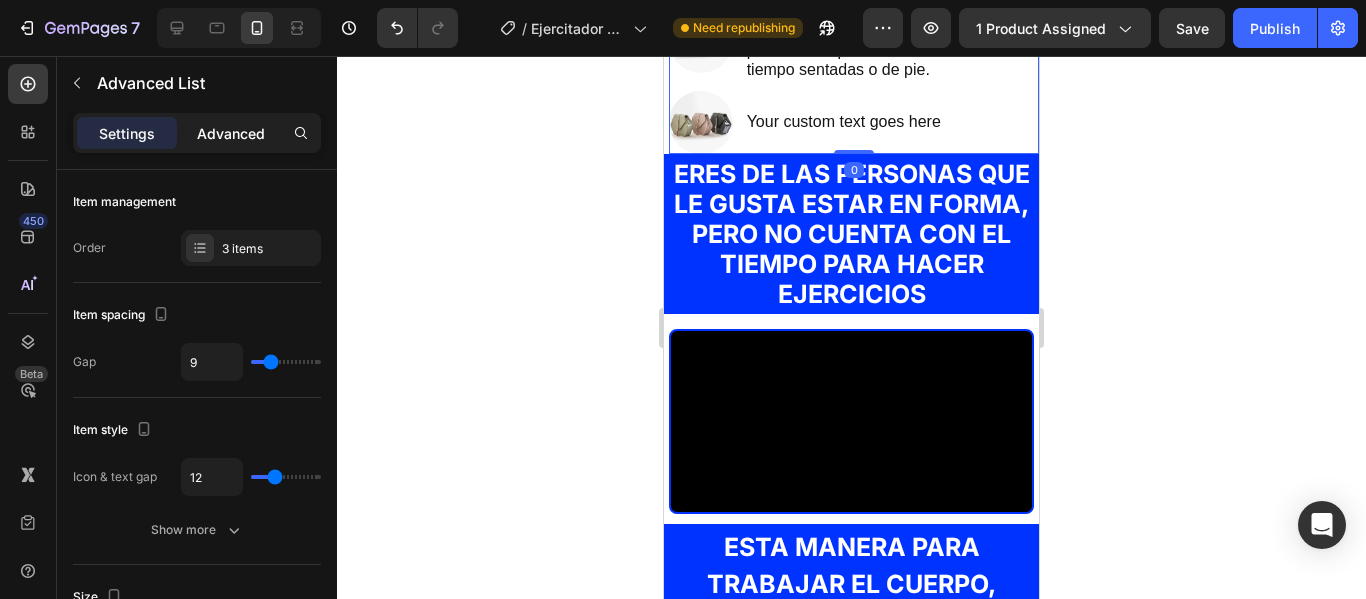 click on "Advanced" 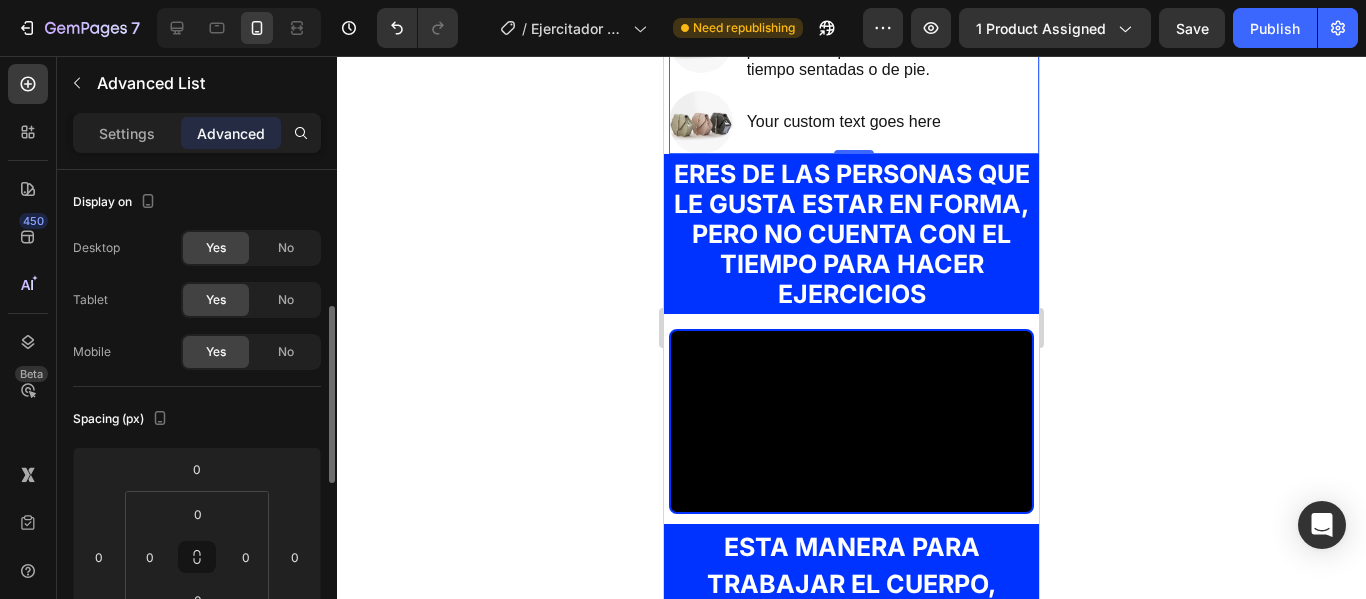 scroll, scrollTop: 100, scrollLeft: 0, axis: vertical 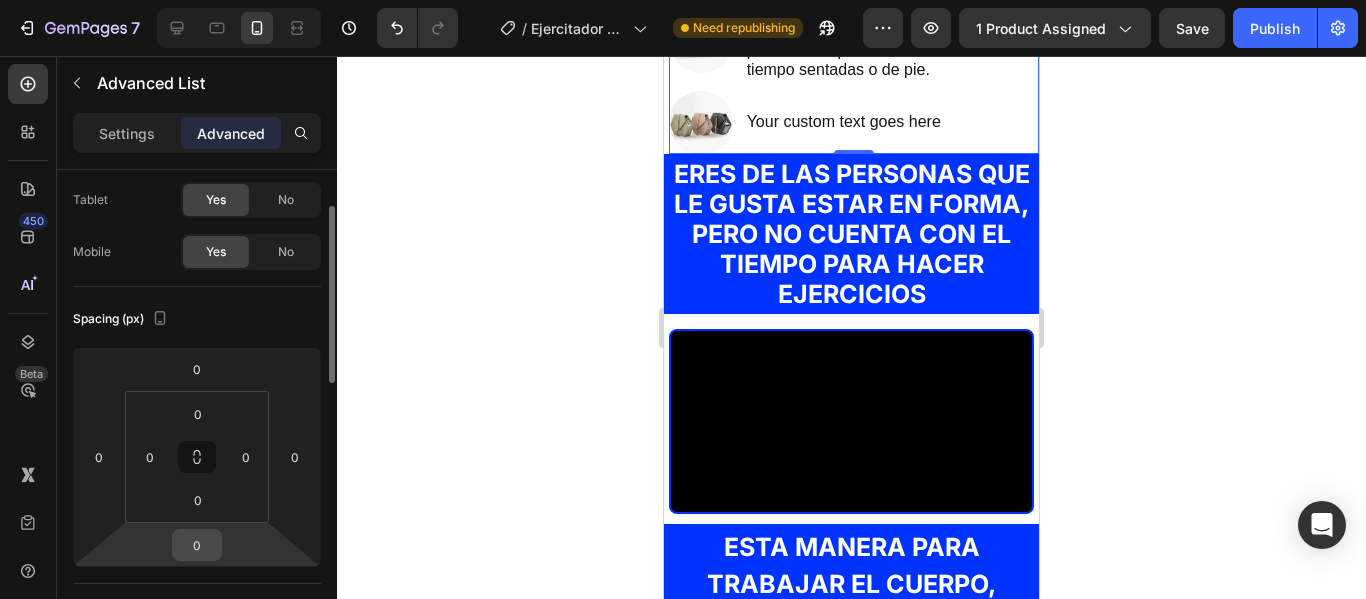 click on "0" at bounding box center (197, 545) 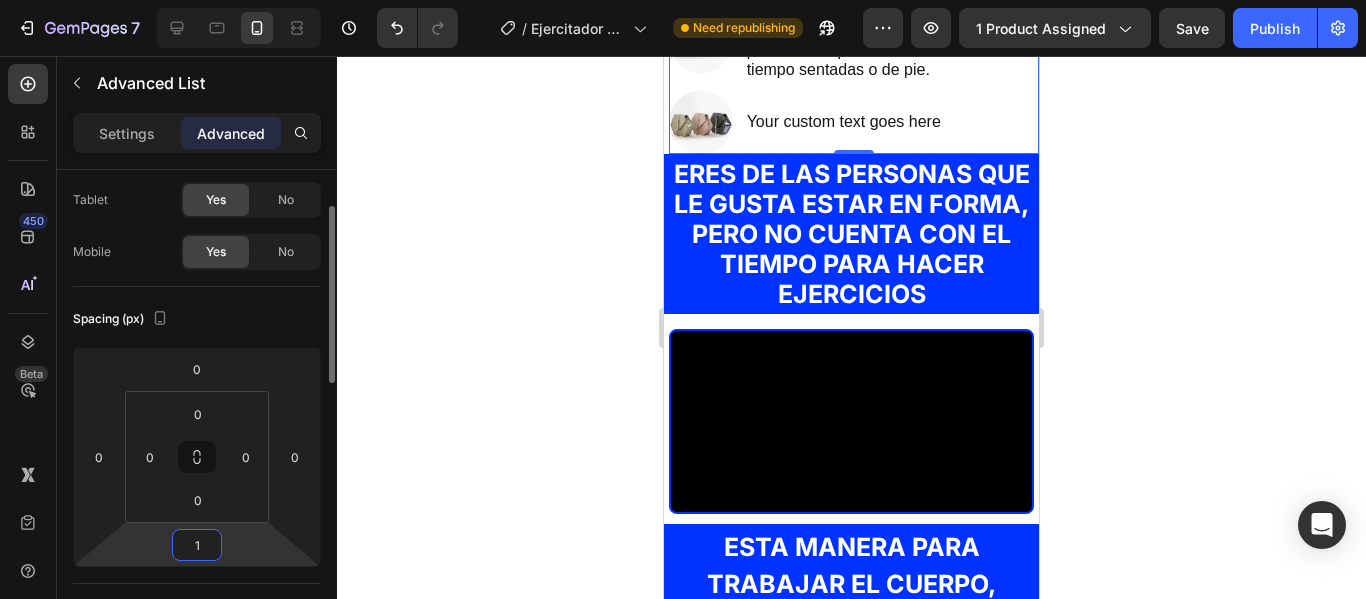 type on "15" 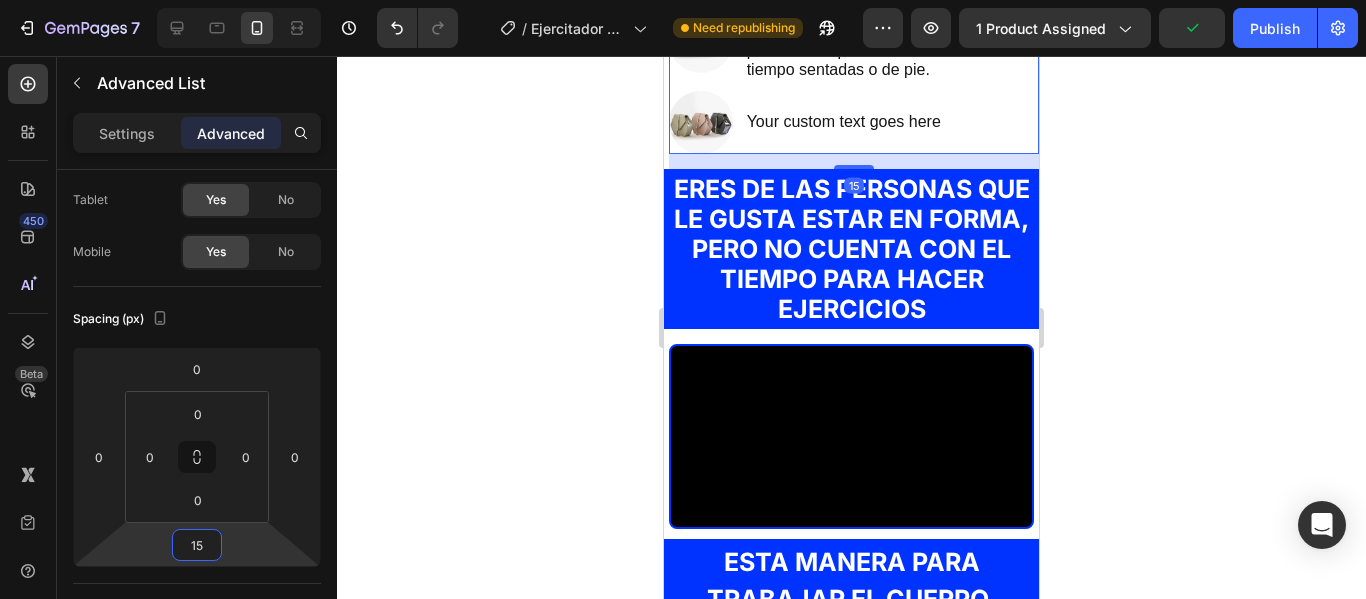 click 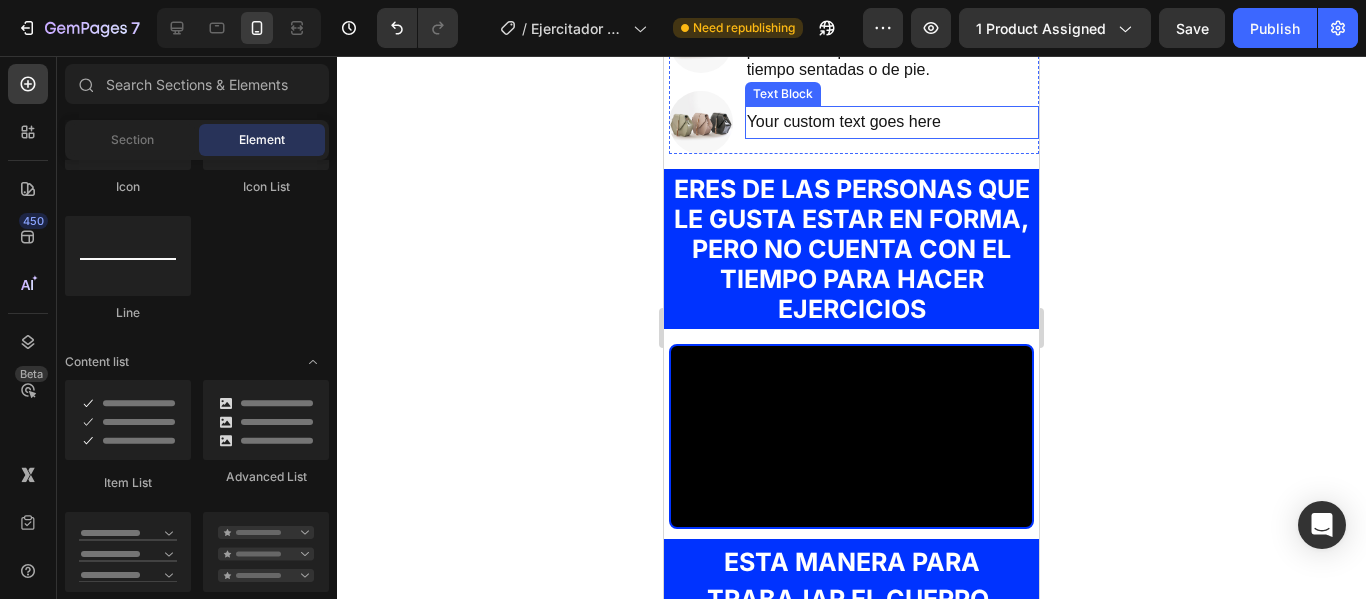 click on "Your custom text goes here" at bounding box center [892, 122] 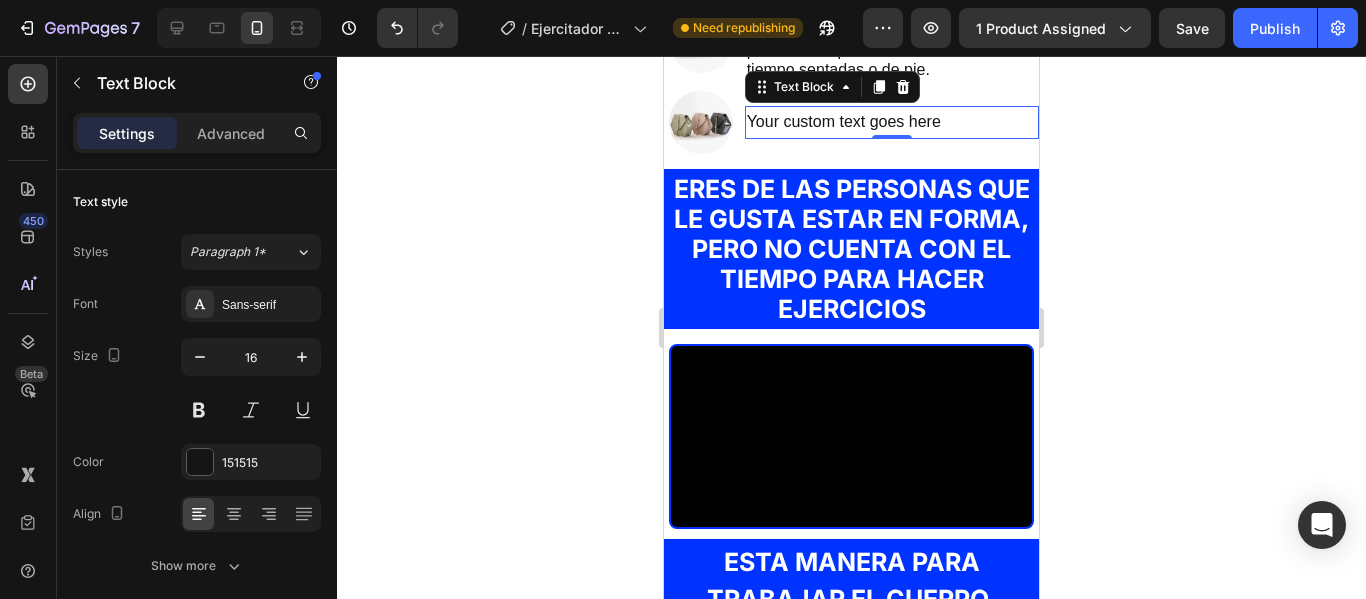 click on "Your custom text goes here" at bounding box center [892, 122] 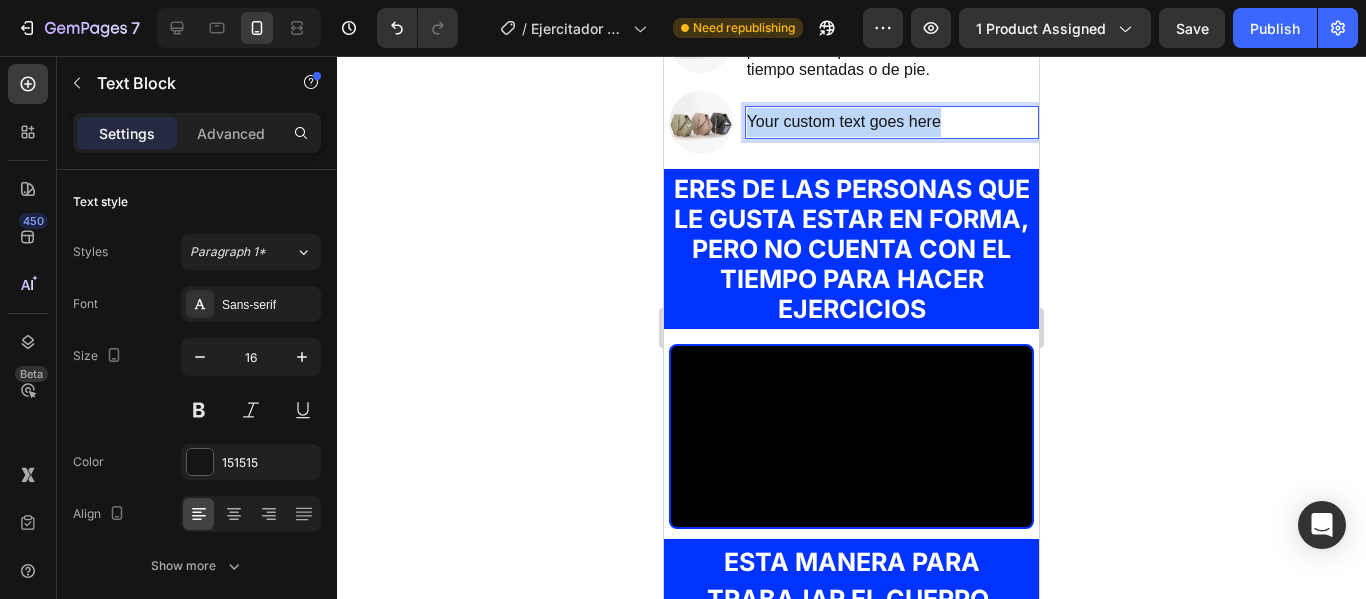 drag, startPoint x: 749, startPoint y: 416, endPoint x: 962, endPoint y: 399, distance: 213.67732 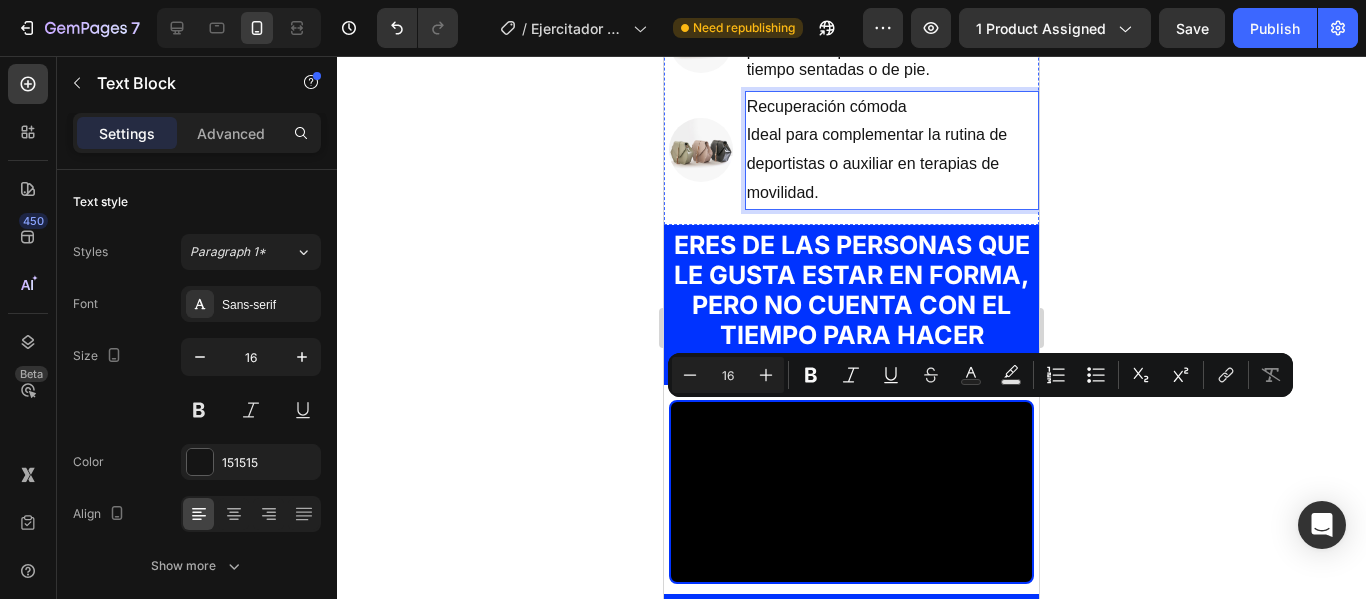 scroll, scrollTop: 2818, scrollLeft: 0, axis: vertical 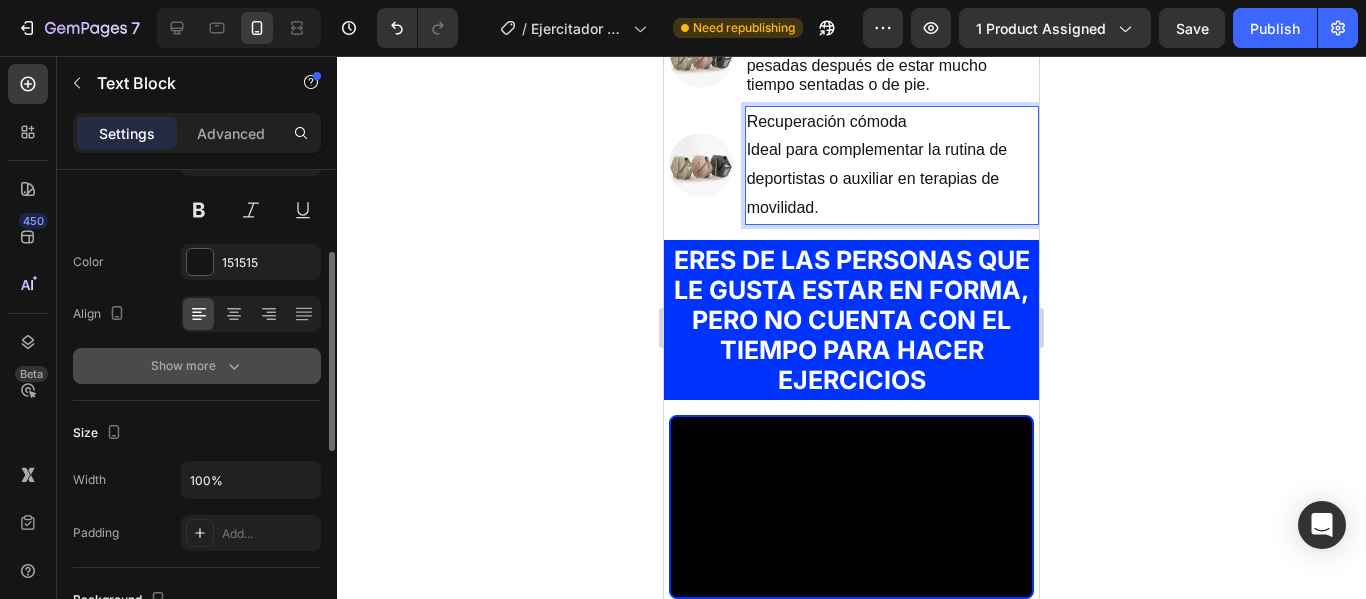 click on "Show more" at bounding box center (197, 366) 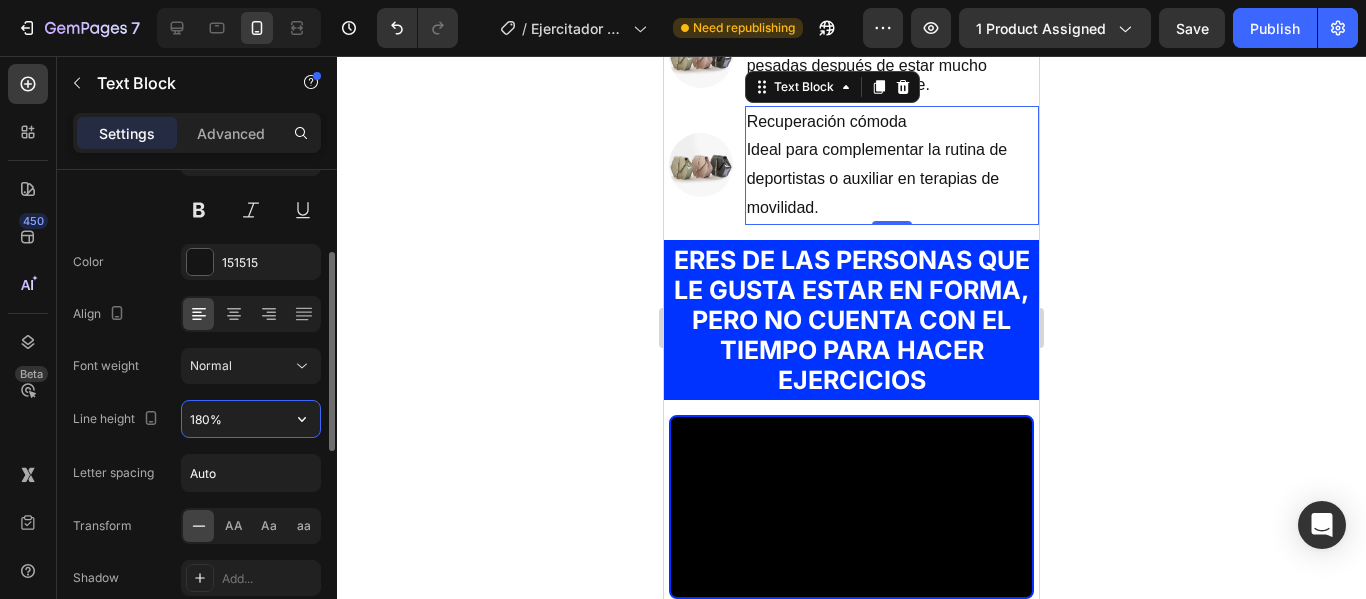 click on "180%" at bounding box center (251, 419) 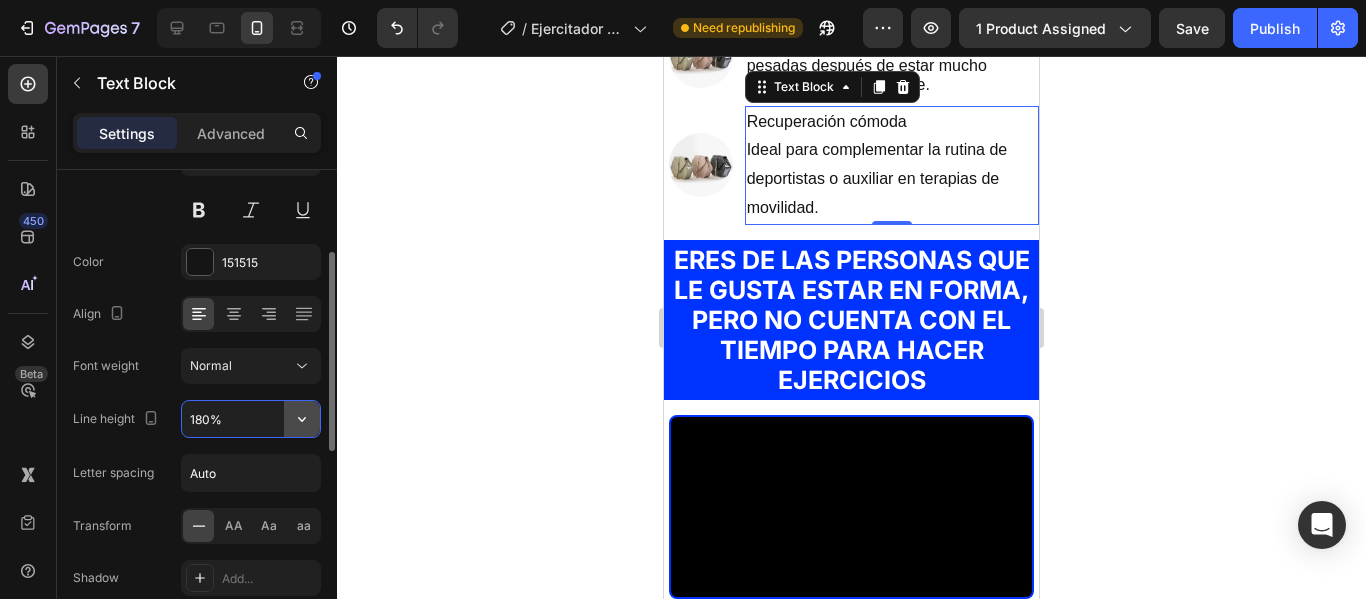 click 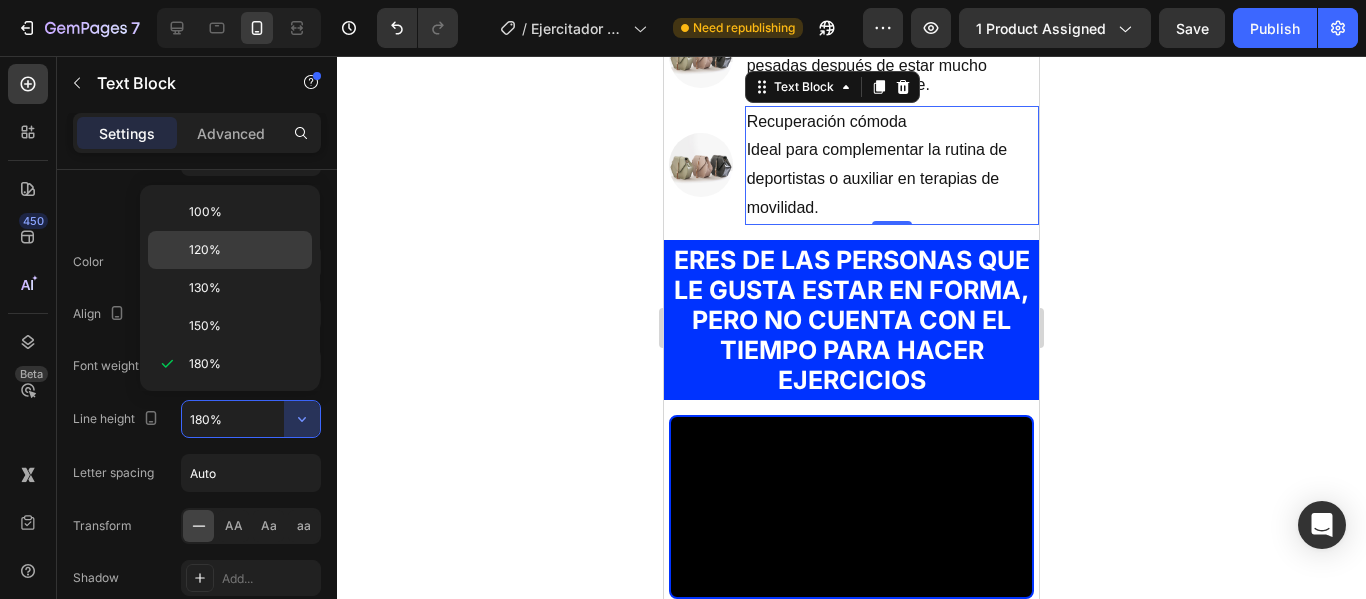 click on "120%" at bounding box center [246, 250] 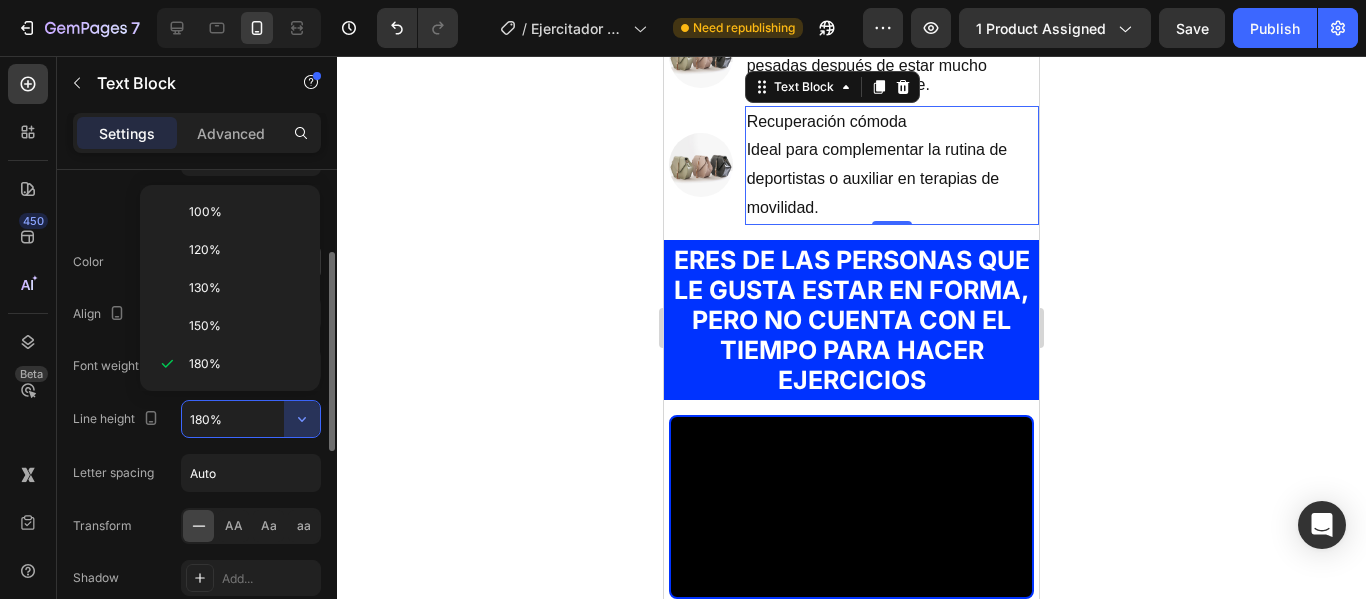 type on "120%" 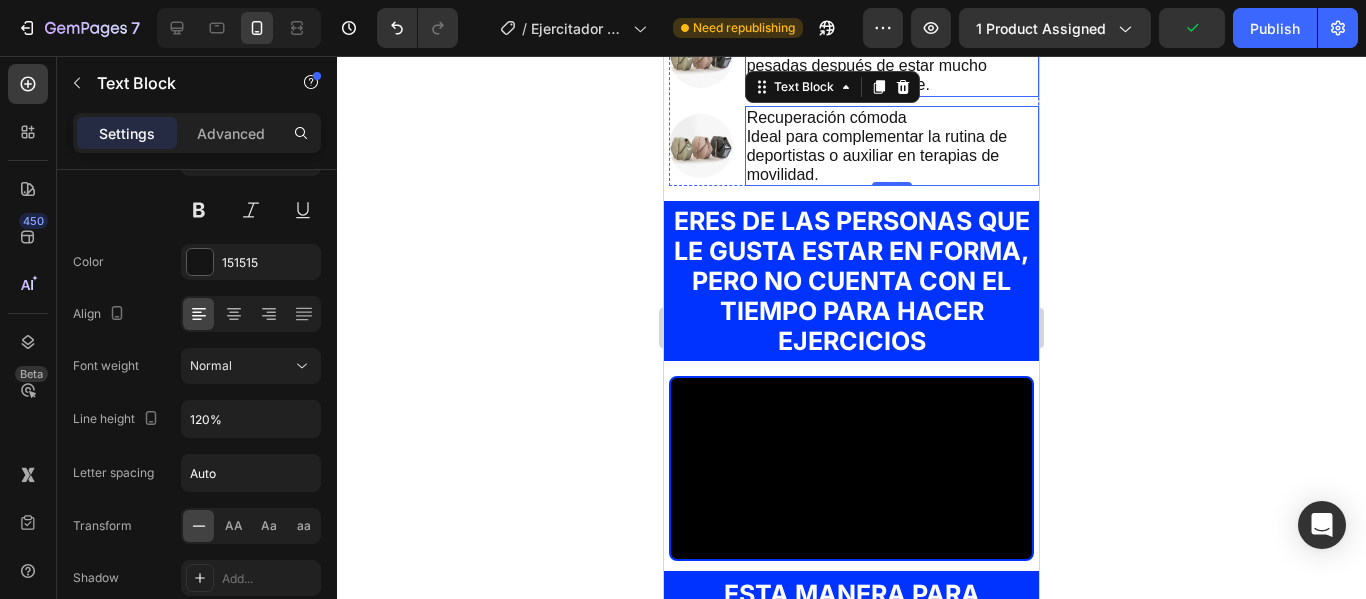 click on "Bienestar diario" at bounding box center (807, 27) 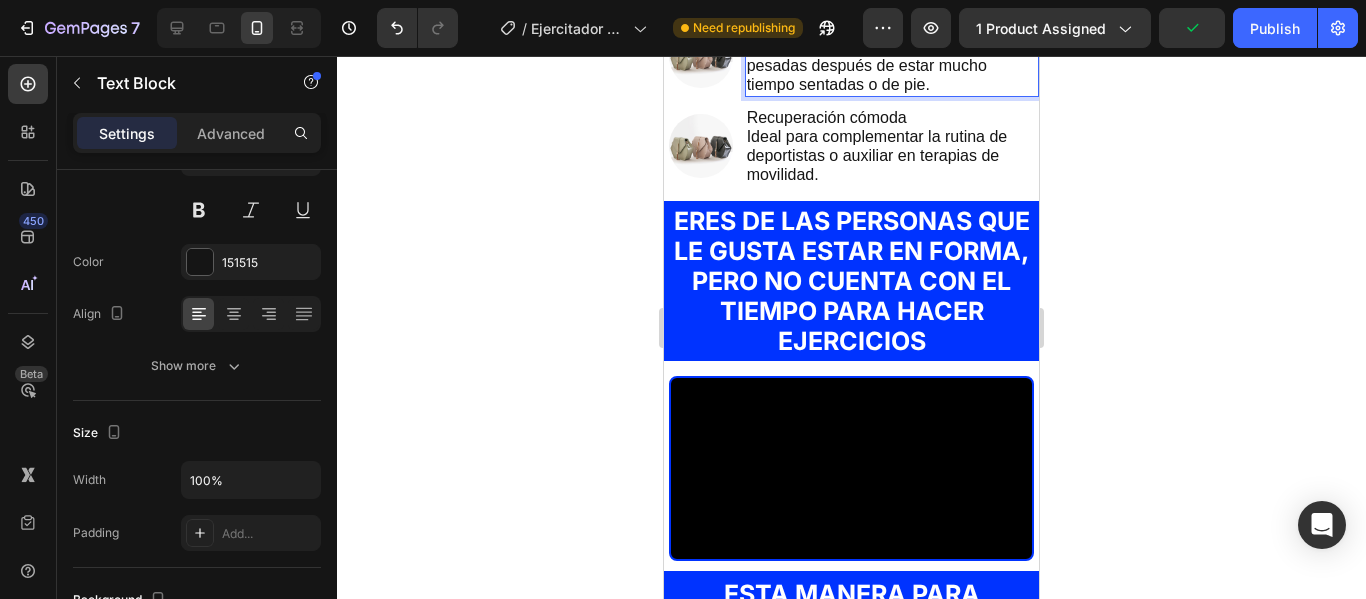 drag, startPoint x: 780, startPoint y: 318, endPoint x: 832, endPoint y: 317, distance: 52.009613 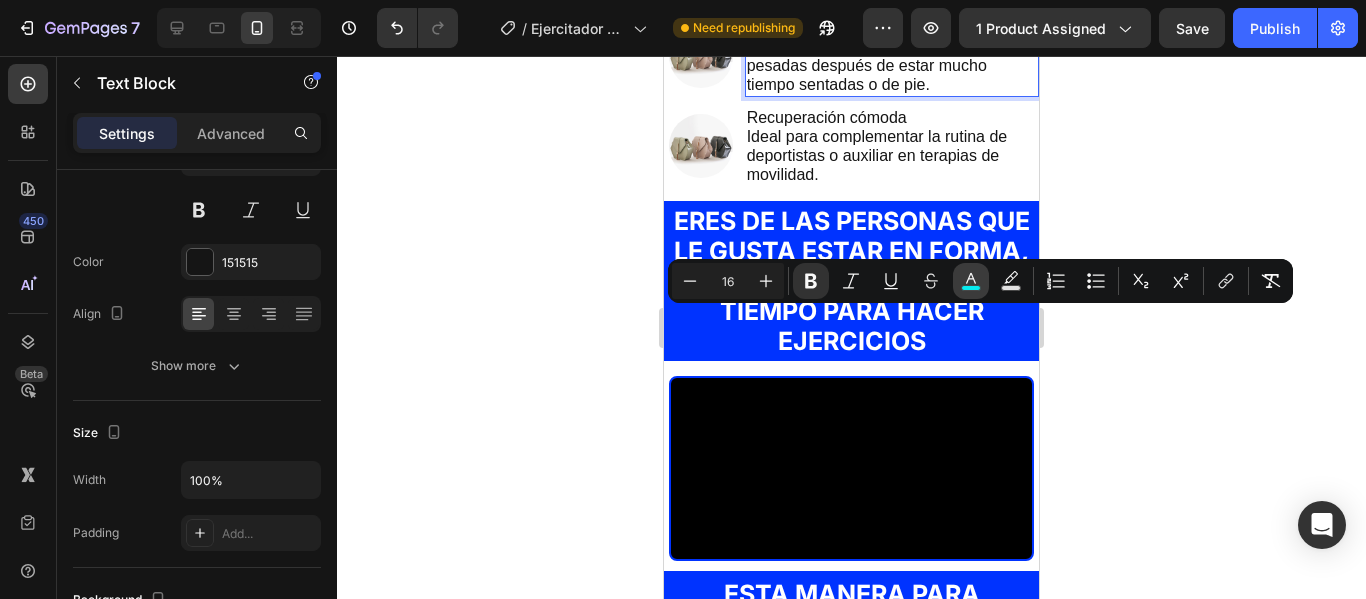 click 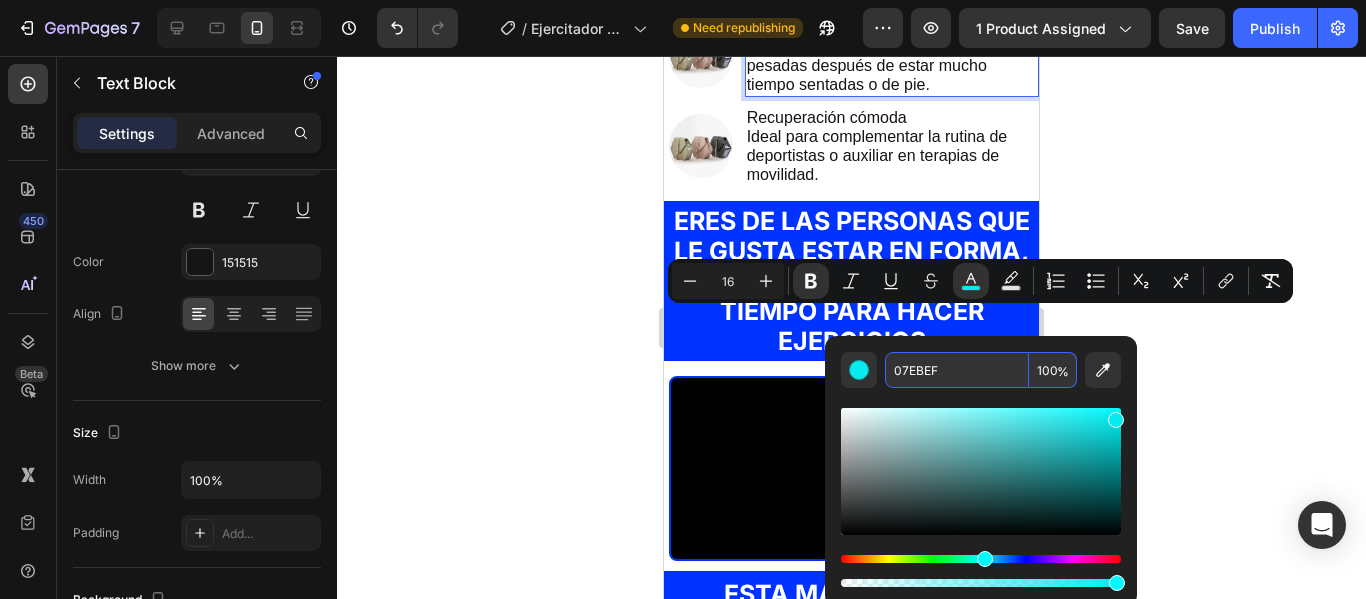 click on "07EBEF" at bounding box center [957, 370] 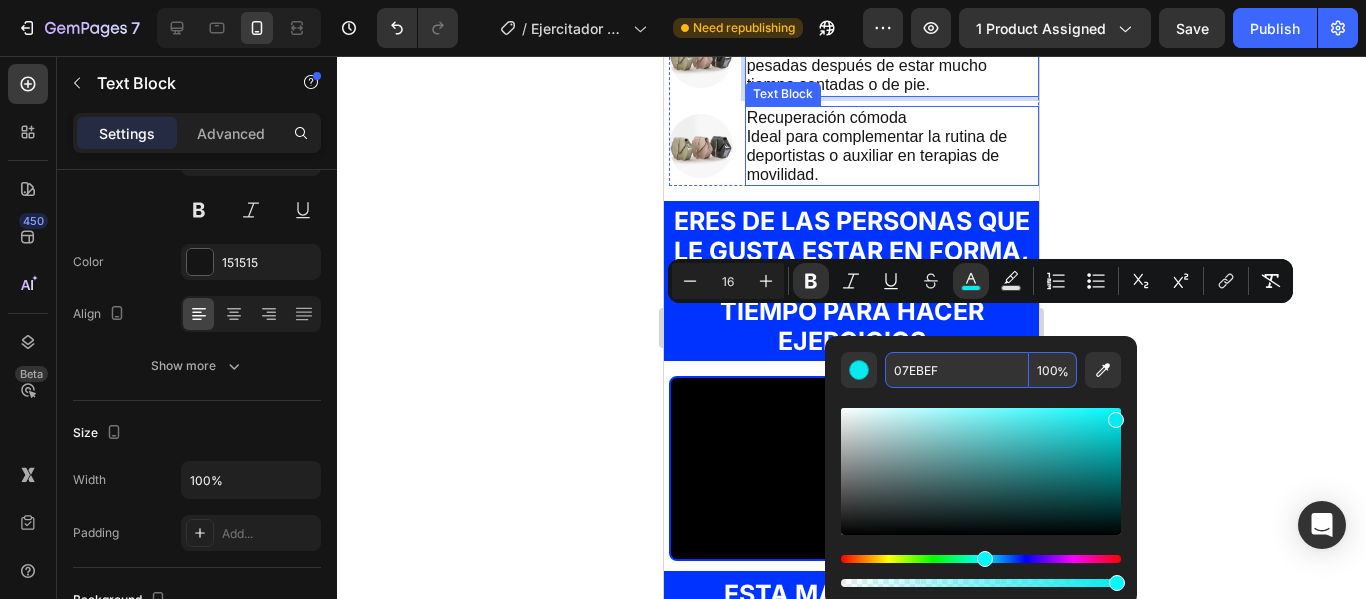 click on "Recuperación cómoda Ideal para complementar la rutina de deportistas o auxiliar en terapias de movilidad." at bounding box center [892, 146] 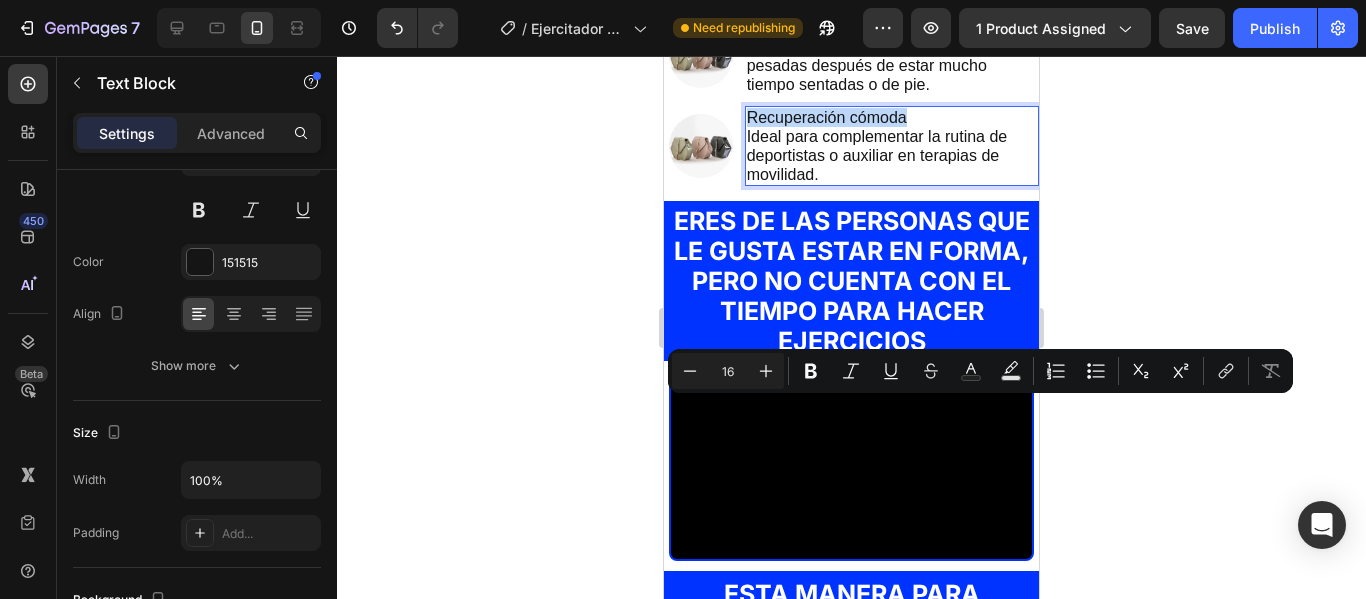 drag, startPoint x: 911, startPoint y: 410, endPoint x: 748, endPoint y: 411, distance: 163.00307 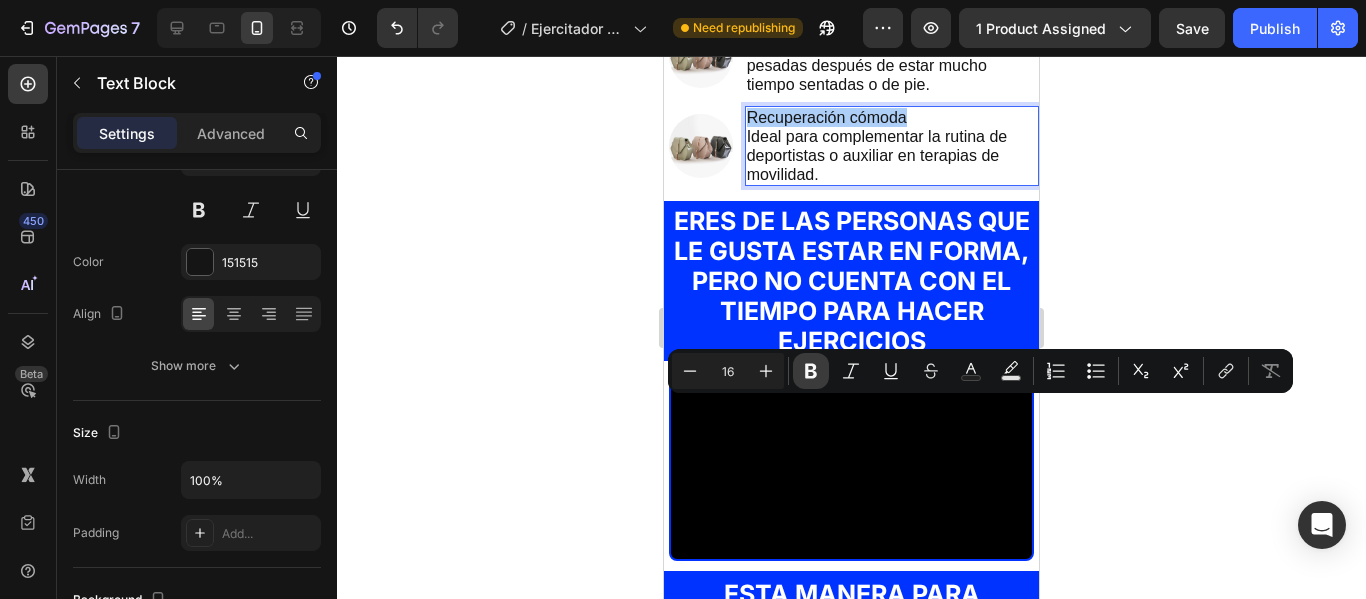 click on "Bold" at bounding box center [811, 371] 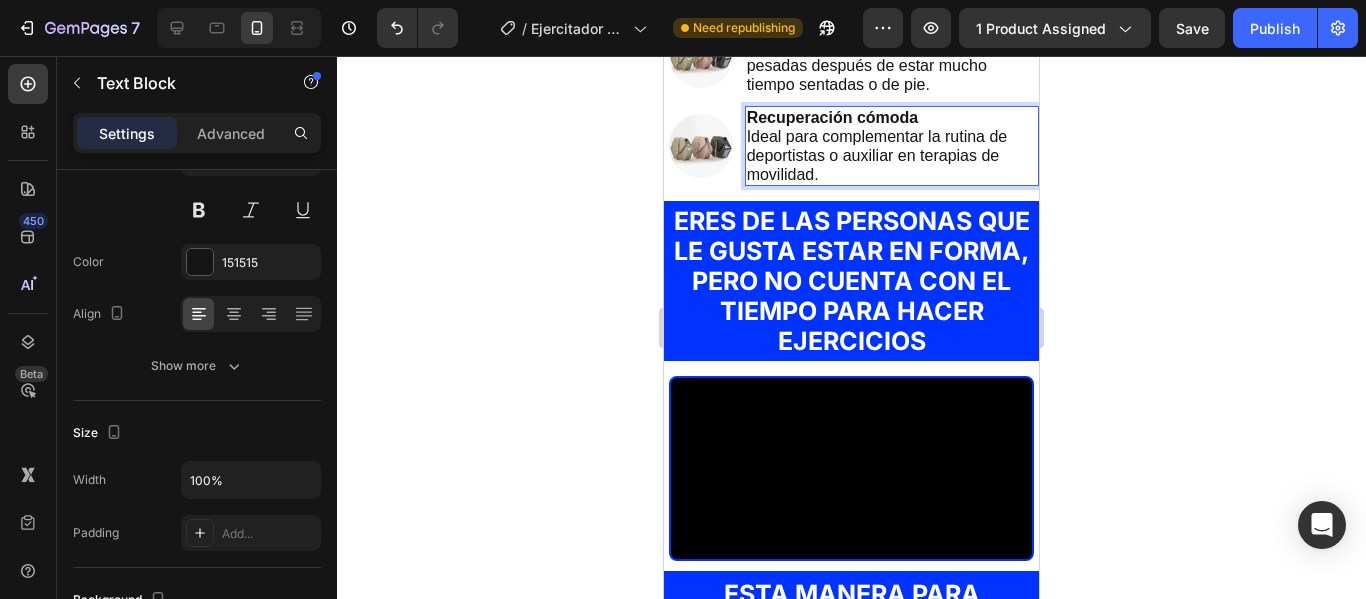 click on "Recuperación cómoda Ideal para complementar la rutina de deportistas o auxiliar en terapias de movilidad." at bounding box center [892, 146] 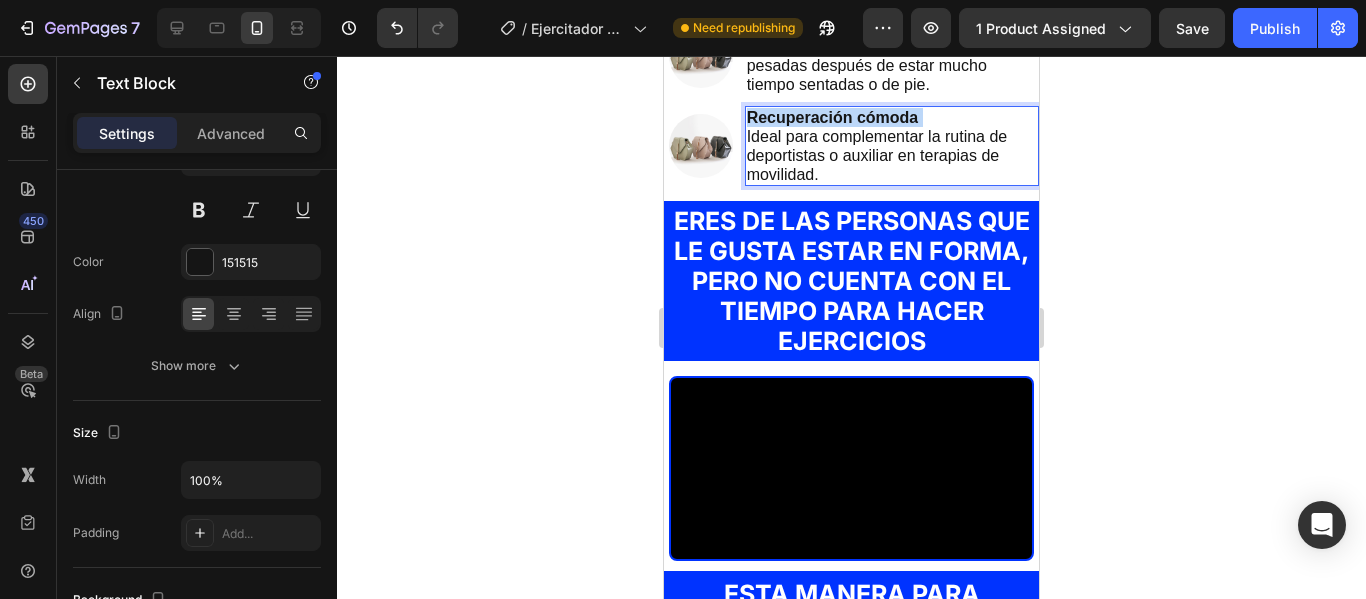 drag, startPoint x: 940, startPoint y: 416, endPoint x: 754, endPoint y: 413, distance: 186.02419 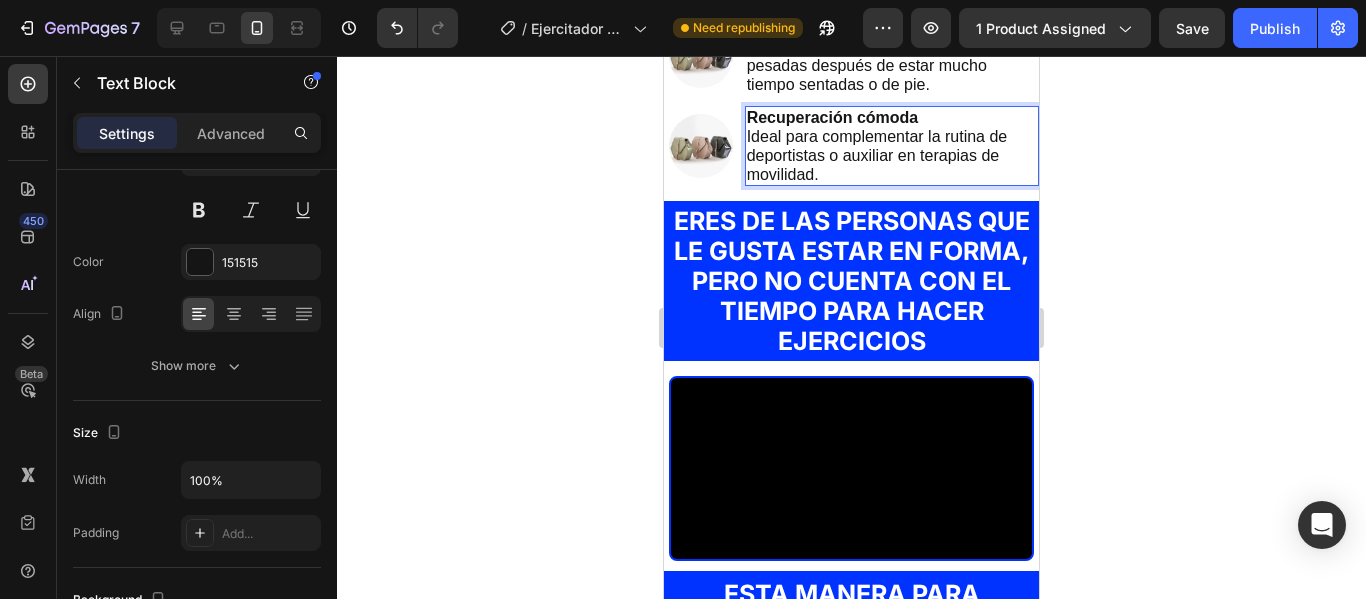 click on "Recuperación cómoda Ideal para complementar la rutina de deportistas o auxiliar en terapias de movilidad." at bounding box center (892, 146) 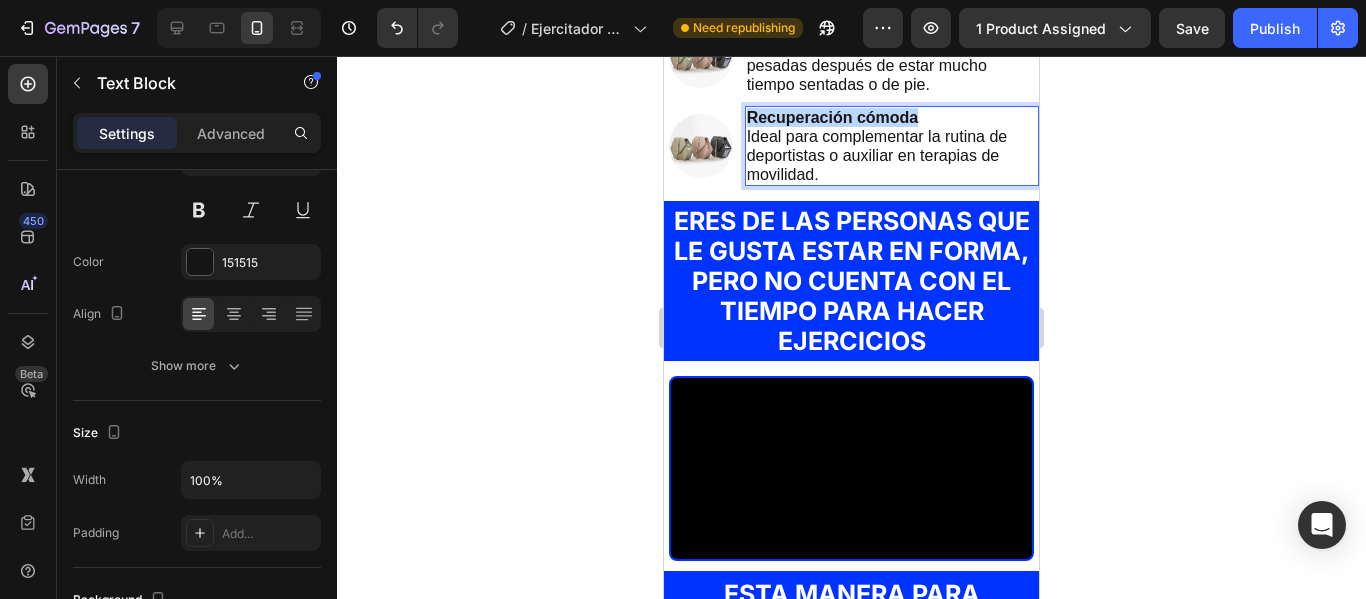 drag, startPoint x: 929, startPoint y: 406, endPoint x: 749, endPoint y: 411, distance: 180.06943 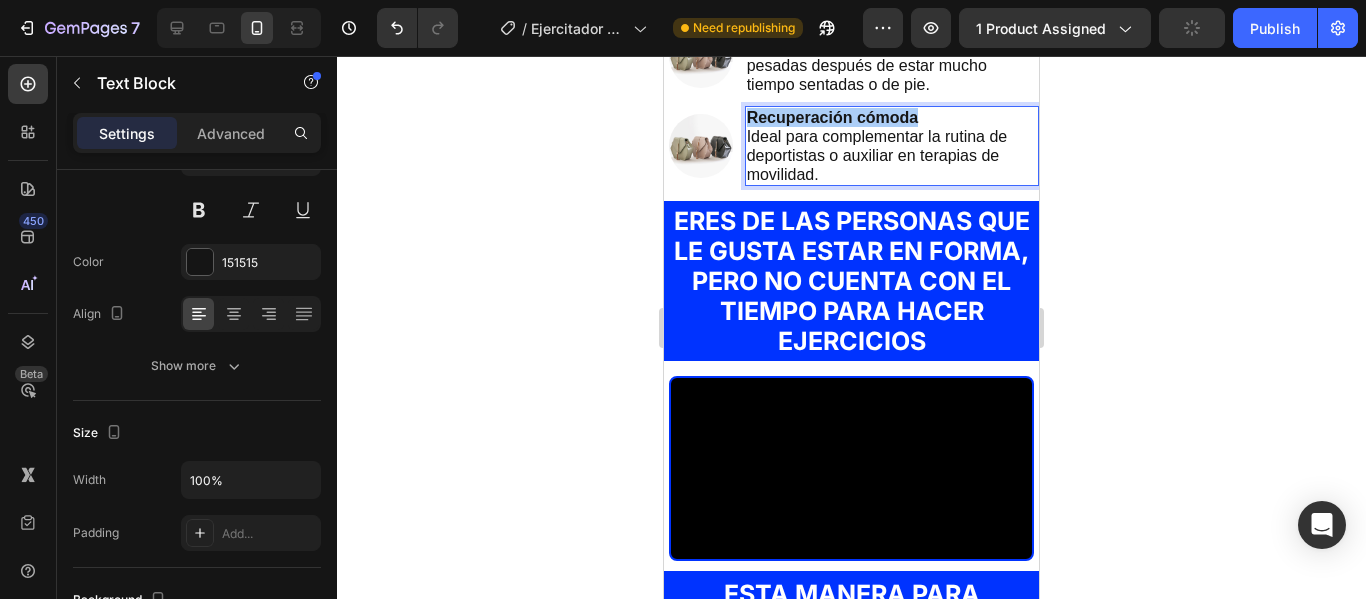 click 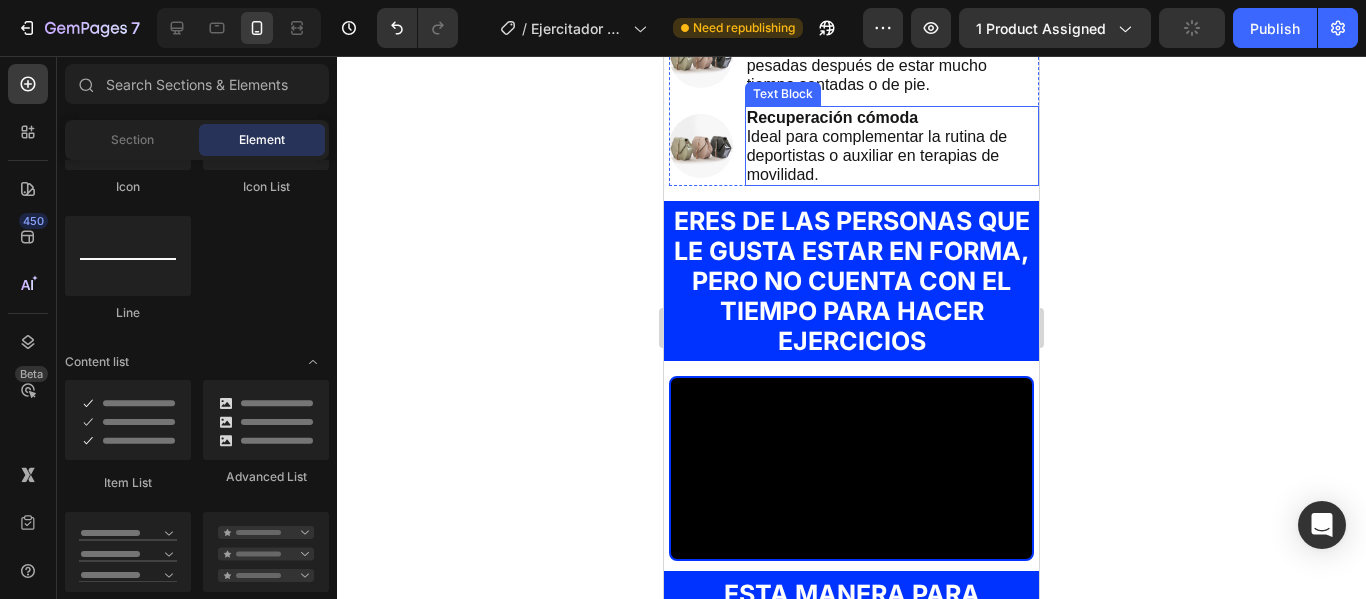 click on "Recuperación cómoda" at bounding box center (833, 117) 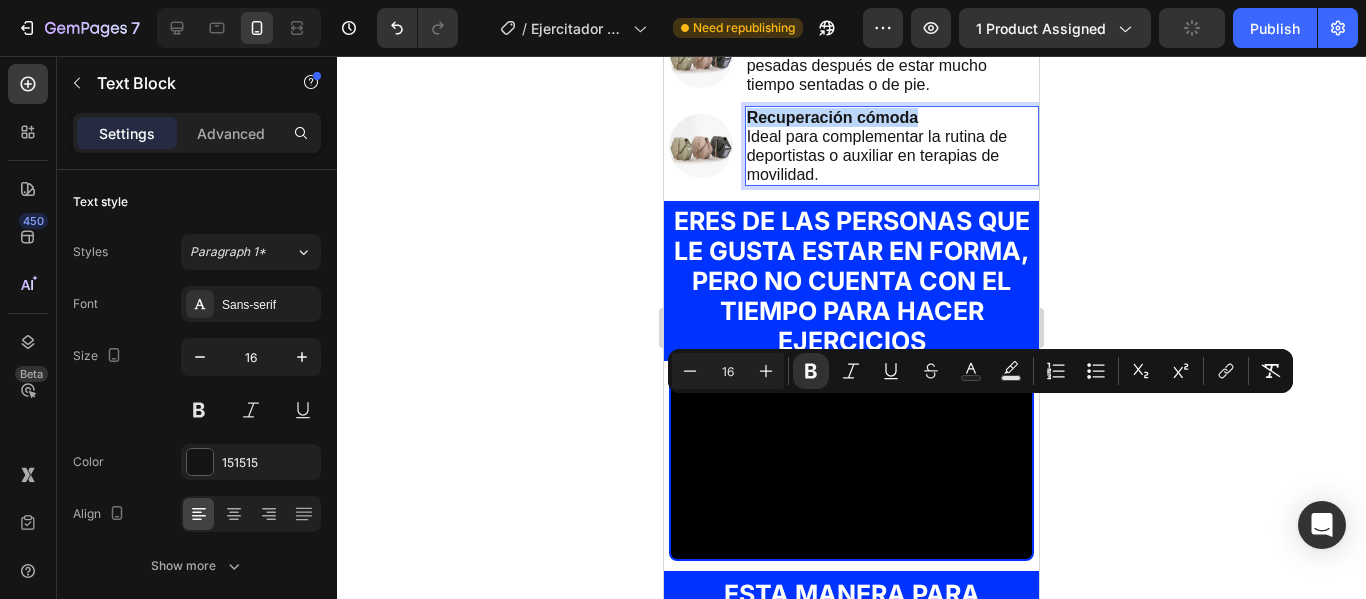 drag, startPoint x: 748, startPoint y: 411, endPoint x: 916, endPoint y: 401, distance: 168.29736 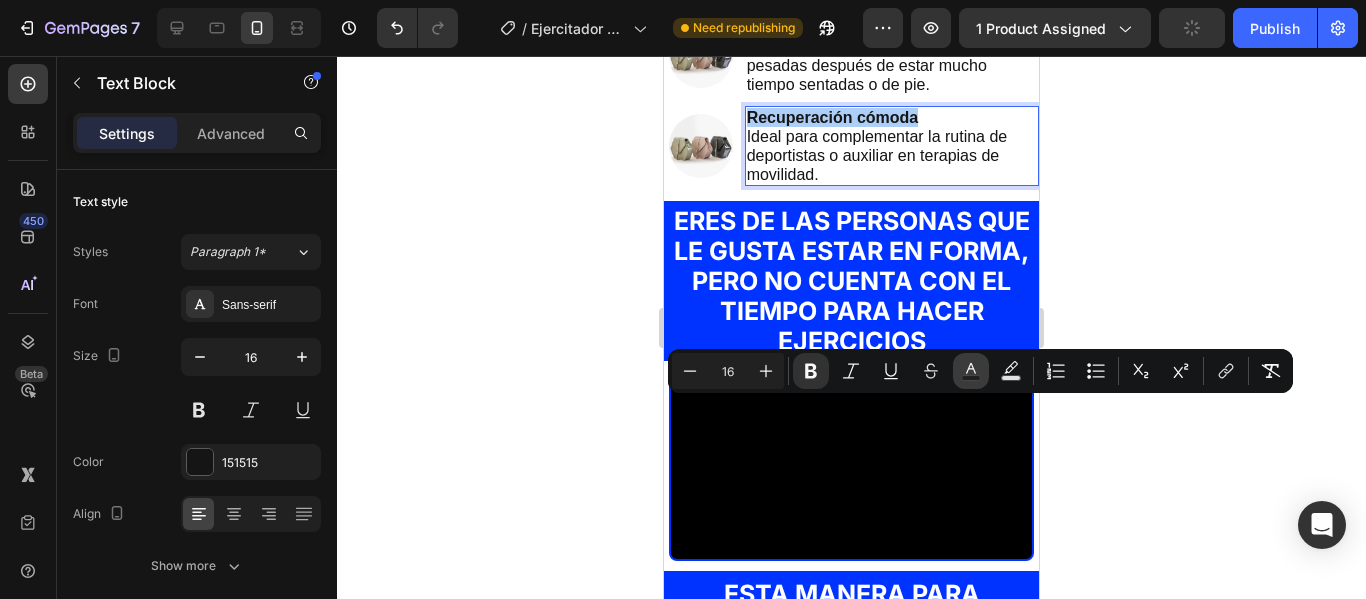 click on "Text Color" at bounding box center [971, 371] 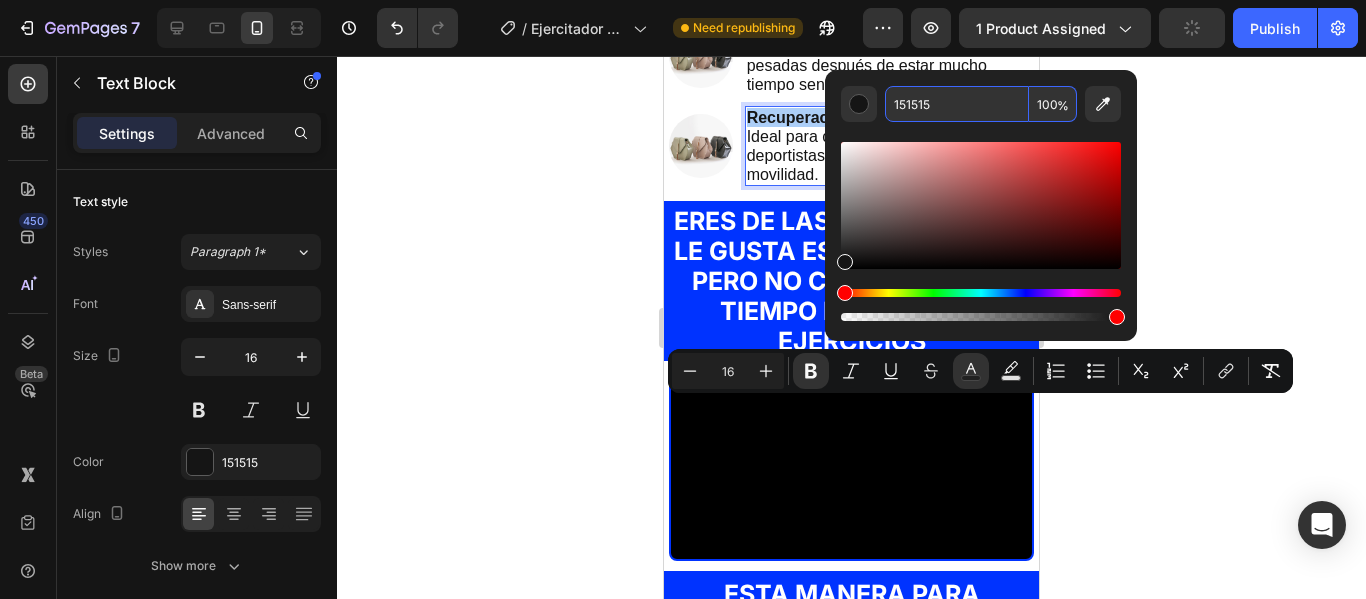 click on "151515" at bounding box center [957, 104] 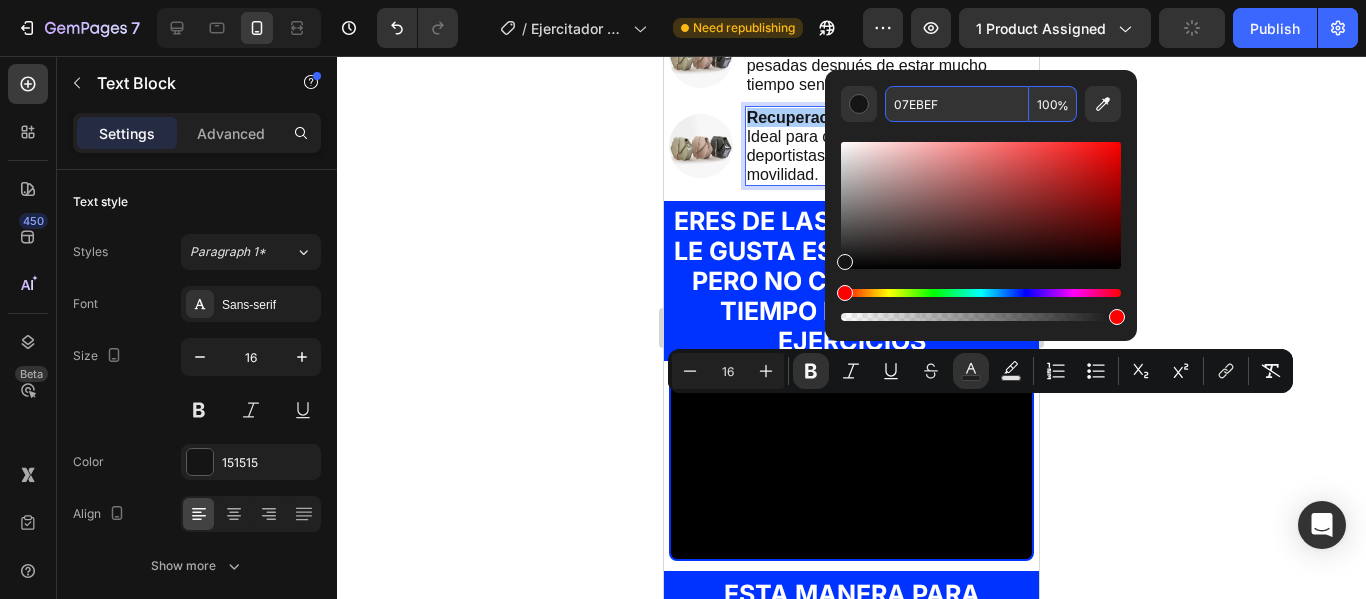type on "07EBEF" 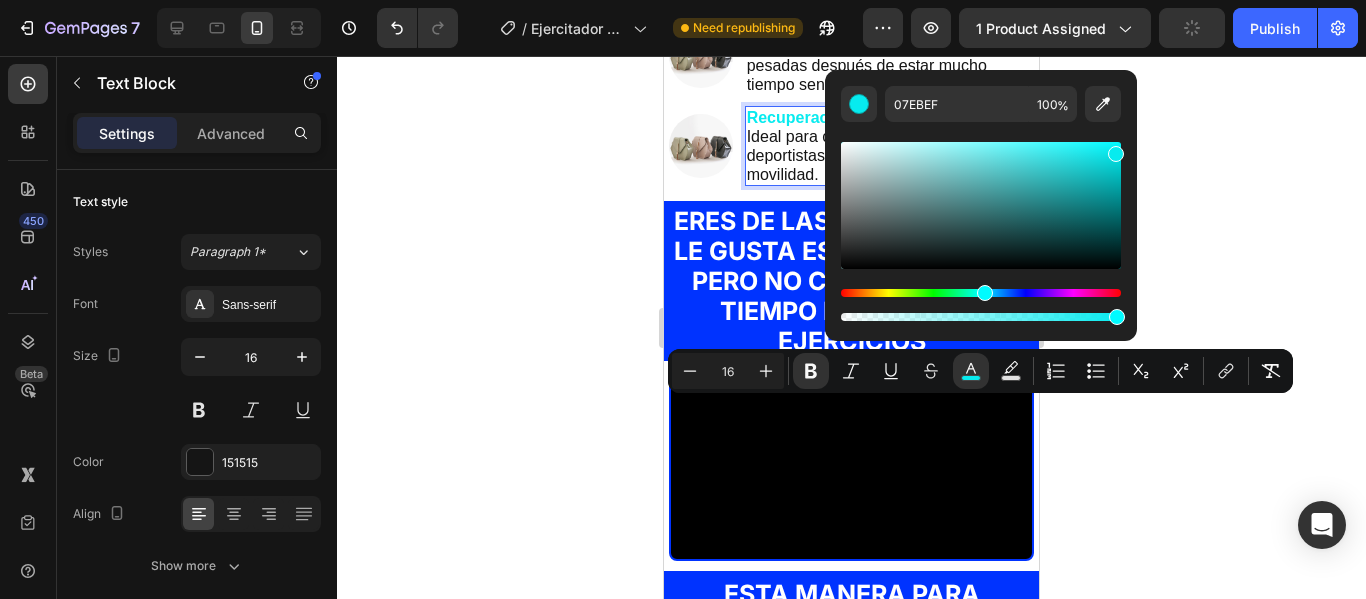 click 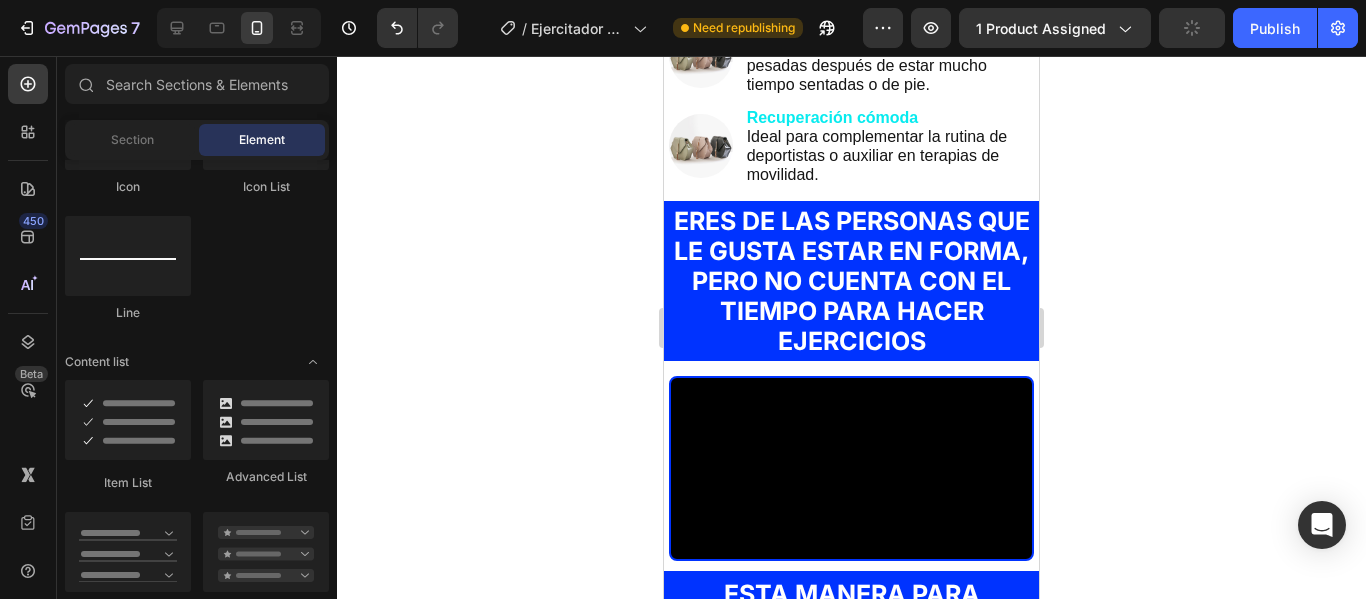 click 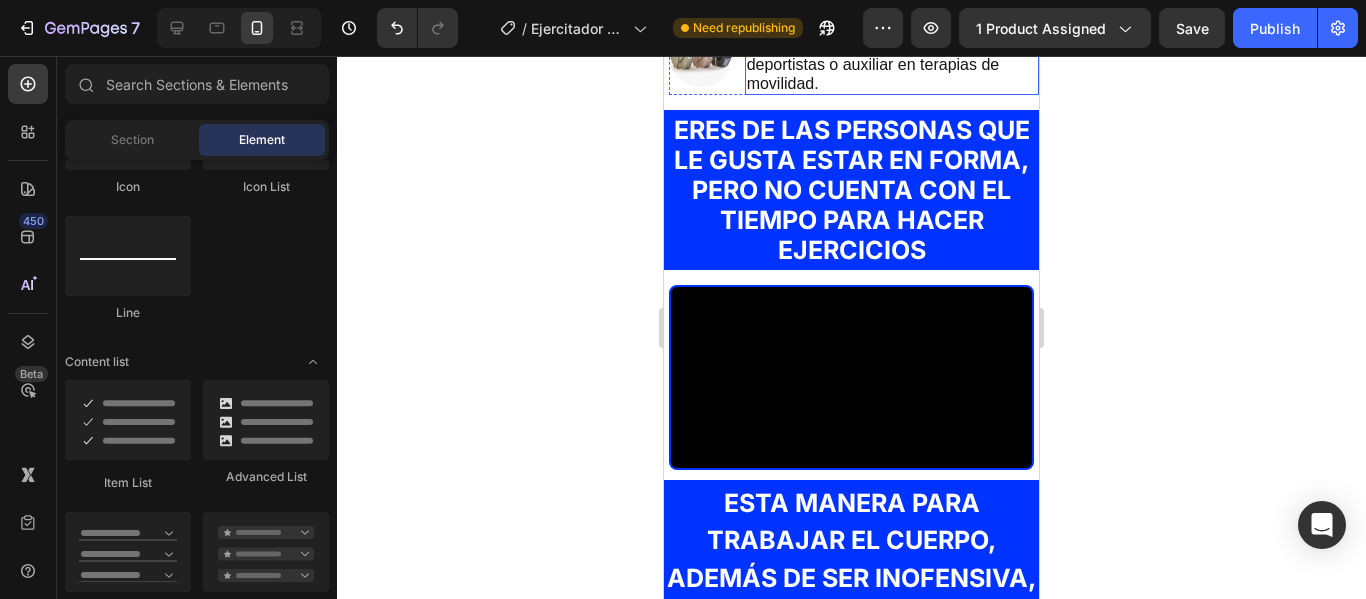 scroll, scrollTop: 3018, scrollLeft: 0, axis: vertical 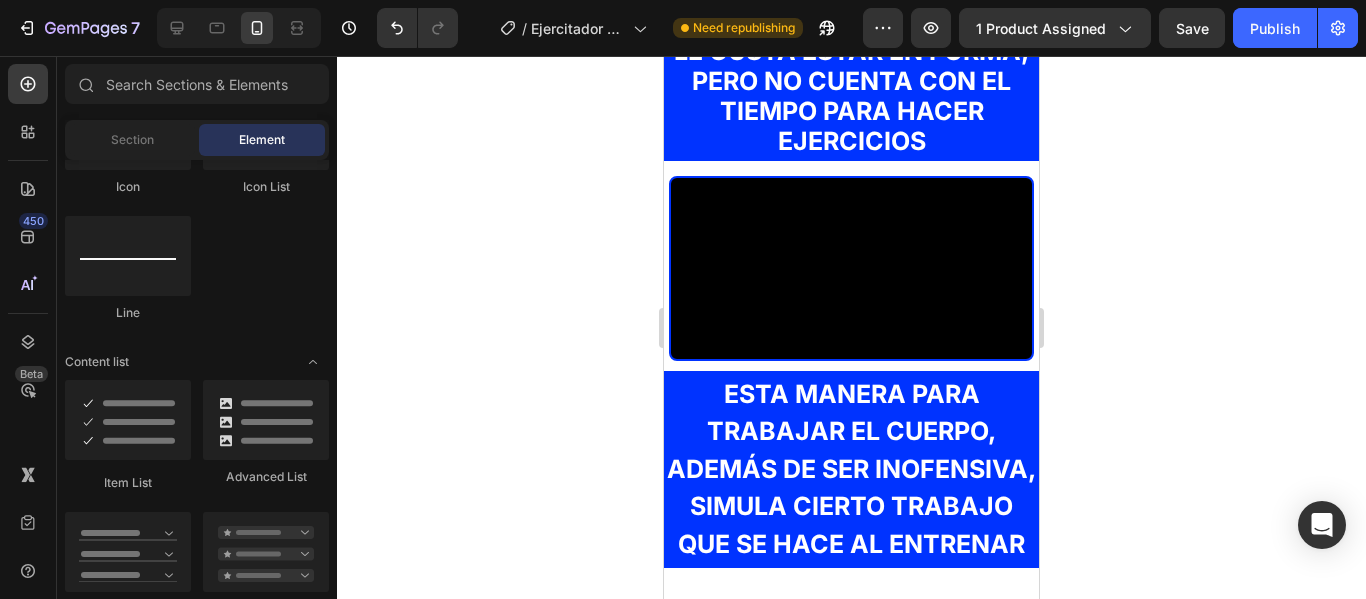click 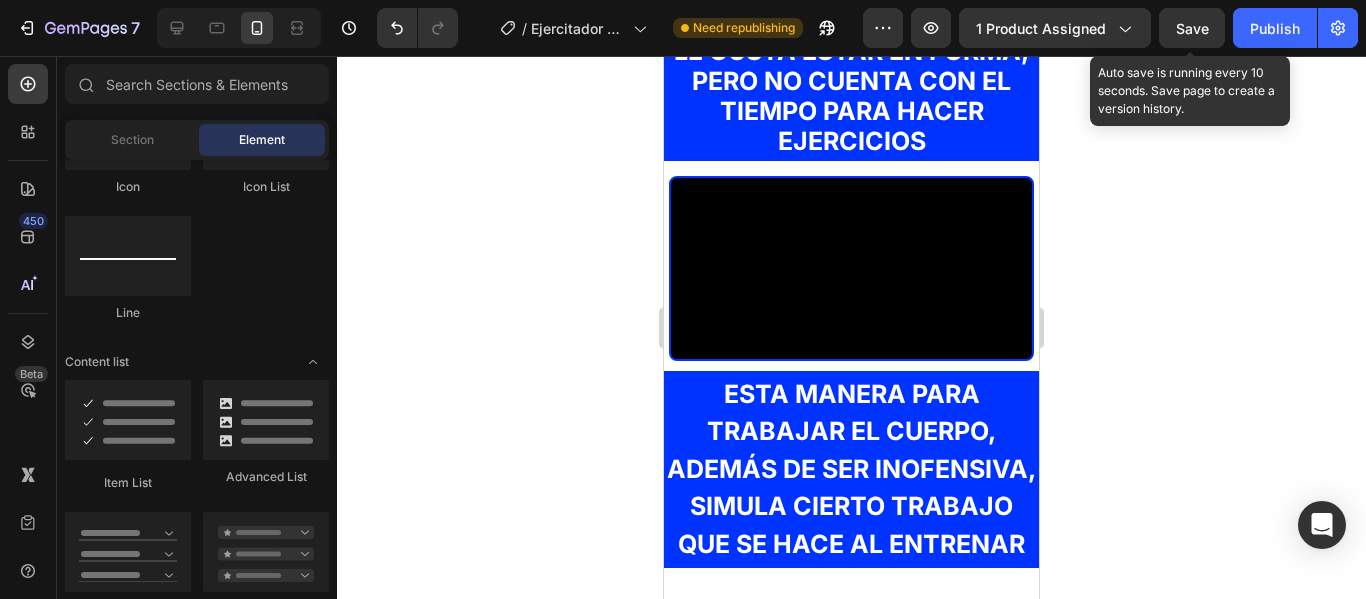 click on "Save" at bounding box center [1192, 28] 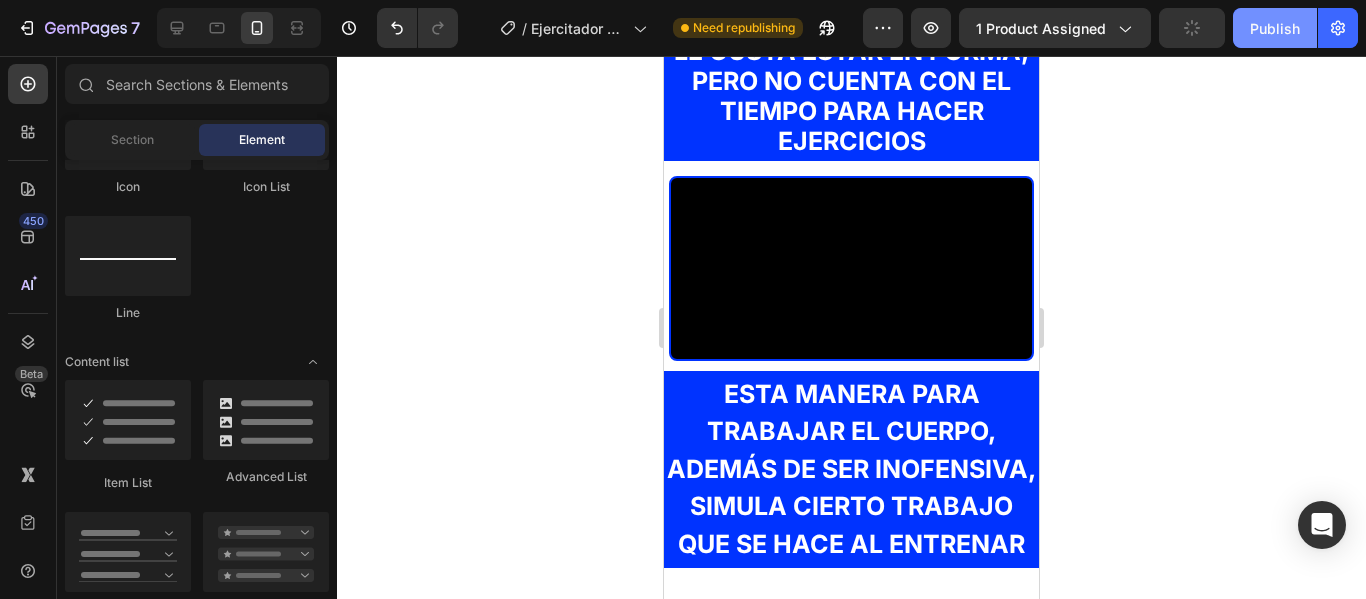 click on "Publish" at bounding box center [1275, 28] 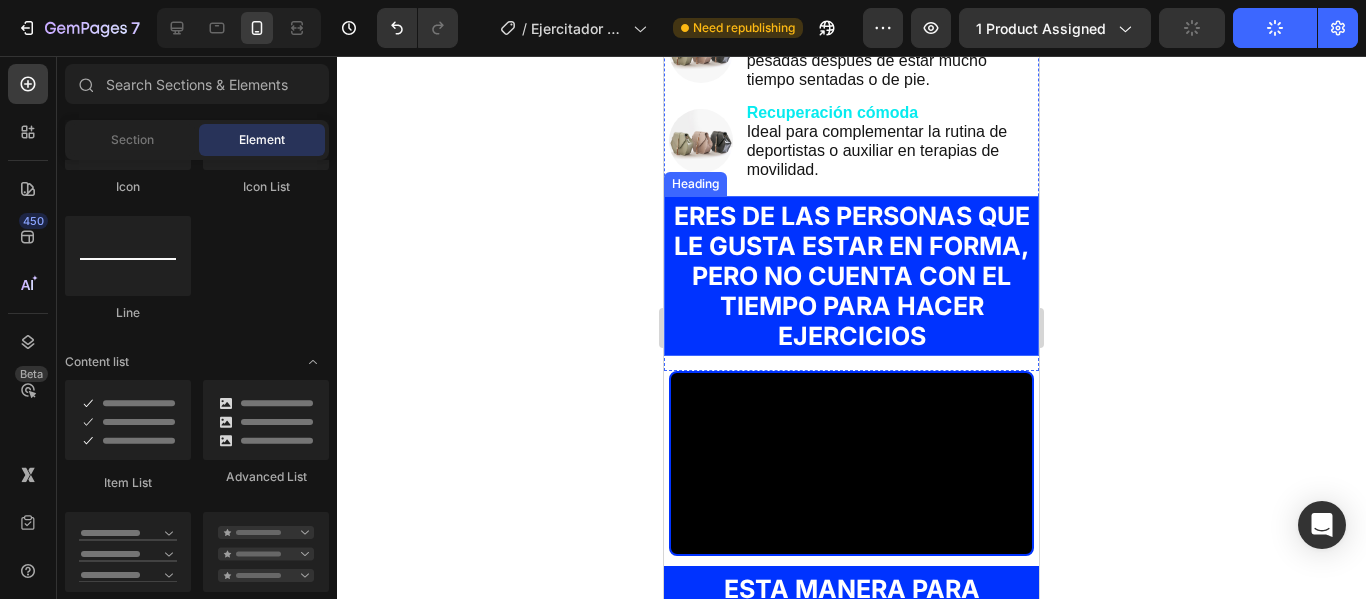 scroll, scrollTop: 2818, scrollLeft: 0, axis: vertical 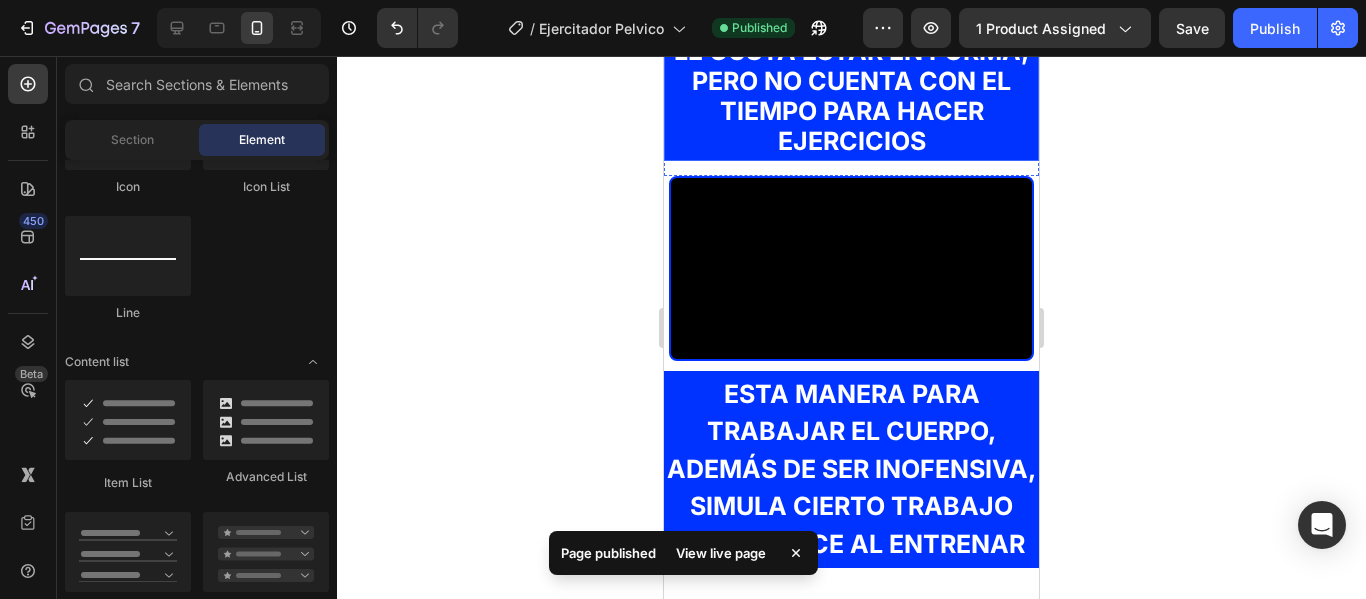 click on "ERES DE LAS PERSONAS QUE LE GUSTA ESTAR EN FORMA, PERO NO CUENTA CON EL TIEMPO PARA HACER EJERCICIOS" at bounding box center [851, 81] 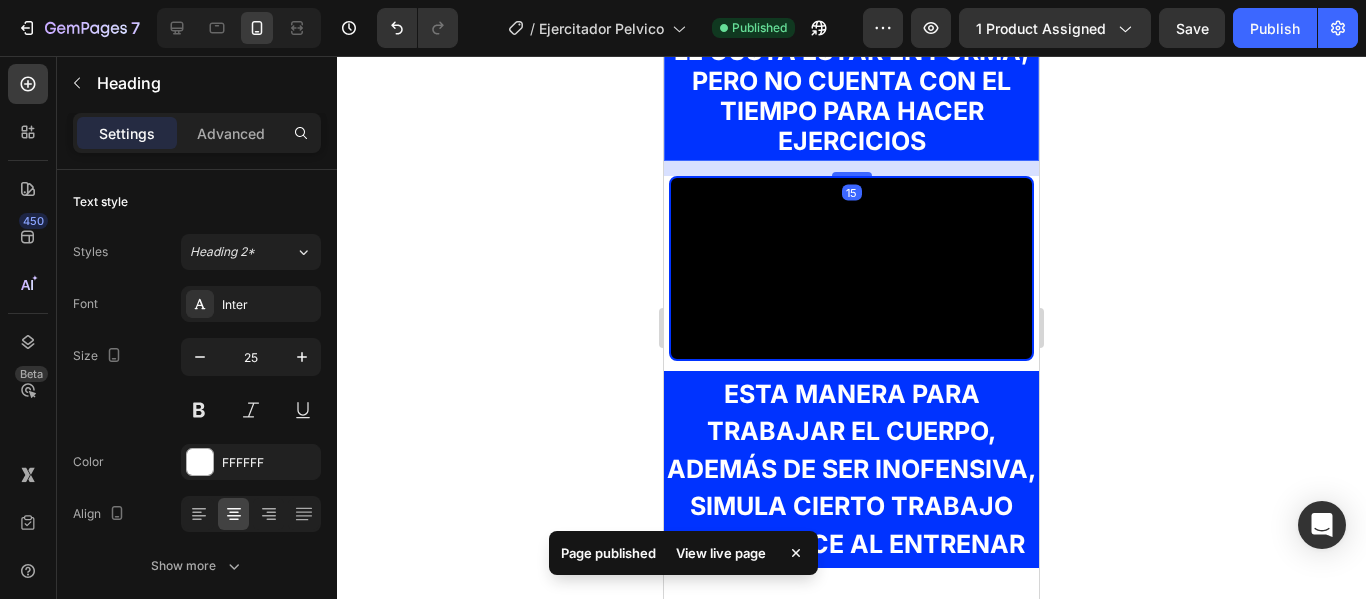 click 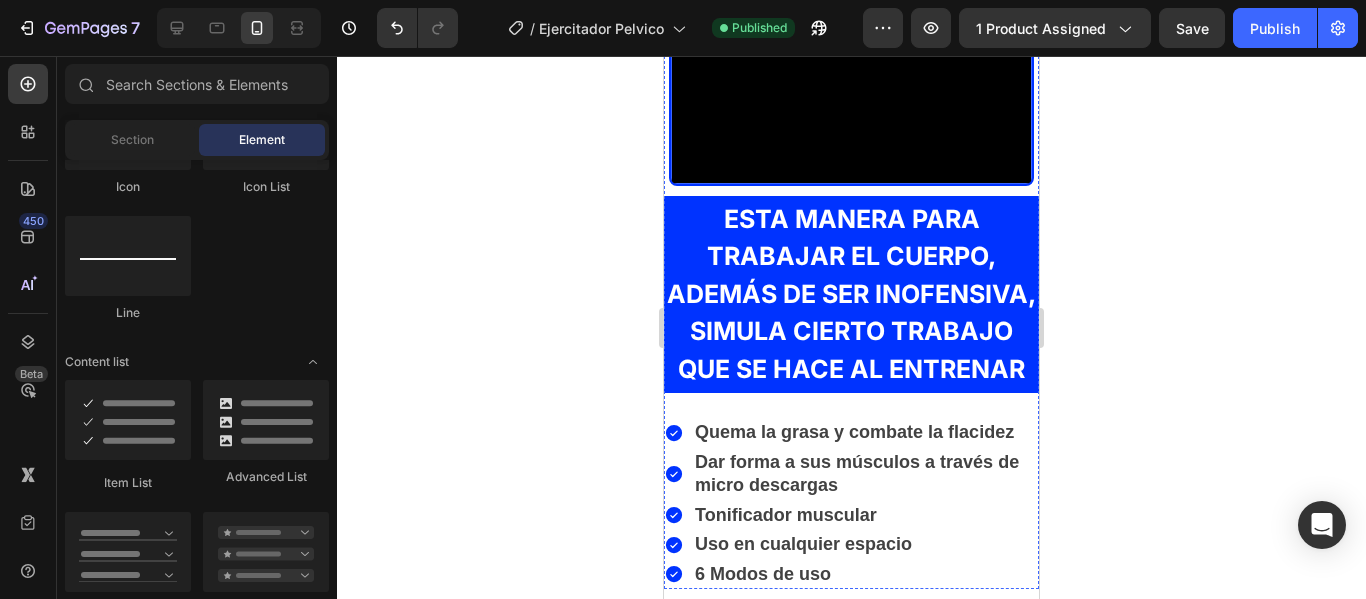 click at bounding box center [851, 93] 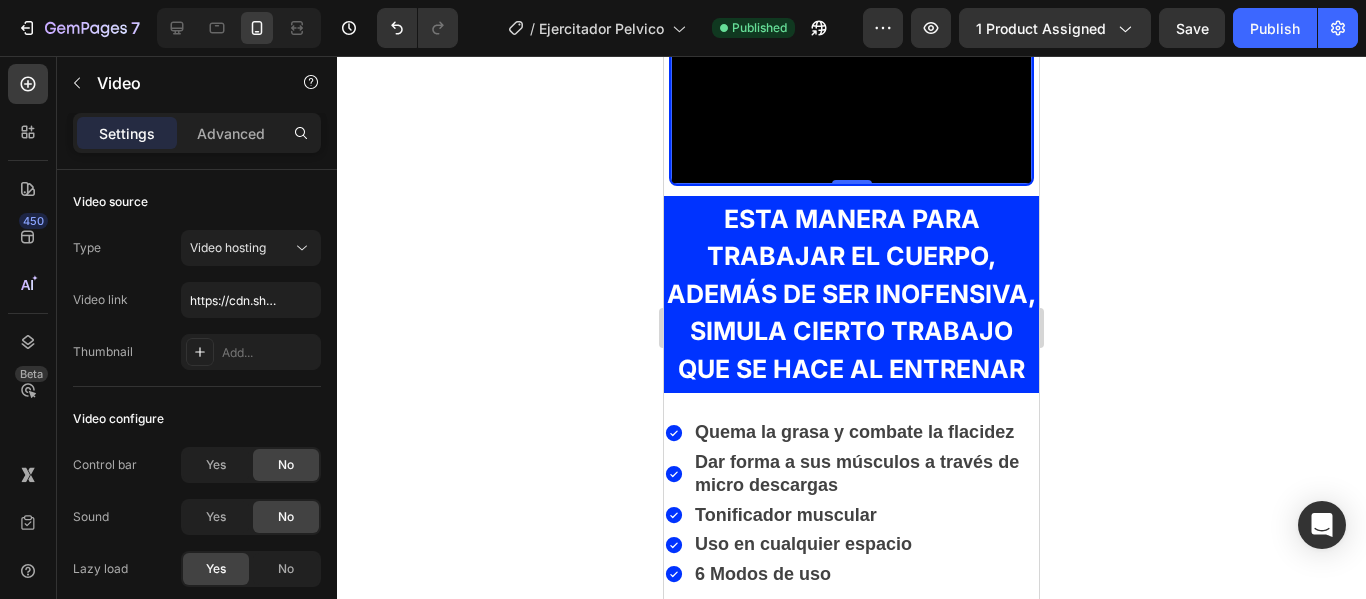 click 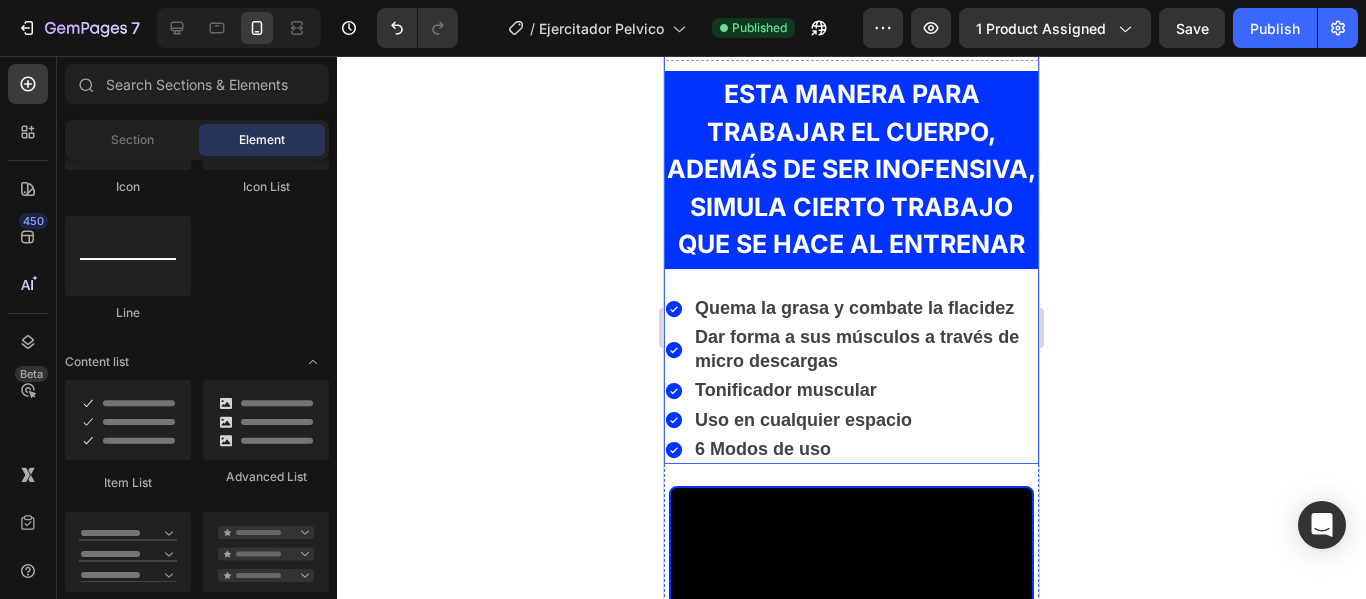 click on "Drop element here" at bounding box center (864, 31) 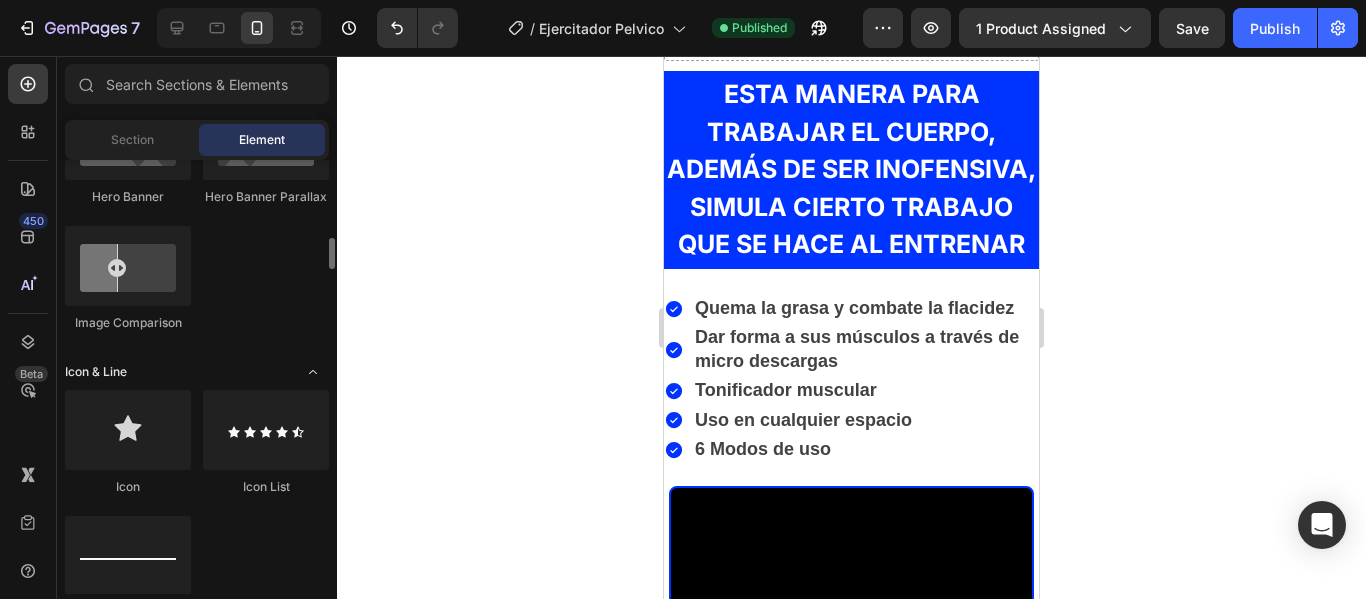 scroll, scrollTop: 500, scrollLeft: 0, axis: vertical 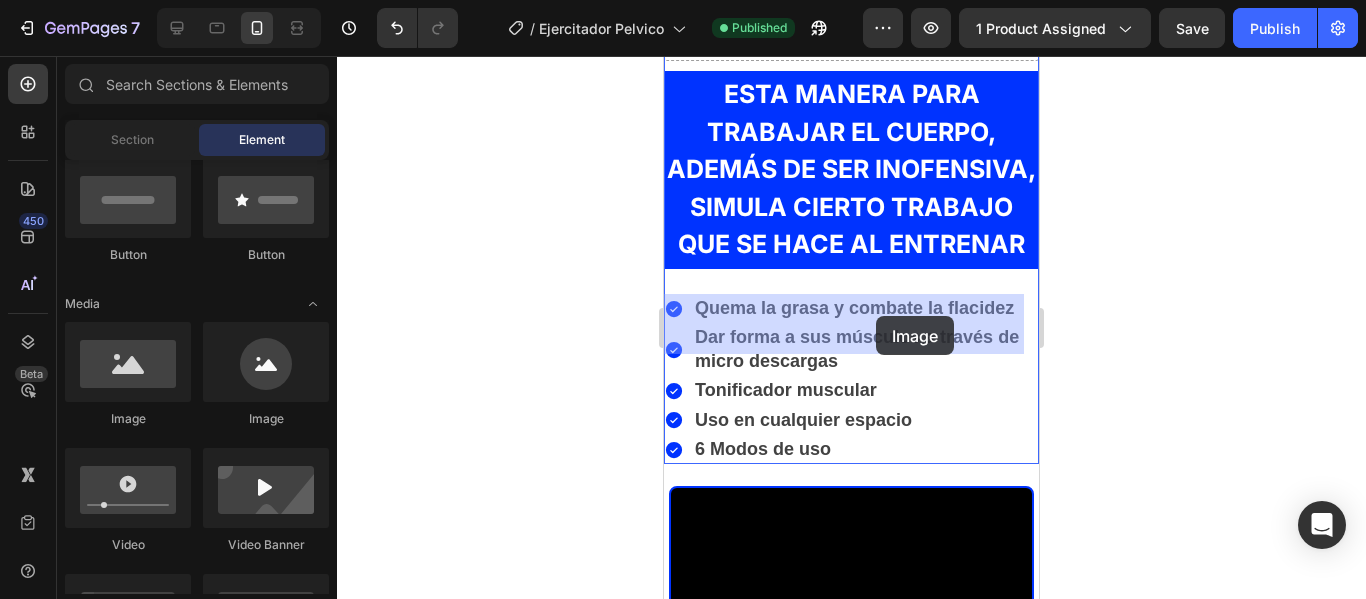 drag, startPoint x: 917, startPoint y: 448, endPoint x: 876, endPoint y: 317, distance: 137.26616 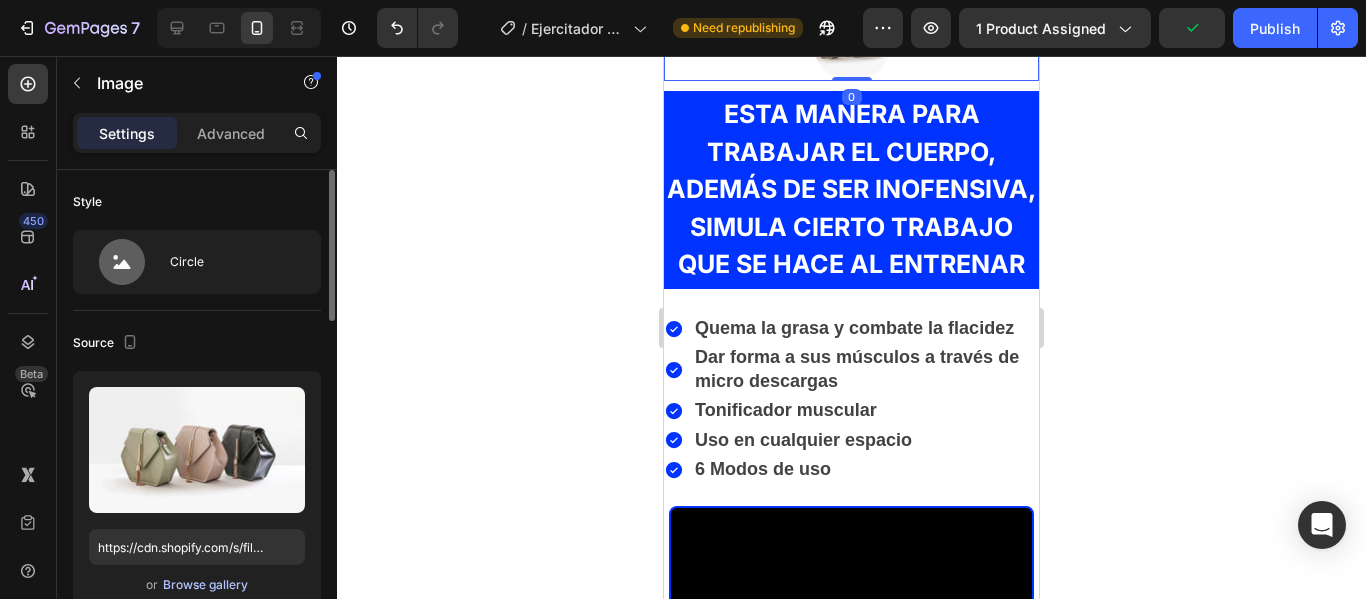 click on "Browse gallery" at bounding box center (205, 585) 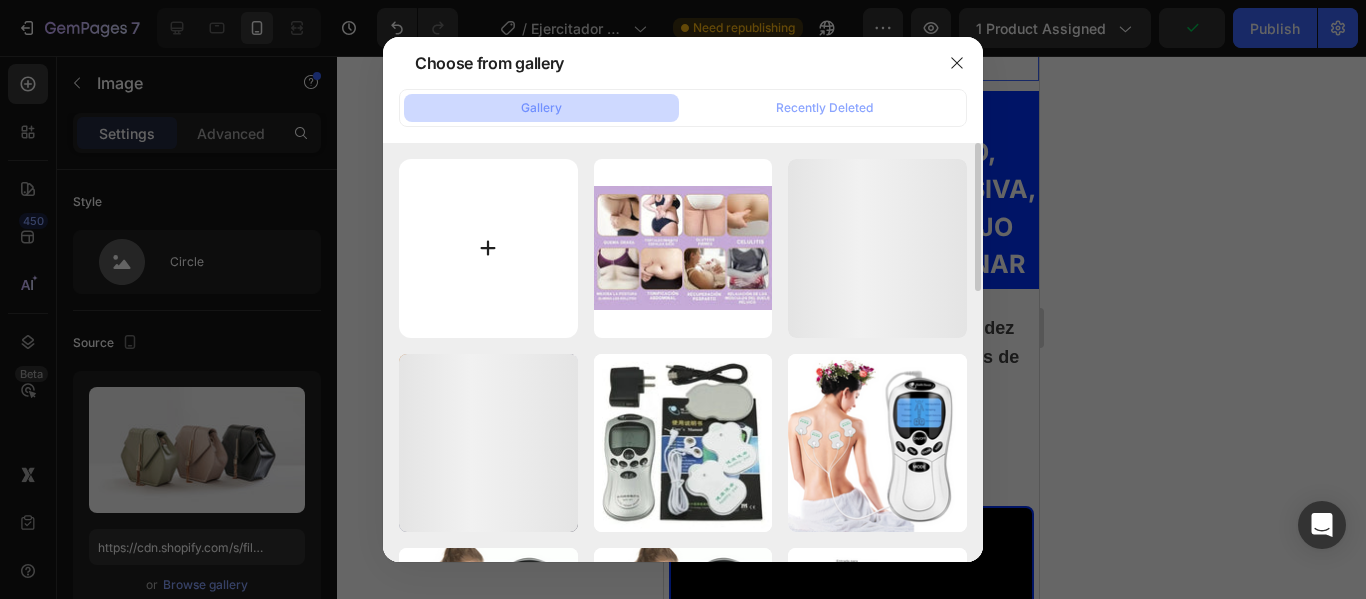 click at bounding box center [488, 248] 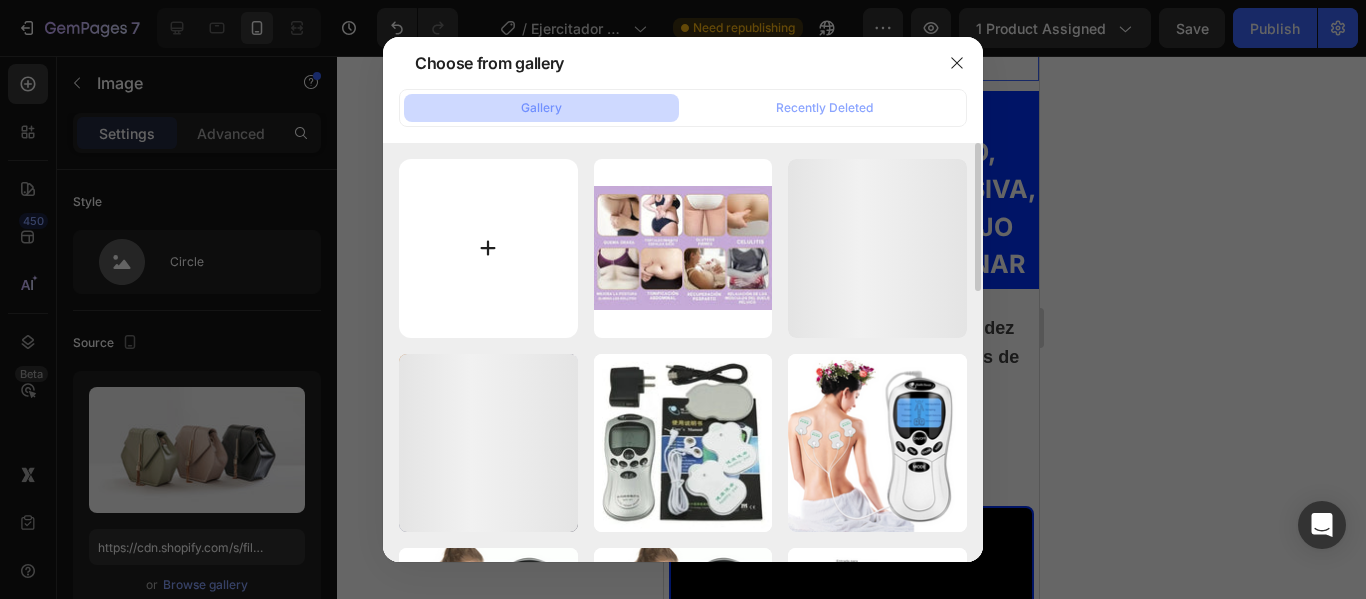 type on "C:\fakepath\[FILENAME].jpg" 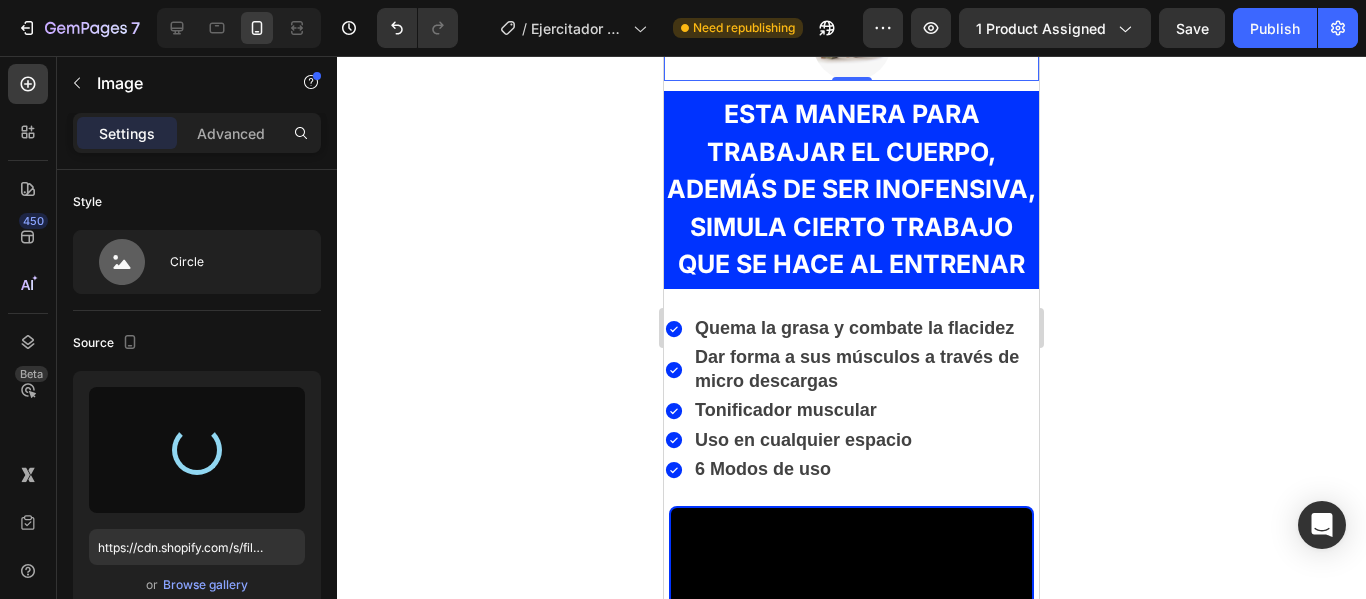 type on "https://cdn.shopify.com/s/files/1/0740/7409/5838/files/gempages_561436166964905045-d073c370-4400-4ce1-909e-ba058a6e4ac6.jpg" 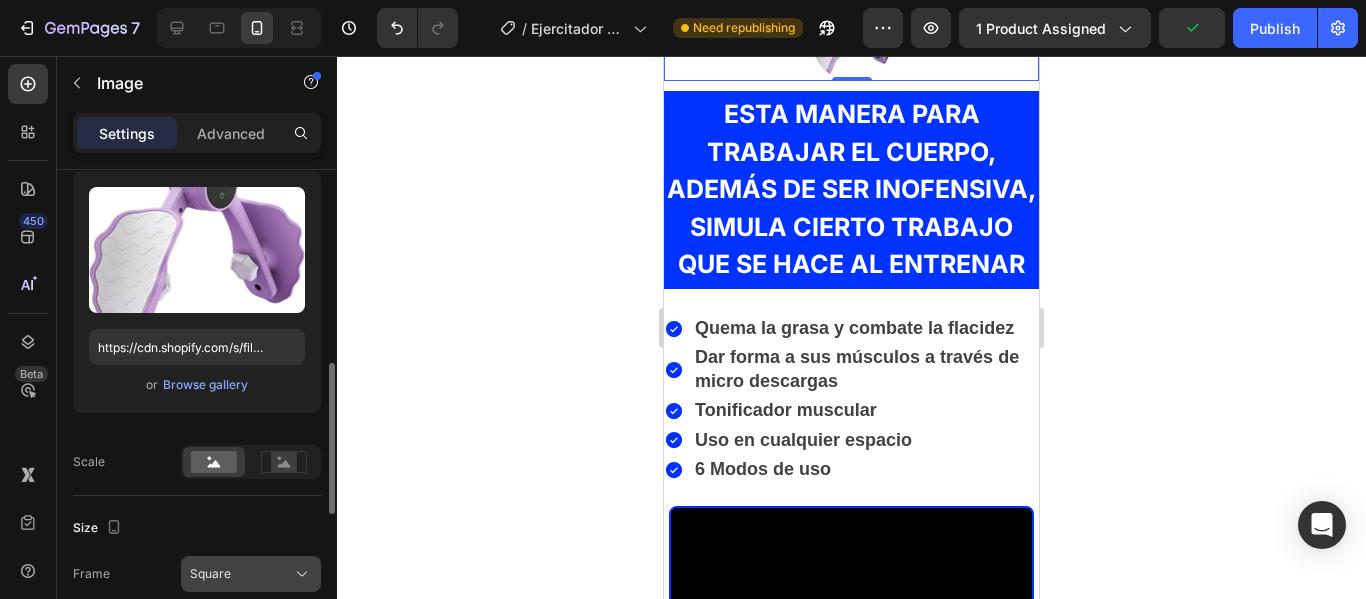 scroll, scrollTop: 300, scrollLeft: 0, axis: vertical 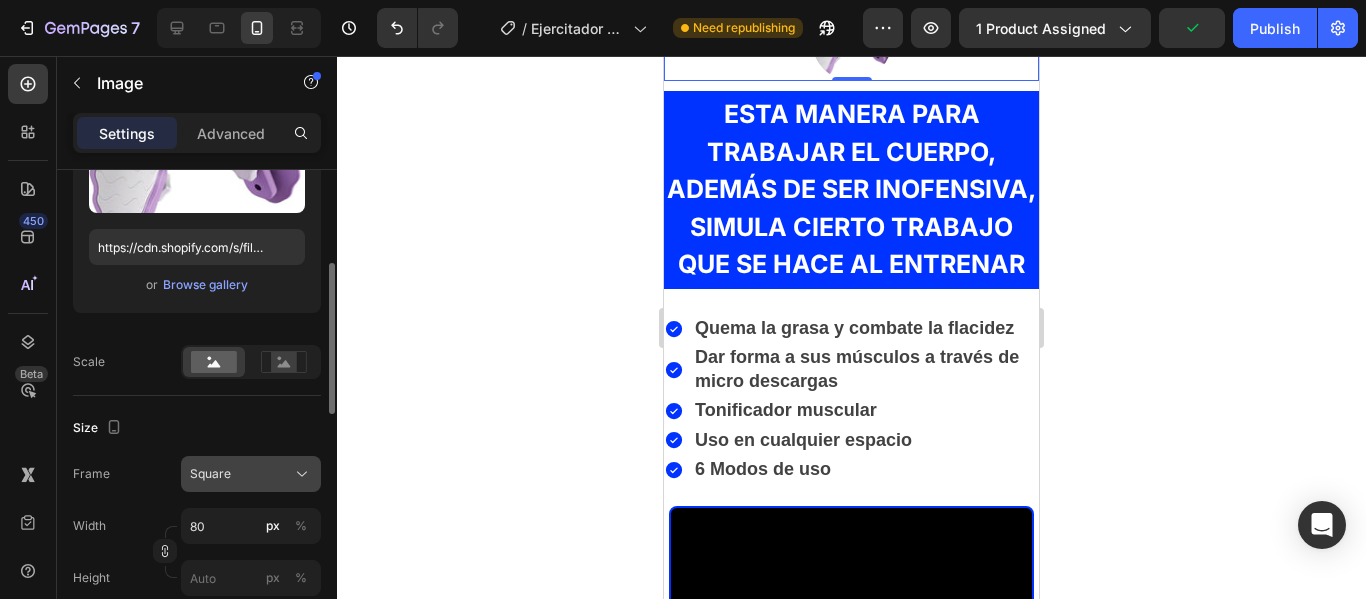 click on "Square" 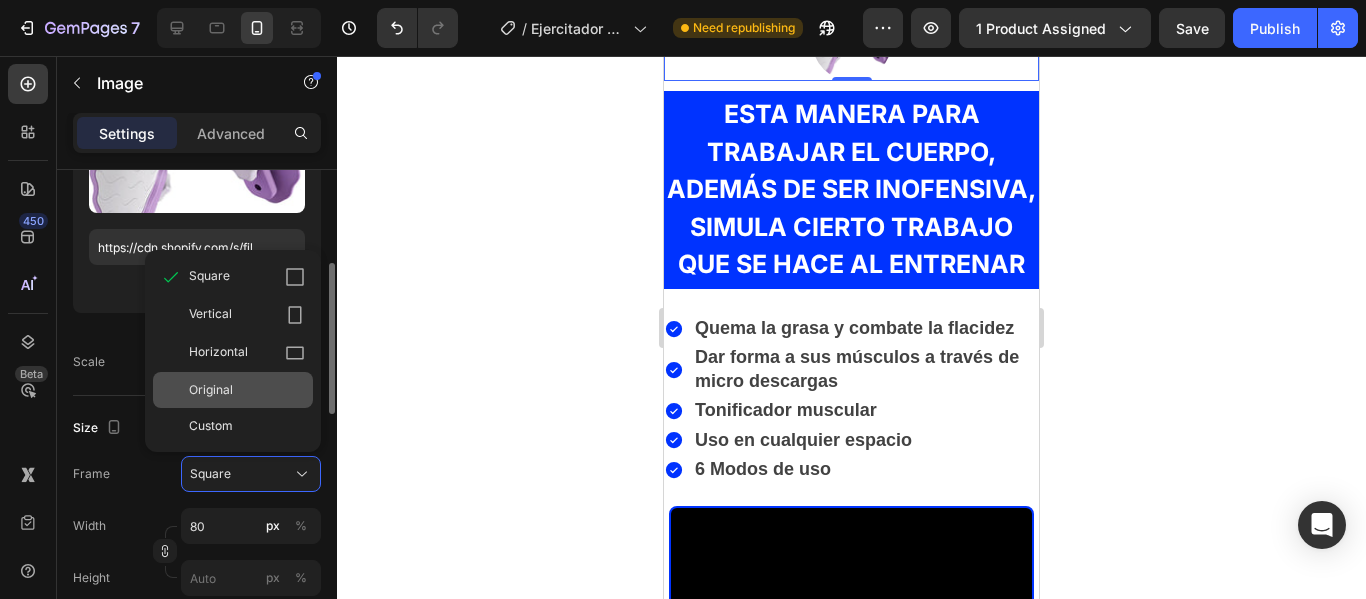 scroll, scrollTop: 200, scrollLeft: 0, axis: vertical 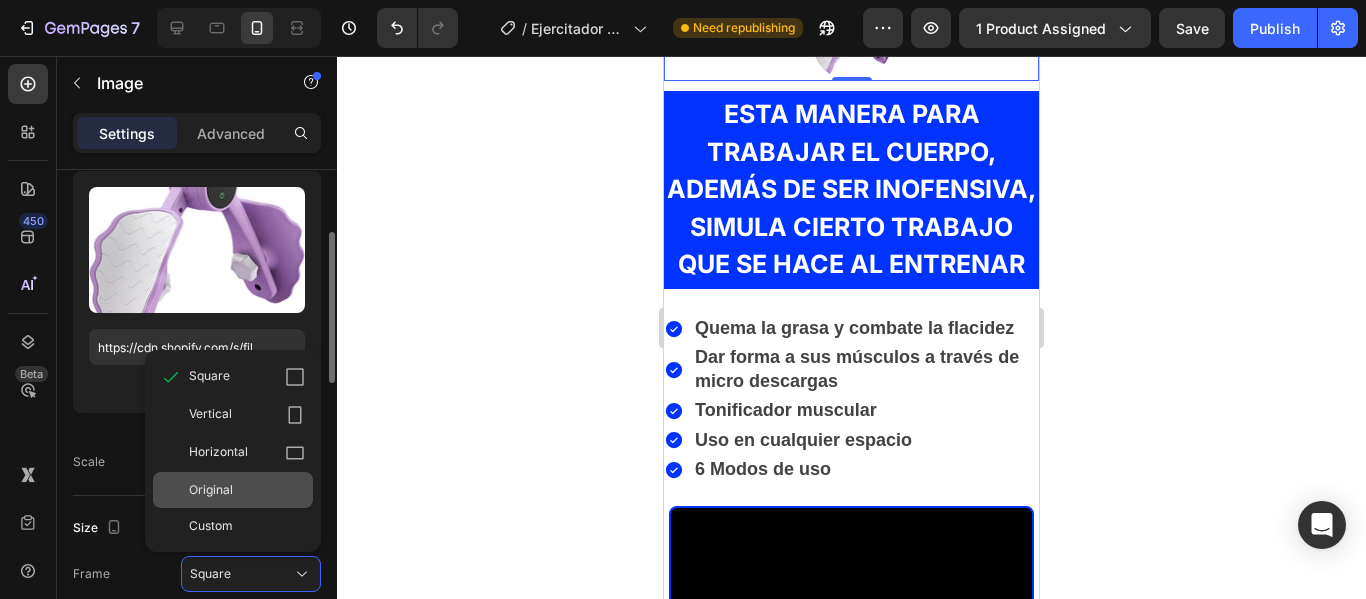 click on "Original" at bounding box center (247, 490) 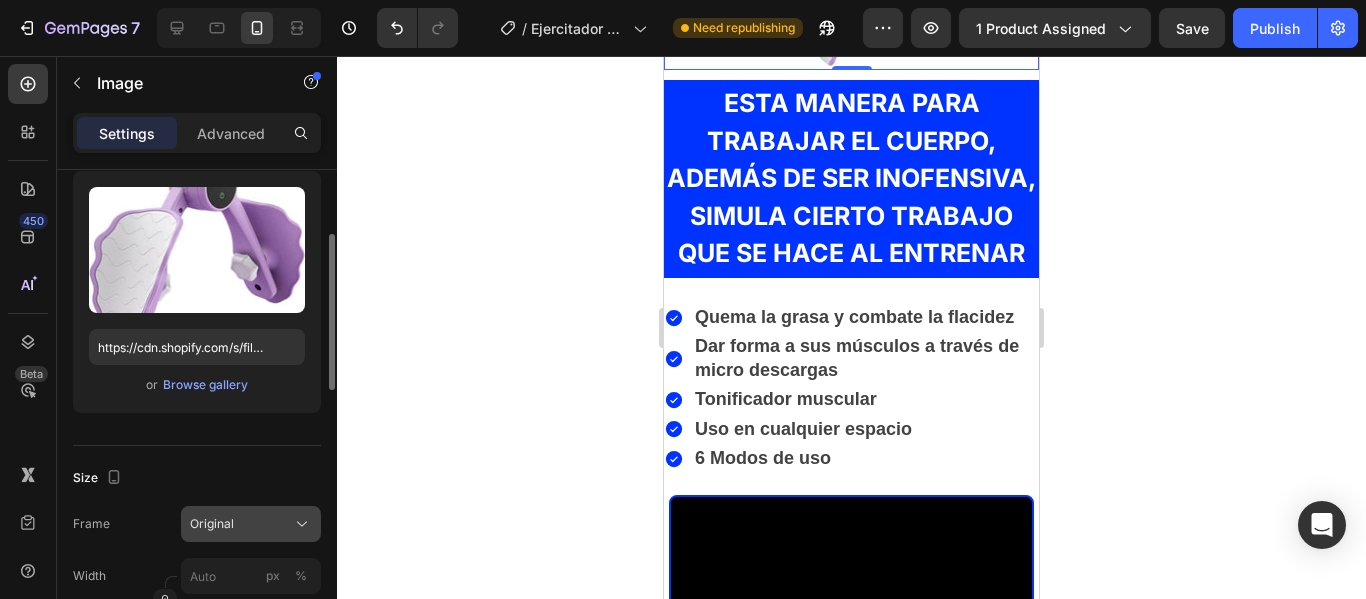 click on "Original" 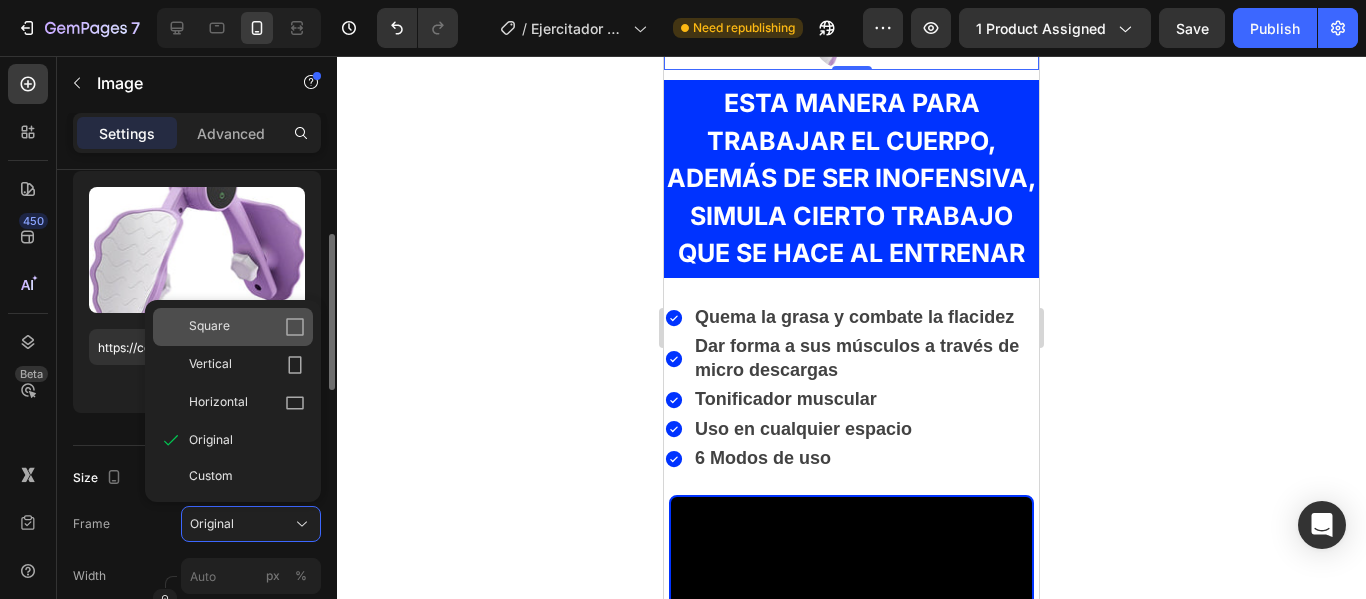 click on "Square" at bounding box center (247, 327) 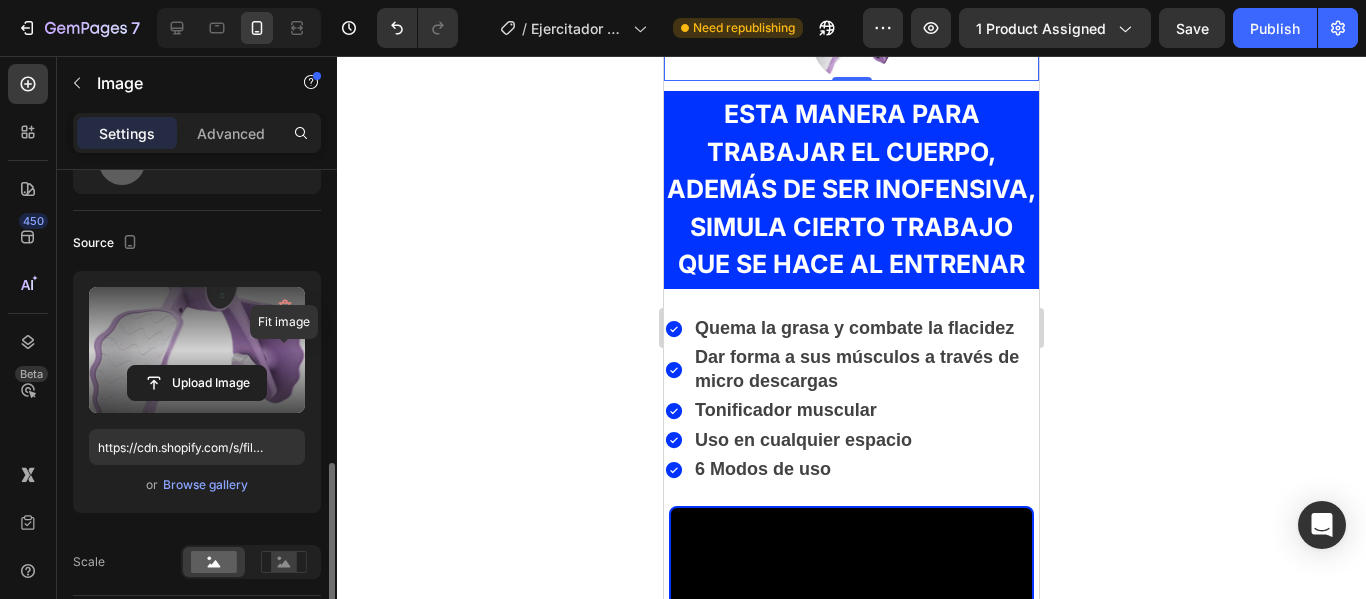 scroll, scrollTop: 300, scrollLeft: 0, axis: vertical 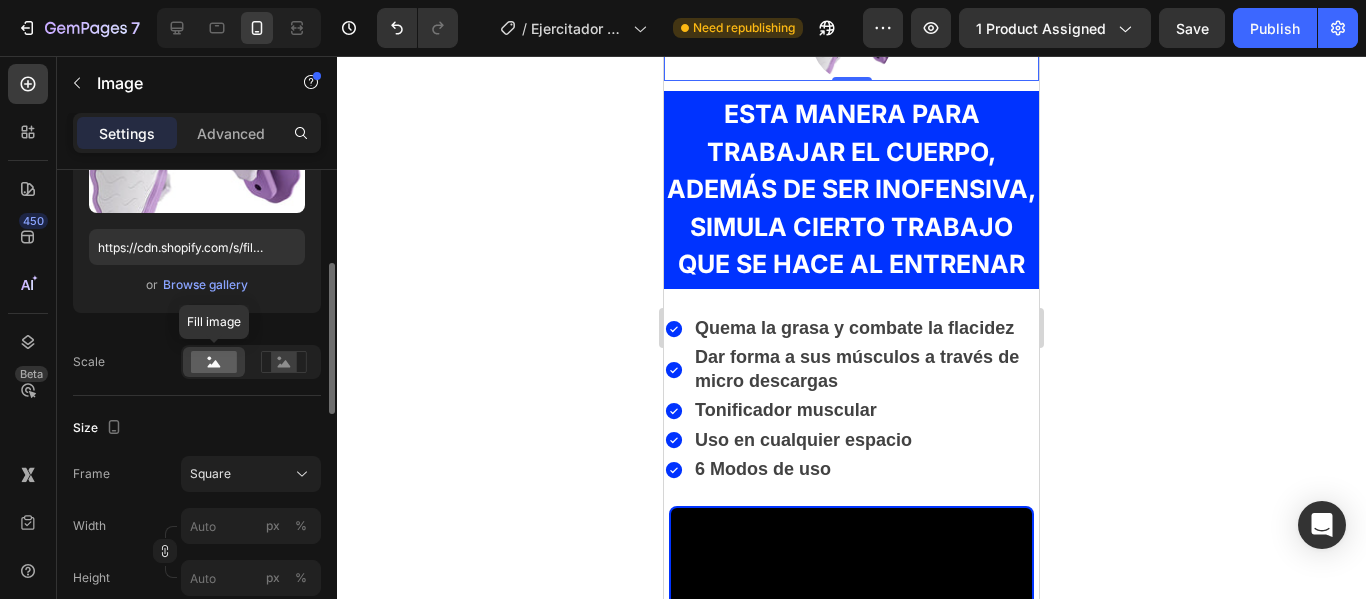 click 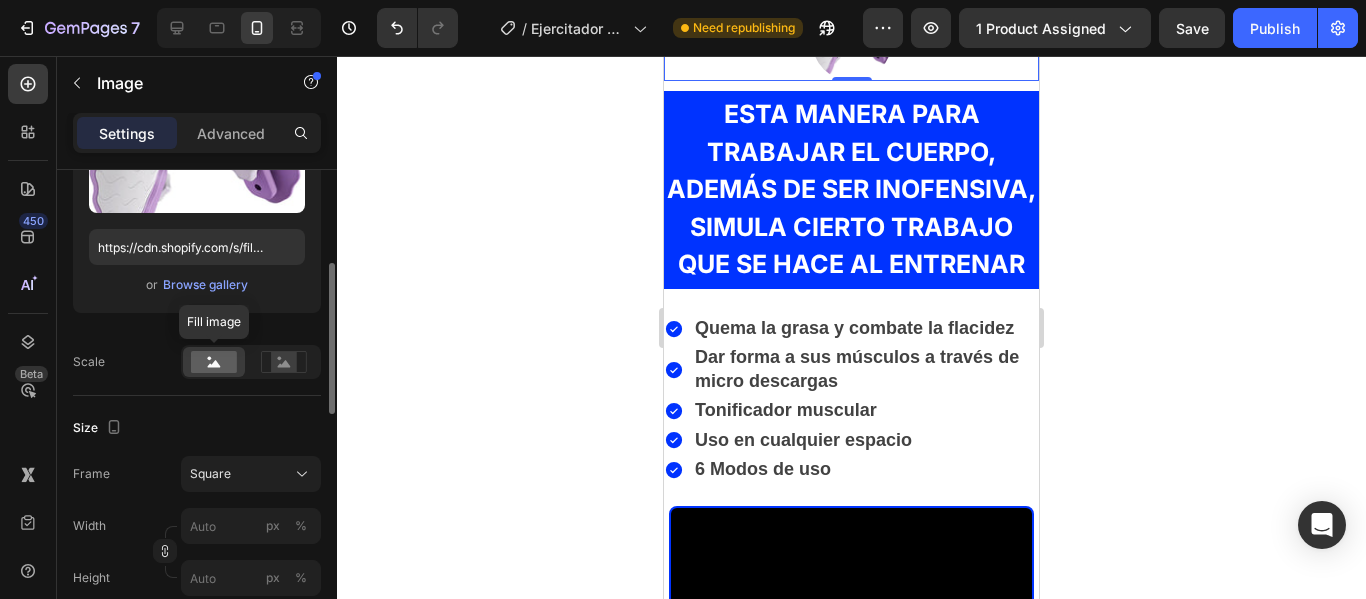 scroll, scrollTop: 400, scrollLeft: 0, axis: vertical 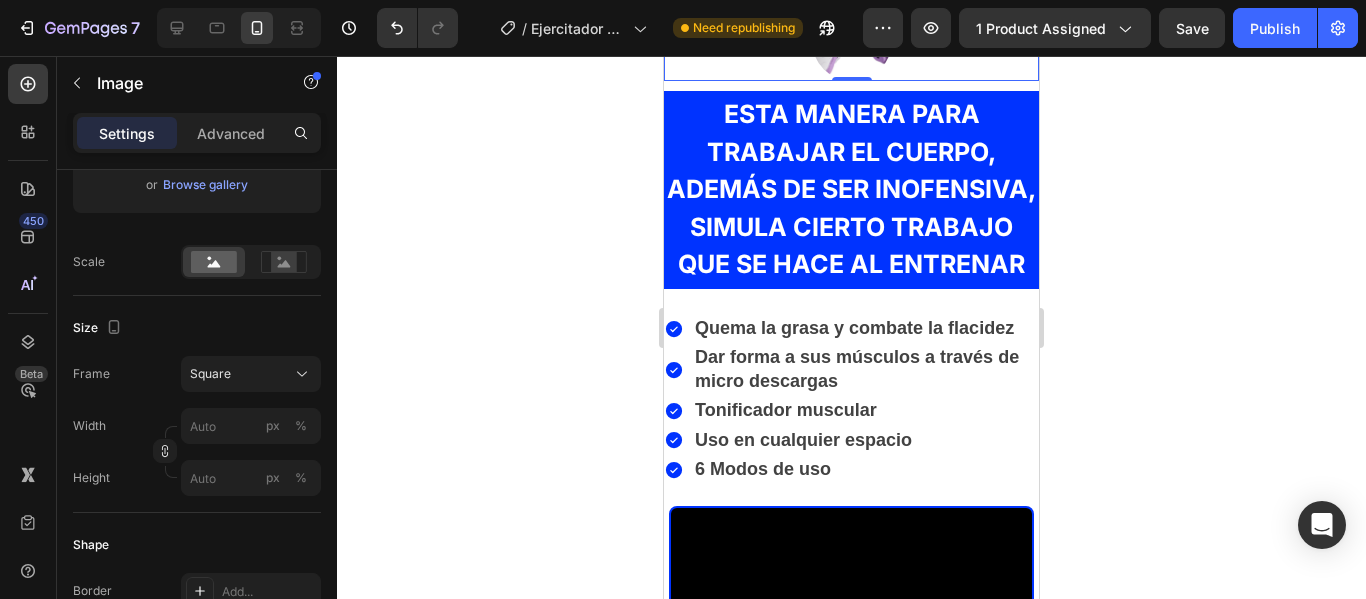 click at bounding box center [852, 41] 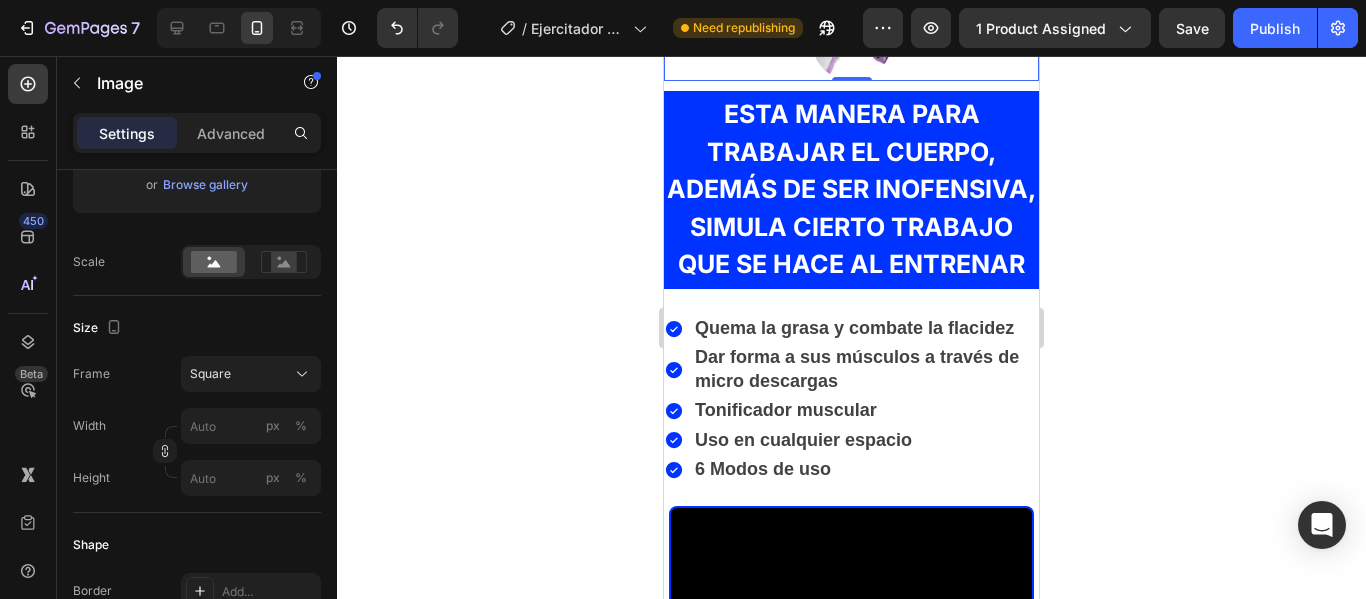 click 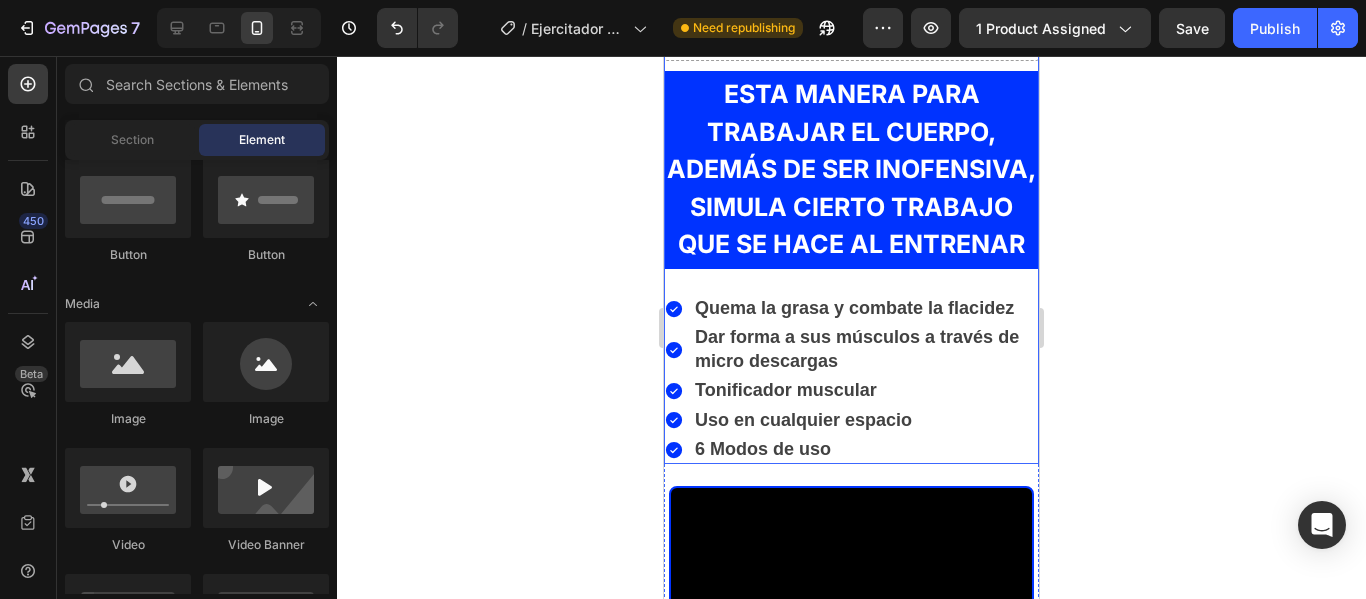 click on "Drop element here" at bounding box center [864, 31] 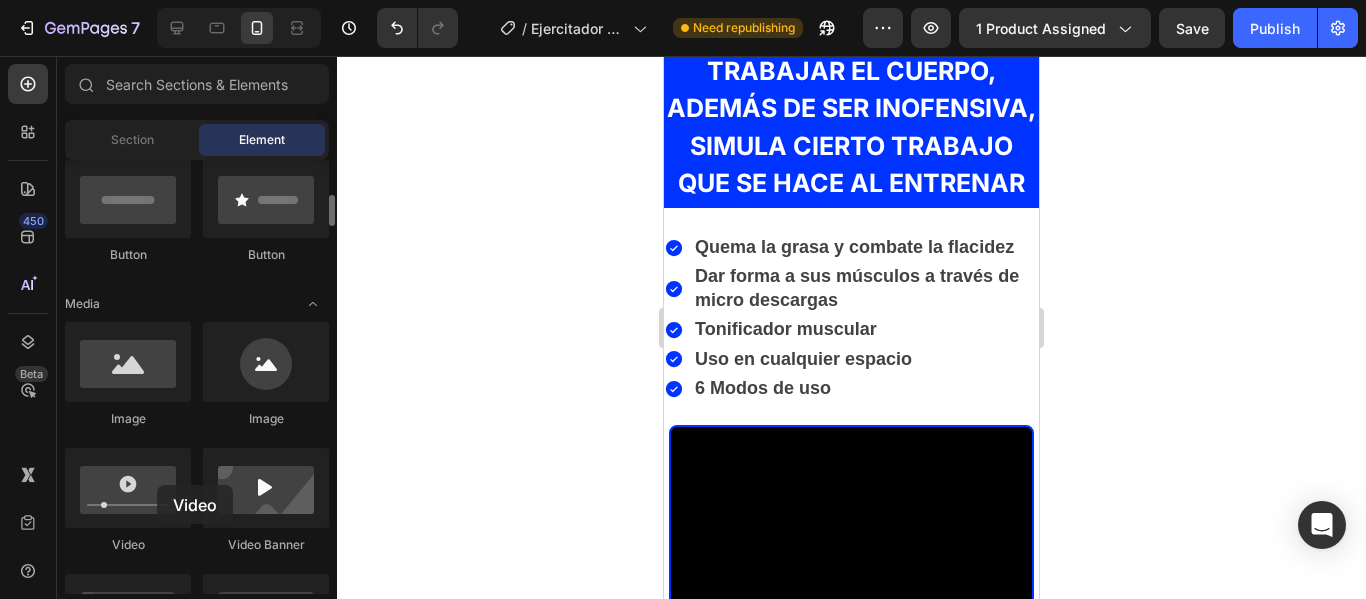 scroll, scrollTop: 3094, scrollLeft: 0, axis: vertical 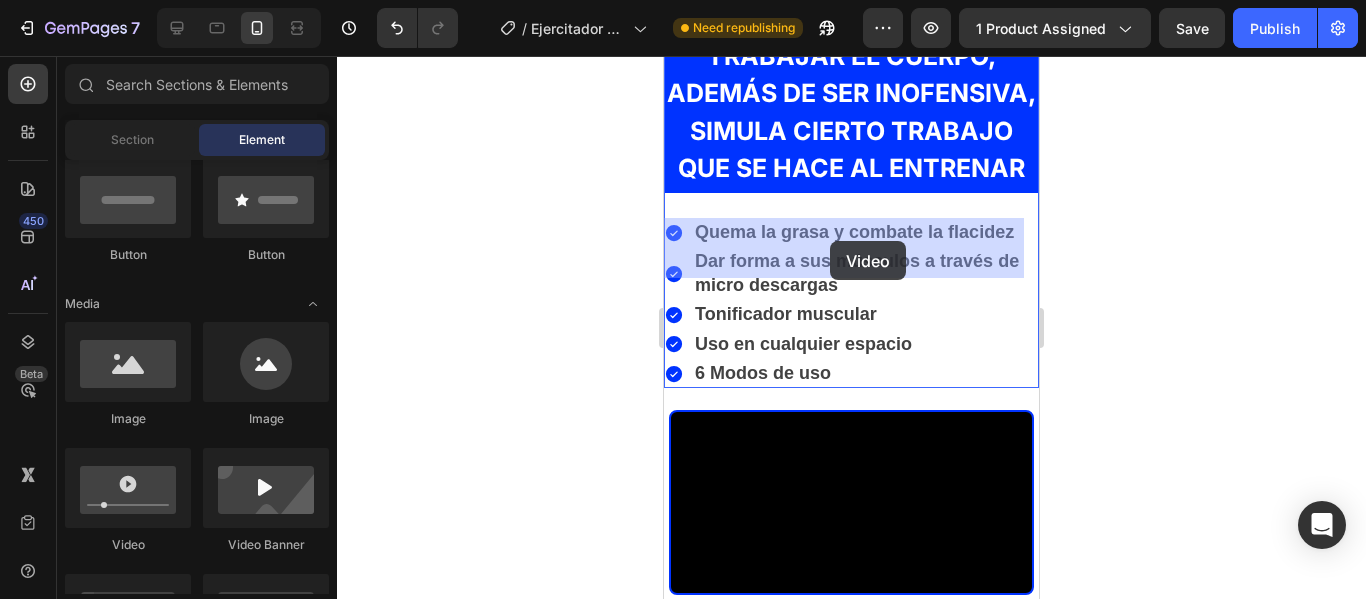 drag, startPoint x: 819, startPoint y: 544, endPoint x: 830, endPoint y: 241, distance: 303.19962 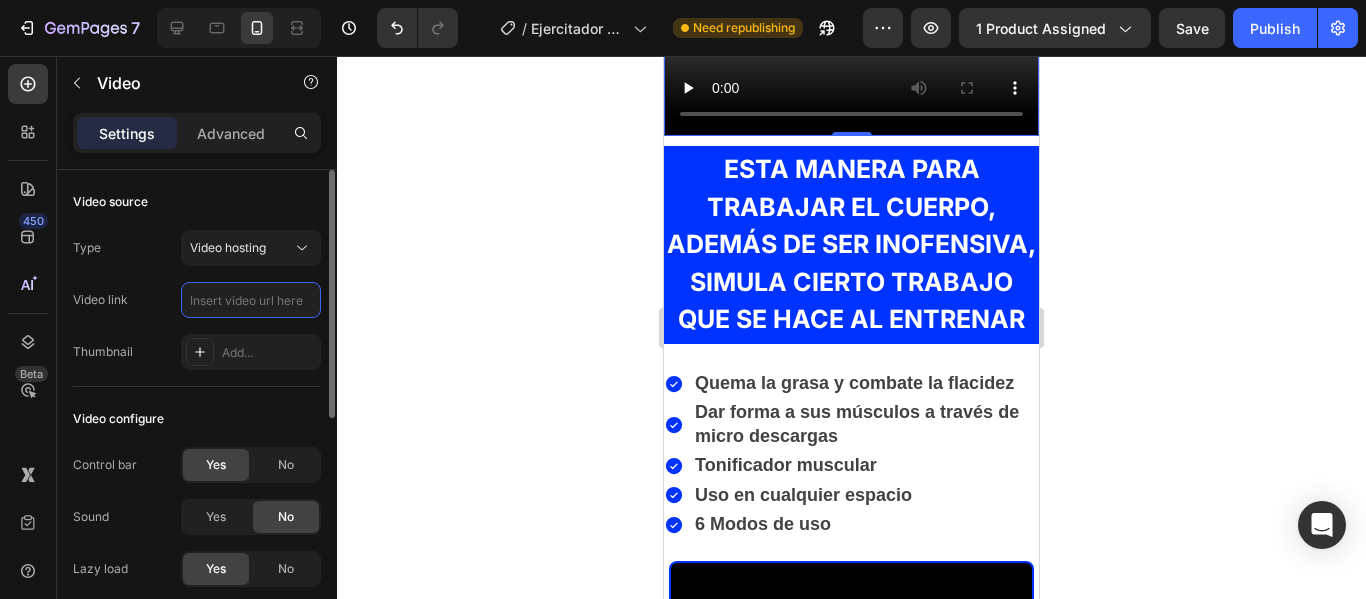 scroll, scrollTop: 0, scrollLeft: 0, axis: both 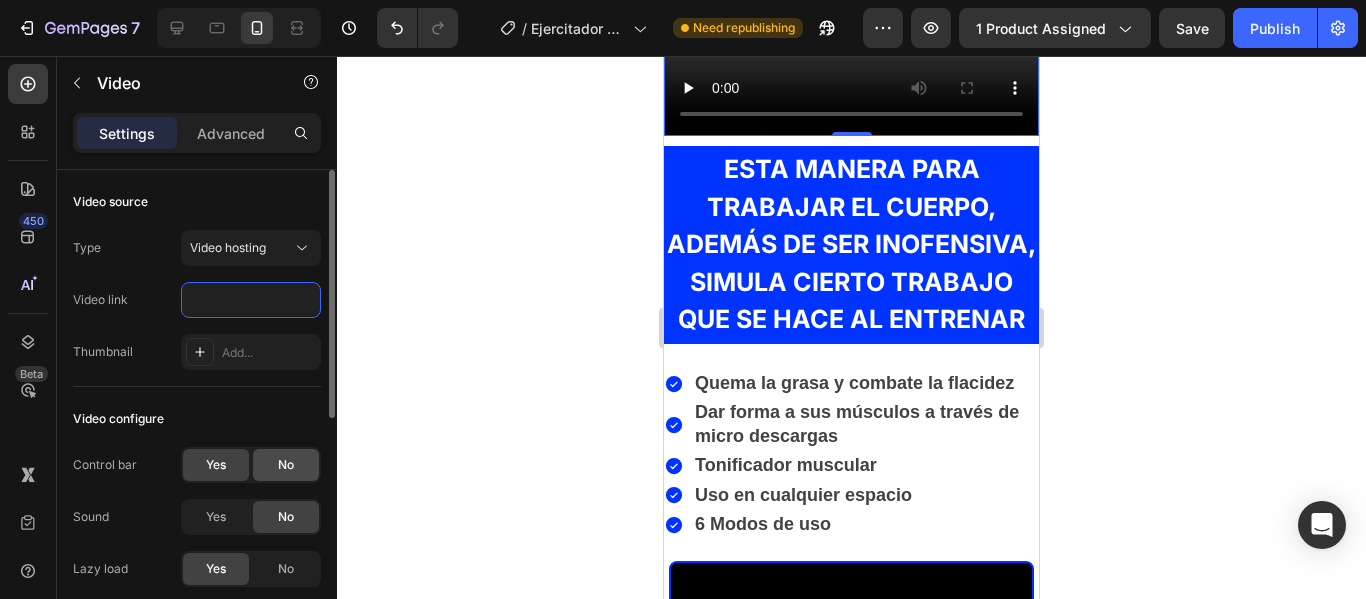 type on "https://cdn.shopify.com/videos/c/o/v/b539e961adcb455984fade7ebc289f34.mp4" 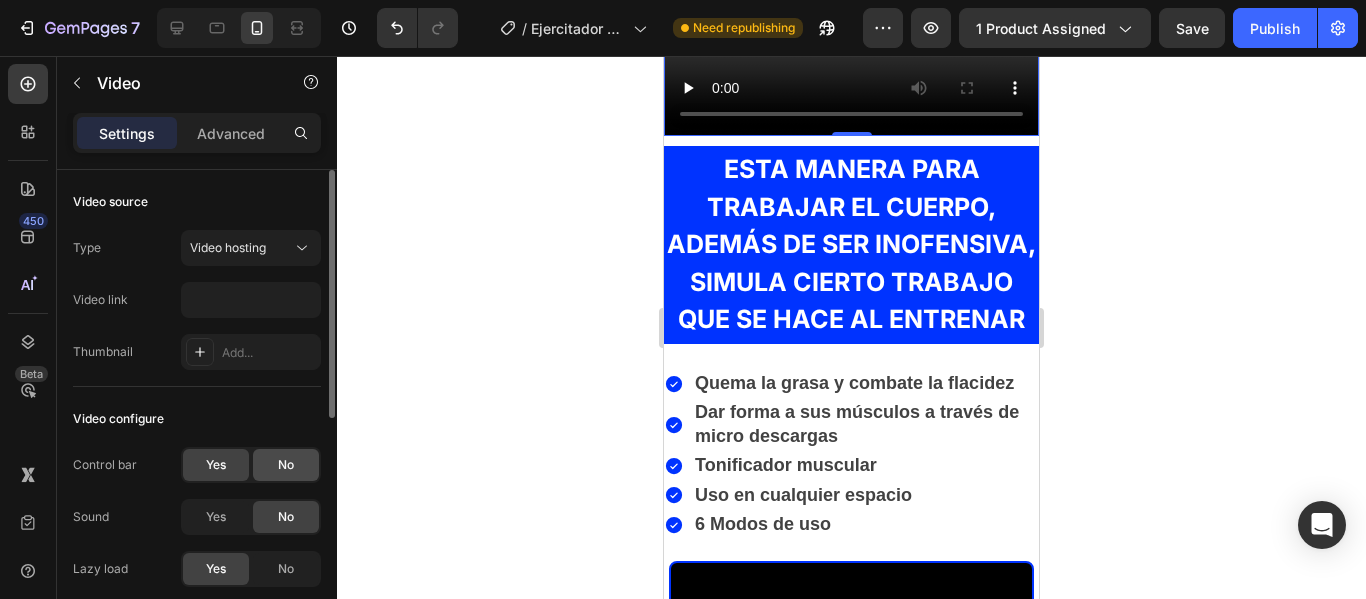 click on "No" 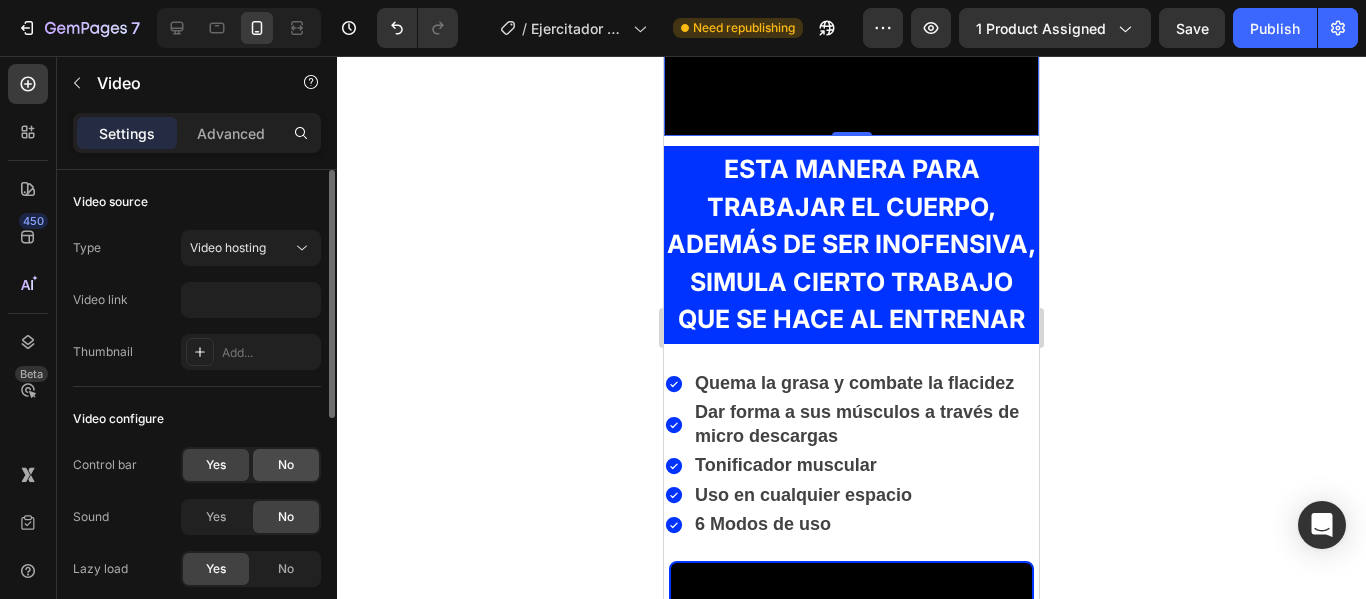 scroll, scrollTop: 0, scrollLeft: 0, axis: both 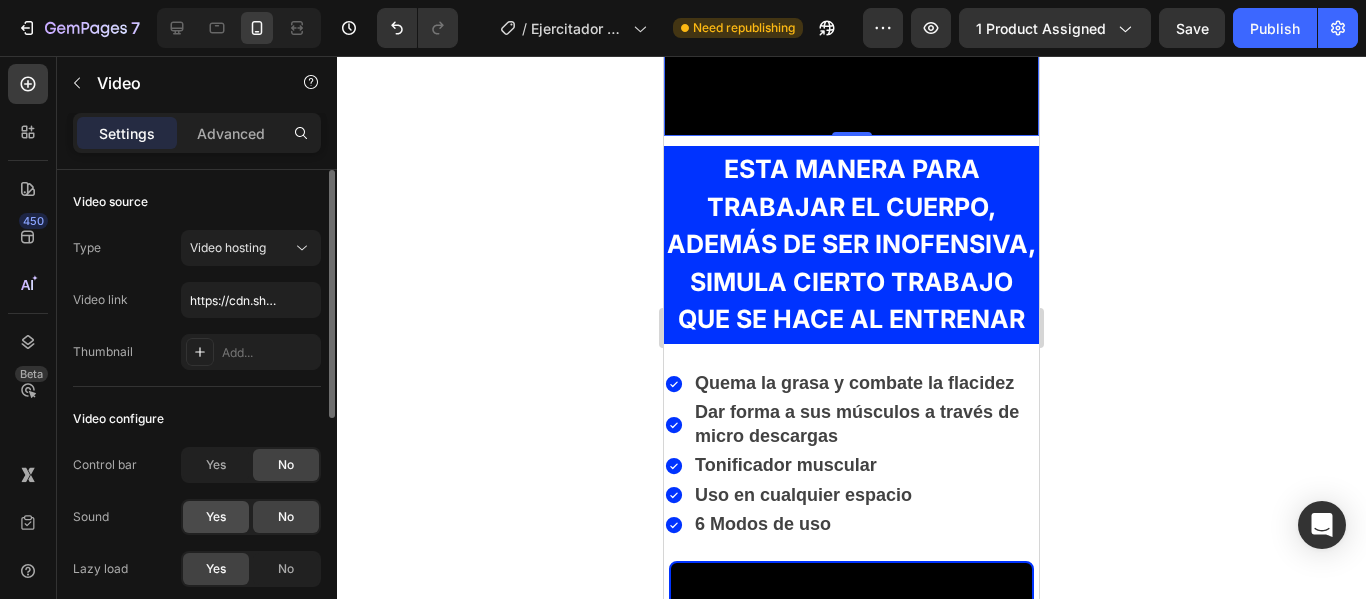 click on "Yes" 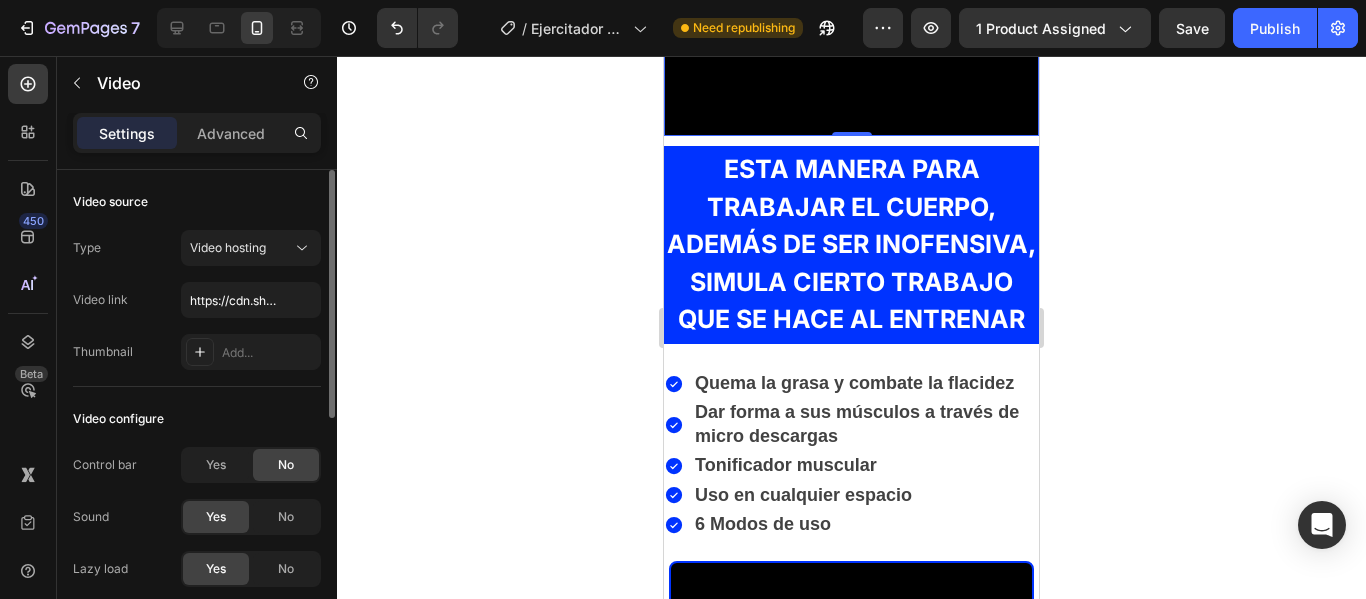 click on "Yes" 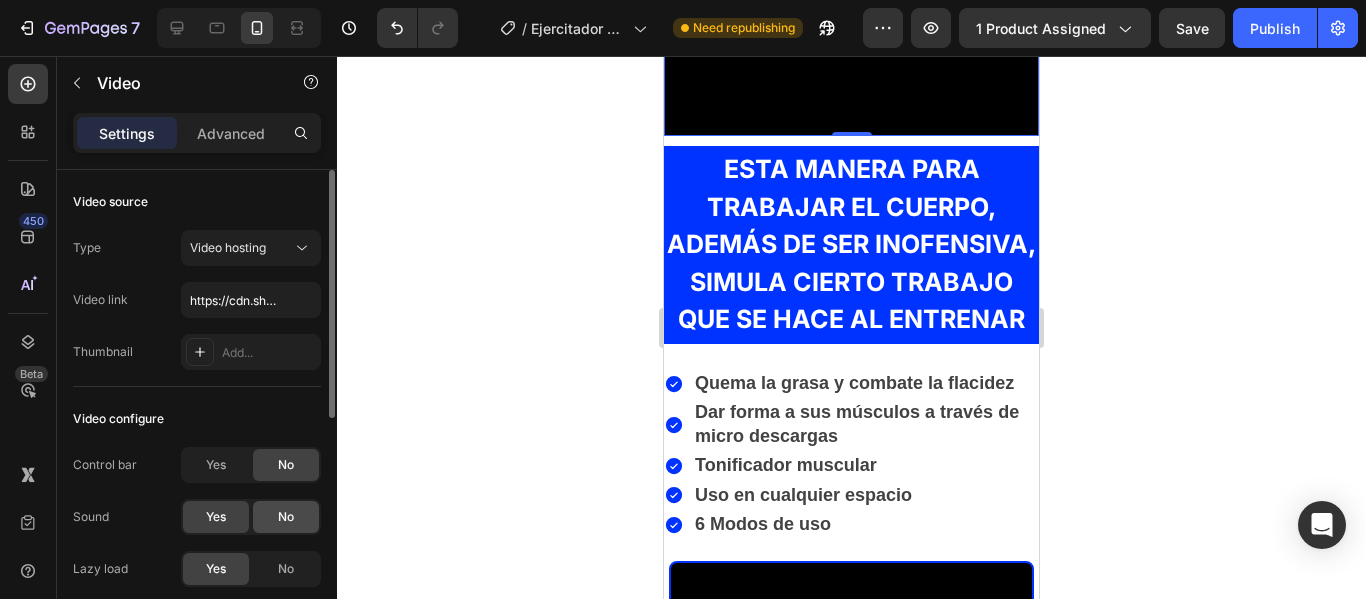 click on "No" 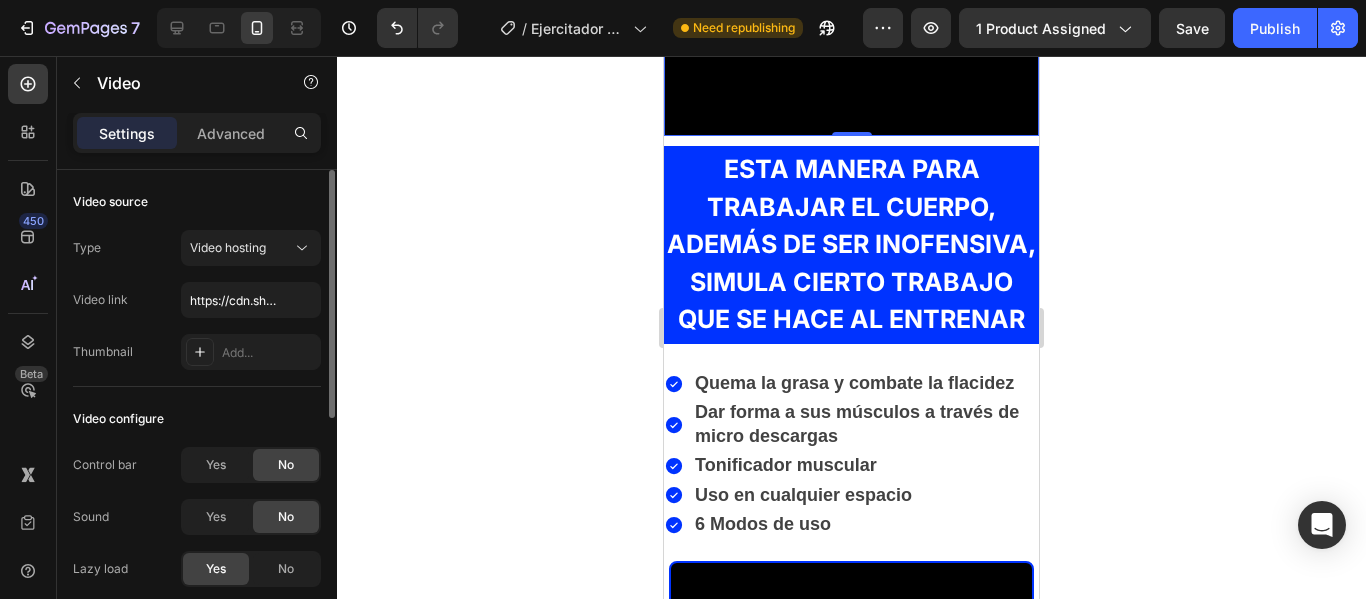 scroll, scrollTop: 100, scrollLeft: 0, axis: vertical 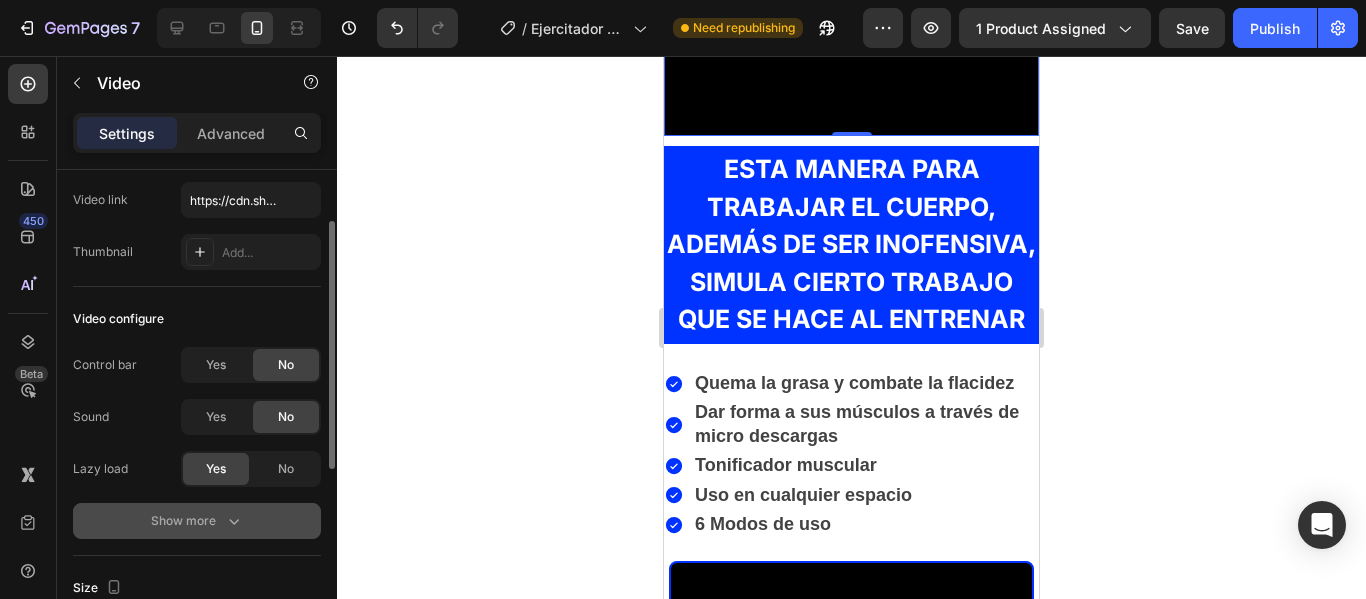 click on "Show more" at bounding box center (197, 521) 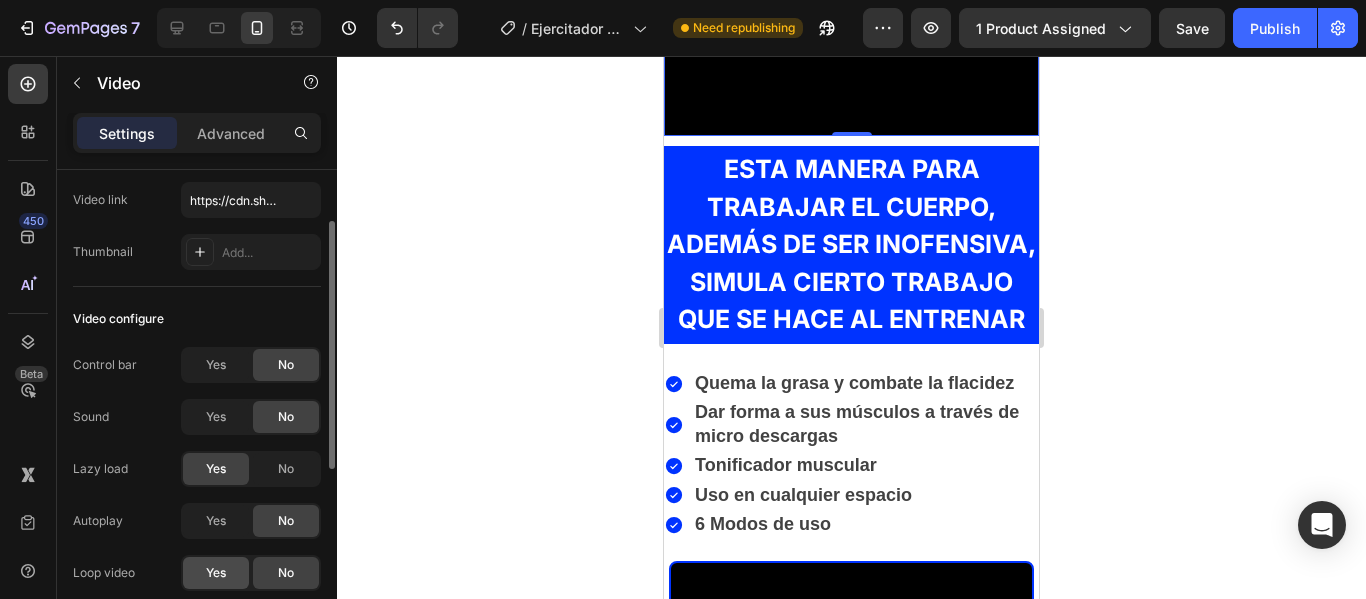 click on "Yes" 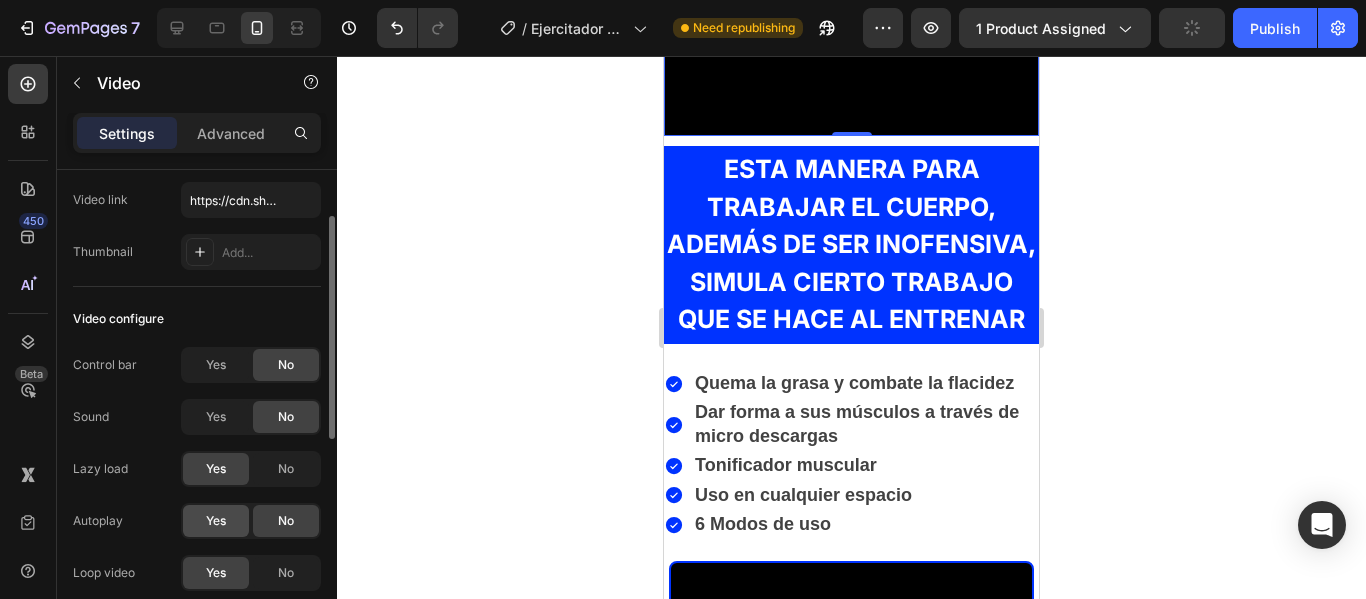 click on "Yes" 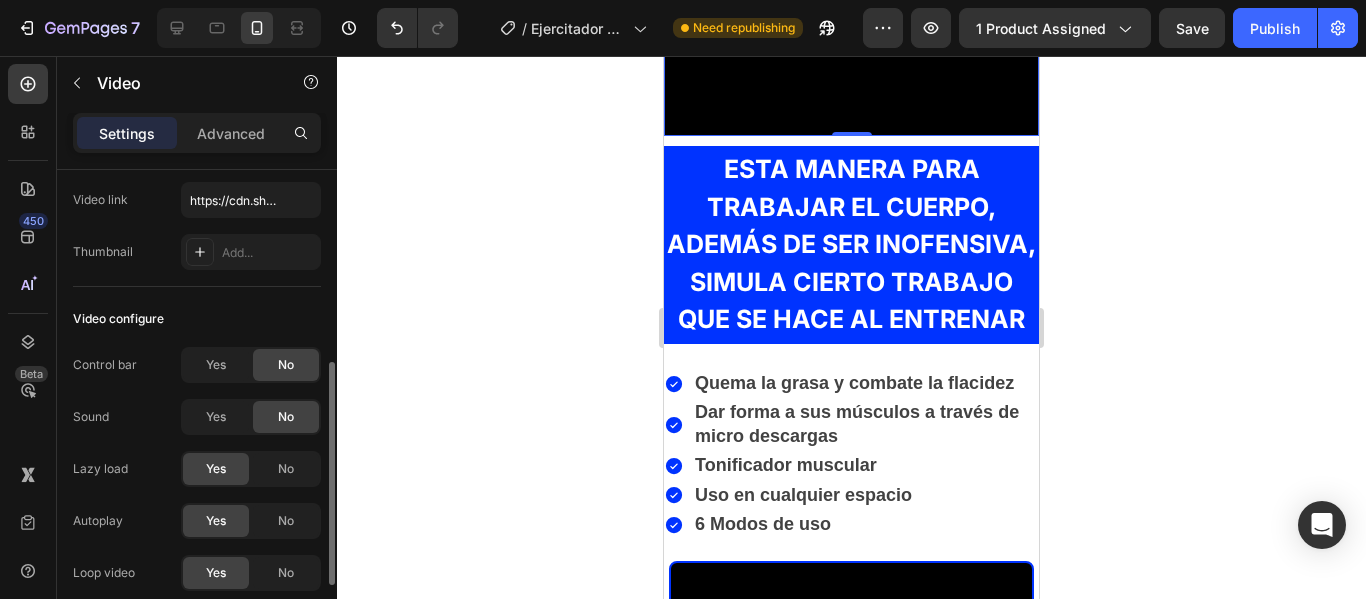 scroll, scrollTop: 300, scrollLeft: 0, axis: vertical 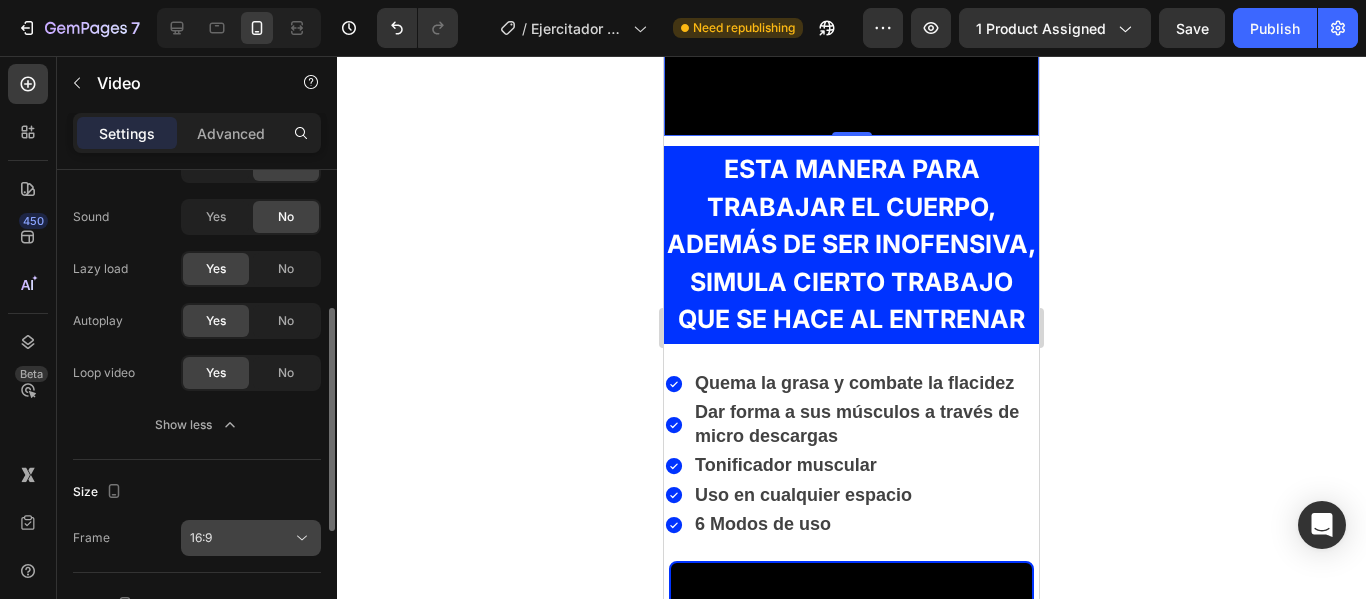 click on "16:9" at bounding box center (241, 538) 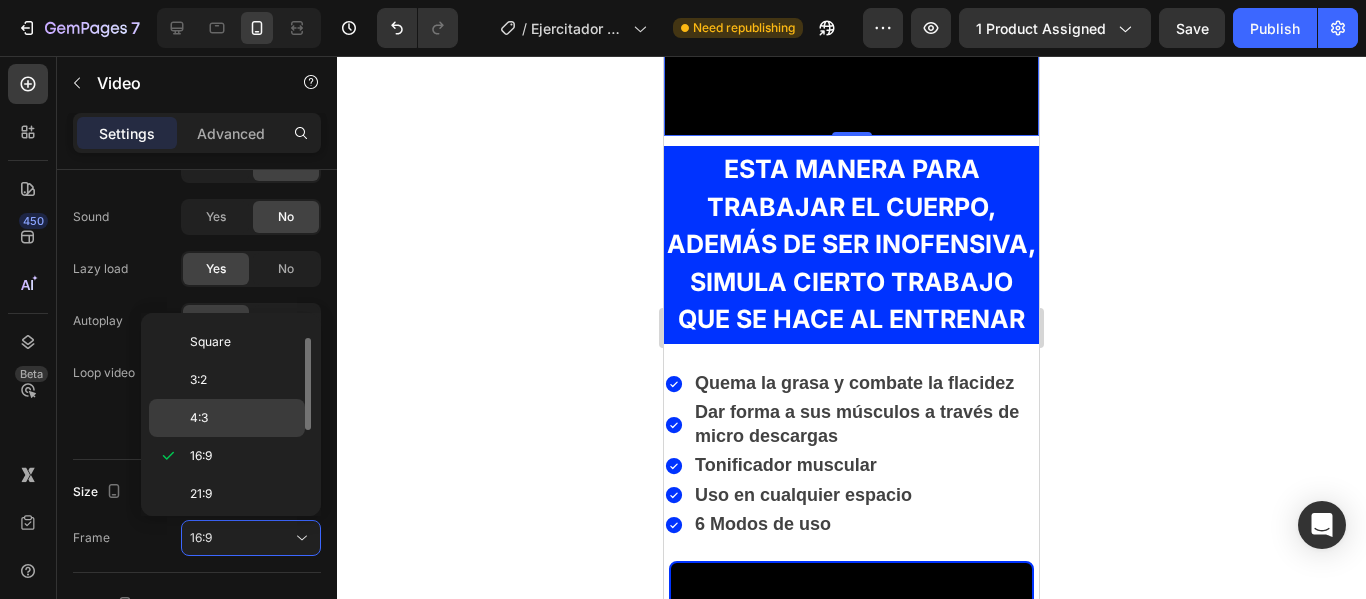 scroll, scrollTop: 0, scrollLeft: 0, axis: both 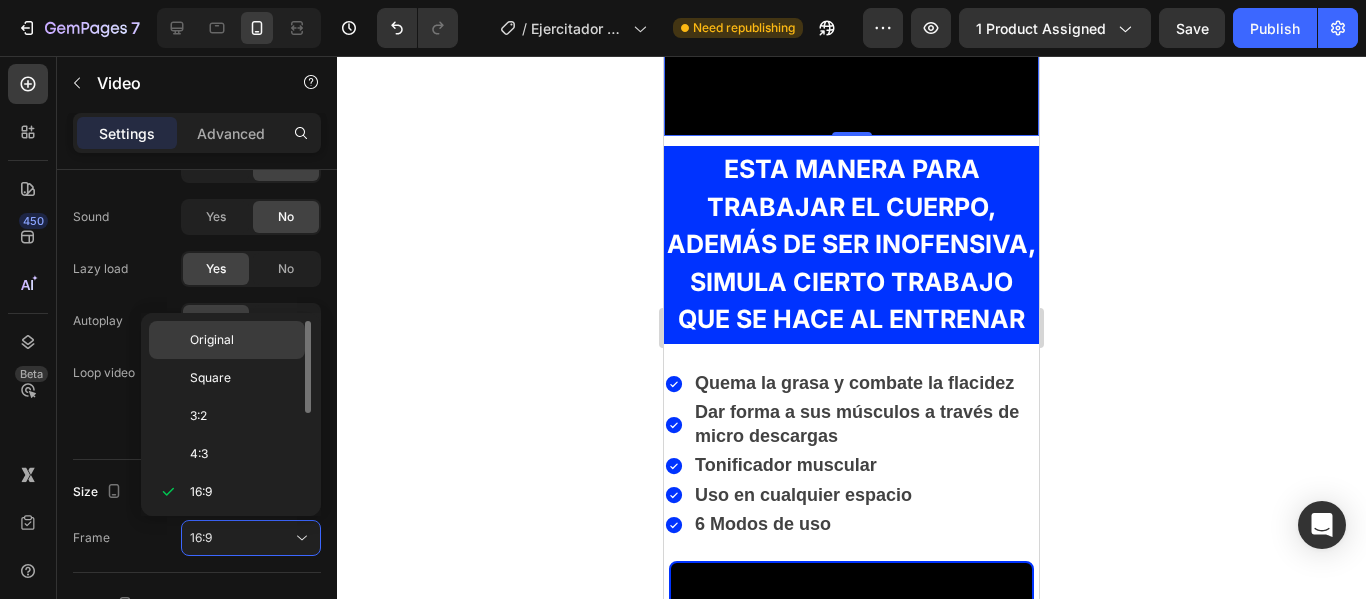 click on "Original" at bounding box center [243, 340] 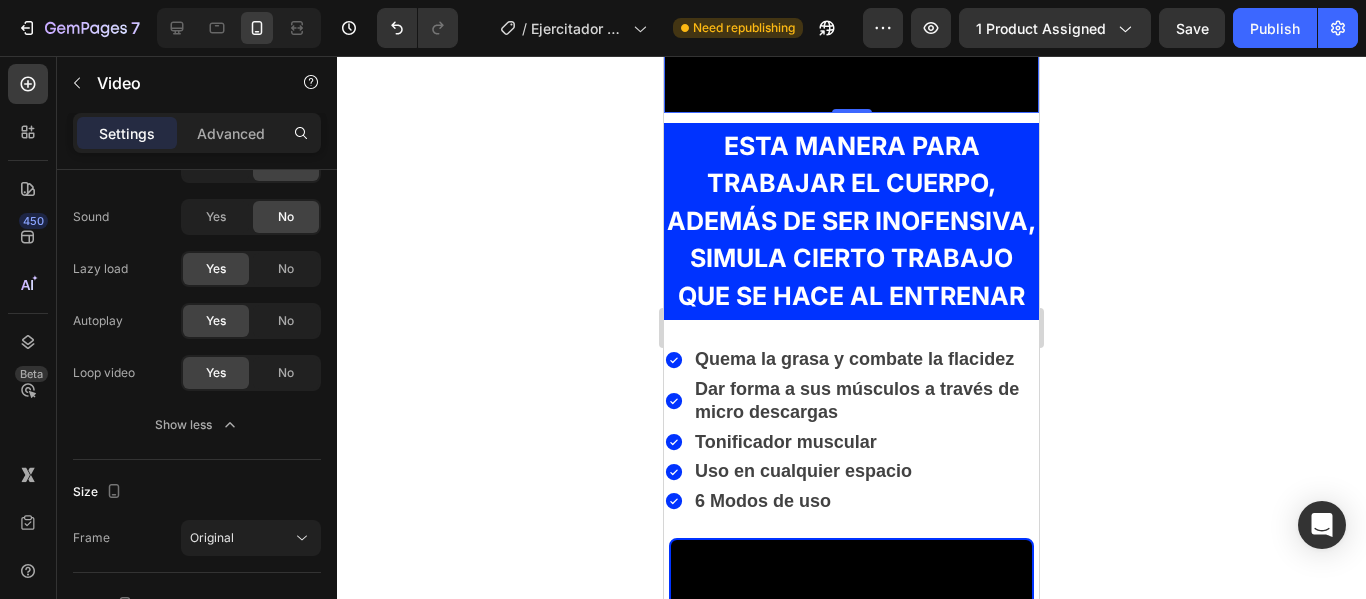 click 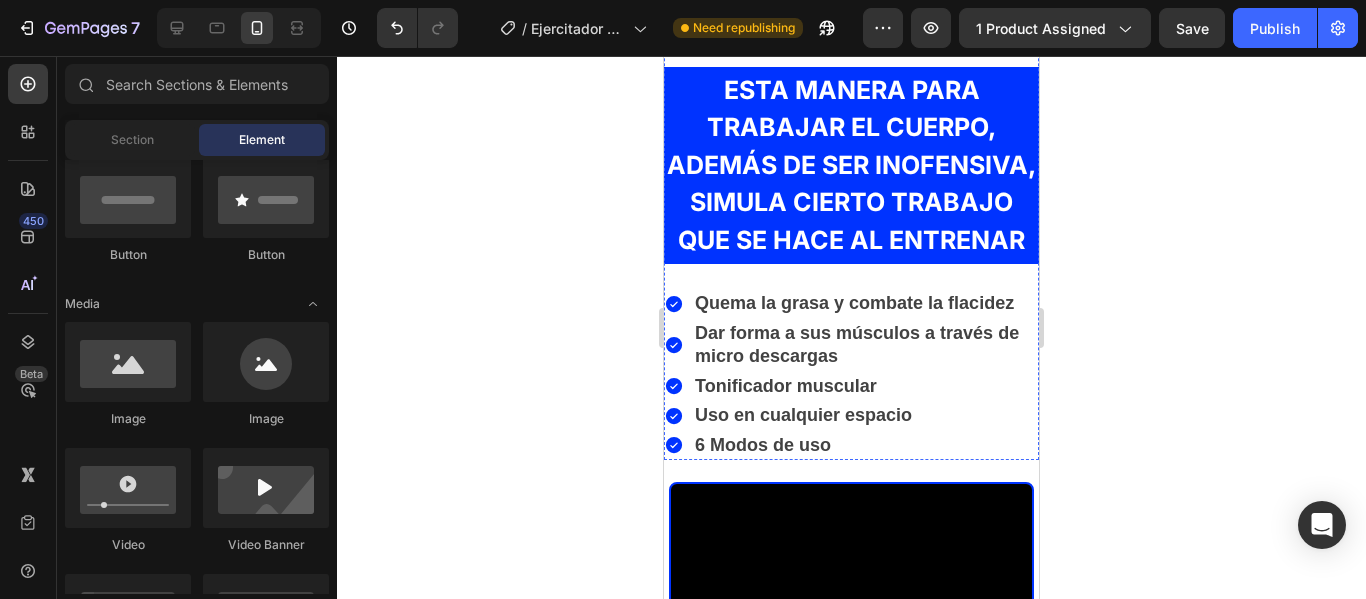 scroll, scrollTop: 3194, scrollLeft: 0, axis: vertical 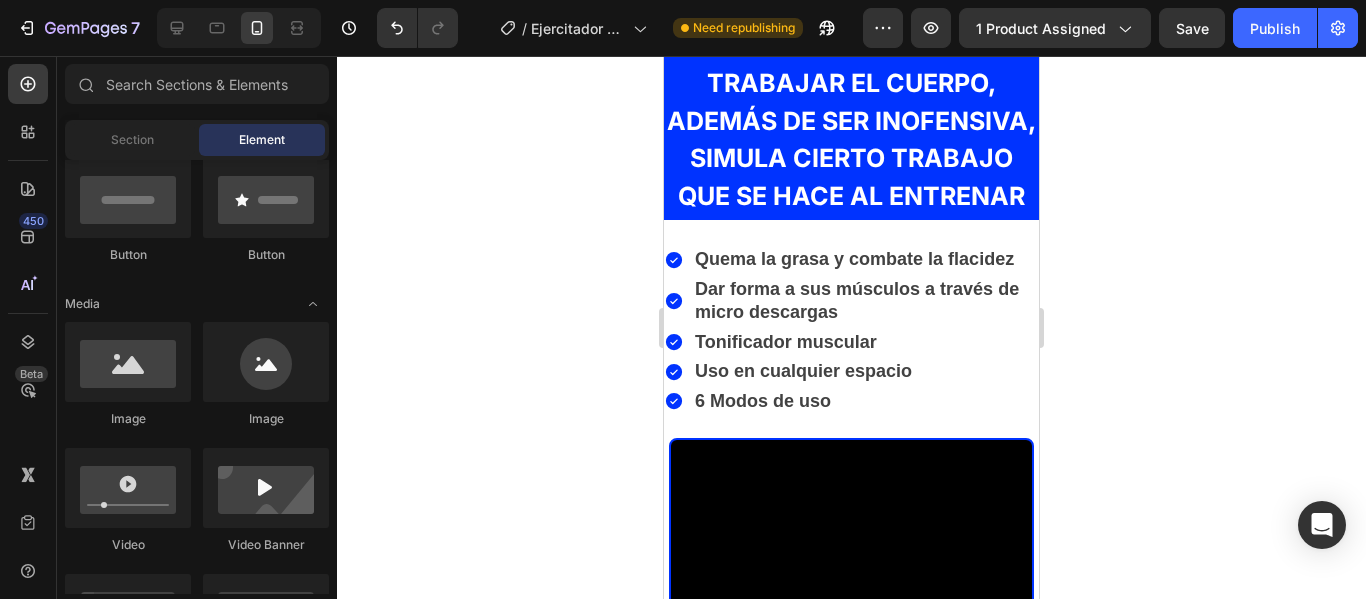 click 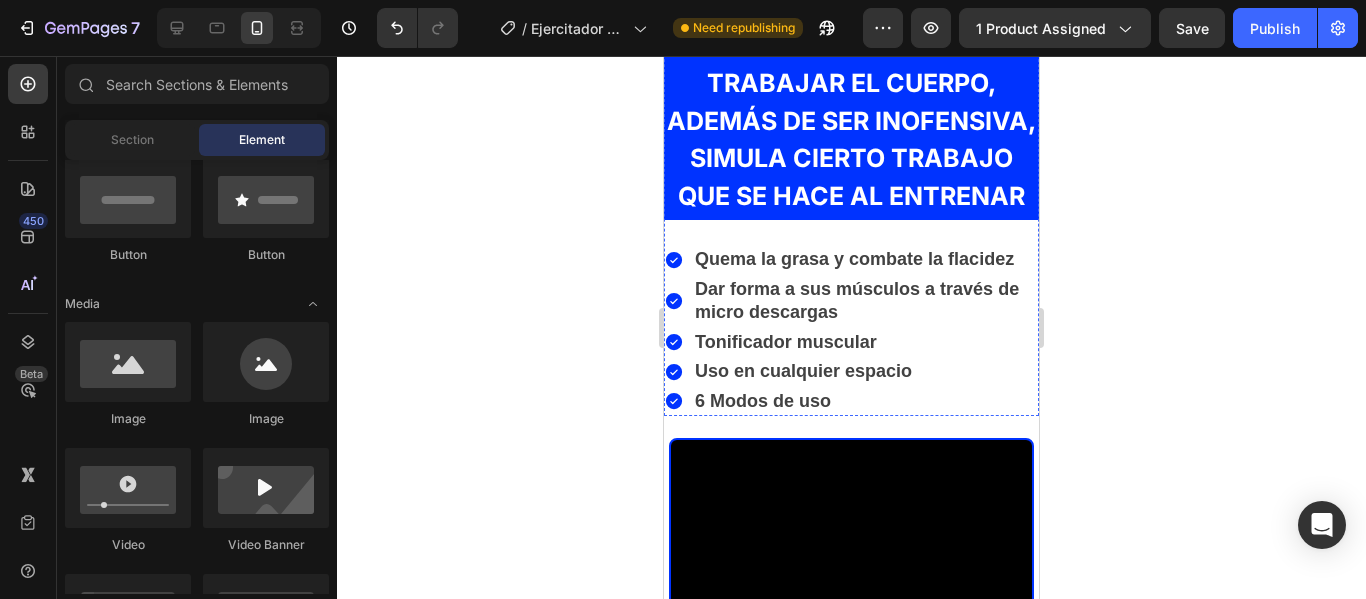 scroll, scrollTop: 2994, scrollLeft: 0, axis: vertical 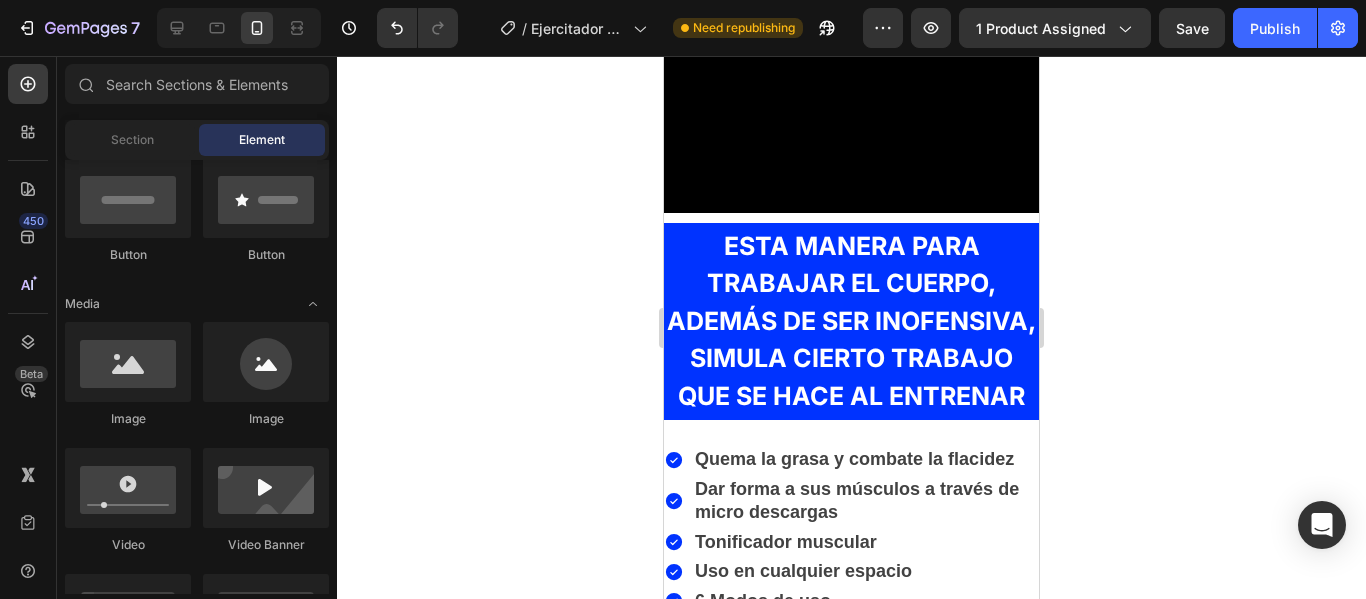 click on "Image Belleza & figura Tonifica zonas clave sin largas rutinas. Perfecto para mujeres que buscan definir sin horas de entrenamiento. Text Block Image Bienestar diario Reduce la fatiga y sensación de piernas pesadas después de estar mucho tiempo sentadas o de pie. Text Block Image Recuperación cómoda Ideal para complementar la rutina de deportistas o auxiliar en terapias de movilidad. Text Block" at bounding box center [854, -120] 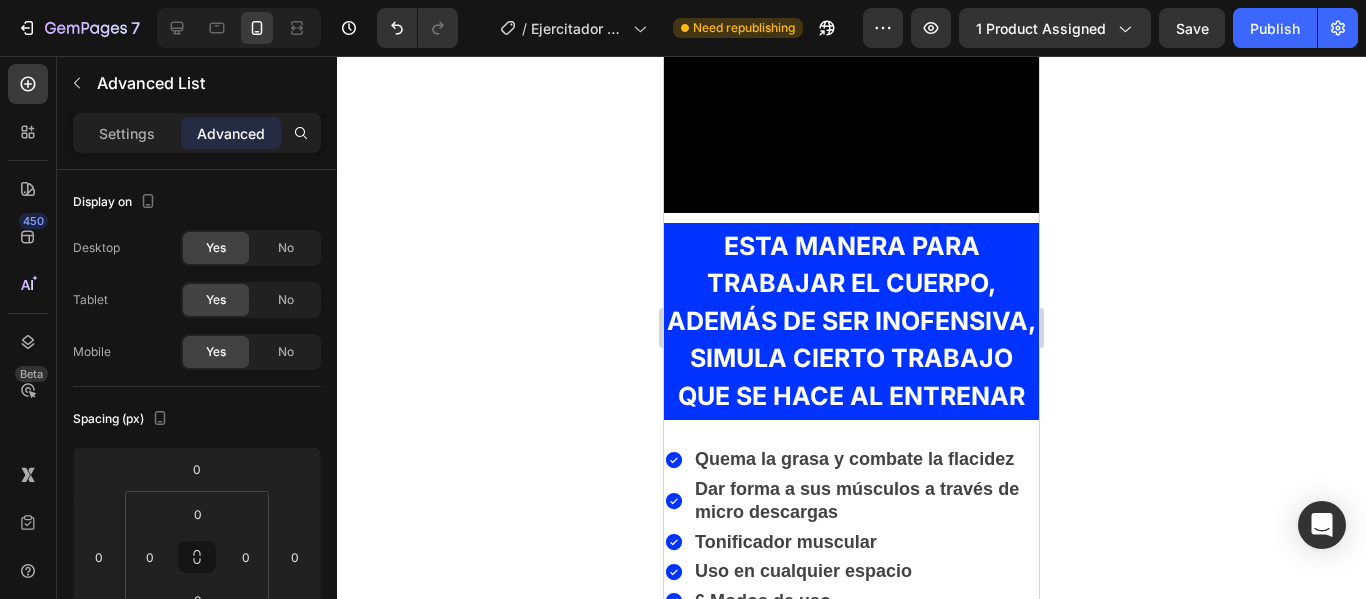 click 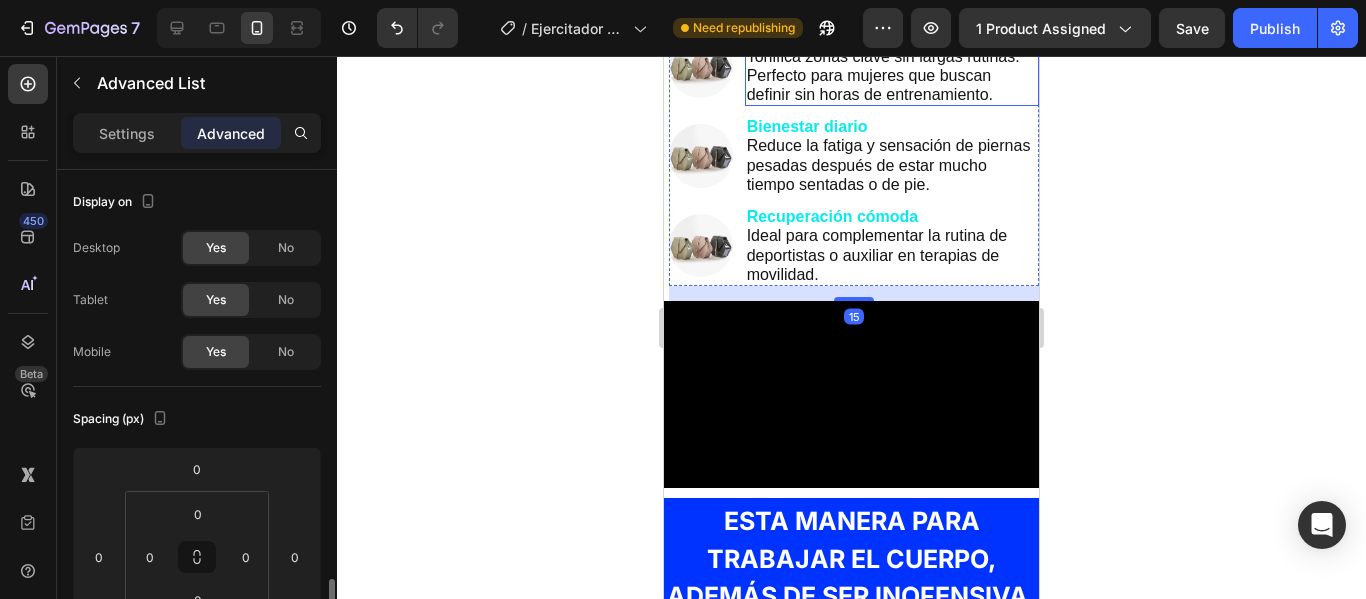 scroll, scrollTop: 300, scrollLeft: 0, axis: vertical 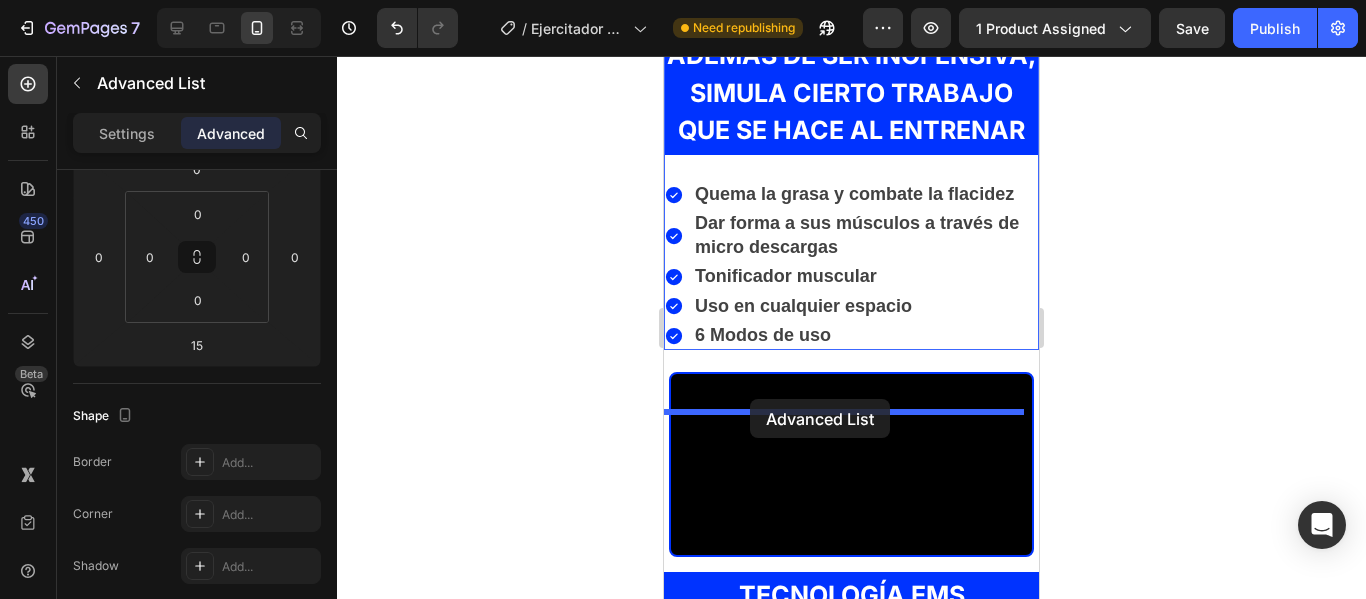 drag, startPoint x: 738, startPoint y: 185, endPoint x: 1937, endPoint y: 406, distance: 1219.1973 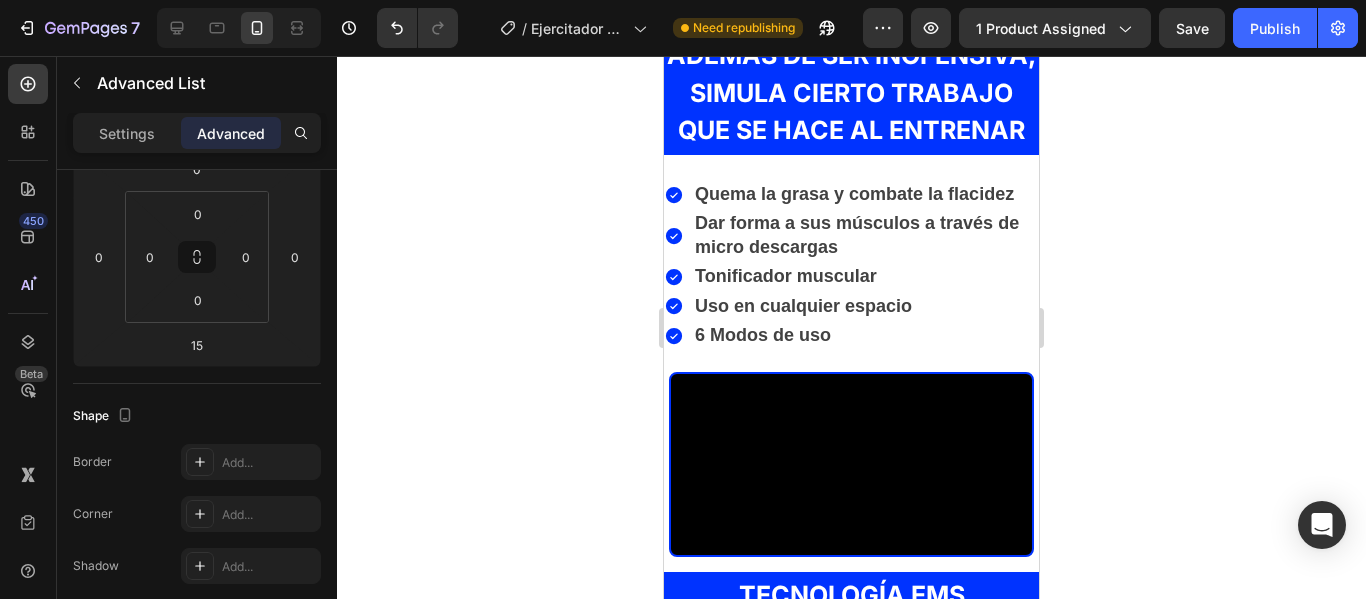 click 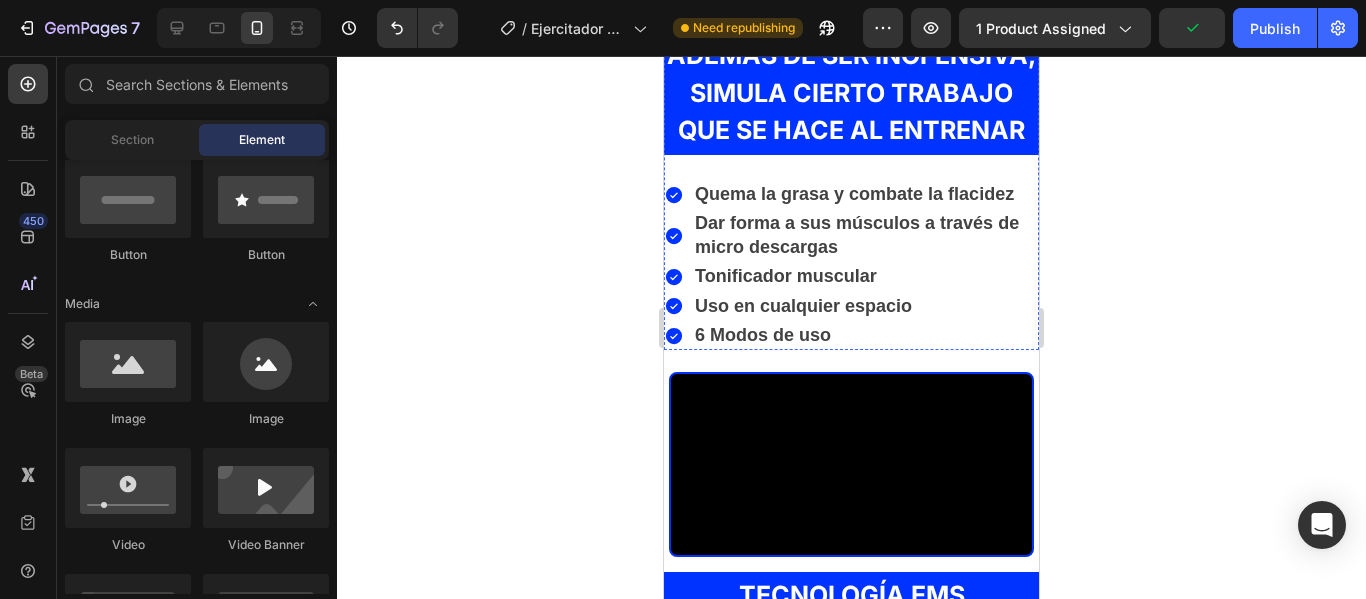 click on "Image Recuperación cómoda Ideal para complementar la rutina de deportistas o auxiliar en terapias de movilidad. Text Block" at bounding box center (851, -108) 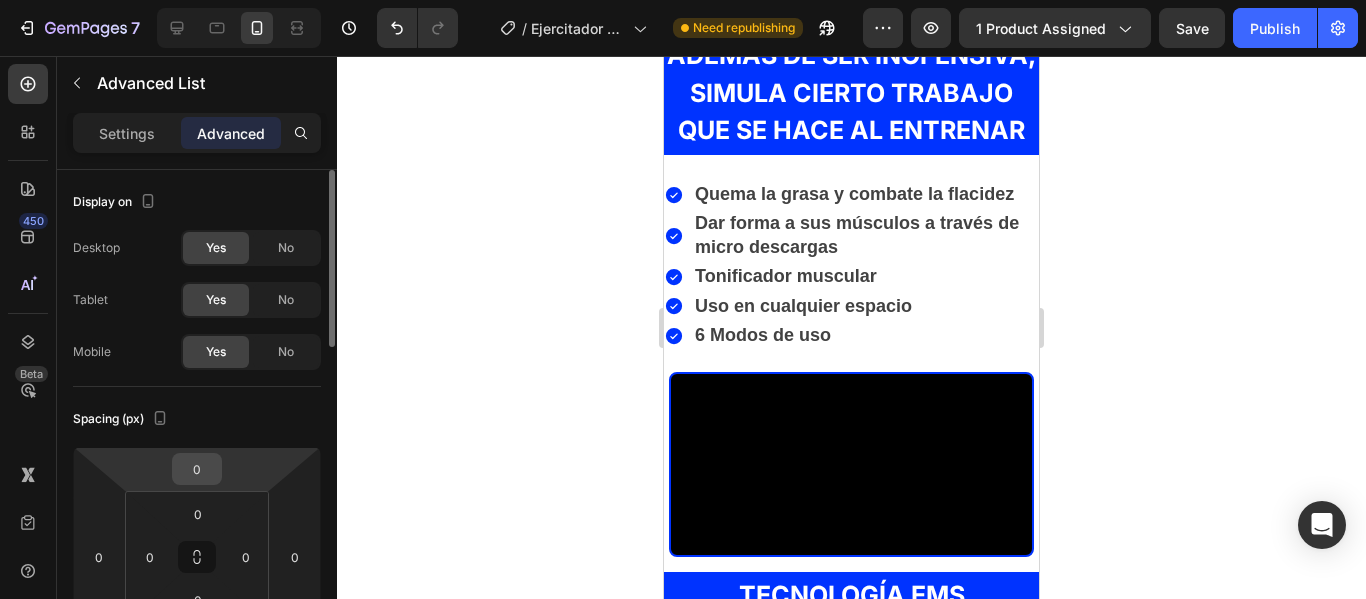 click on "0" at bounding box center [197, 469] 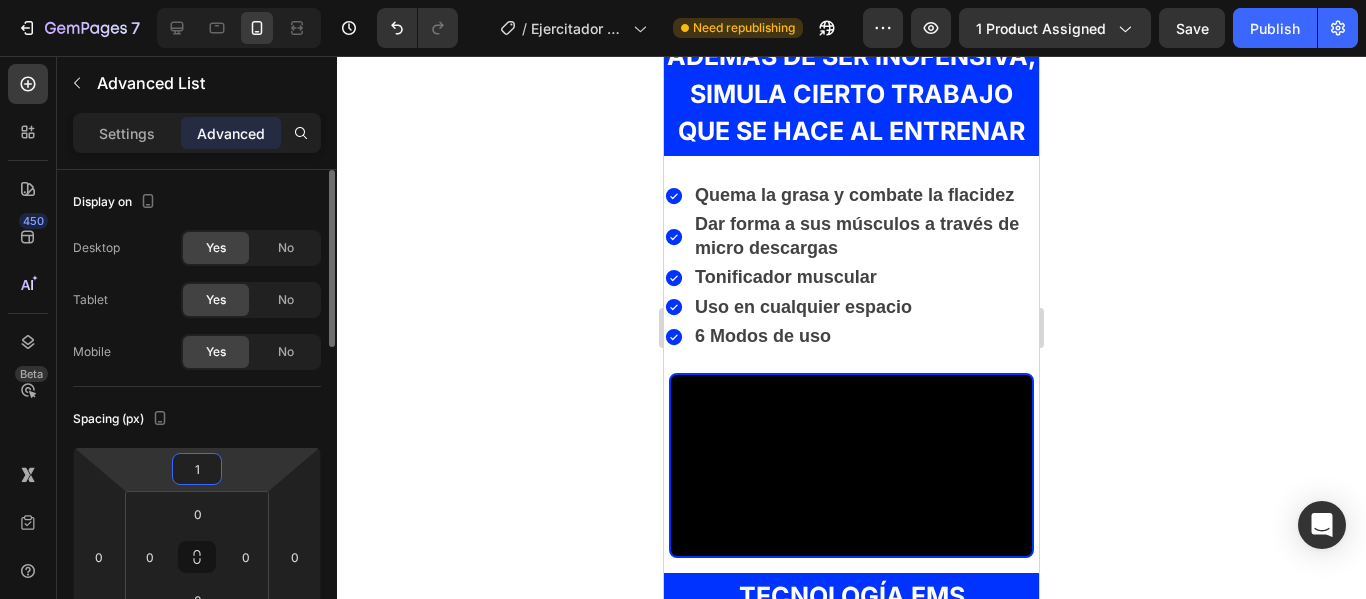 type on "15" 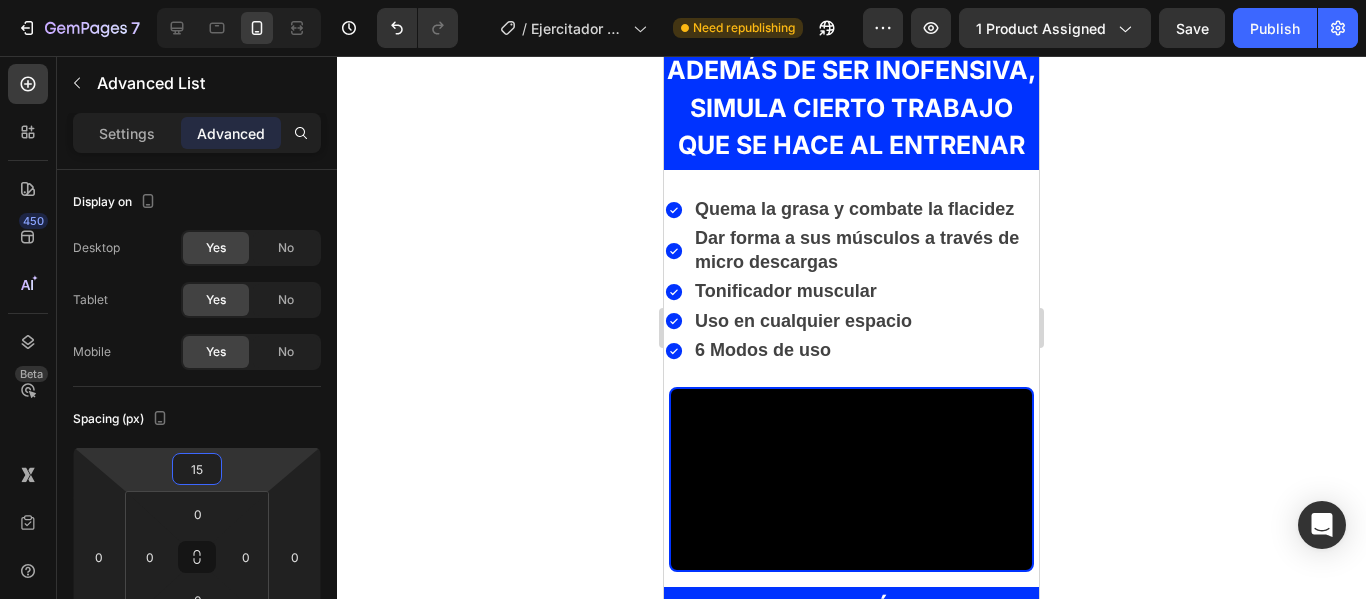 click 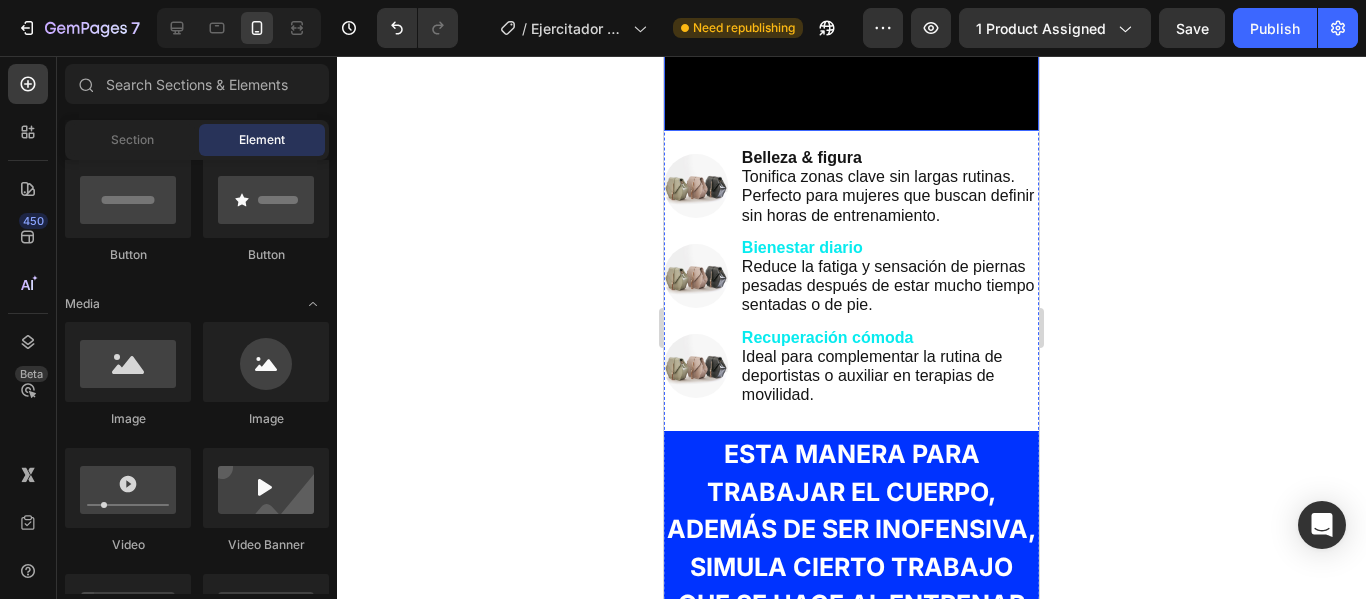 scroll, scrollTop: 3035, scrollLeft: 0, axis: vertical 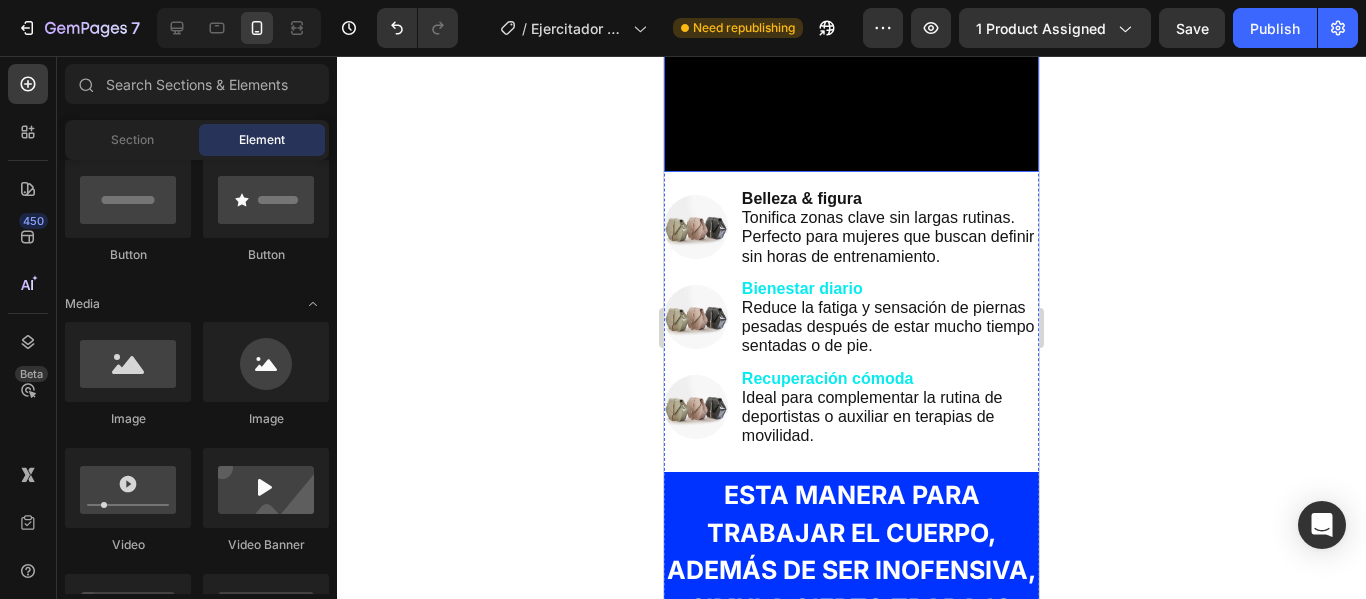 click at bounding box center [851, 78] 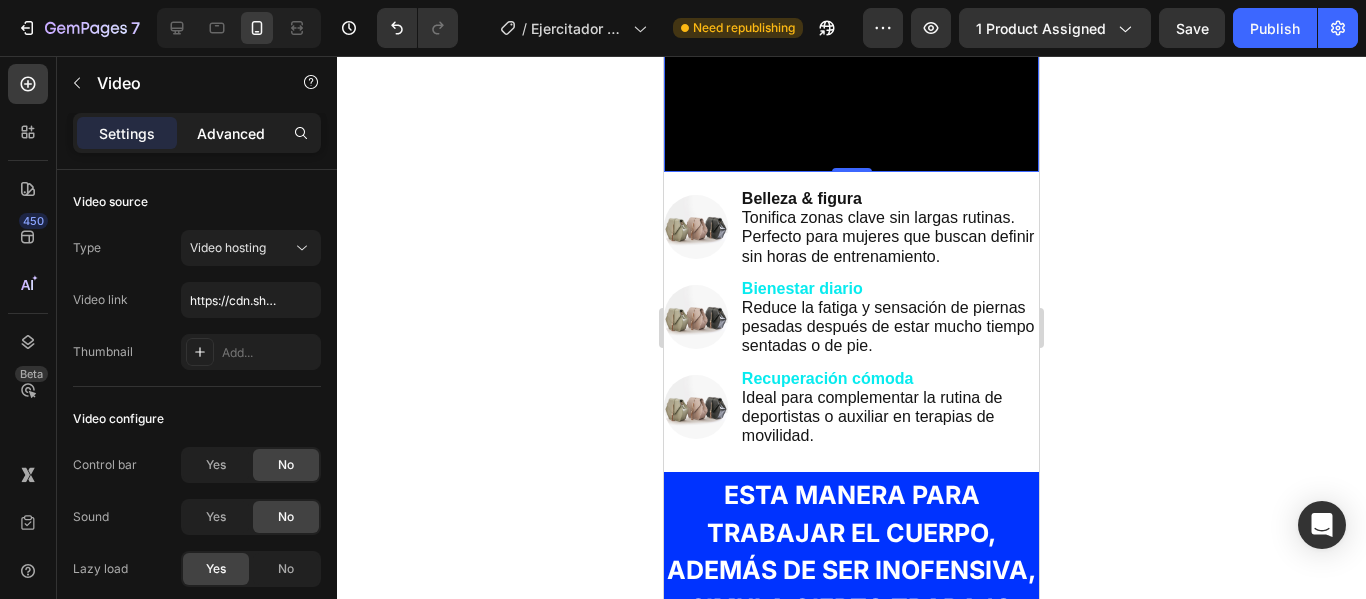 click on "Advanced" at bounding box center [231, 133] 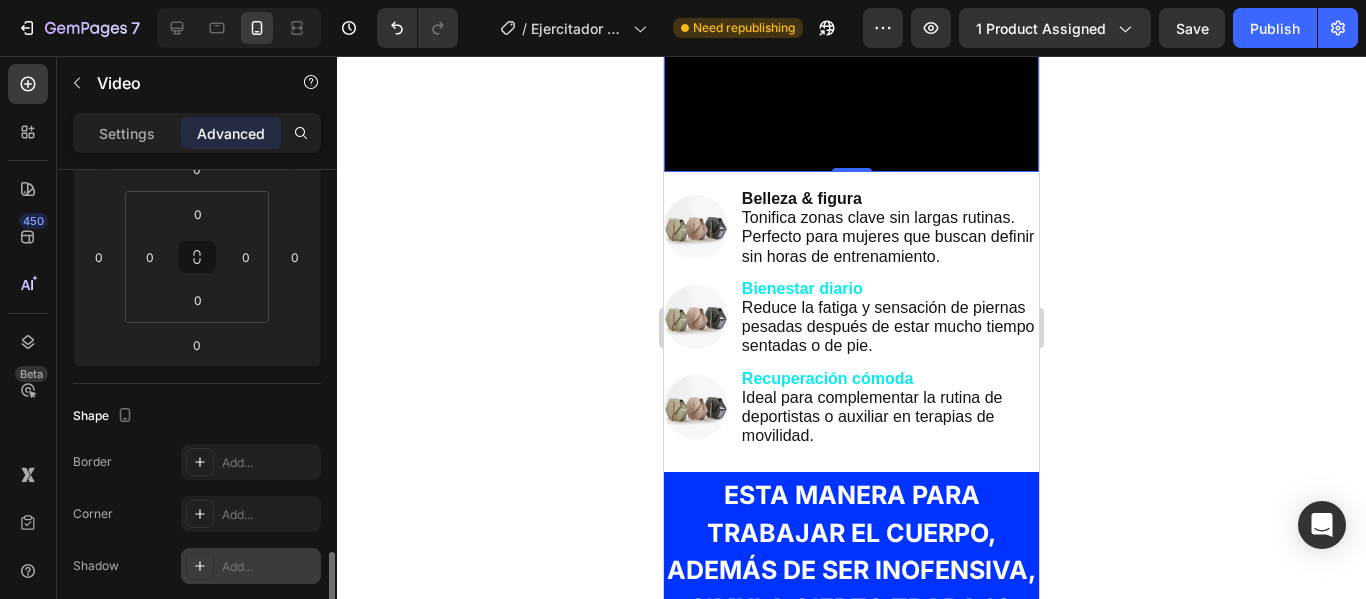 scroll, scrollTop: 700, scrollLeft: 0, axis: vertical 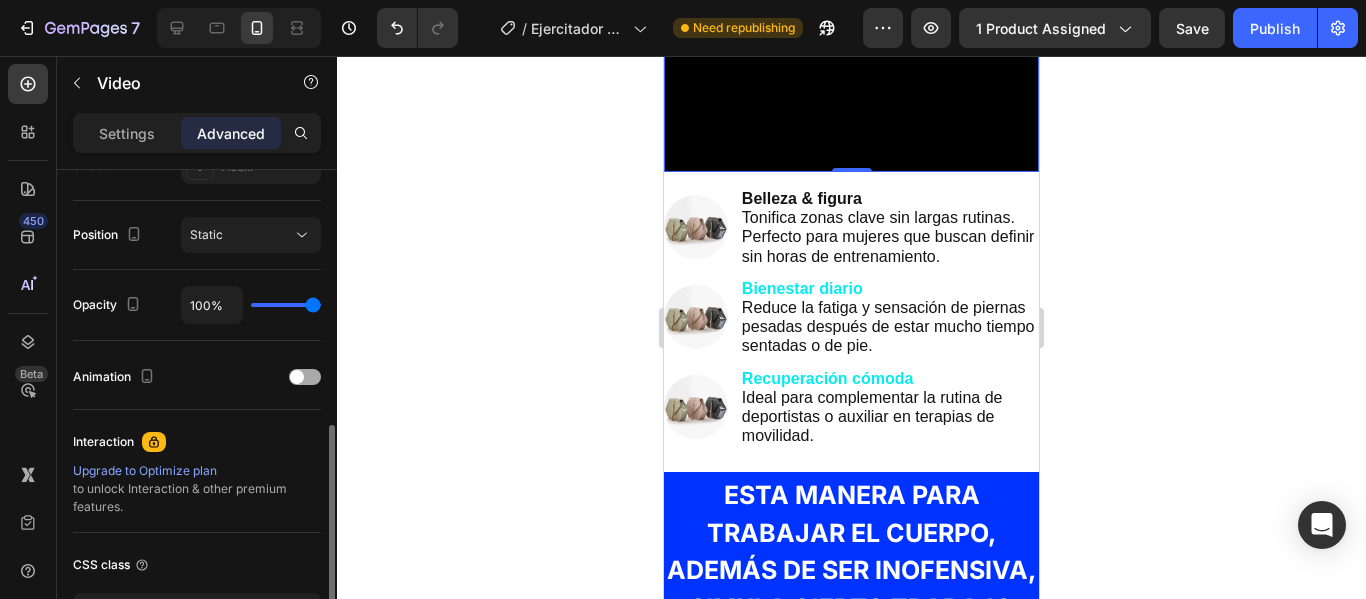 click at bounding box center (305, 377) 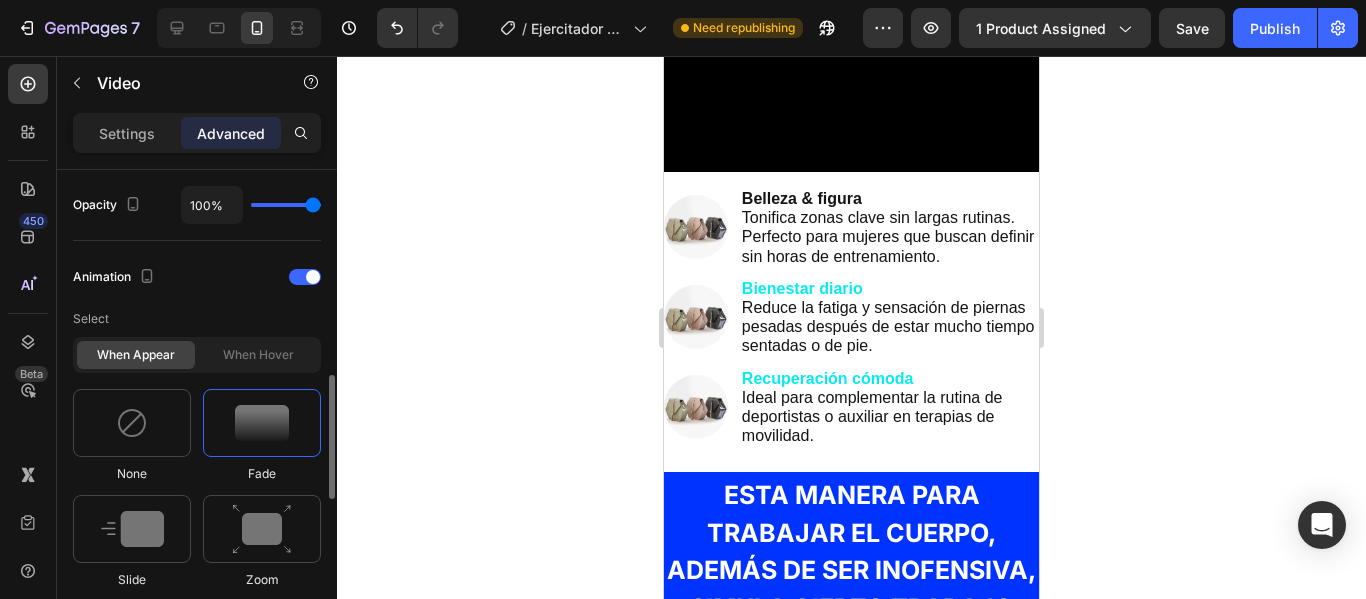 scroll, scrollTop: 900, scrollLeft: 0, axis: vertical 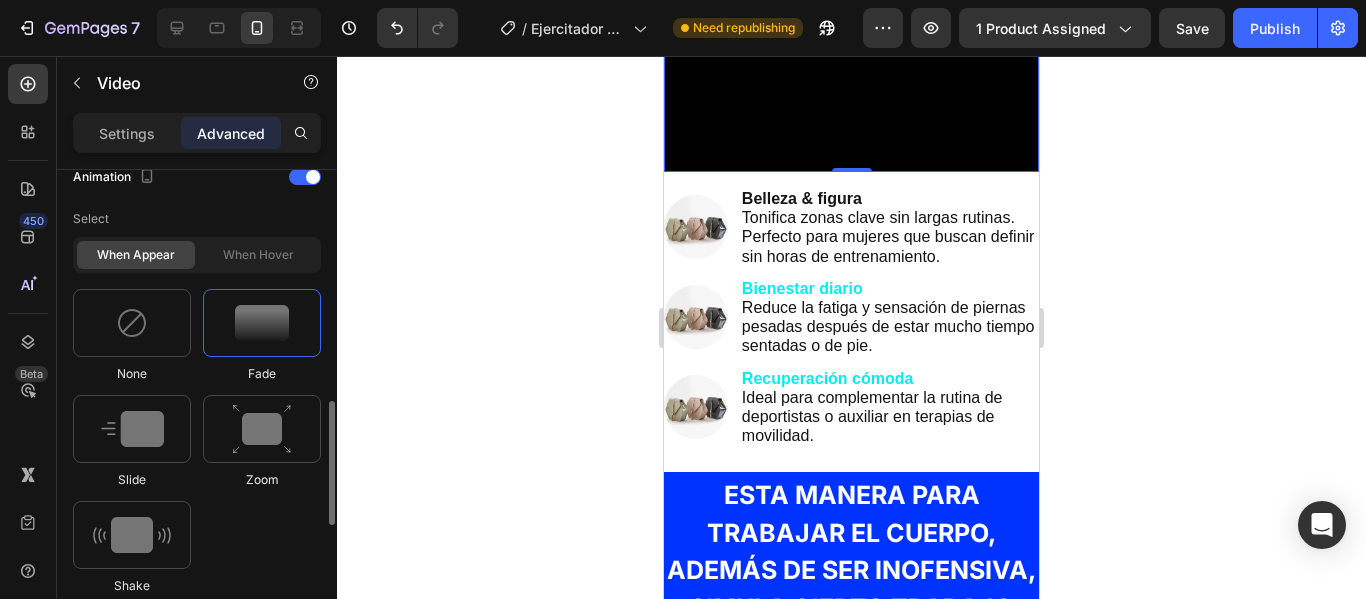 click at bounding box center (262, 323) 